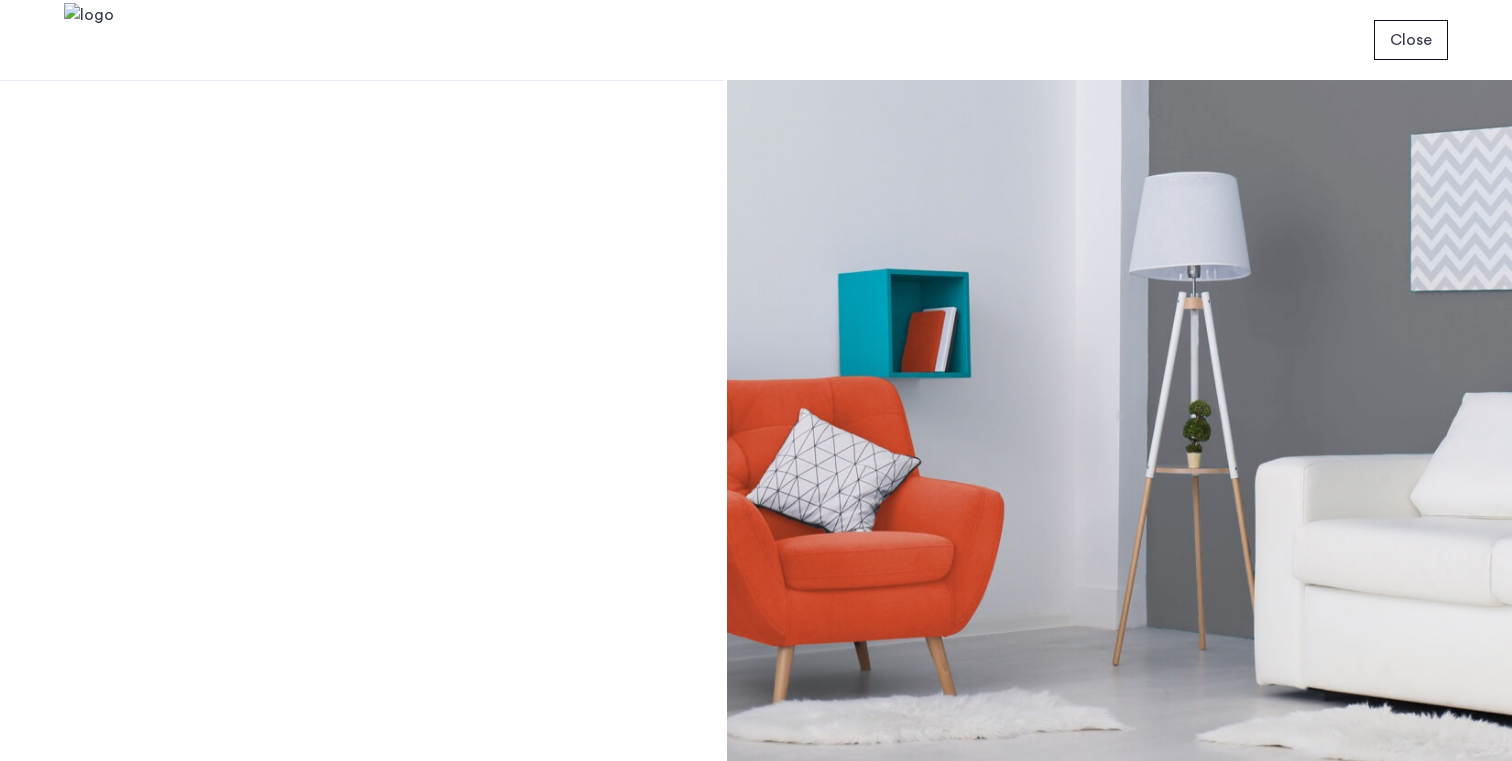 scroll, scrollTop: 0, scrollLeft: 0, axis: both 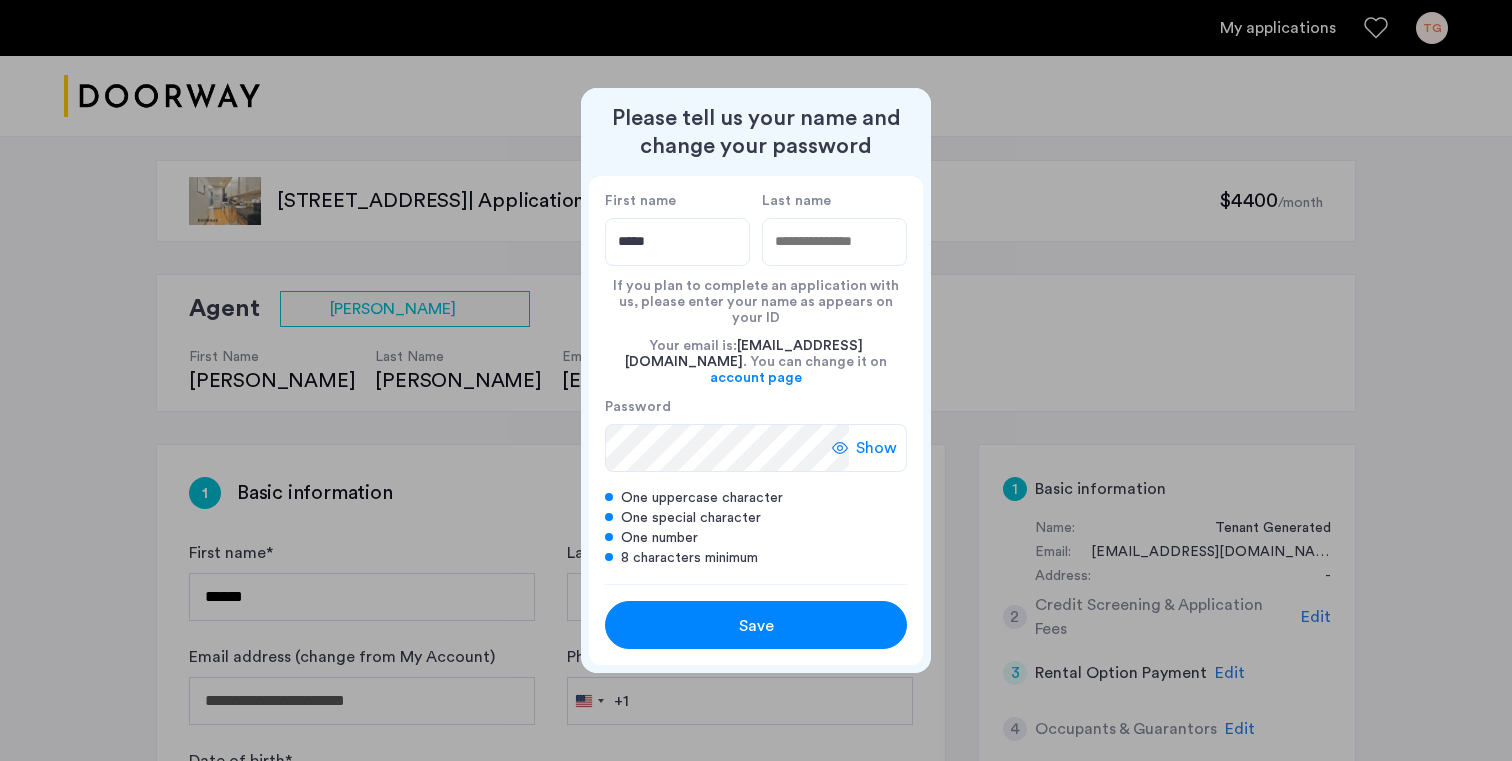 drag, startPoint x: 664, startPoint y: 266, endPoint x: 522, endPoint y: 253, distance: 142.59383 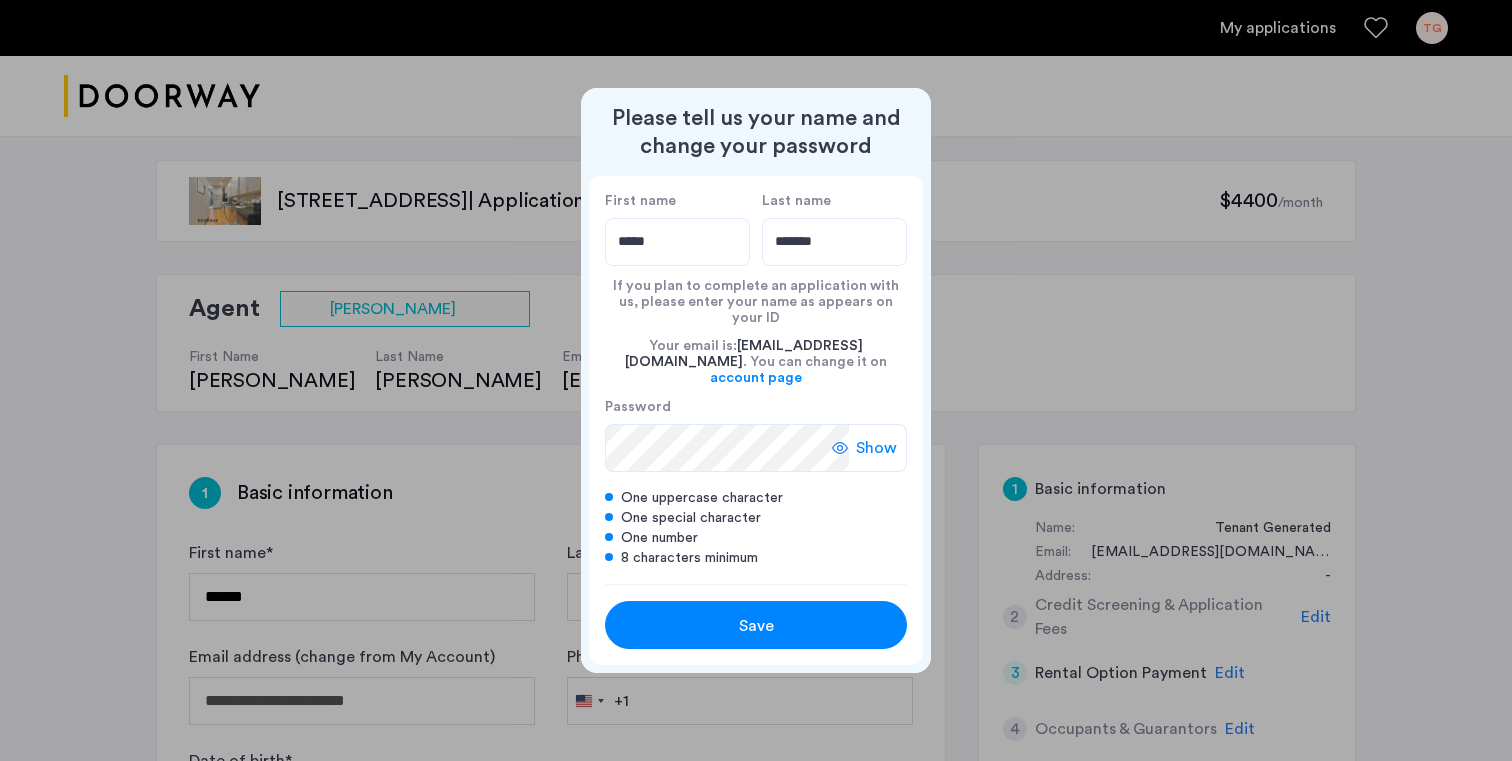 type on "*******" 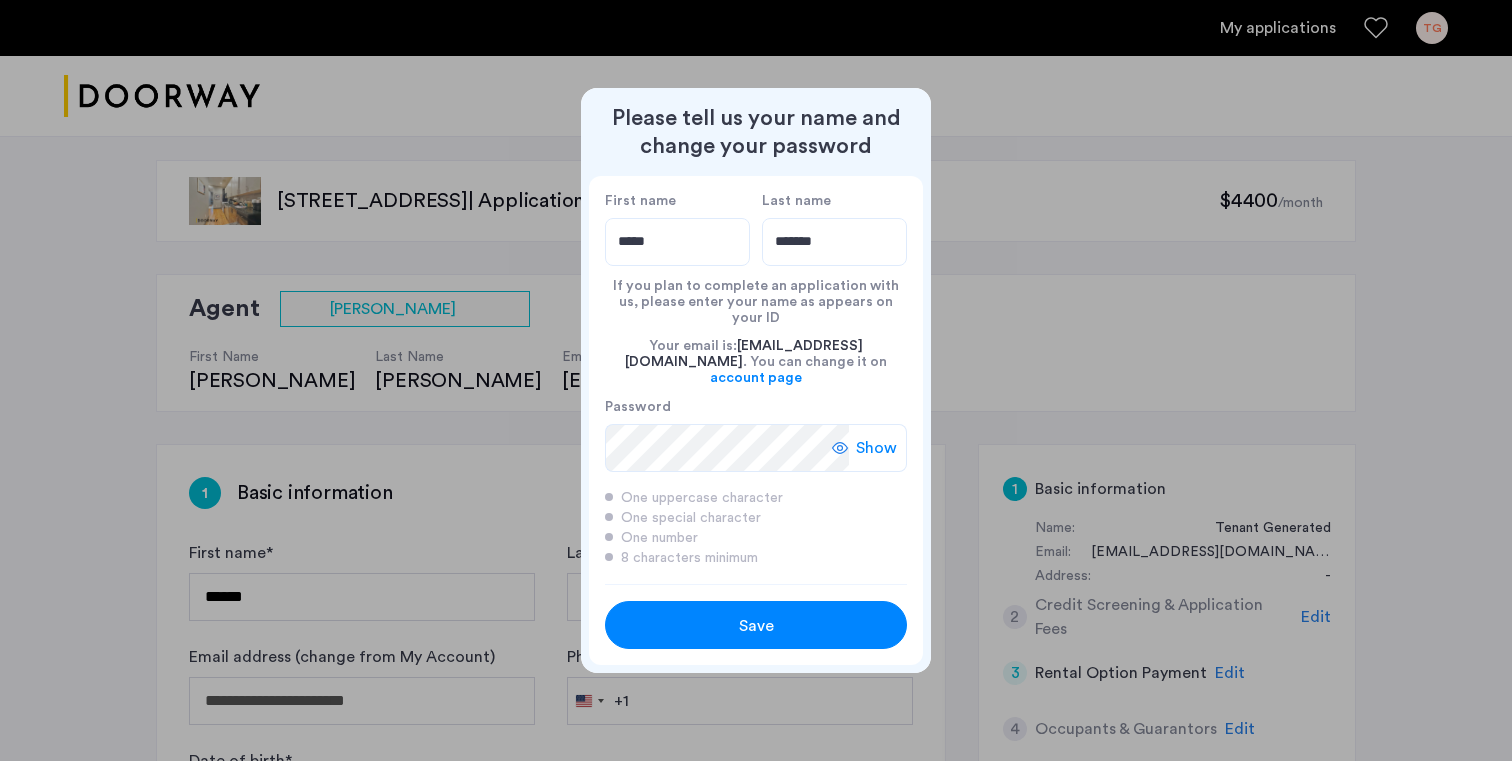 click on "Save" at bounding box center [756, 626] 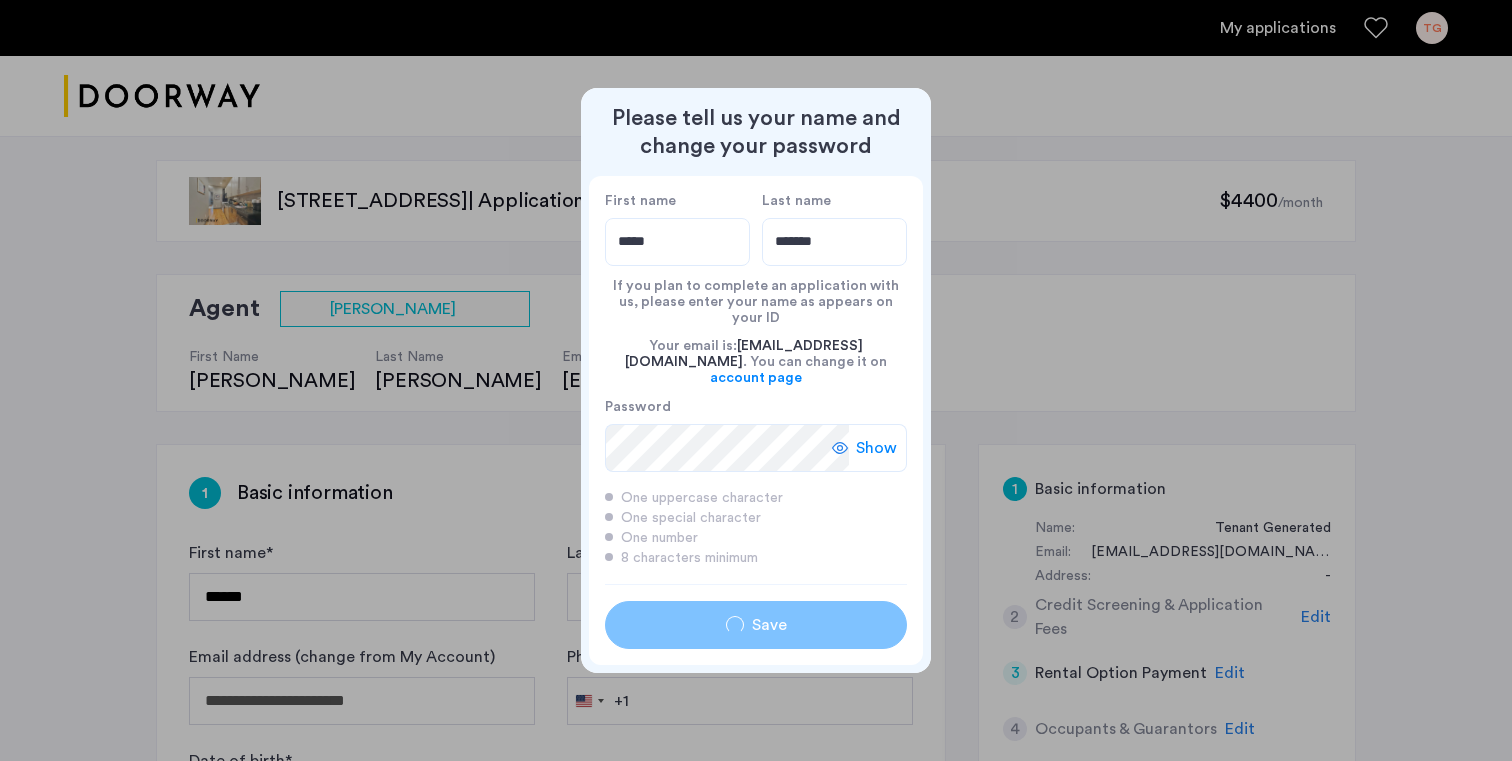 type on "*****" 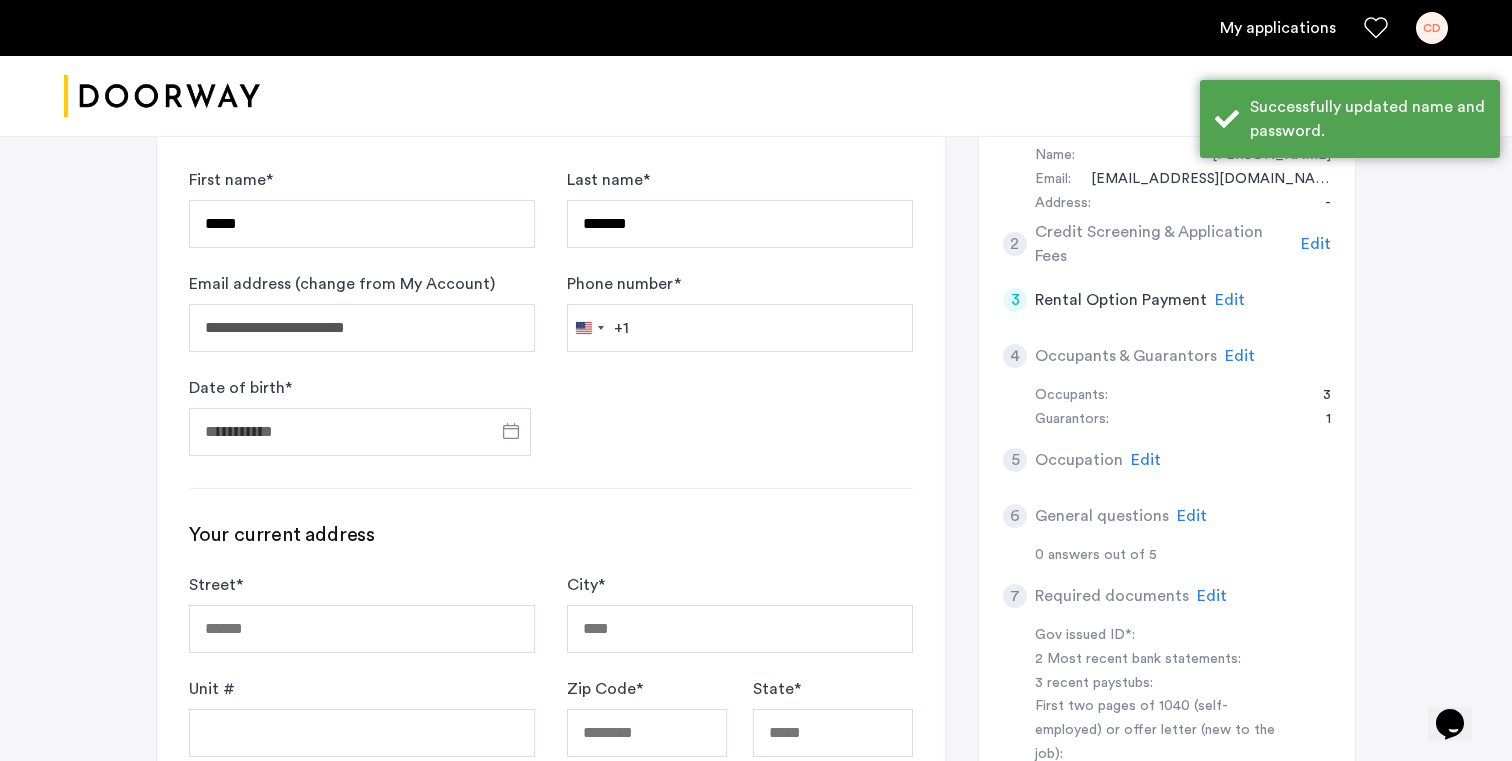 scroll, scrollTop: 368, scrollLeft: 0, axis: vertical 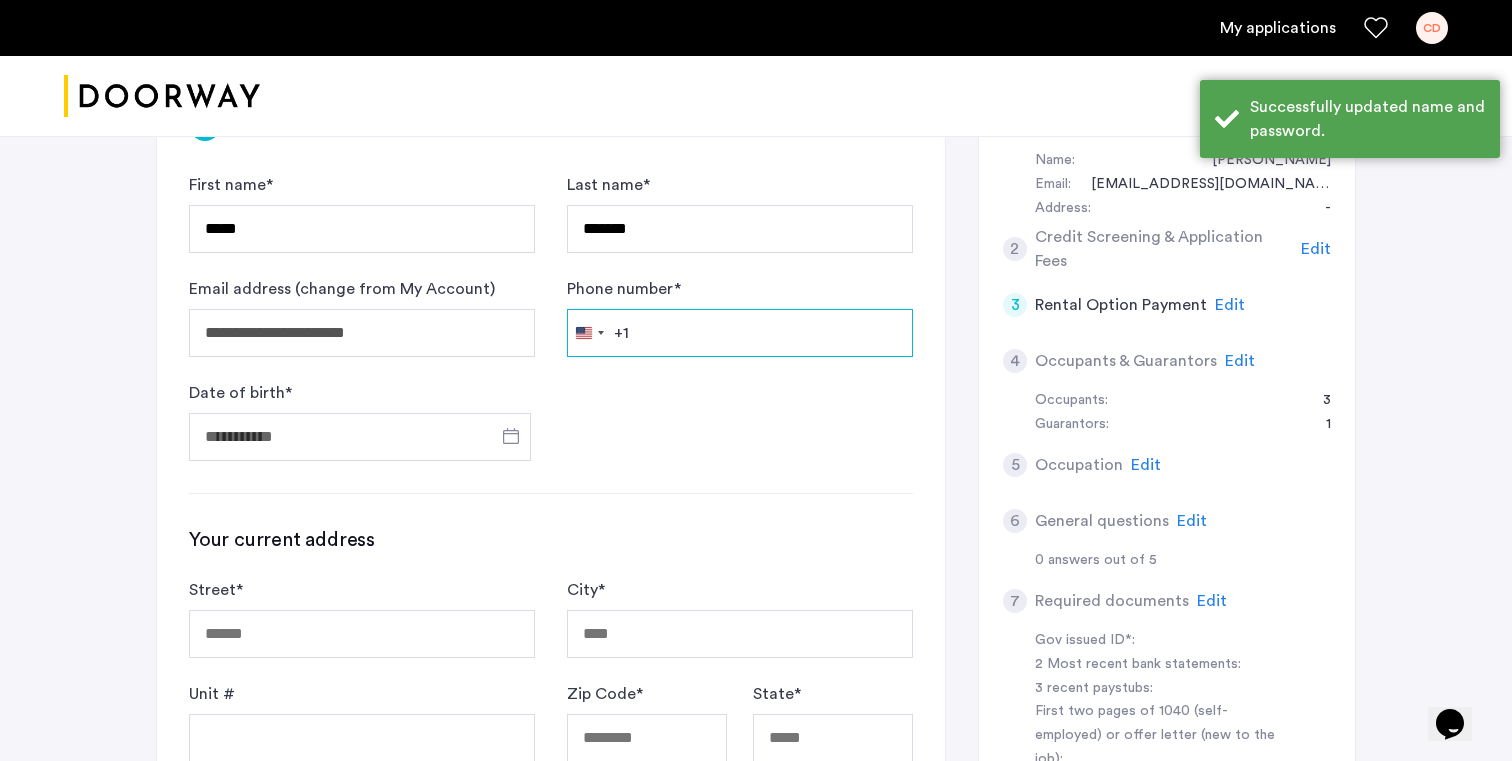 click on "Phone number  *" at bounding box center (740, 333) 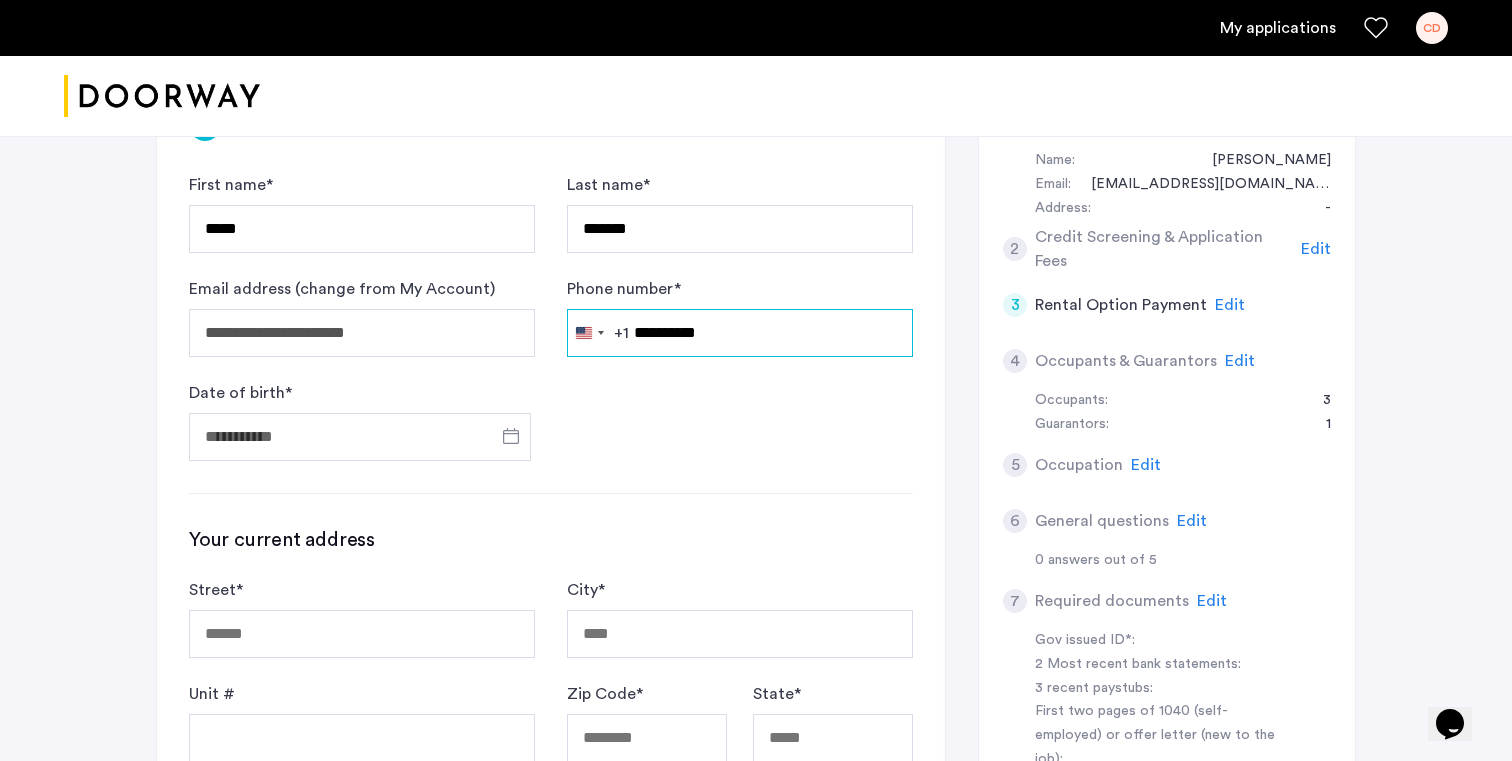 type on "**********" 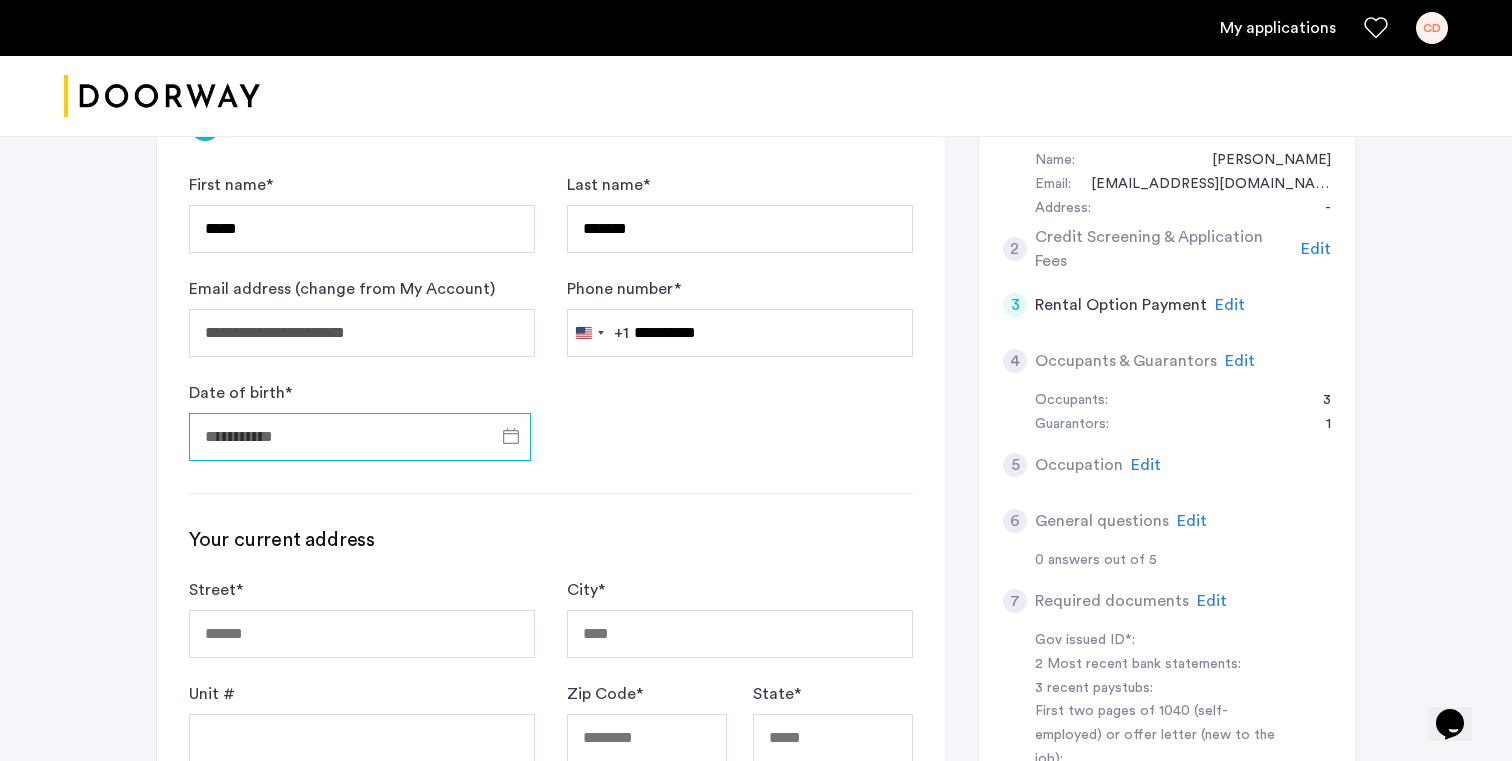 click on "Date of birth  *" at bounding box center [360, 437] 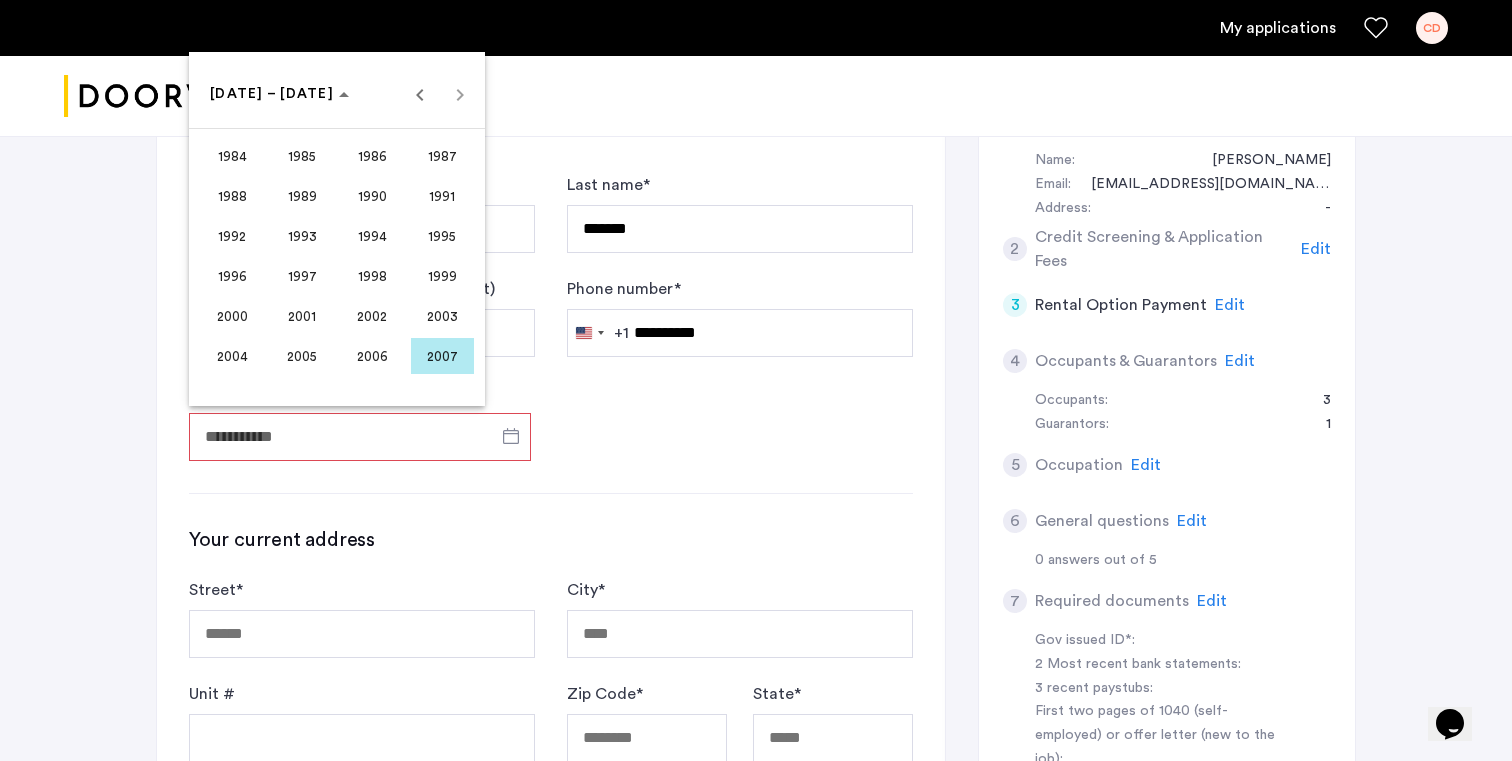 type 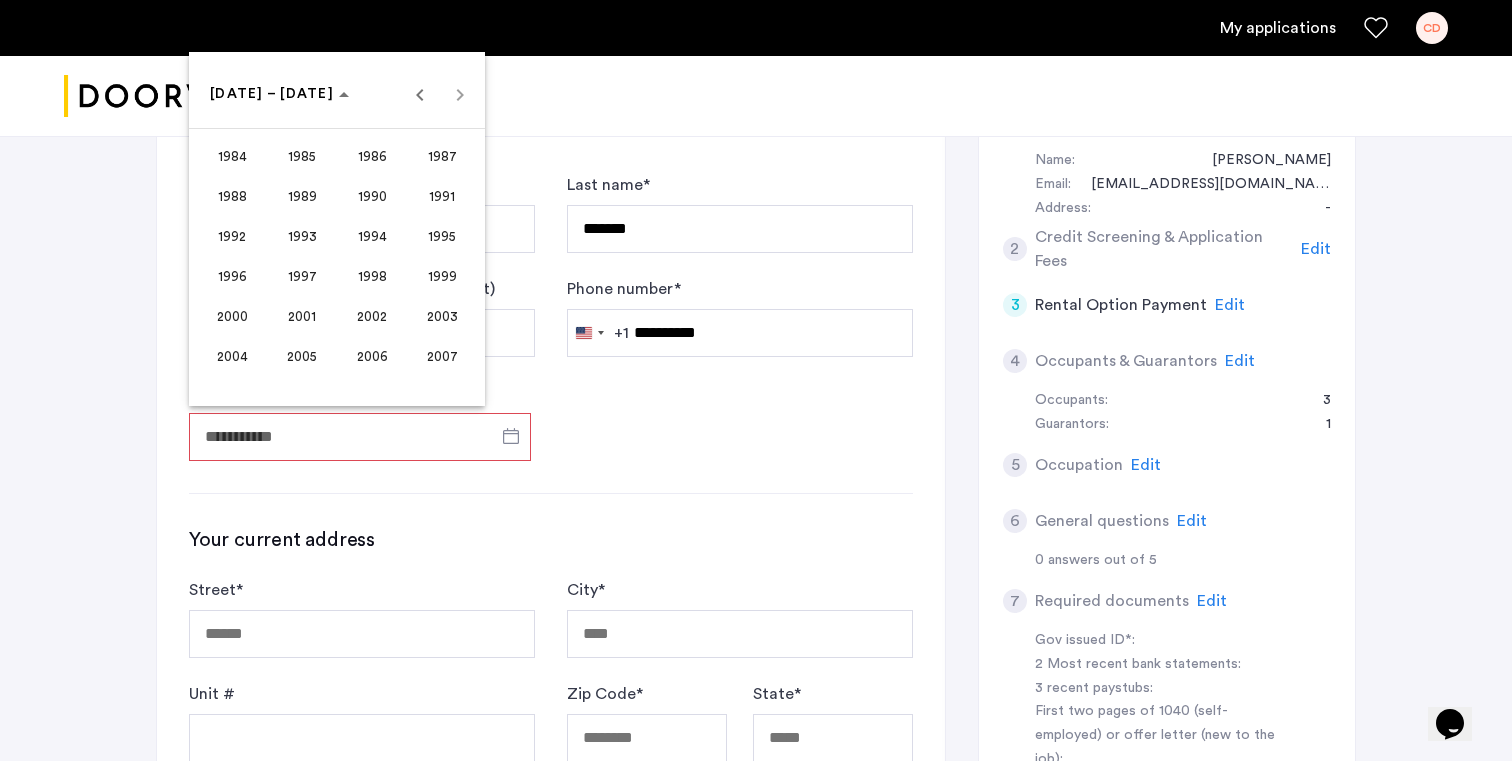 click on "1989" at bounding box center (302, 196) 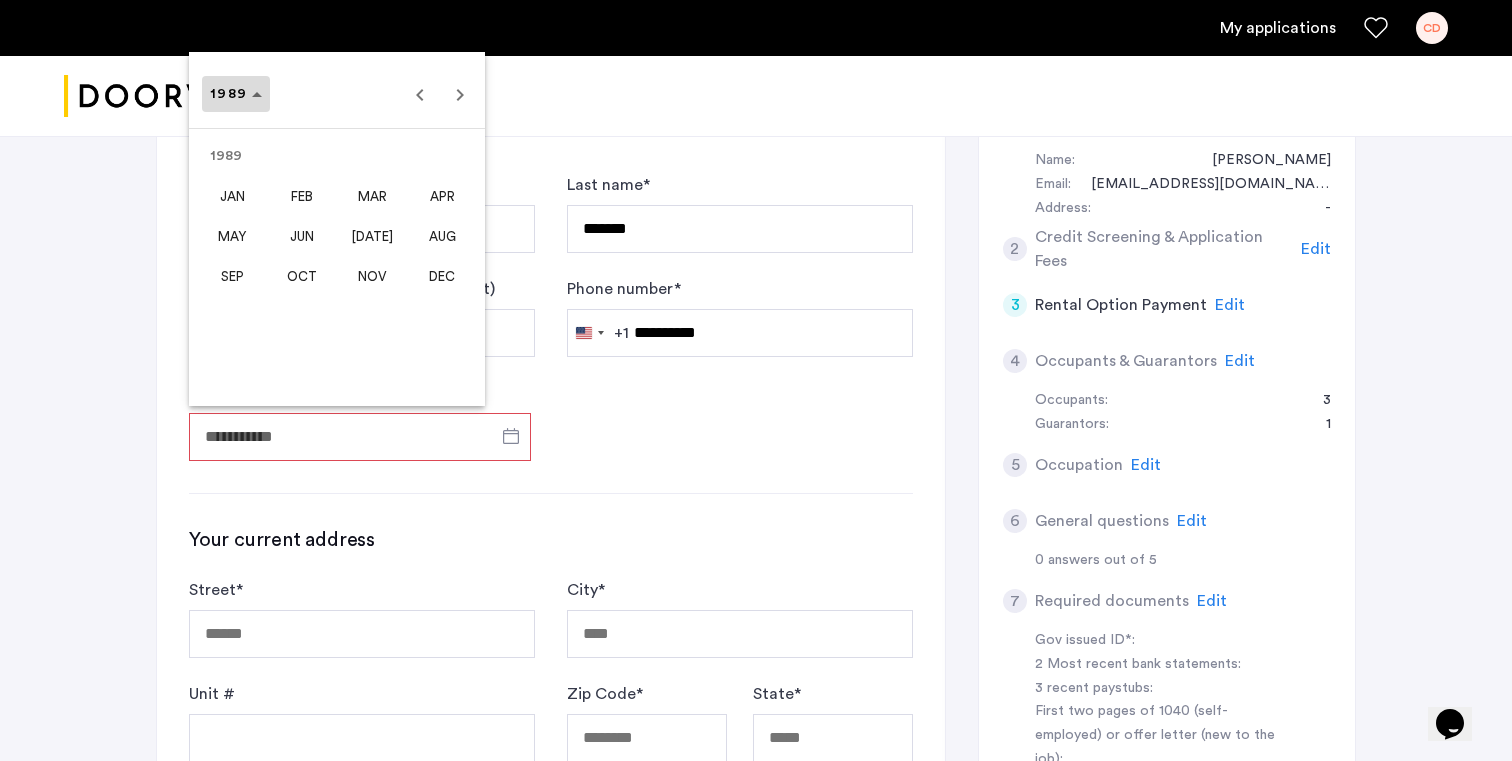 click 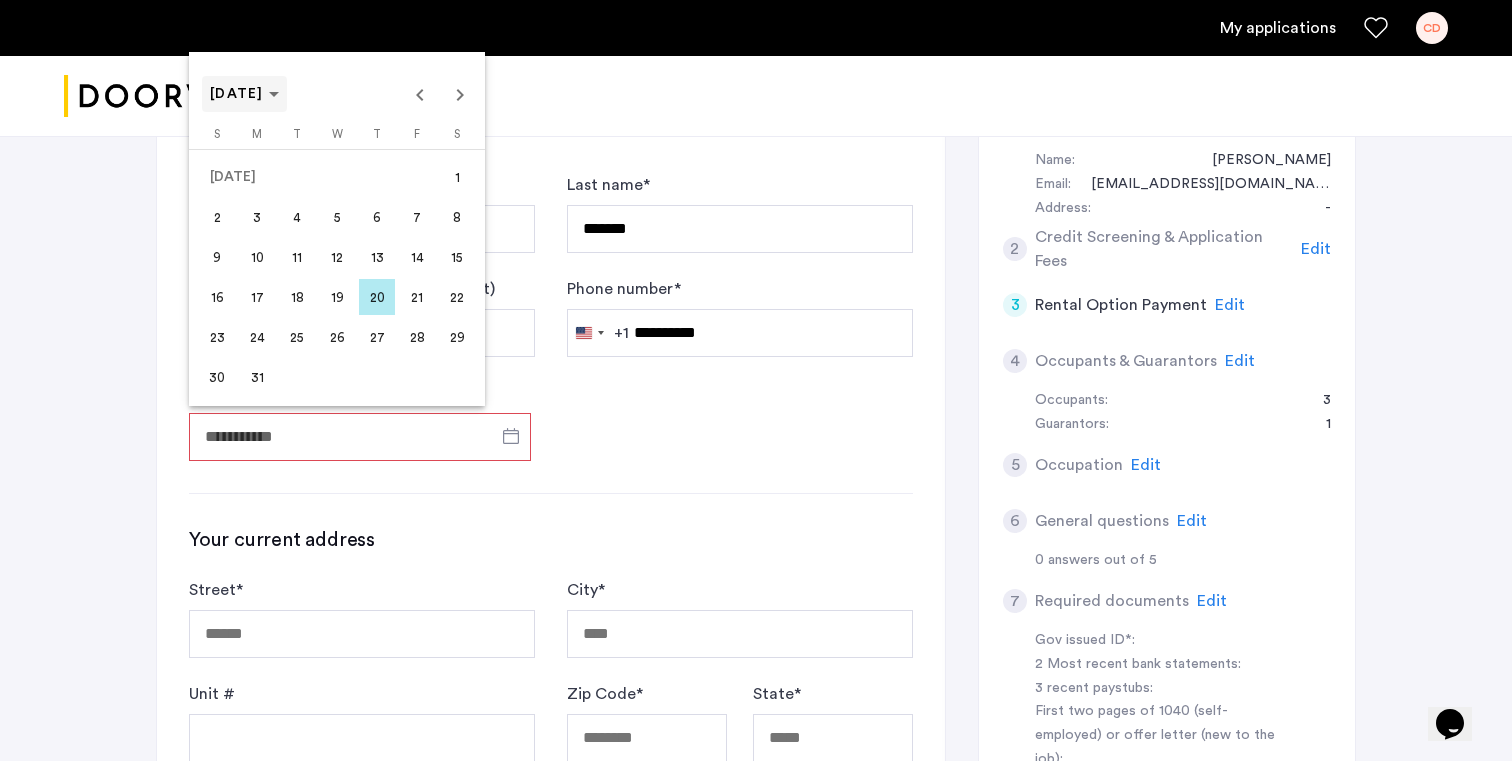 click on "[DATE]" at bounding box center [237, 94] 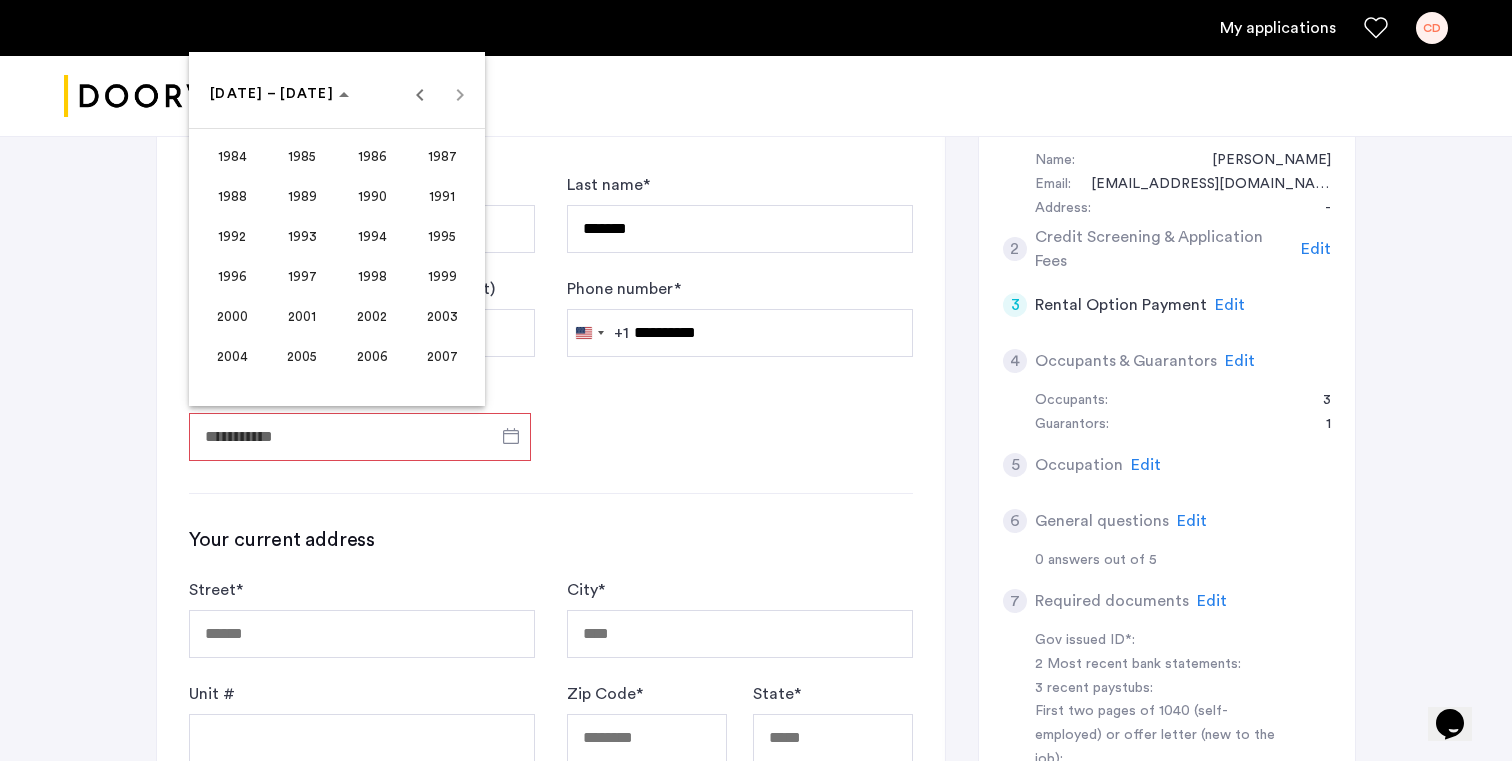 click on "1999" at bounding box center [442, 276] 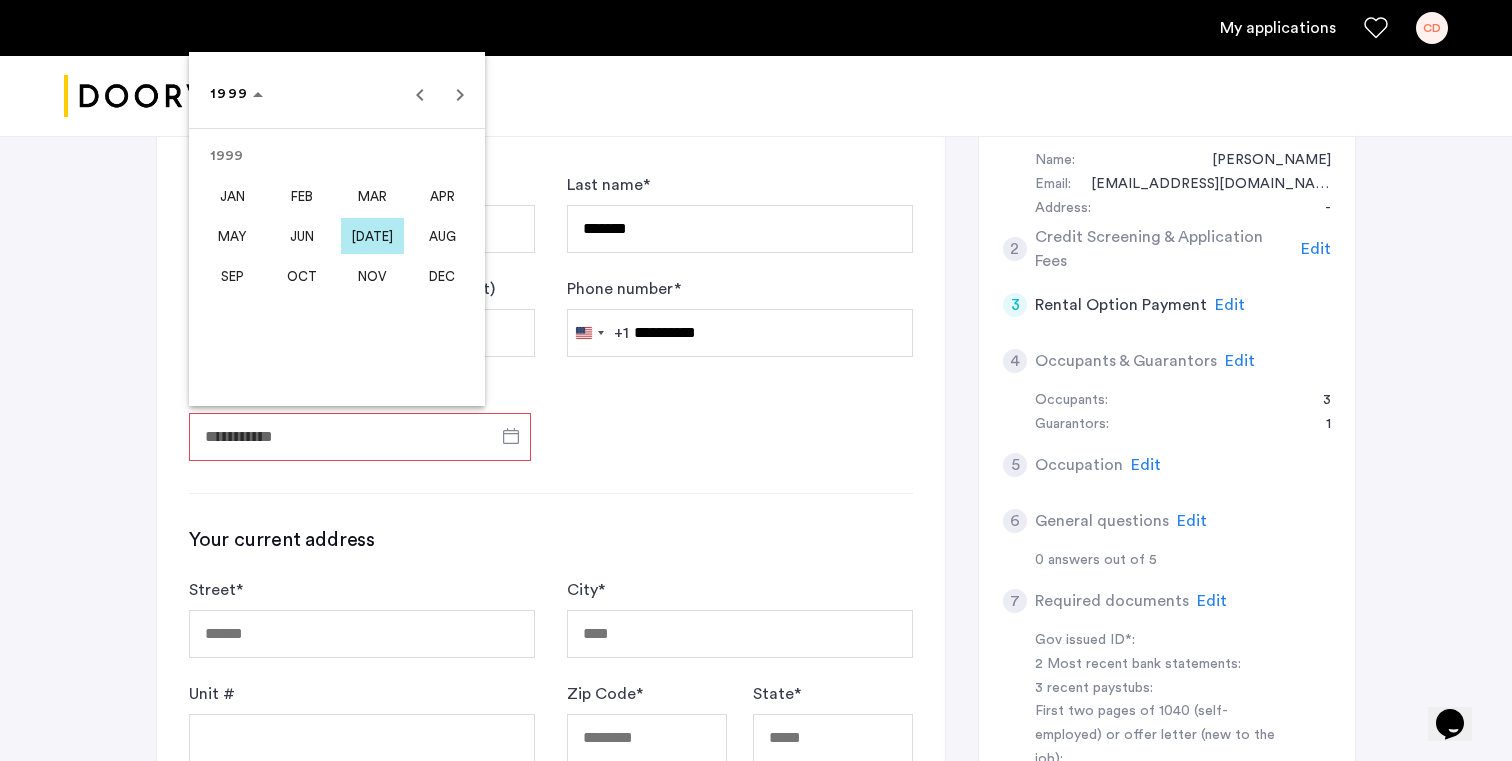 click on "NOV" at bounding box center (372, 276) 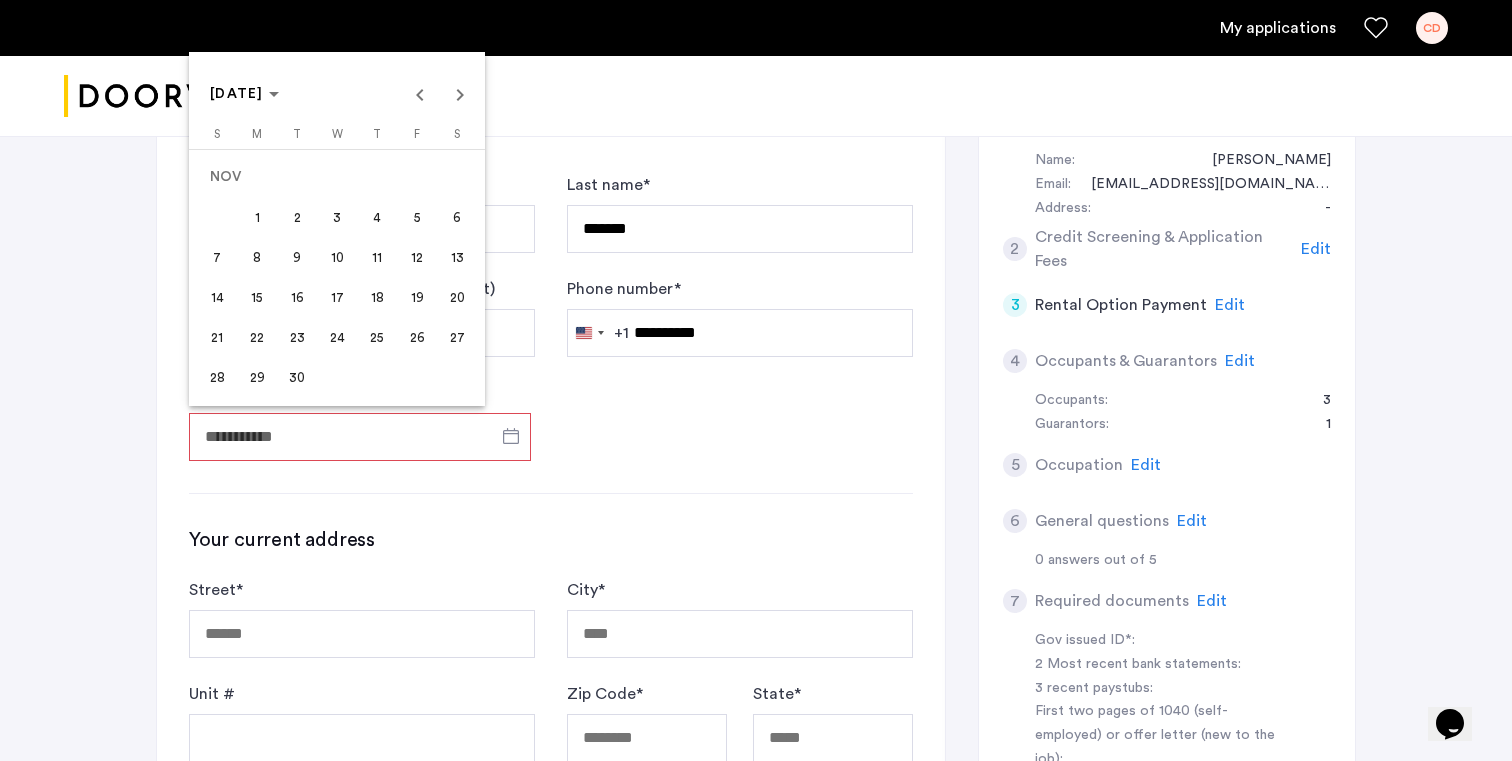 click on "12" at bounding box center [417, 257] 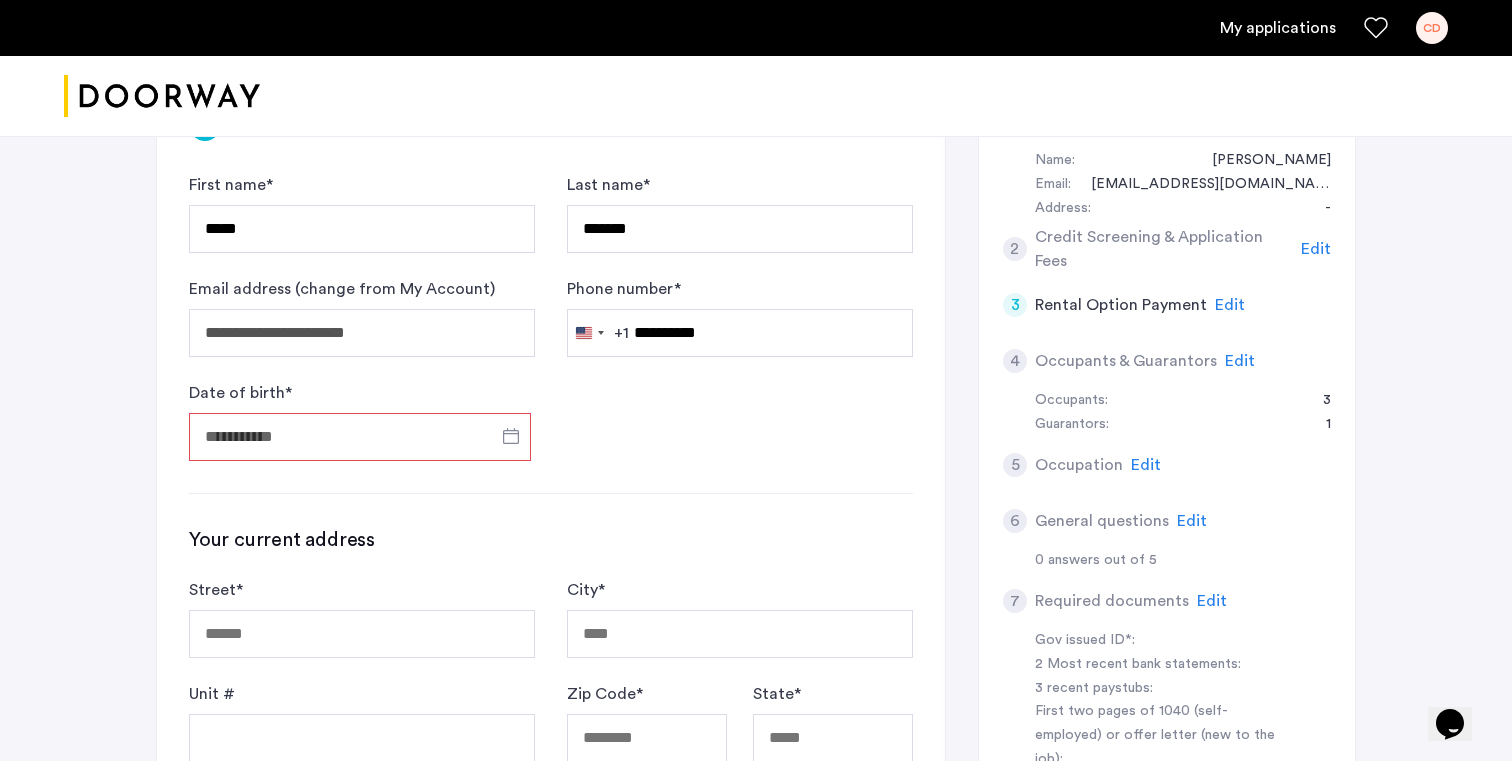 type on "**********" 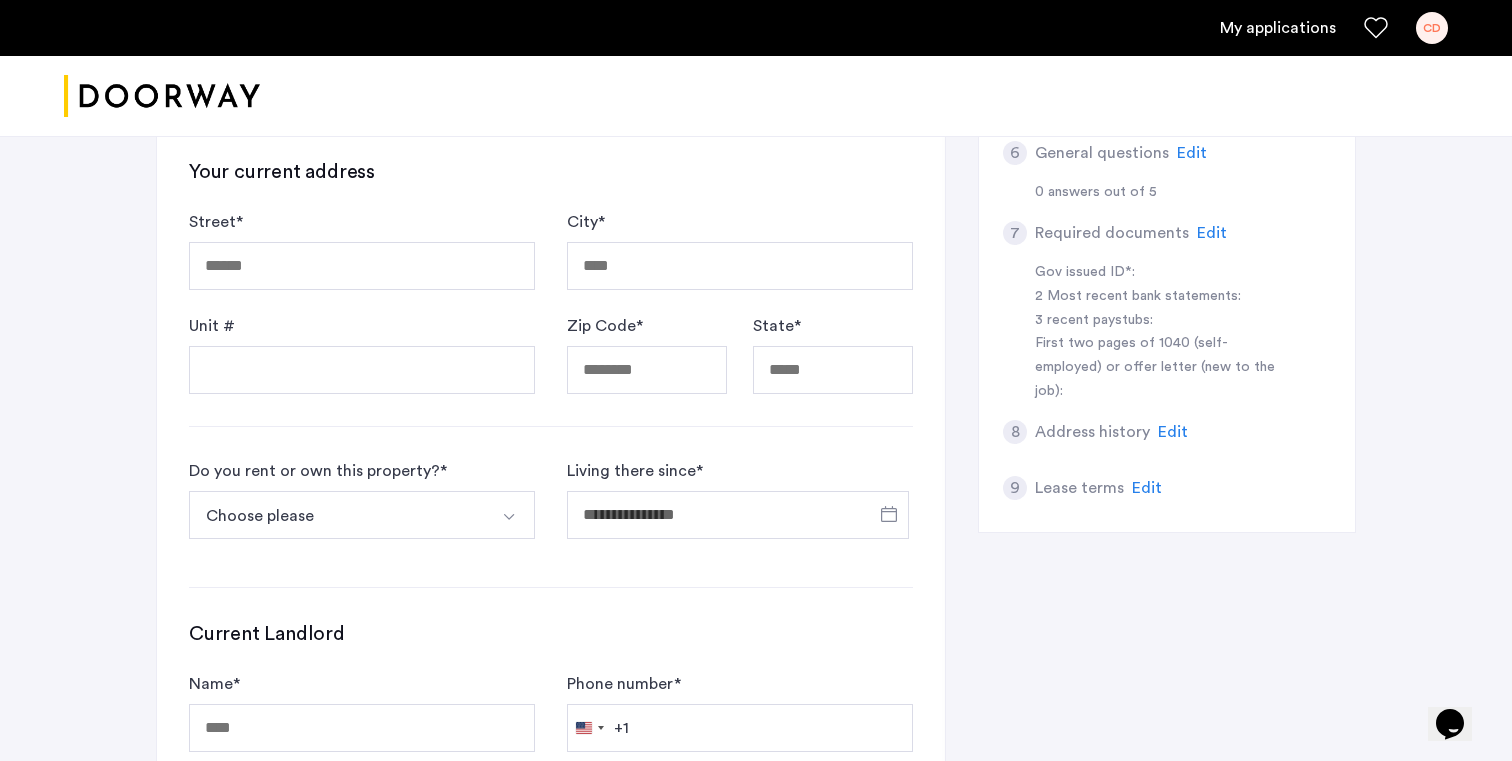 scroll, scrollTop: 764, scrollLeft: 0, axis: vertical 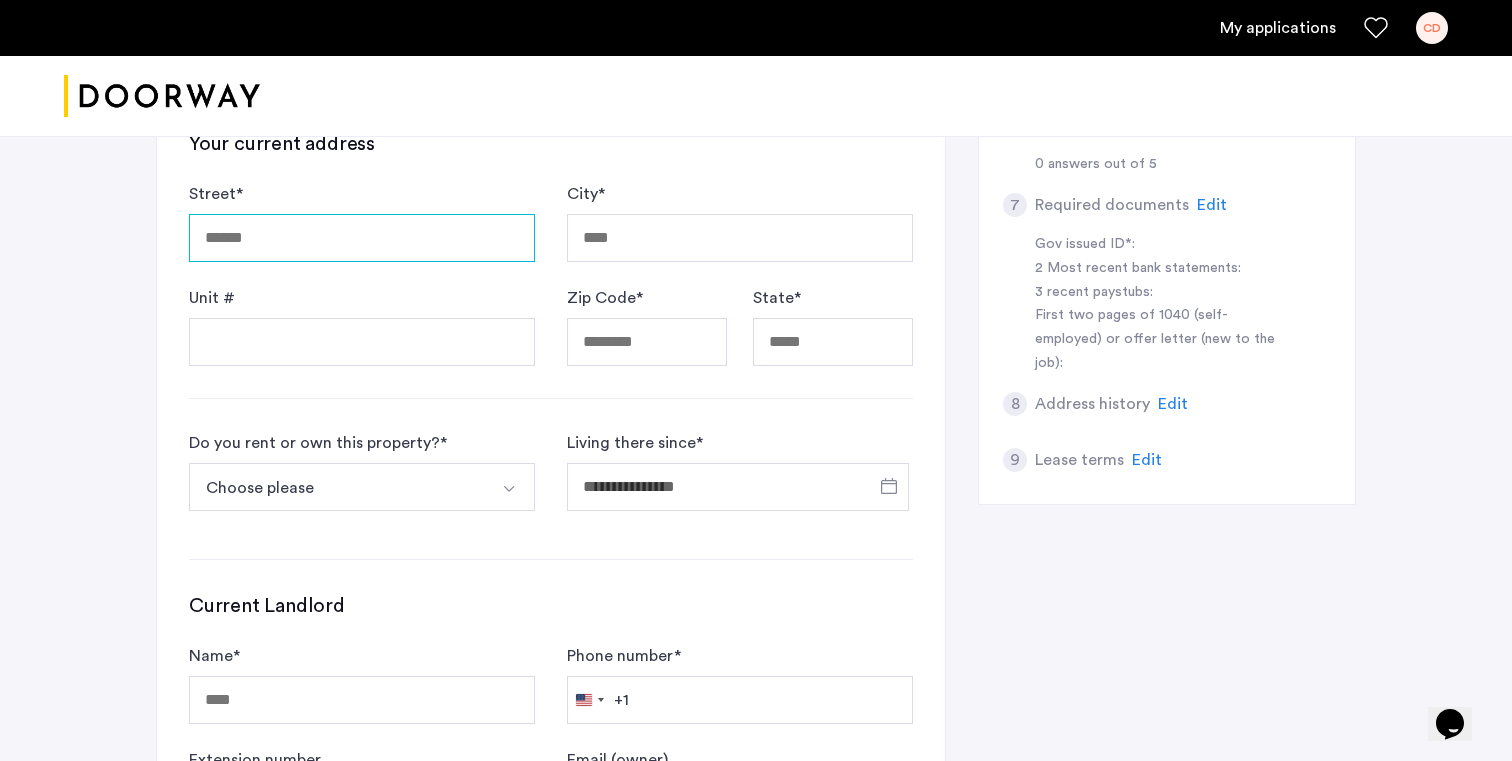 click on "Street  *" at bounding box center (362, 238) 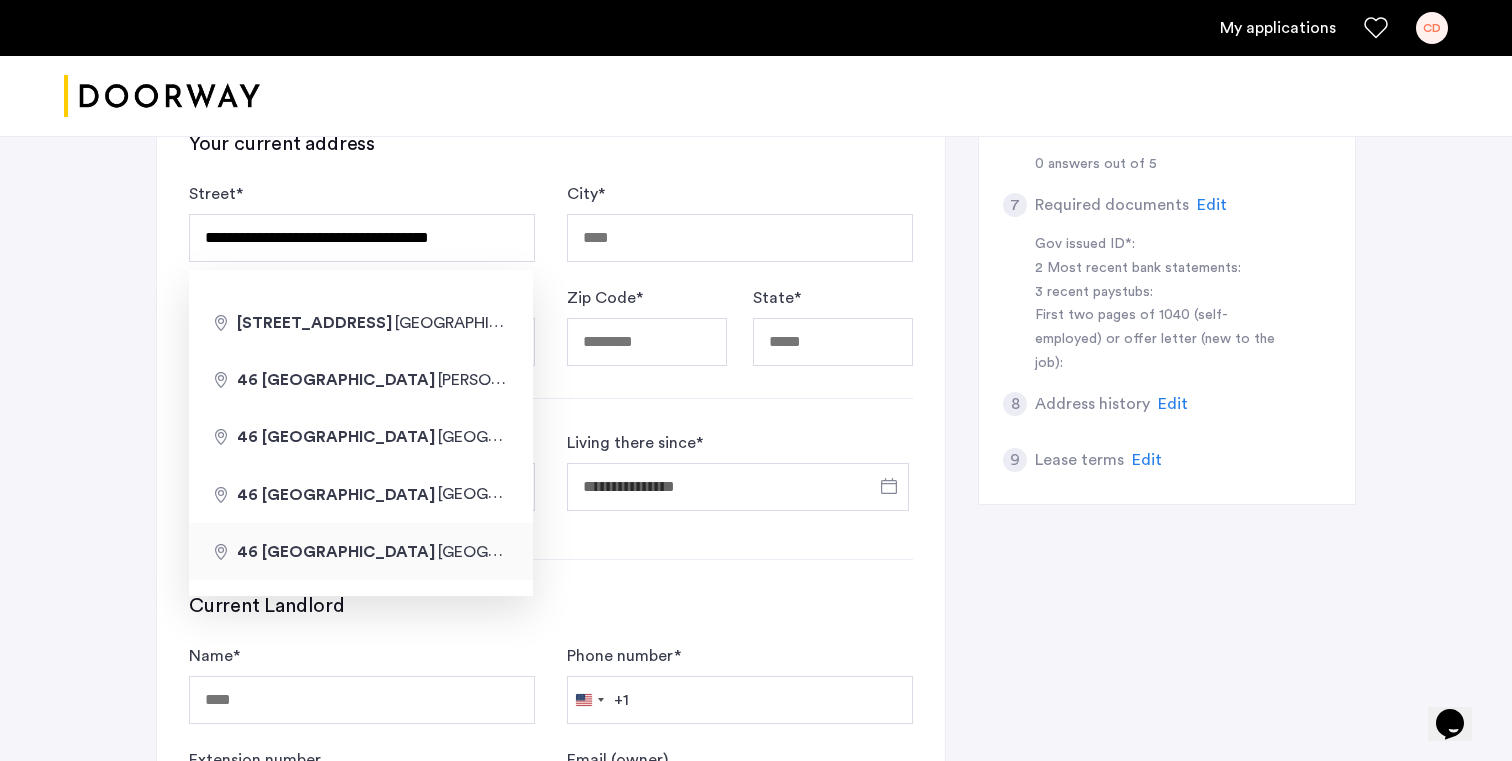 type on "**********" 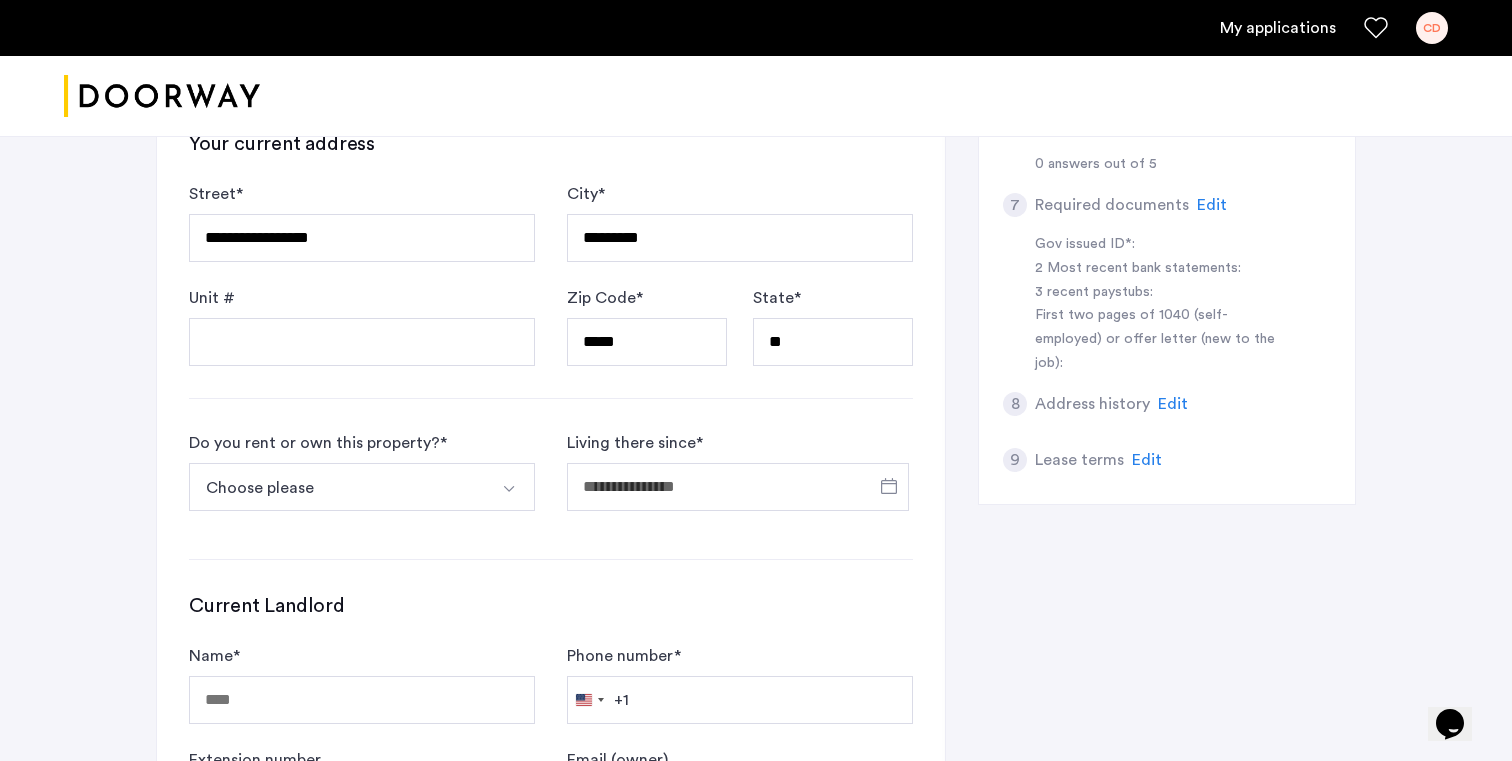 click on "Choose please" at bounding box center [338, 487] 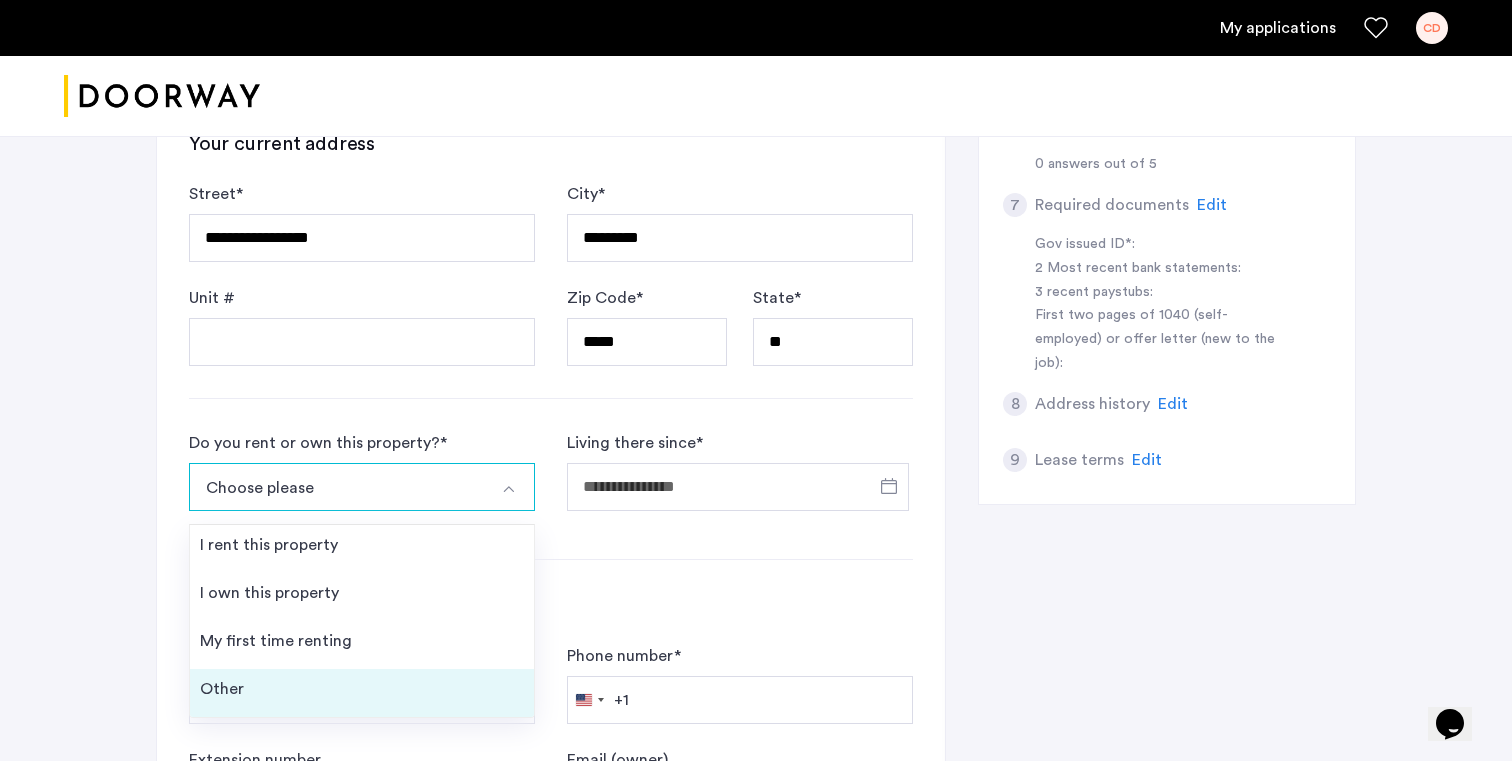 click on "Other" at bounding box center (362, 693) 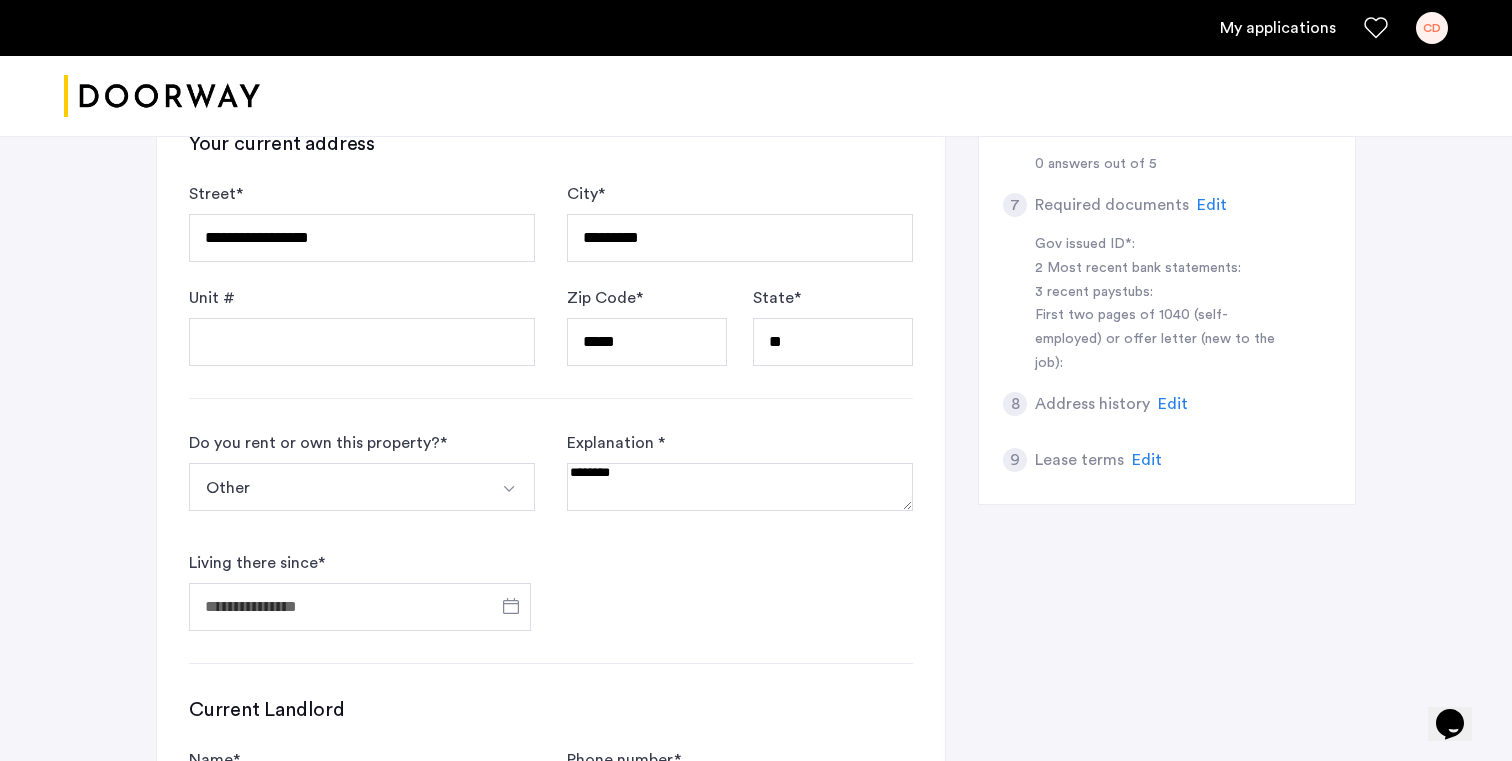 click at bounding box center (740, 487) 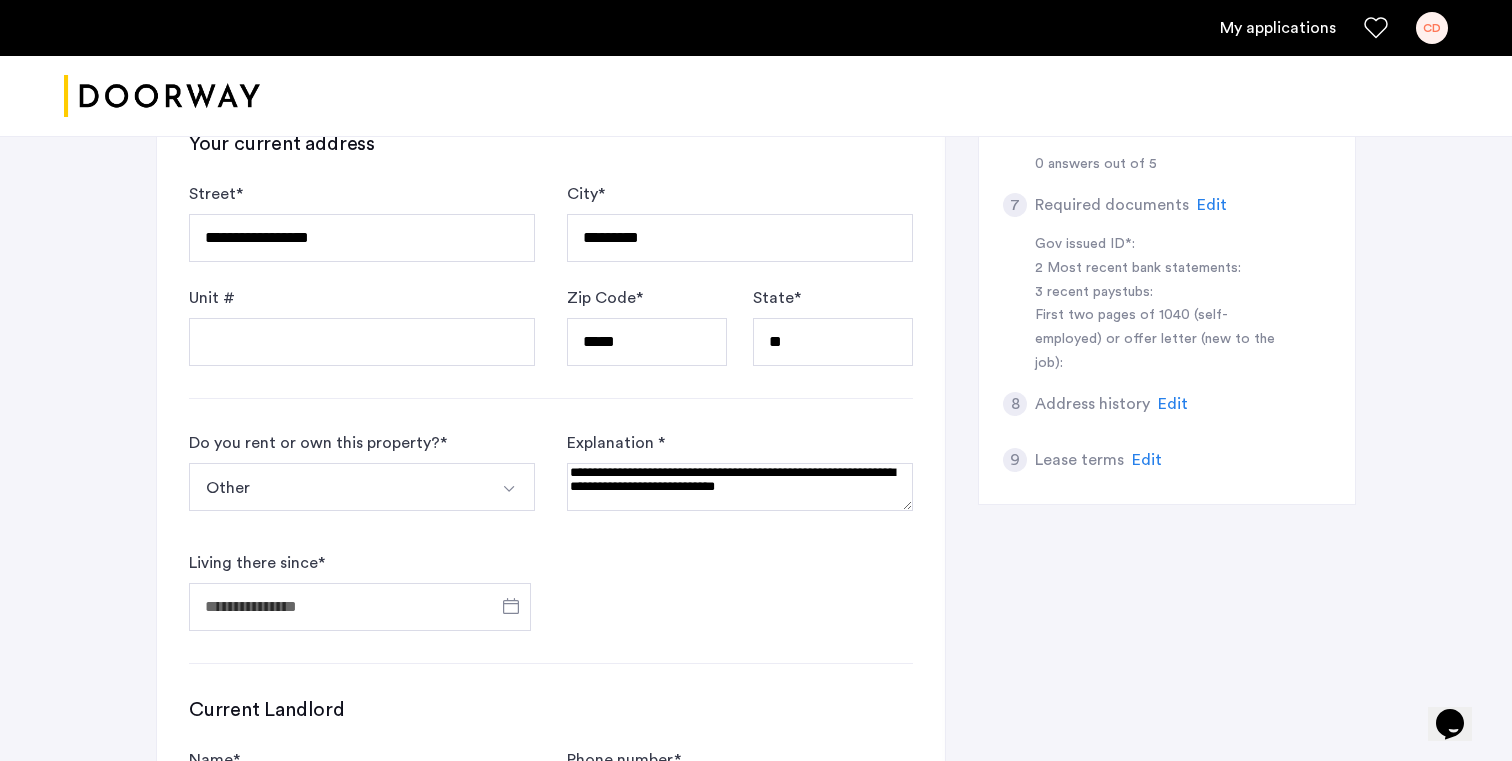 type on "**********" 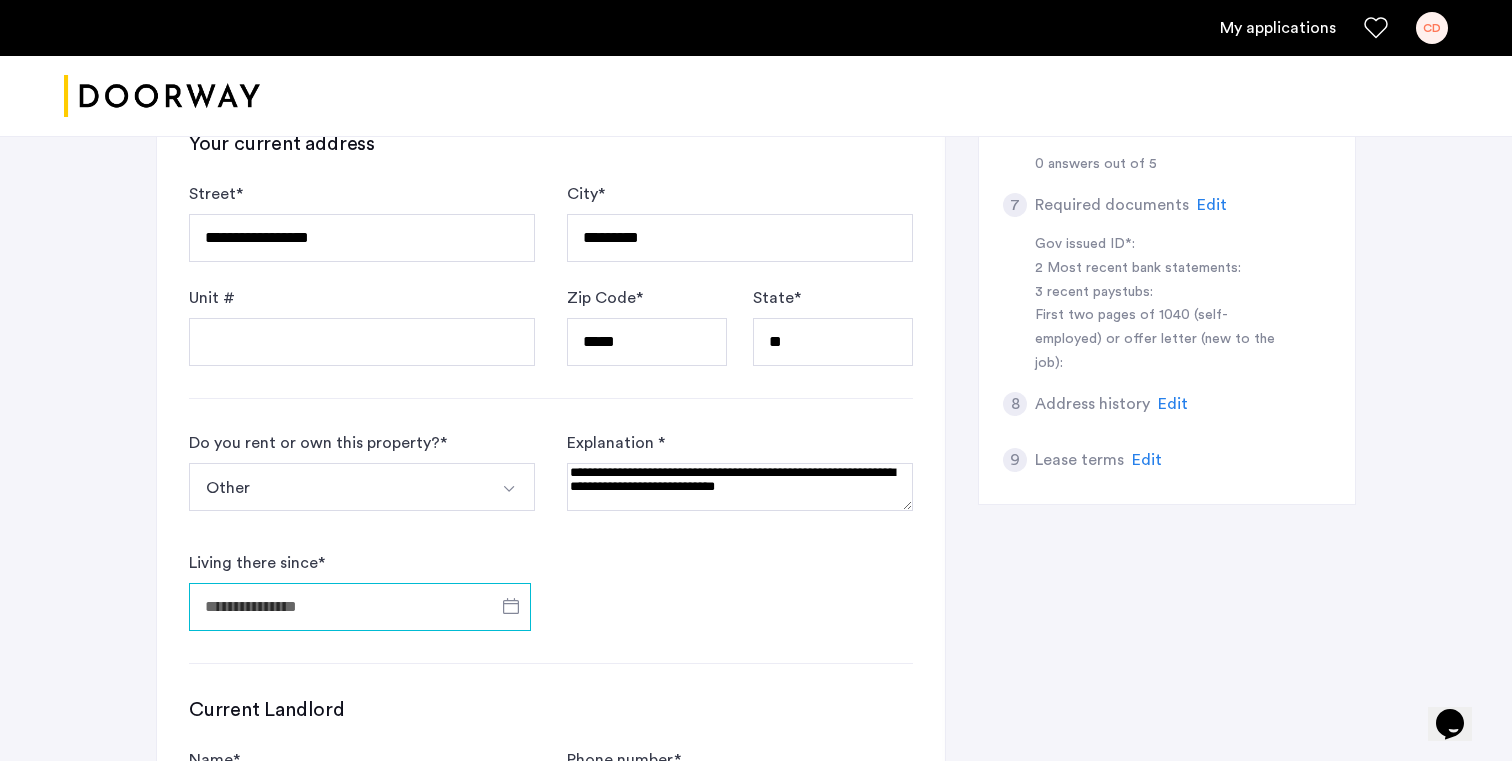 click on "Living there since  *" at bounding box center [360, 607] 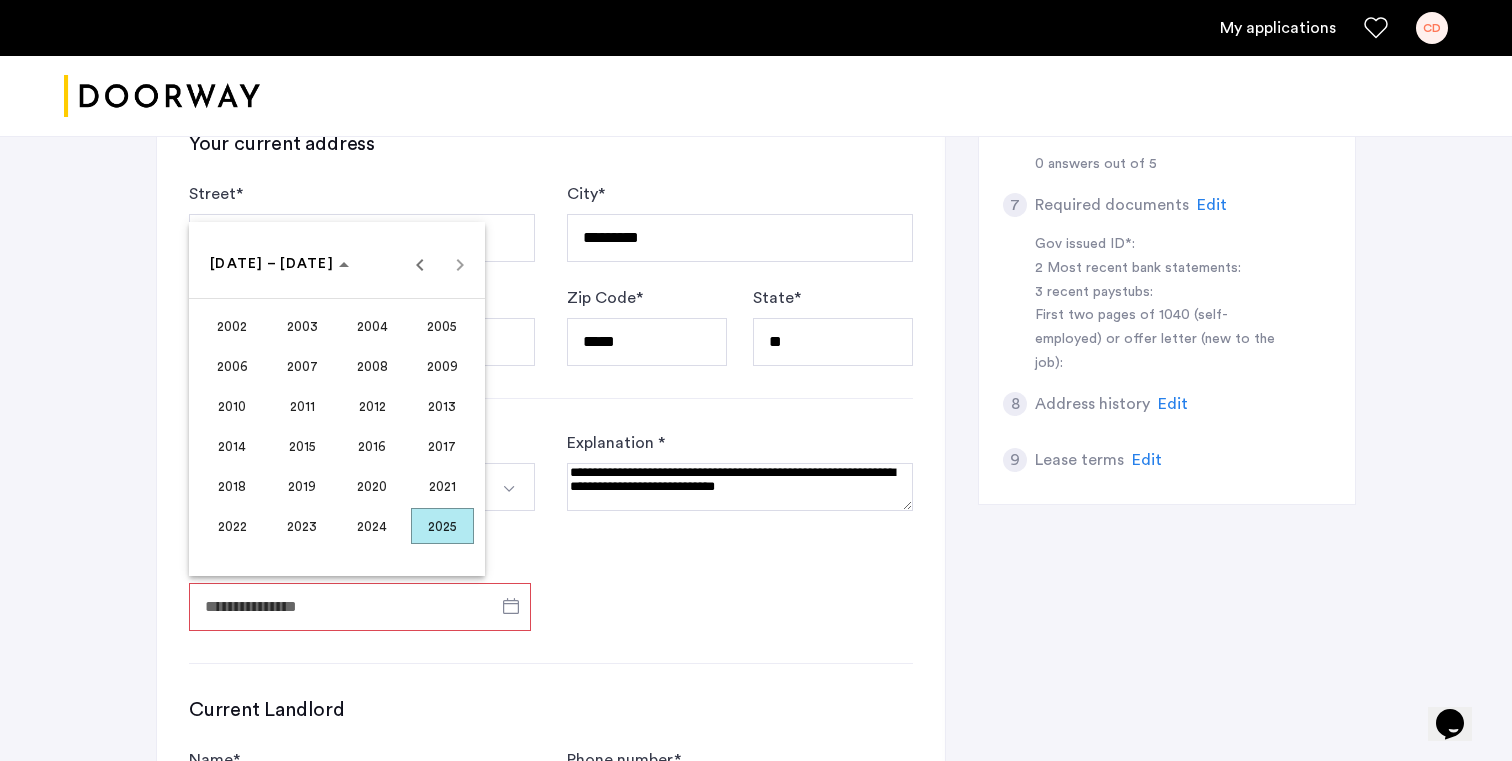 click on "2025" at bounding box center (442, 526) 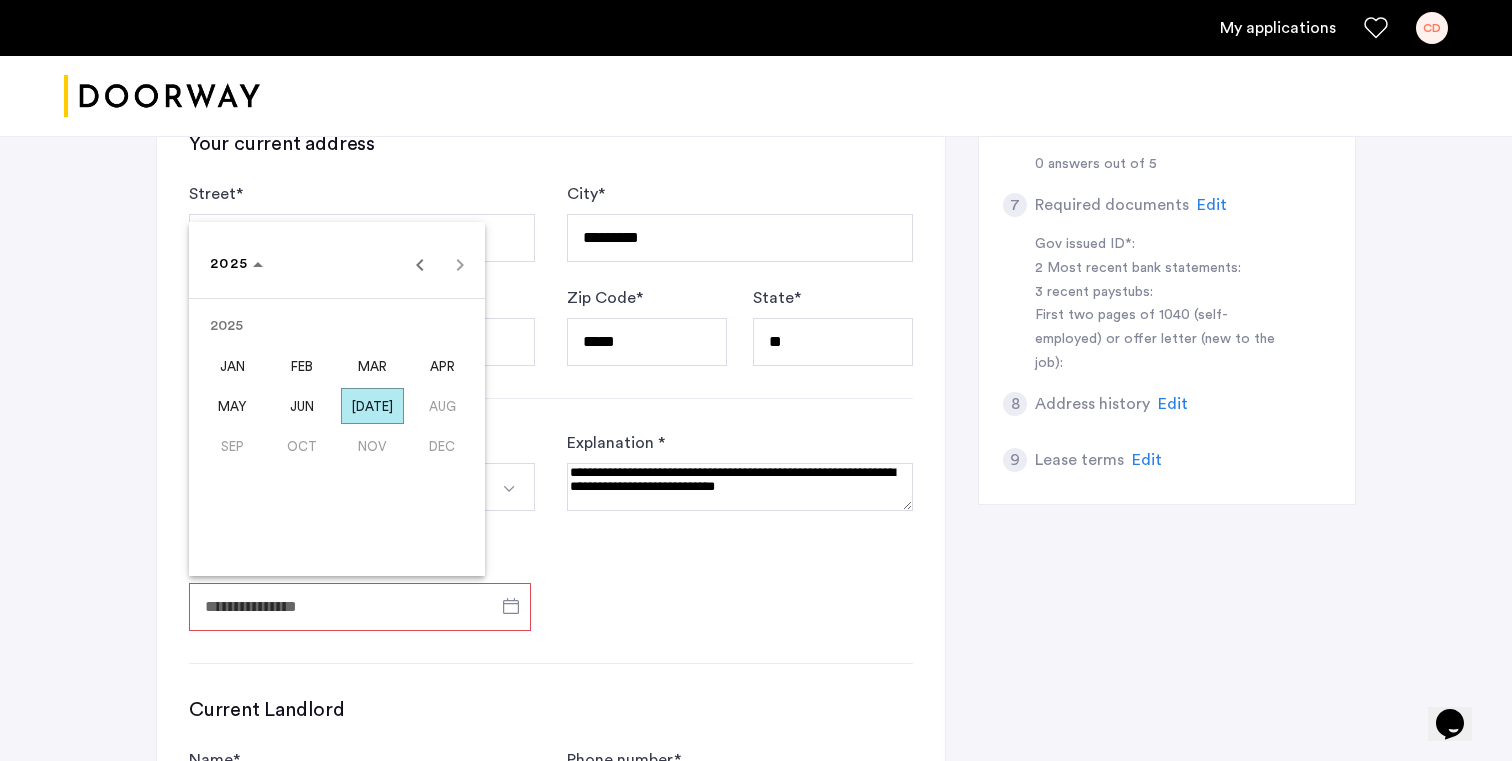 click on "[DATE]" at bounding box center [372, 406] 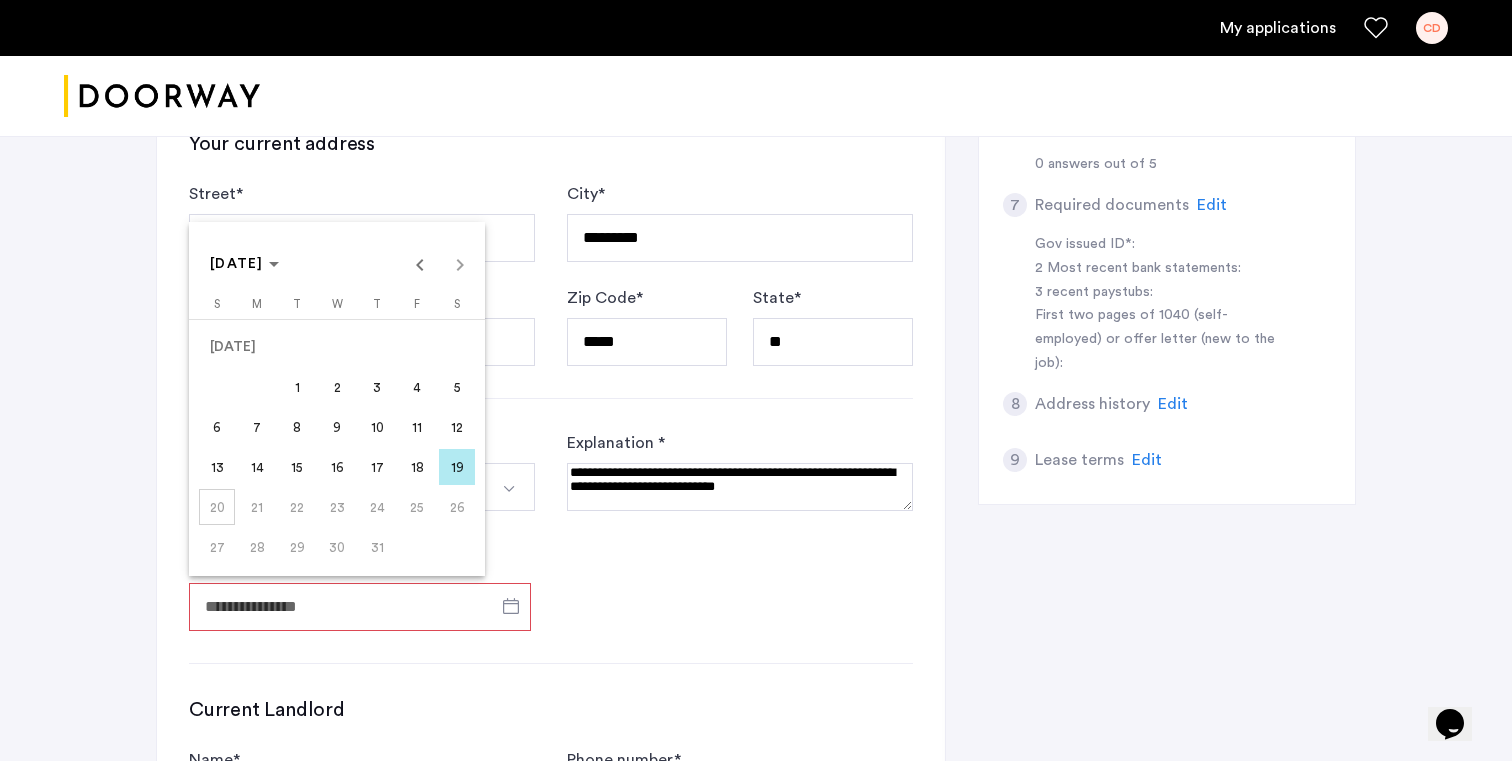 click on "1" at bounding box center [297, 387] 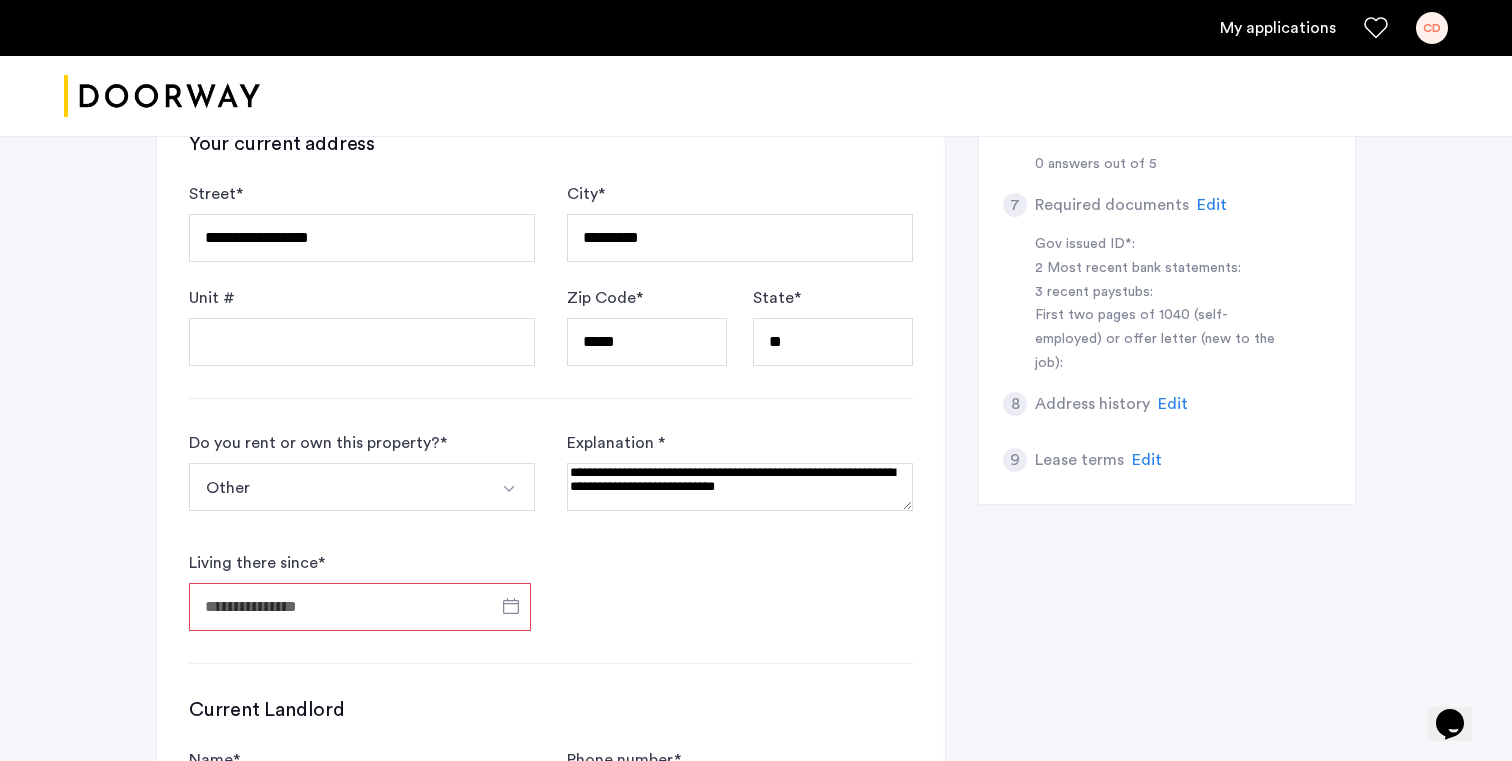 type on "**********" 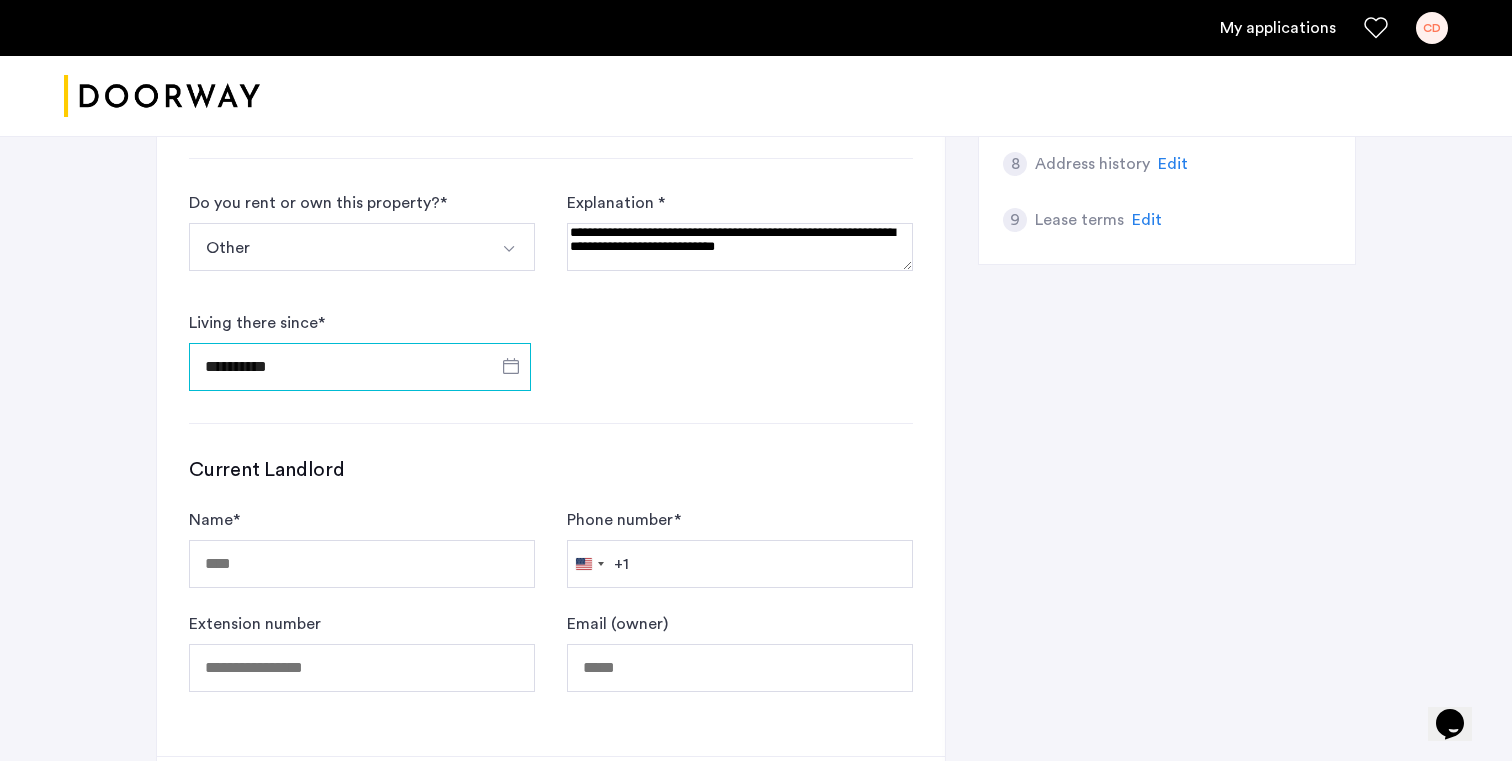 scroll, scrollTop: 1159, scrollLeft: 0, axis: vertical 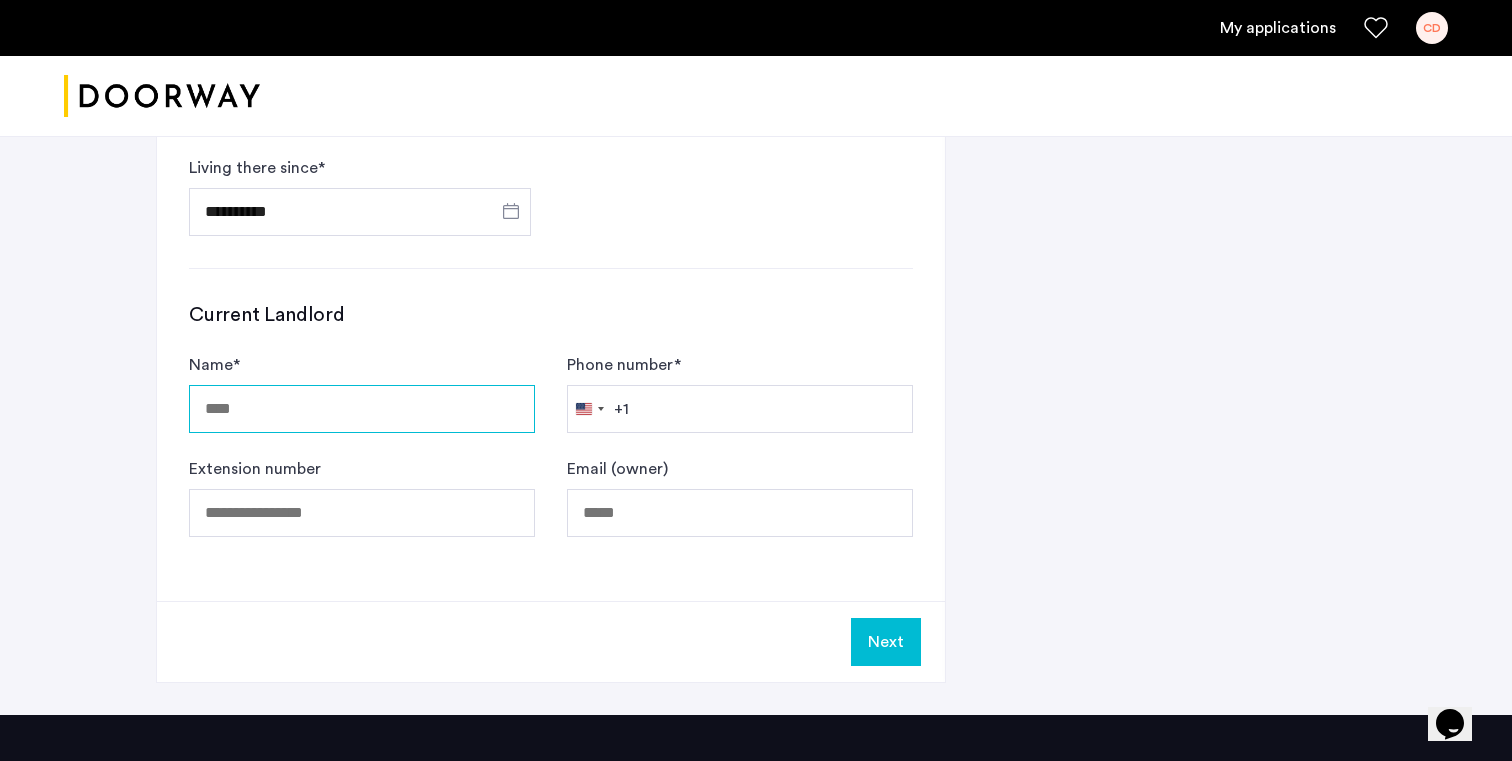 click on "Name  *" at bounding box center (362, 409) 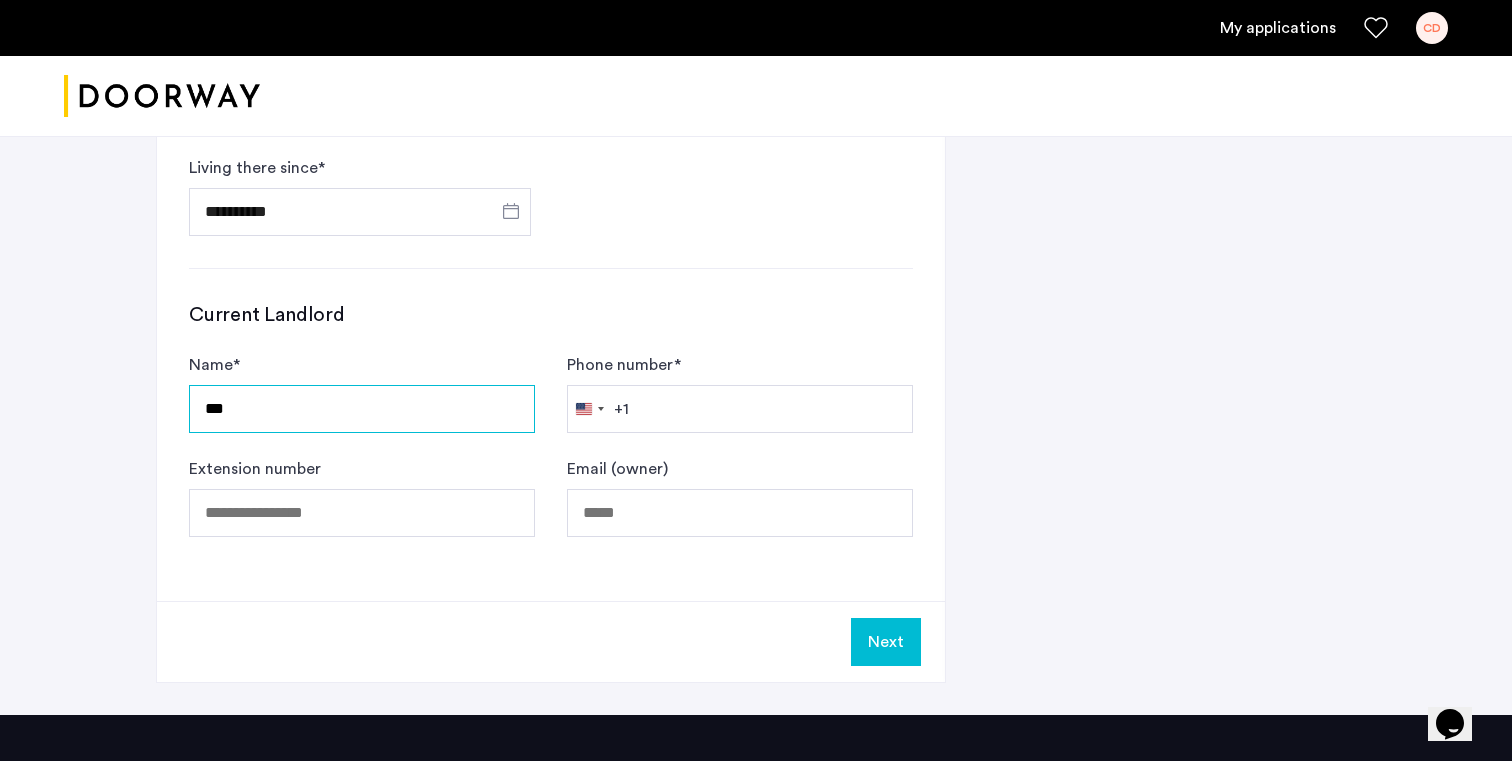 type on "***" 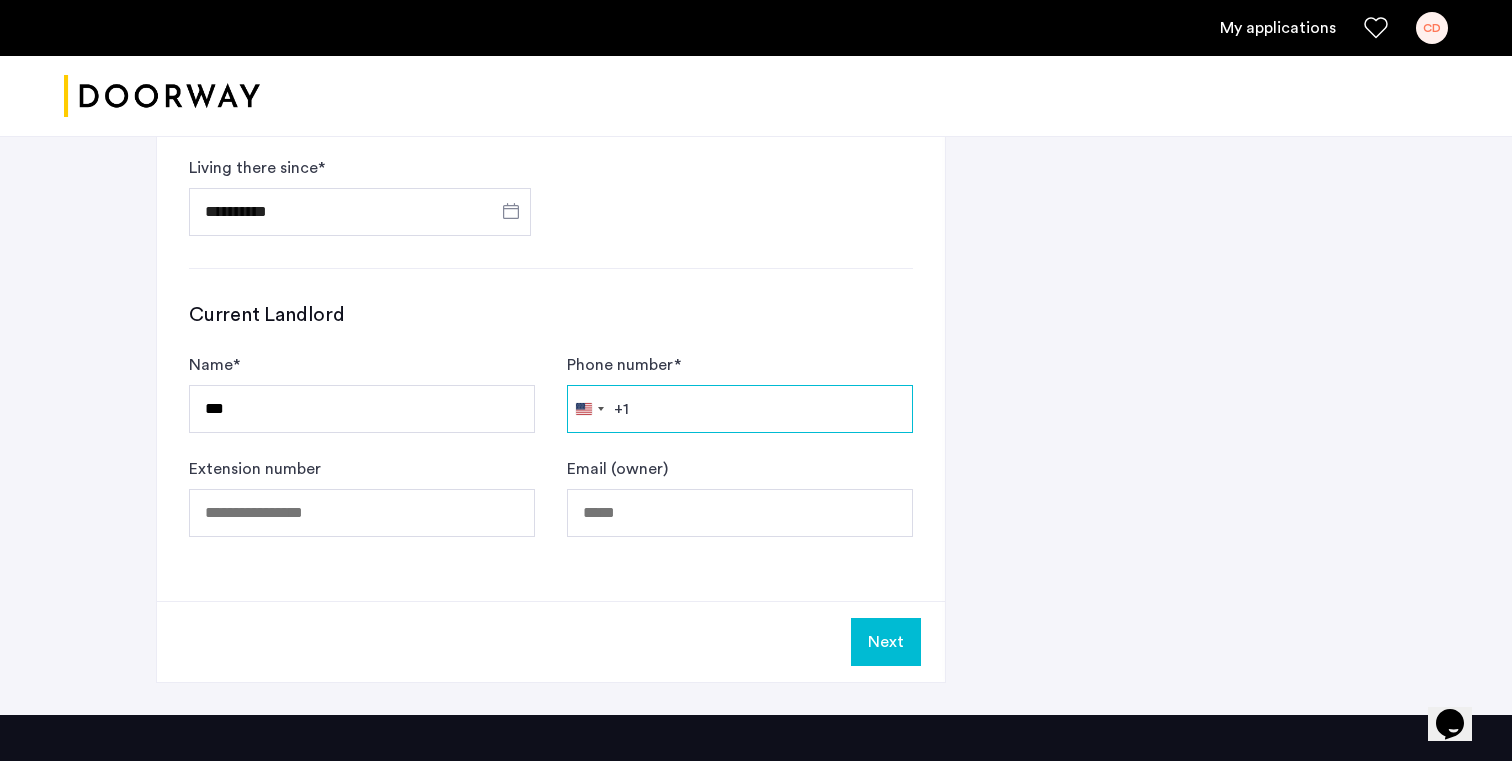 click on "Phone number  *" at bounding box center [740, 409] 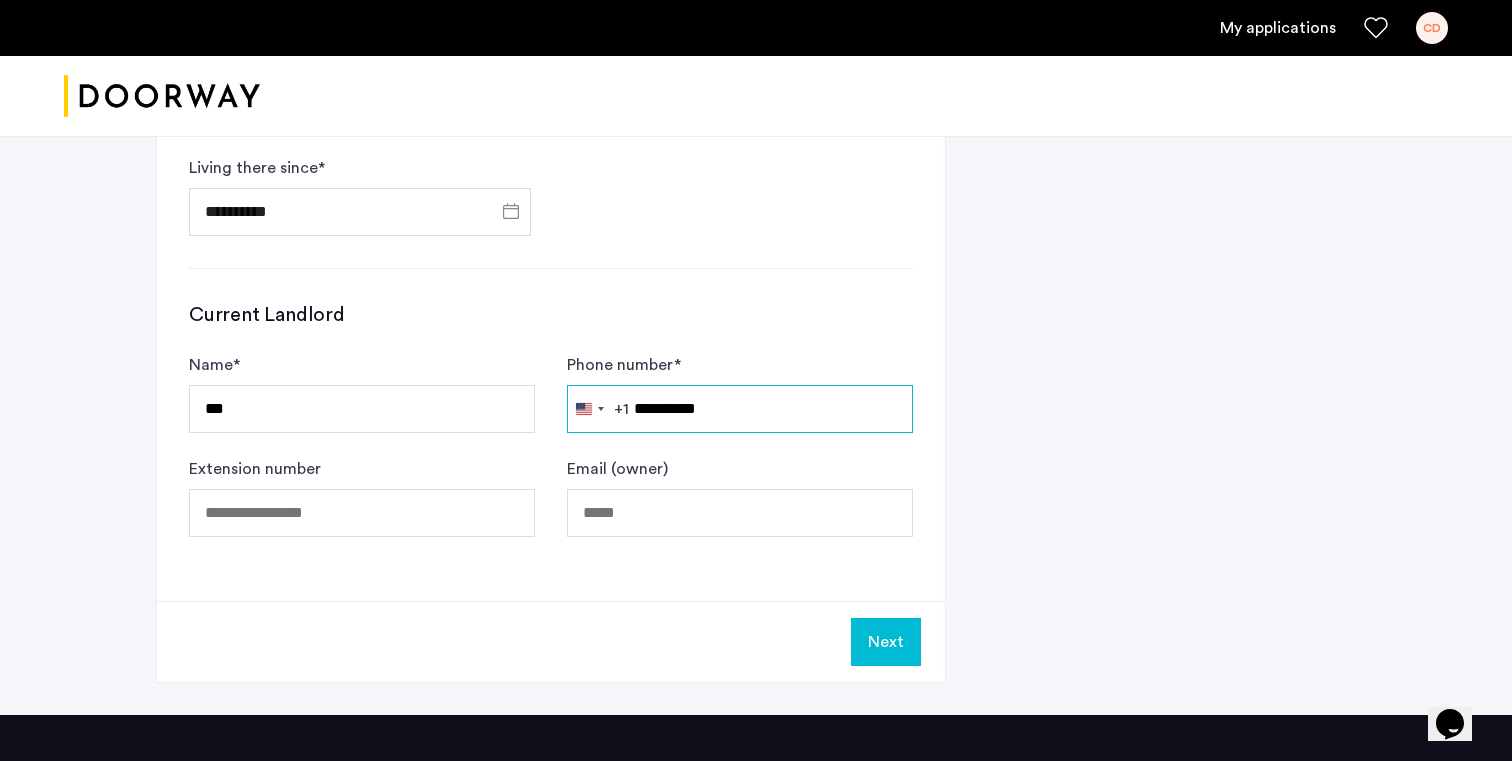 type on "**********" 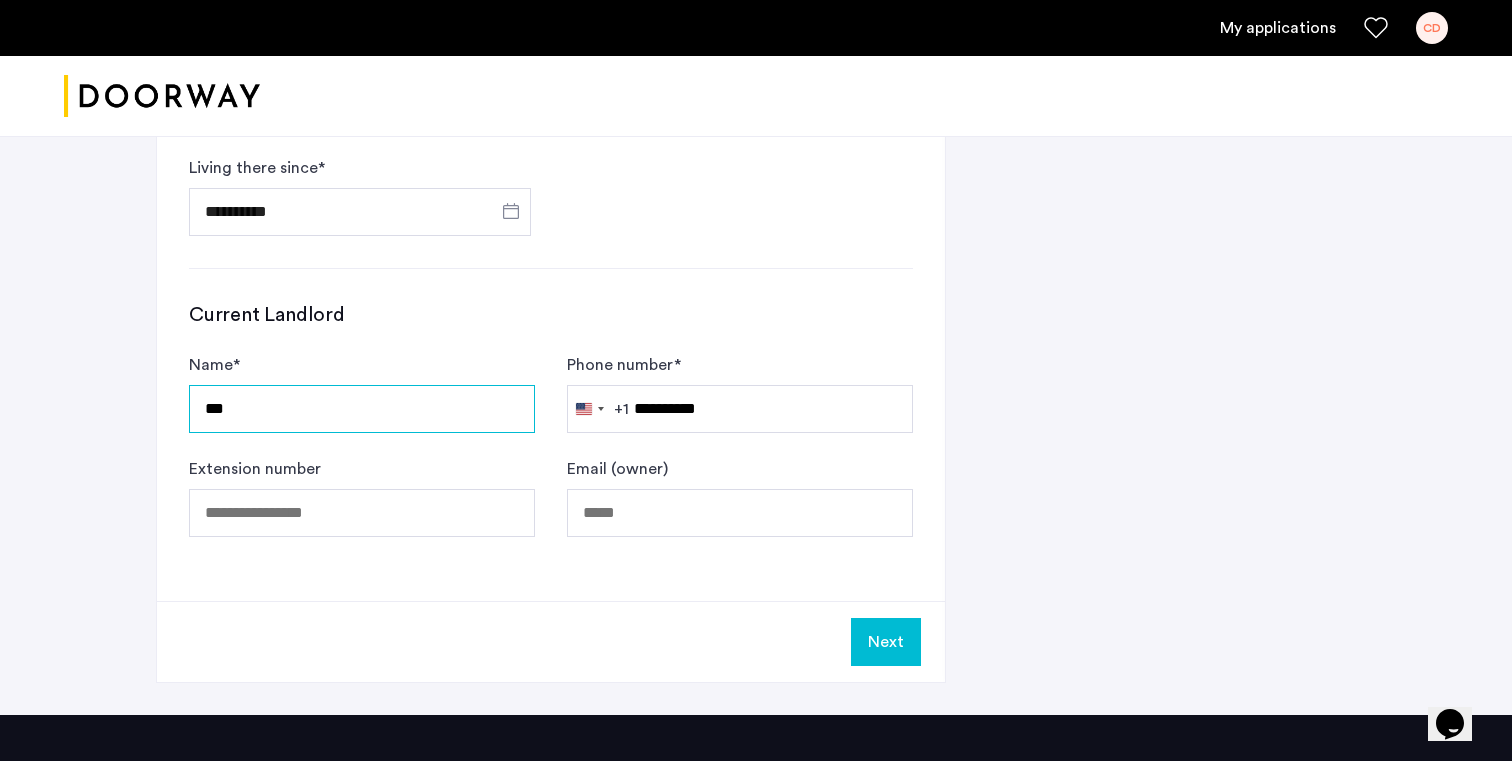 drag, startPoint x: 386, startPoint y: 408, endPoint x: 113, endPoint y: 407, distance: 273.00183 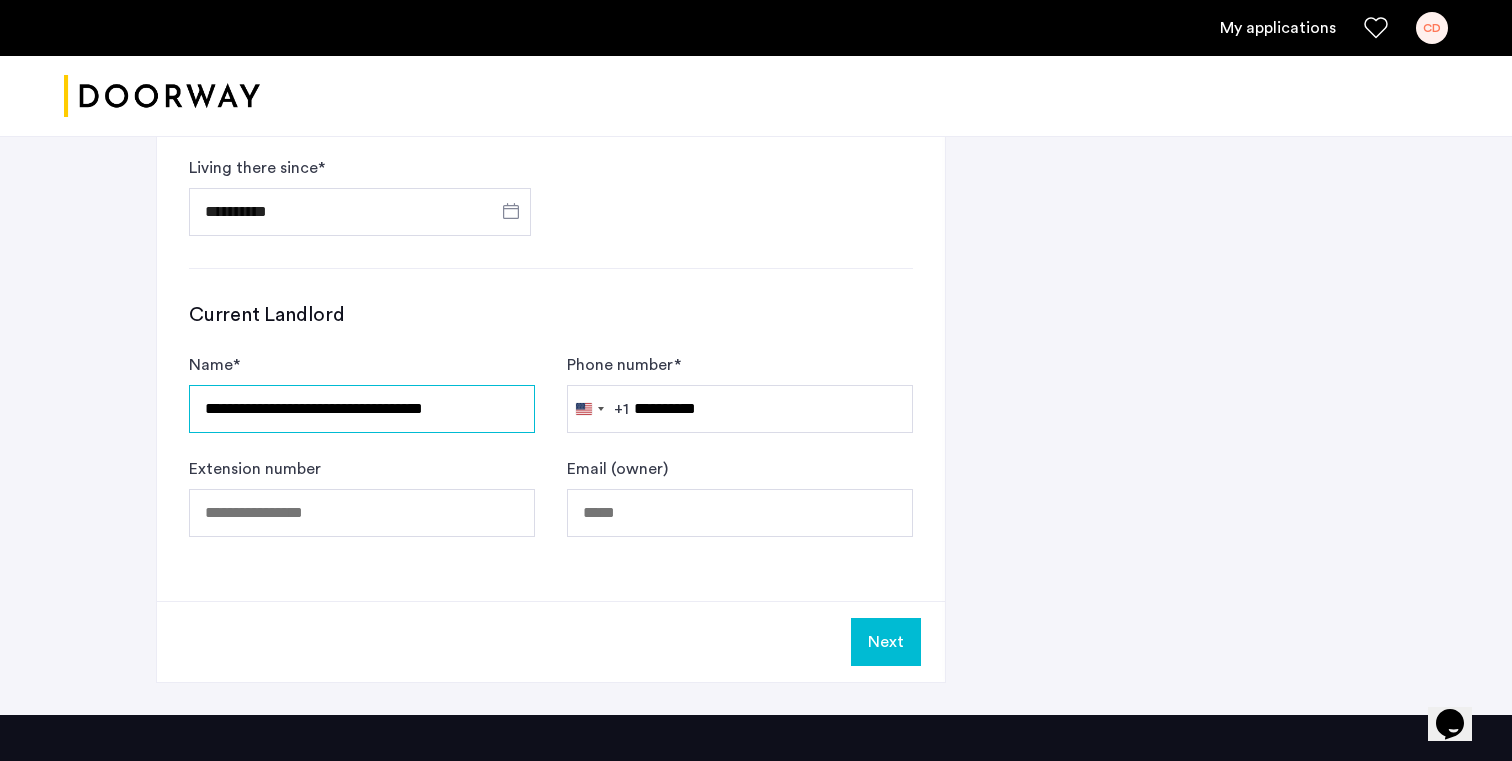 type on "**********" 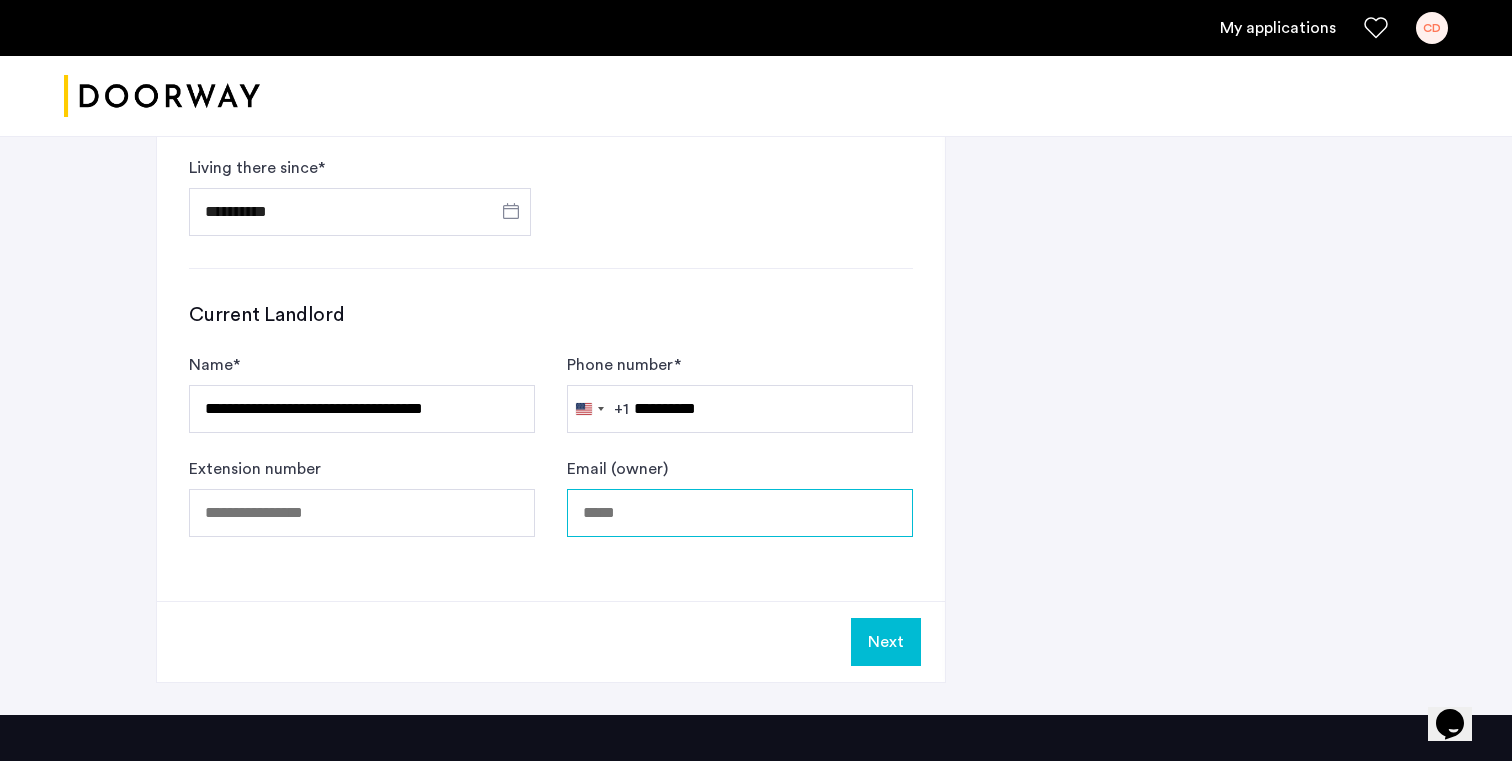 click on "Email (owner)" at bounding box center (740, 513) 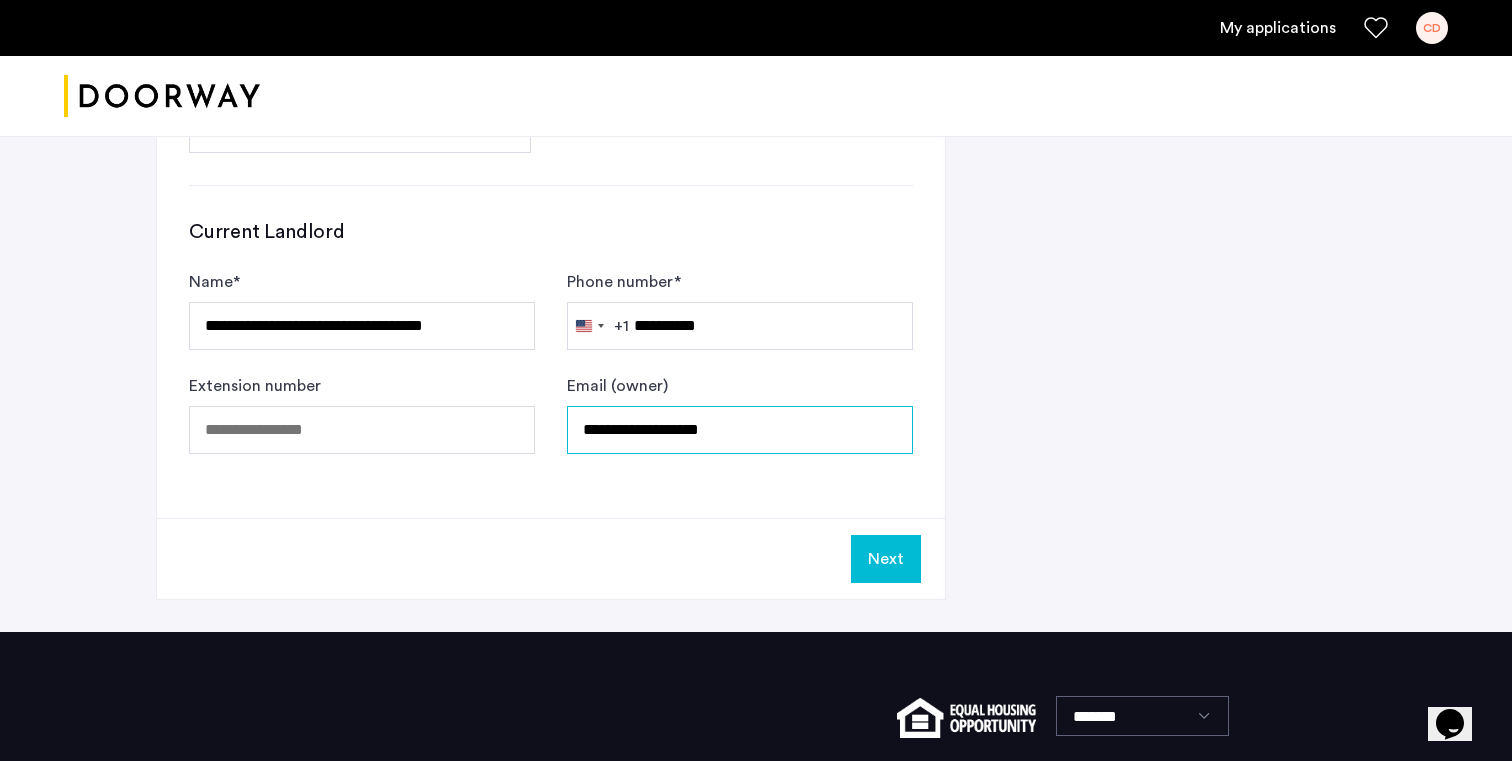scroll, scrollTop: 1243, scrollLeft: 0, axis: vertical 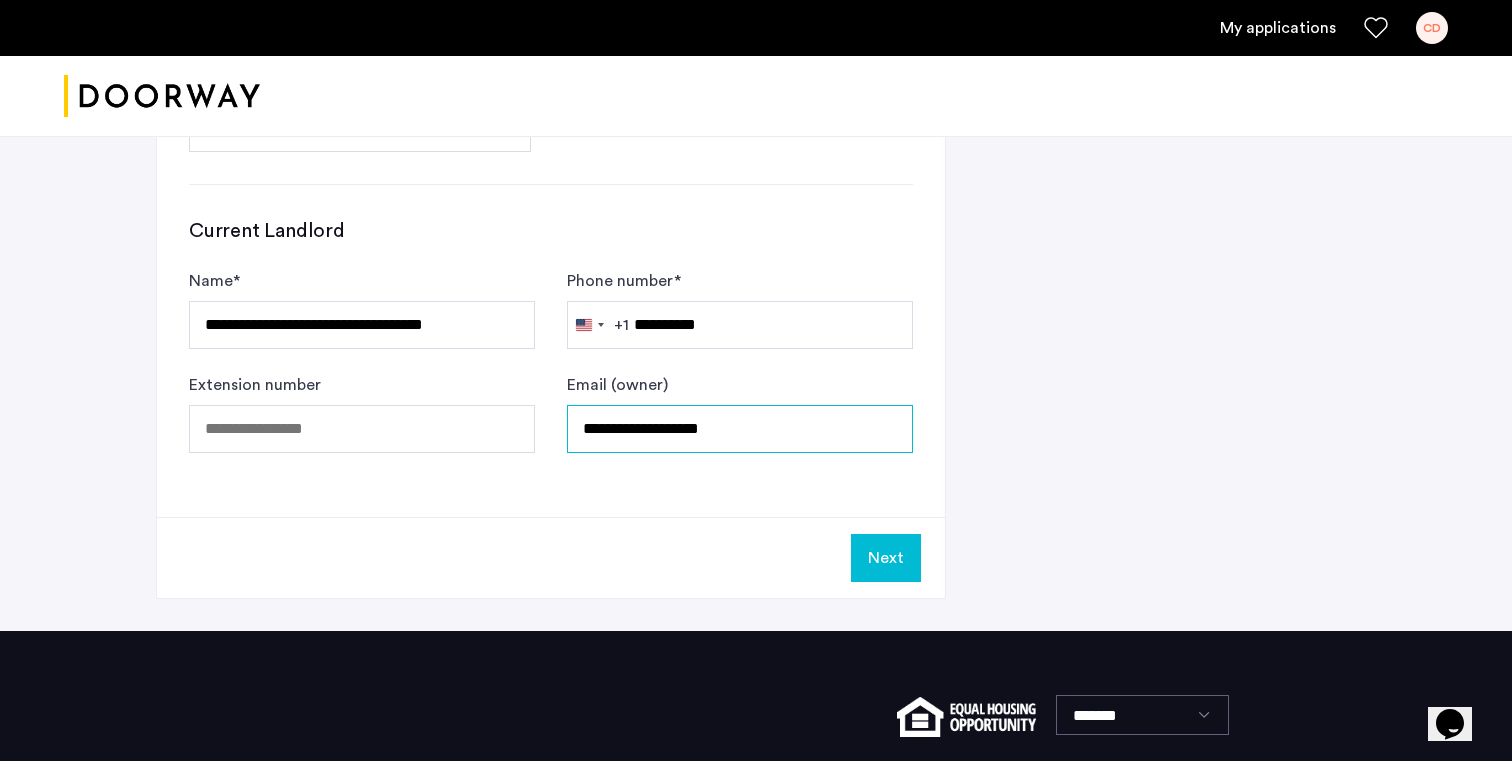 type on "**********" 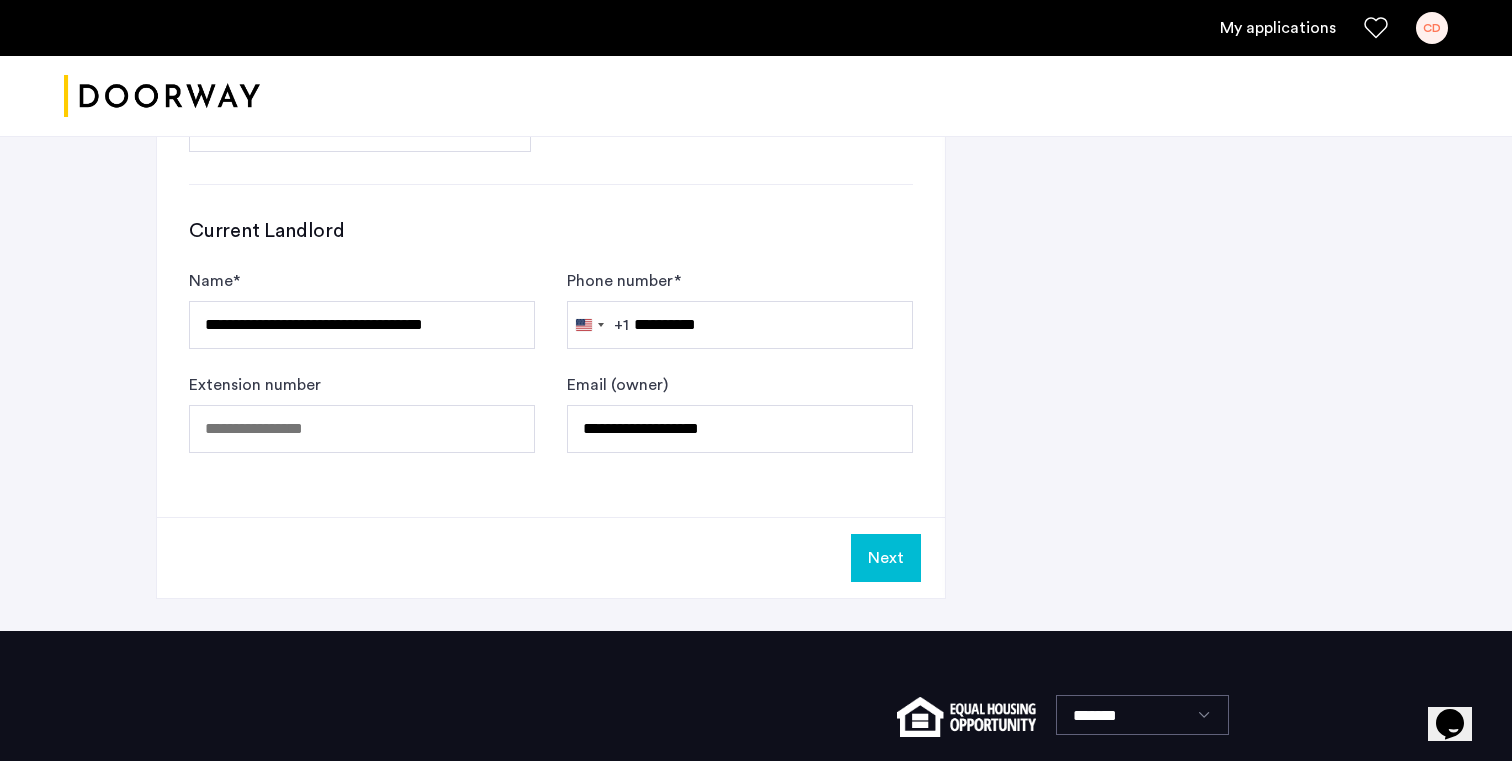 click on "Next" 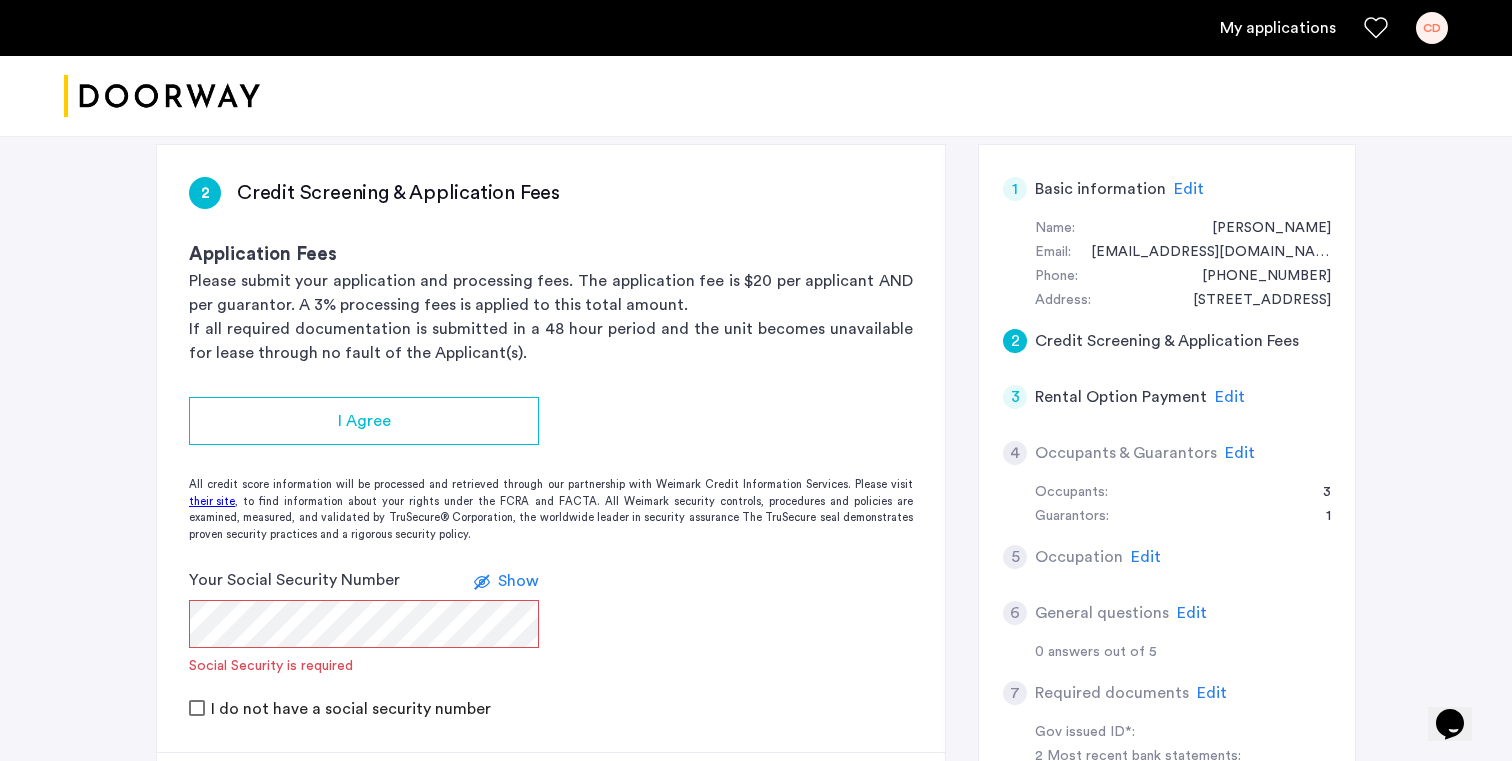 scroll, scrollTop: 302, scrollLeft: 0, axis: vertical 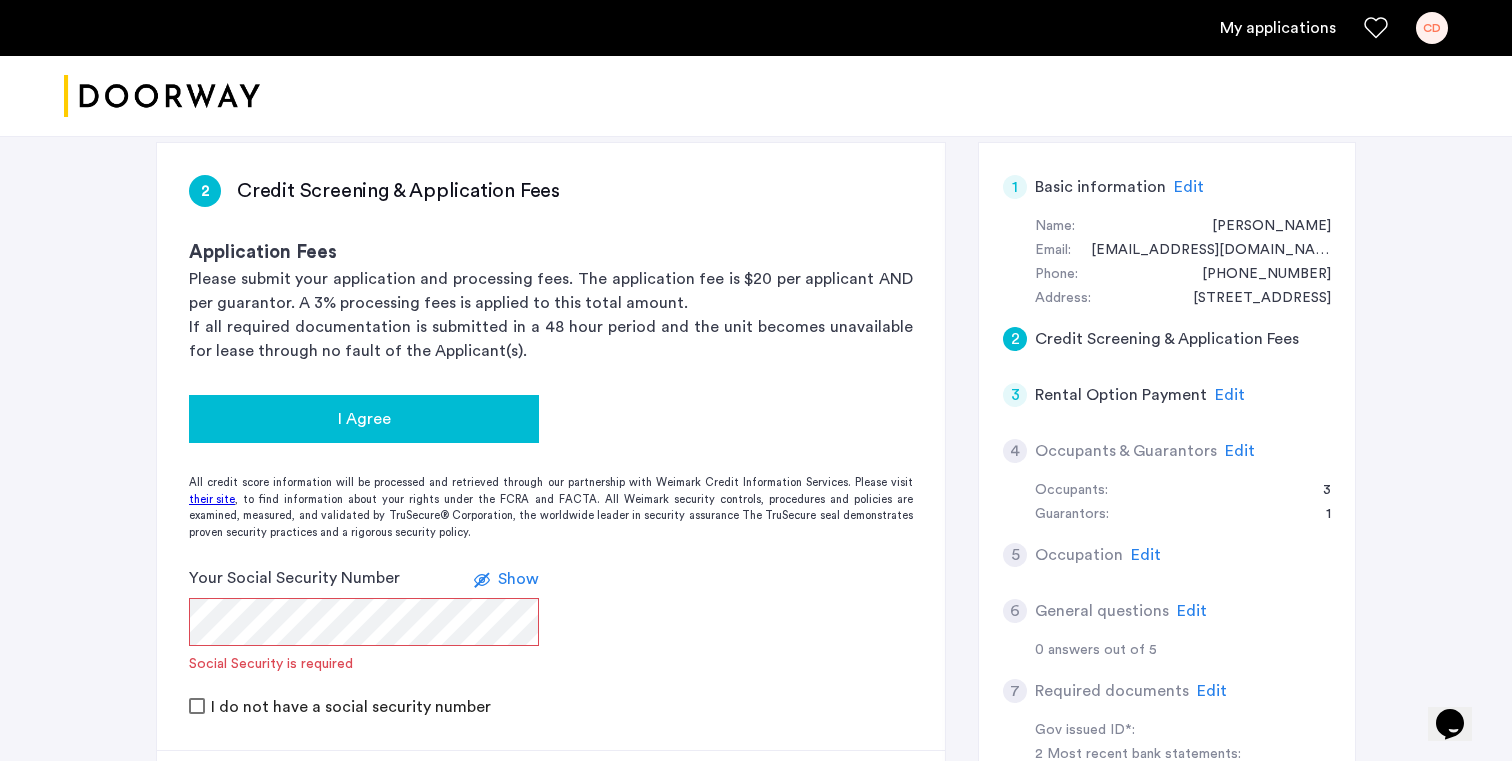 click on "I Agree" 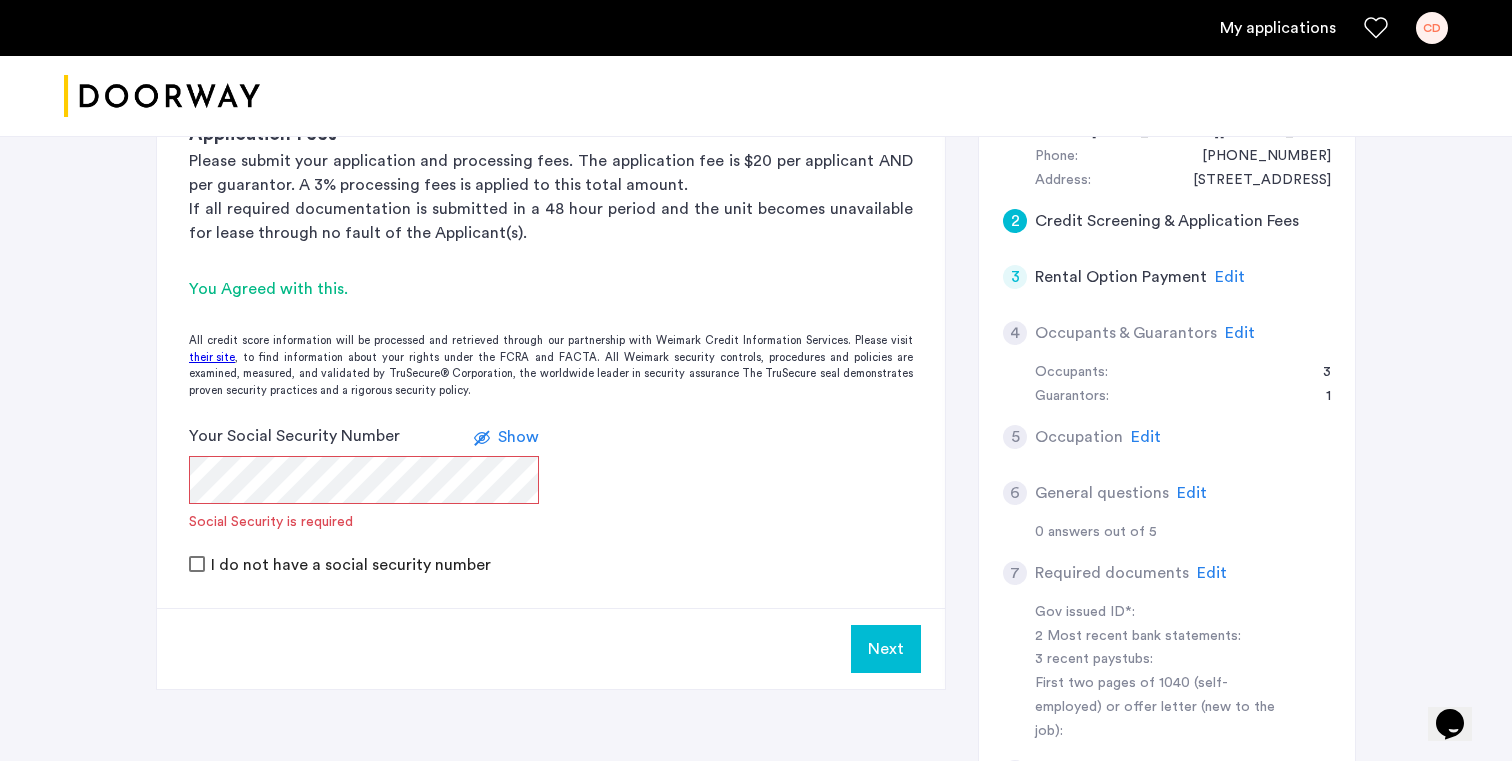 scroll, scrollTop: 593, scrollLeft: 0, axis: vertical 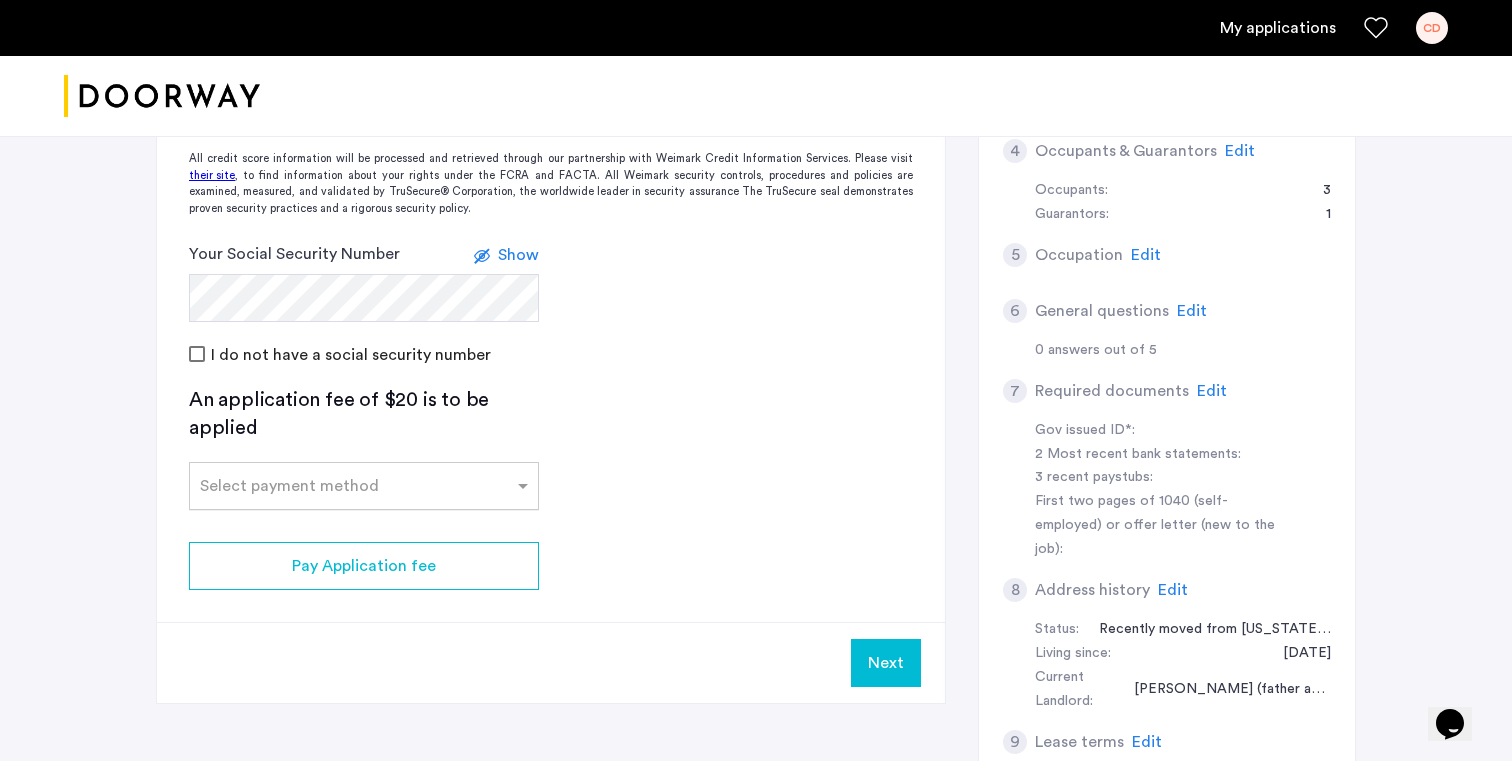 click on "Select payment method" 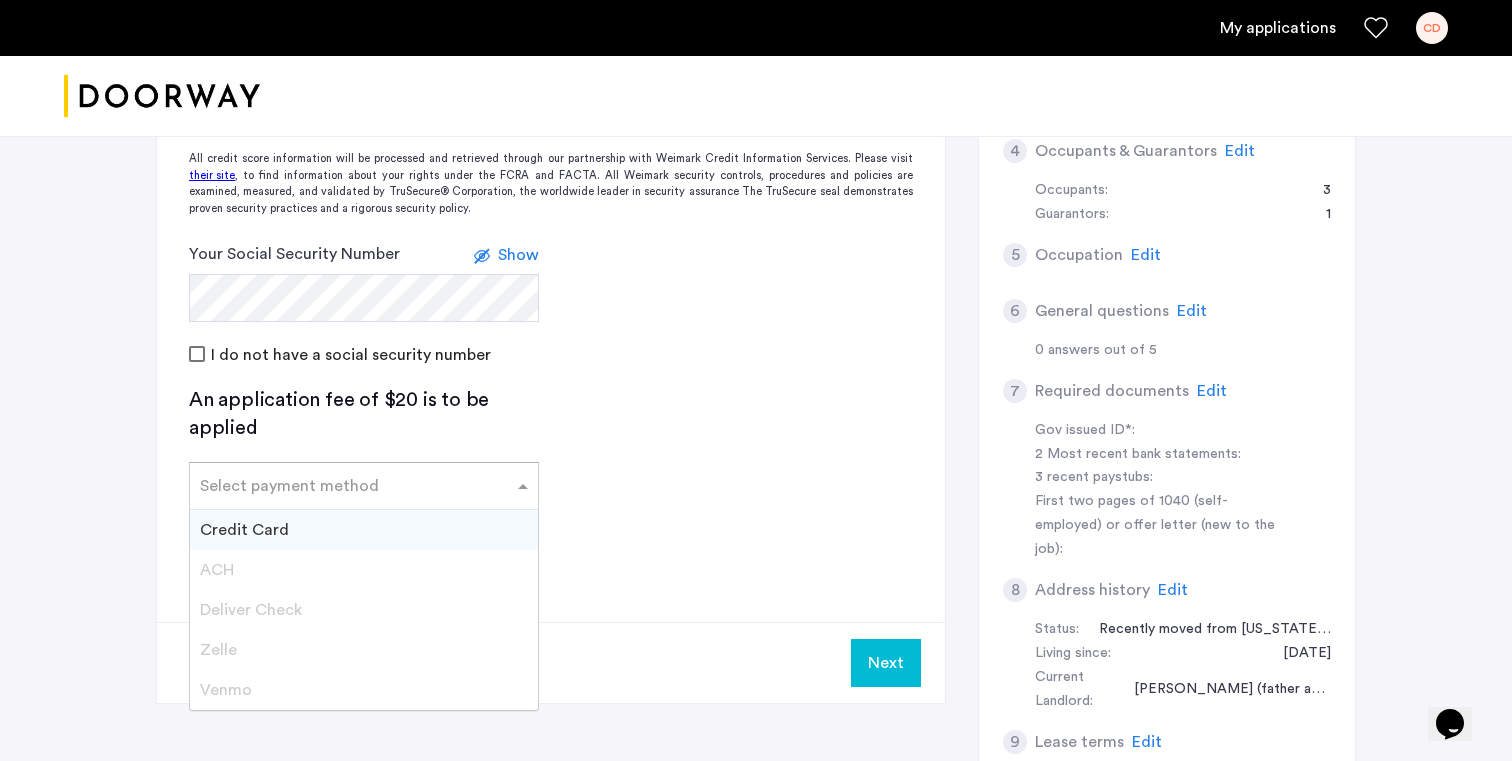 click on "Credit Card" at bounding box center (364, 530) 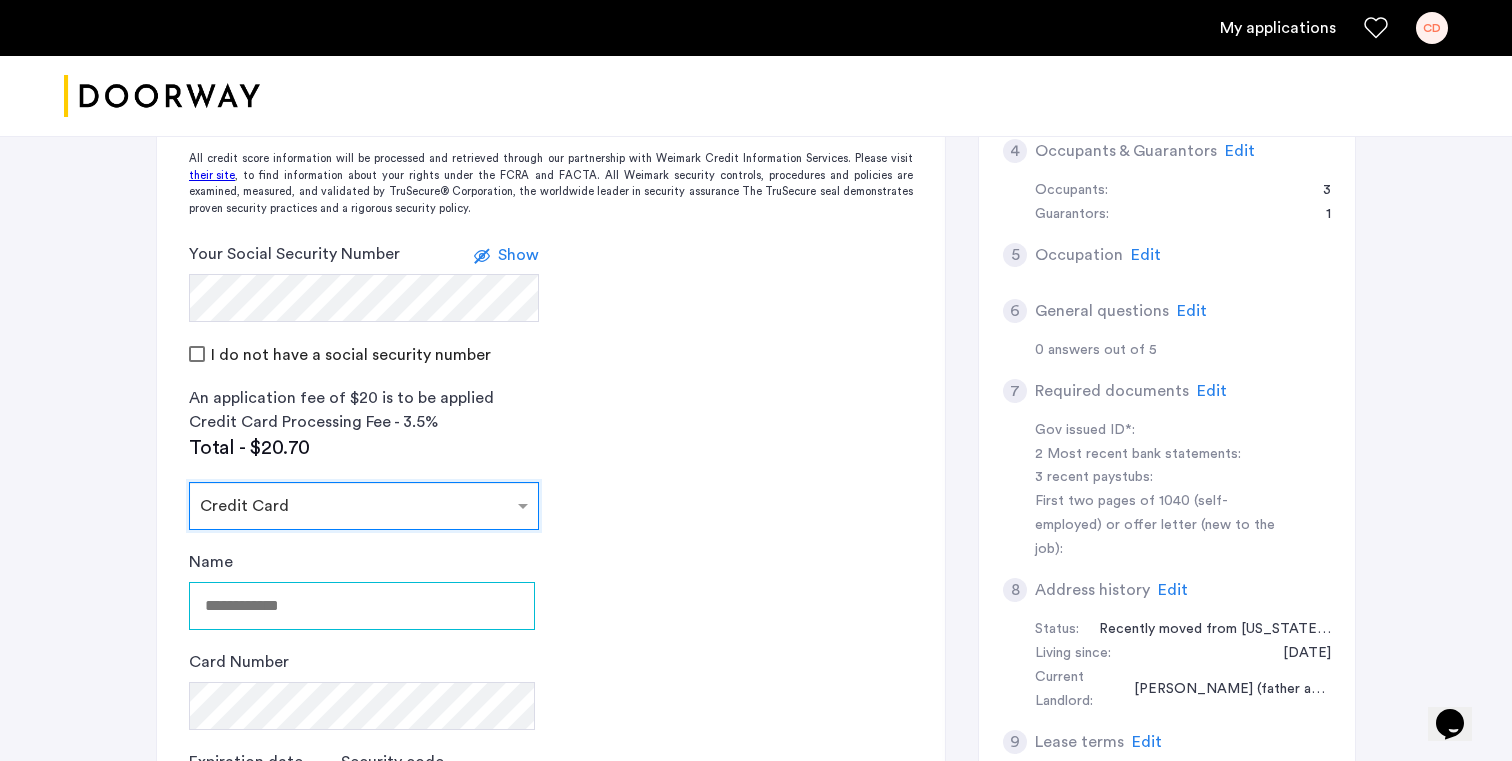 click on "Name" at bounding box center (362, 606) 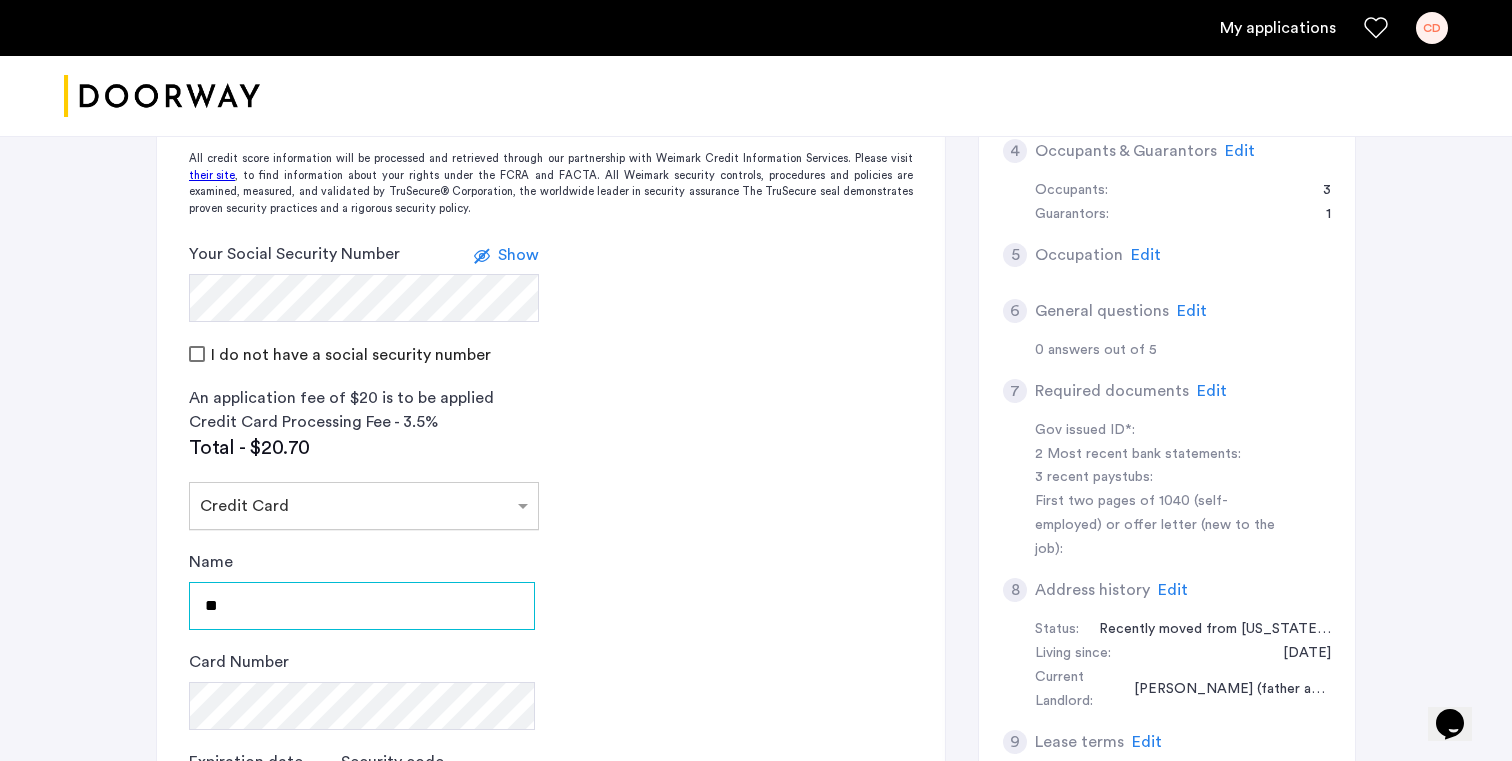 type on "*" 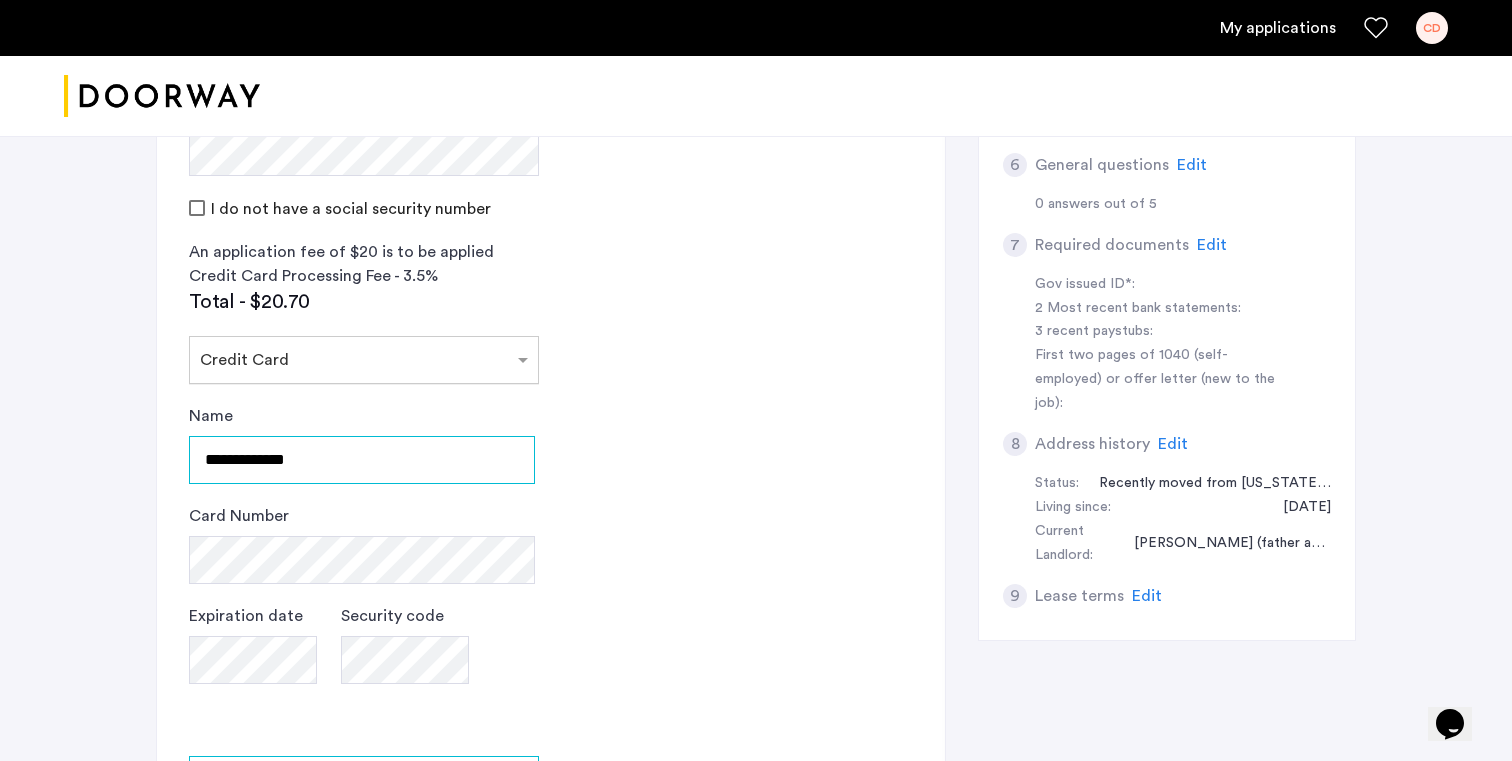 scroll, scrollTop: 757, scrollLeft: 0, axis: vertical 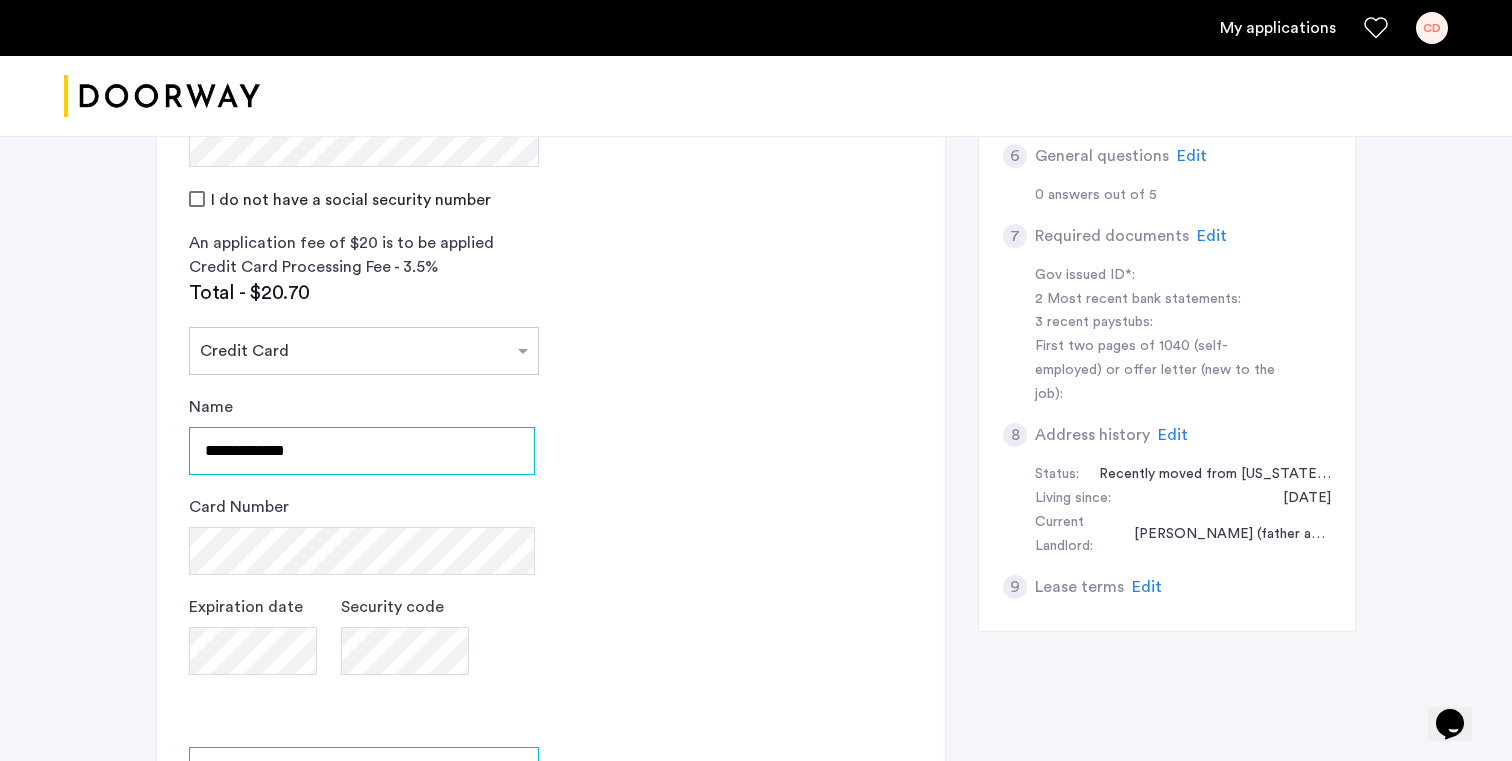 type on "**********" 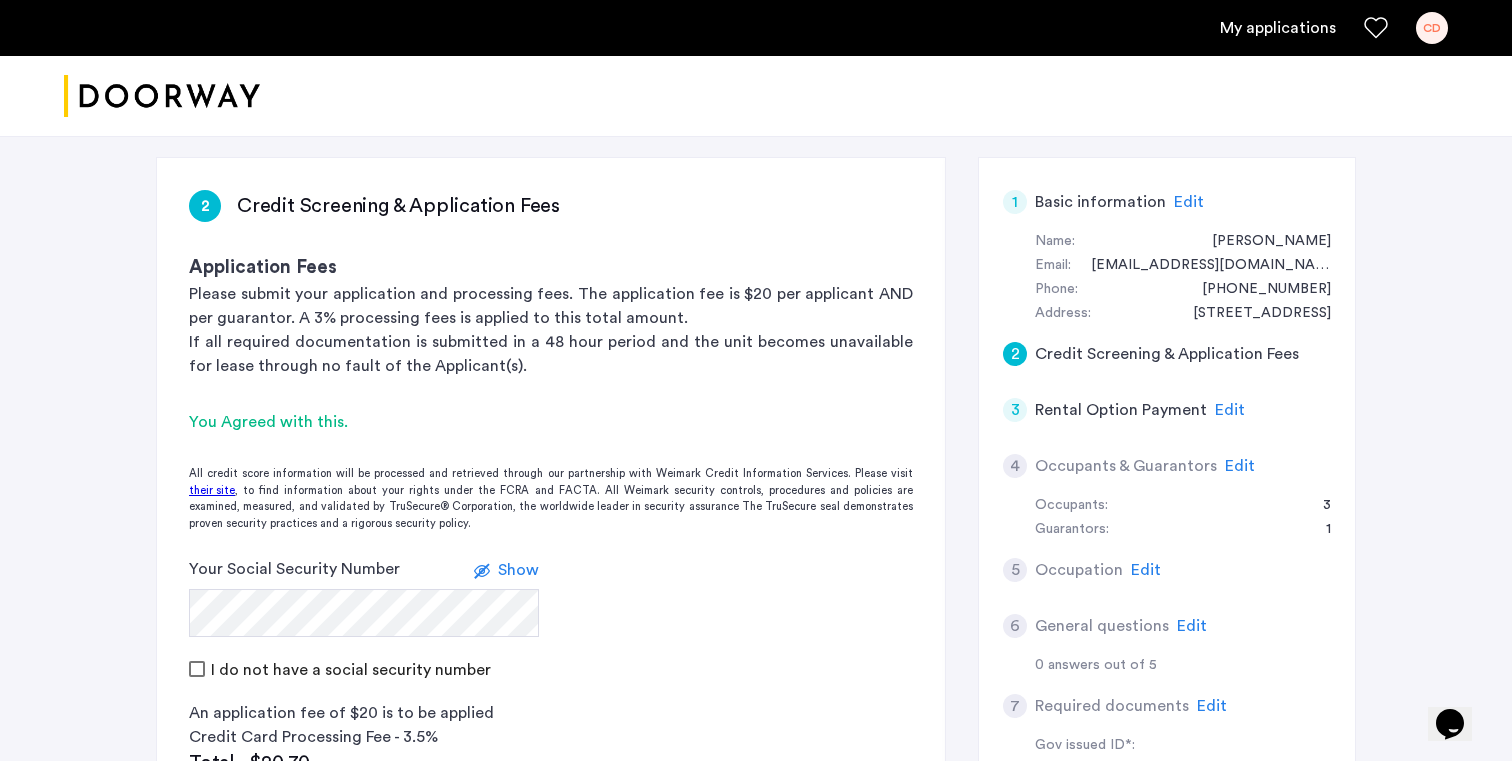 scroll, scrollTop: 300, scrollLeft: 0, axis: vertical 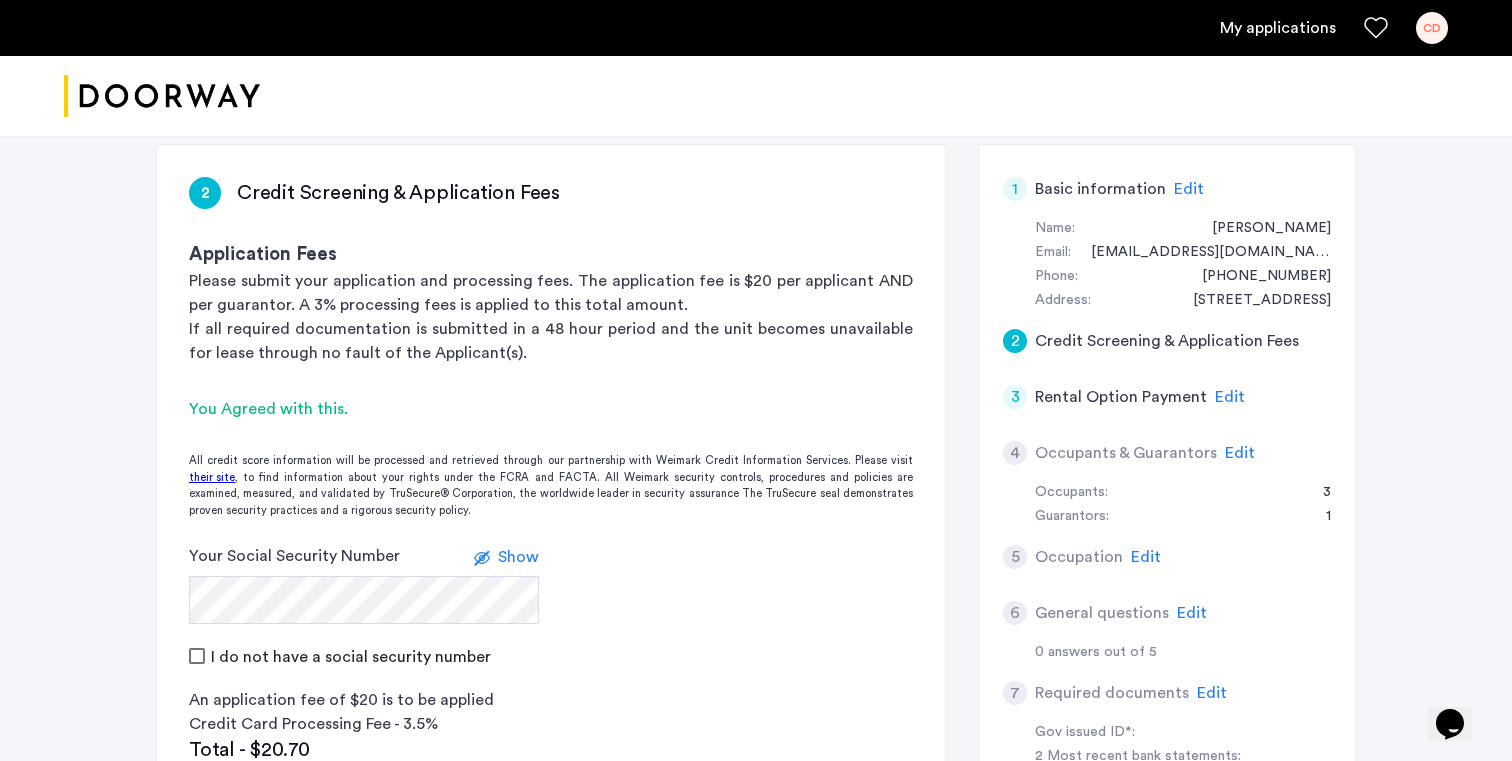 click on "Show" 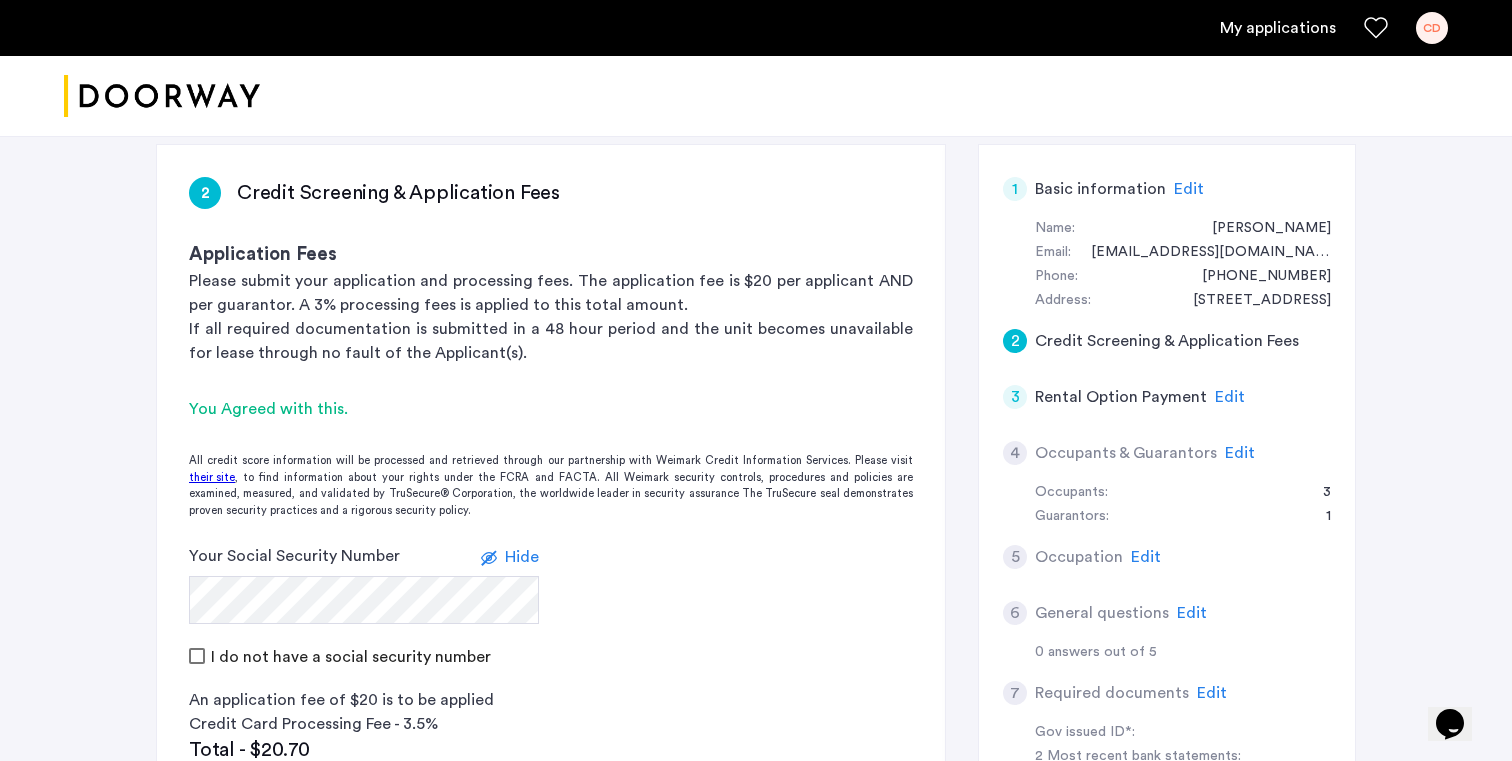 click on "Hide" 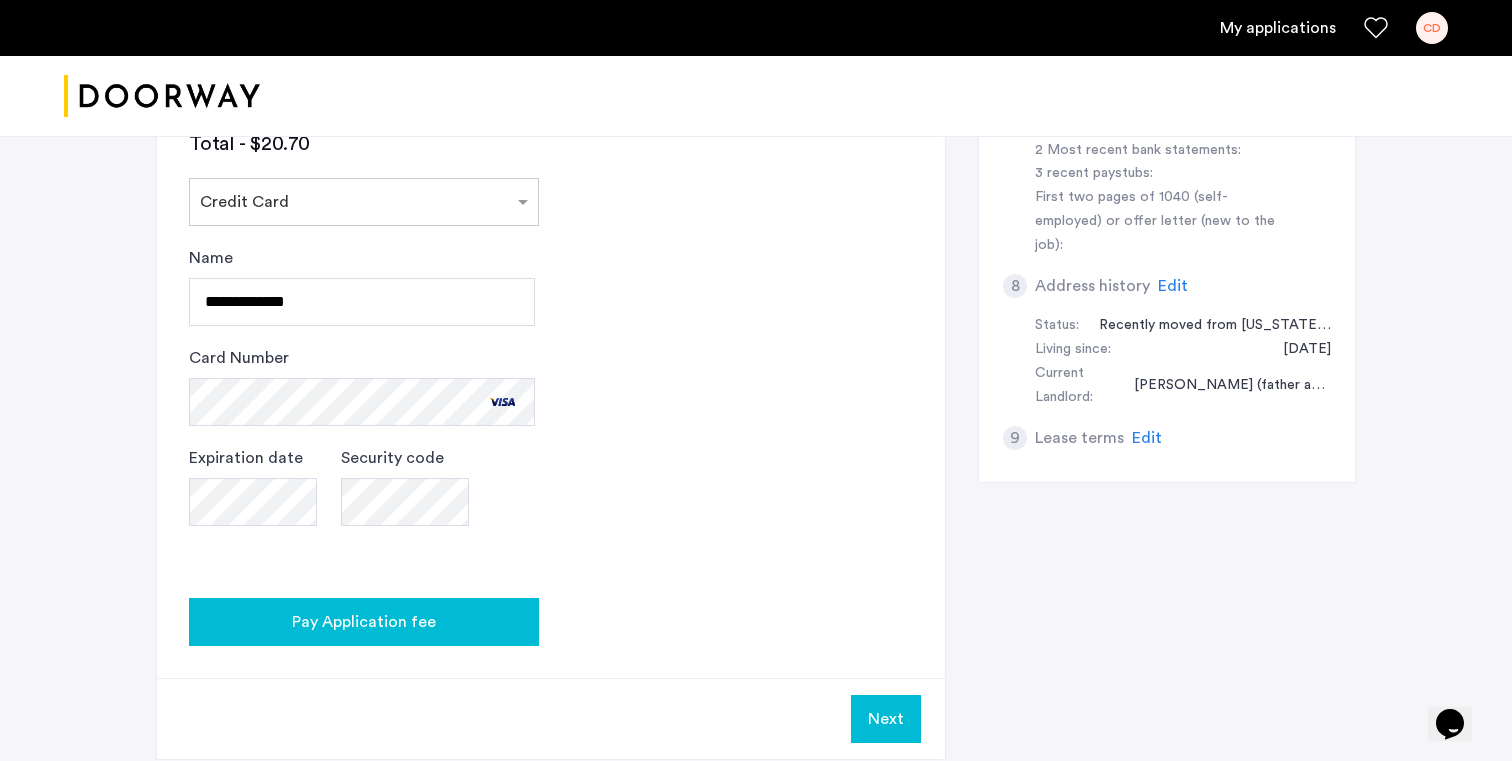scroll, scrollTop: 908, scrollLeft: 0, axis: vertical 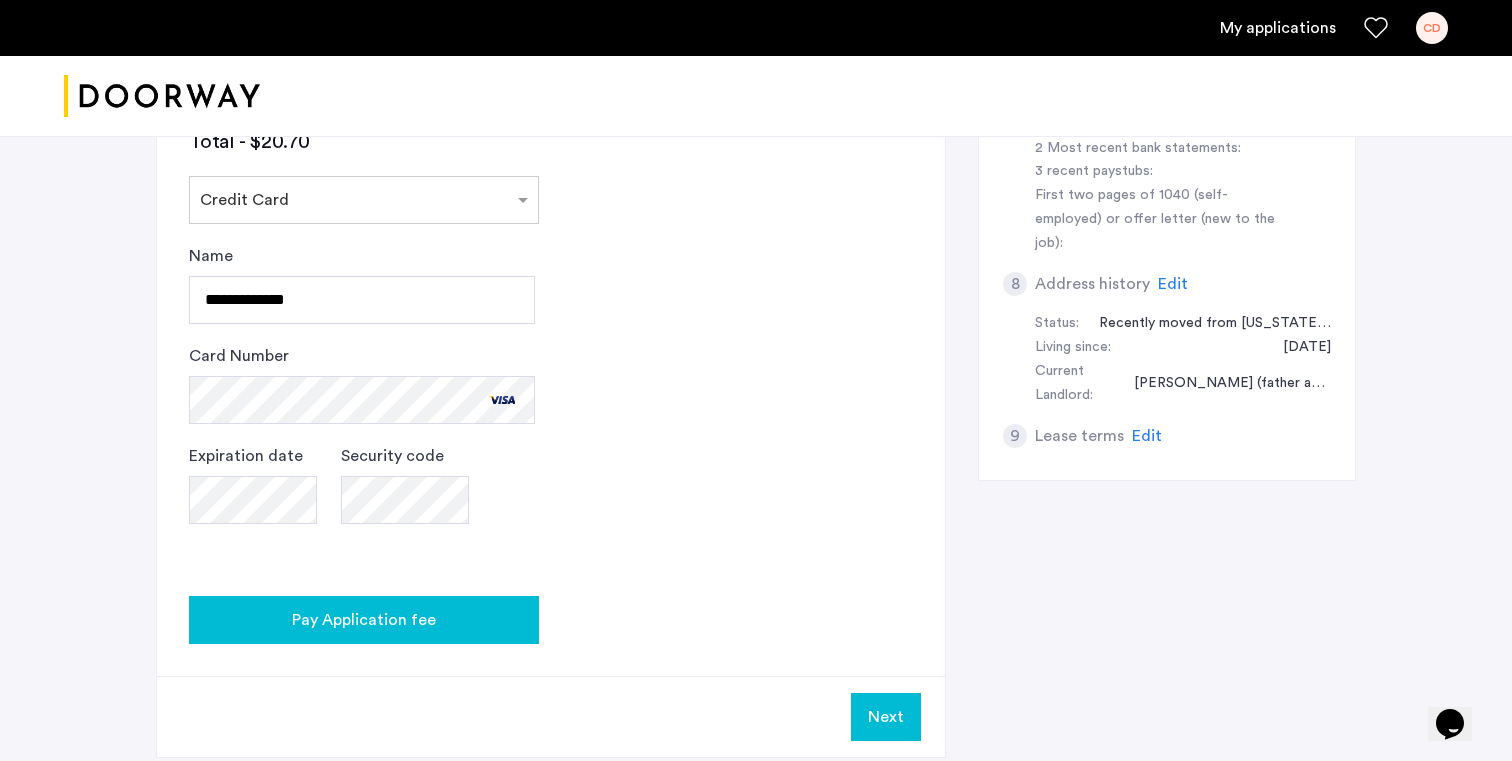 click on "Pay Application fee" 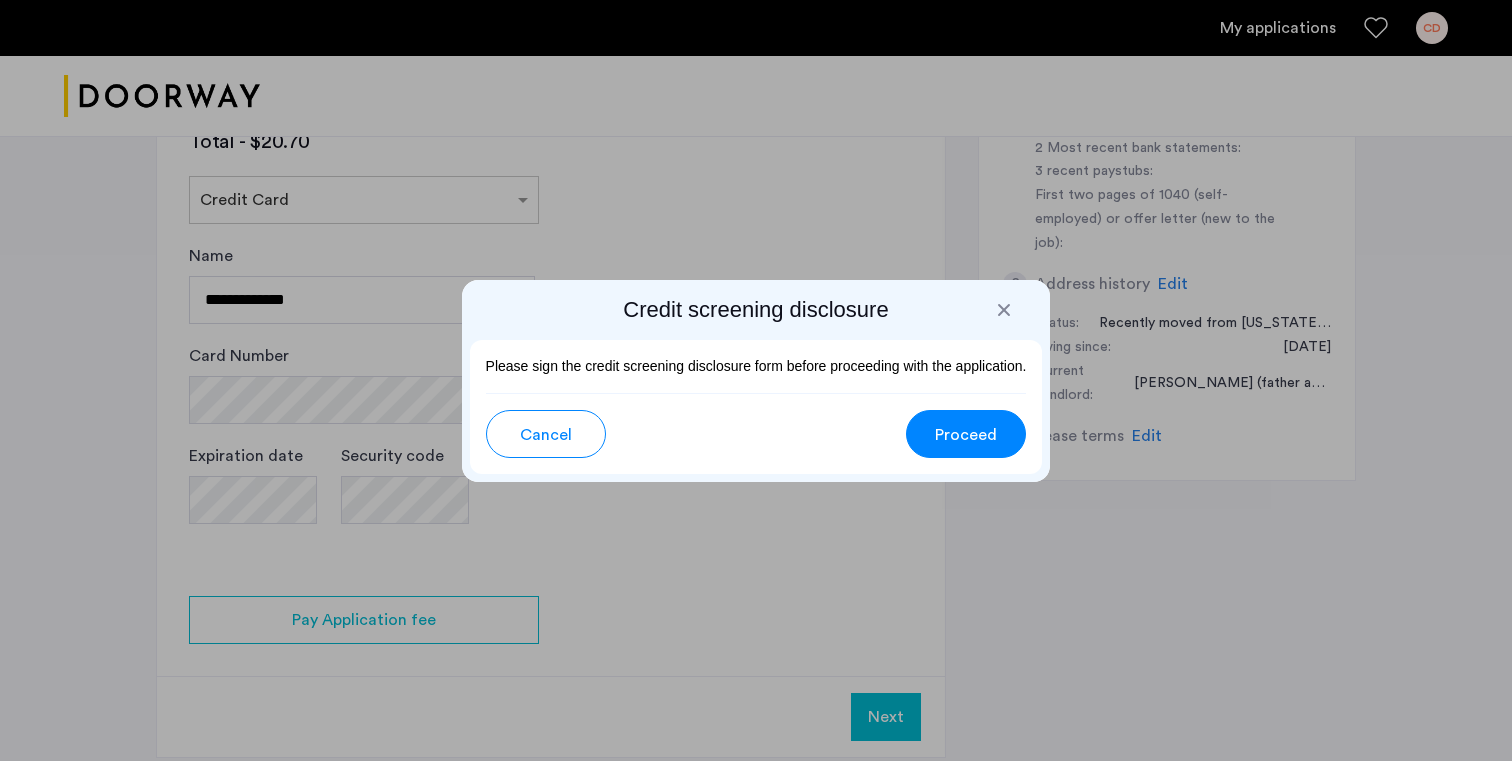 click on "Credit screening disclosure" at bounding box center [756, 310] 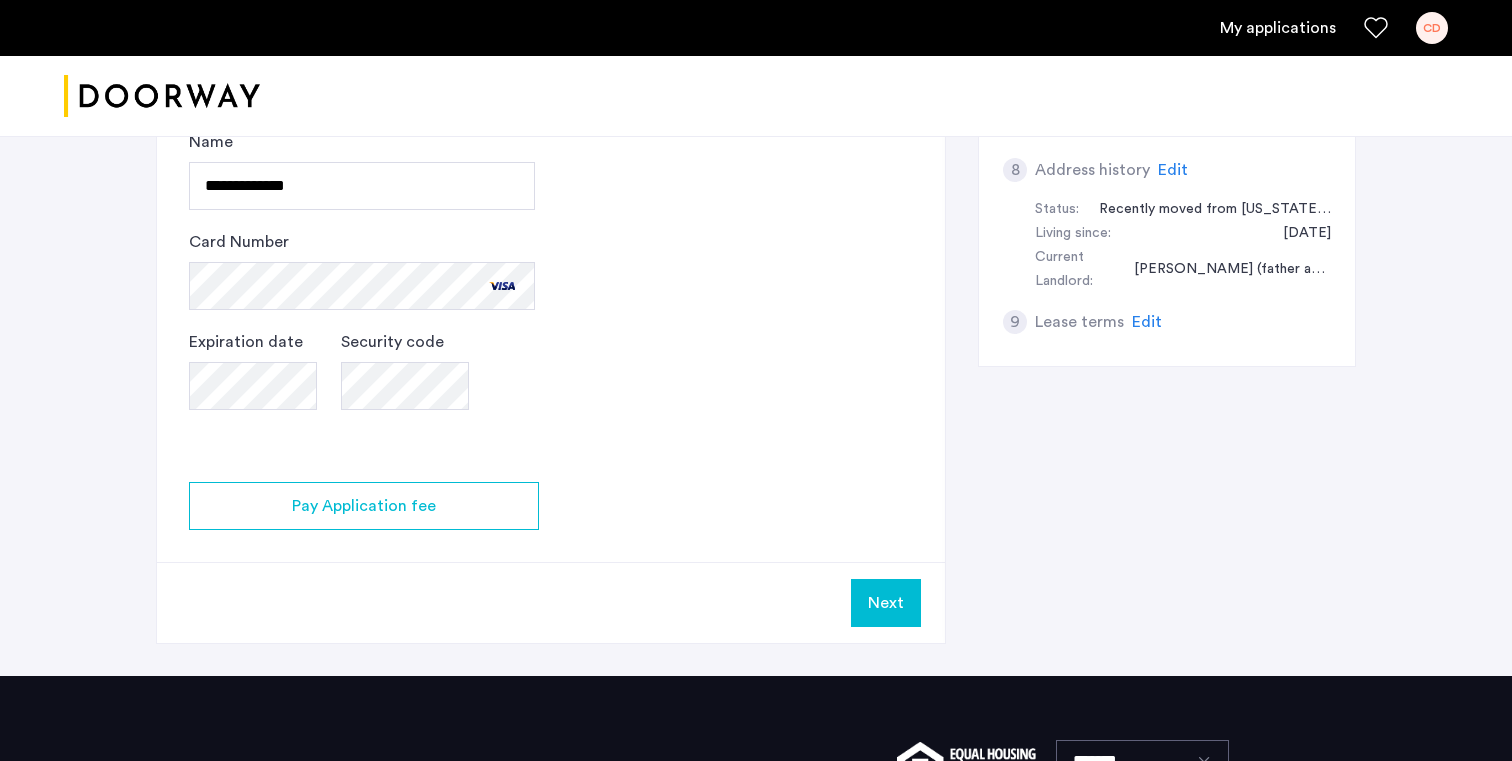 scroll, scrollTop: 1032, scrollLeft: 0, axis: vertical 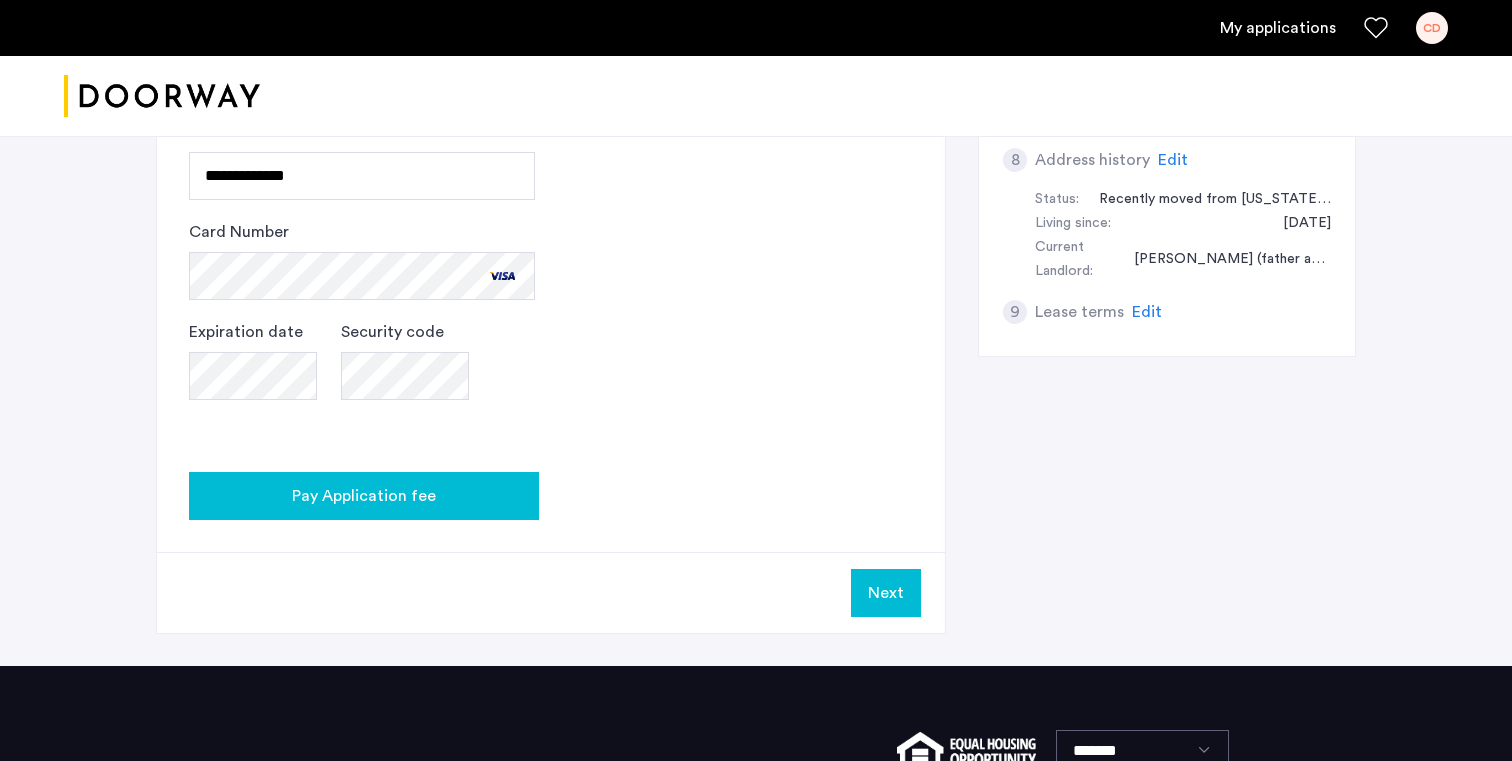 click on "Pay Application fee" 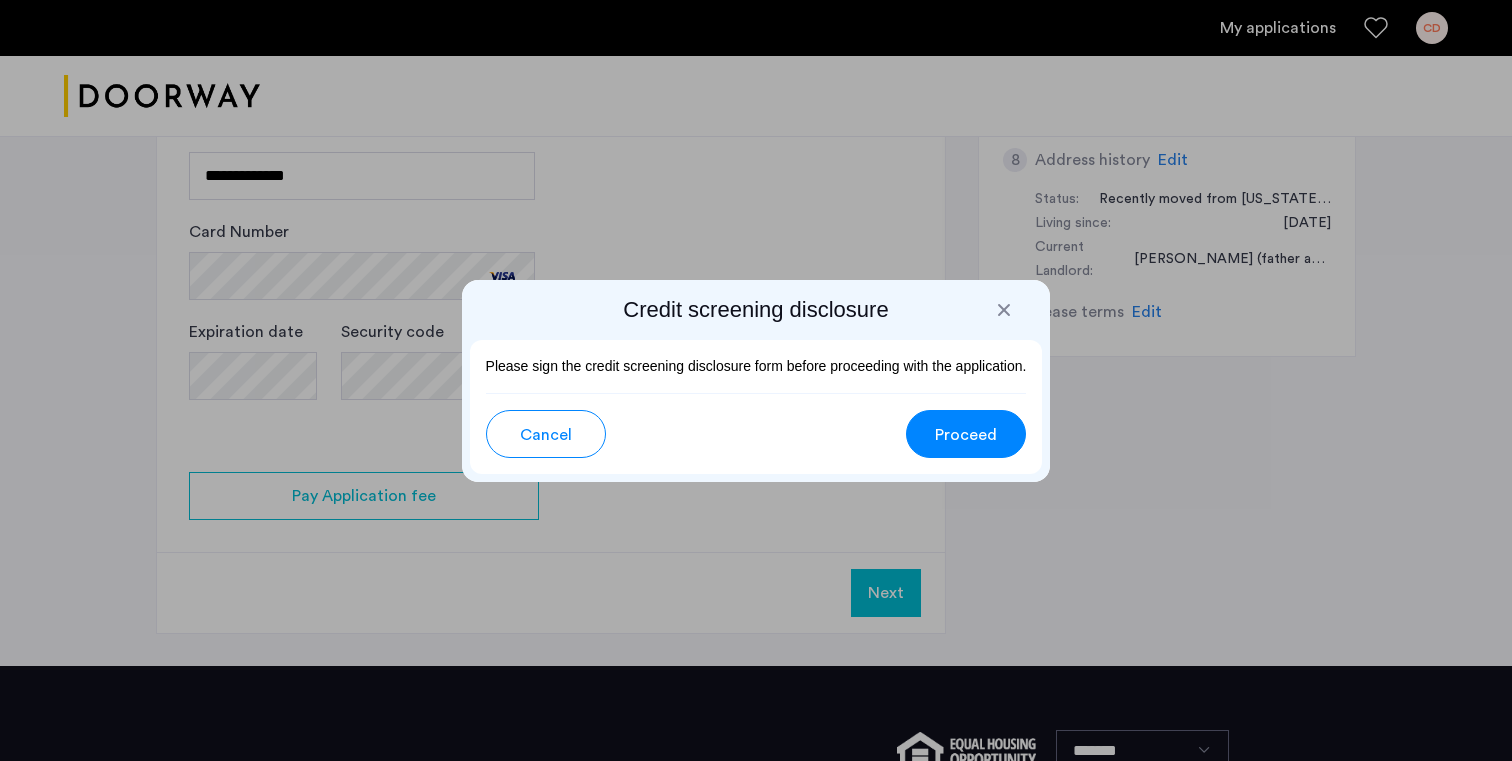 click on "Proceed" at bounding box center (966, 435) 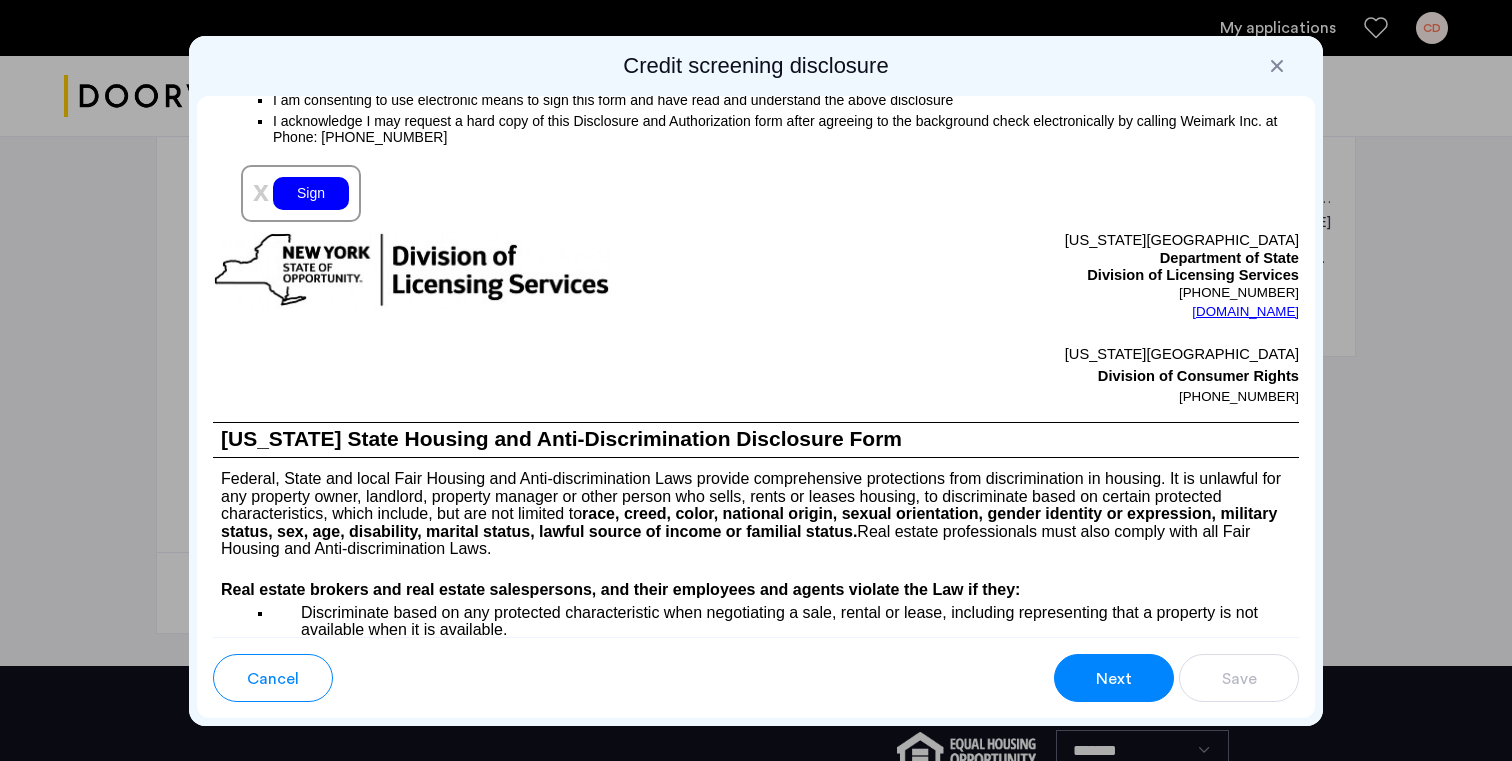 scroll, scrollTop: 2242, scrollLeft: 0, axis: vertical 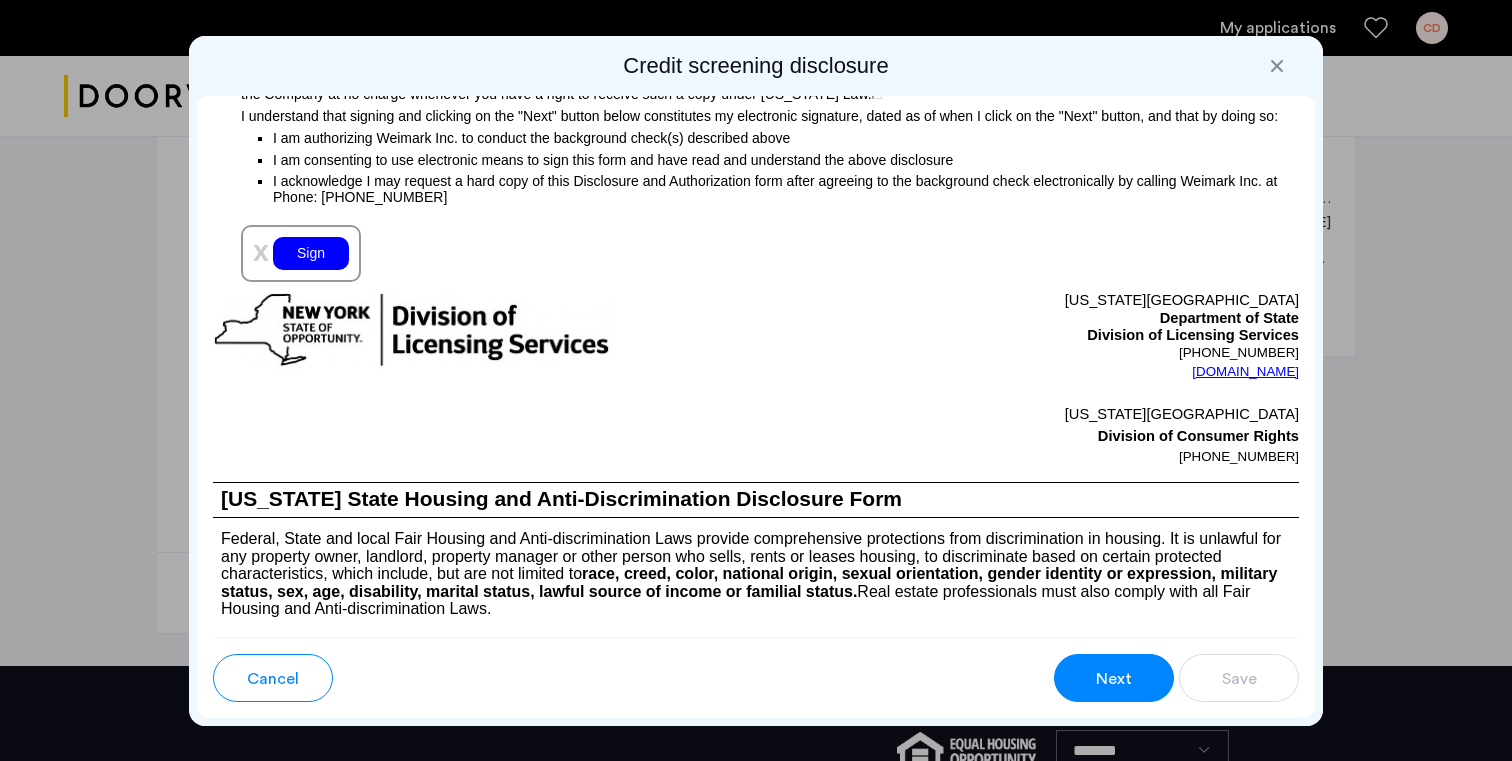 click on "Sign" at bounding box center [311, 253] 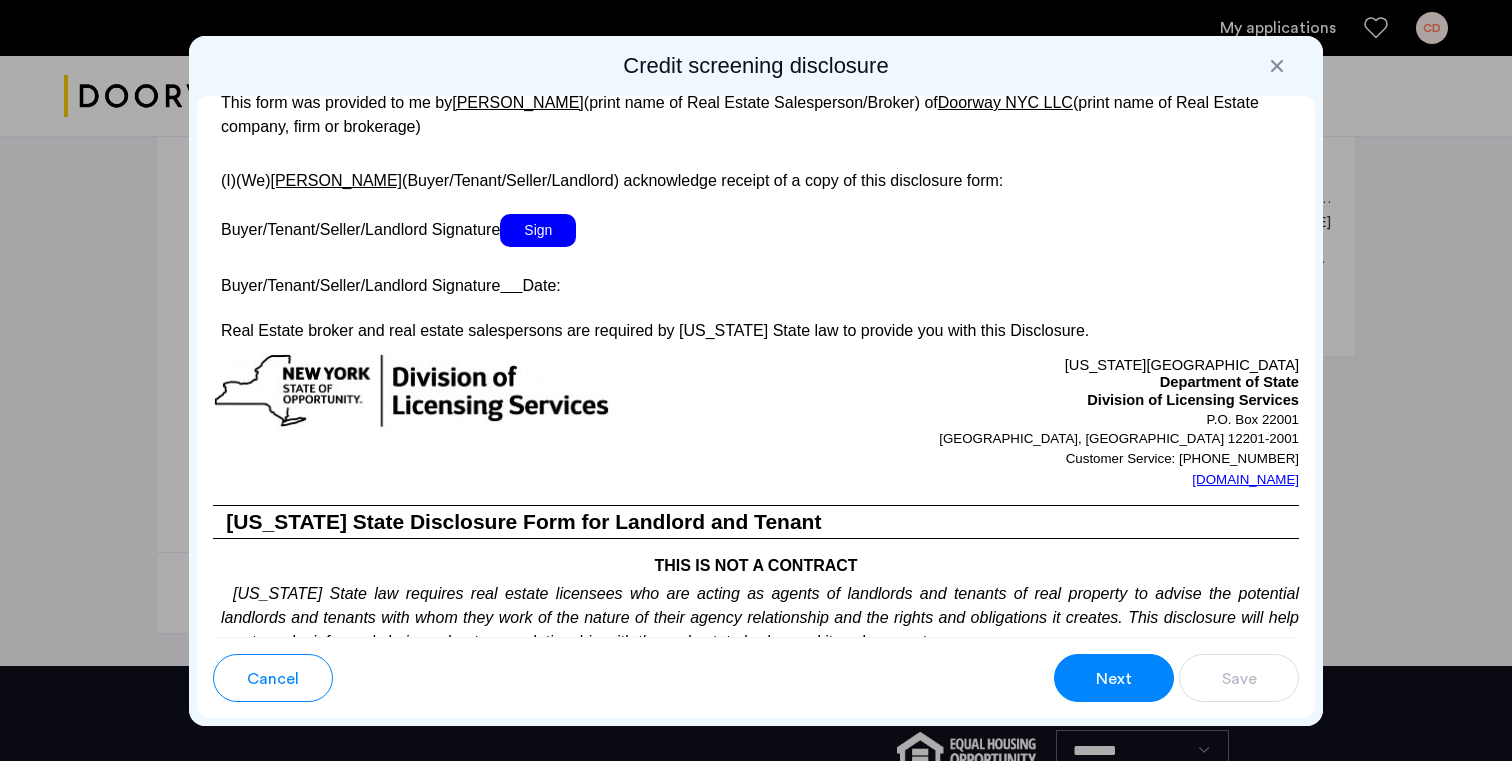 scroll, scrollTop: 3617, scrollLeft: 0, axis: vertical 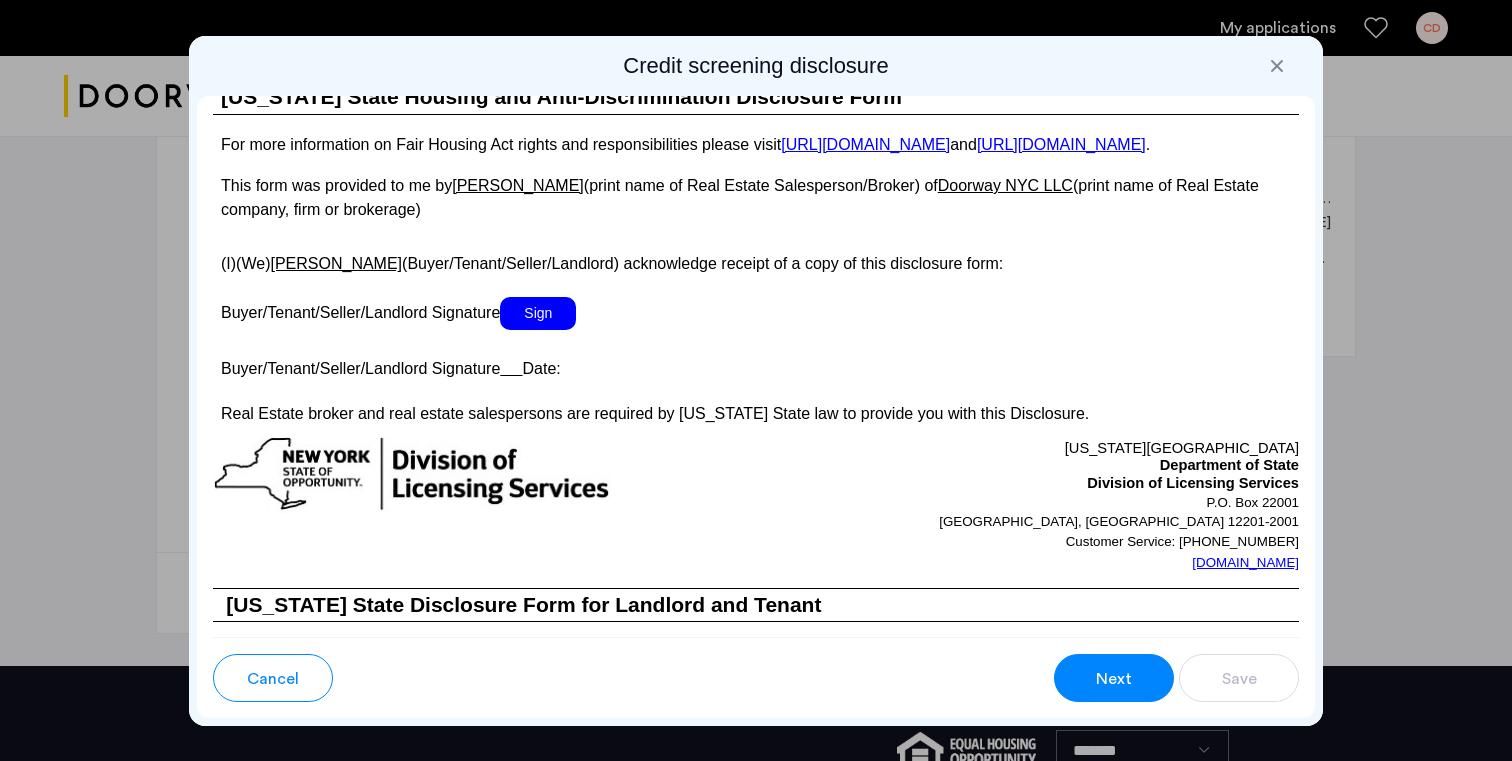 click on "Sign" at bounding box center (538, 313) 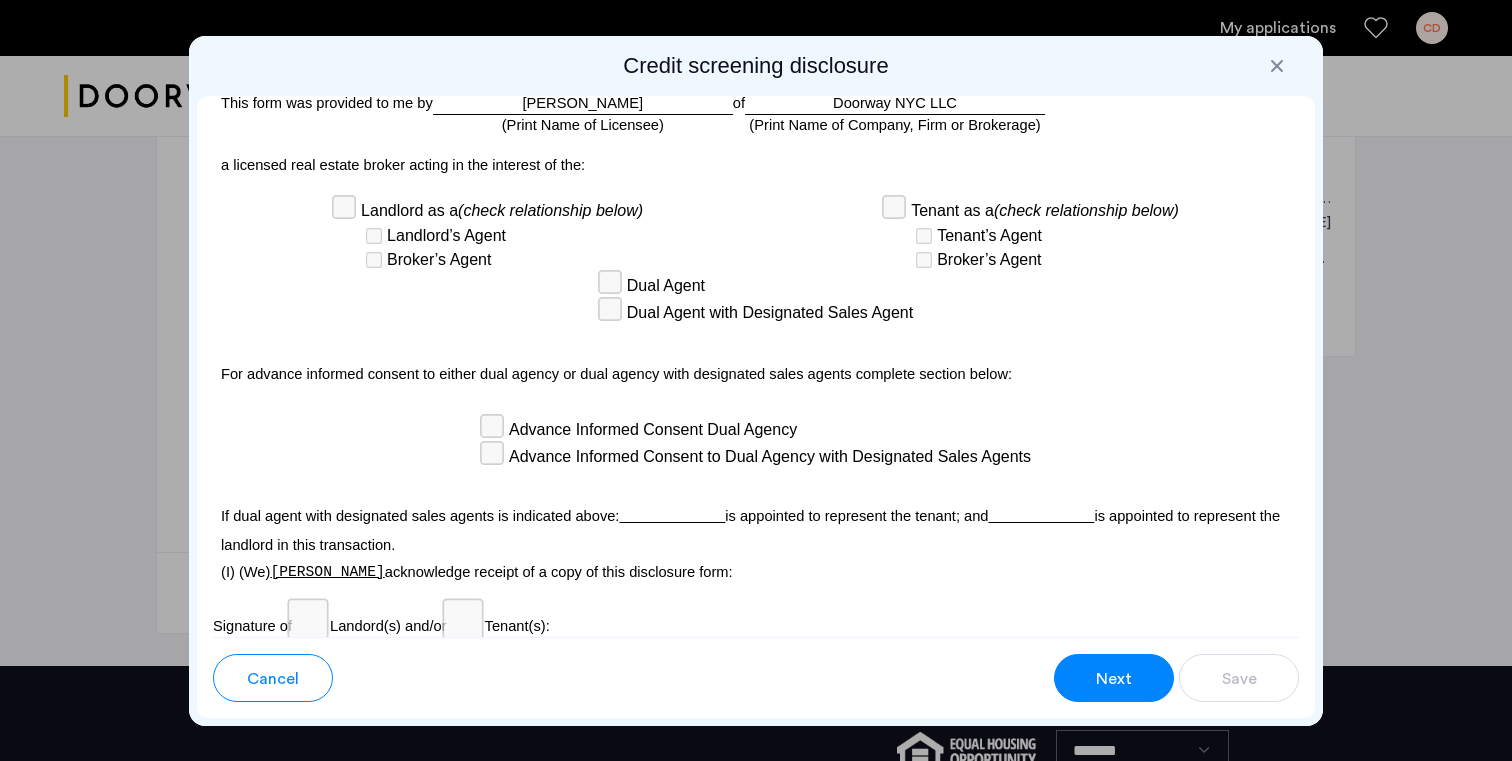 scroll, scrollTop: 5796, scrollLeft: 0, axis: vertical 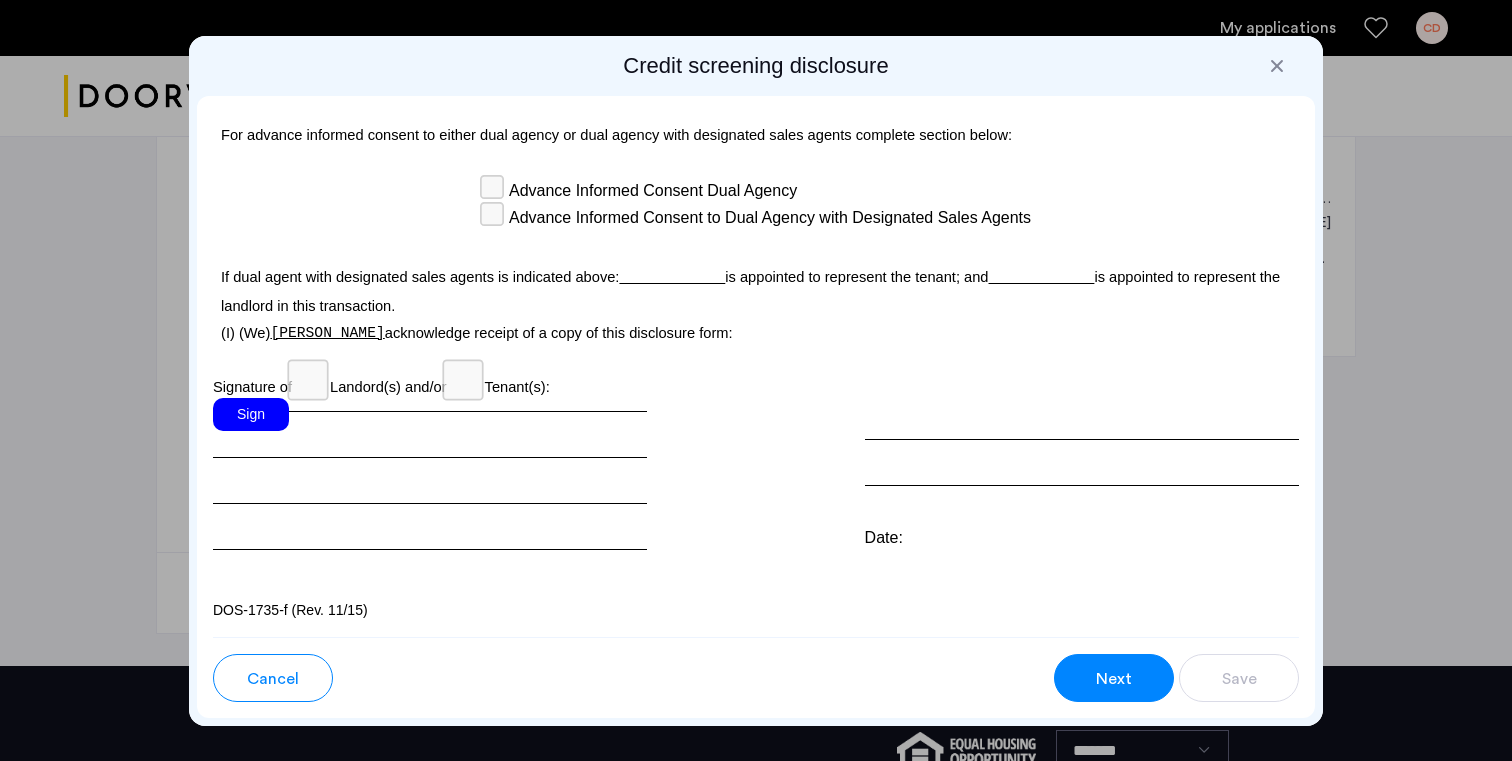click on "Sign" at bounding box center (251, 414) 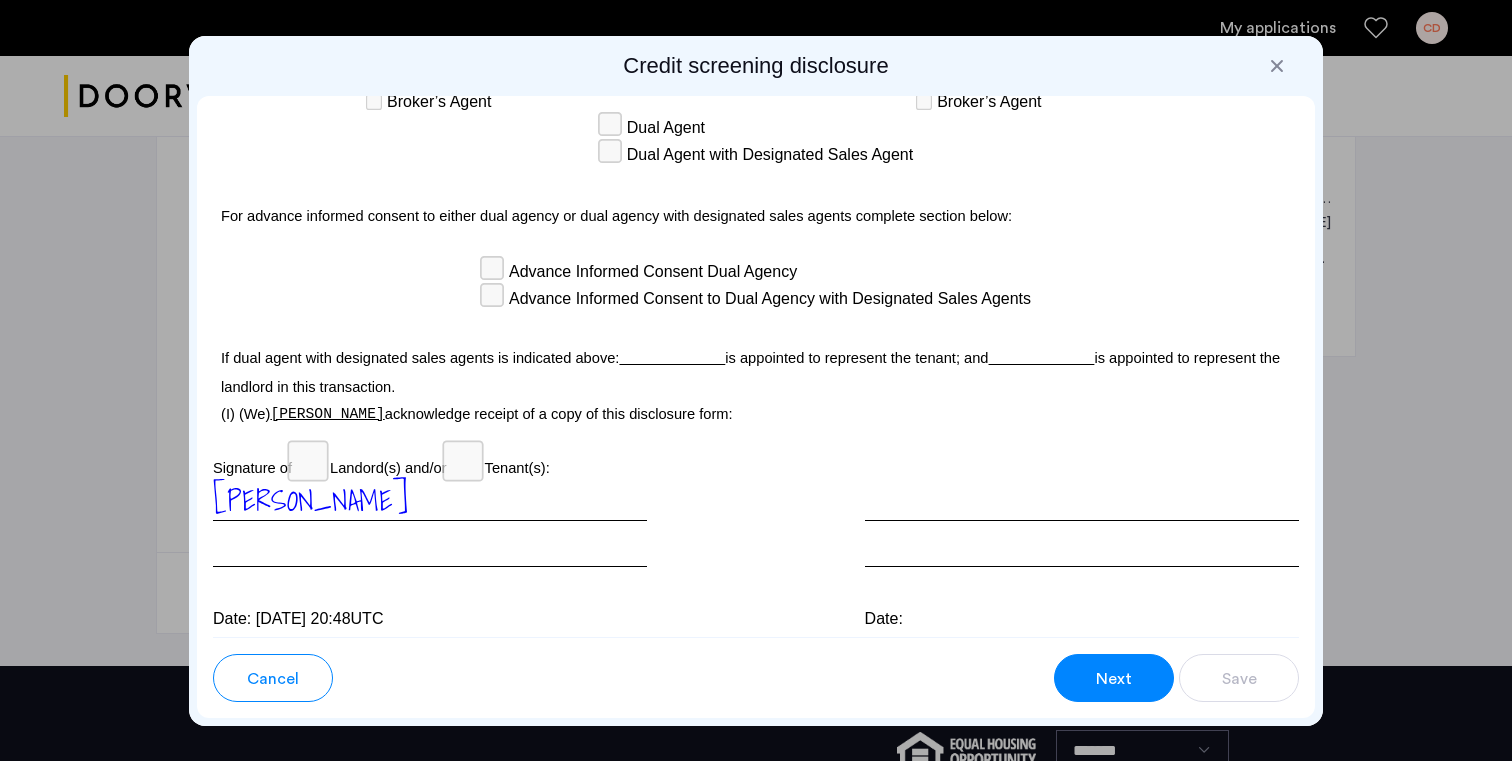 scroll, scrollTop: 5796, scrollLeft: 0, axis: vertical 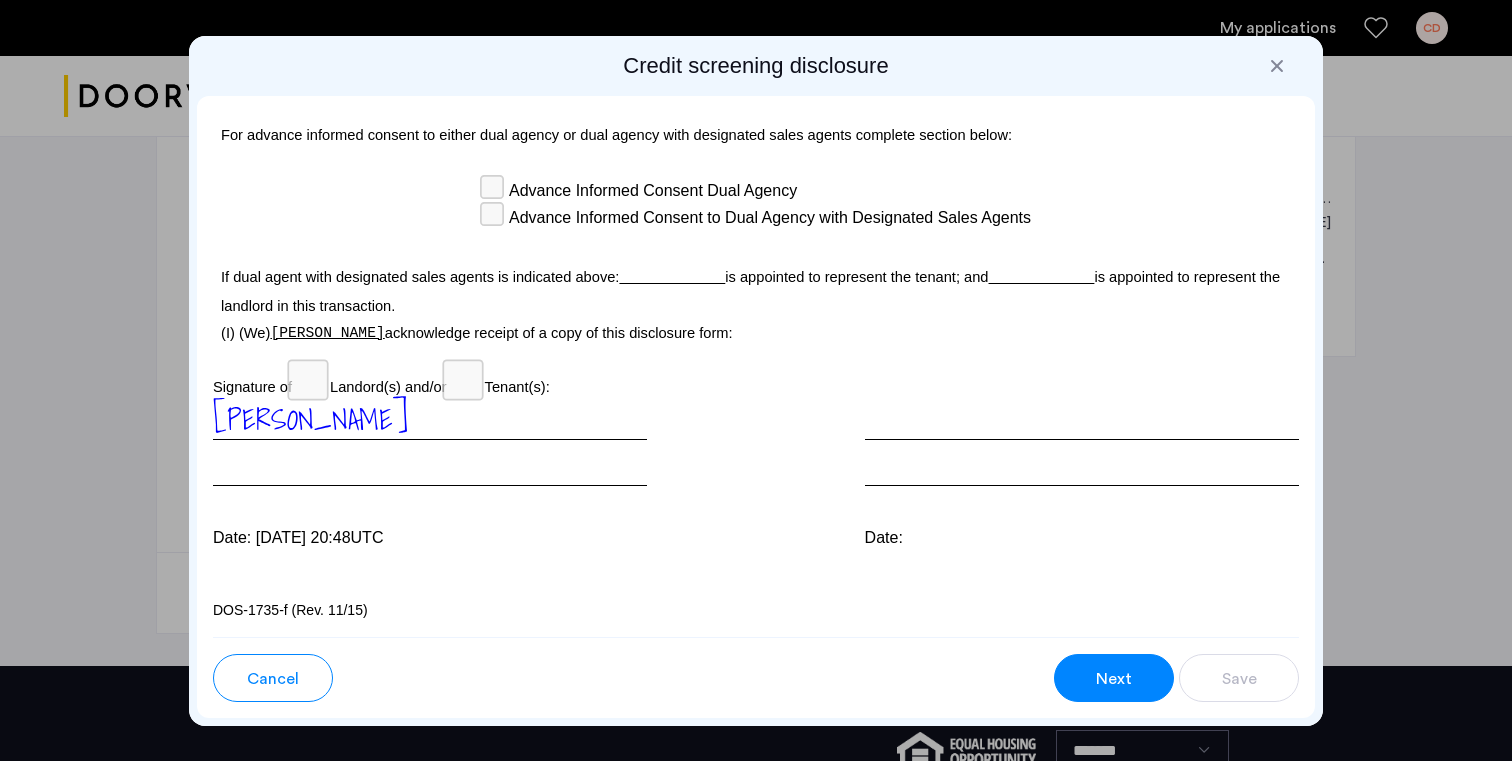 click on "Next" at bounding box center (1114, 678) 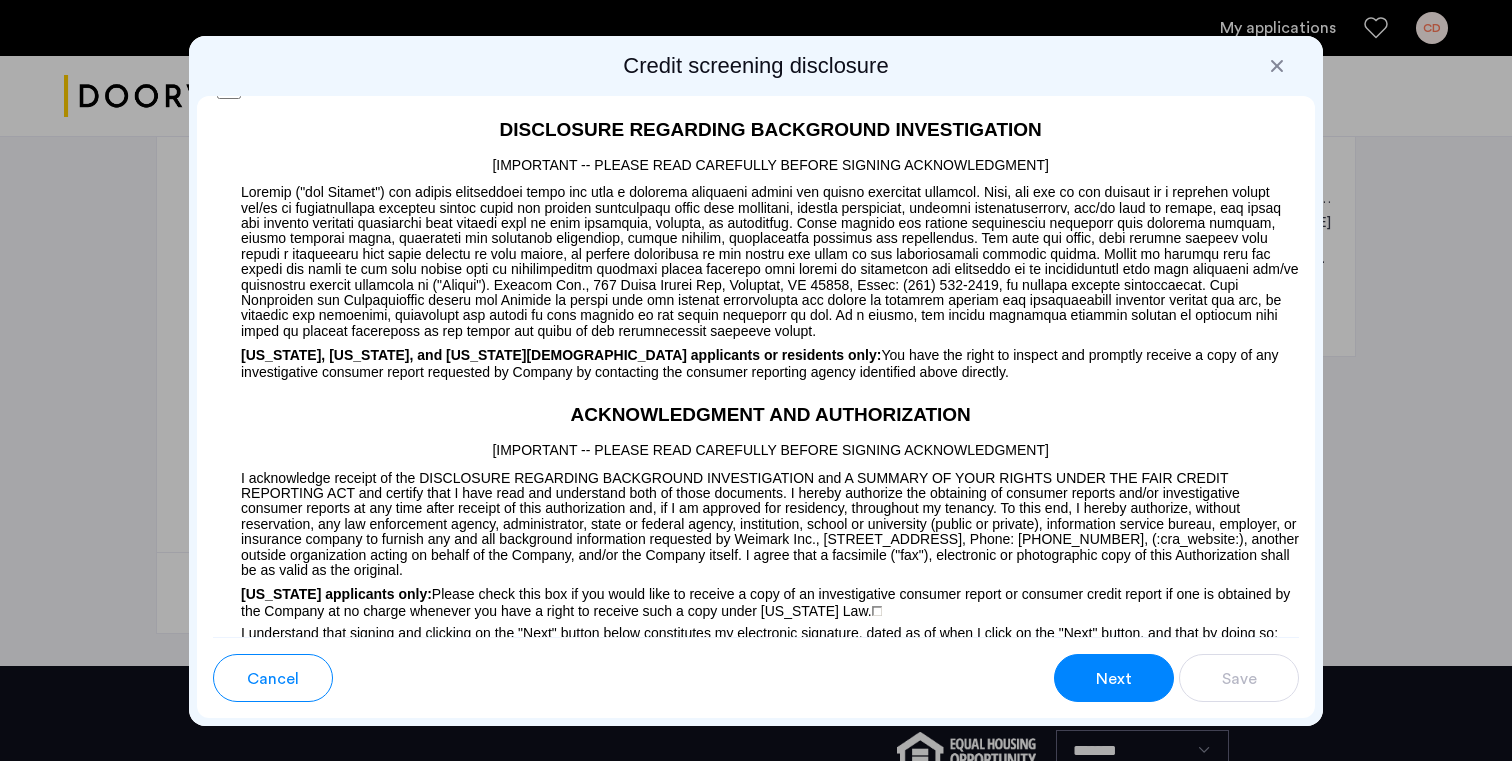 scroll, scrollTop: 1484, scrollLeft: 0, axis: vertical 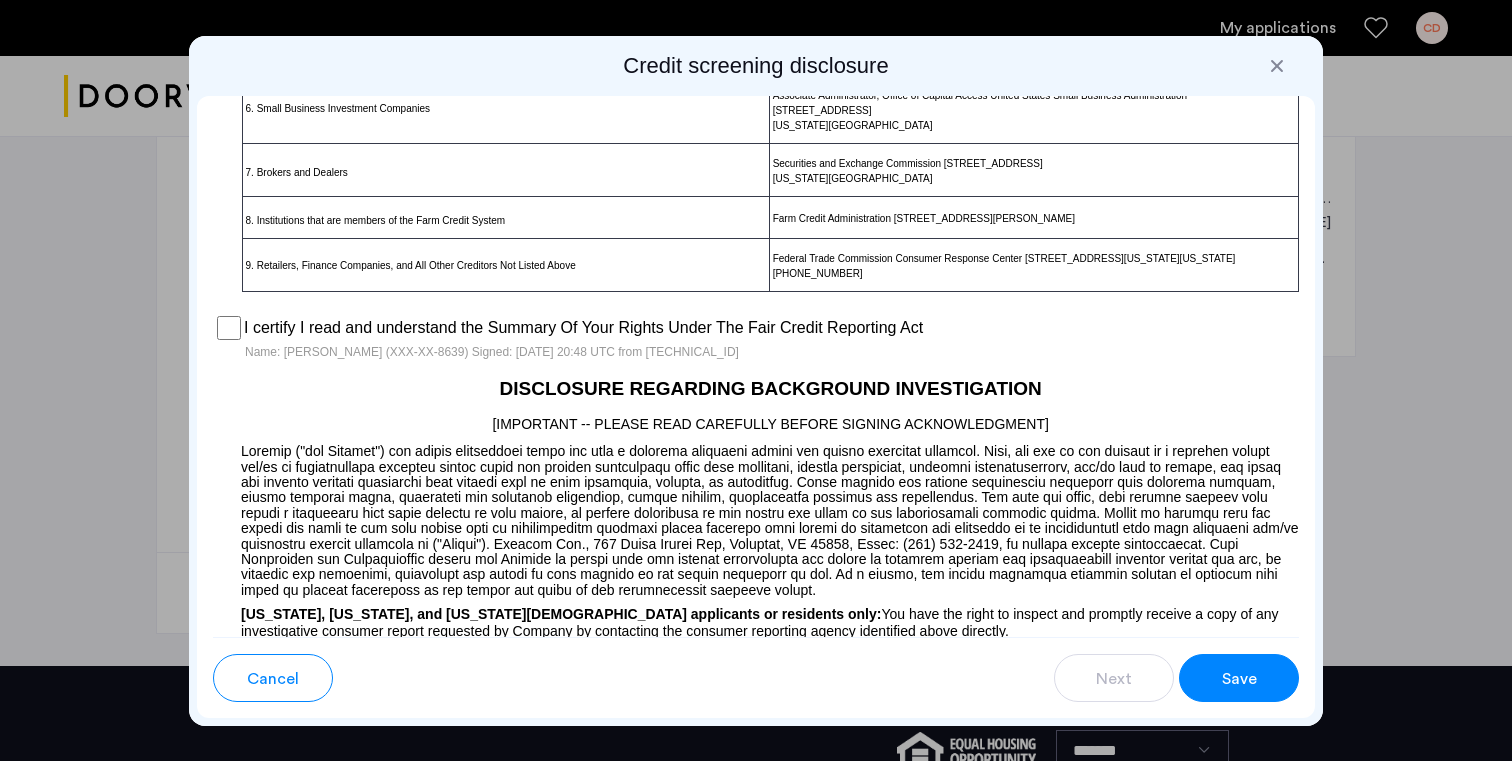 click on "Save" at bounding box center (1239, 678) 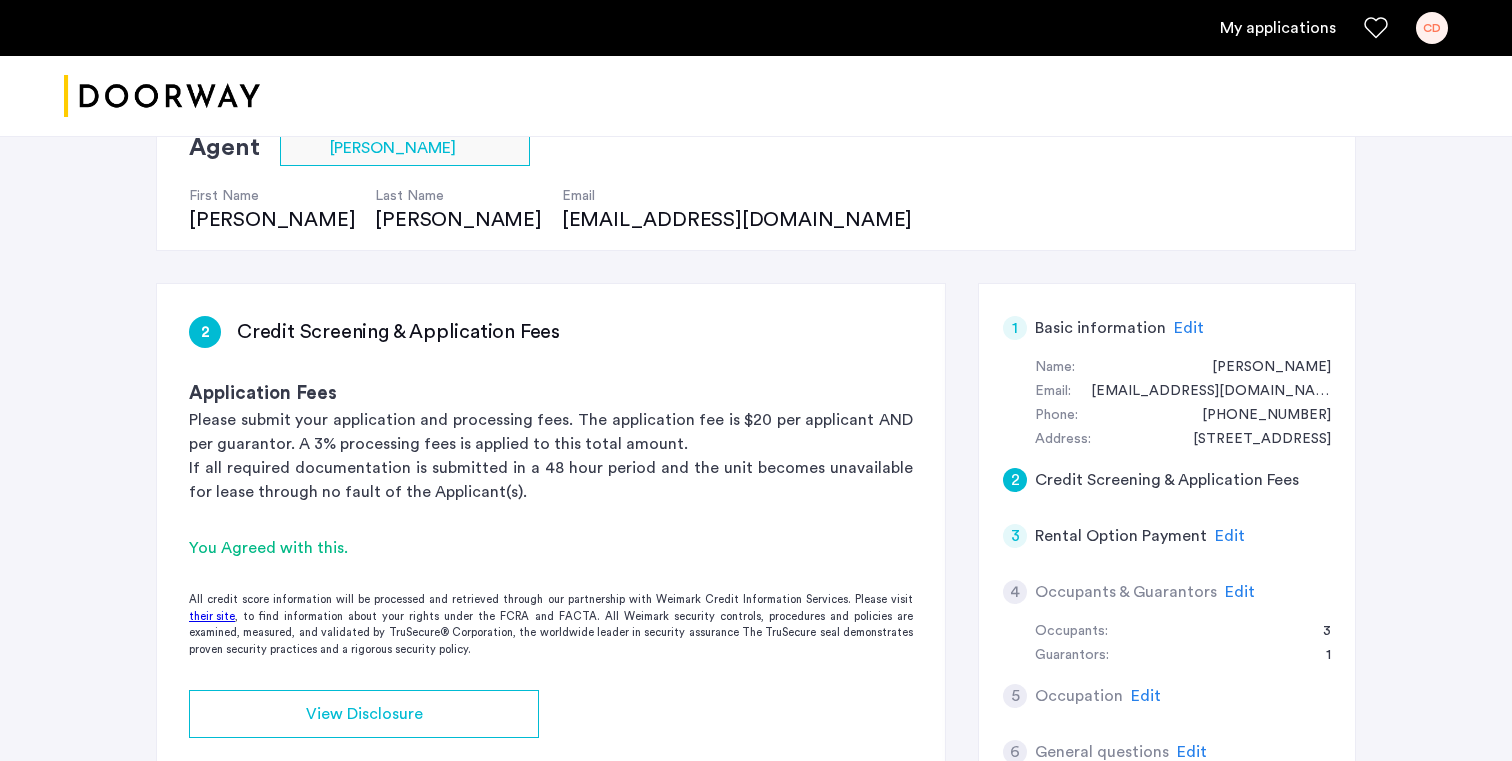 scroll, scrollTop: 131, scrollLeft: 0, axis: vertical 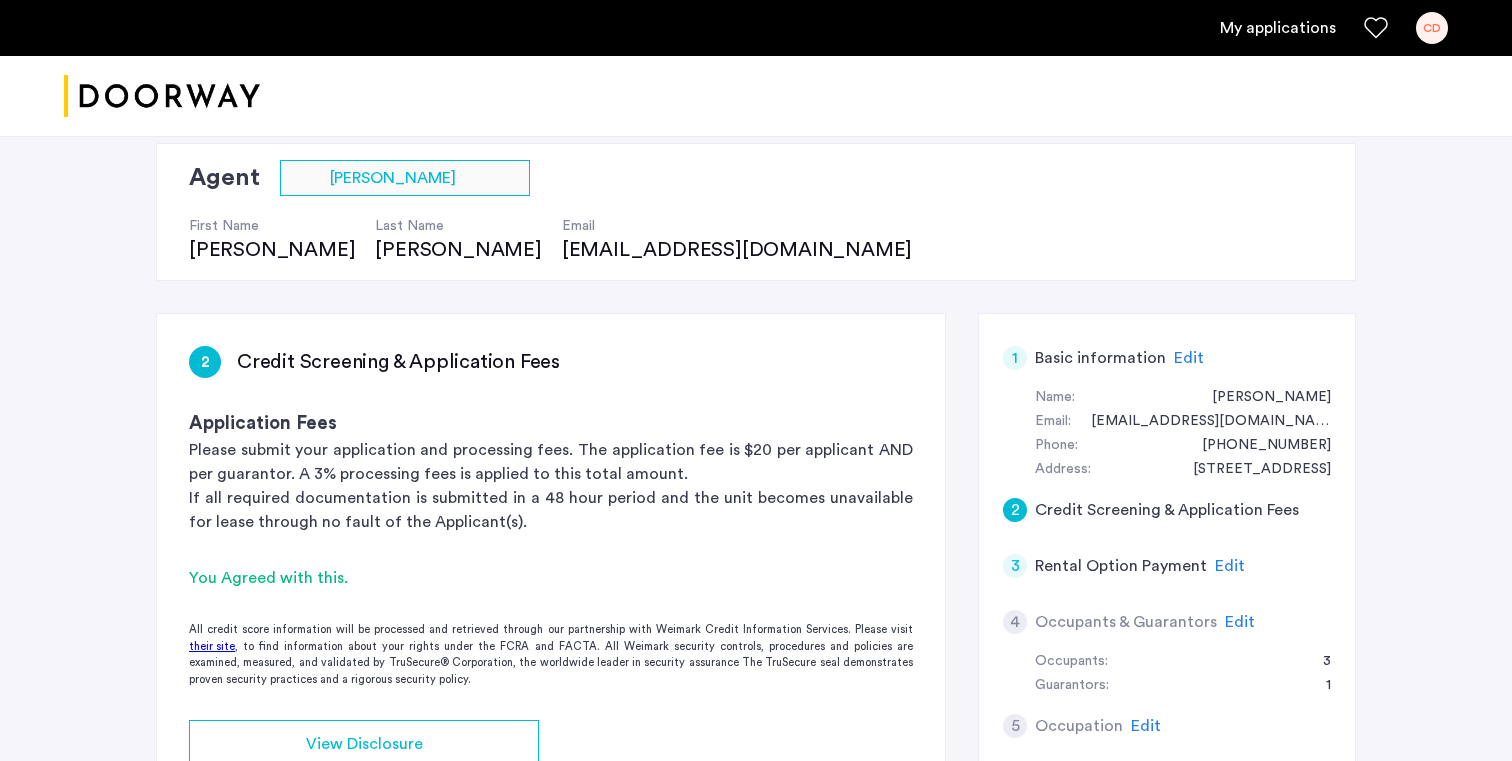 click on "Credit Screening & Application Fees" 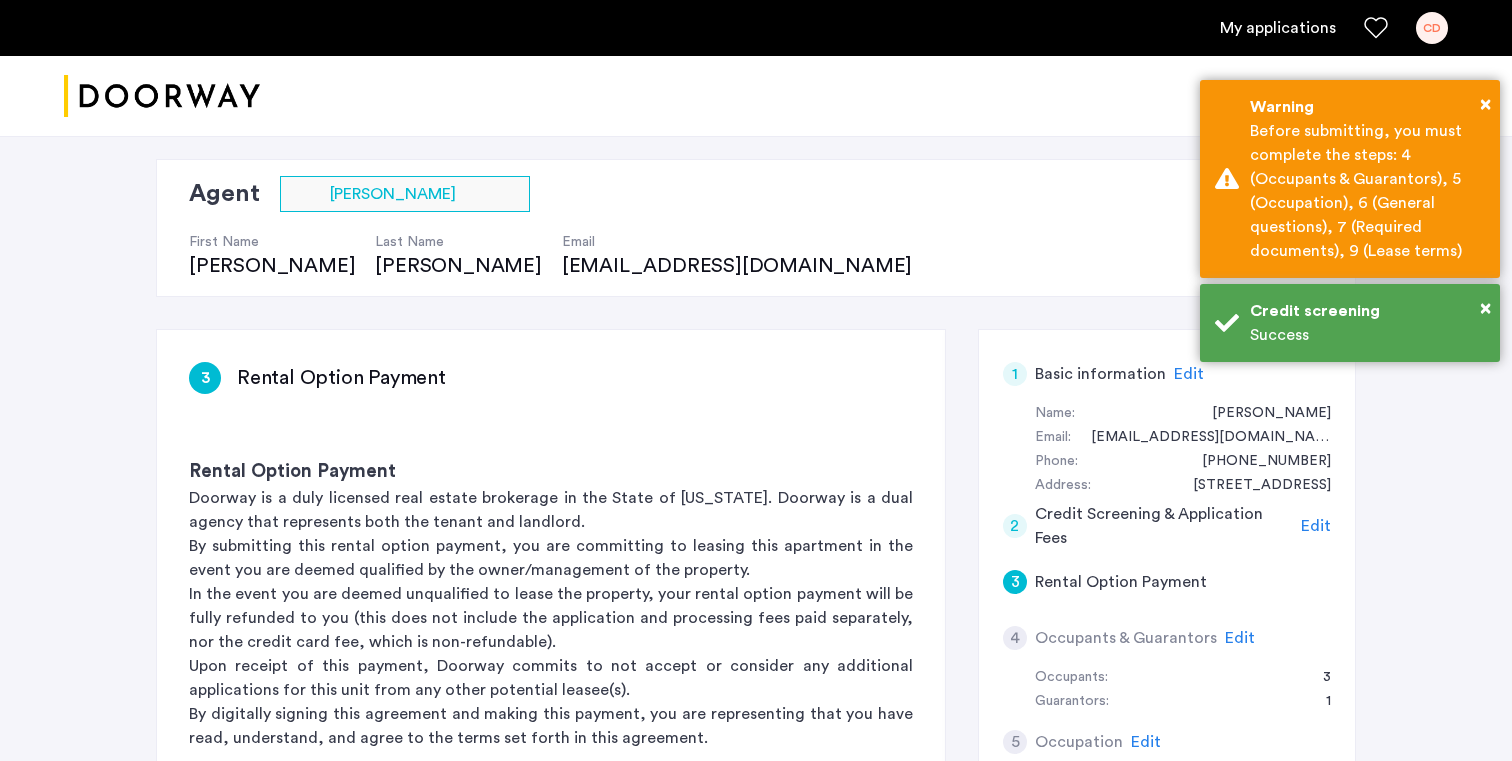scroll, scrollTop: 25, scrollLeft: 0, axis: vertical 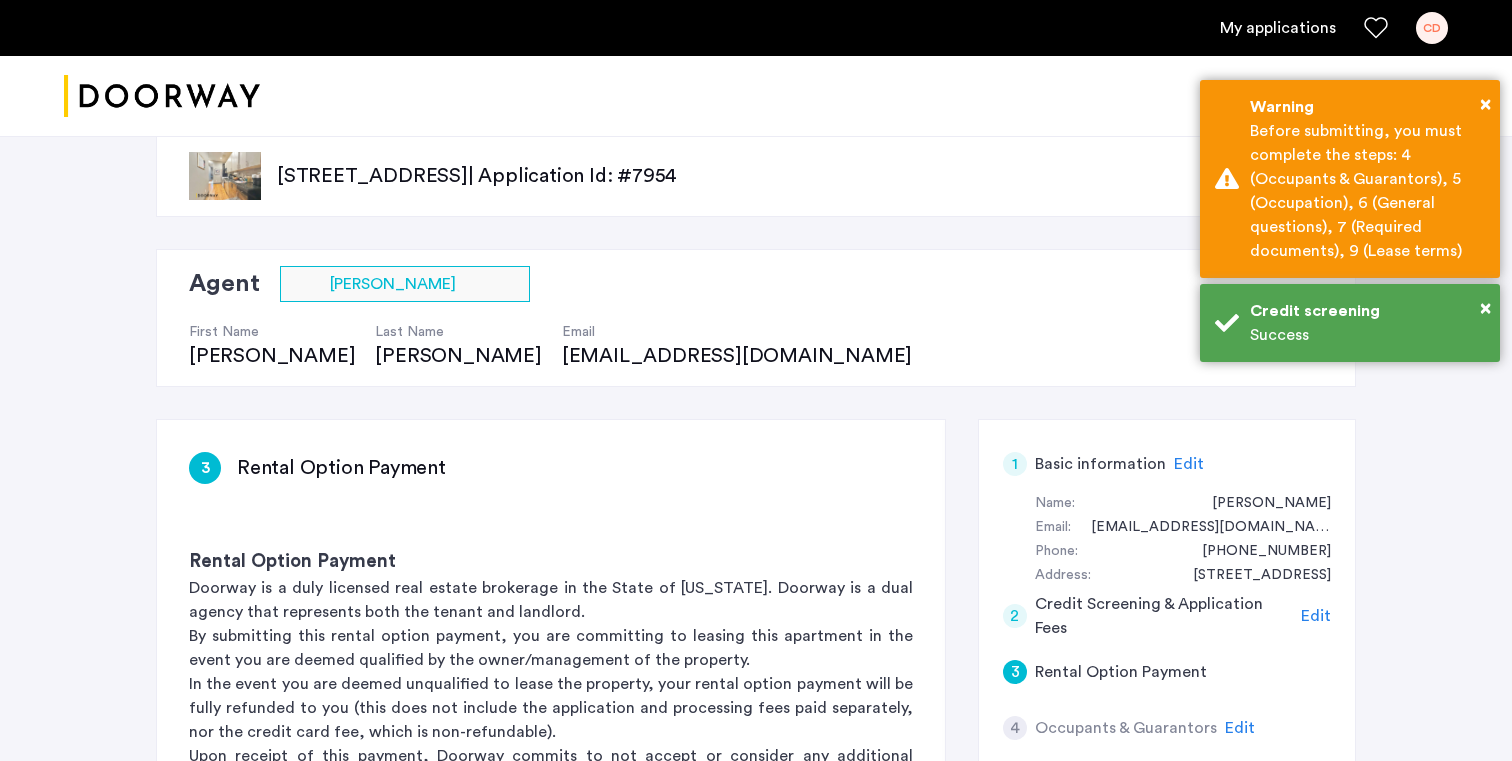 click on "Edit" 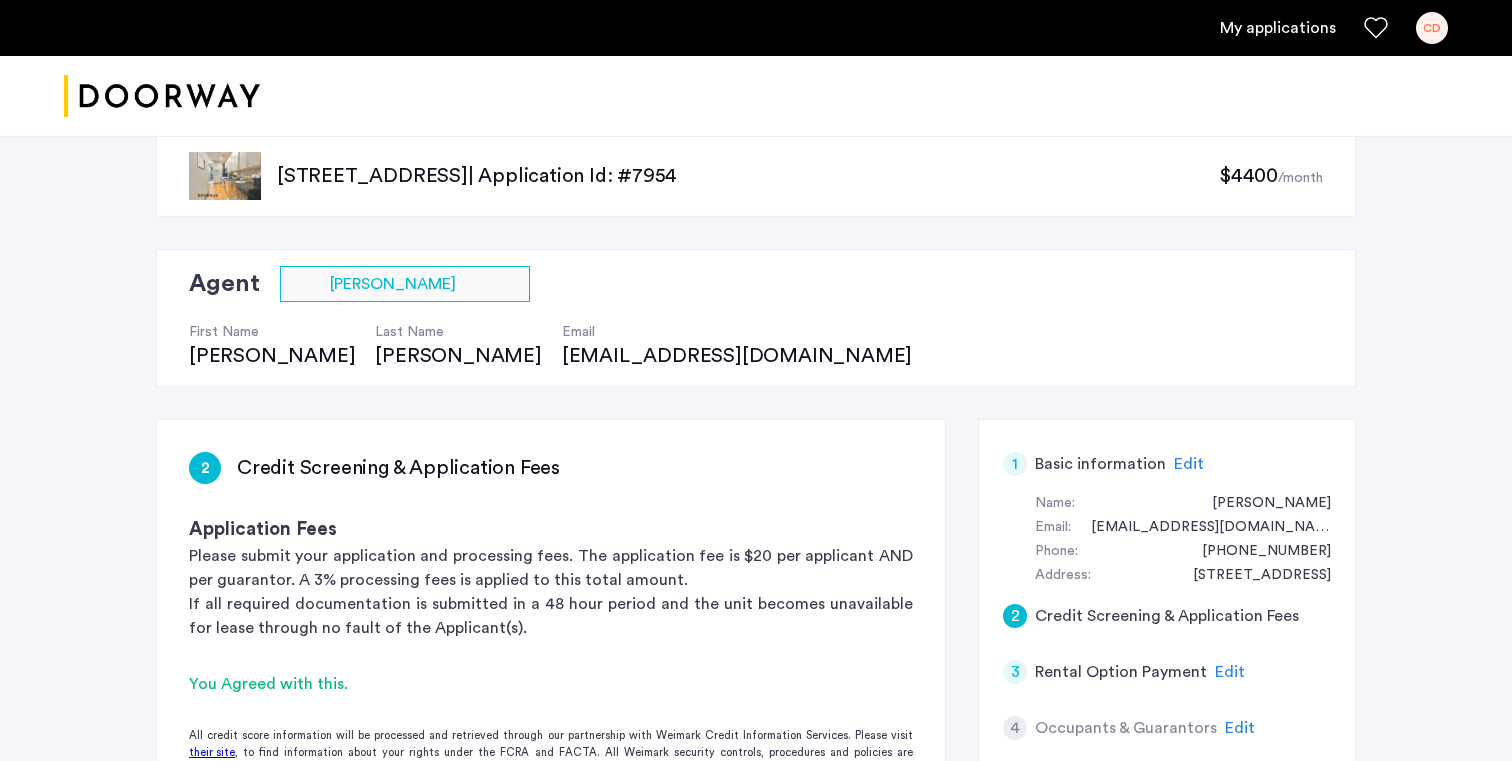 click on "Edit" 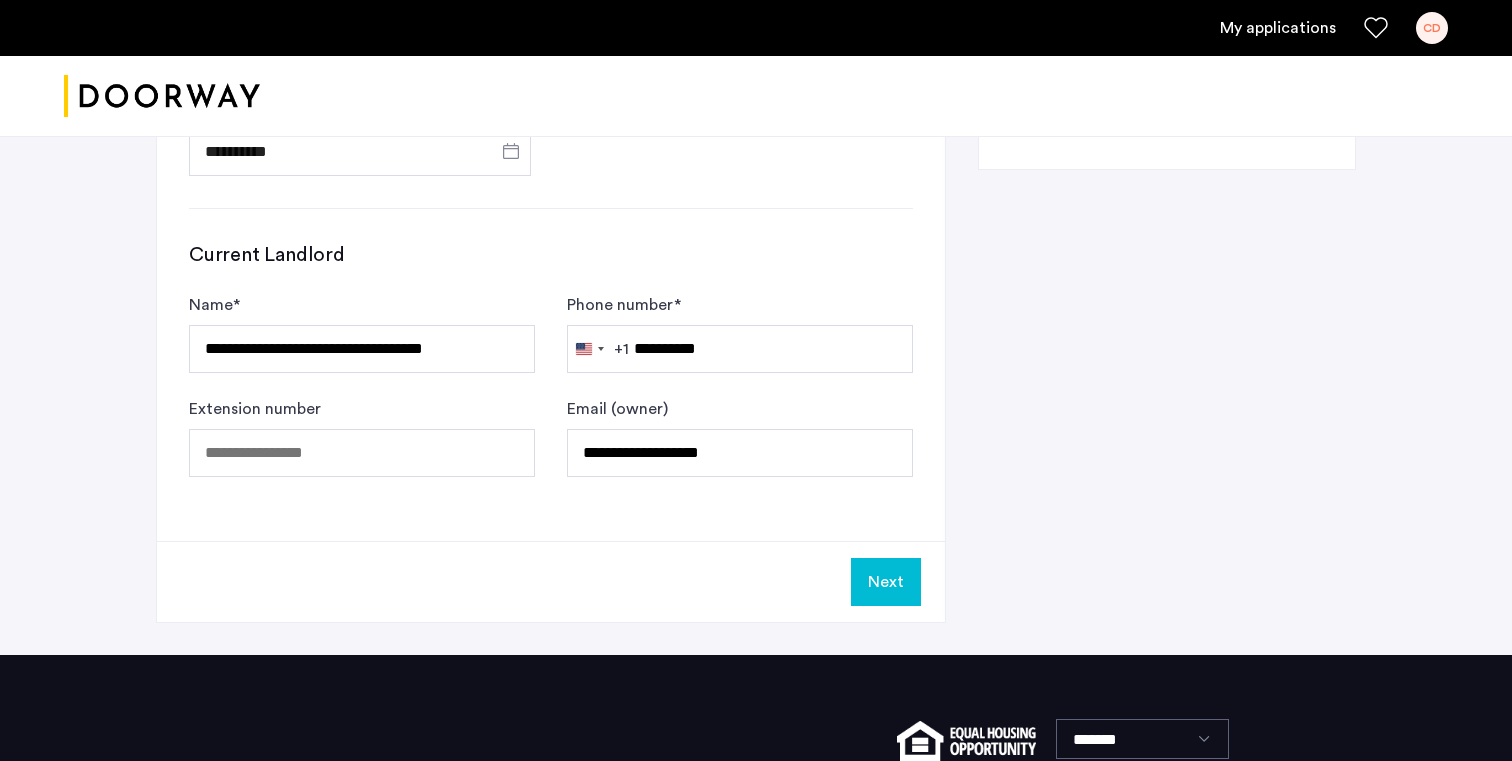 scroll, scrollTop: 1149, scrollLeft: 0, axis: vertical 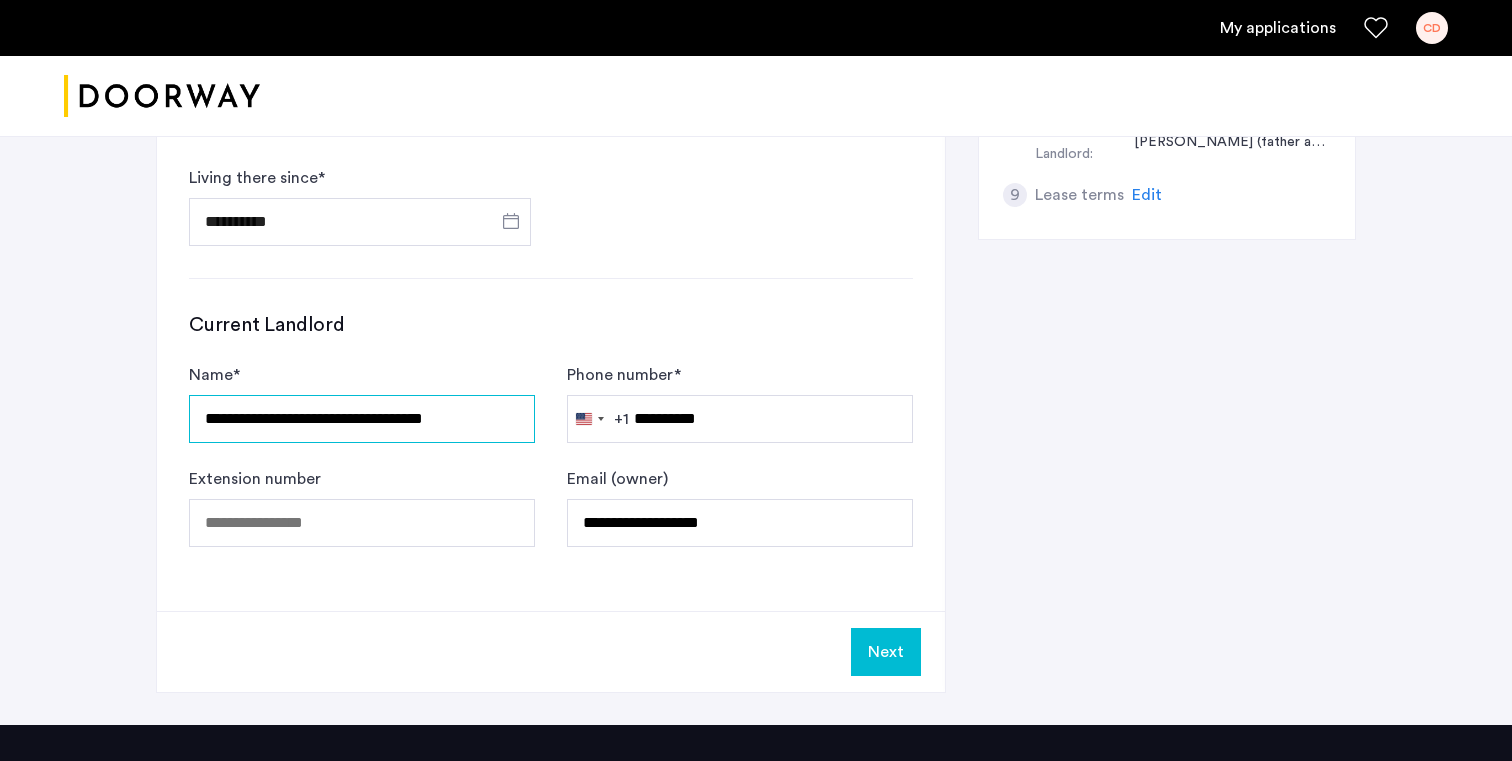 click on "**********" at bounding box center [362, 419] 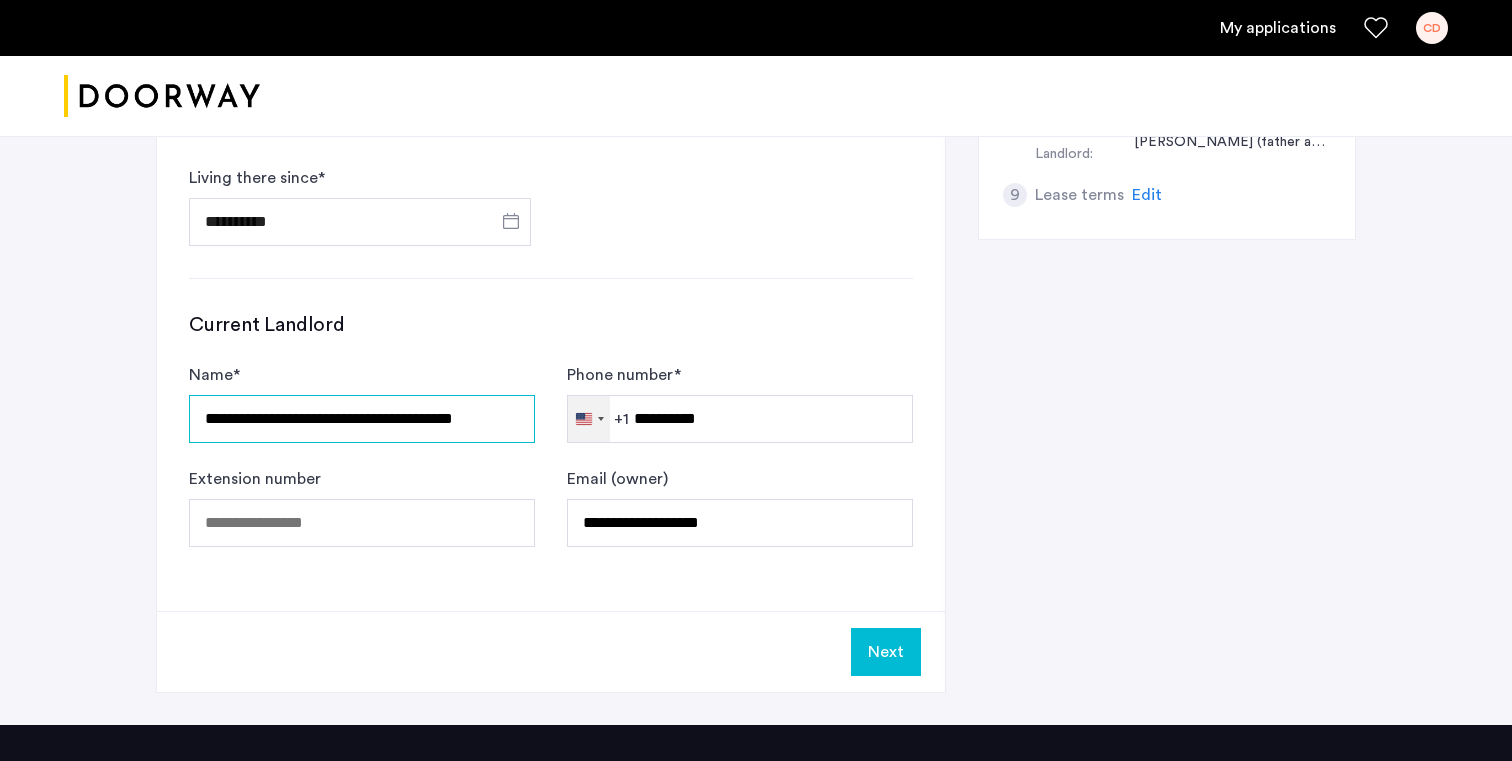 scroll, scrollTop: 0, scrollLeft: 5, axis: horizontal 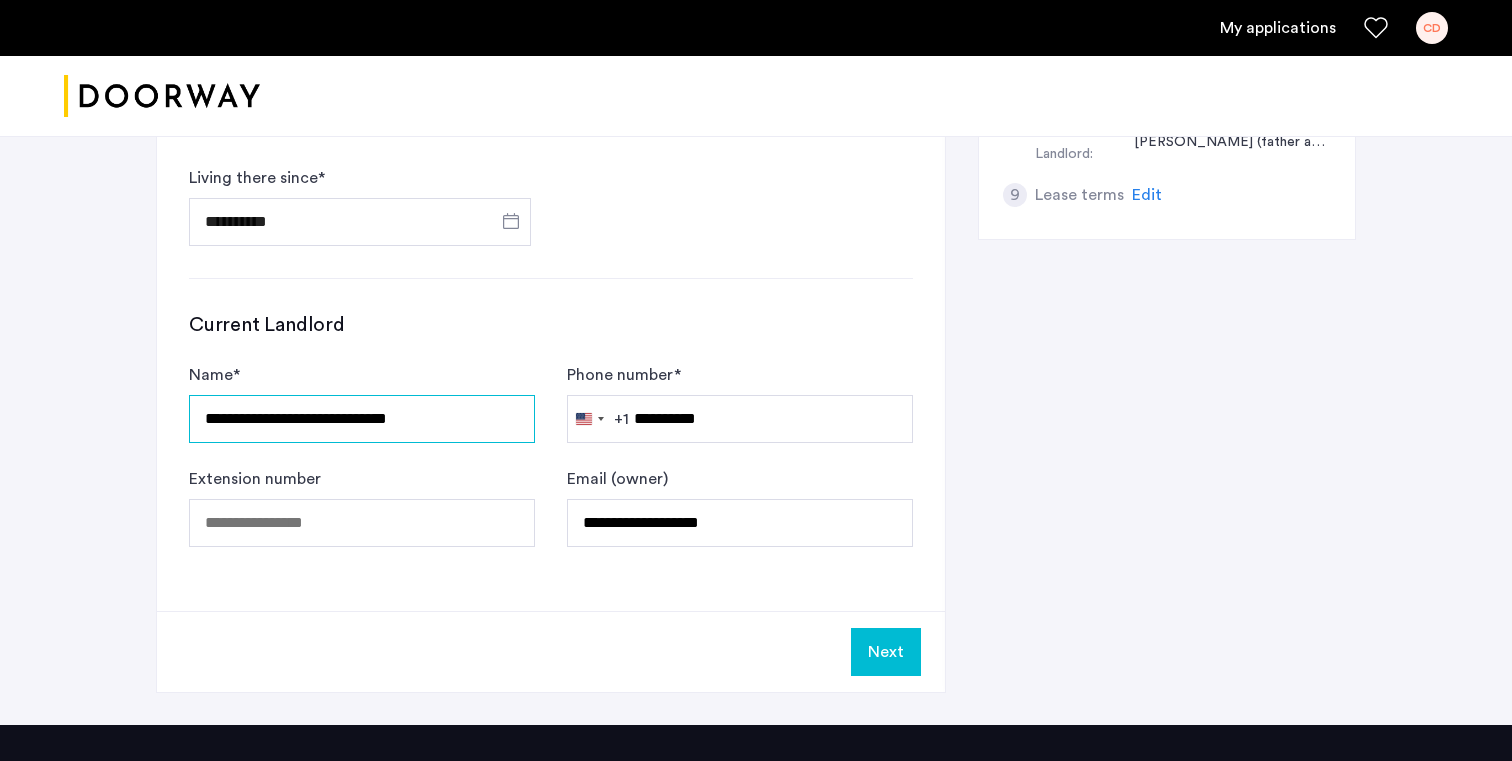 drag, startPoint x: 445, startPoint y: 416, endPoint x: 71, endPoint y: 396, distance: 374.53436 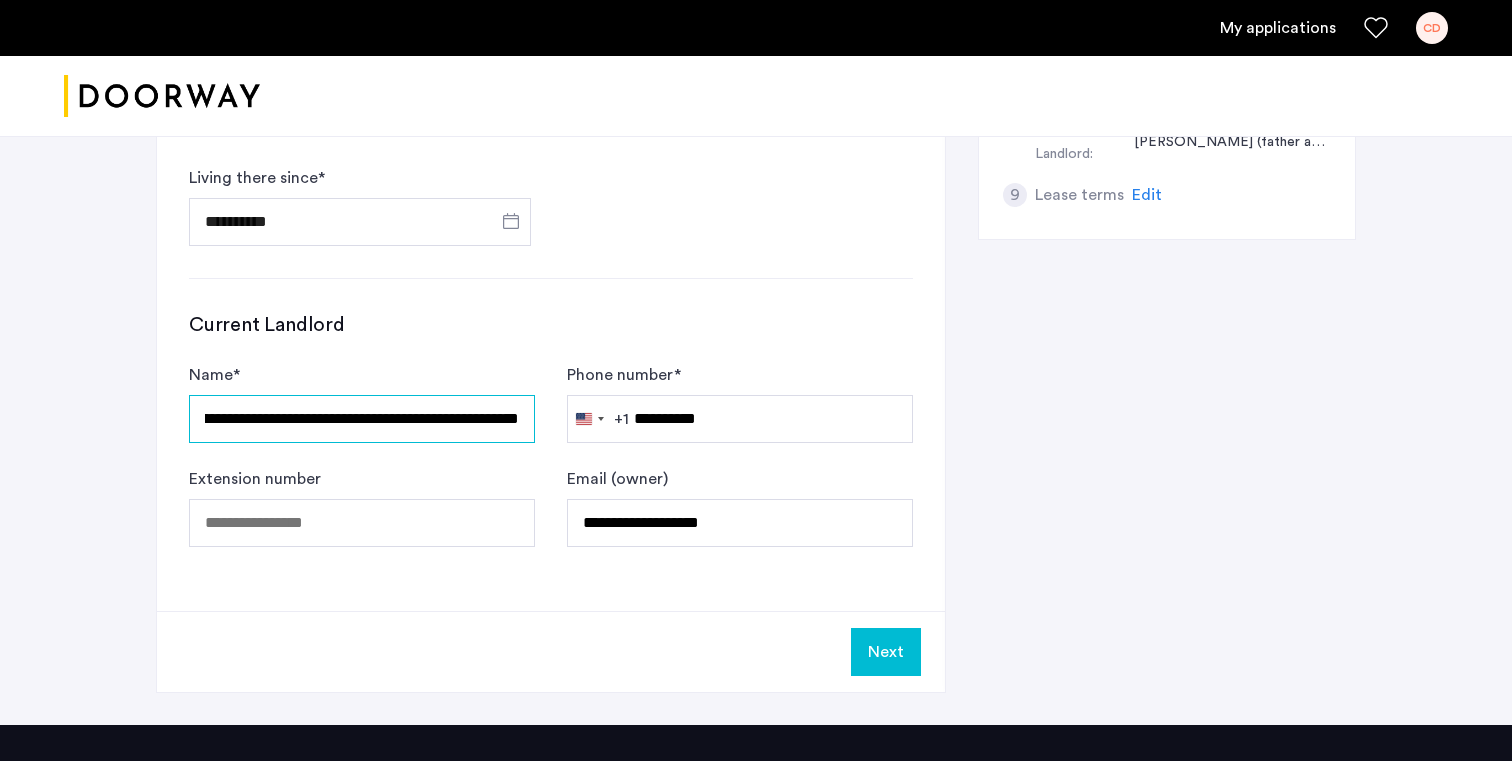 scroll, scrollTop: 0, scrollLeft: 167, axis: horizontal 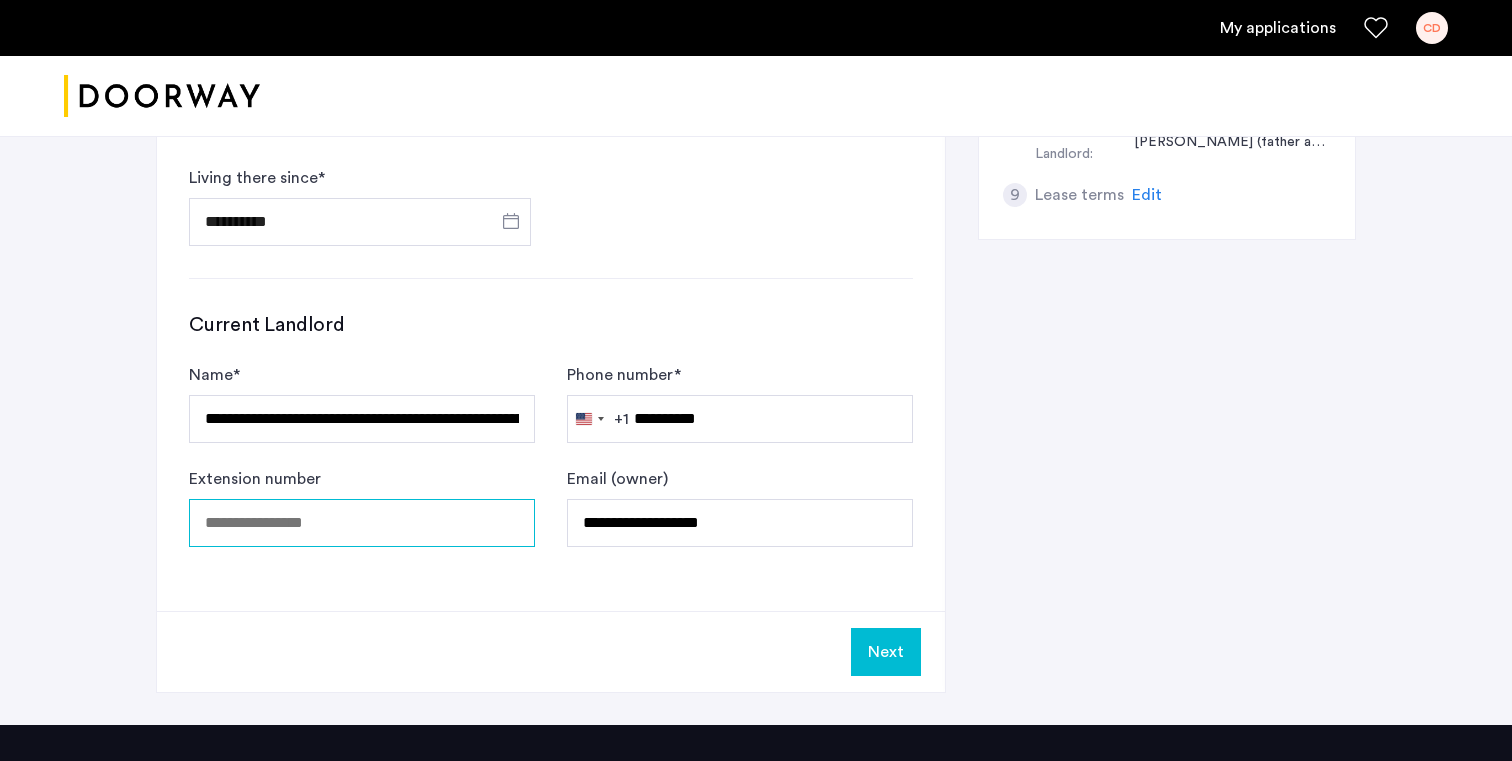 click on "Extension number" at bounding box center (362, 523) 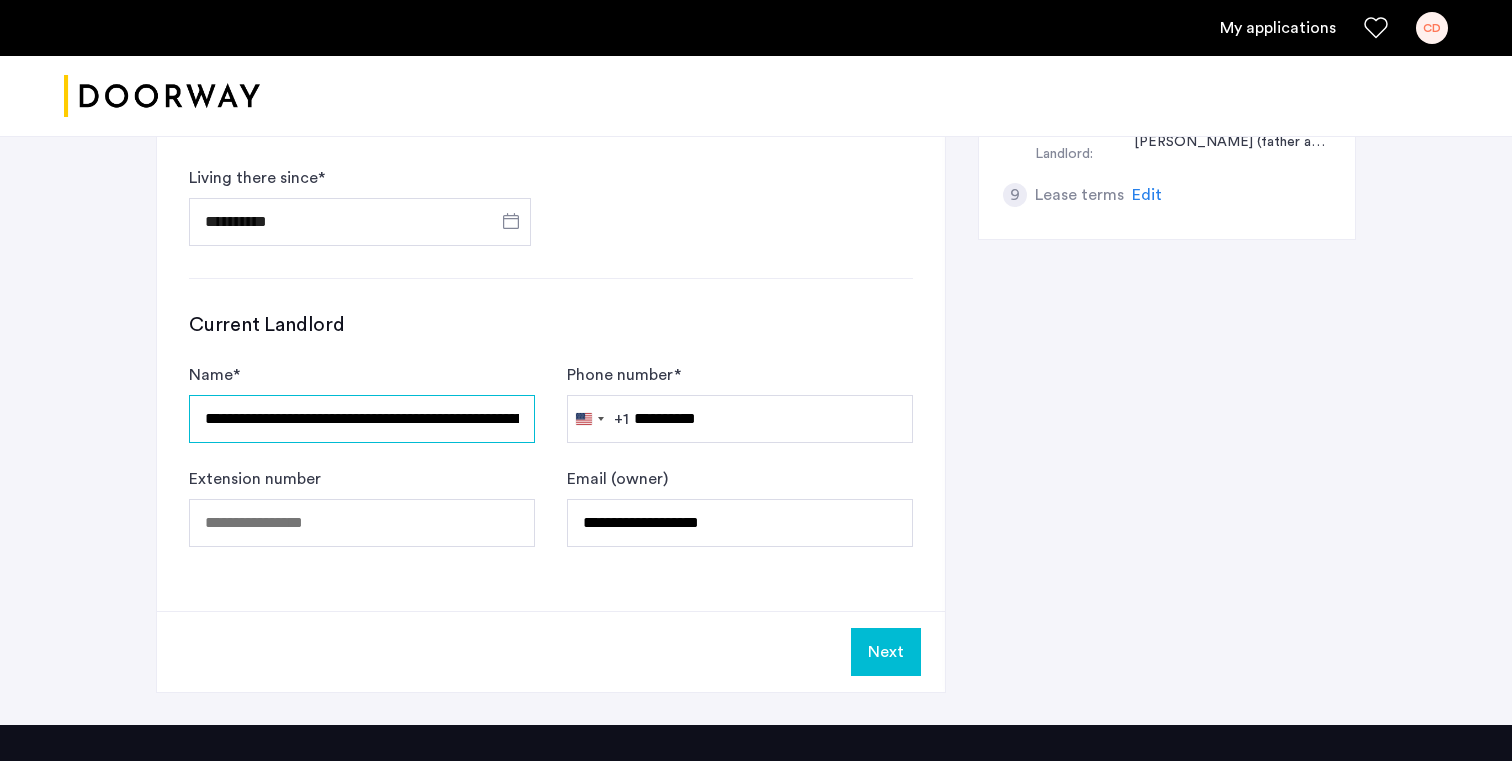 click on "**********" at bounding box center (362, 419) 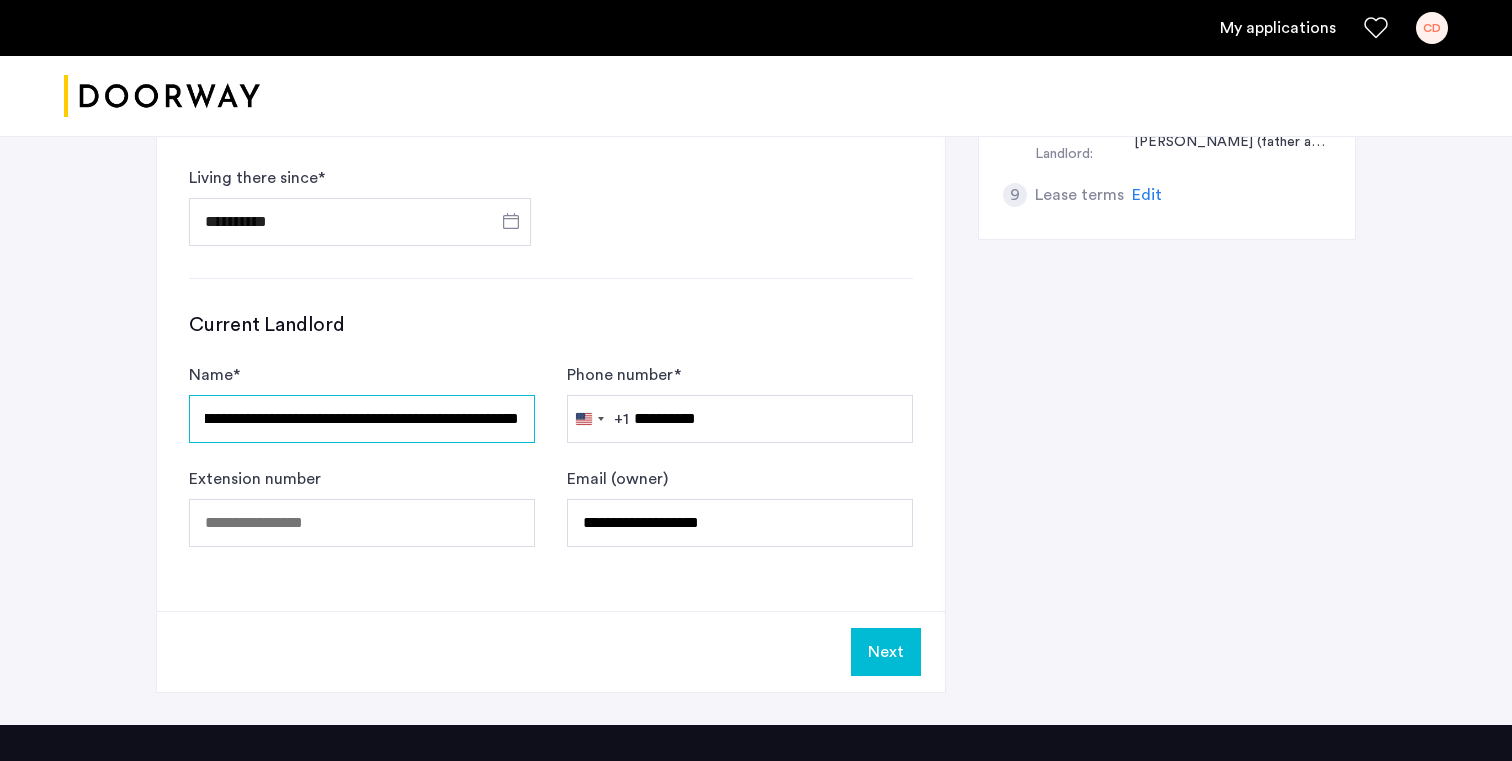 scroll, scrollTop: 0, scrollLeft: 221, axis: horizontal 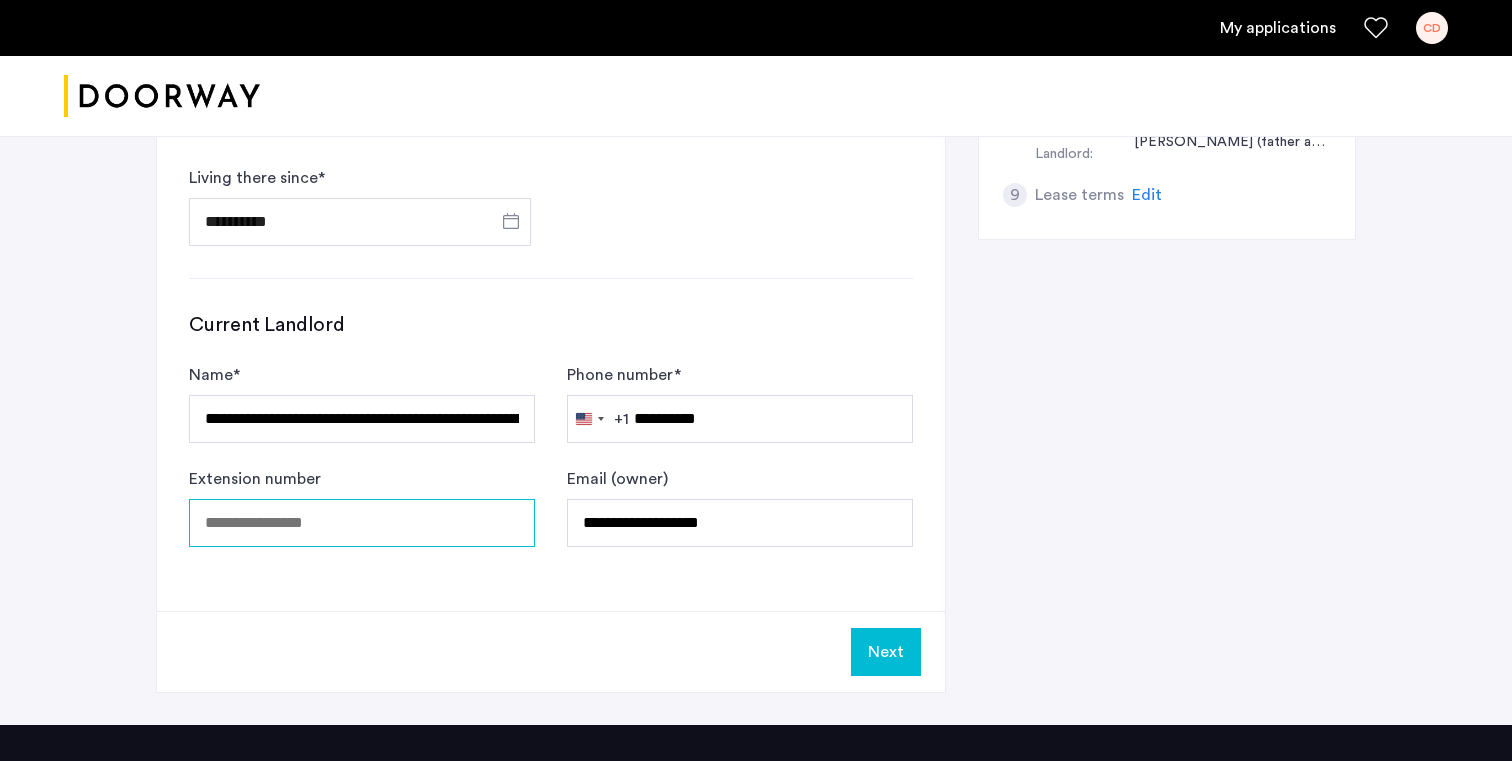 click on "Extension number" at bounding box center [362, 523] 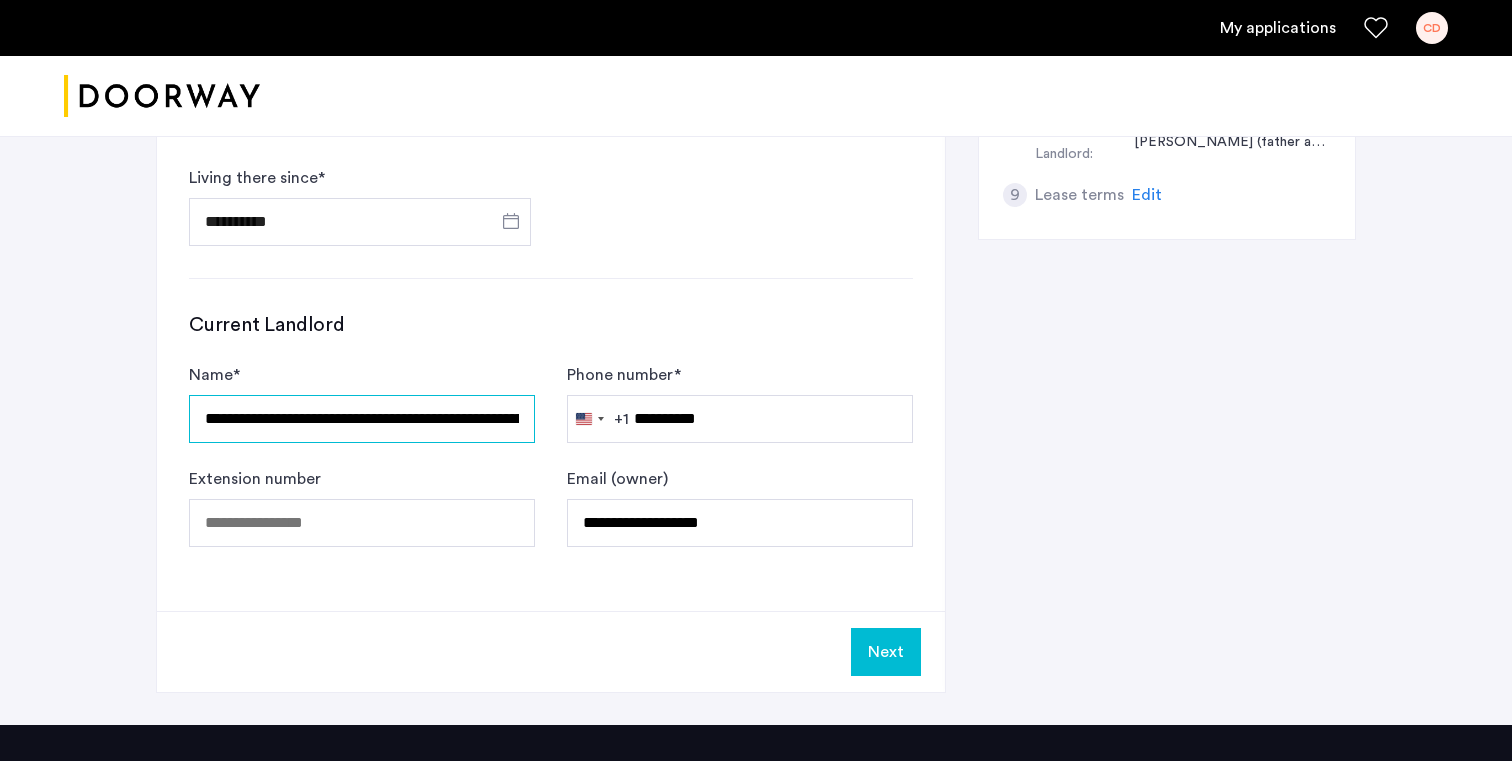 click on "**********" at bounding box center [362, 419] 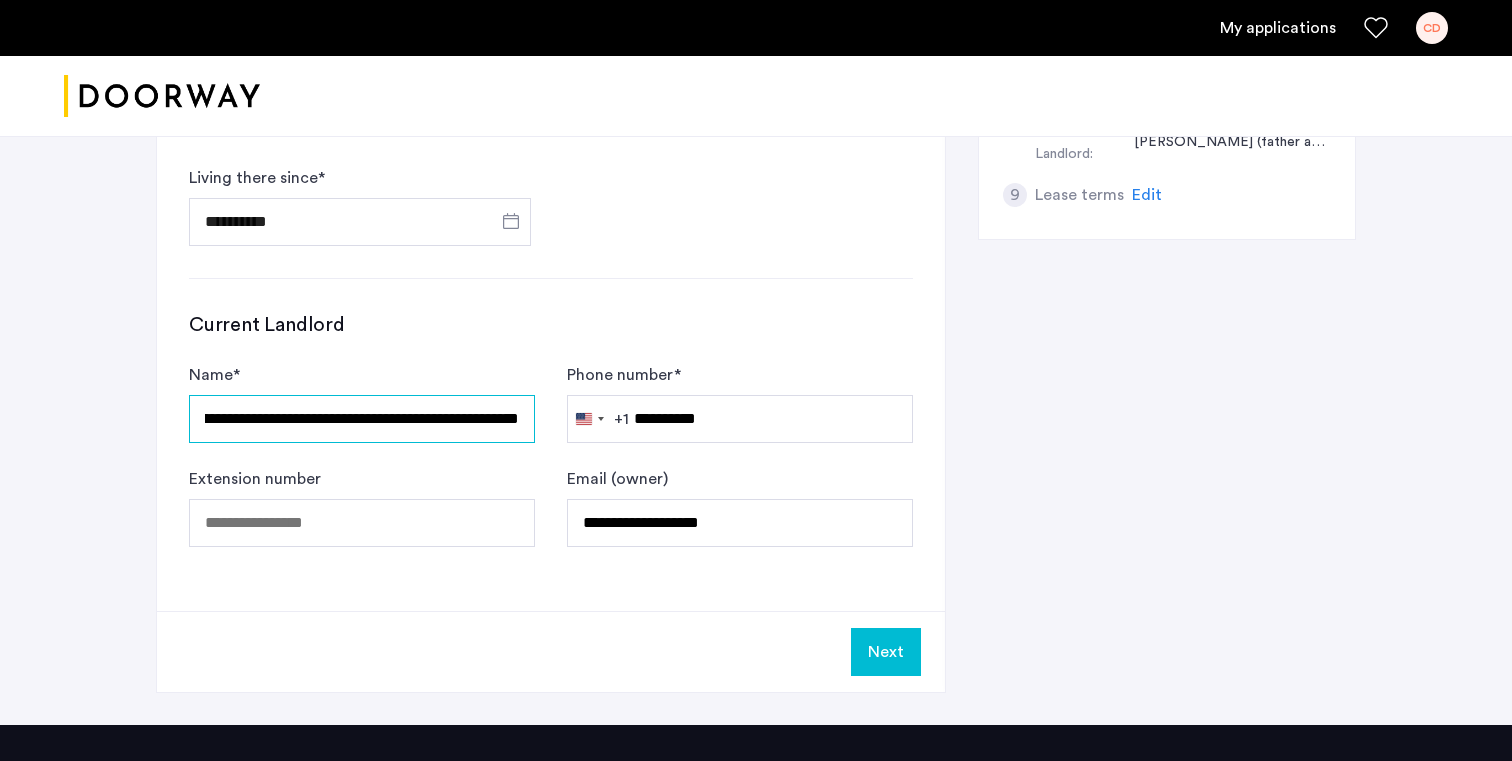 scroll, scrollTop: 0, scrollLeft: 221, axis: horizontal 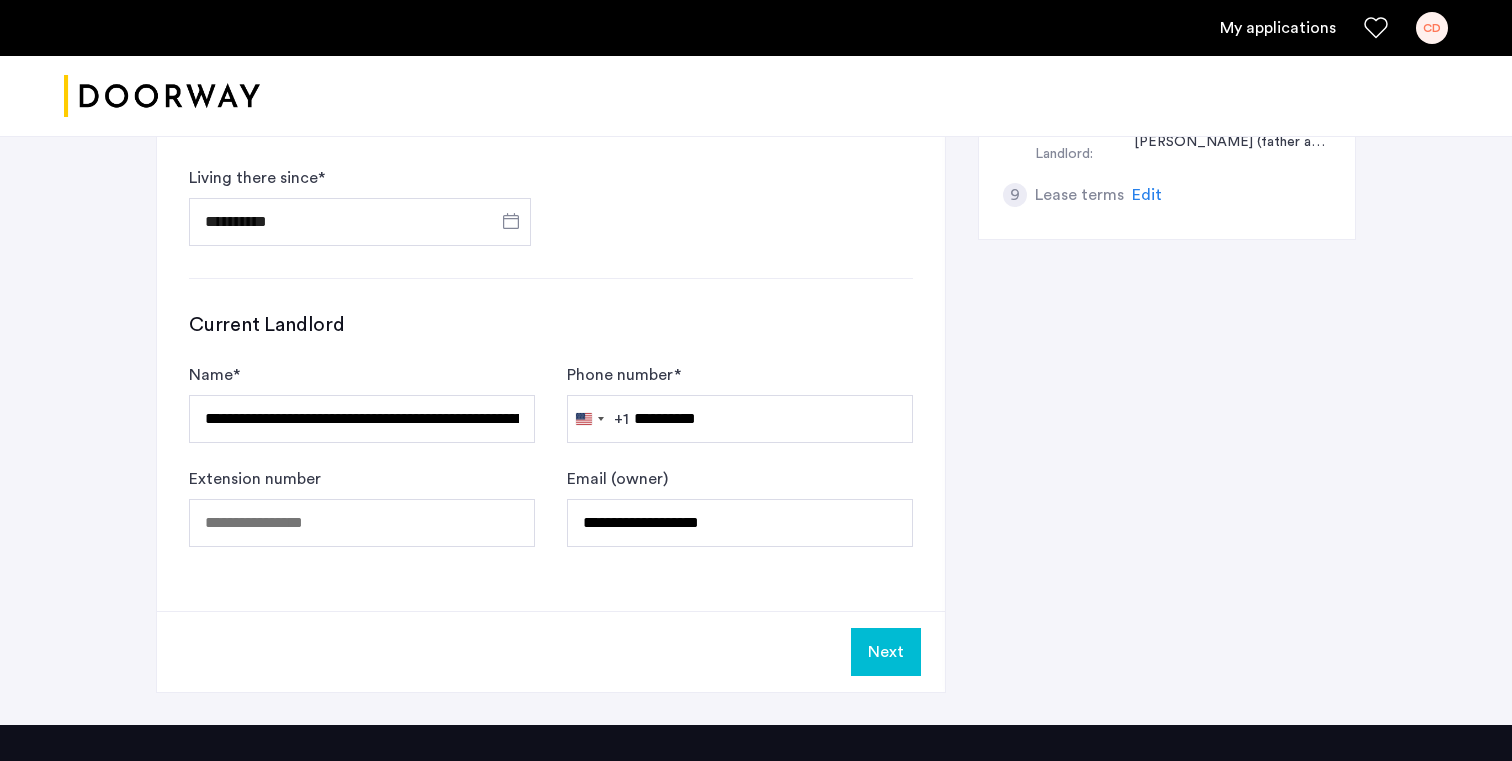 click on "Next" 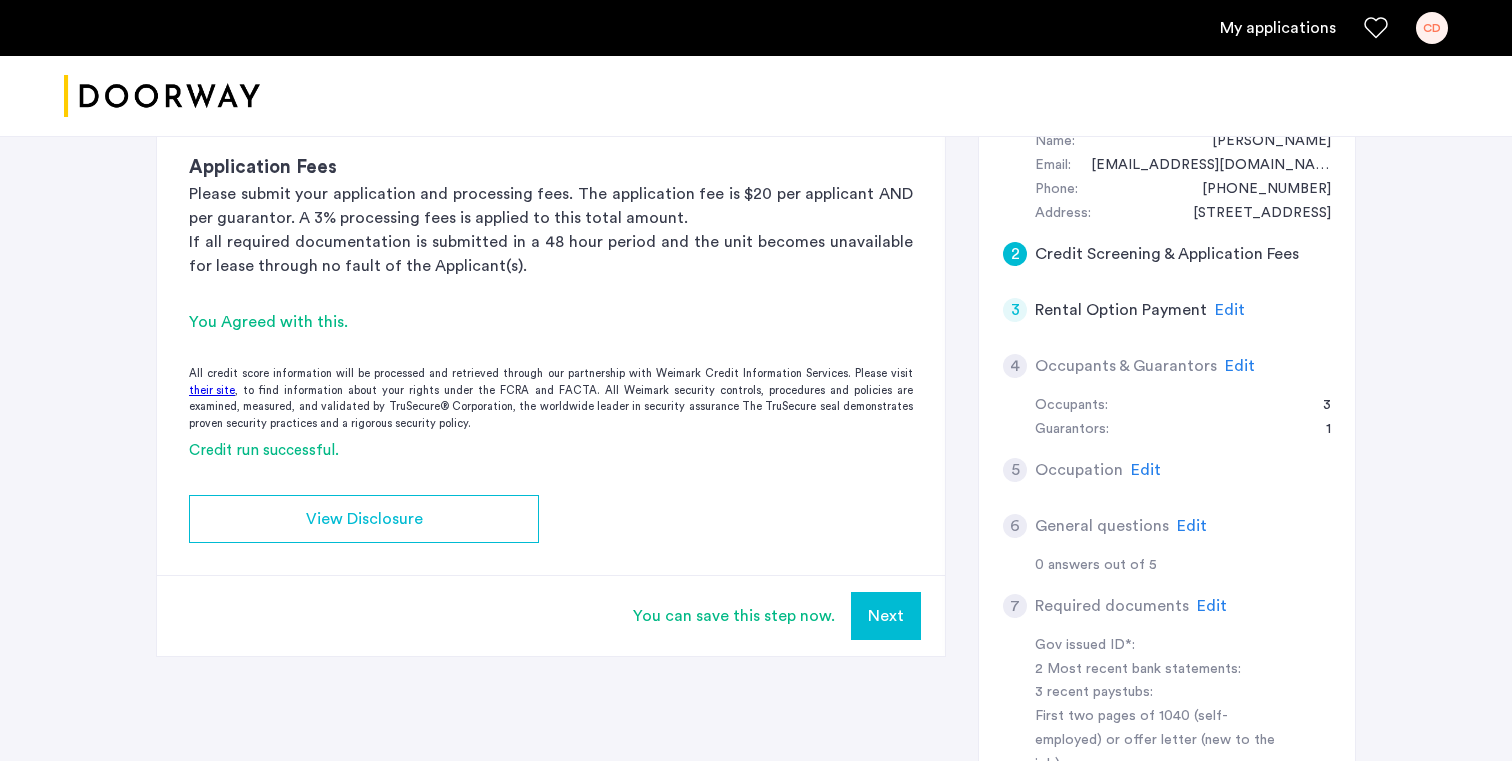 scroll, scrollTop: 352, scrollLeft: 0, axis: vertical 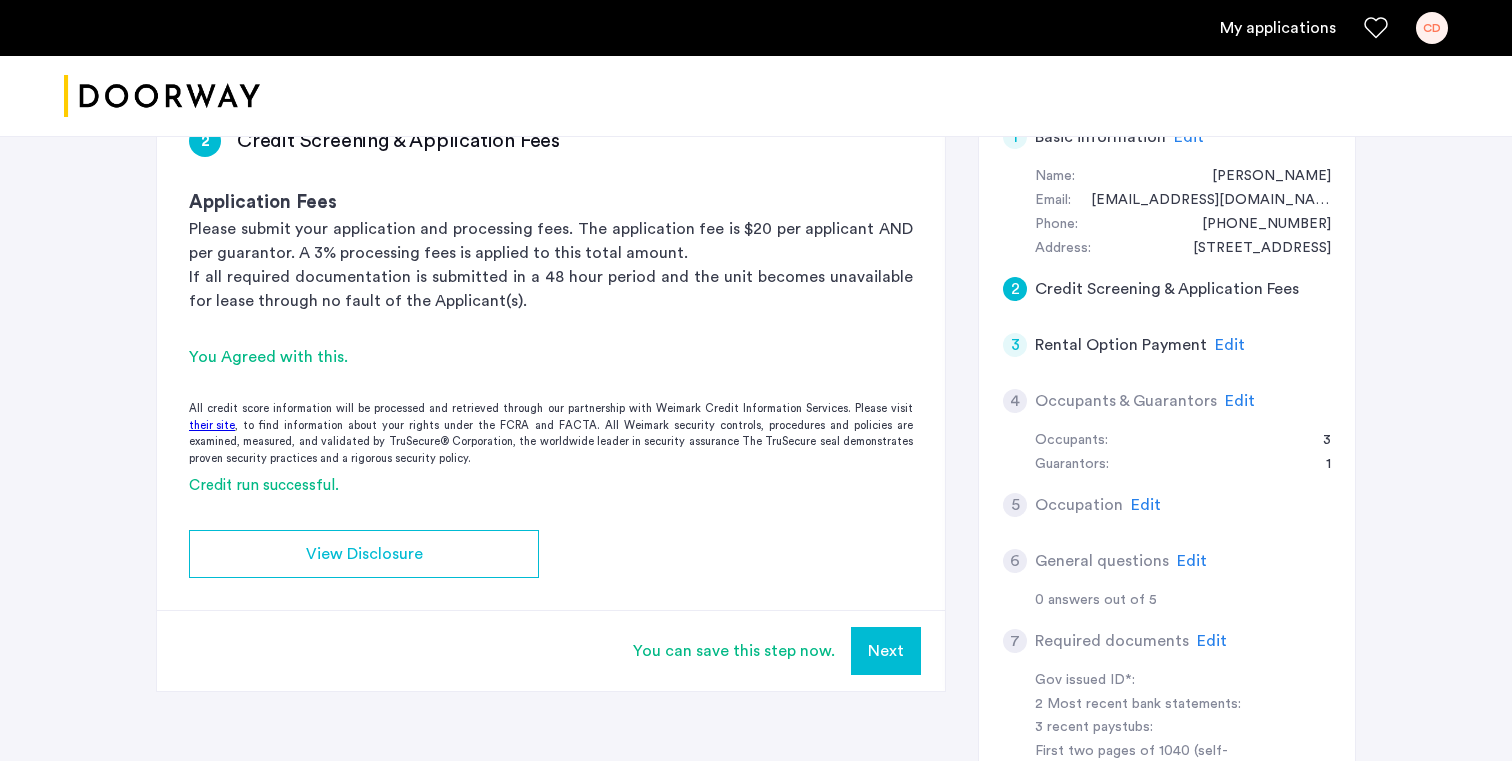 click on "Next" at bounding box center [886, 651] 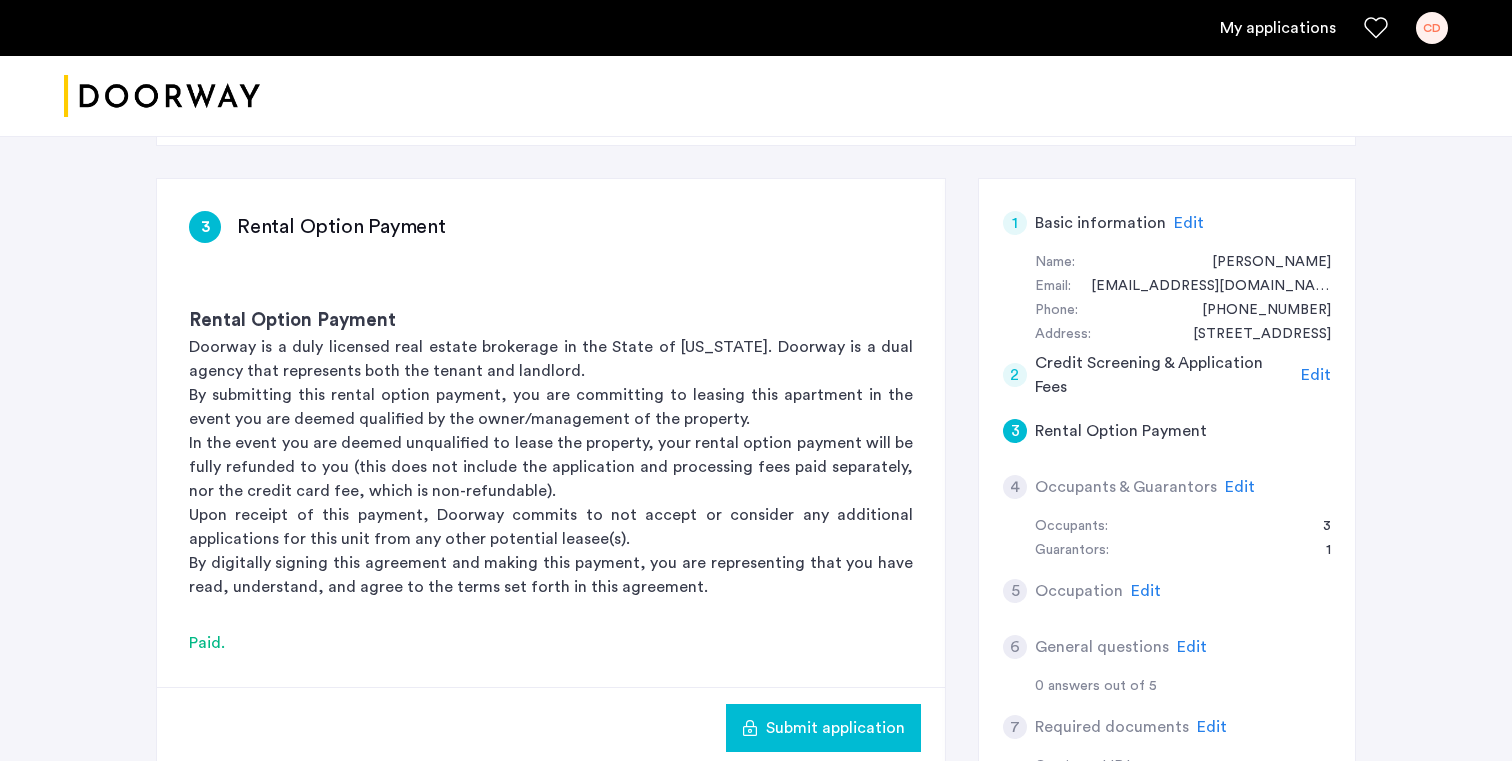 scroll, scrollTop: 338, scrollLeft: 0, axis: vertical 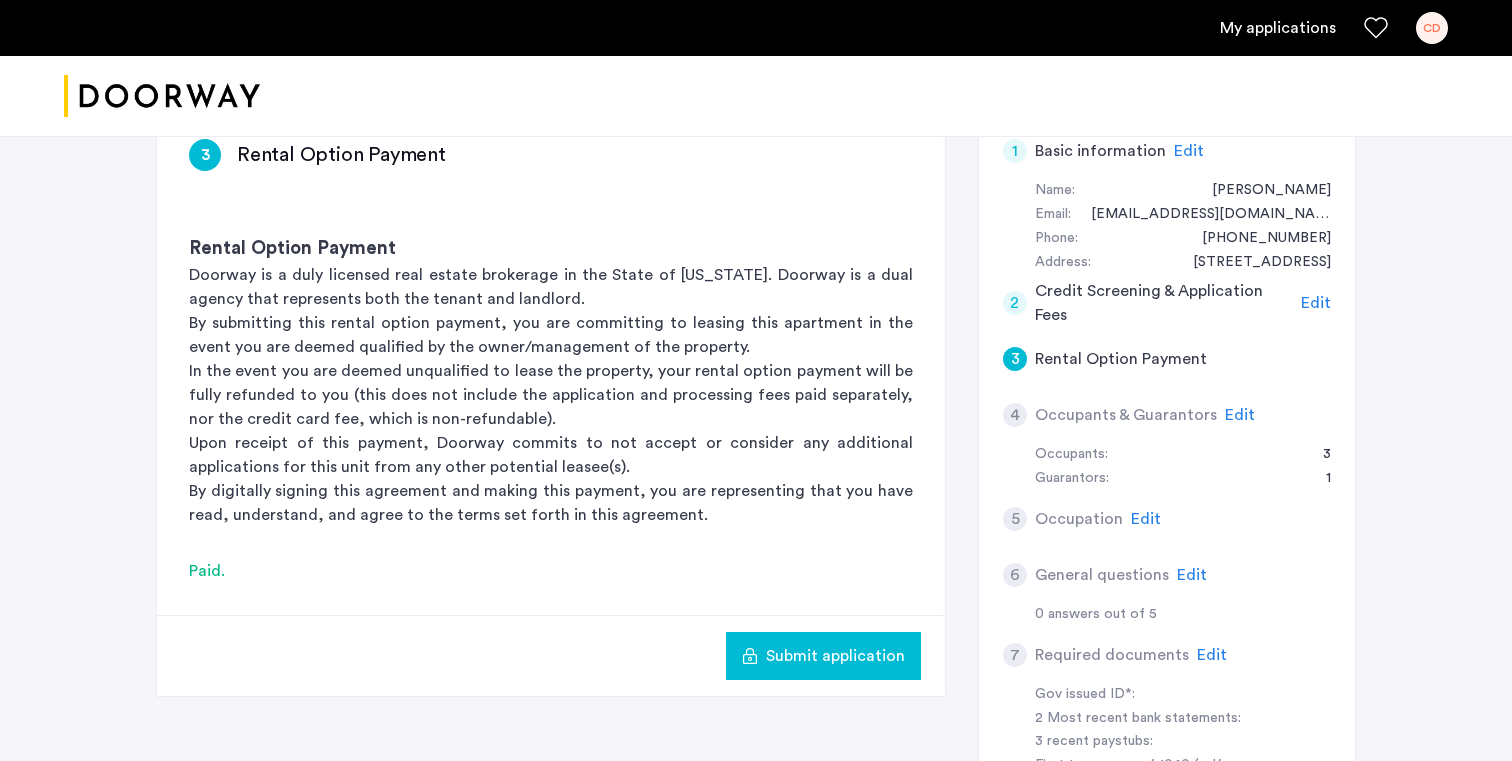click on "Edit" 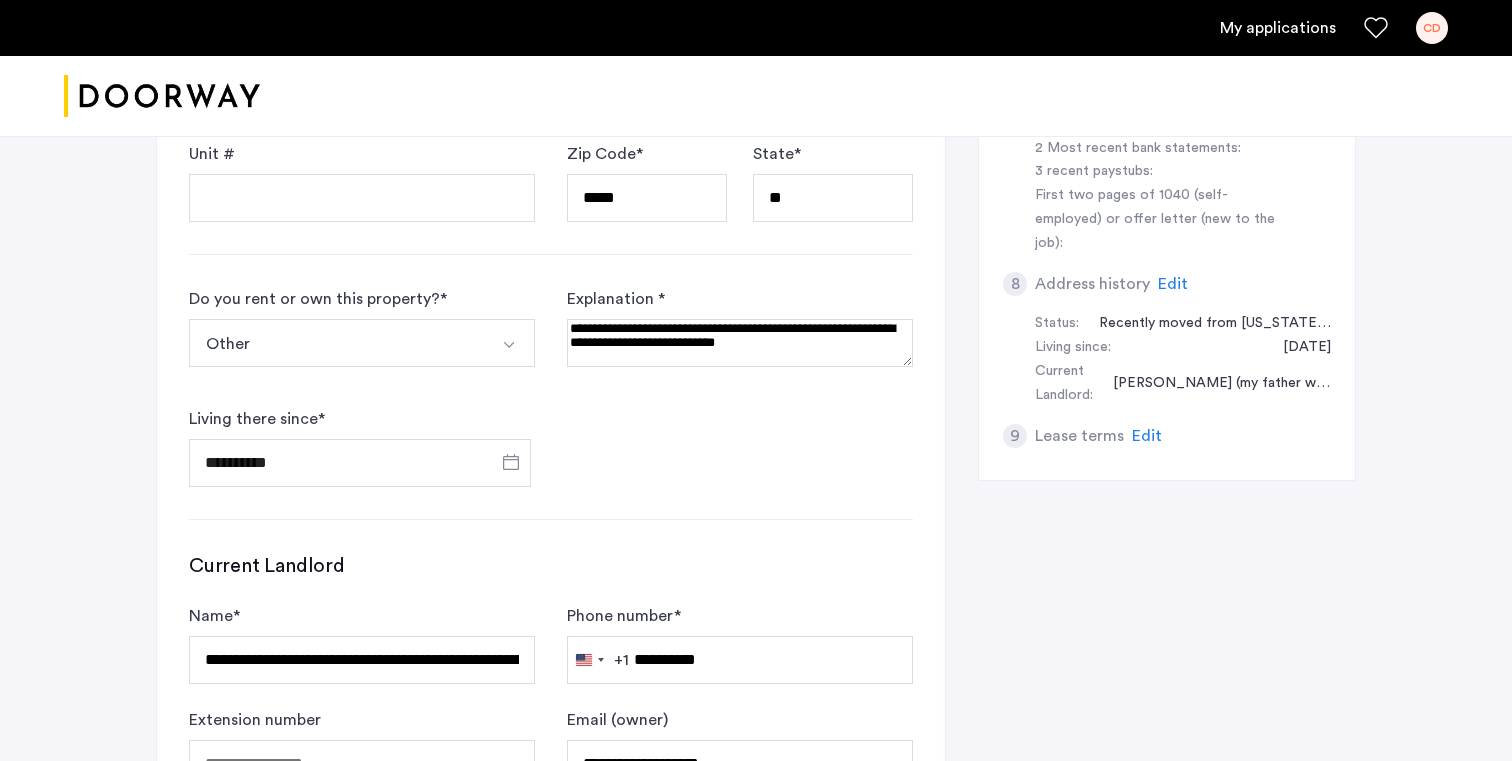 scroll, scrollTop: 930, scrollLeft: 0, axis: vertical 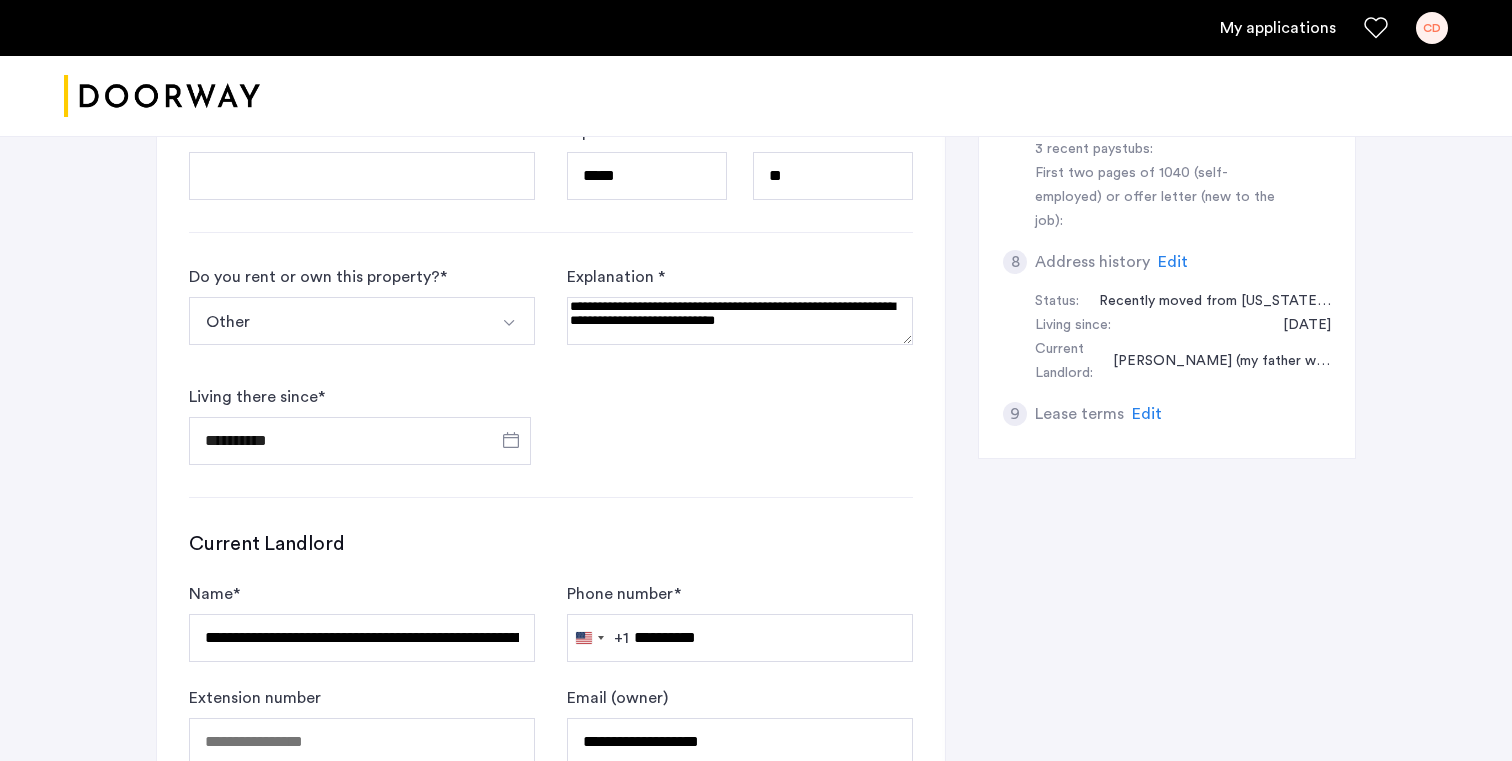 click at bounding box center (740, 321) 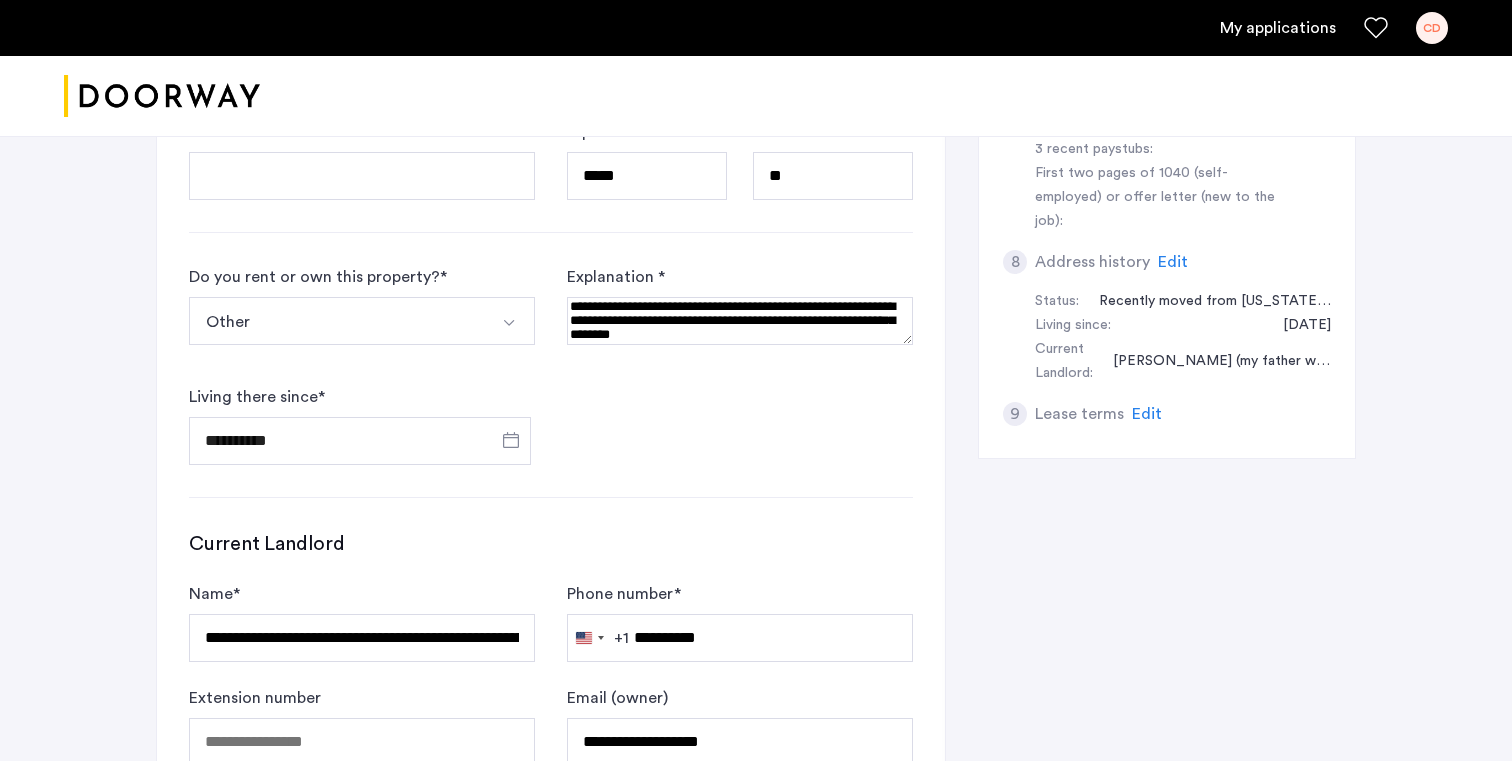 drag, startPoint x: 876, startPoint y: 326, endPoint x: 717, endPoint y: 328, distance: 159.01257 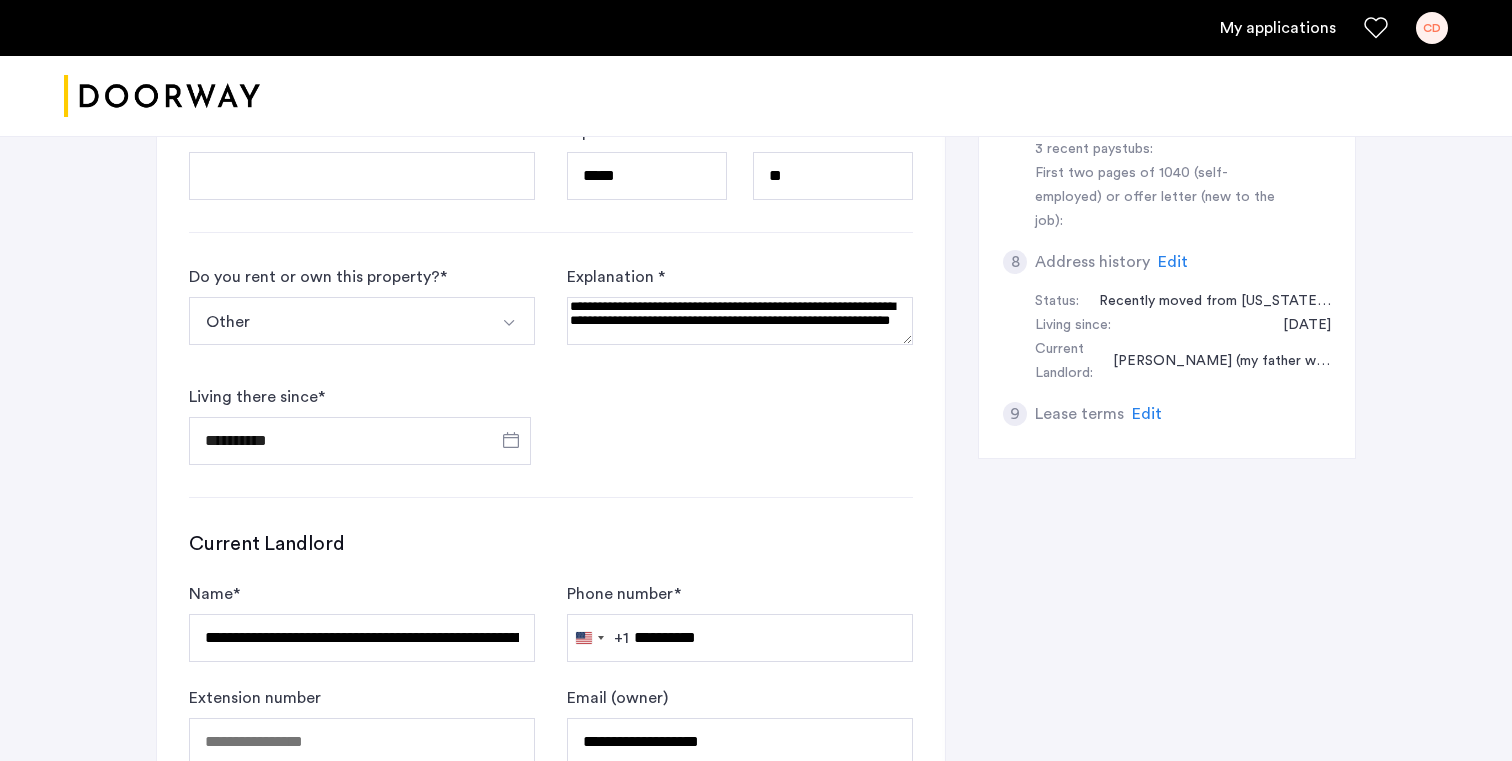 scroll, scrollTop: 9, scrollLeft: 0, axis: vertical 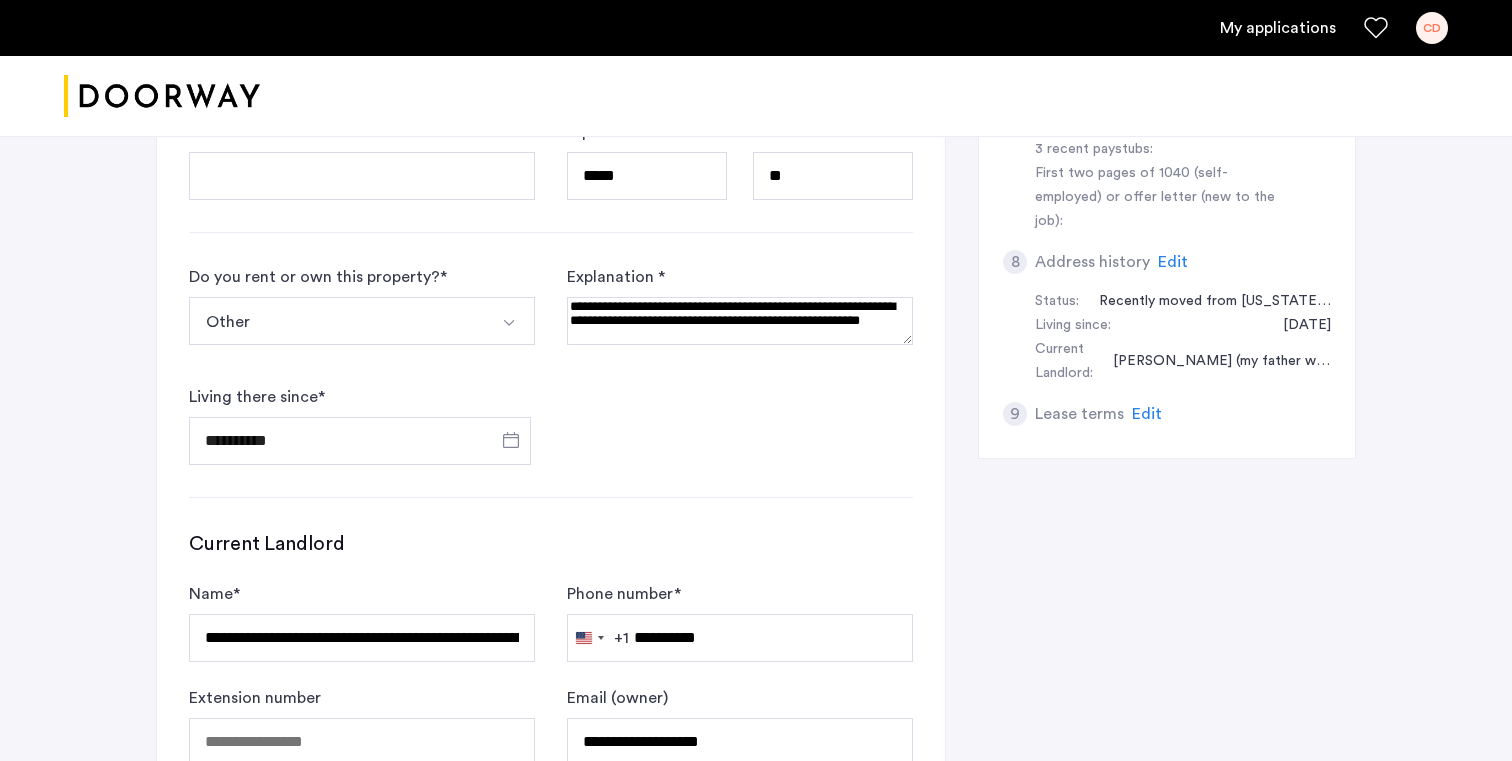 click at bounding box center (740, 321) 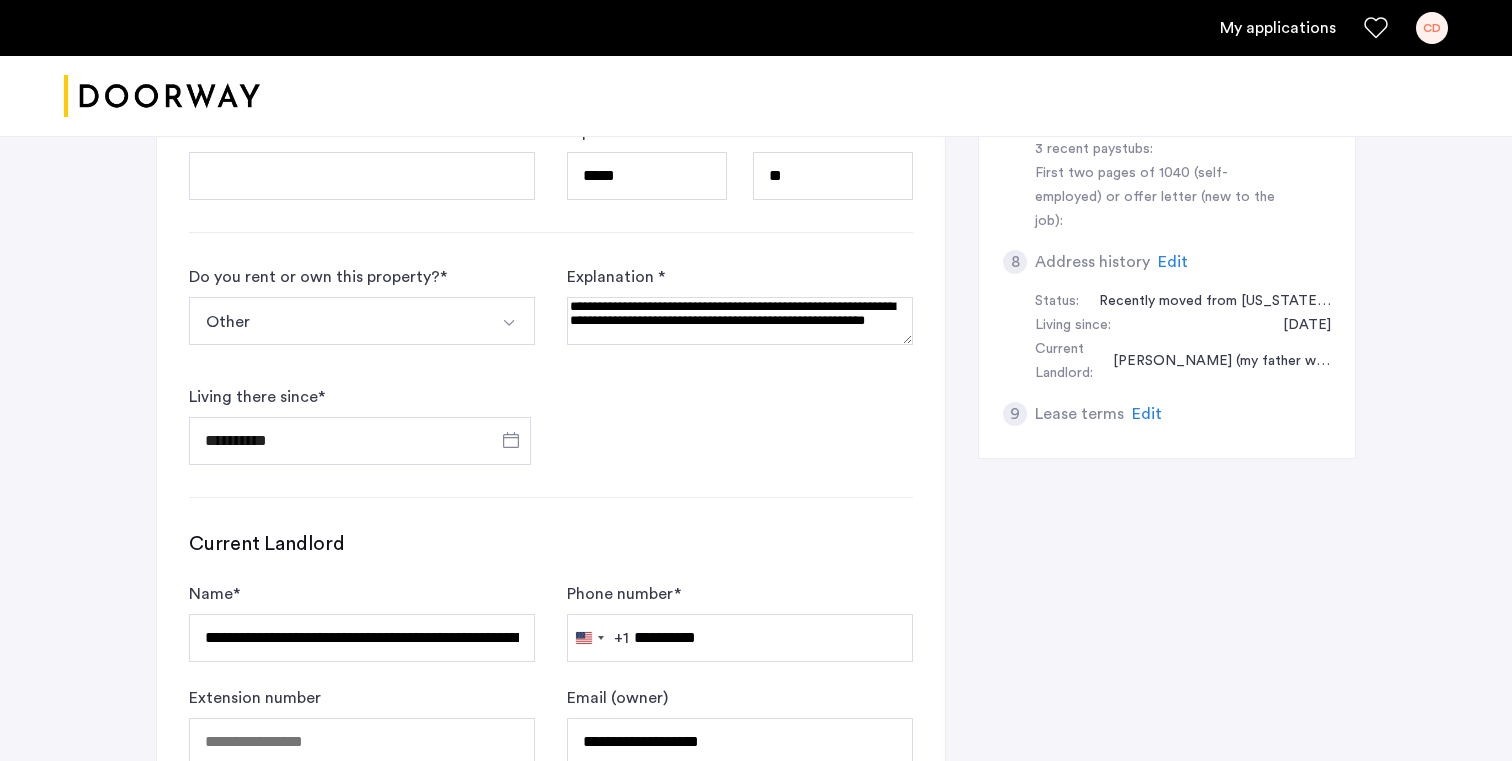 scroll, scrollTop: 9, scrollLeft: 0, axis: vertical 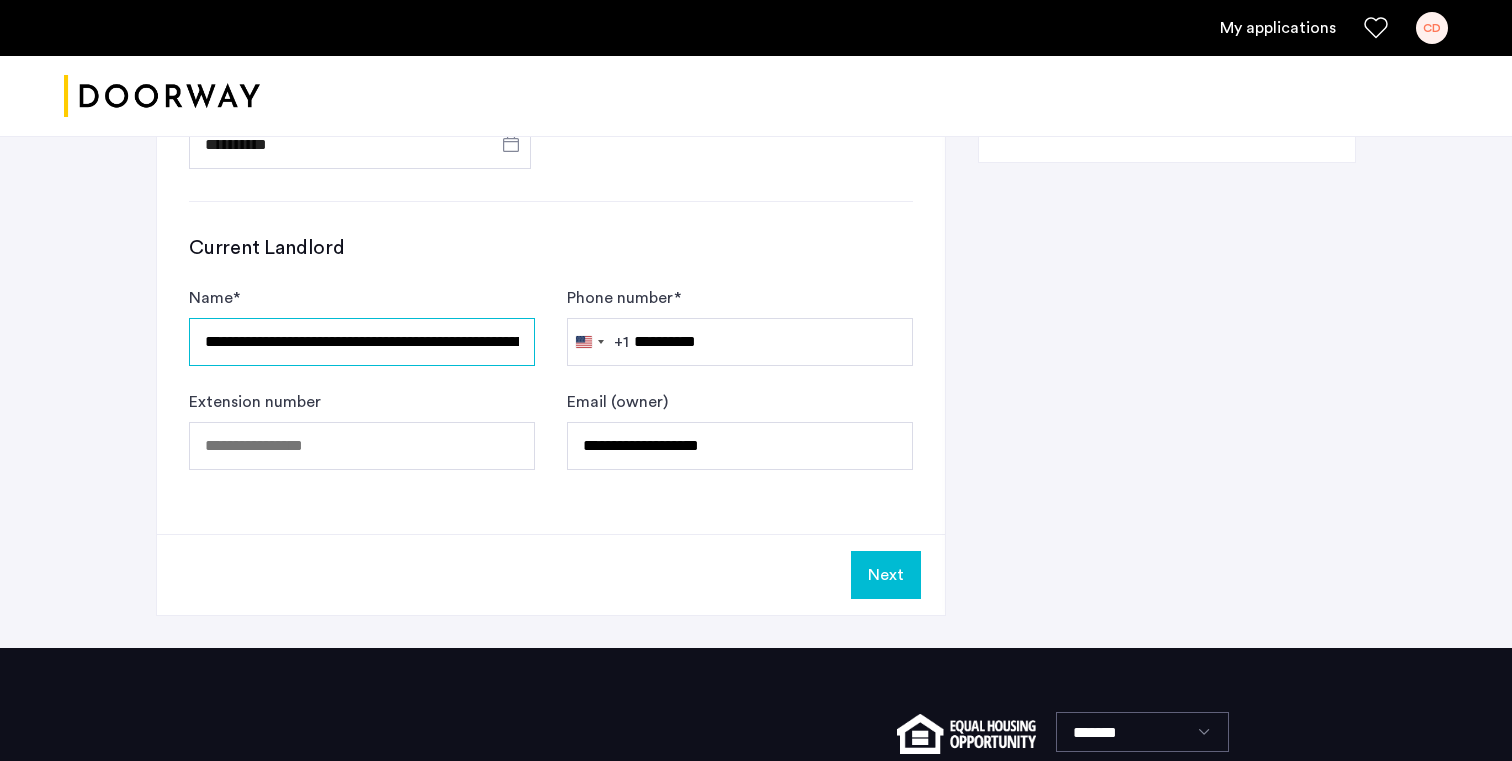 click on "**********" at bounding box center [362, 342] 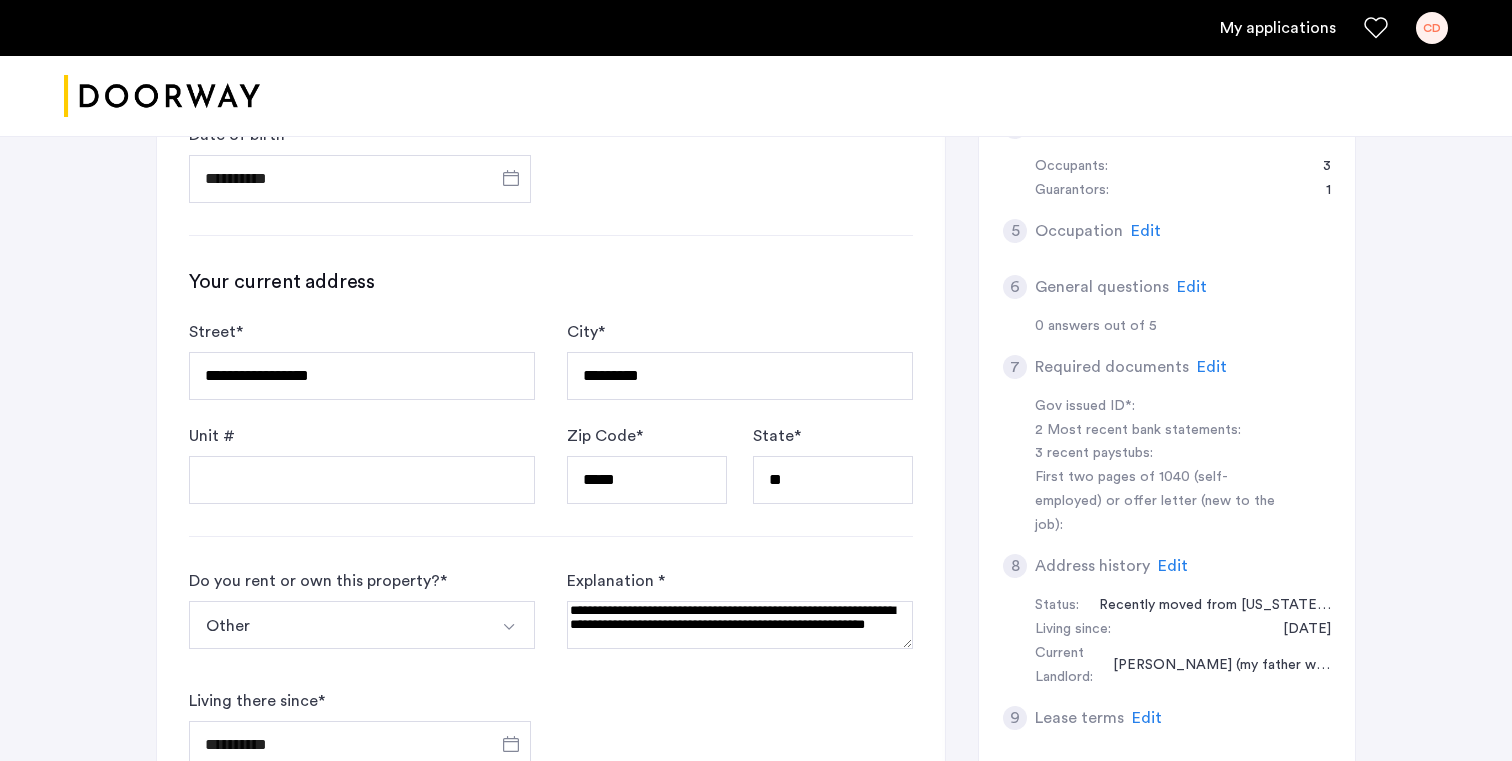 scroll, scrollTop: 622, scrollLeft: 0, axis: vertical 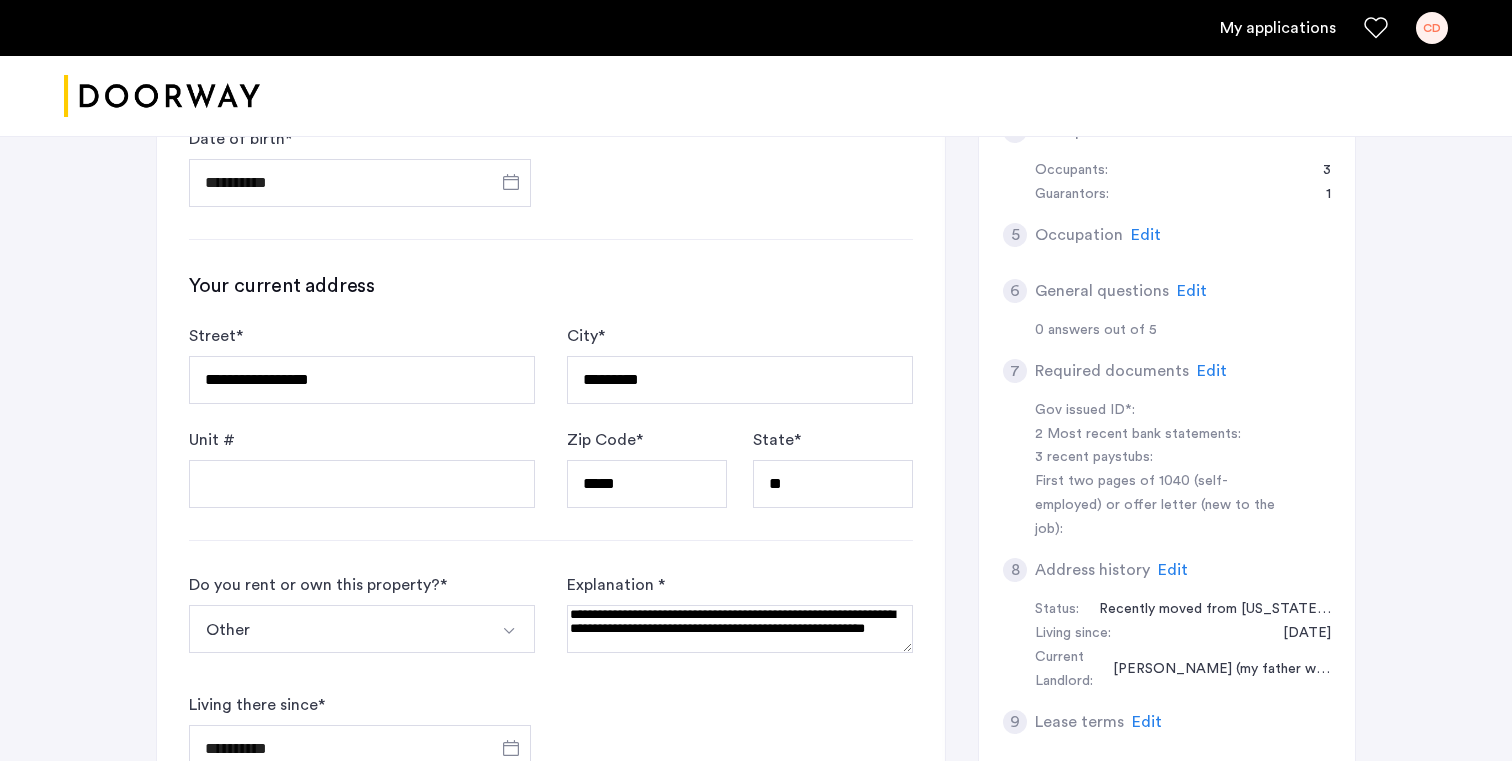click at bounding box center [509, 631] 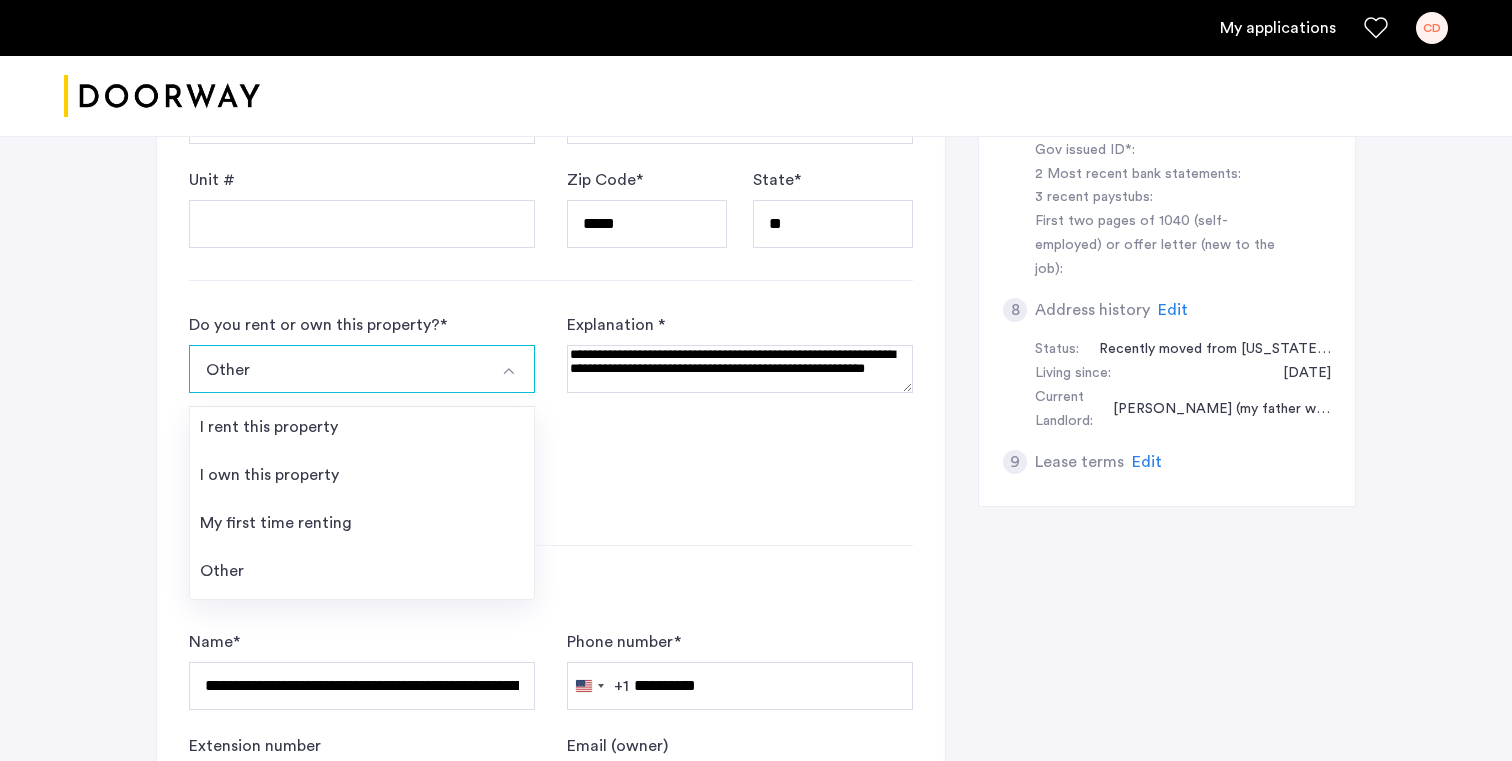 scroll, scrollTop: 927, scrollLeft: 0, axis: vertical 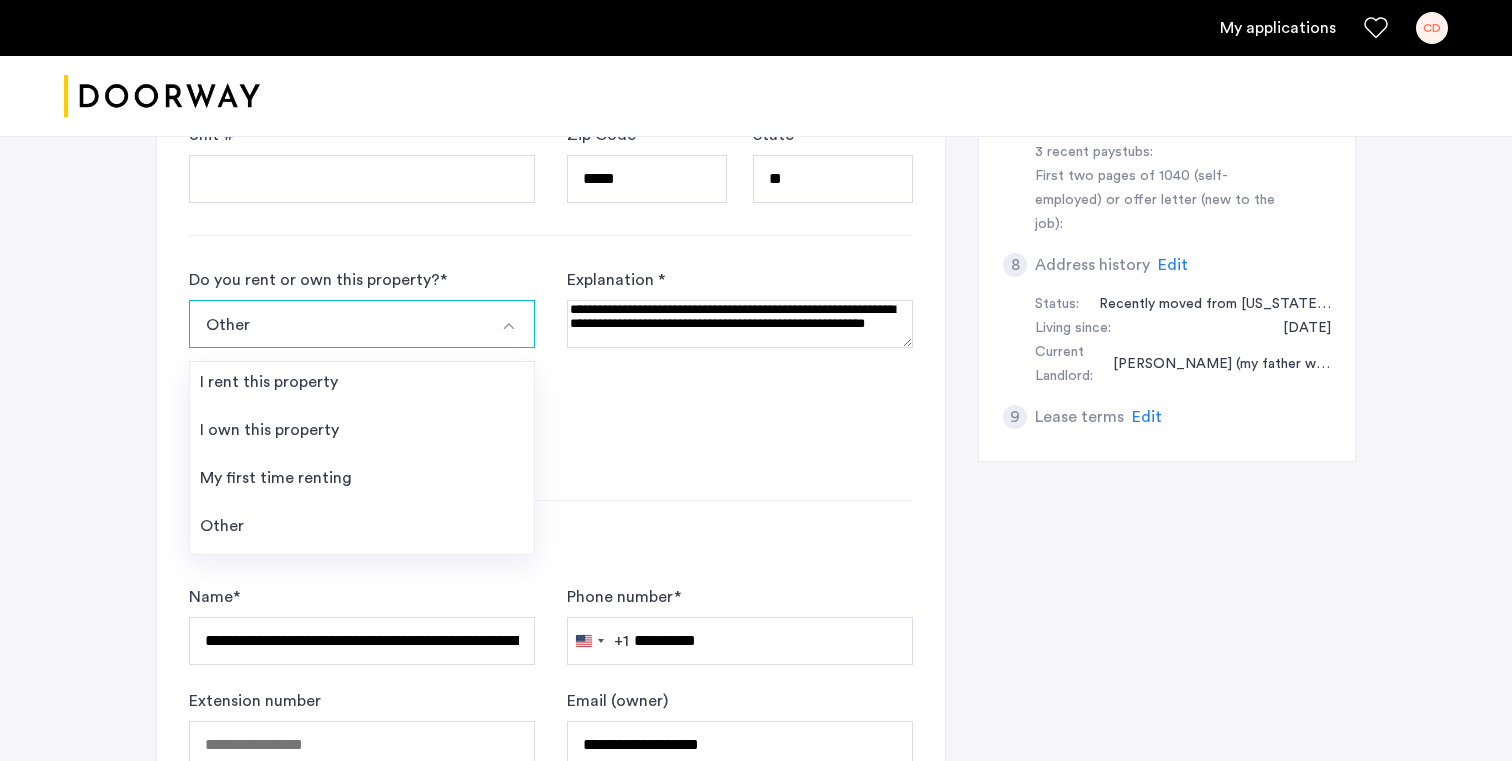 click at bounding box center (509, 326) 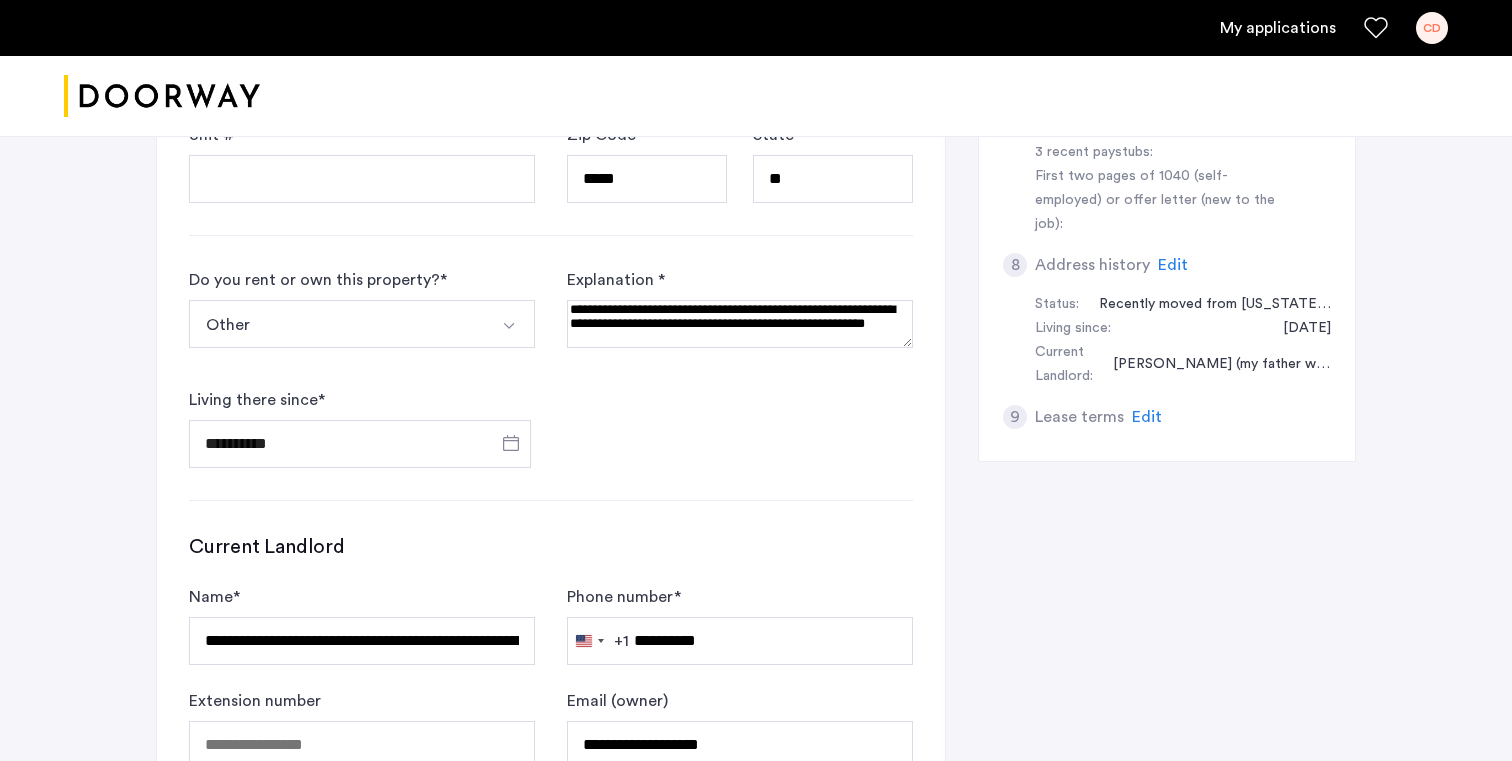 scroll, scrollTop: 0, scrollLeft: 0, axis: both 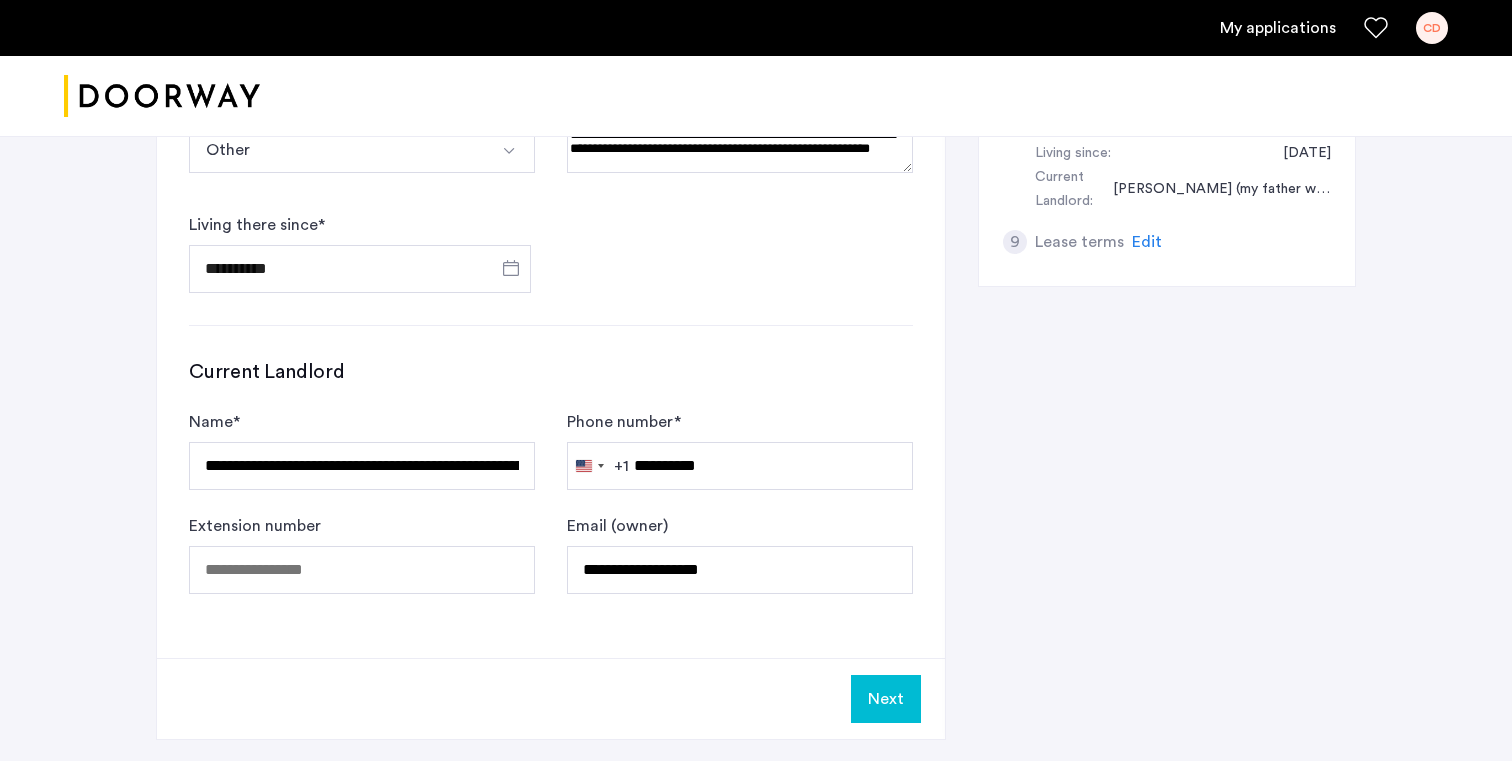 click at bounding box center [740, 149] 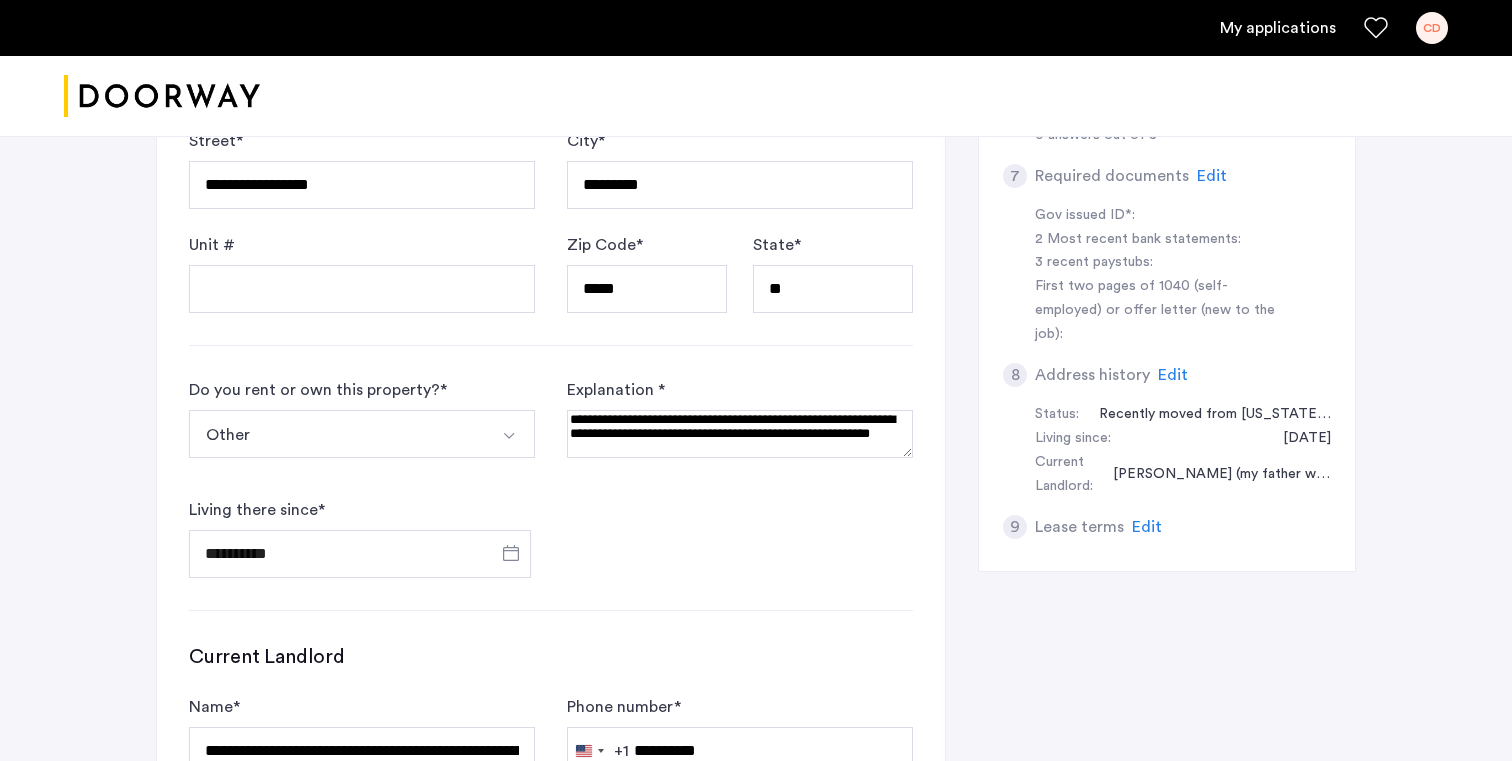 scroll, scrollTop: 830, scrollLeft: 0, axis: vertical 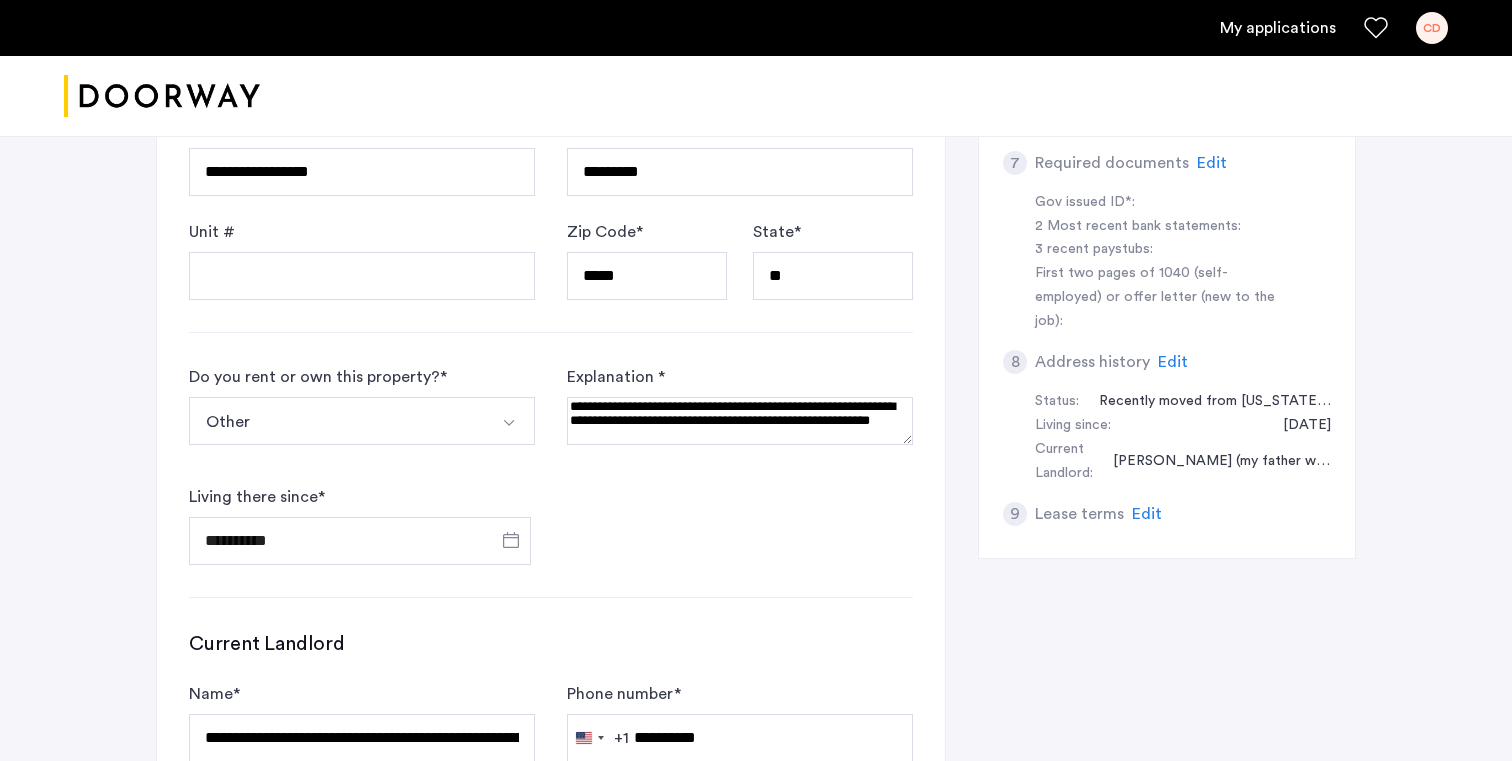 click at bounding box center [740, 421] 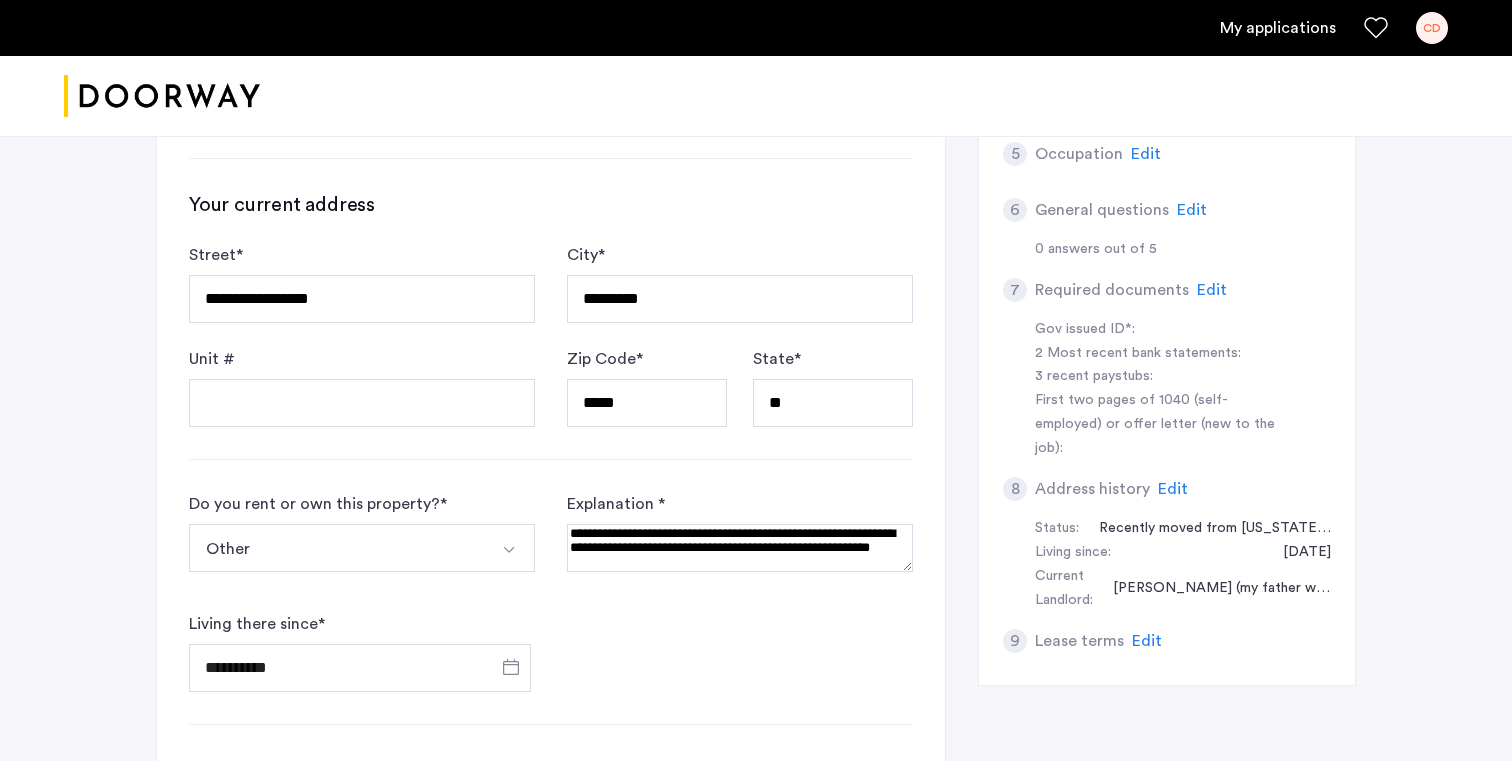 scroll, scrollTop: 692, scrollLeft: 0, axis: vertical 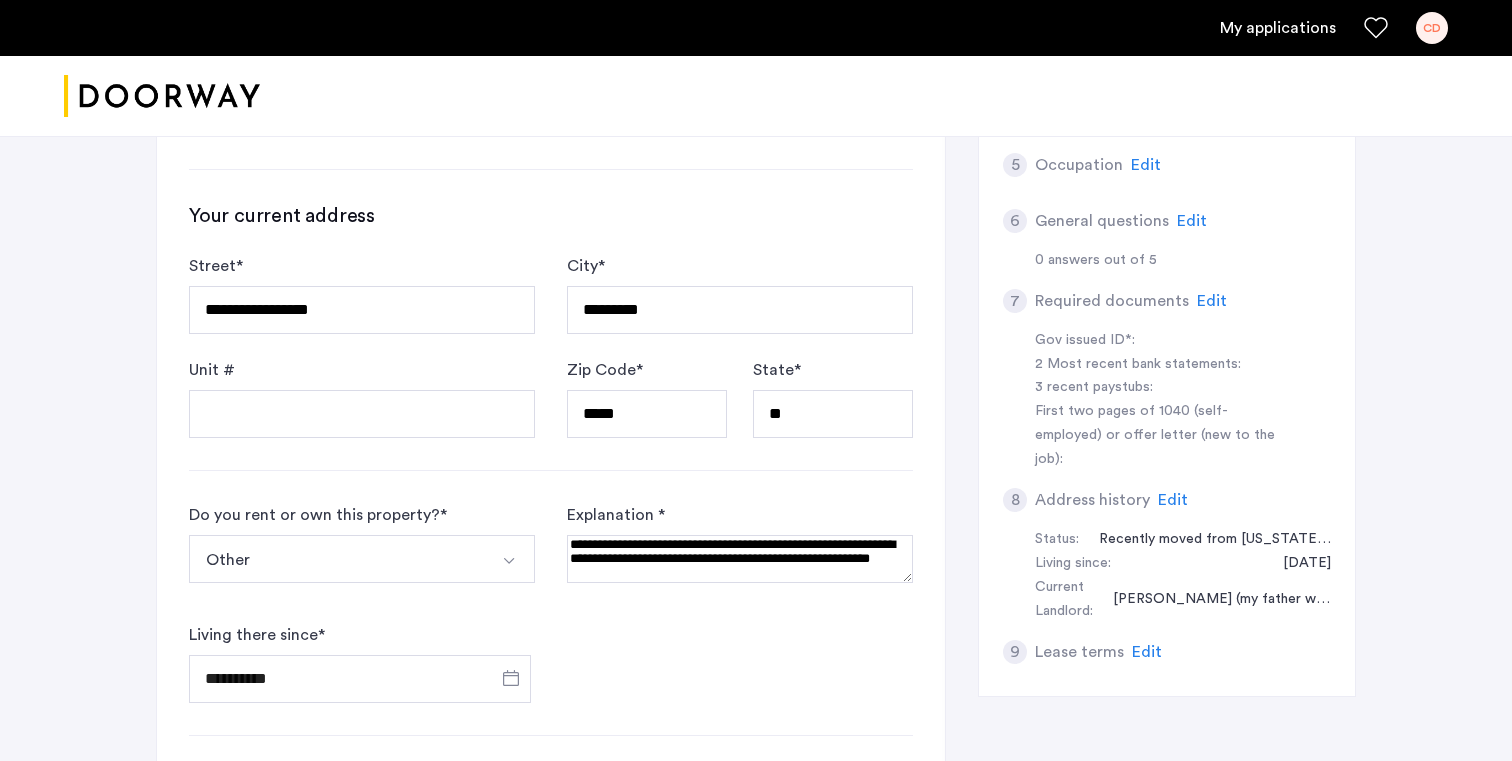click at bounding box center (740, 559) 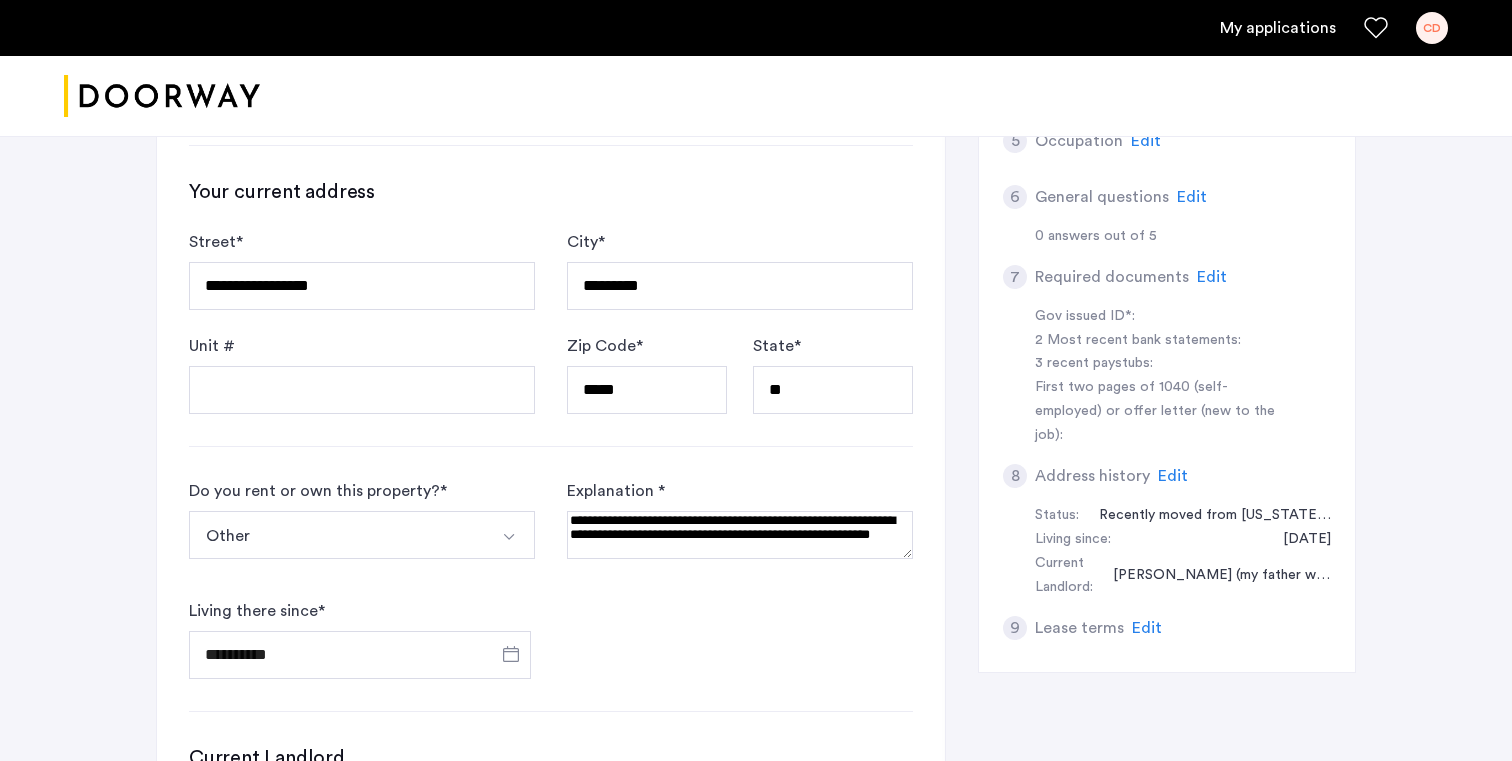 scroll, scrollTop: 640, scrollLeft: 0, axis: vertical 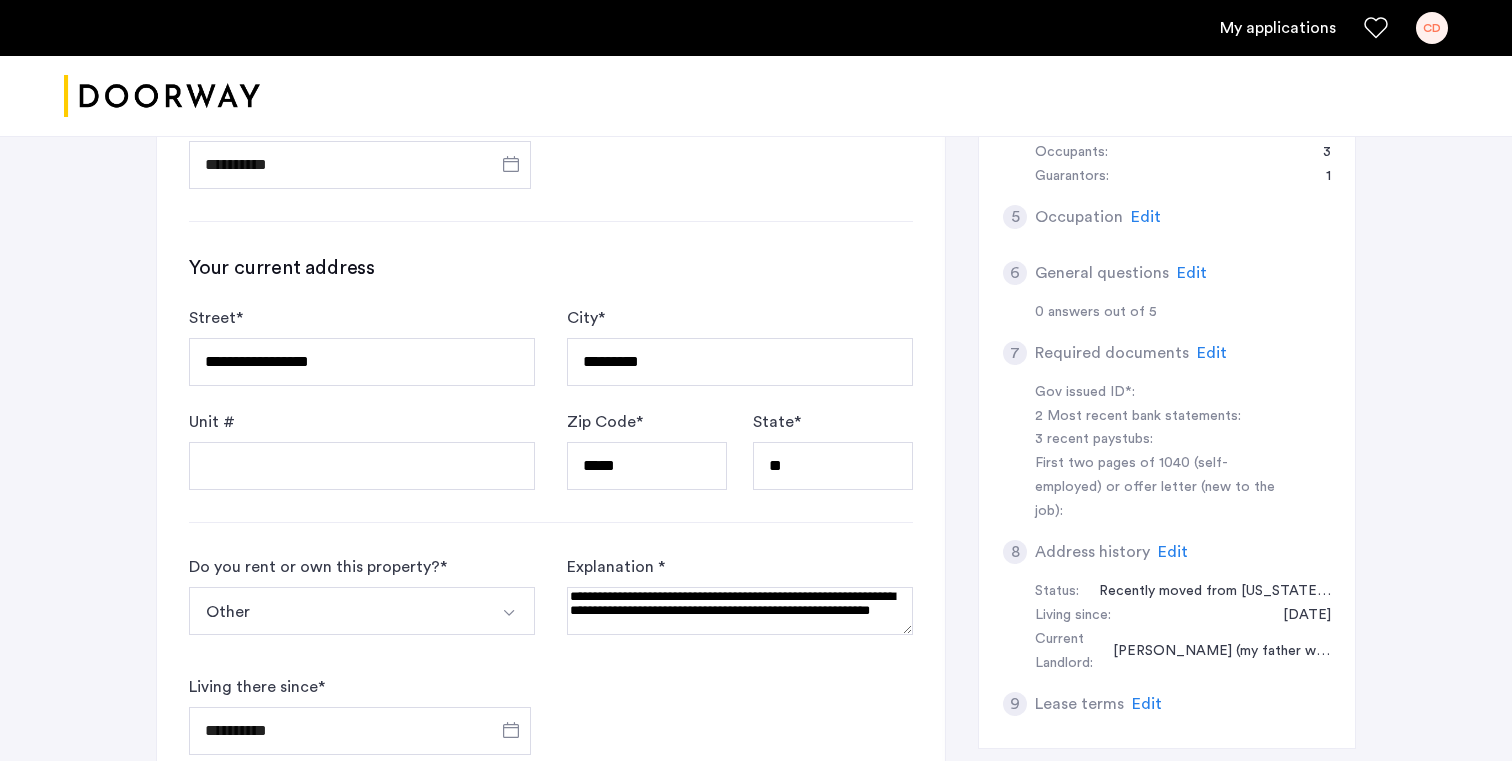 click at bounding box center [740, 611] 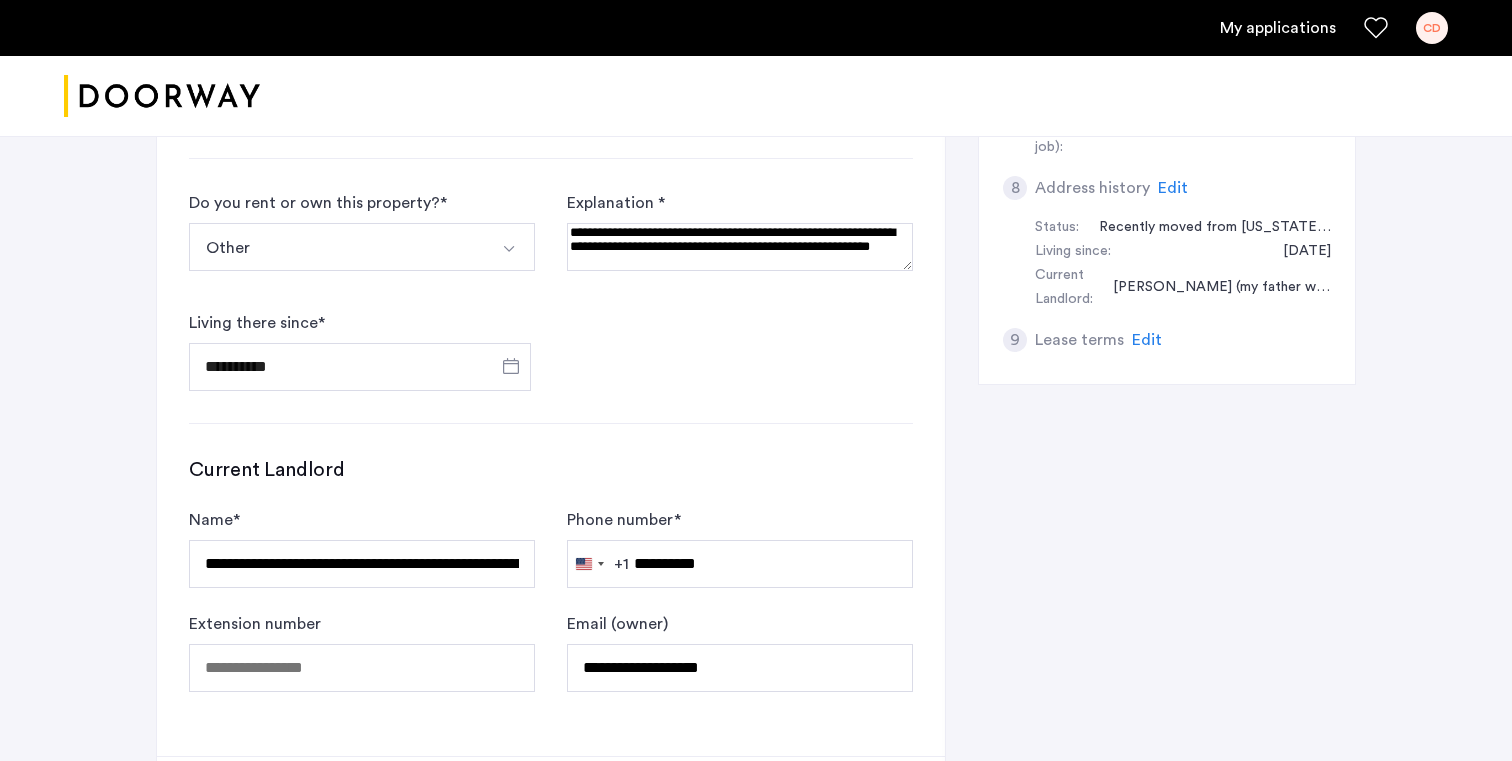 scroll, scrollTop: 1015, scrollLeft: 0, axis: vertical 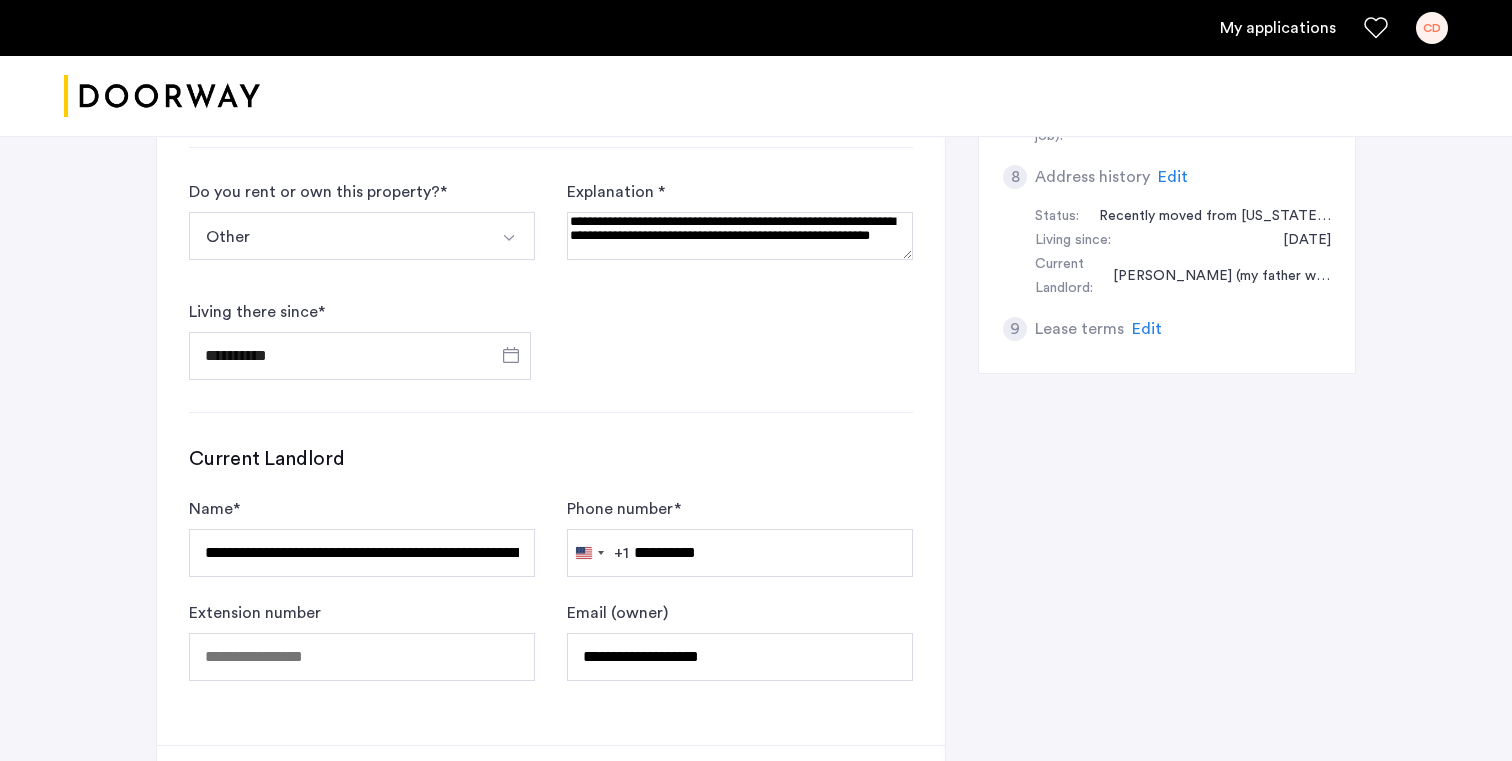 type on "**********" 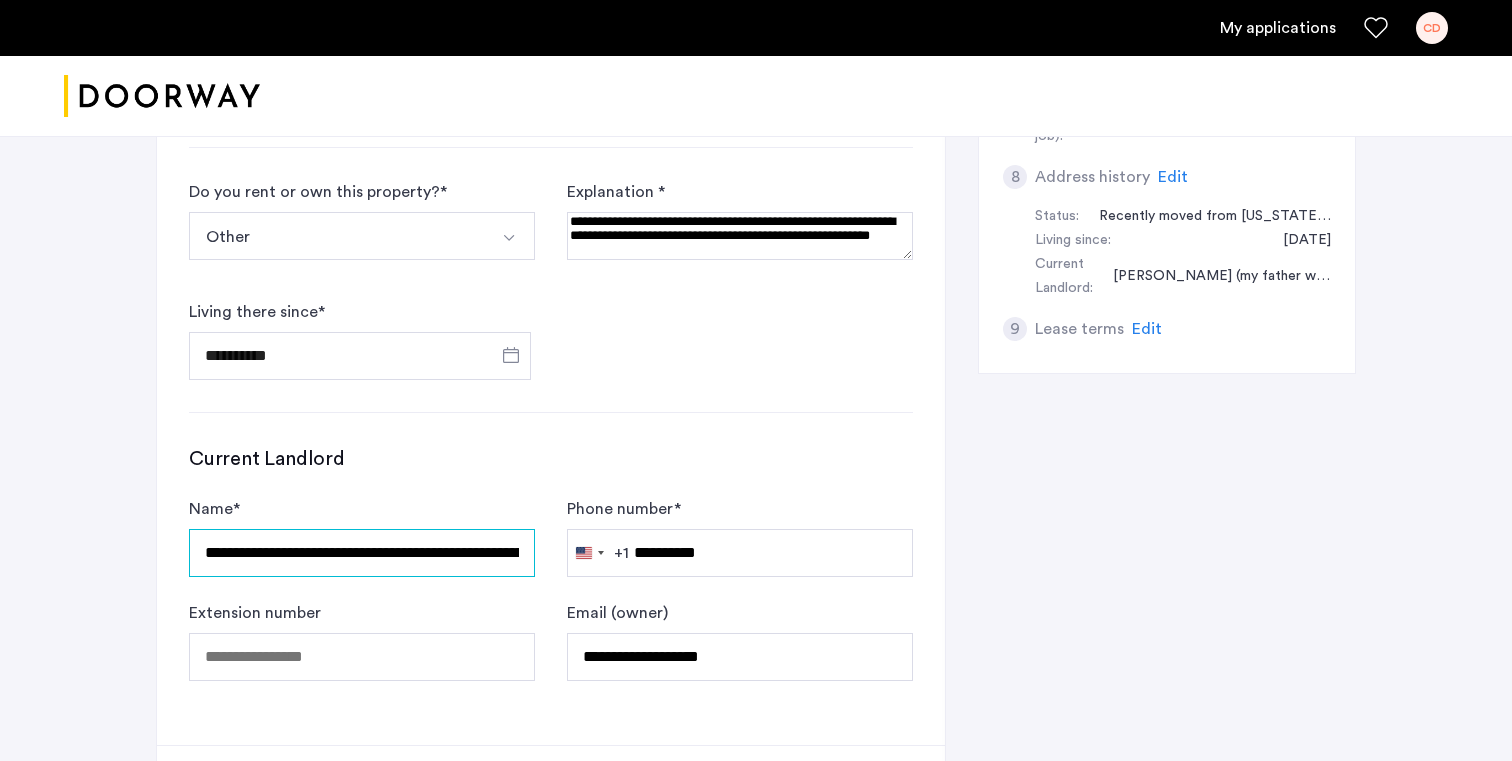 click on "**********" at bounding box center (362, 553) 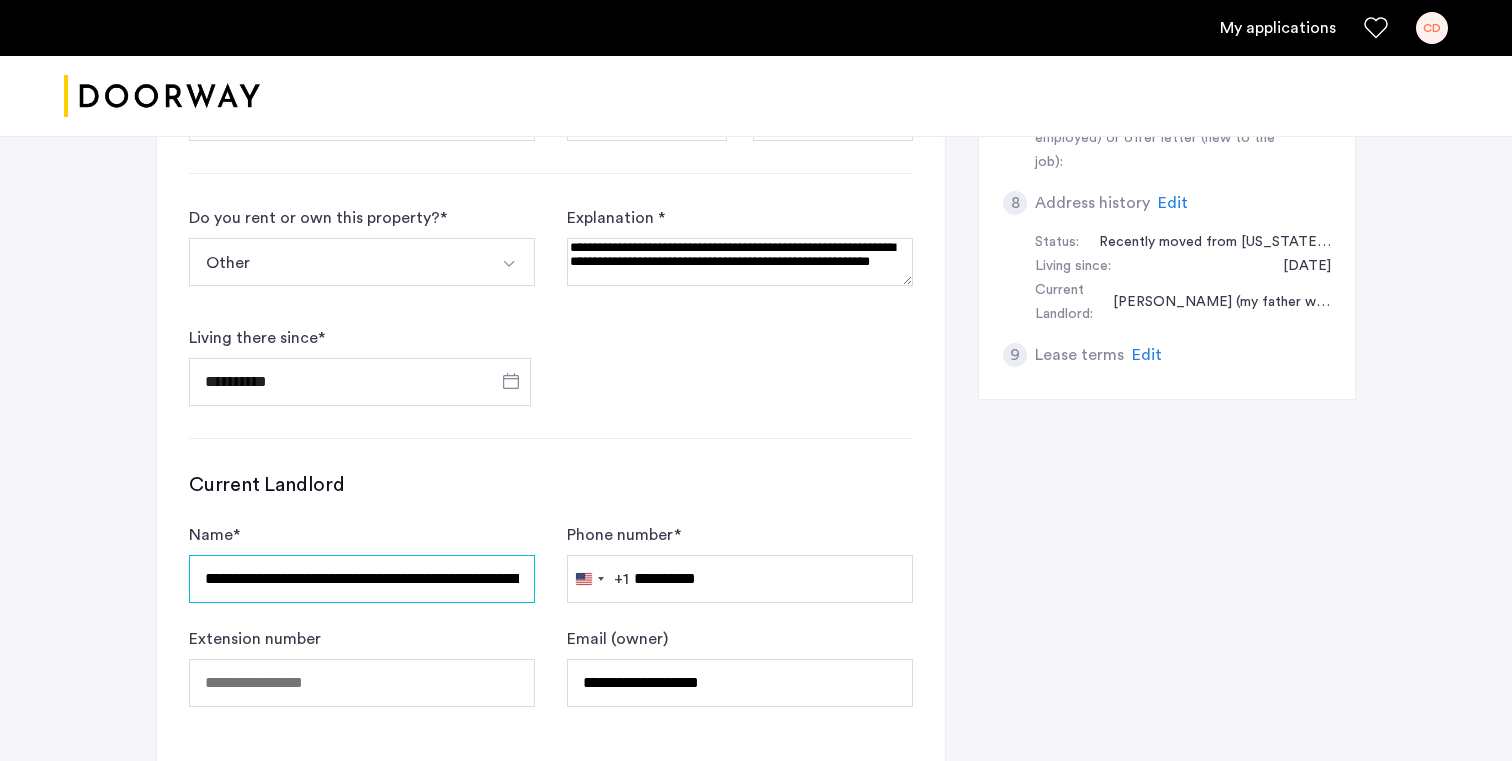 scroll, scrollTop: 980, scrollLeft: 0, axis: vertical 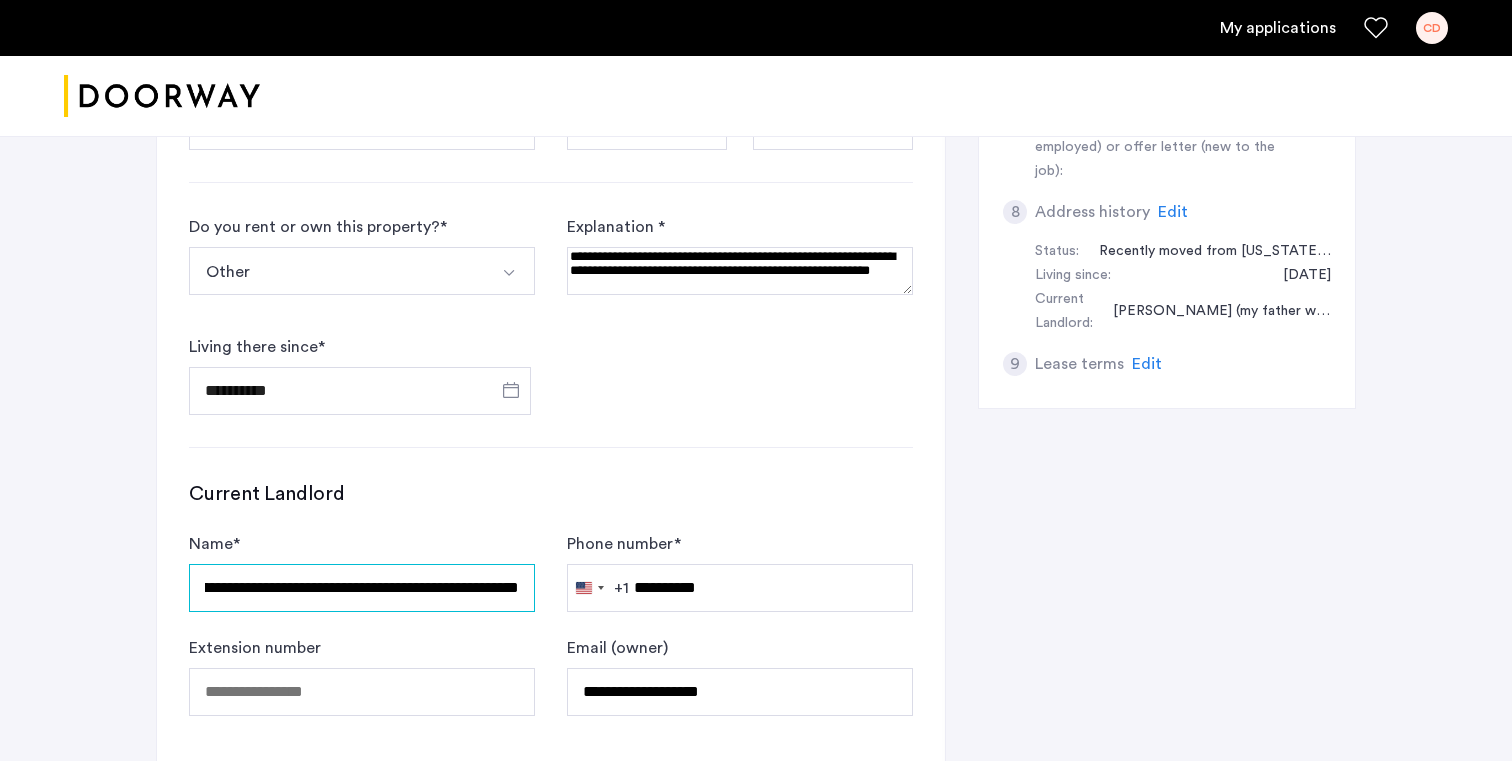 drag, startPoint x: 208, startPoint y: 588, endPoint x: 717, endPoint y: 613, distance: 509.6136 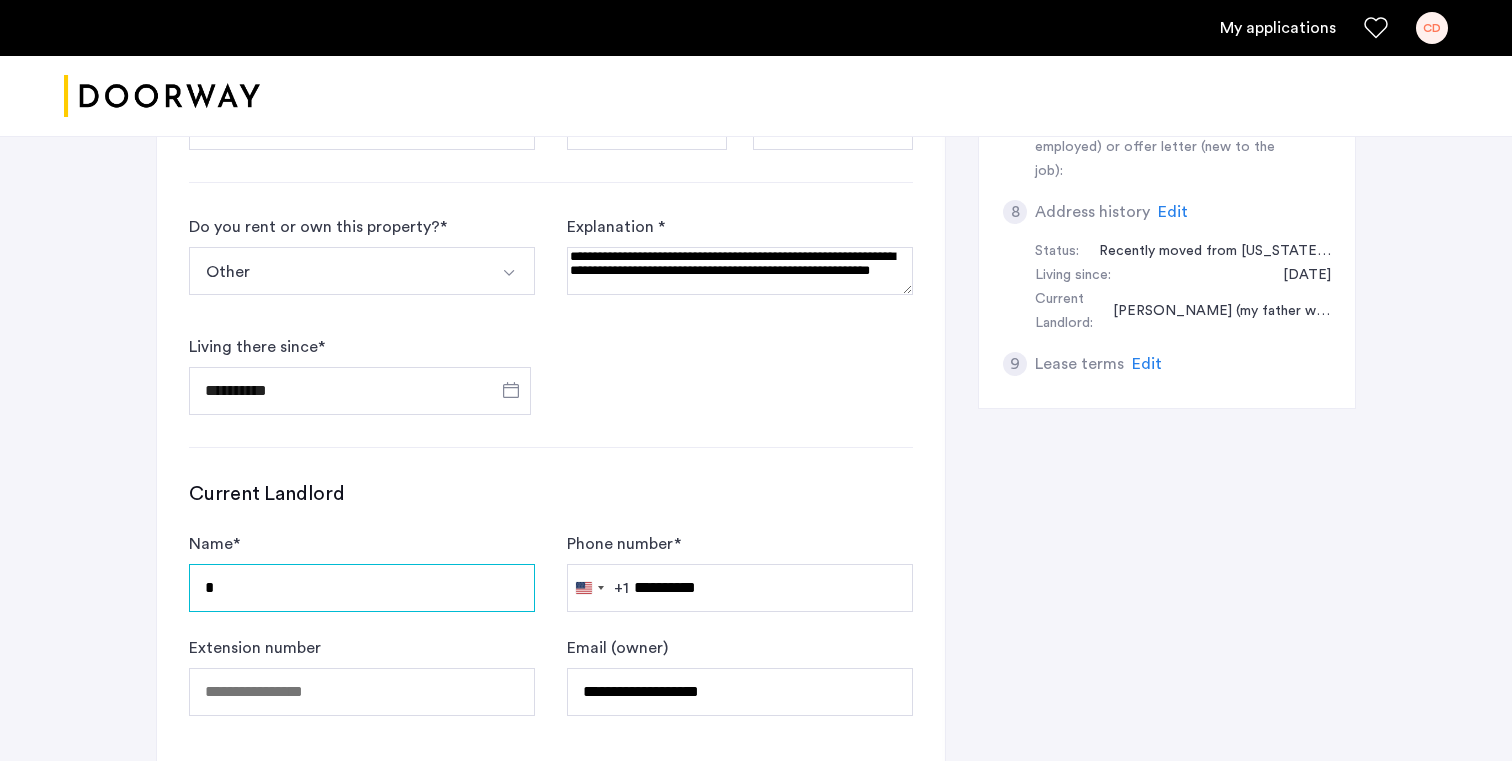 scroll, scrollTop: 0, scrollLeft: 0, axis: both 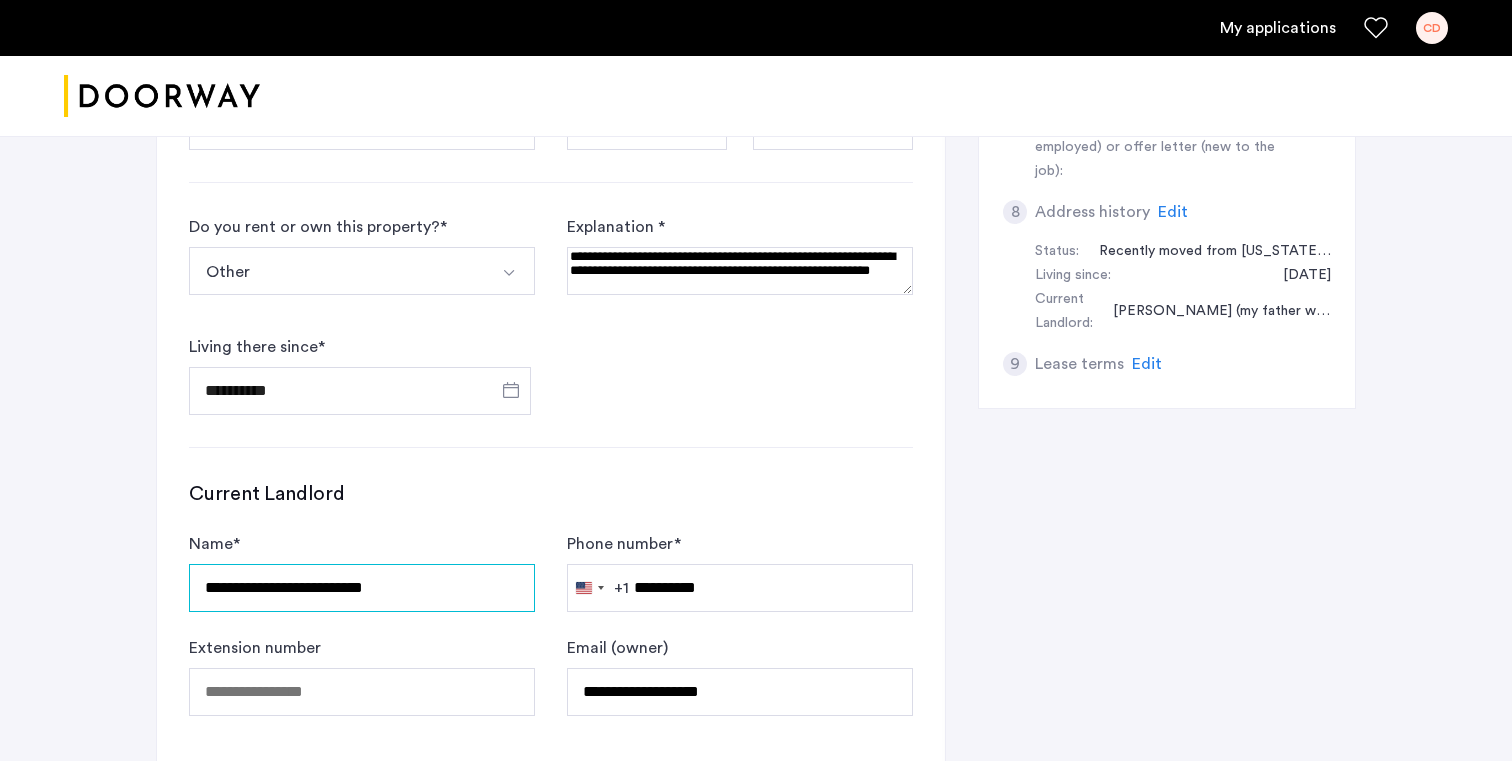 click on "**********" at bounding box center (362, 588) 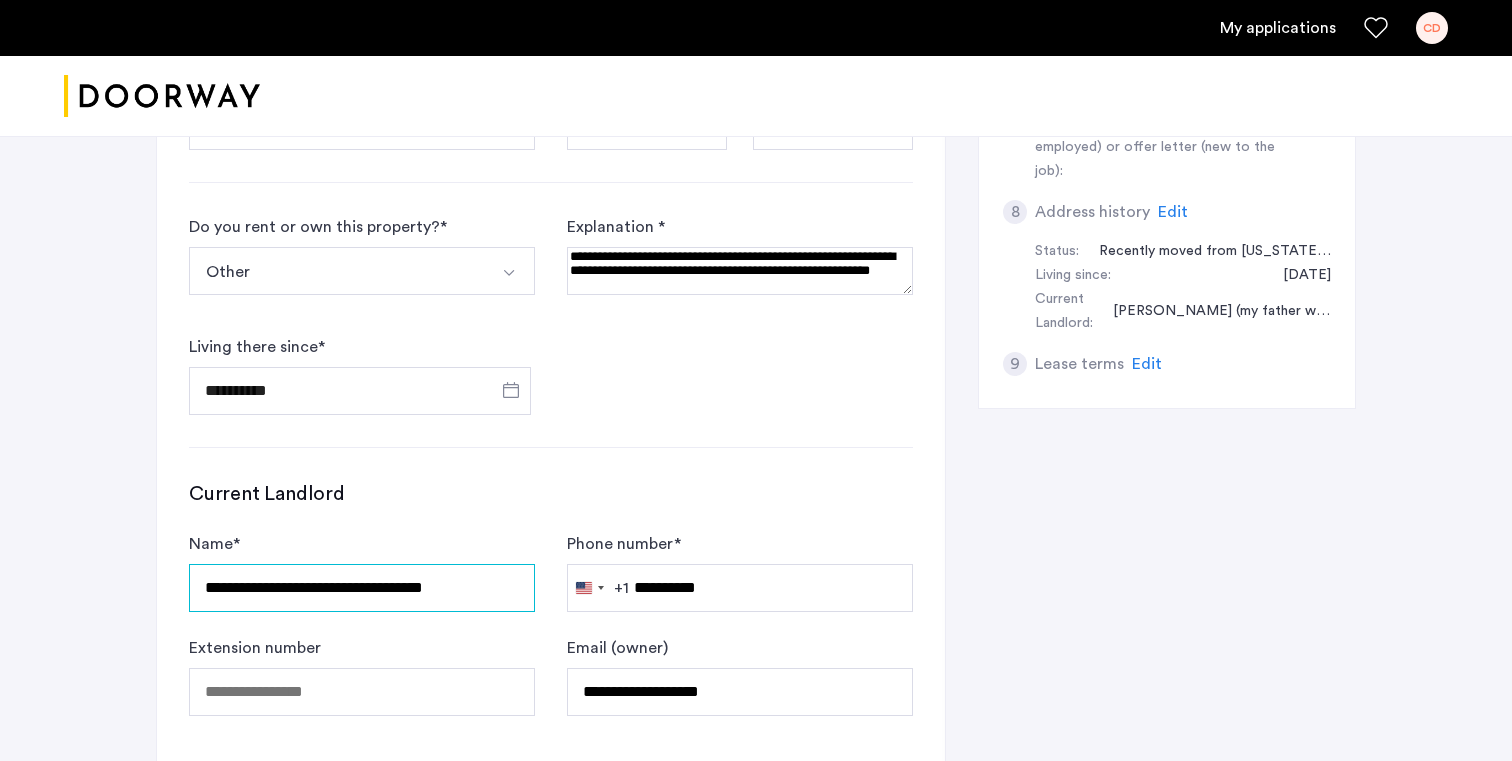 type on "**********" 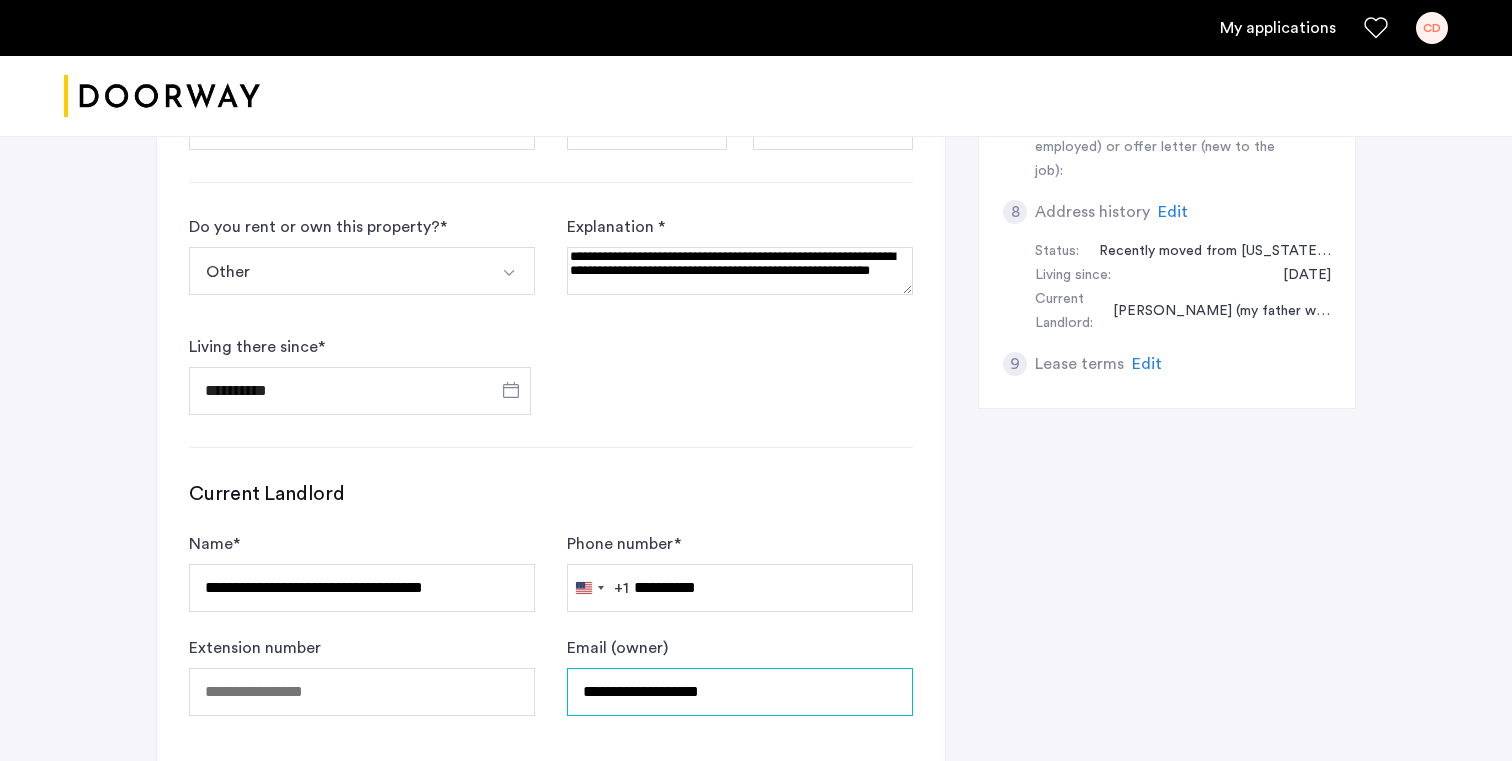click on "**********" at bounding box center [740, 692] 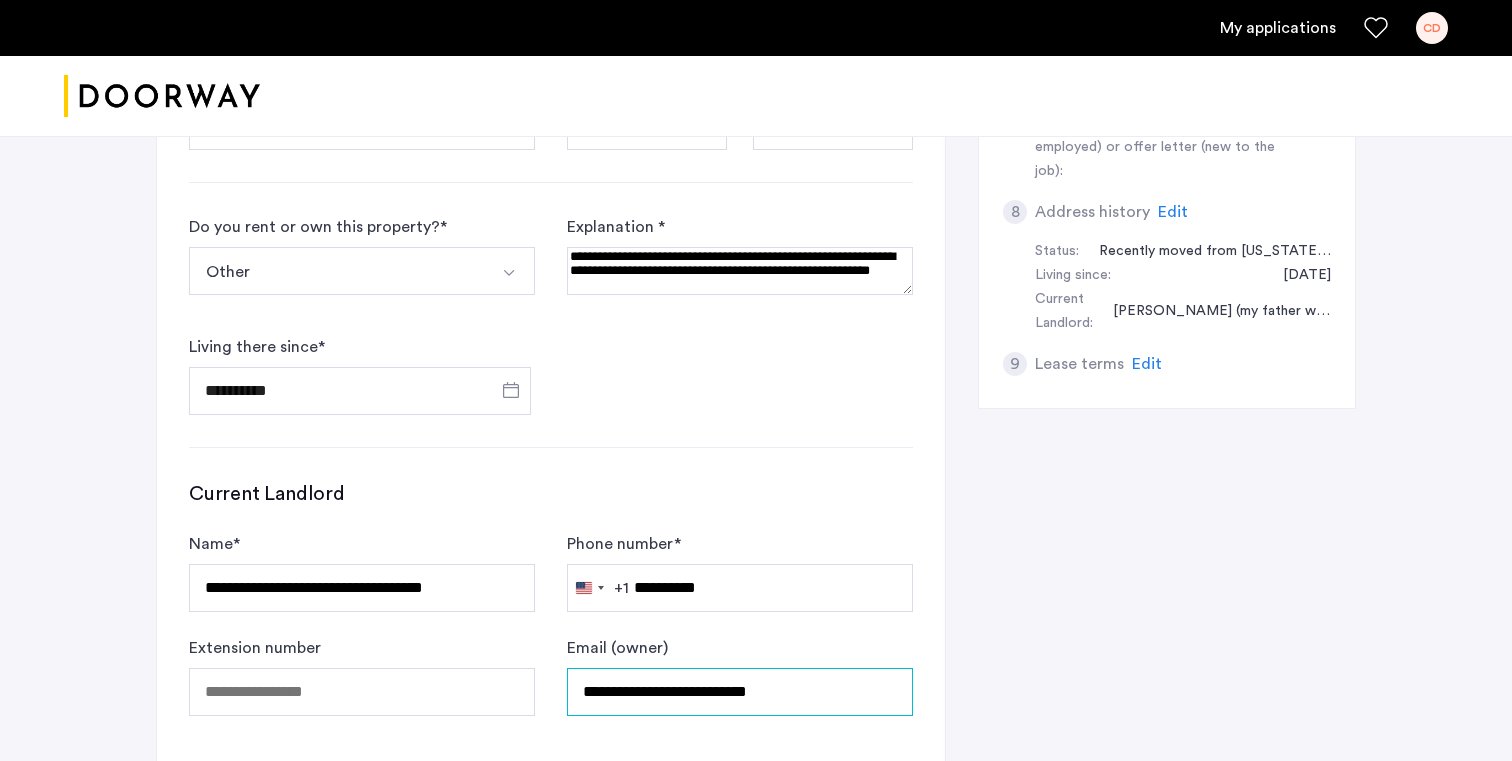 type on "**********" 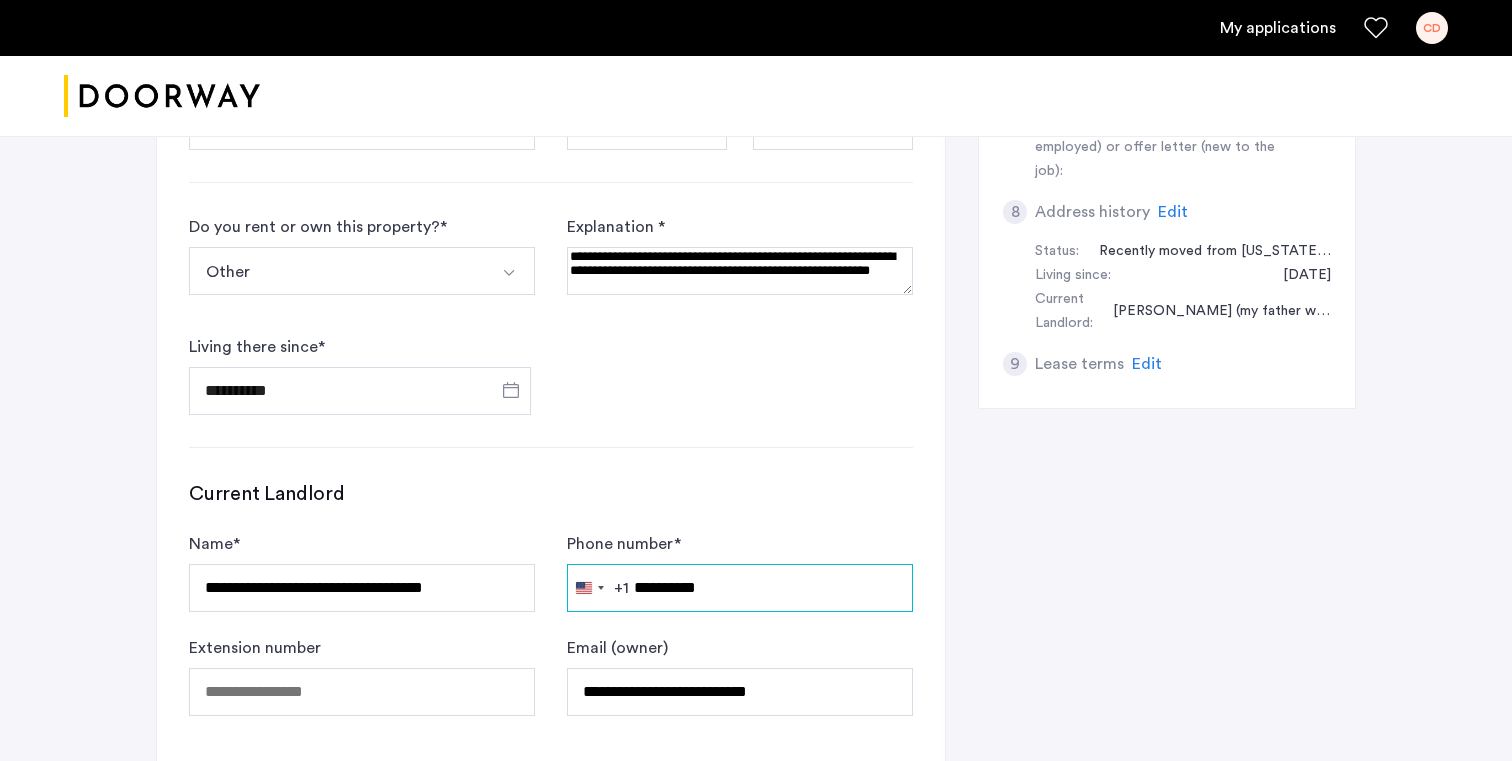 drag, startPoint x: 724, startPoint y: 597, endPoint x: 457, endPoint y: 587, distance: 267.1872 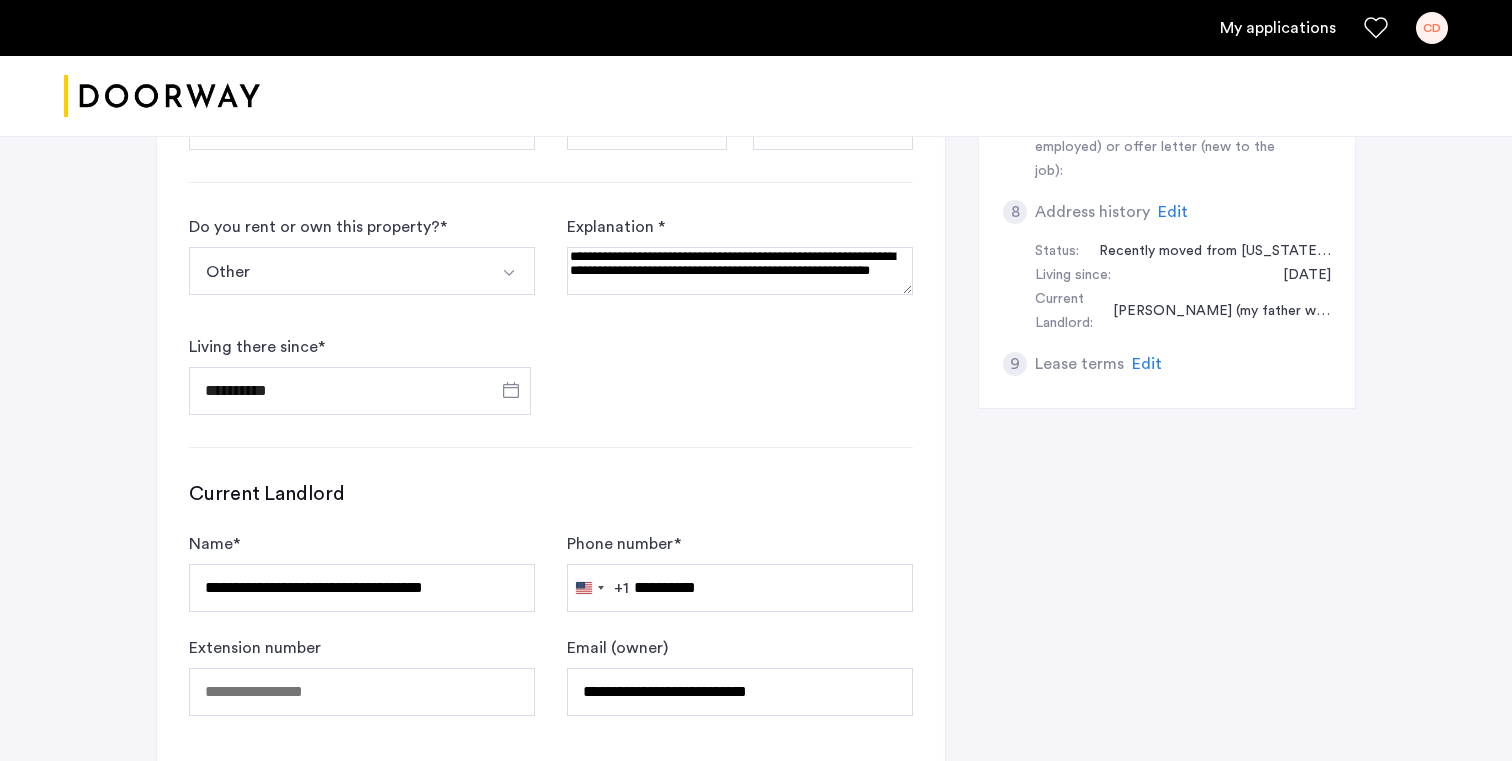 click on "Current Landlord" 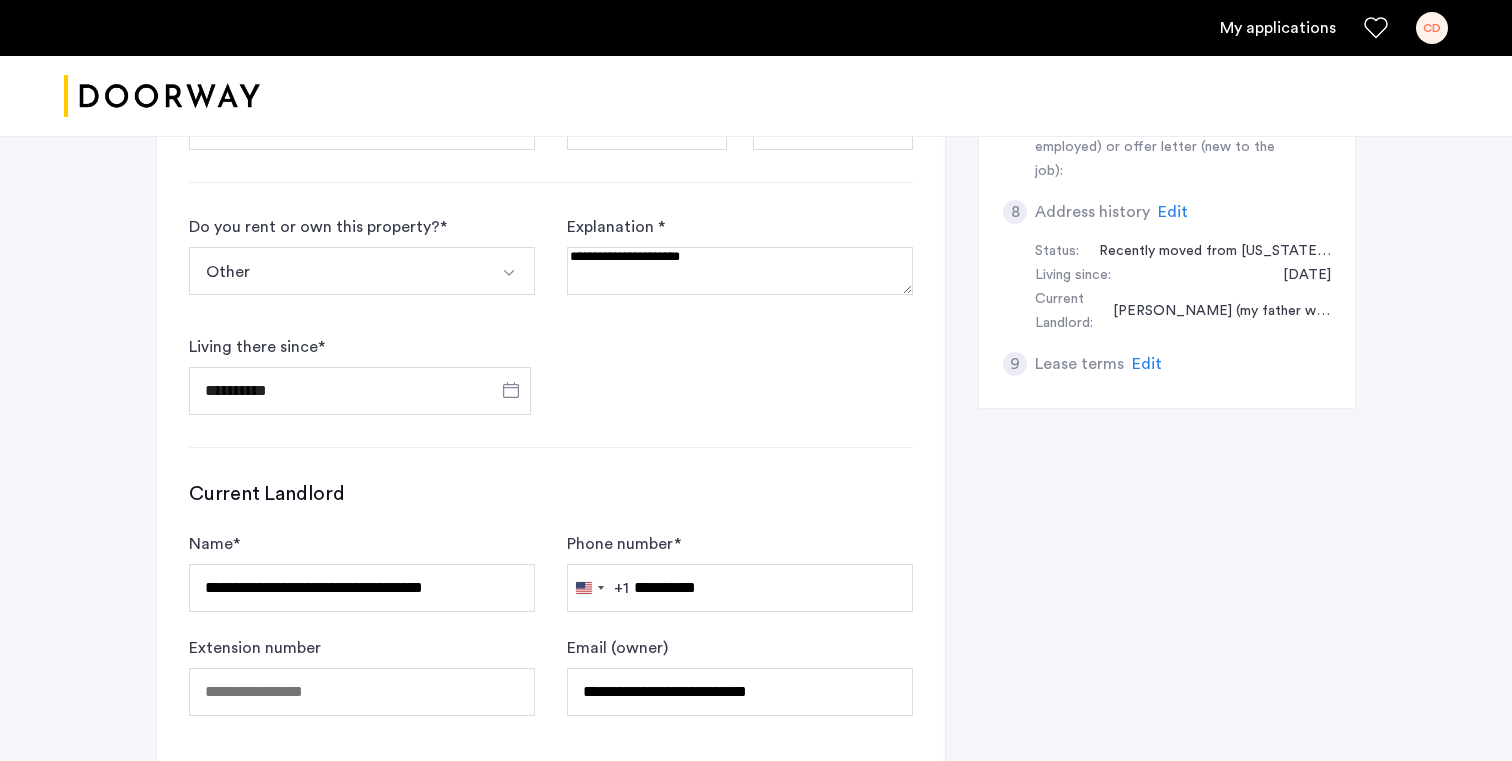 drag, startPoint x: 684, startPoint y: 255, endPoint x: 531, endPoint y: 253, distance: 153.01308 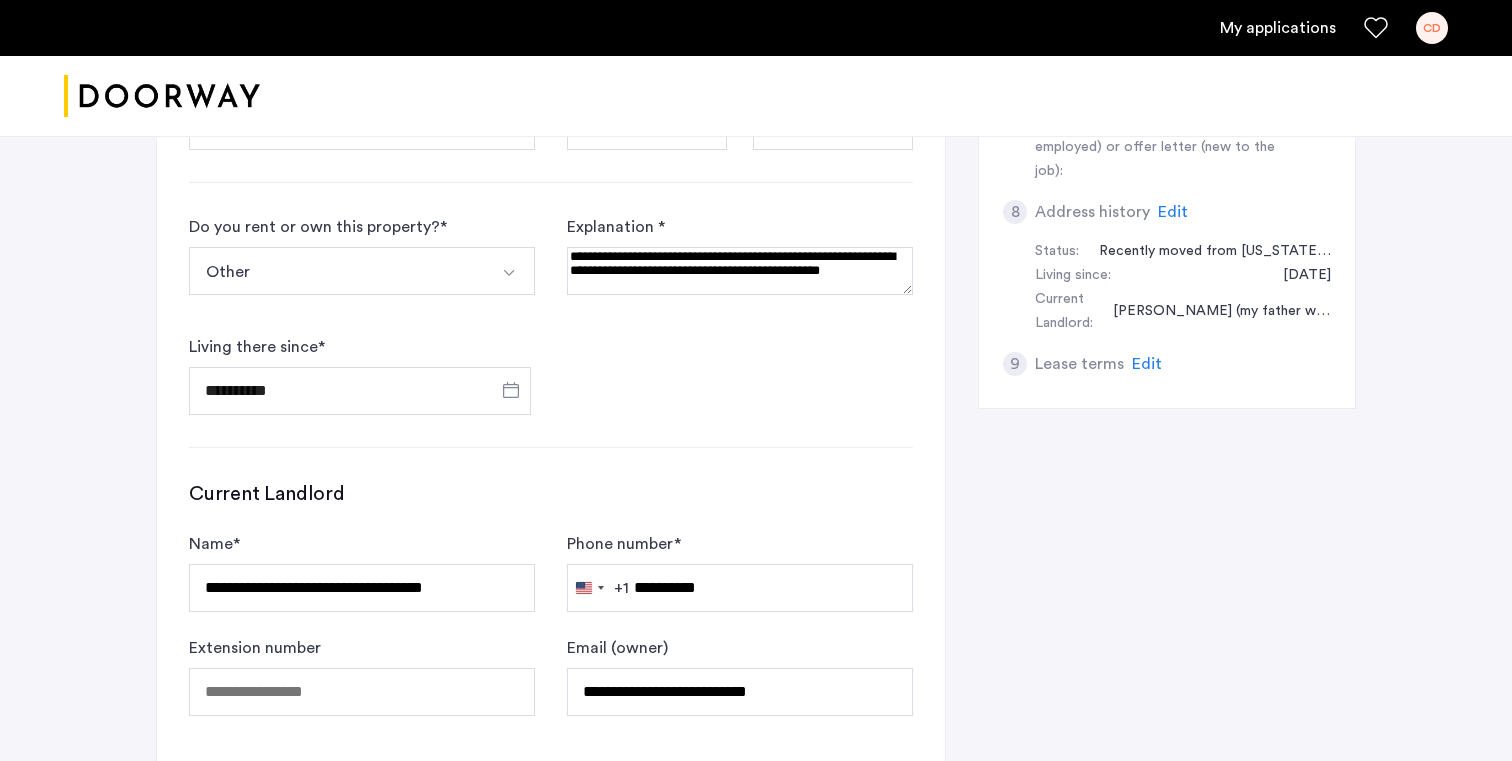 scroll, scrollTop: 7, scrollLeft: 0, axis: vertical 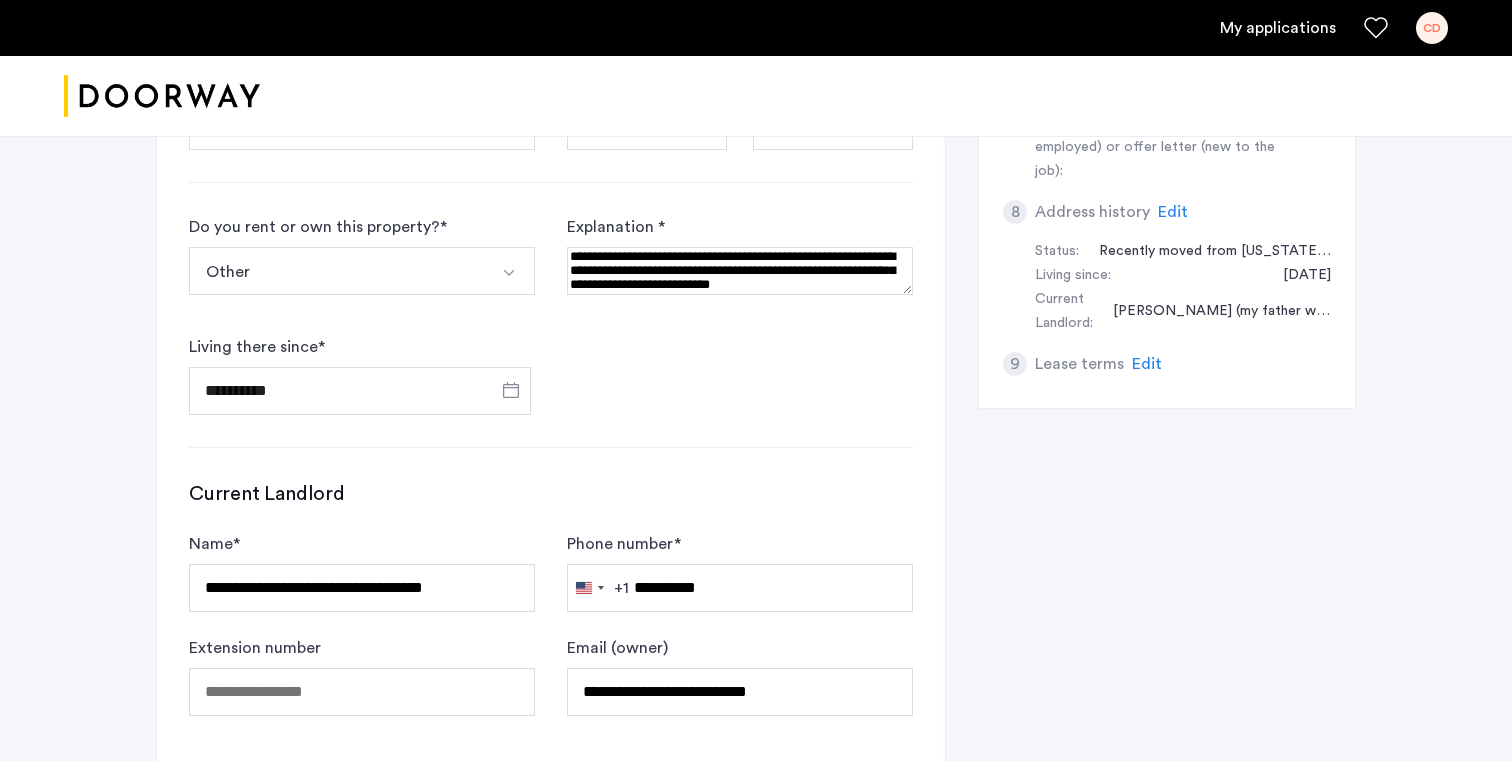 click at bounding box center [740, 271] 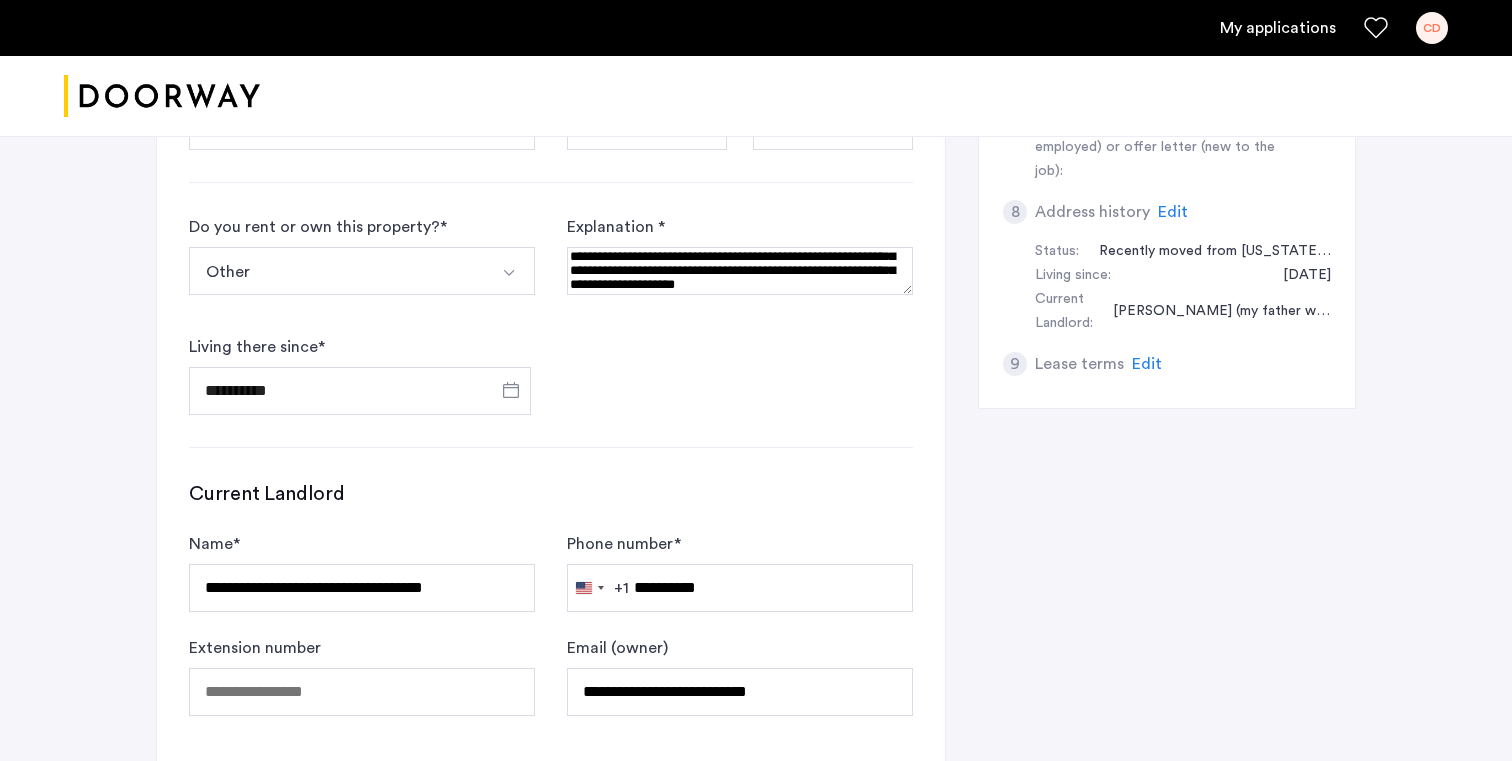 scroll, scrollTop: 41, scrollLeft: 0, axis: vertical 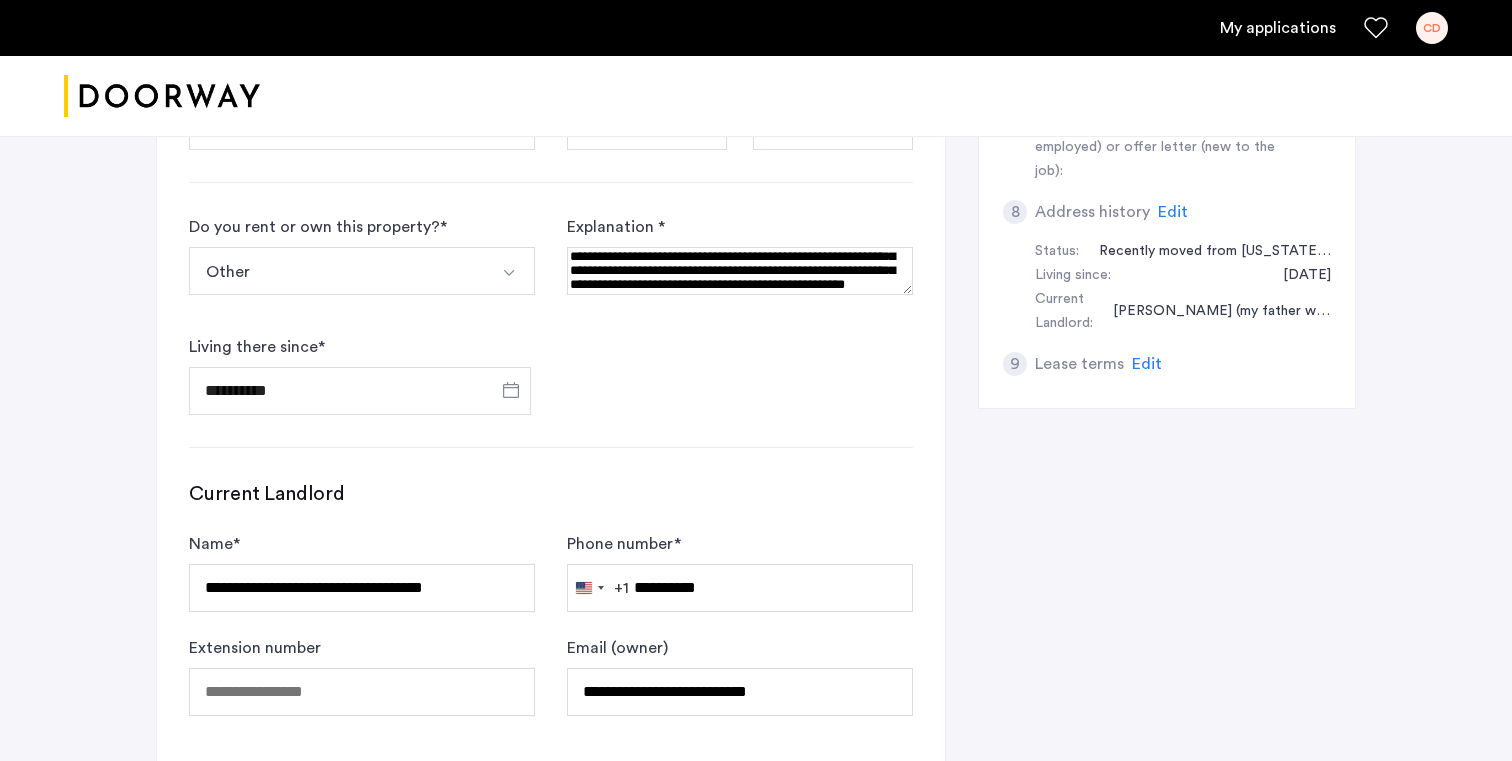 click at bounding box center (740, 271) 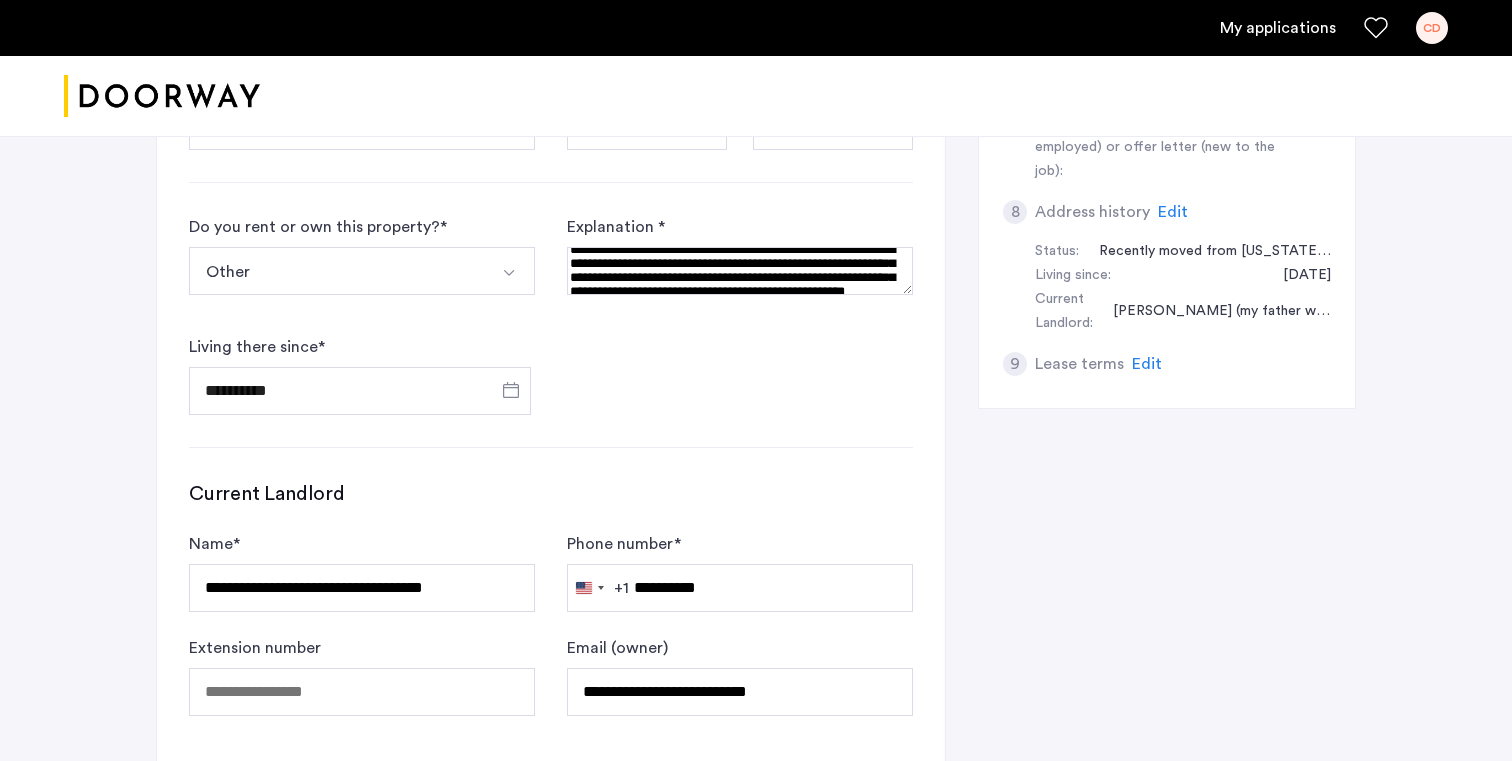 scroll, scrollTop: 0, scrollLeft: 0, axis: both 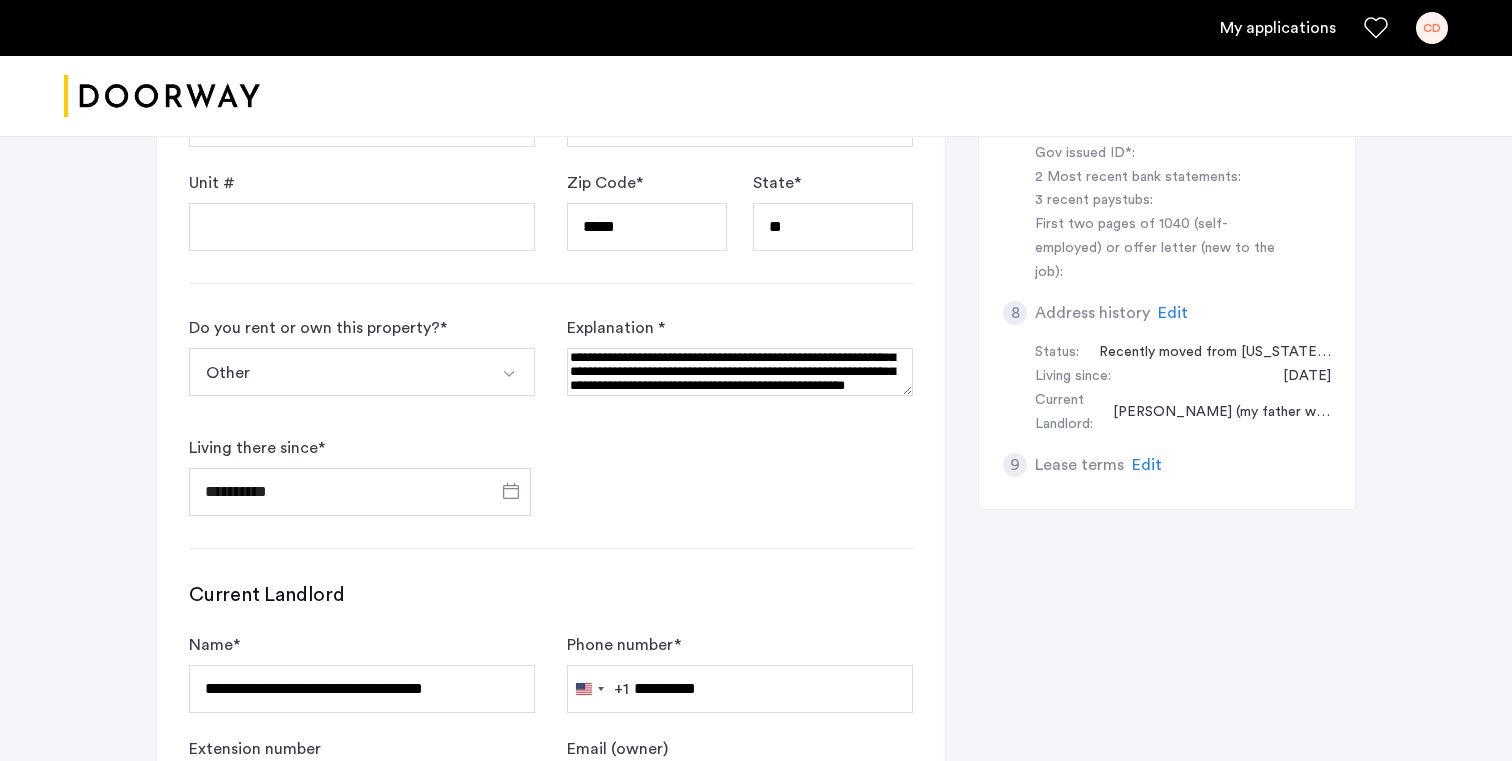 click at bounding box center (740, 372) 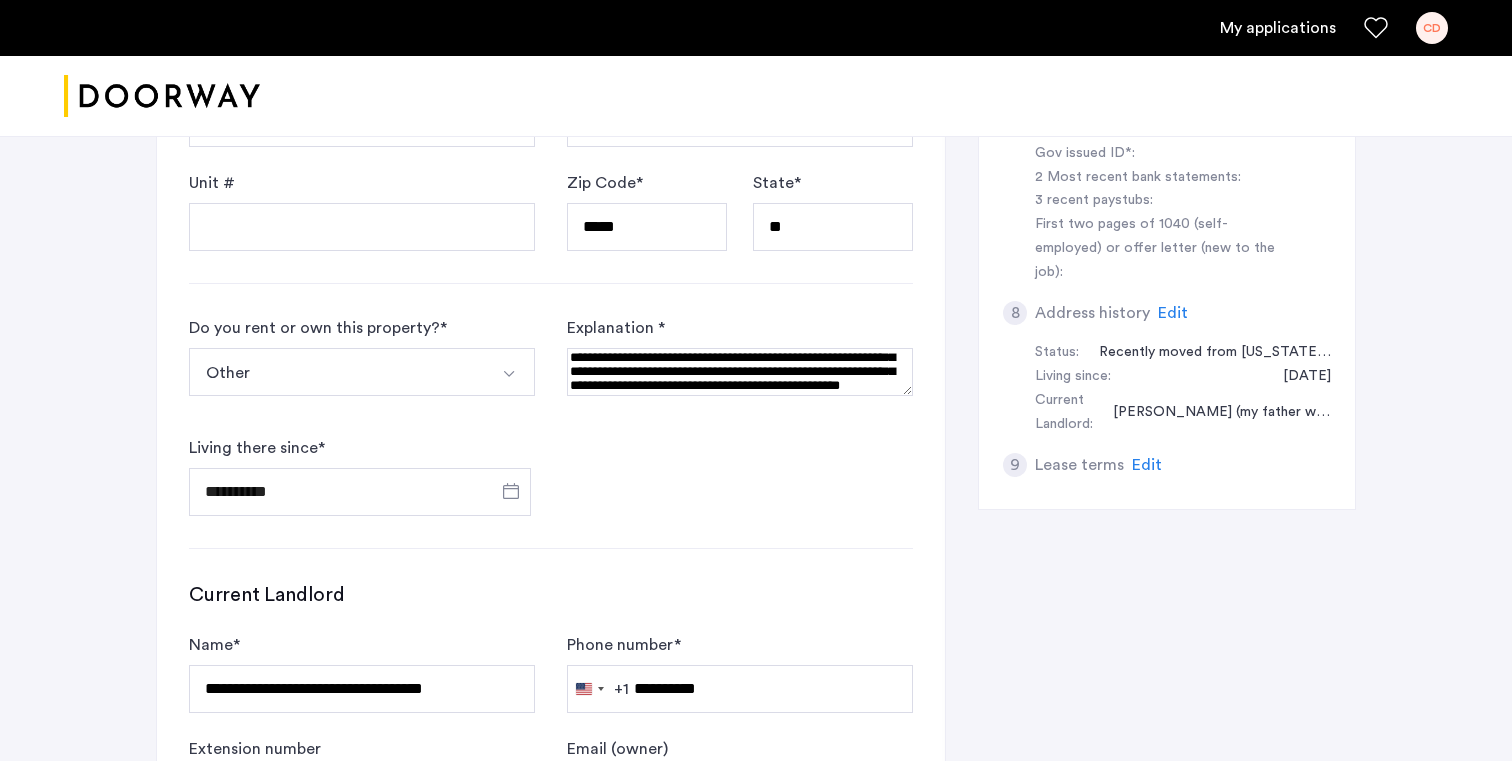 scroll, scrollTop: 19, scrollLeft: 0, axis: vertical 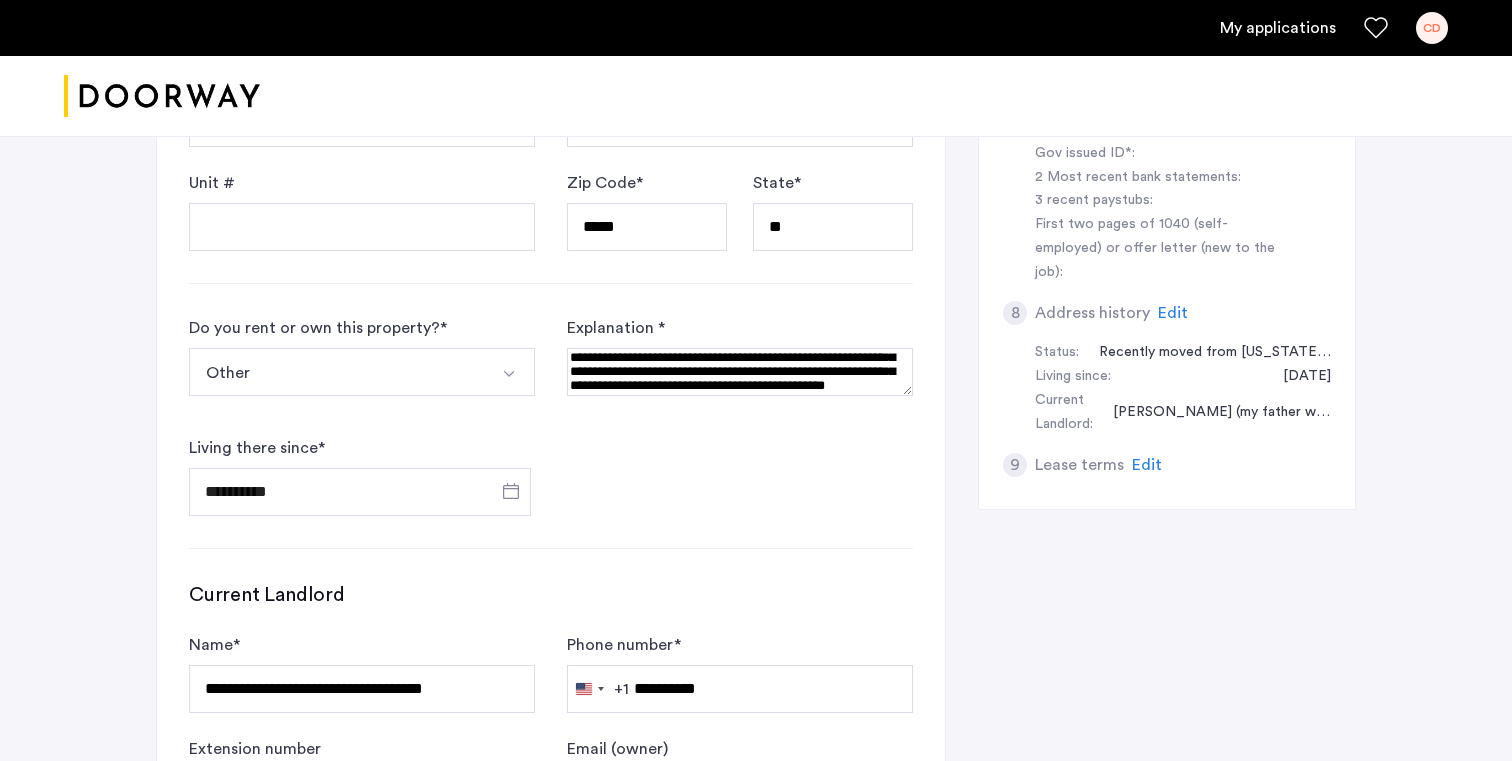 drag, startPoint x: 695, startPoint y: 372, endPoint x: 572, endPoint y: 371, distance: 123.00407 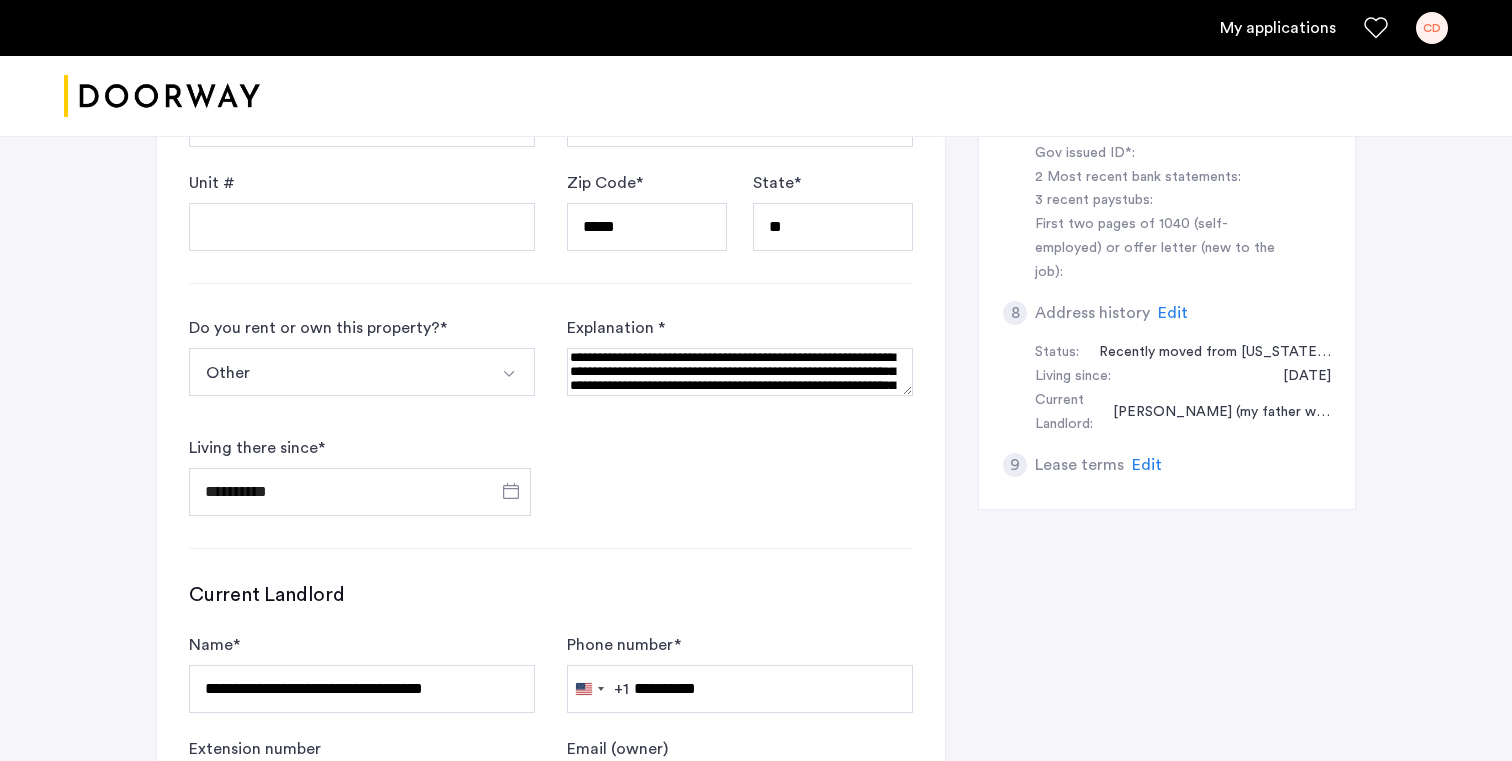 scroll, scrollTop: 26, scrollLeft: 0, axis: vertical 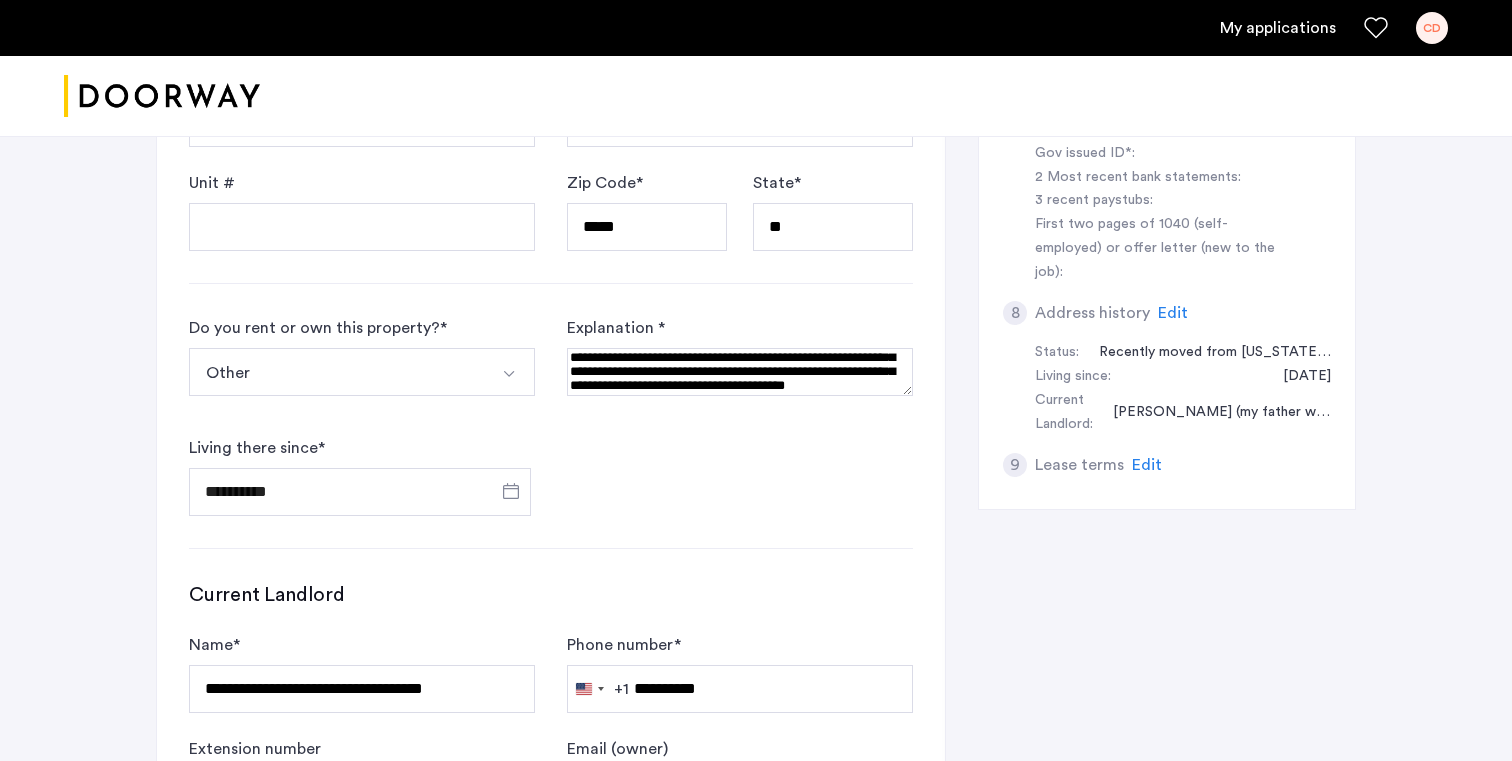 drag, startPoint x: 711, startPoint y: 369, endPoint x: 893, endPoint y: 361, distance: 182.17574 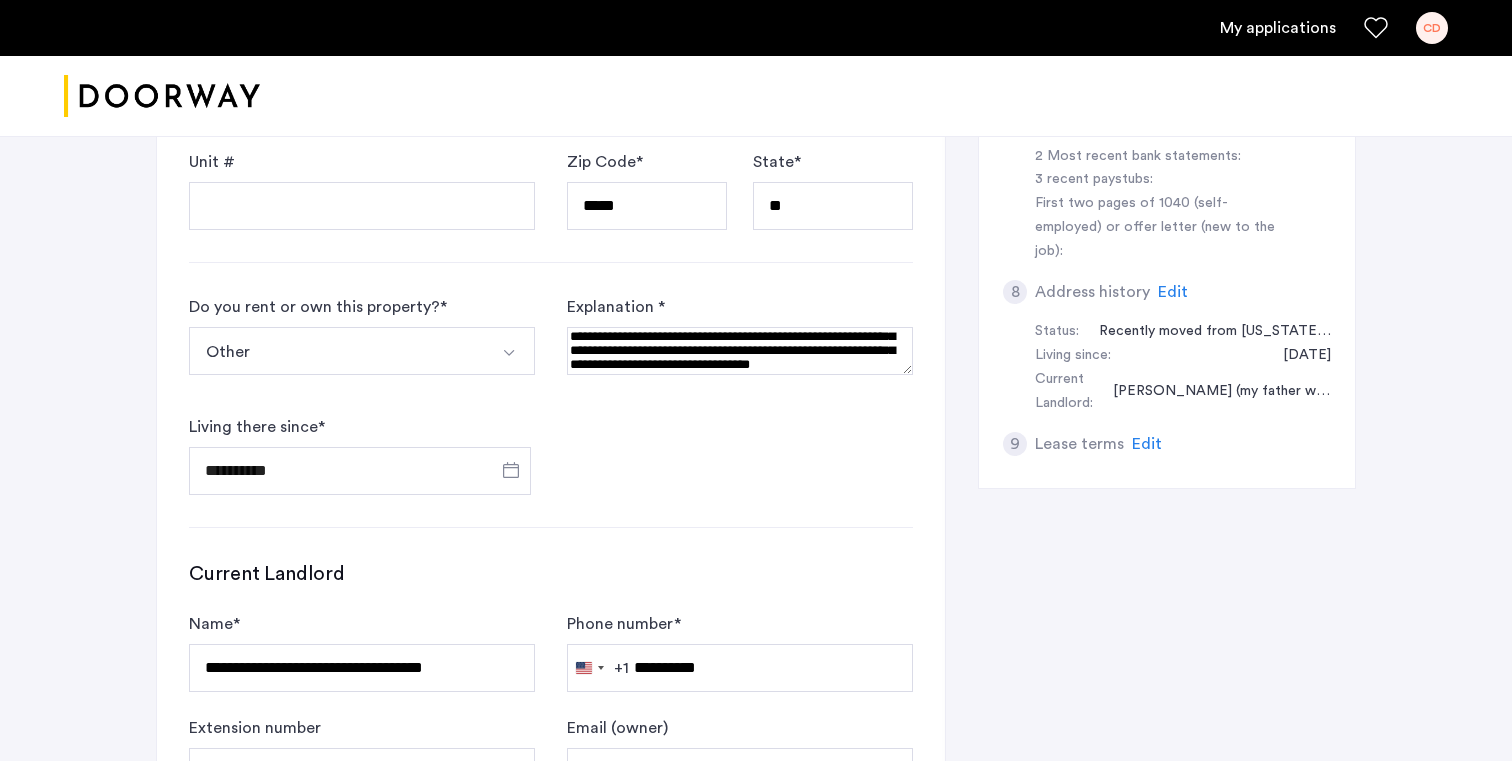 scroll, scrollTop: 906, scrollLeft: 0, axis: vertical 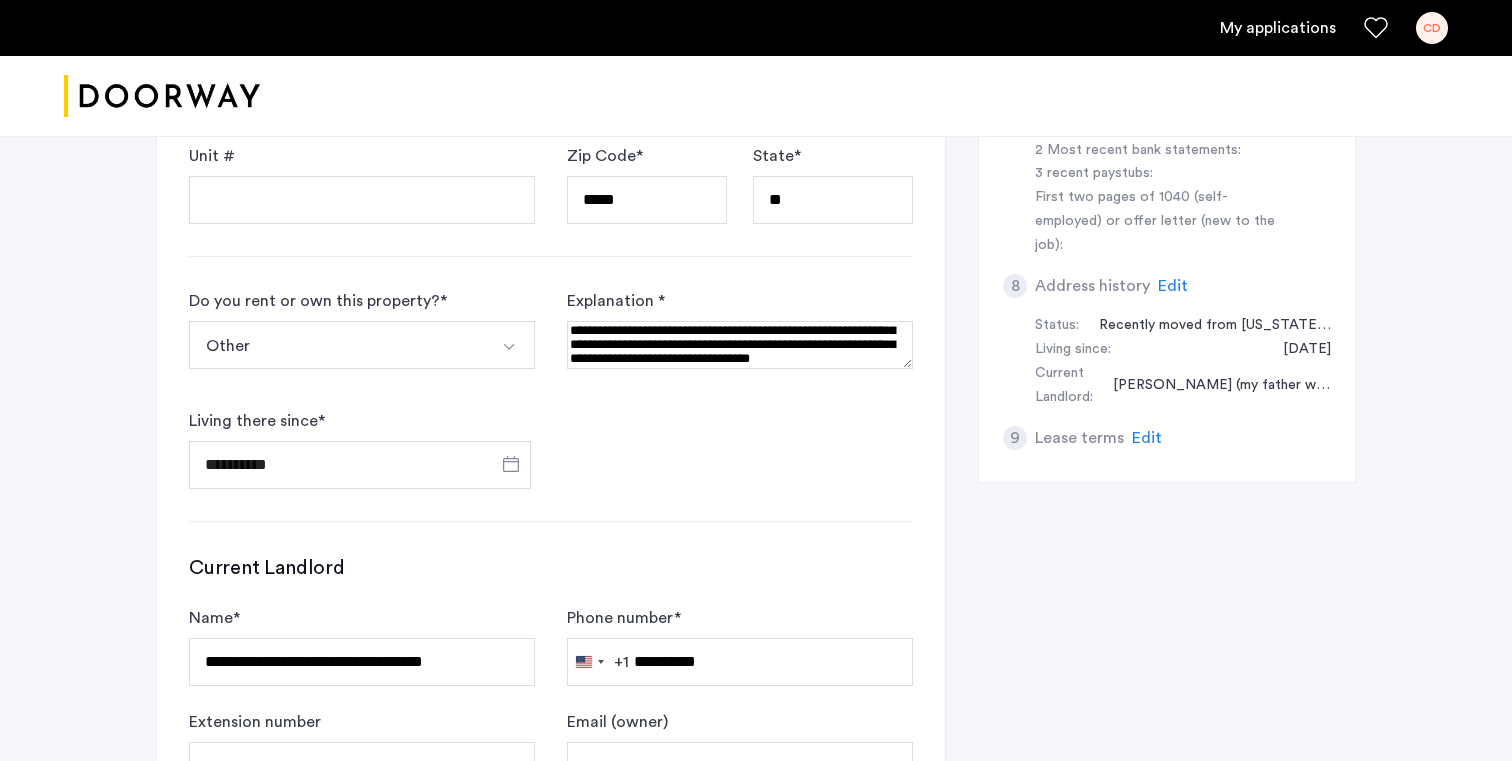 click at bounding box center [740, 345] 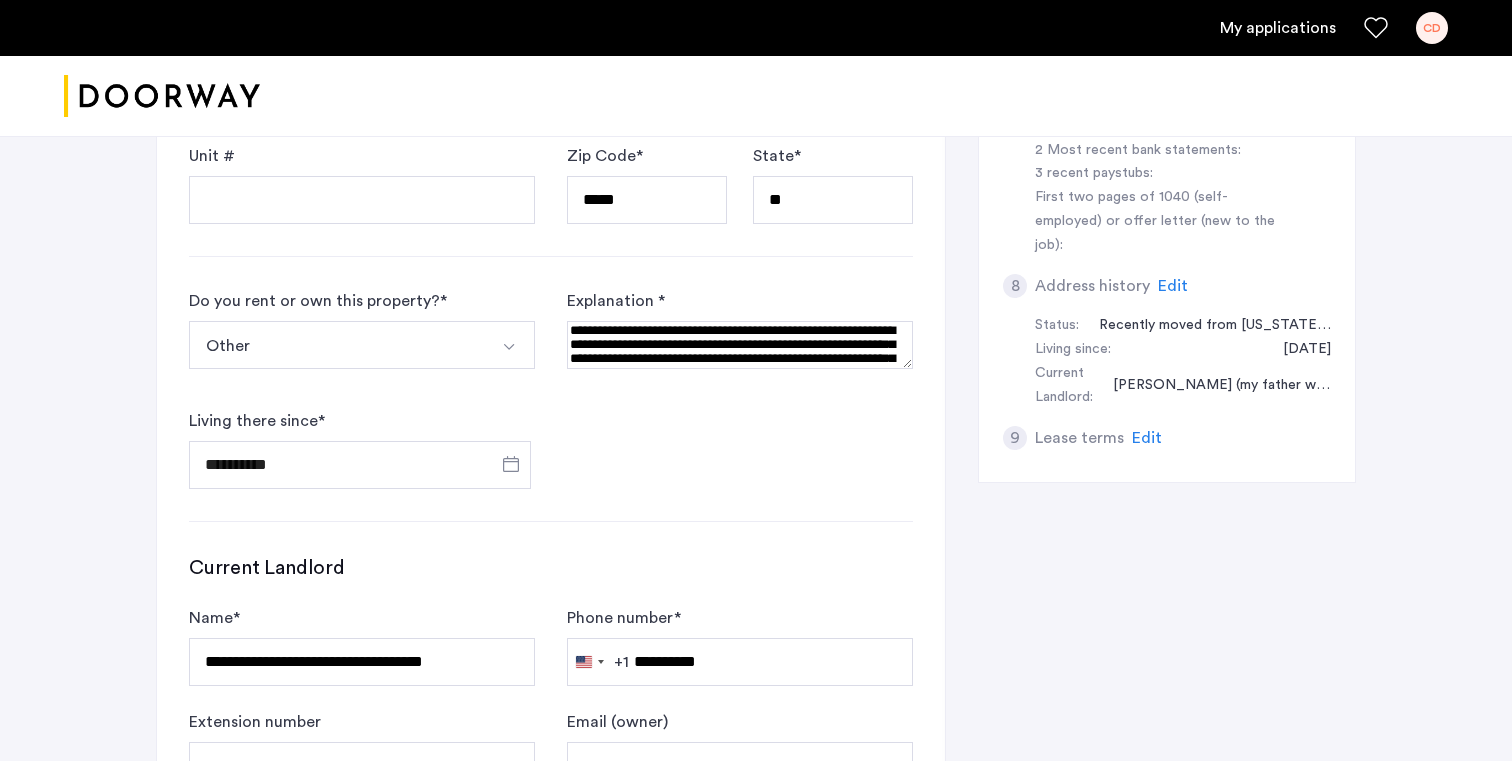 scroll, scrollTop: 43, scrollLeft: 0, axis: vertical 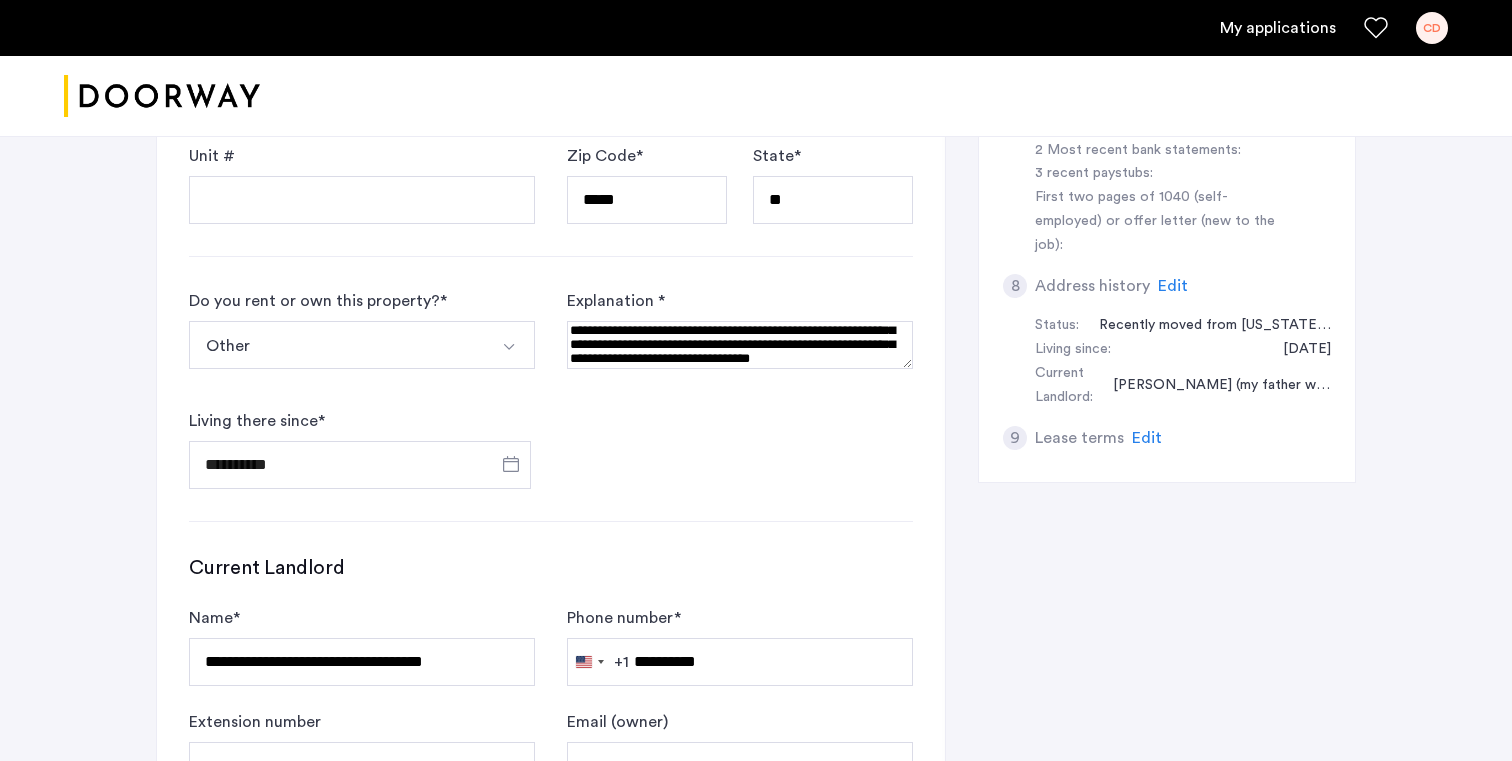 drag, startPoint x: 748, startPoint y: 353, endPoint x: 867, endPoint y: 333, distance: 120.66897 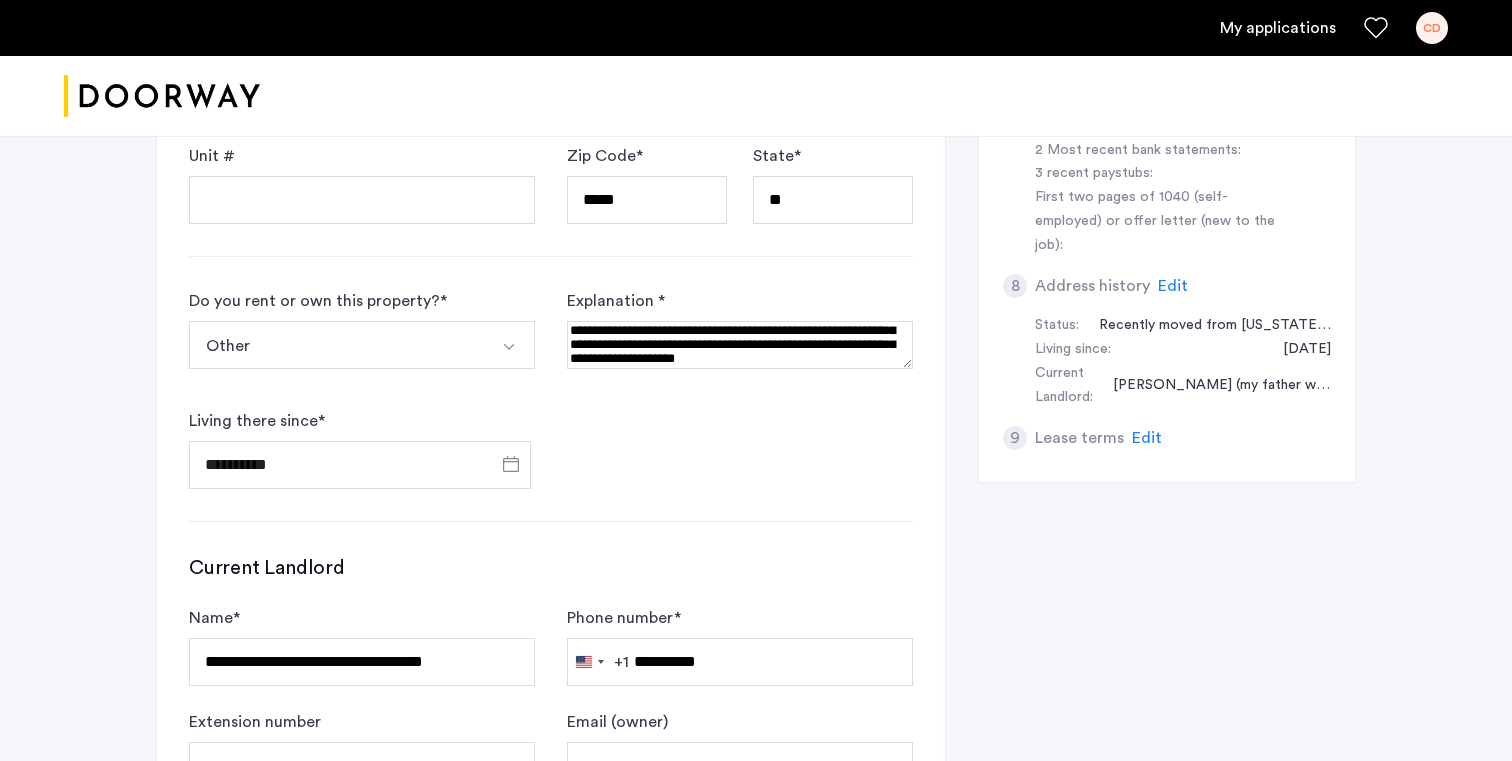 scroll, scrollTop: 26, scrollLeft: 0, axis: vertical 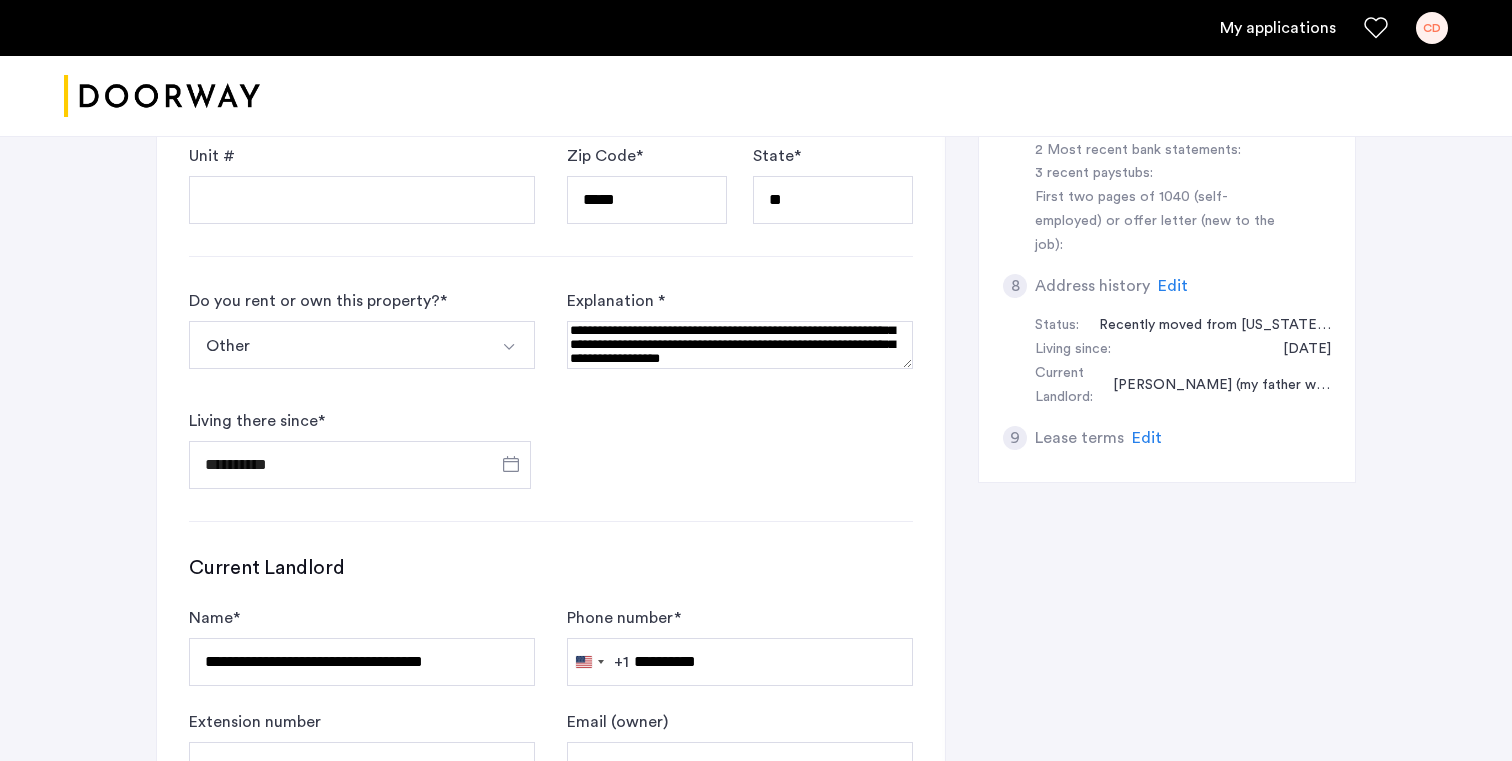 drag, startPoint x: 875, startPoint y: 365, endPoint x: 868, endPoint y: 344, distance: 22.135944 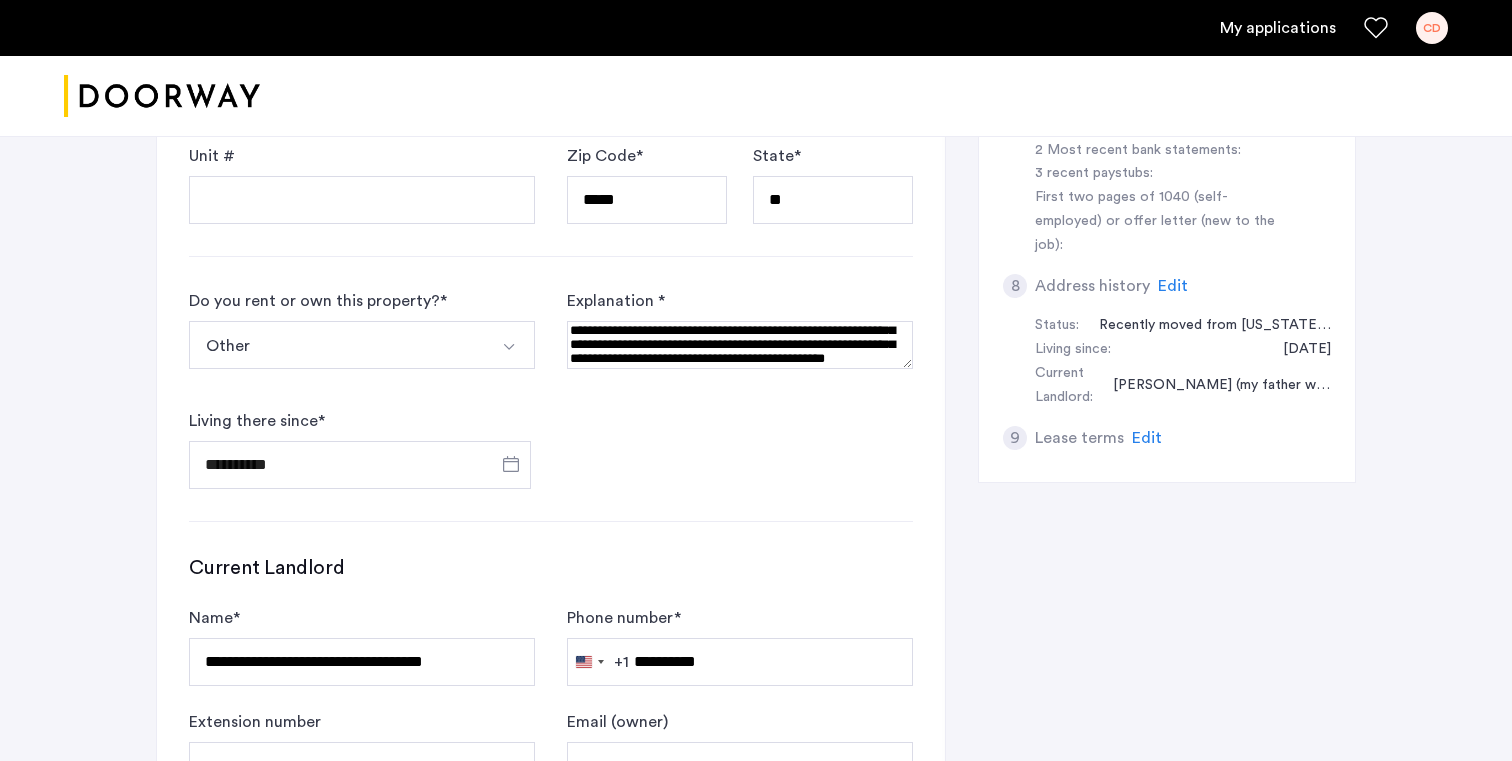 scroll, scrollTop: 0, scrollLeft: 0, axis: both 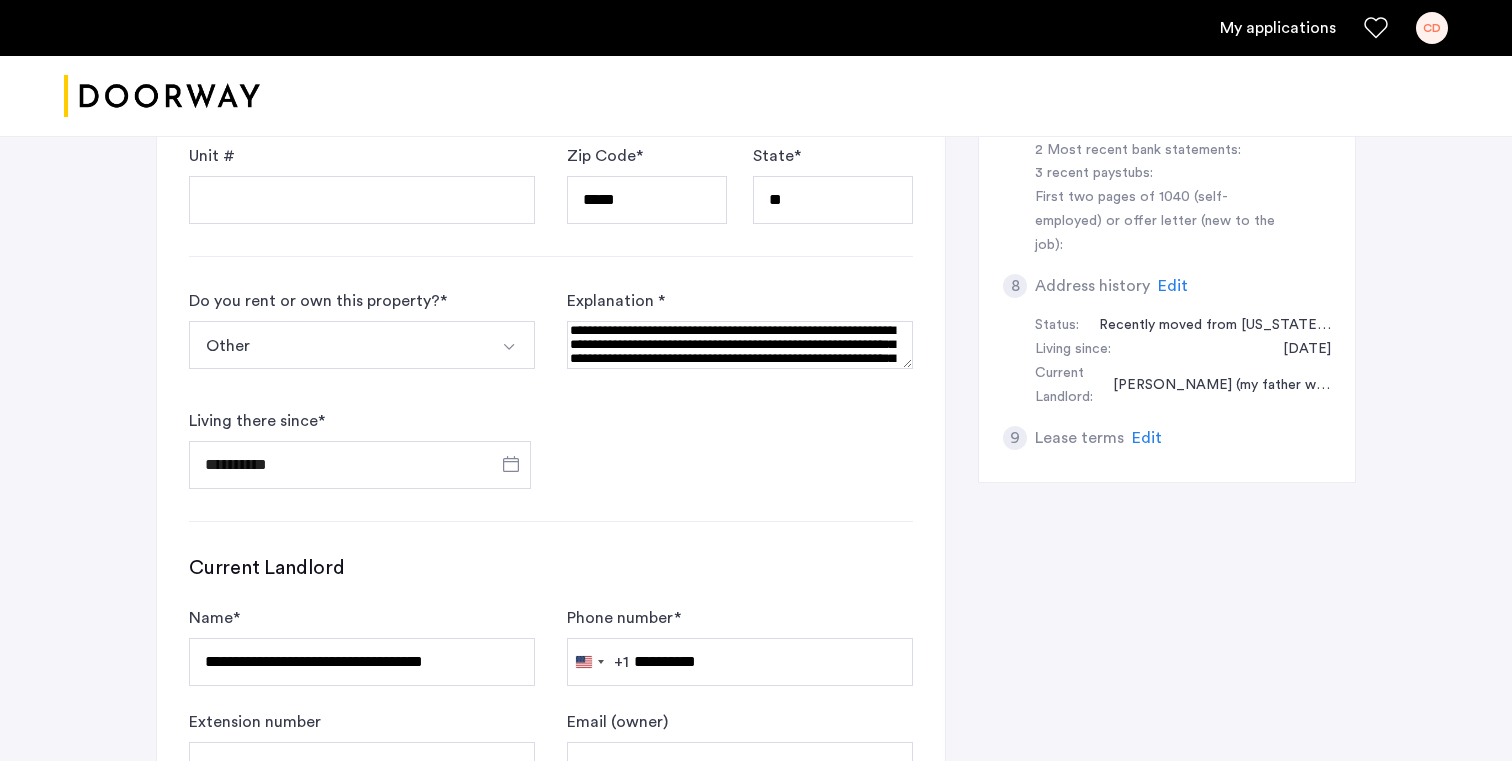 drag, startPoint x: 759, startPoint y: 335, endPoint x: 696, endPoint y: 332, distance: 63.07139 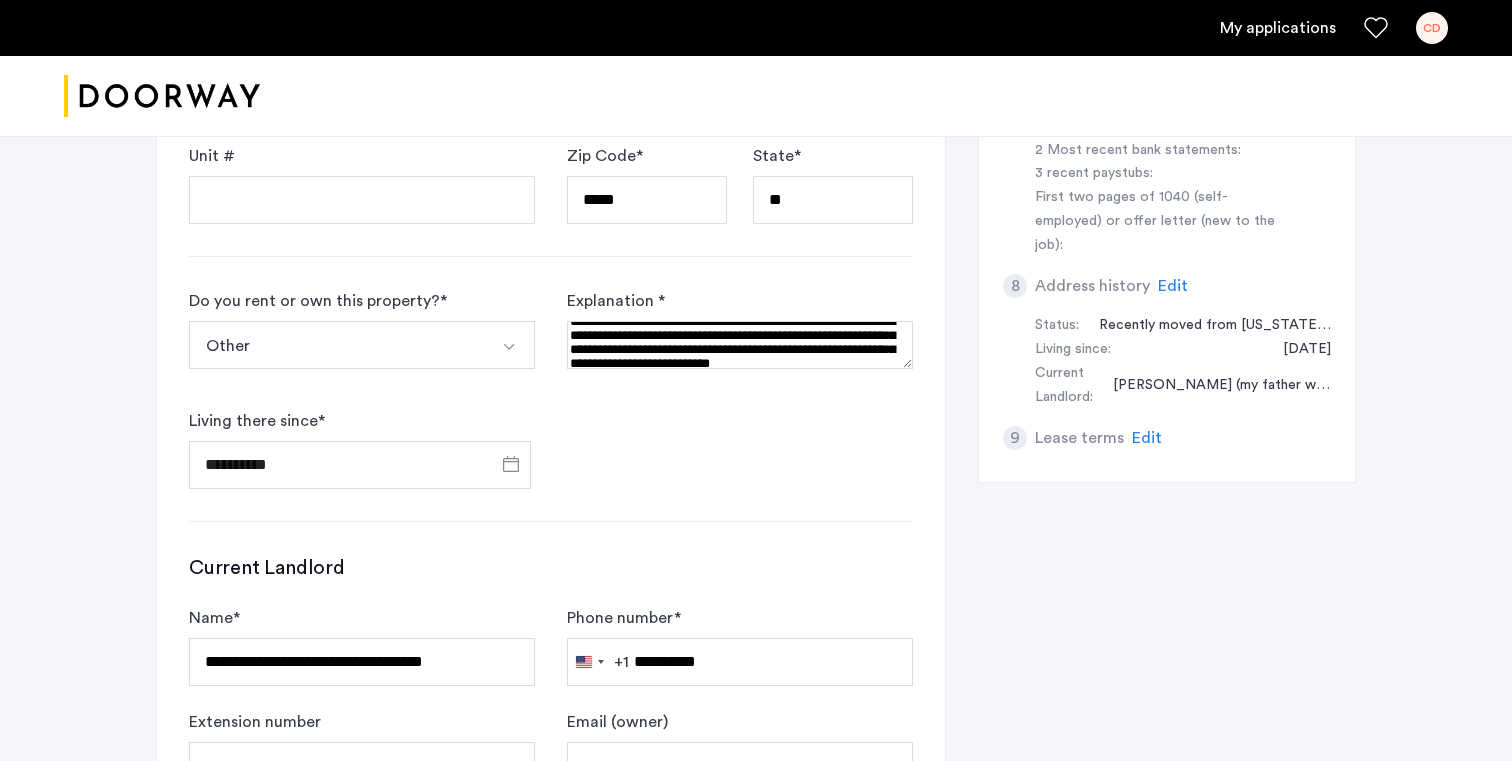 scroll, scrollTop: 5, scrollLeft: 0, axis: vertical 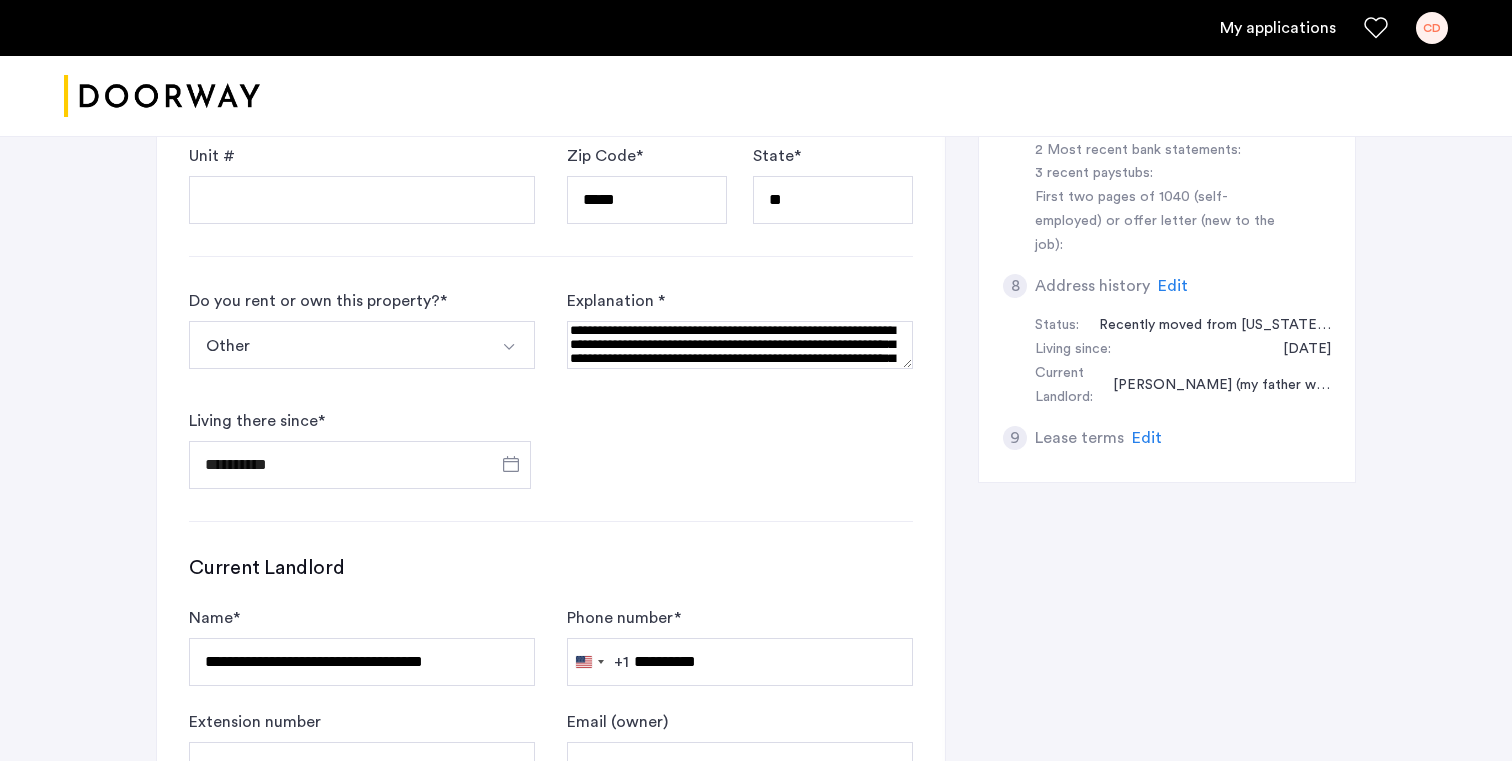 drag, startPoint x: 650, startPoint y: 326, endPoint x: 609, endPoint y: 329, distance: 41.109608 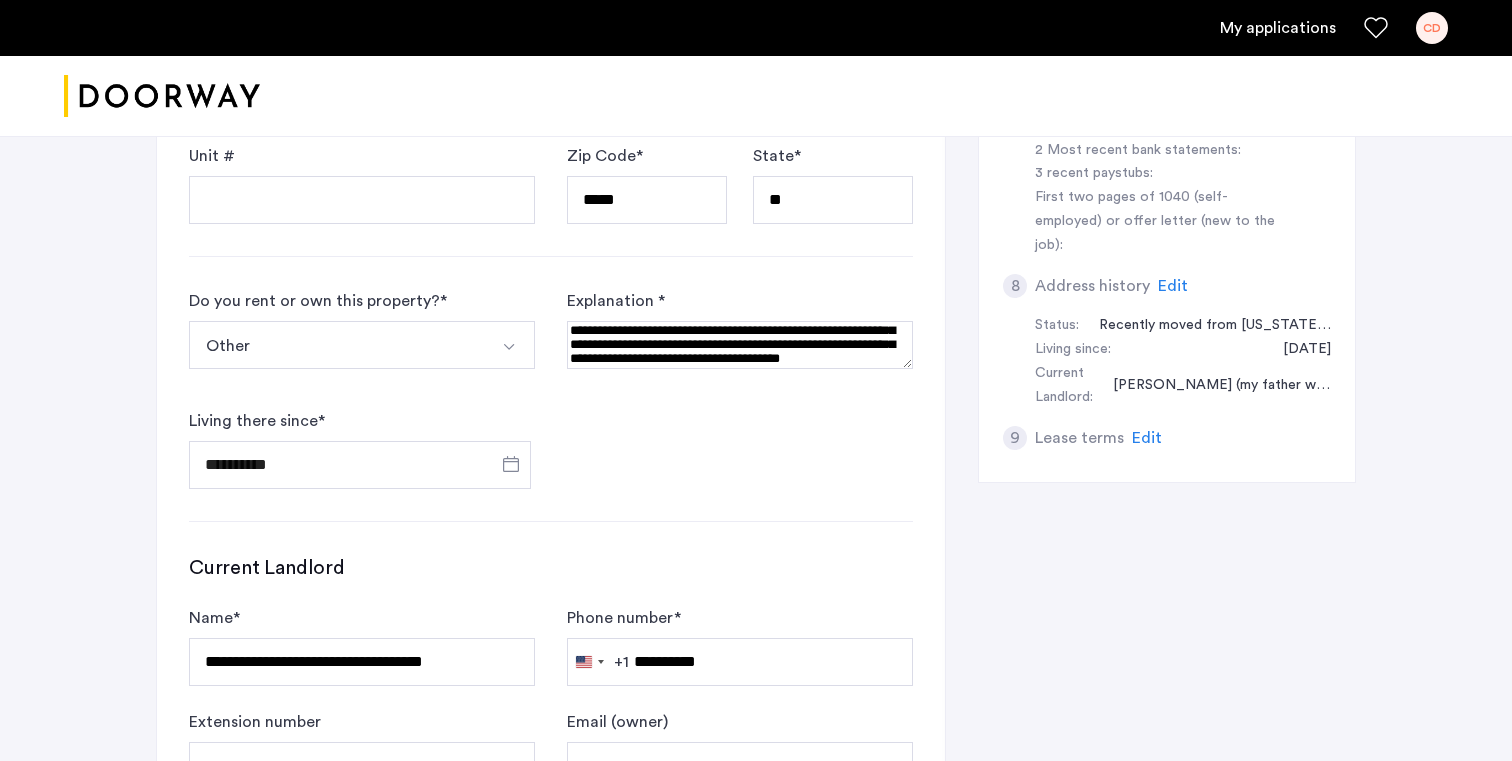 scroll, scrollTop: 13, scrollLeft: 0, axis: vertical 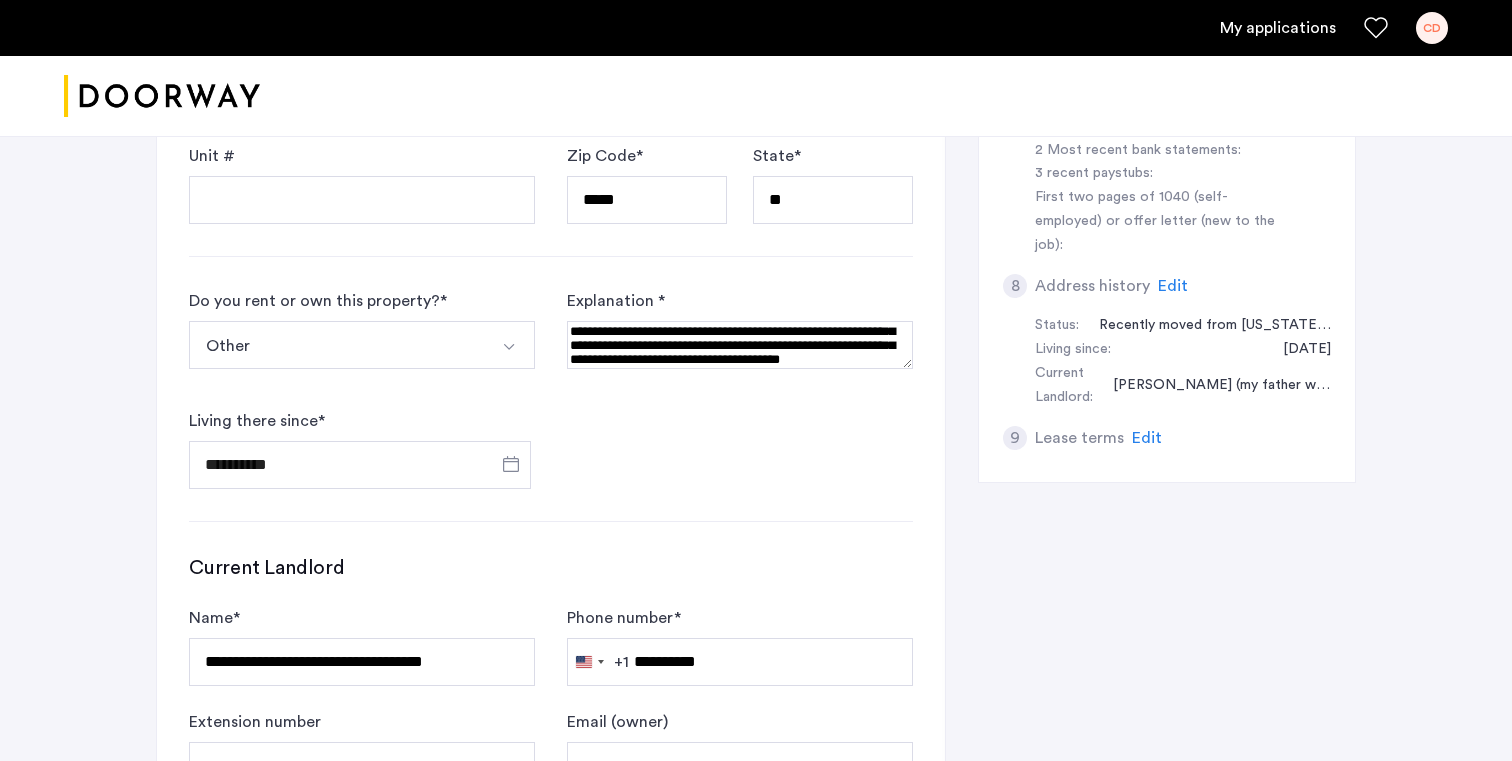 click at bounding box center [740, 345] 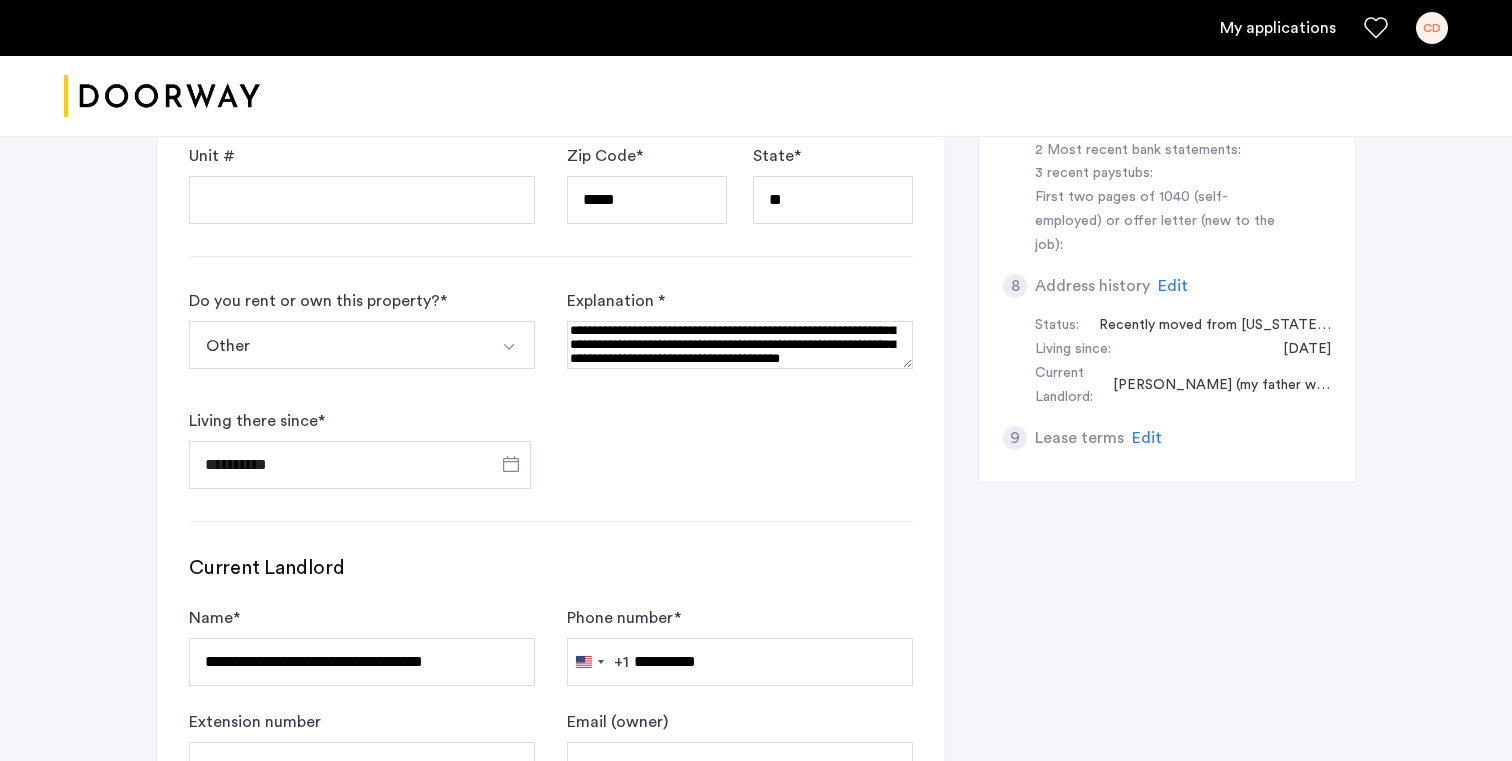 click at bounding box center (740, 345) 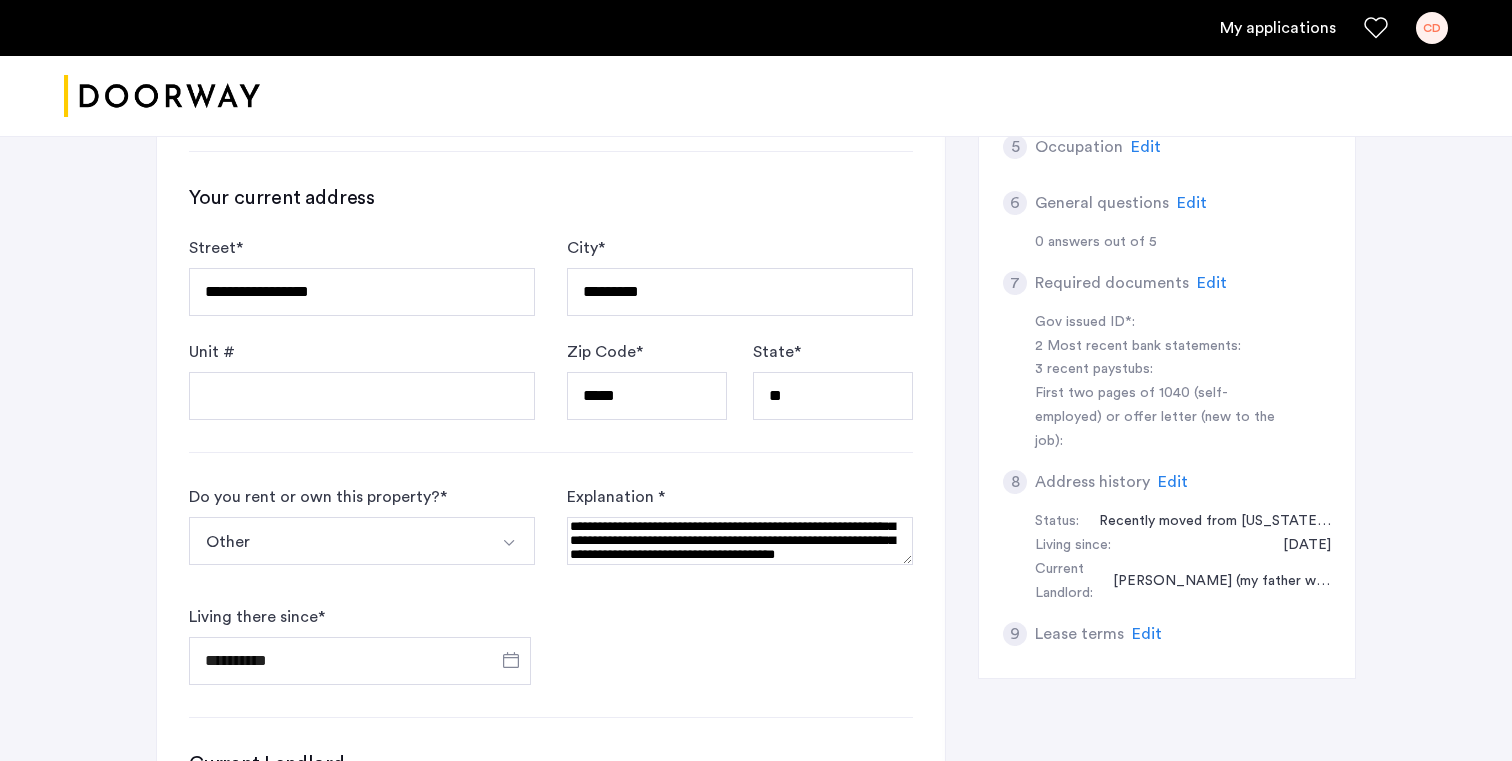 scroll, scrollTop: 708, scrollLeft: 0, axis: vertical 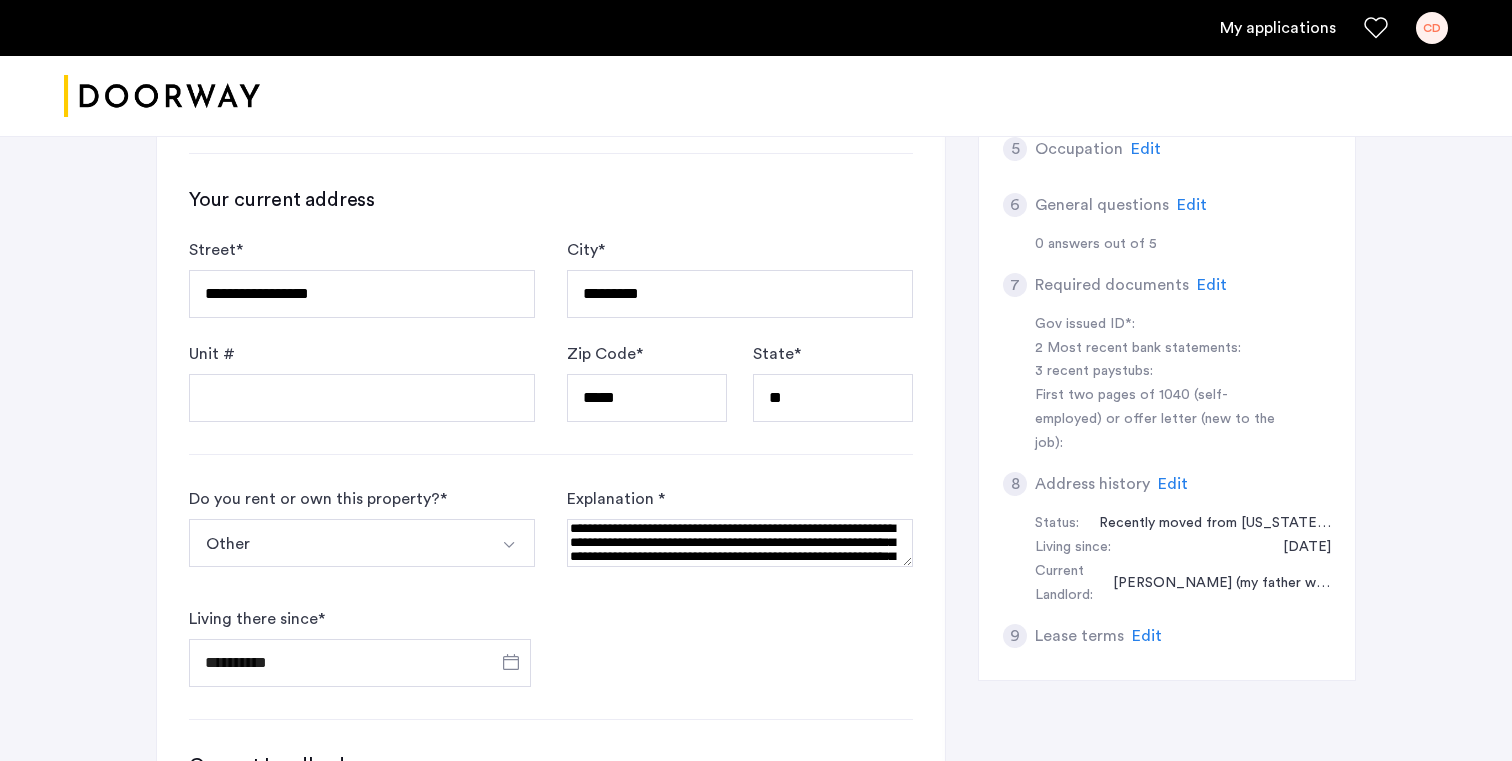 click at bounding box center (740, 543) 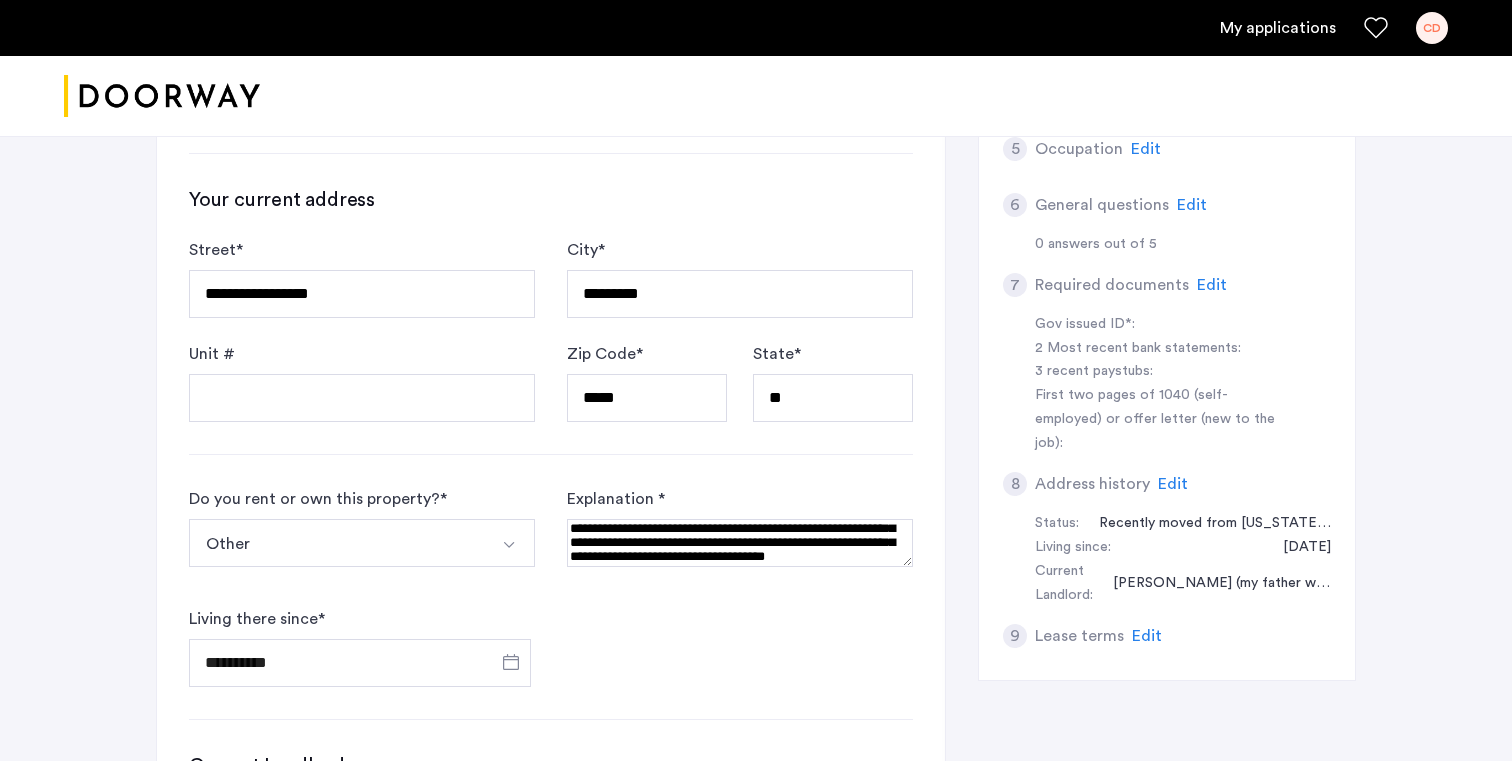 scroll, scrollTop: 43, scrollLeft: 0, axis: vertical 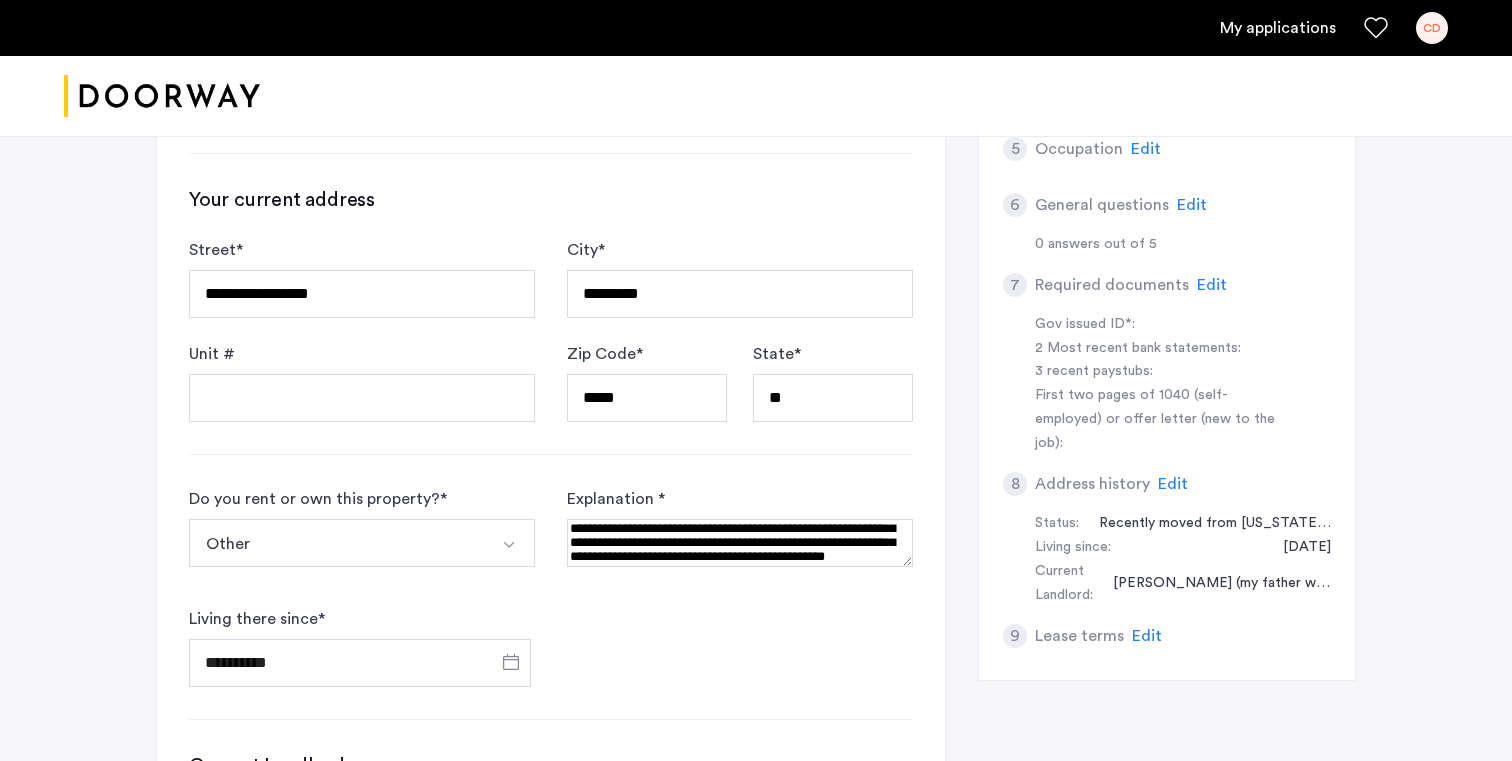 drag, startPoint x: 750, startPoint y: 538, endPoint x: 729, endPoint y: 538, distance: 21 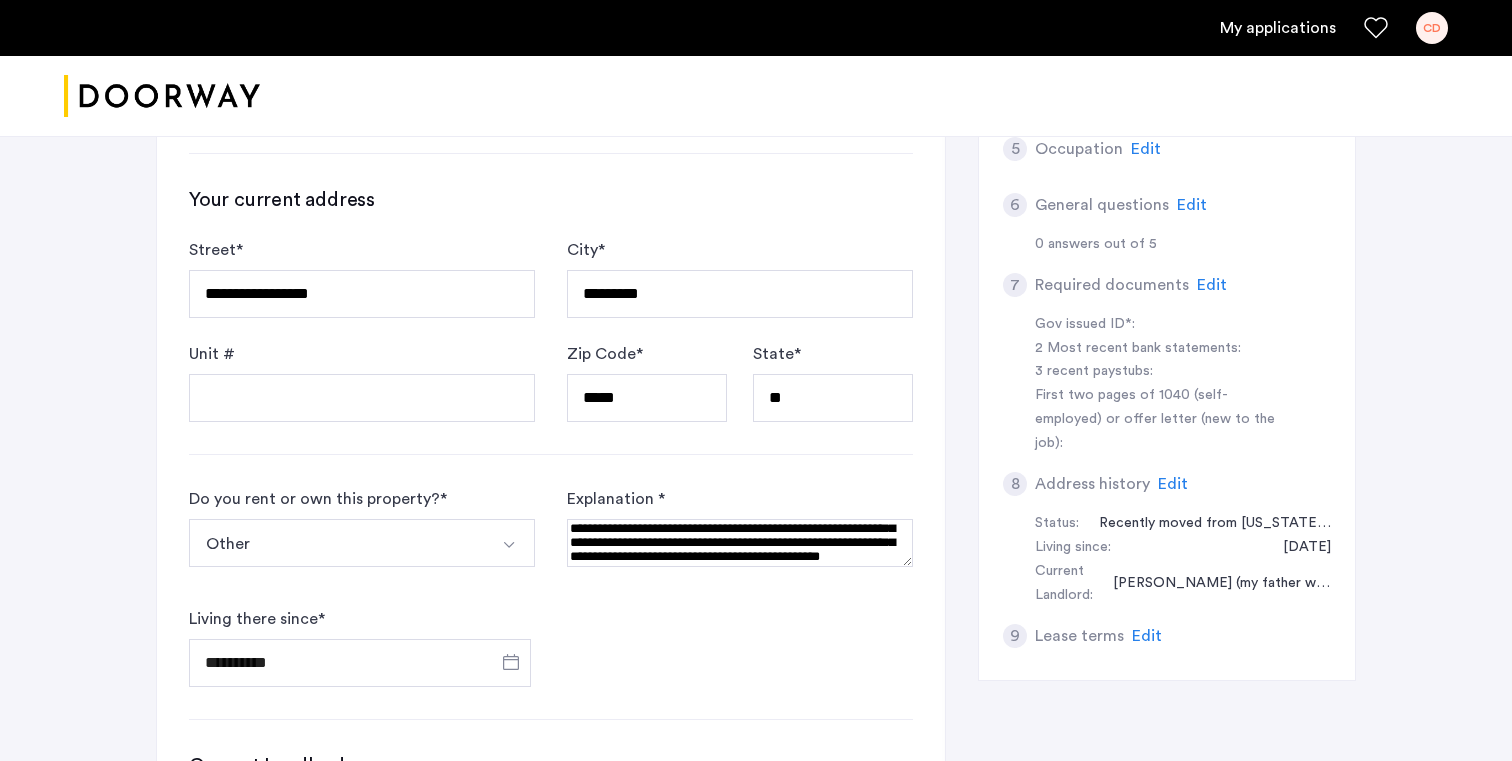drag, startPoint x: 885, startPoint y: 545, endPoint x: 740, endPoint y: 540, distance: 145.08618 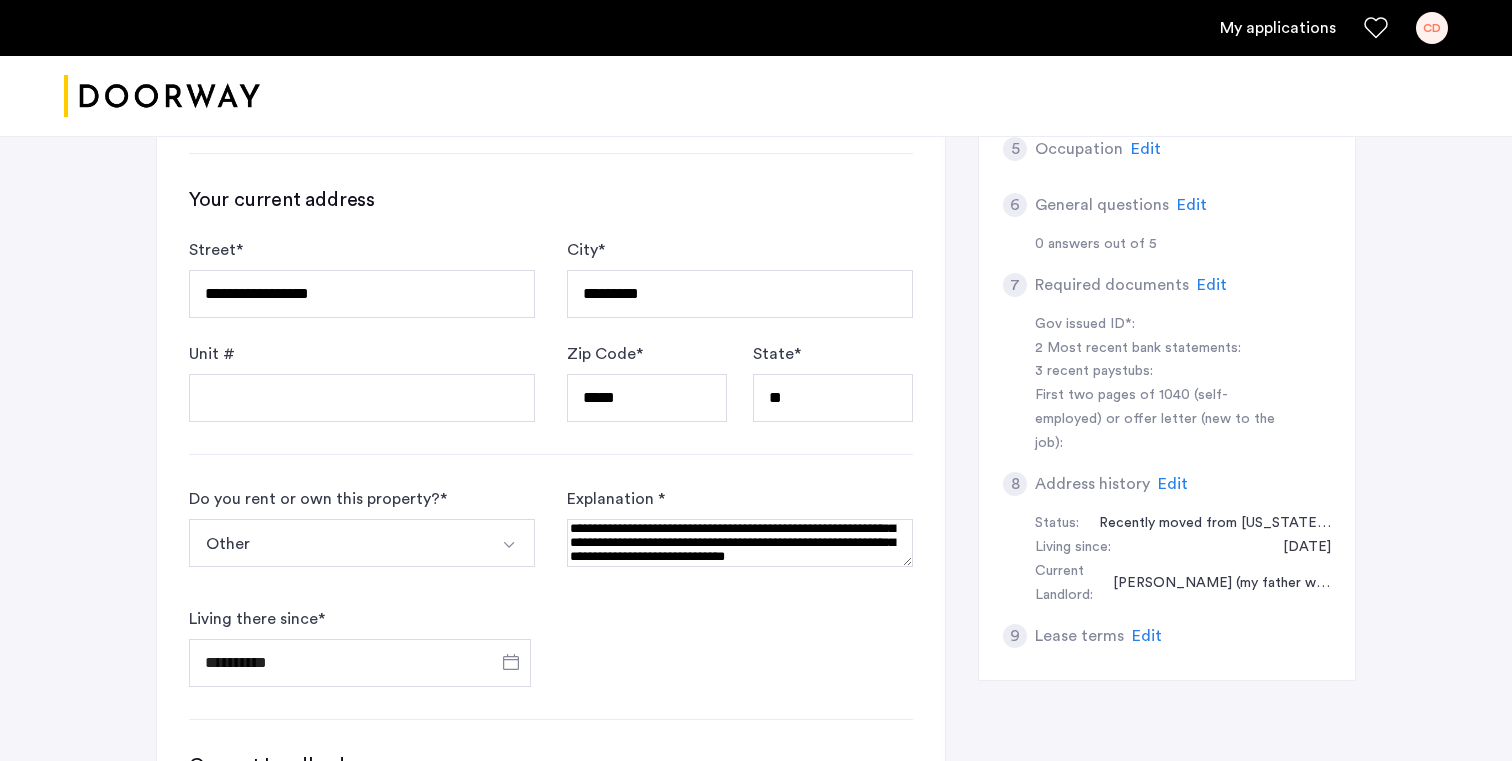 scroll, scrollTop: 43, scrollLeft: 0, axis: vertical 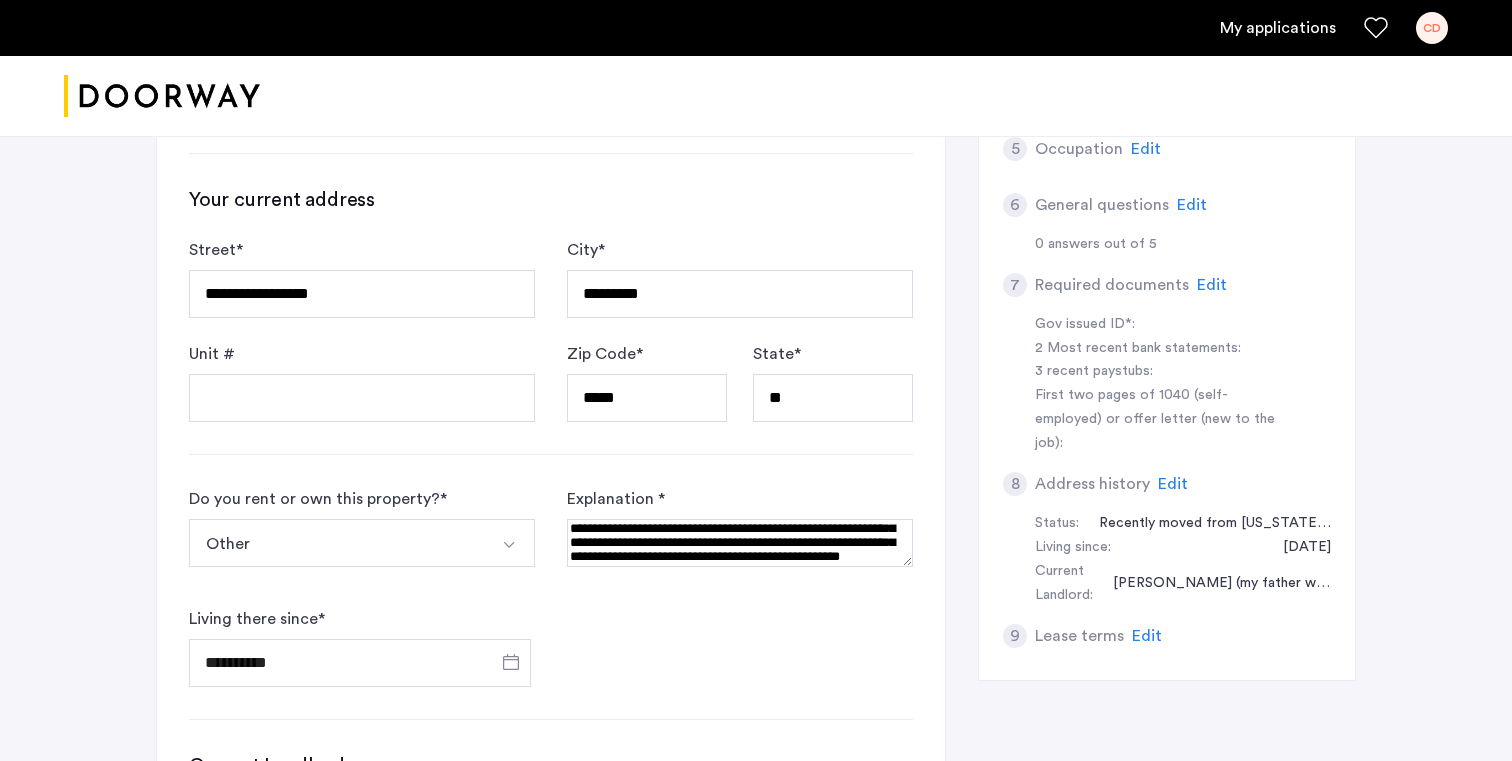 click at bounding box center [740, 543] 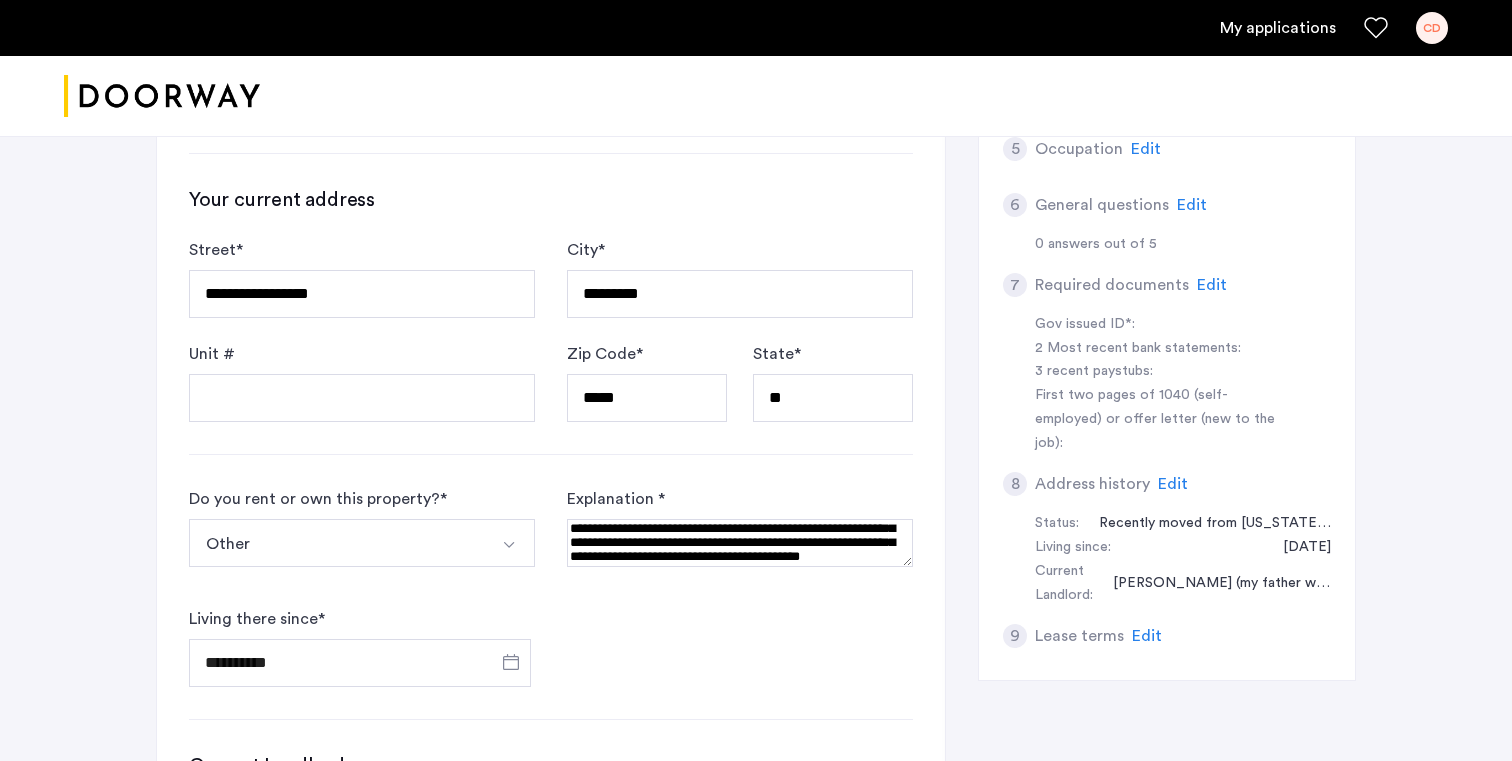 click at bounding box center [740, 543] 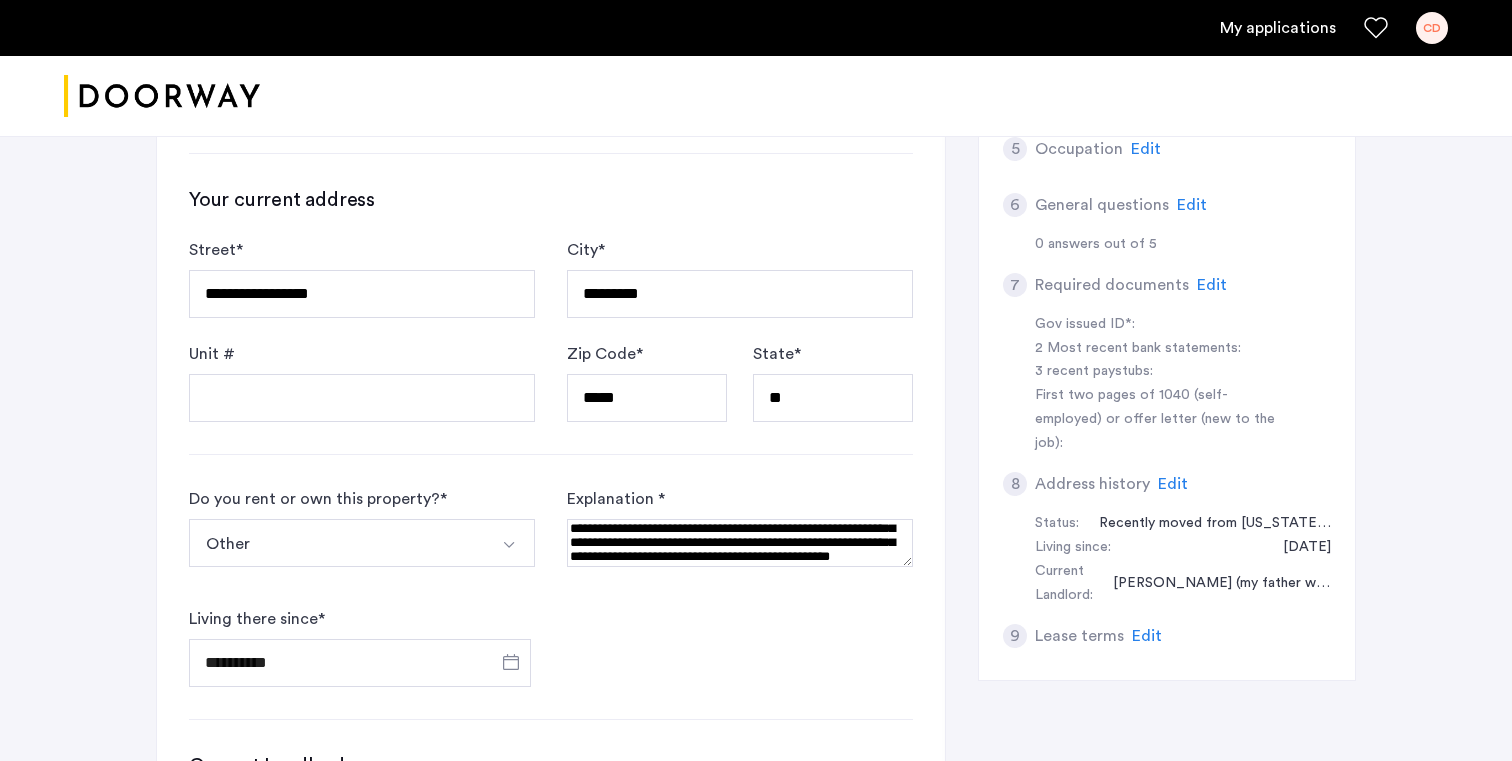 scroll, scrollTop: 0, scrollLeft: 0, axis: both 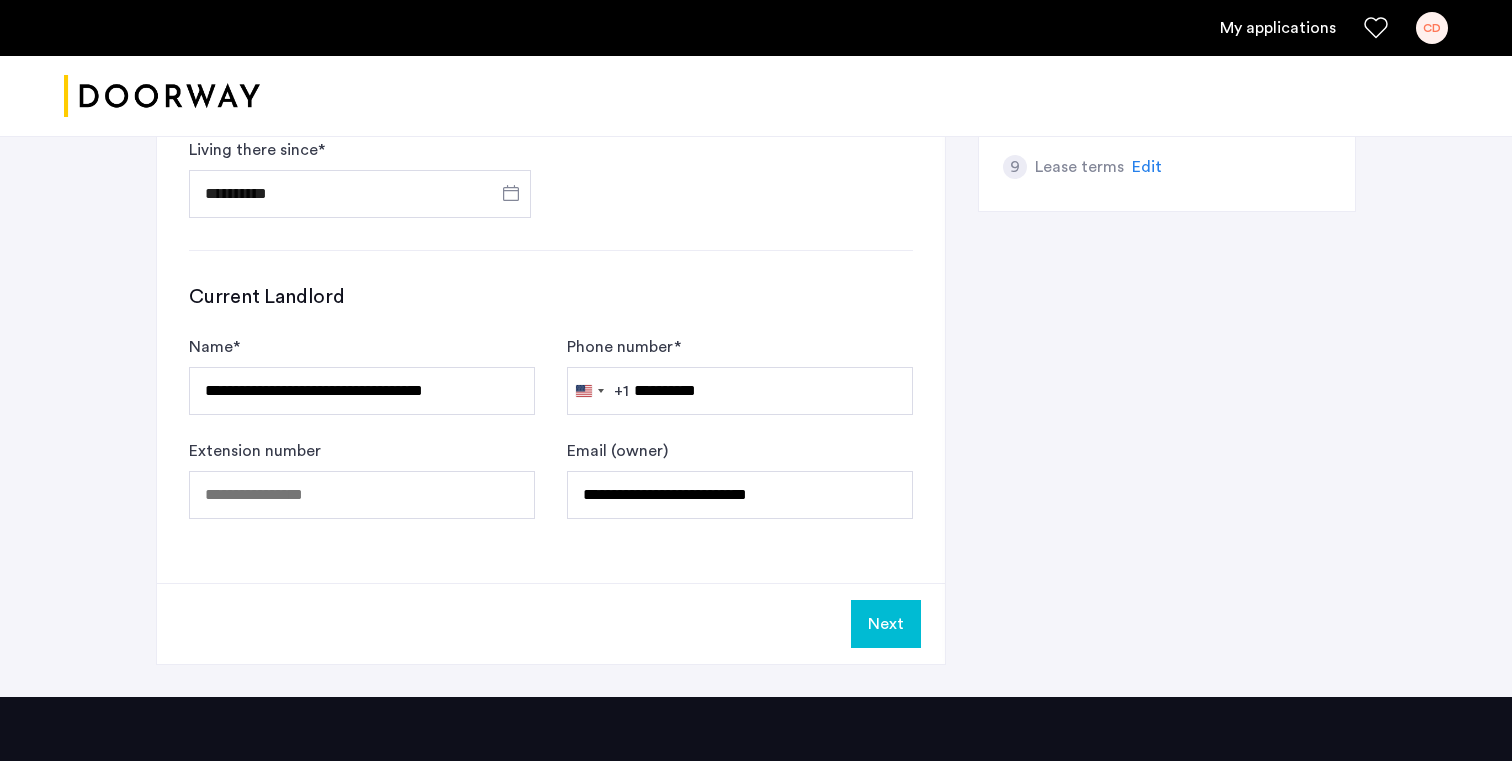 type on "**********" 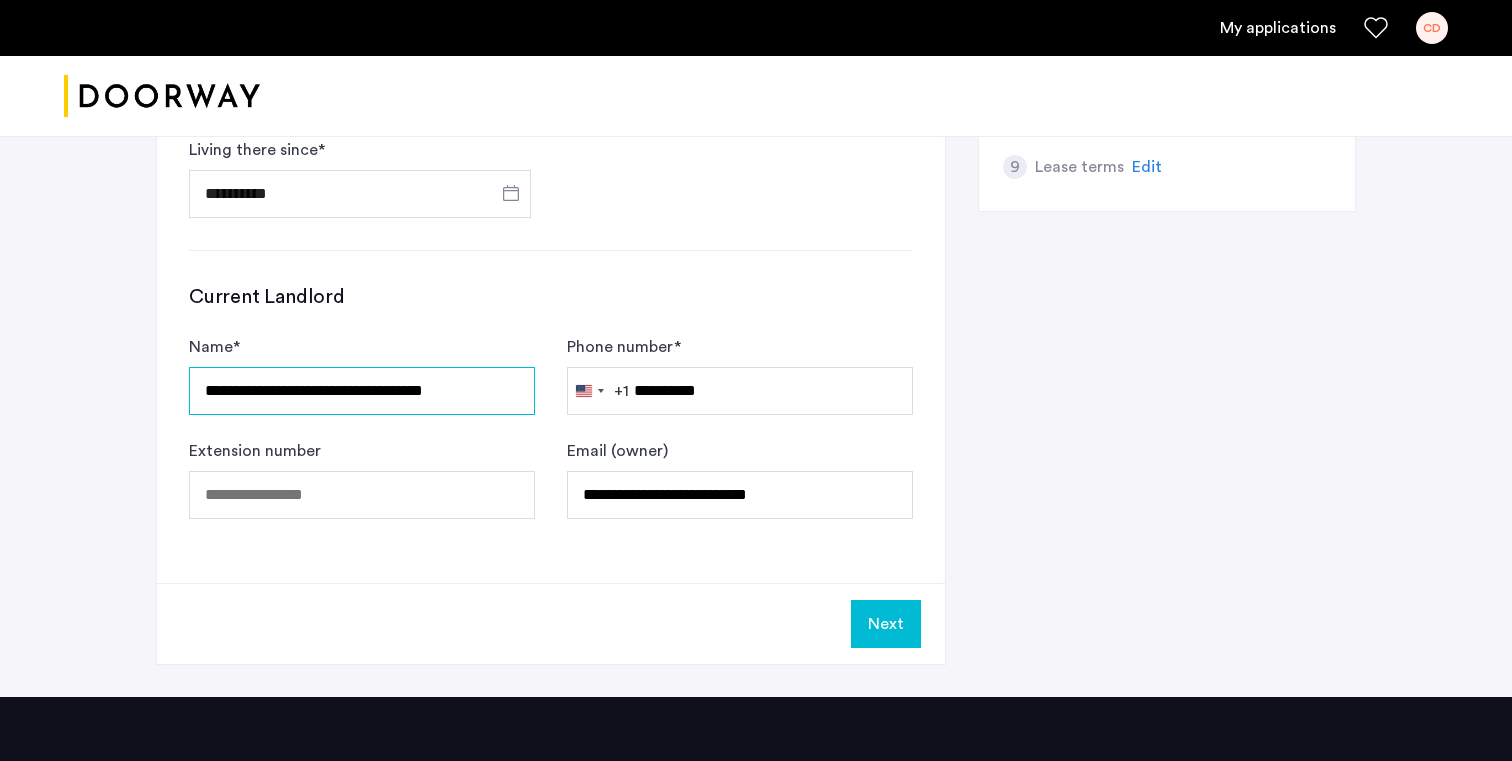 click on "**********" at bounding box center [362, 391] 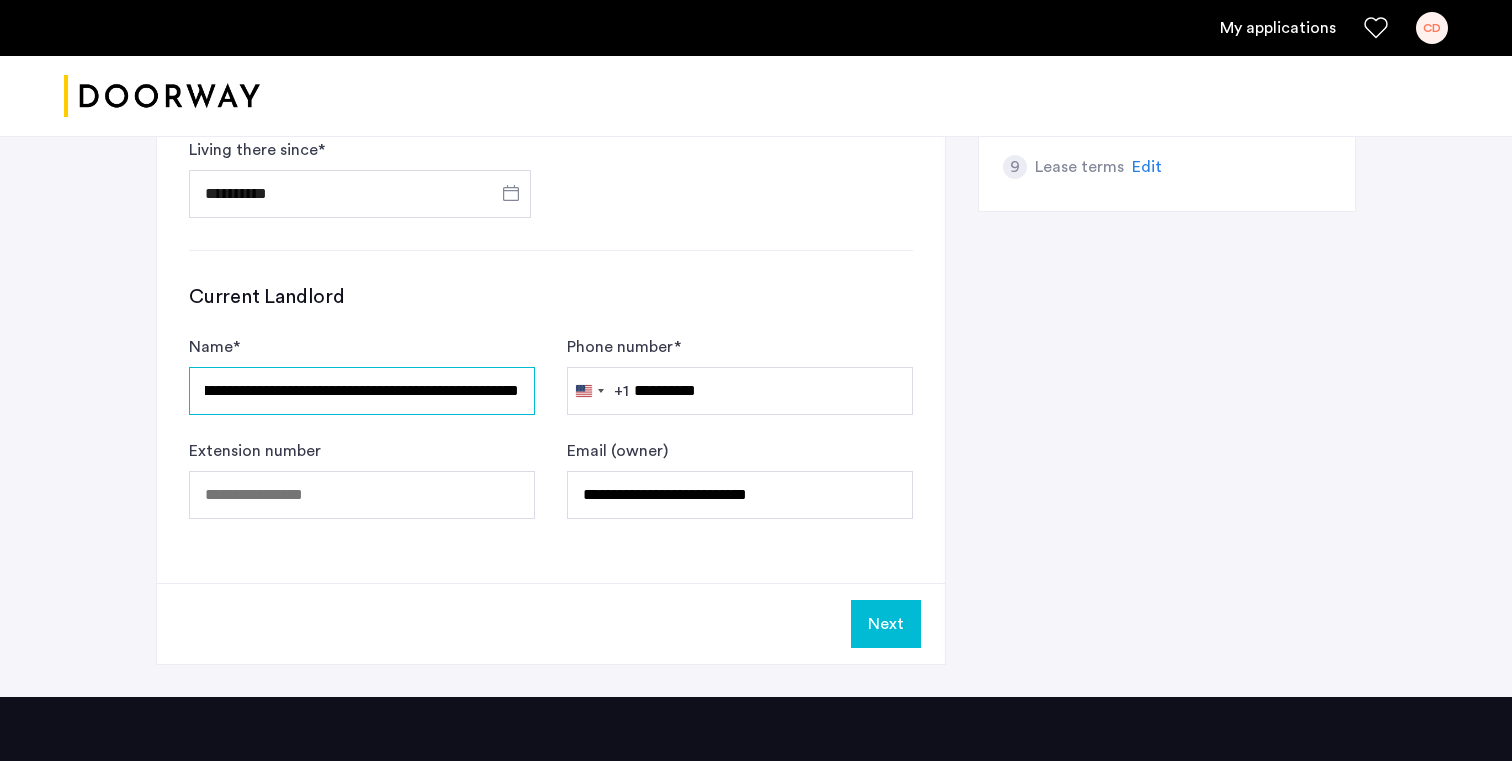 scroll, scrollTop: 0, scrollLeft: 257, axis: horizontal 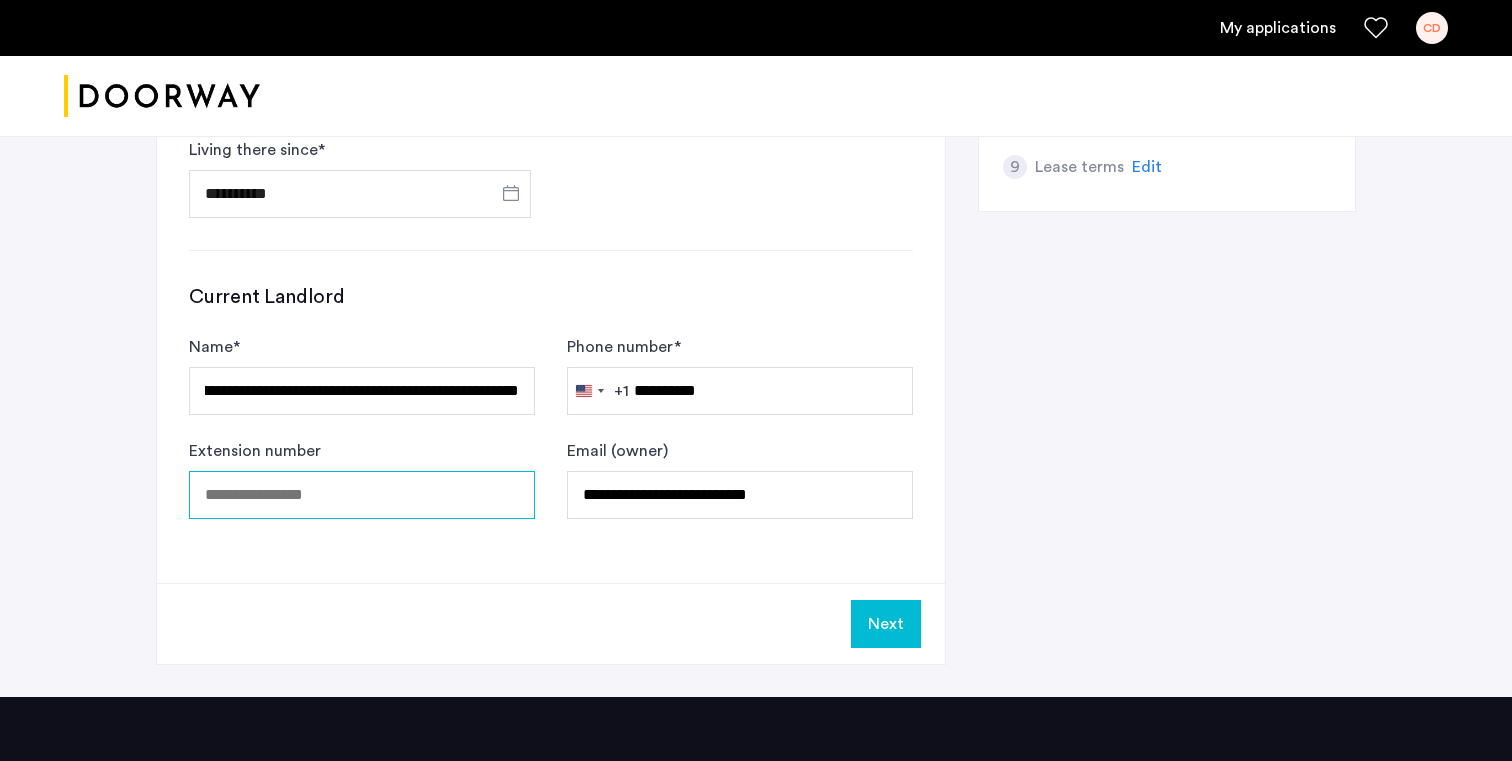click on "Extension number" at bounding box center (362, 495) 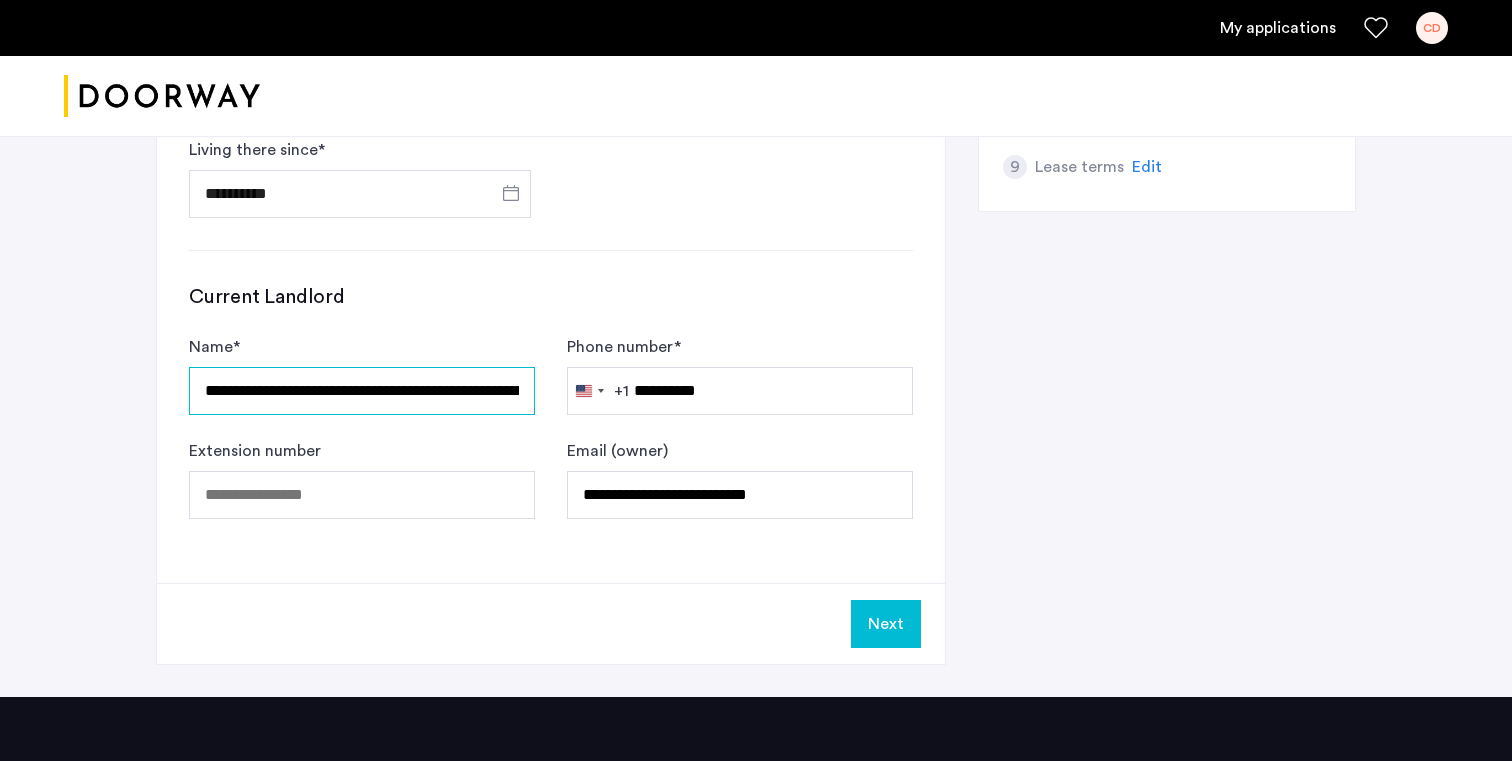 click on "**********" at bounding box center (362, 391) 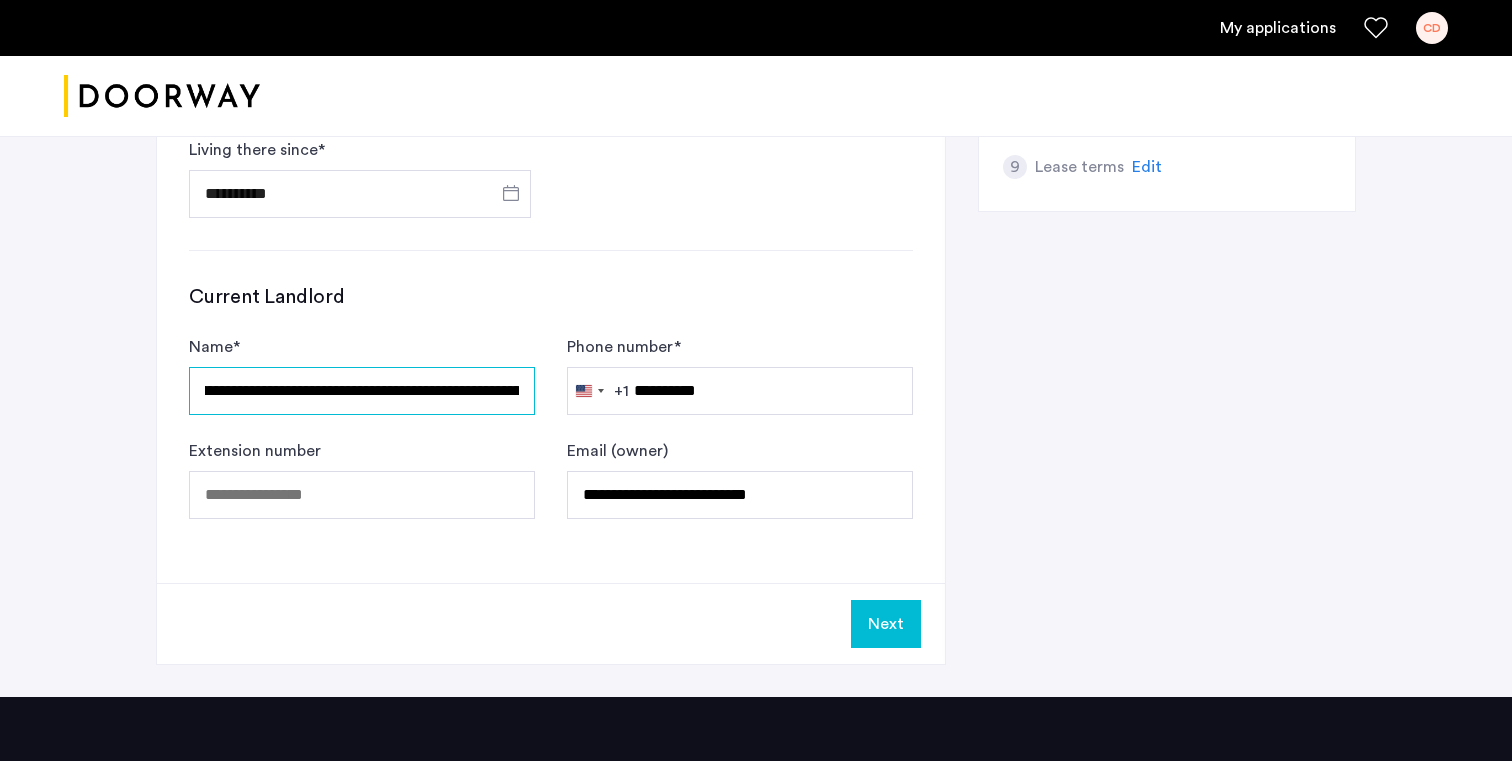 scroll, scrollTop: 0, scrollLeft: 319, axis: horizontal 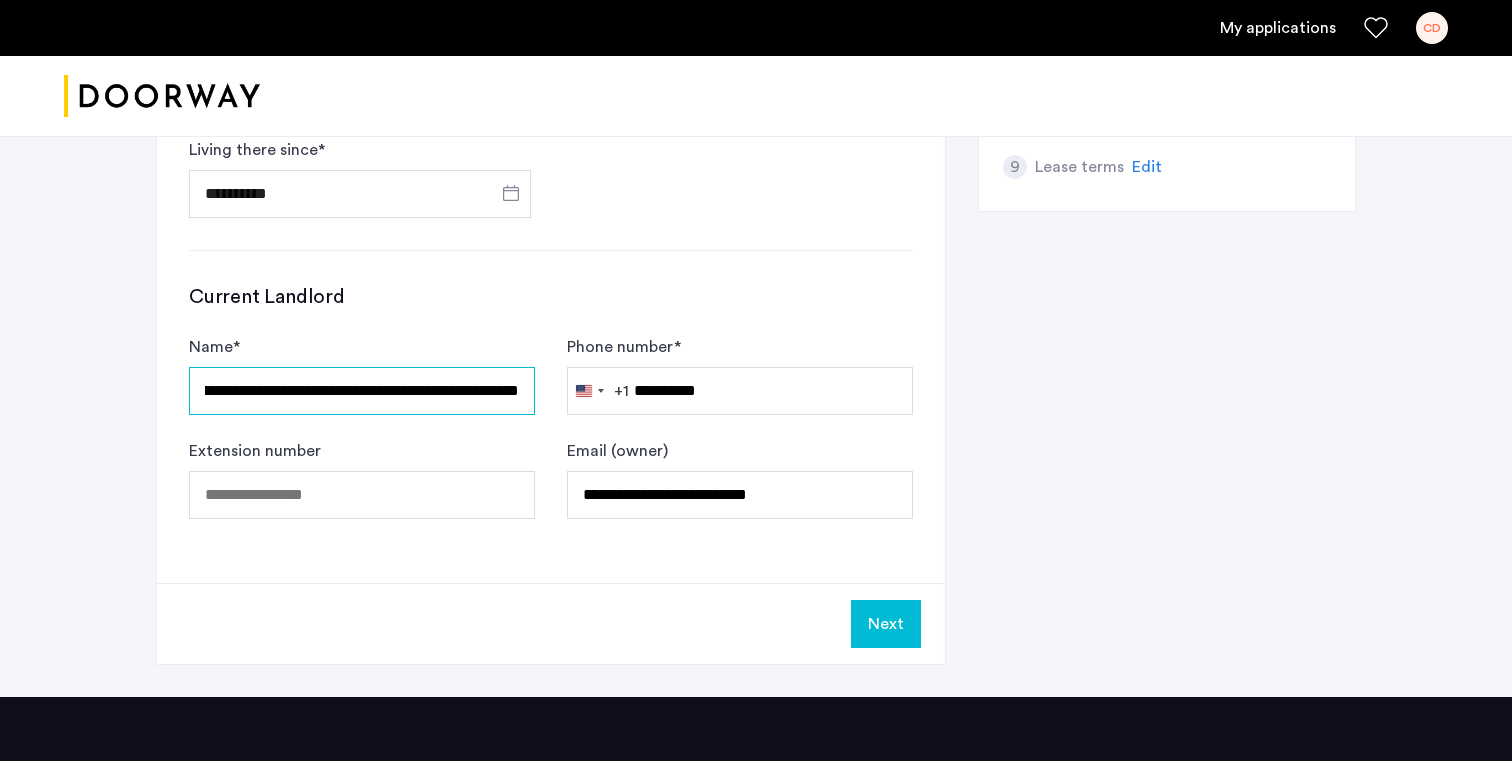 drag, startPoint x: 362, startPoint y: 390, endPoint x: 299, endPoint y: 388, distance: 63.03174 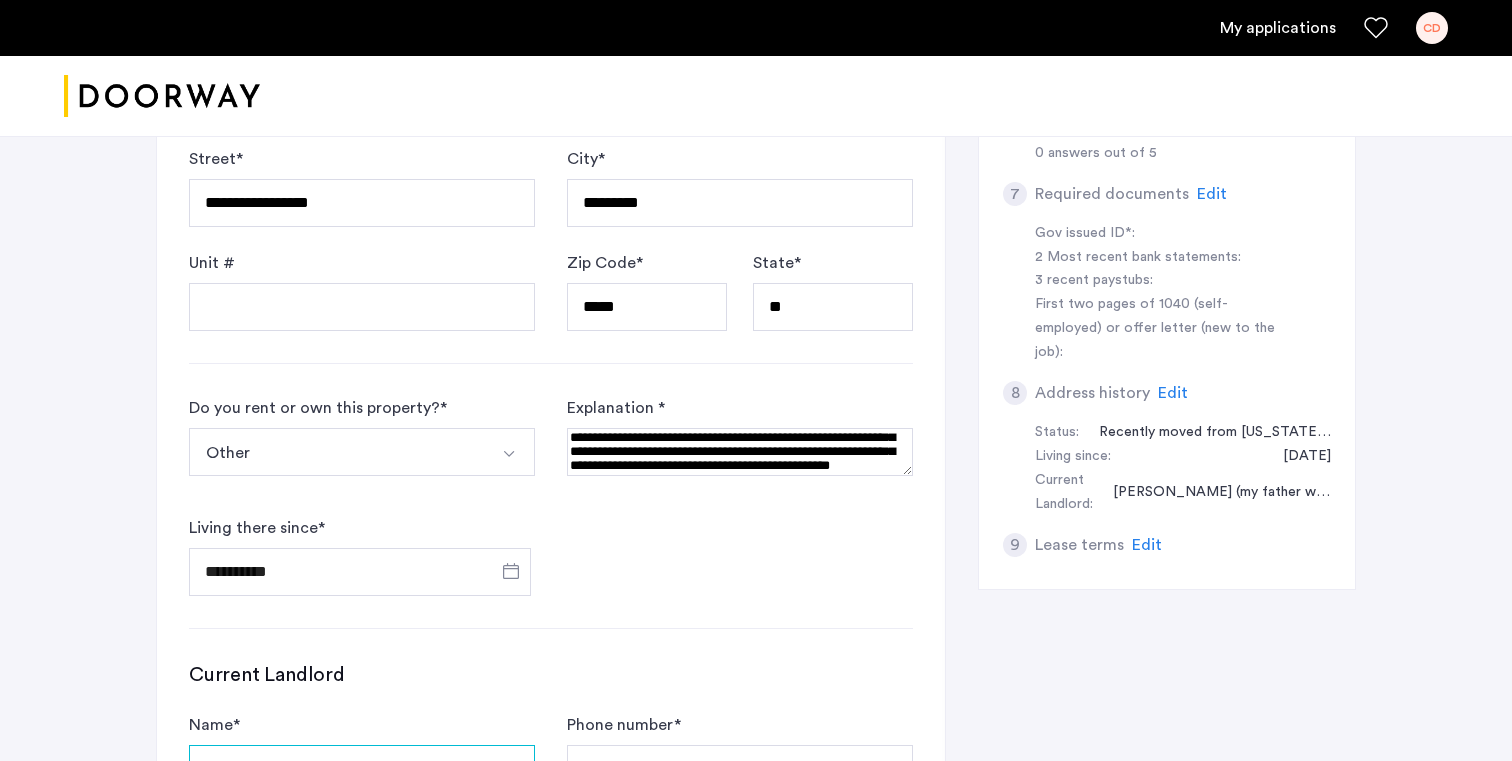 scroll, scrollTop: 834, scrollLeft: 0, axis: vertical 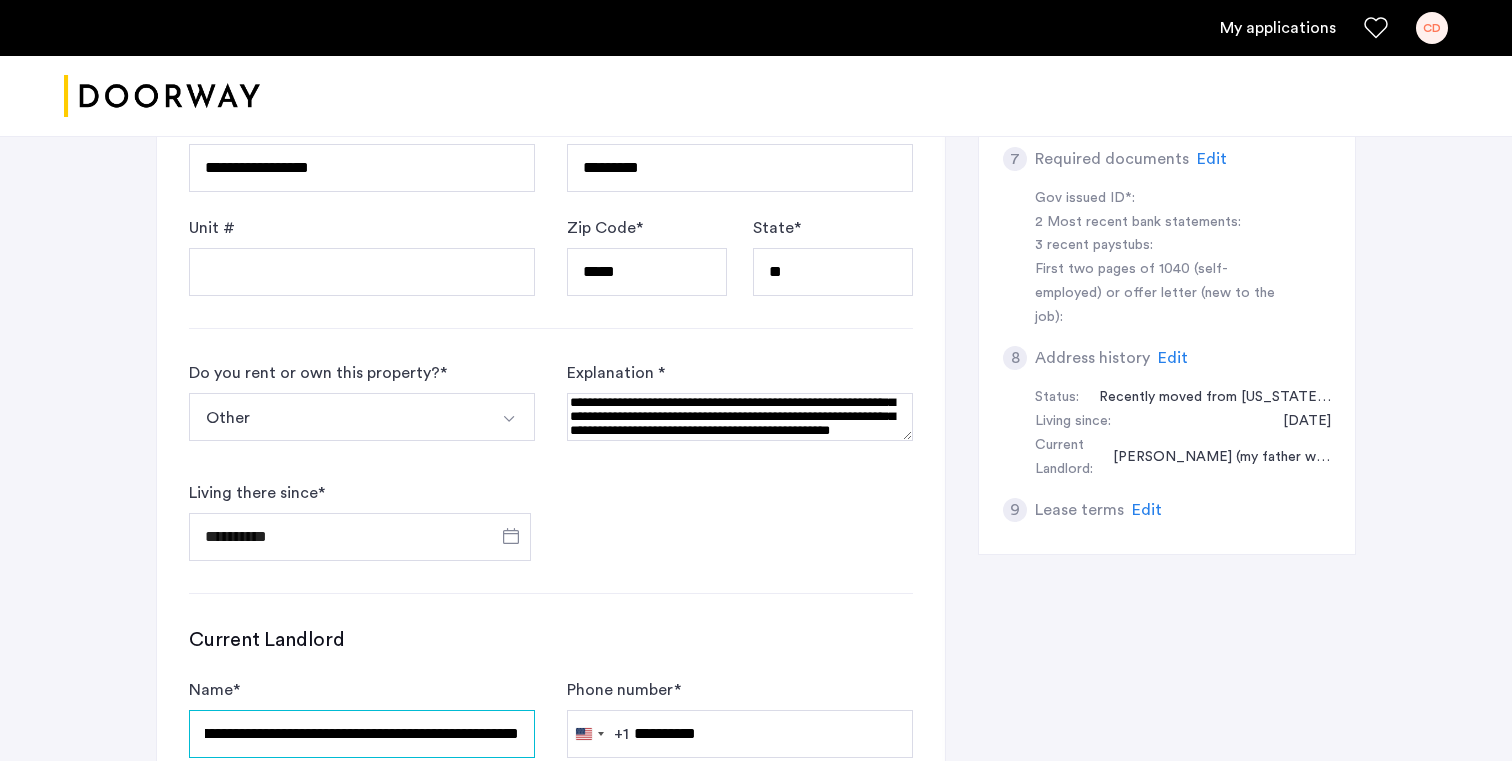type on "**********" 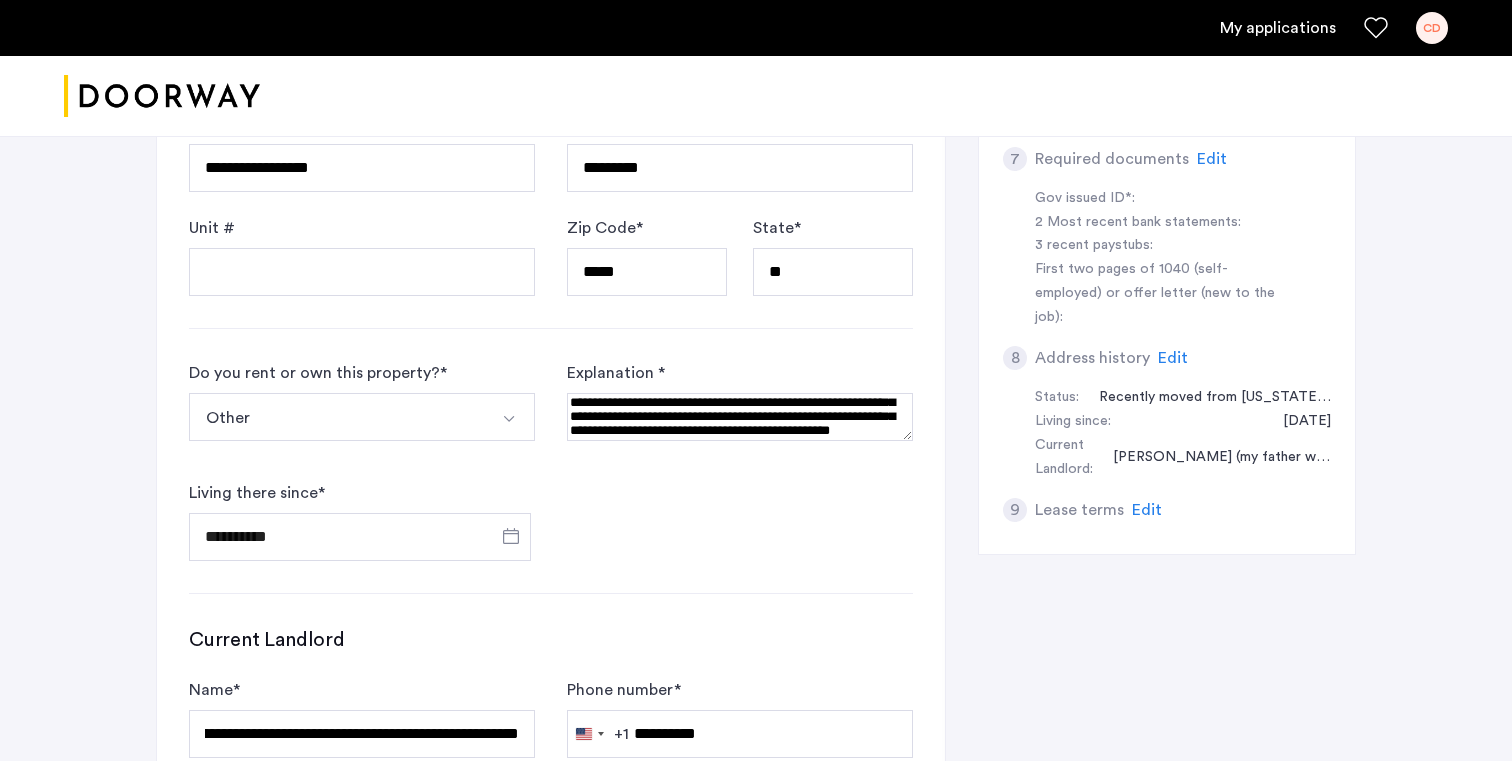 scroll, scrollTop: 0, scrollLeft: 0, axis: both 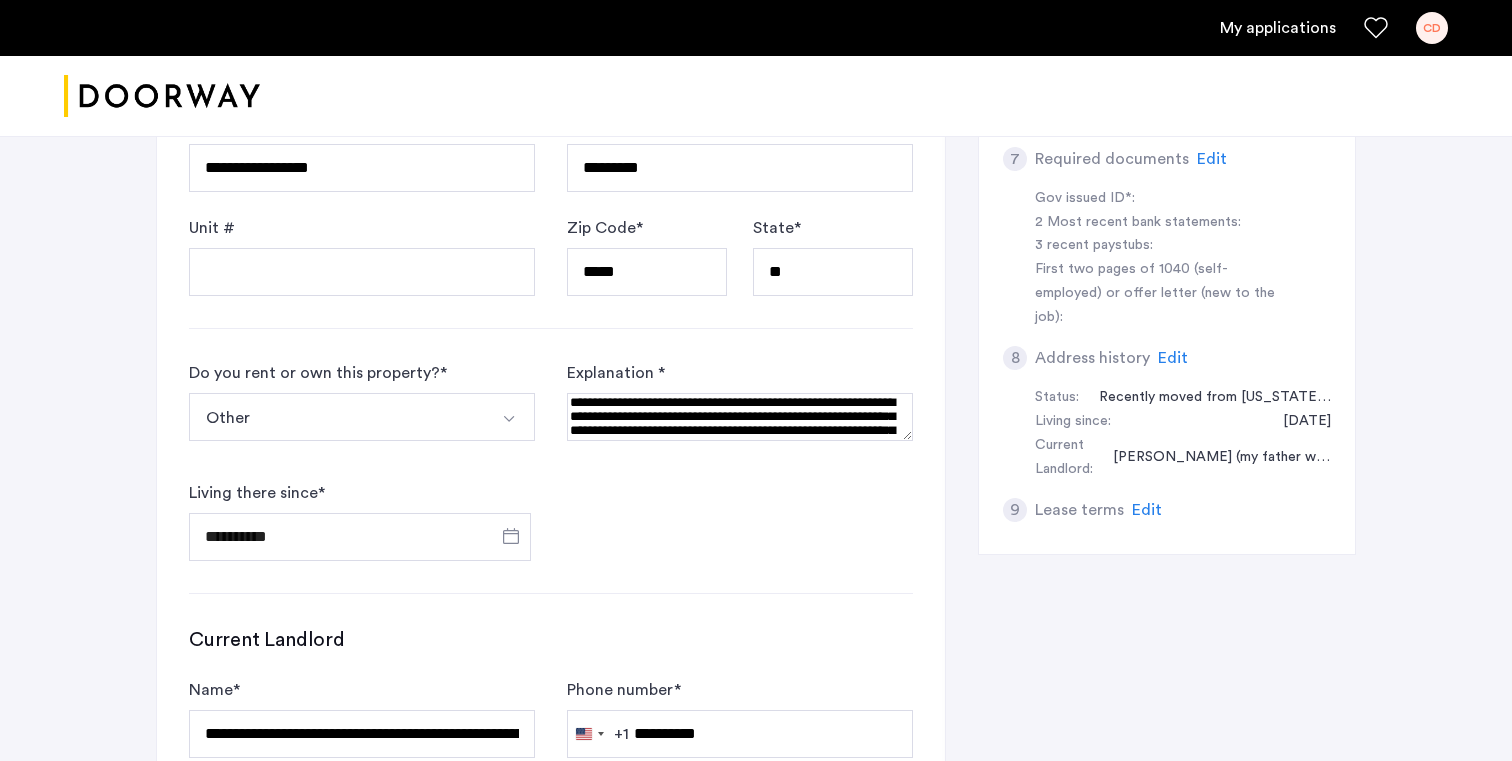 drag, startPoint x: 800, startPoint y: 405, endPoint x: 719, endPoint y: 426, distance: 83.677956 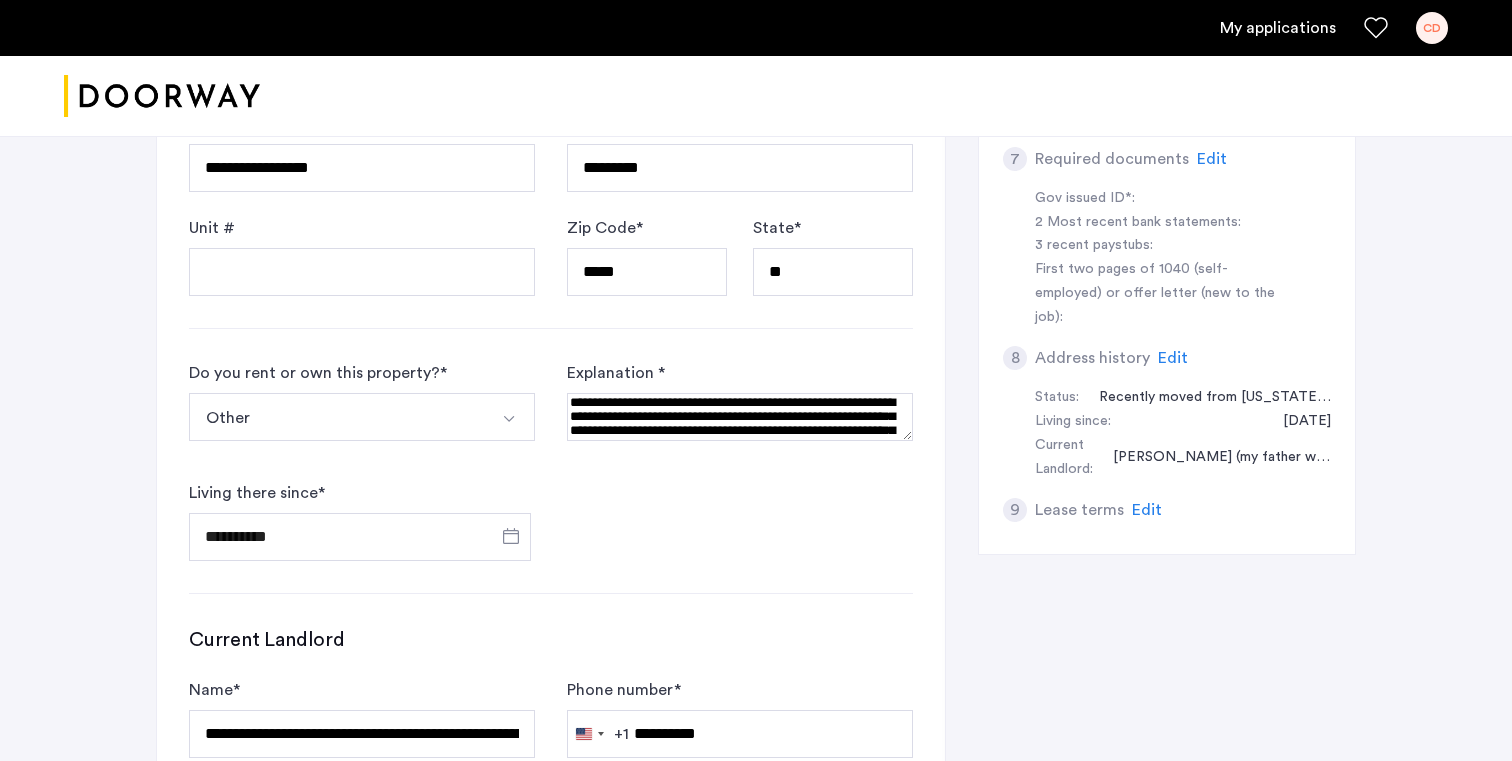 click at bounding box center [740, 417] 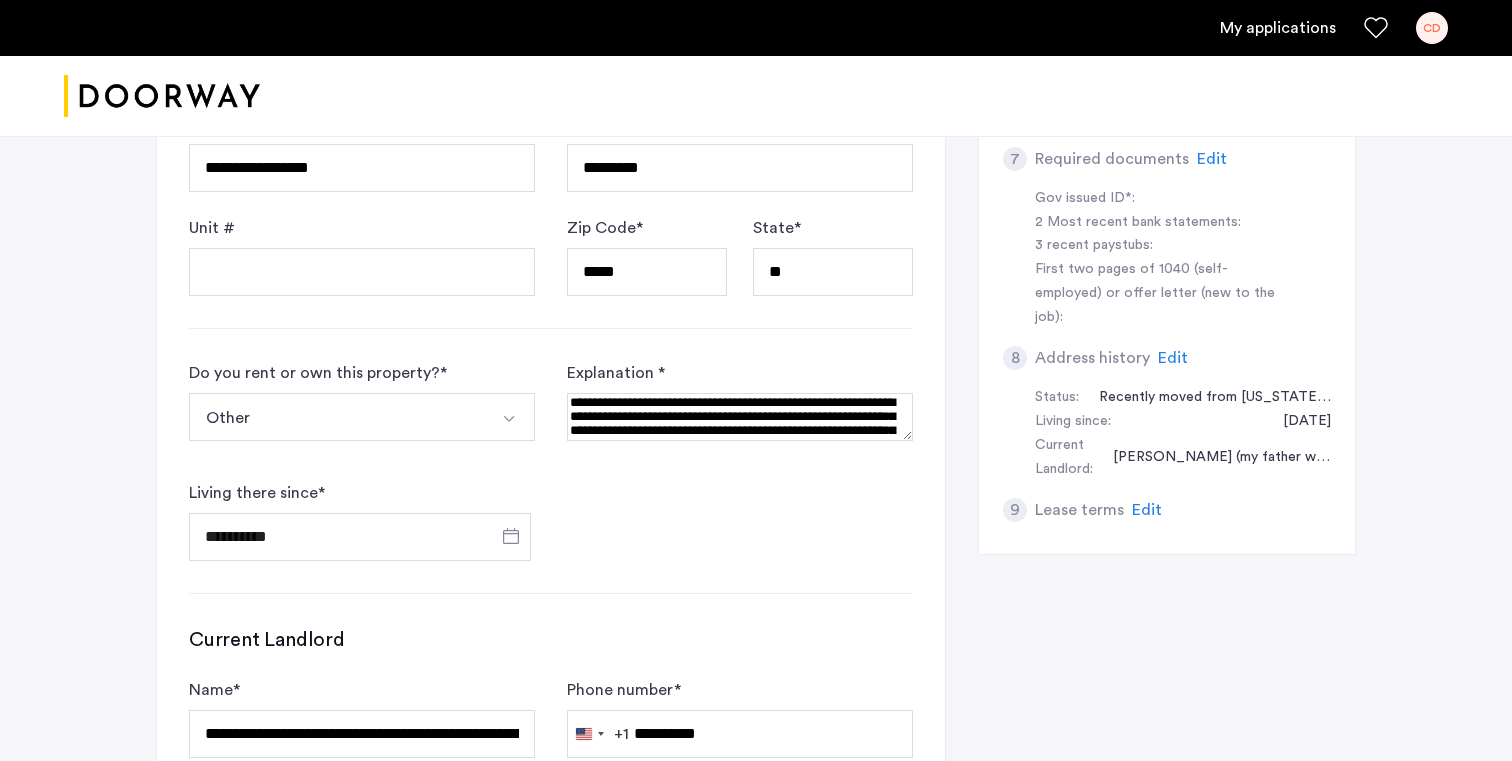 drag, startPoint x: 777, startPoint y: 423, endPoint x: 704, endPoint y: 427, distance: 73.109505 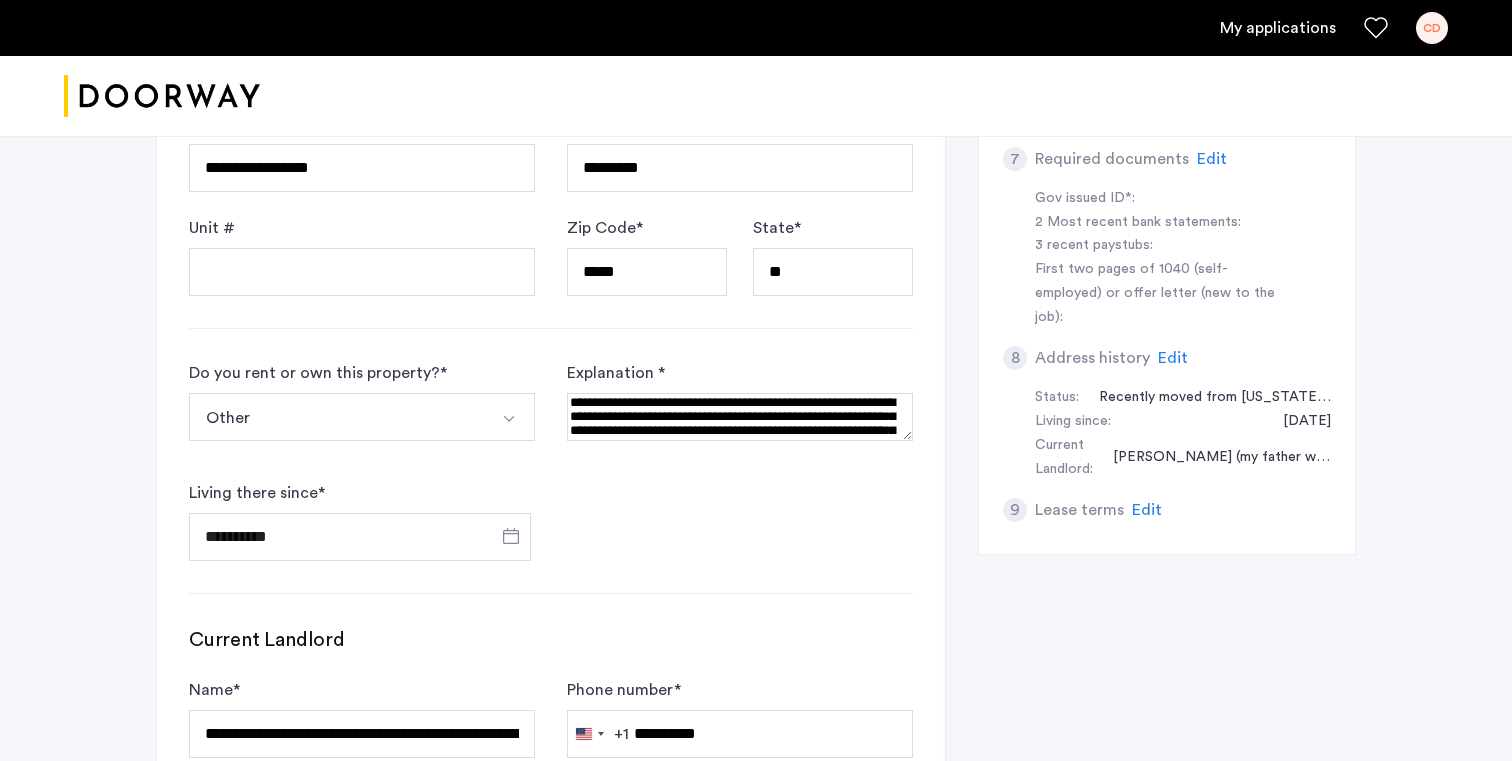 click at bounding box center (740, 417) 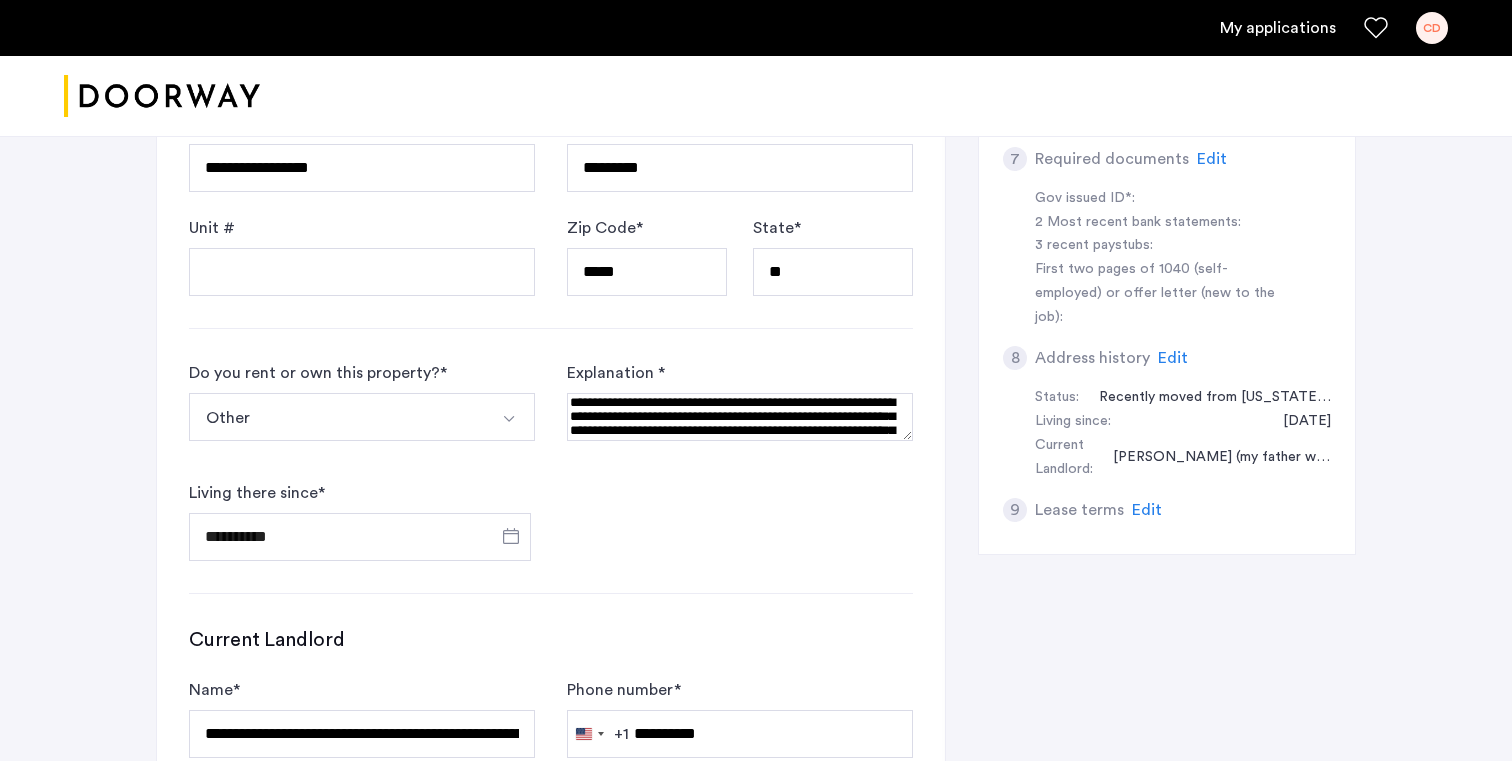 scroll, scrollTop: 7, scrollLeft: 0, axis: vertical 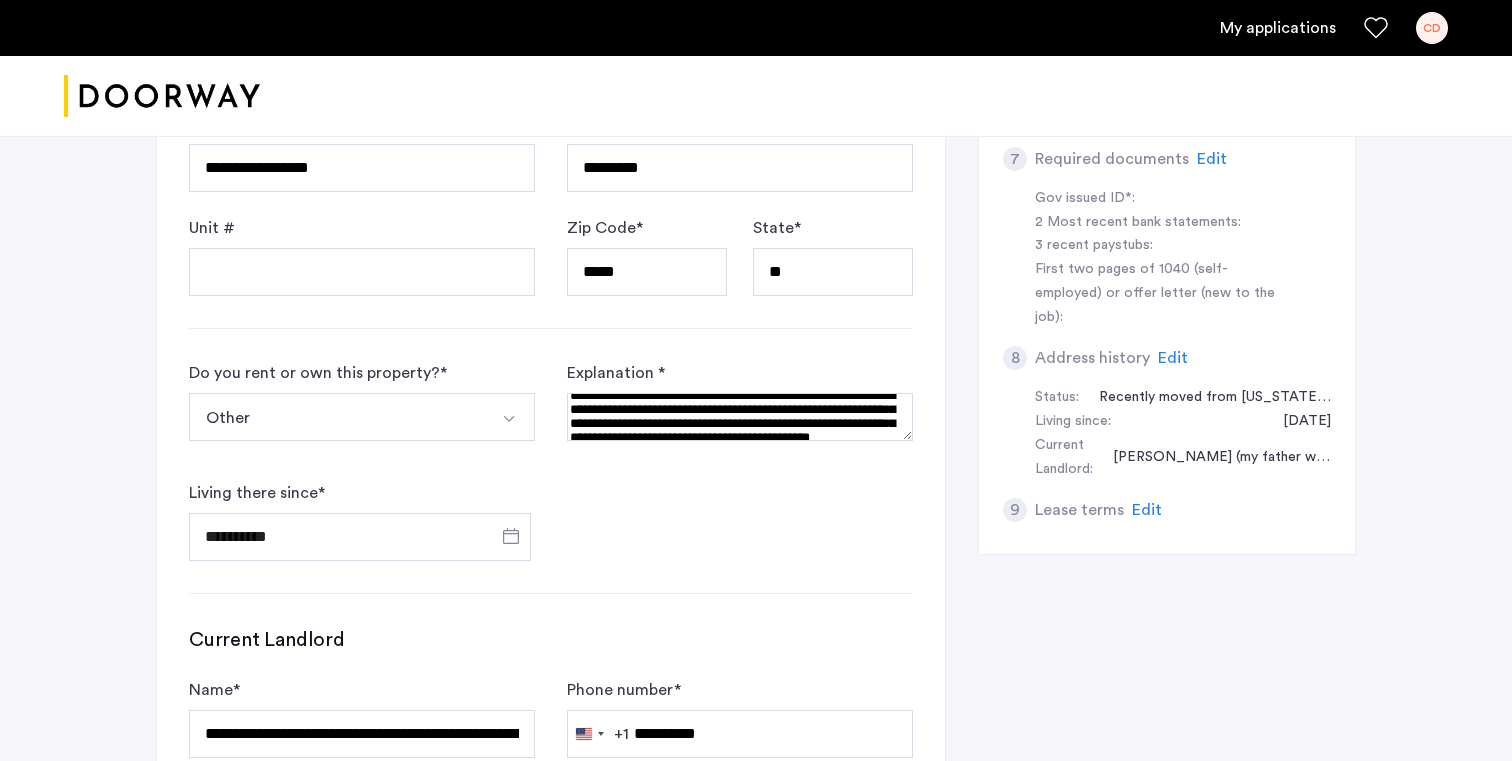 click at bounding box center [740, 417] 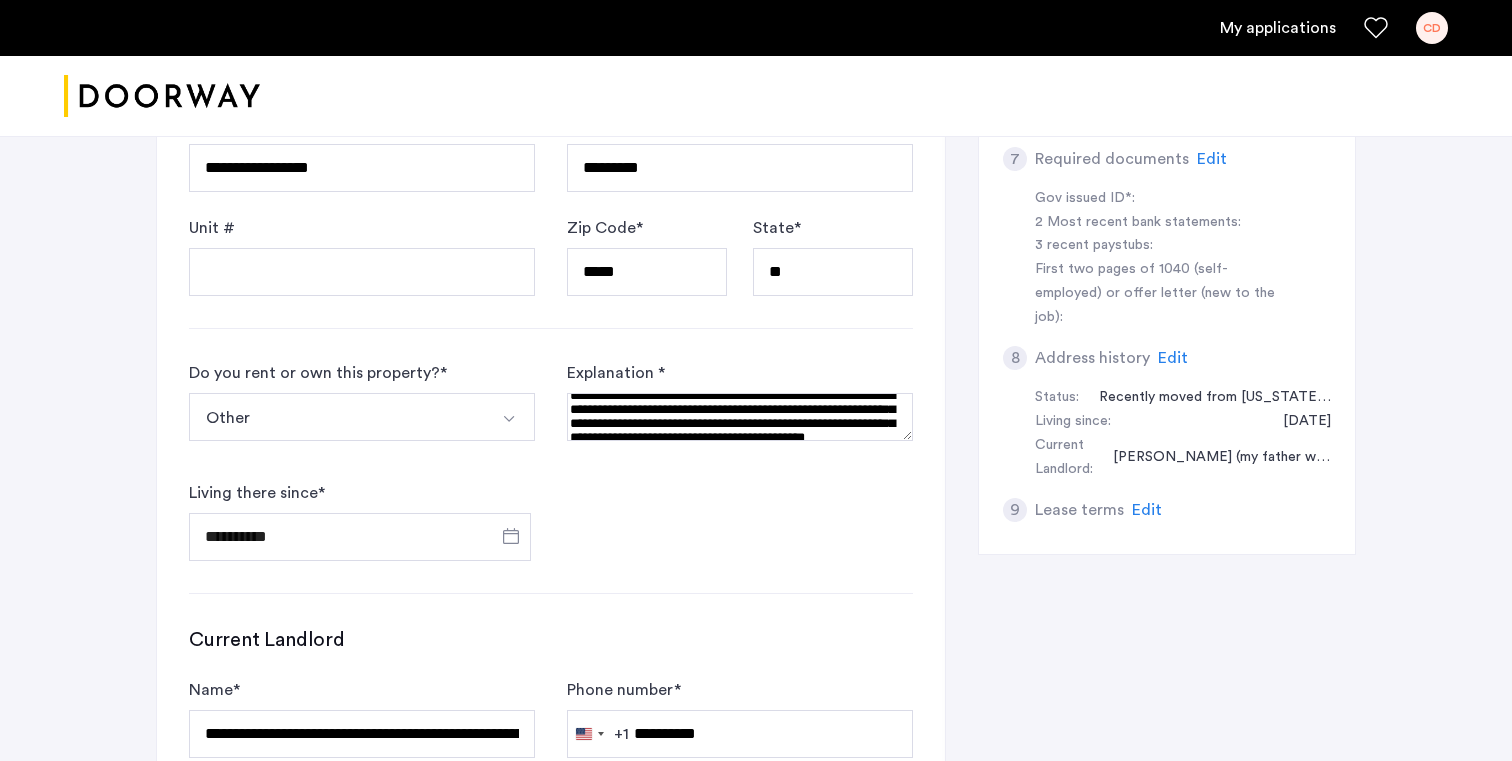scroll, scrollTop: 2, scrollLeft: 0, axis: vertical 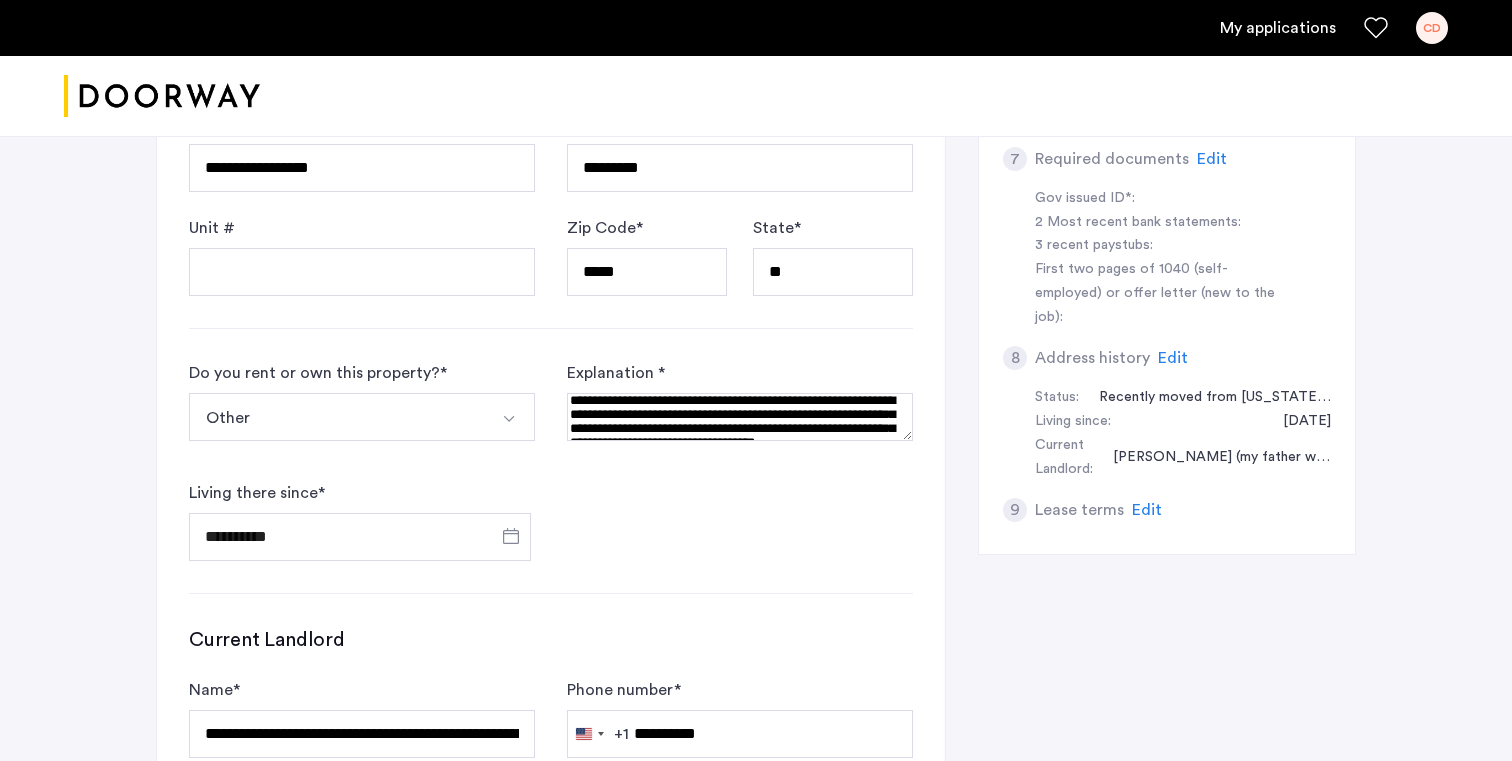 click at bounding box center (740, 417) 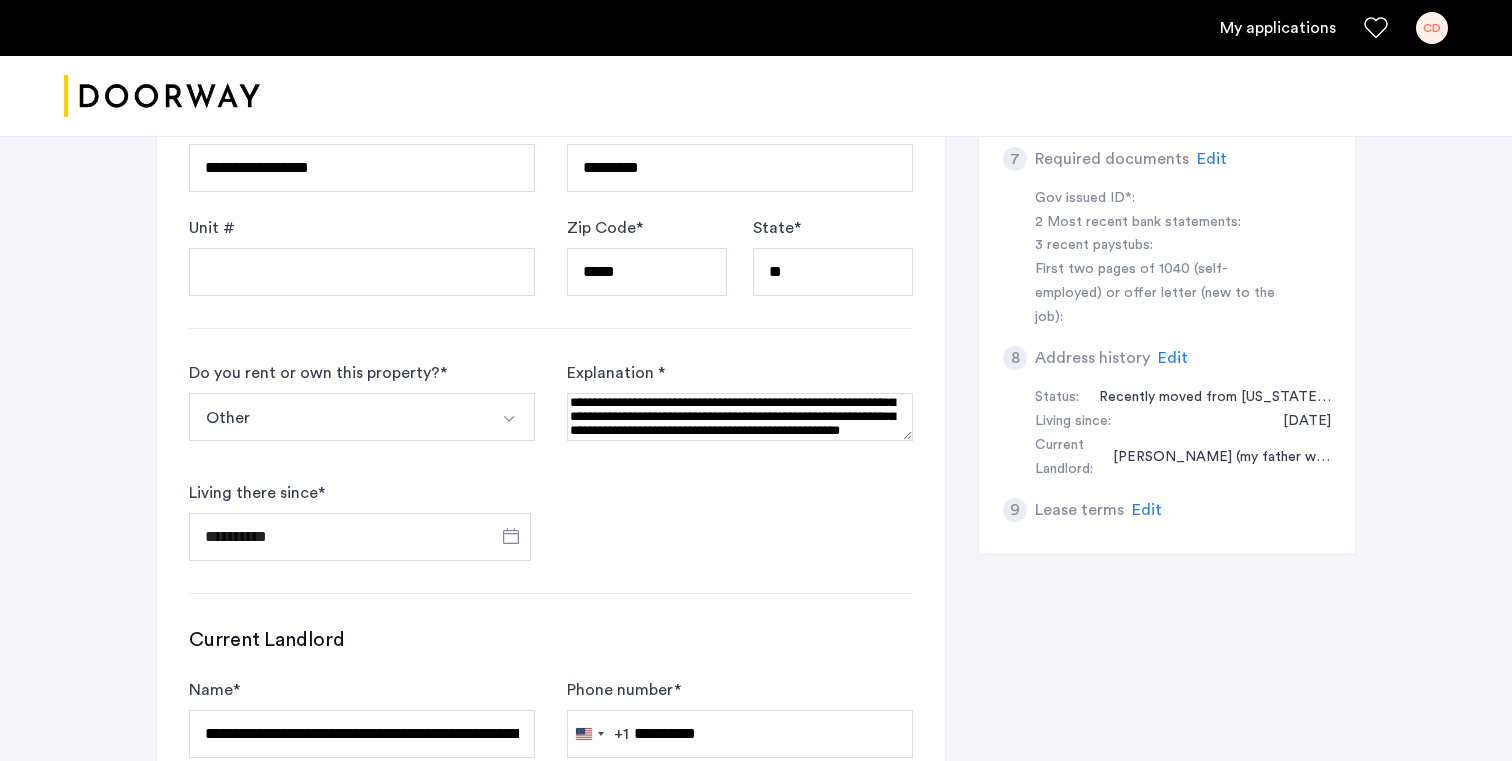 scroll, scrollTop: 19, scrollLeft: 0, axis: vertical 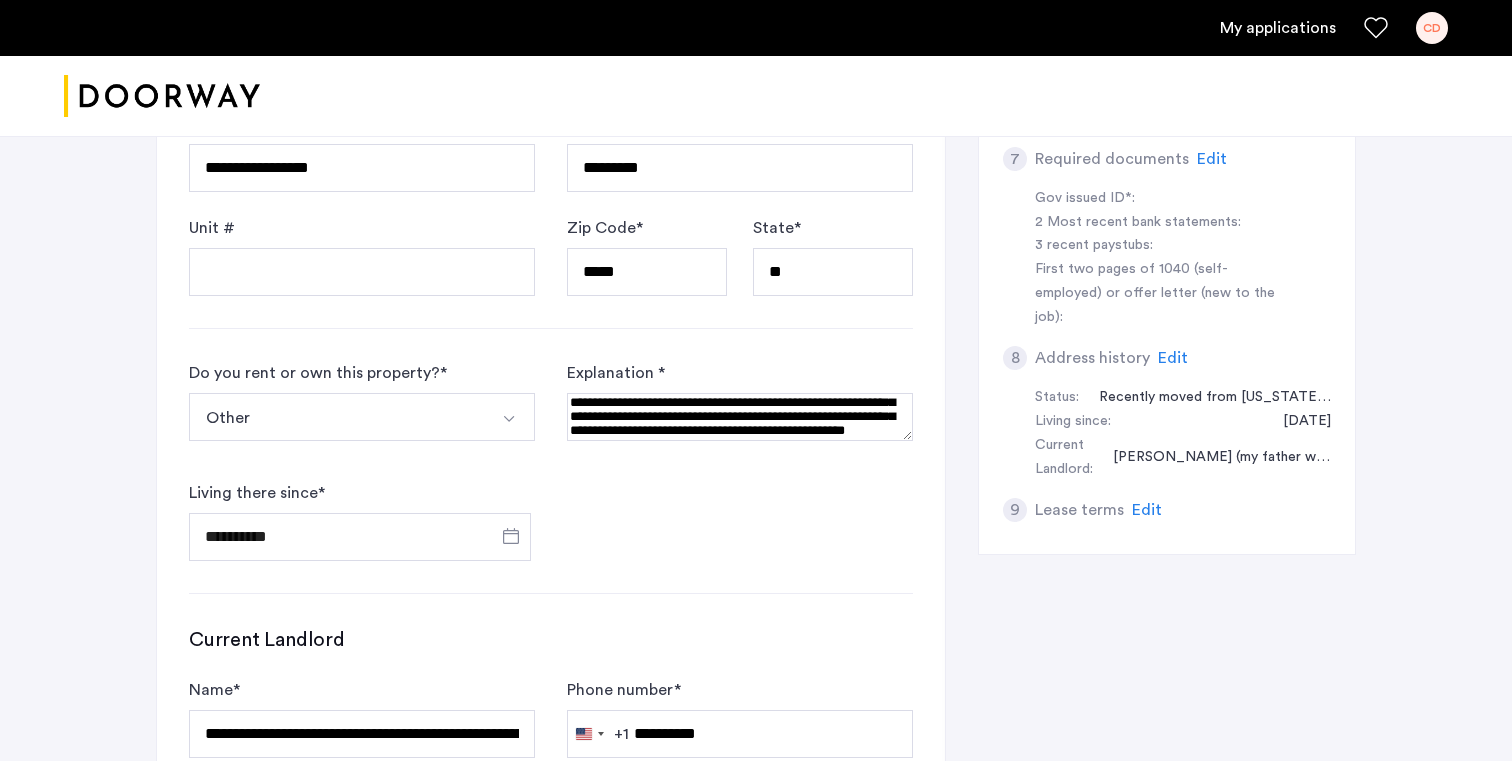 click at bounding box center (740, 417) 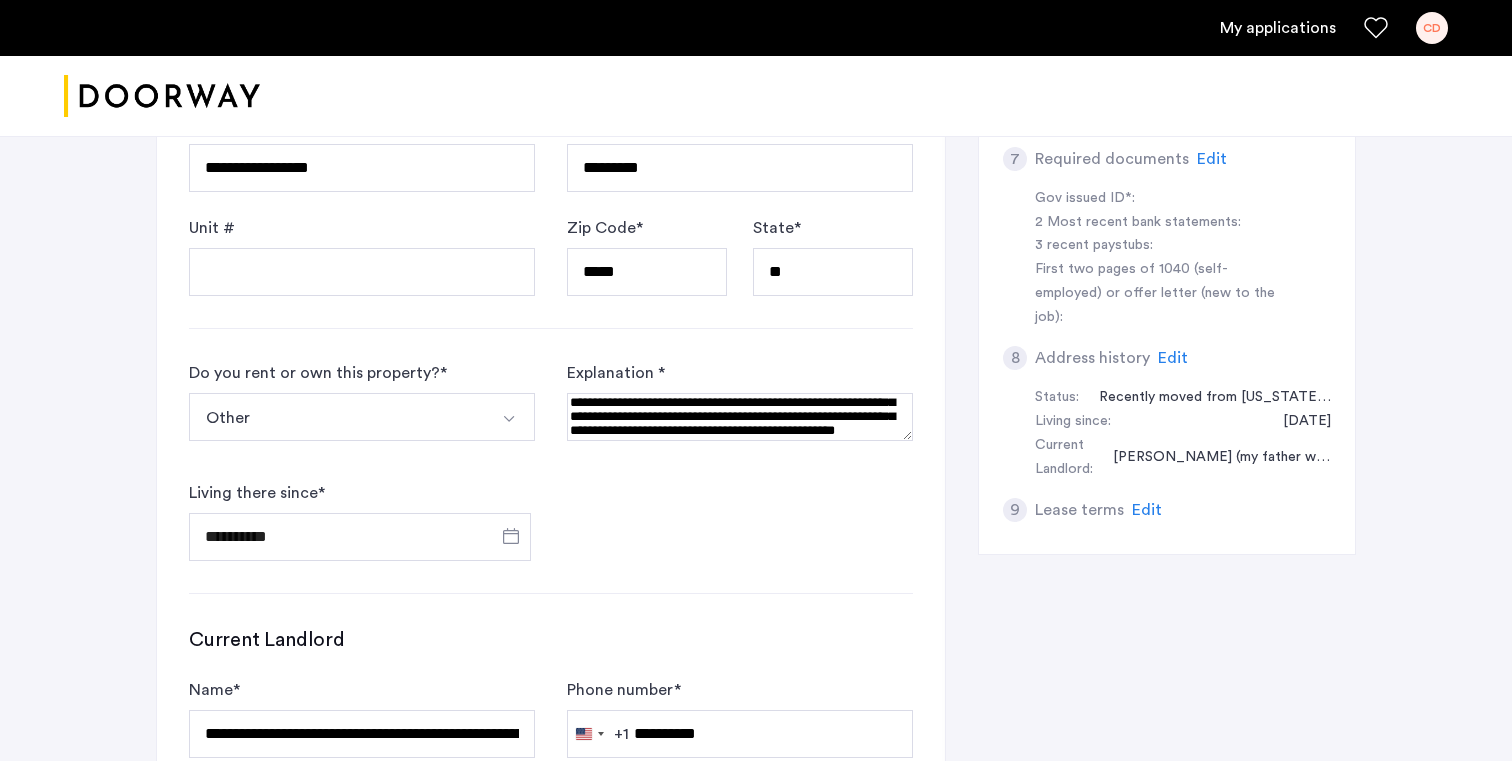 click at bounding box center (740, 417) 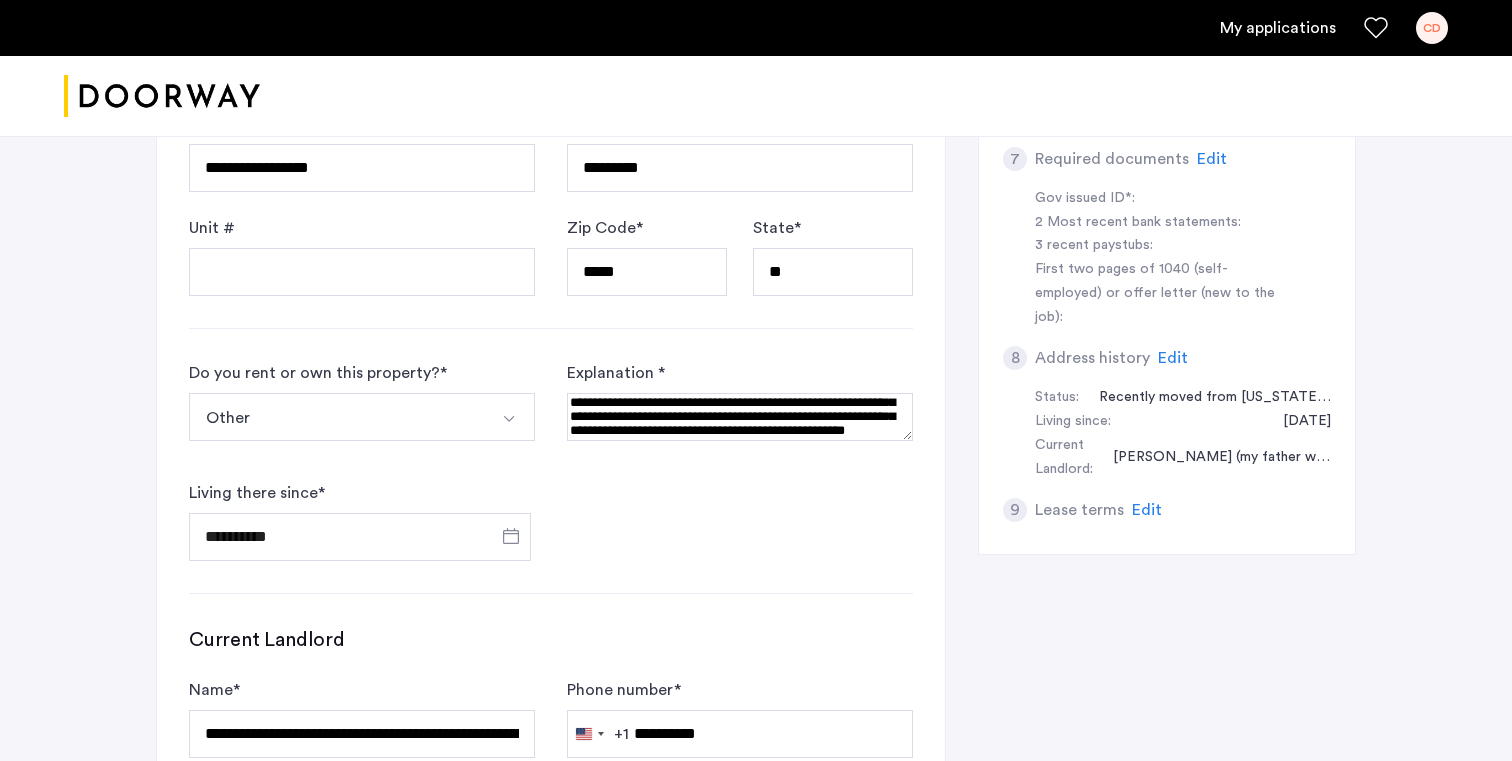 click at bounding box center [740, 417] 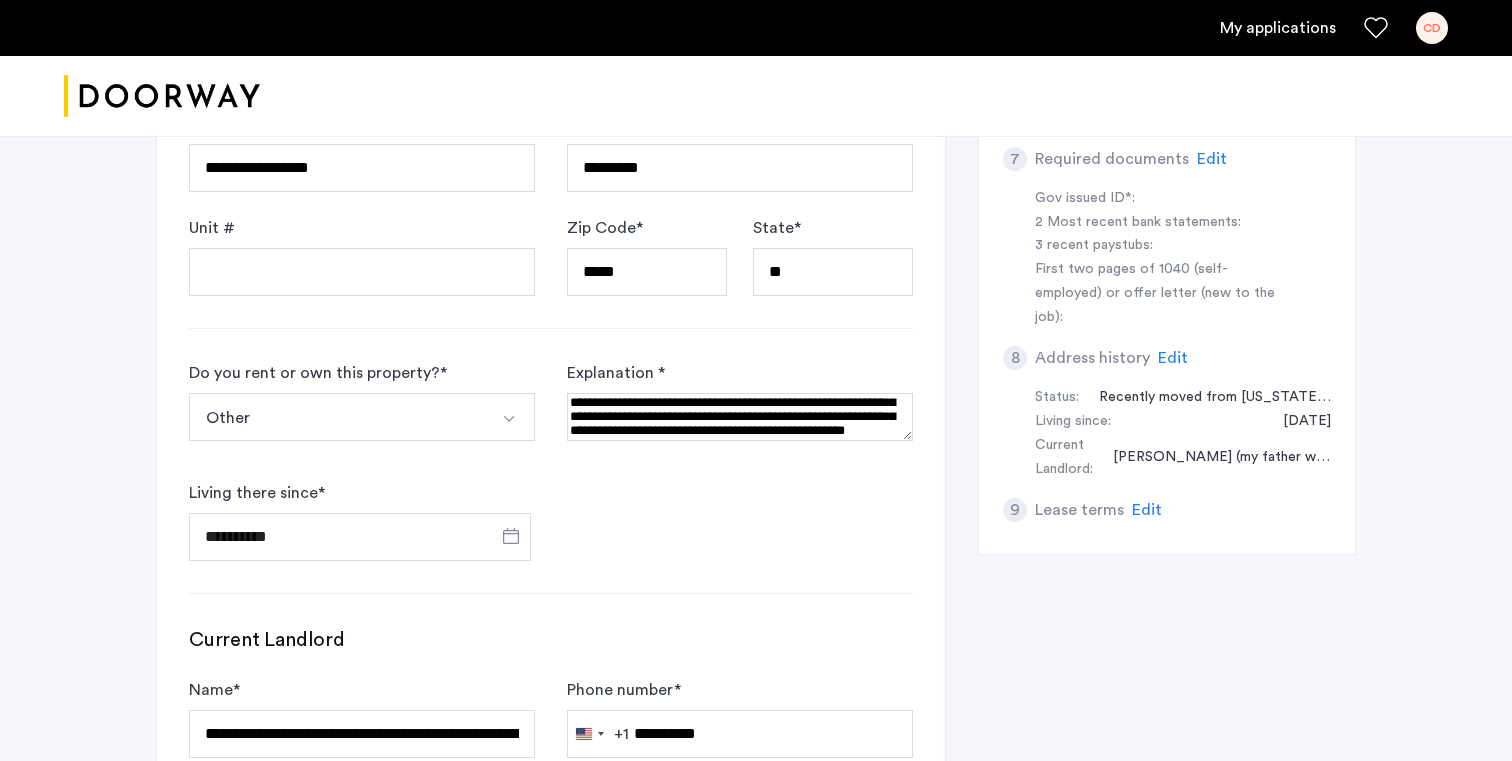 scroll, scrollTop: 42, scrollLeft: 0, axis: vertical 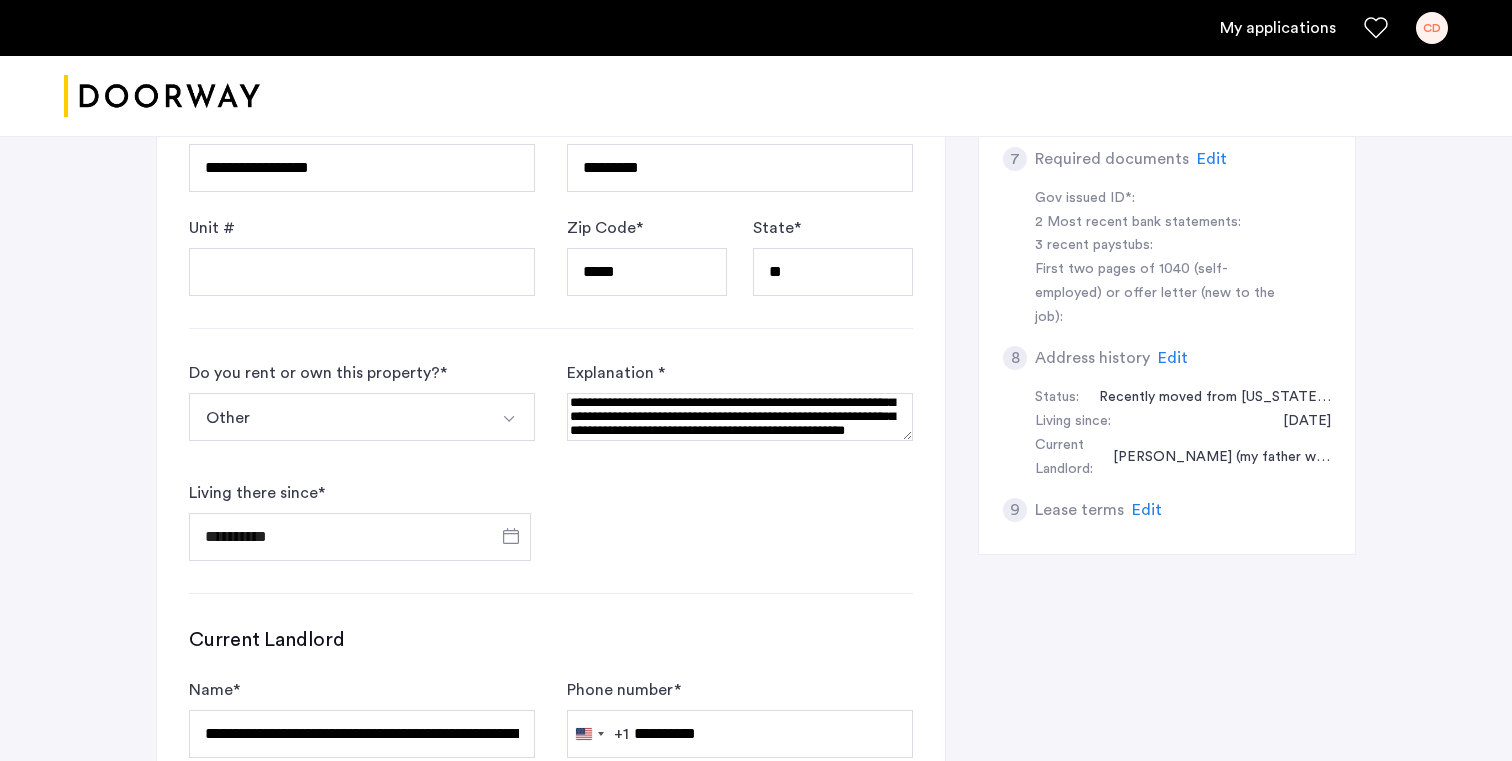 click at bounding box center [740, 417] 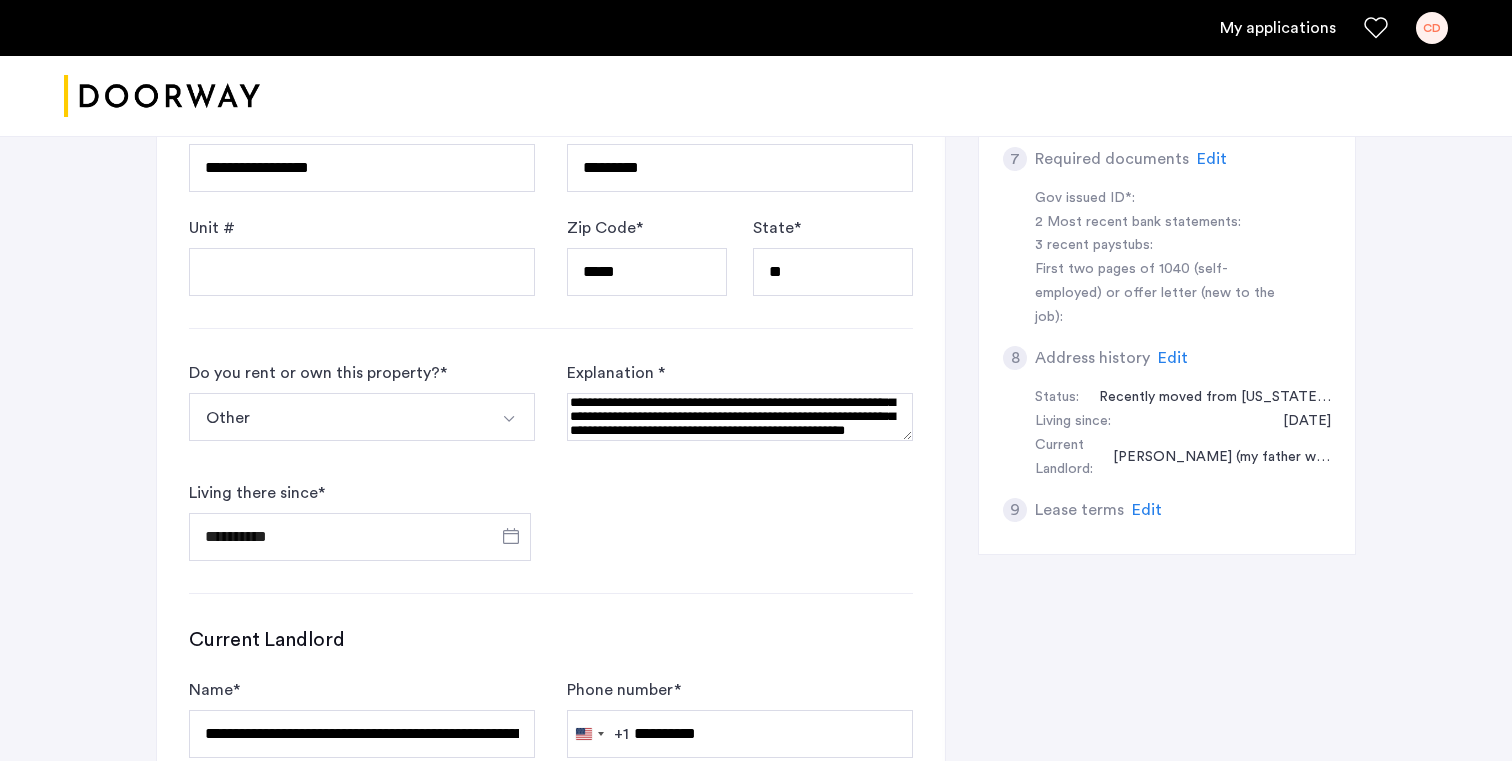 scroll, scrollTop: 42, scrollLeft: 0, axis: vertical 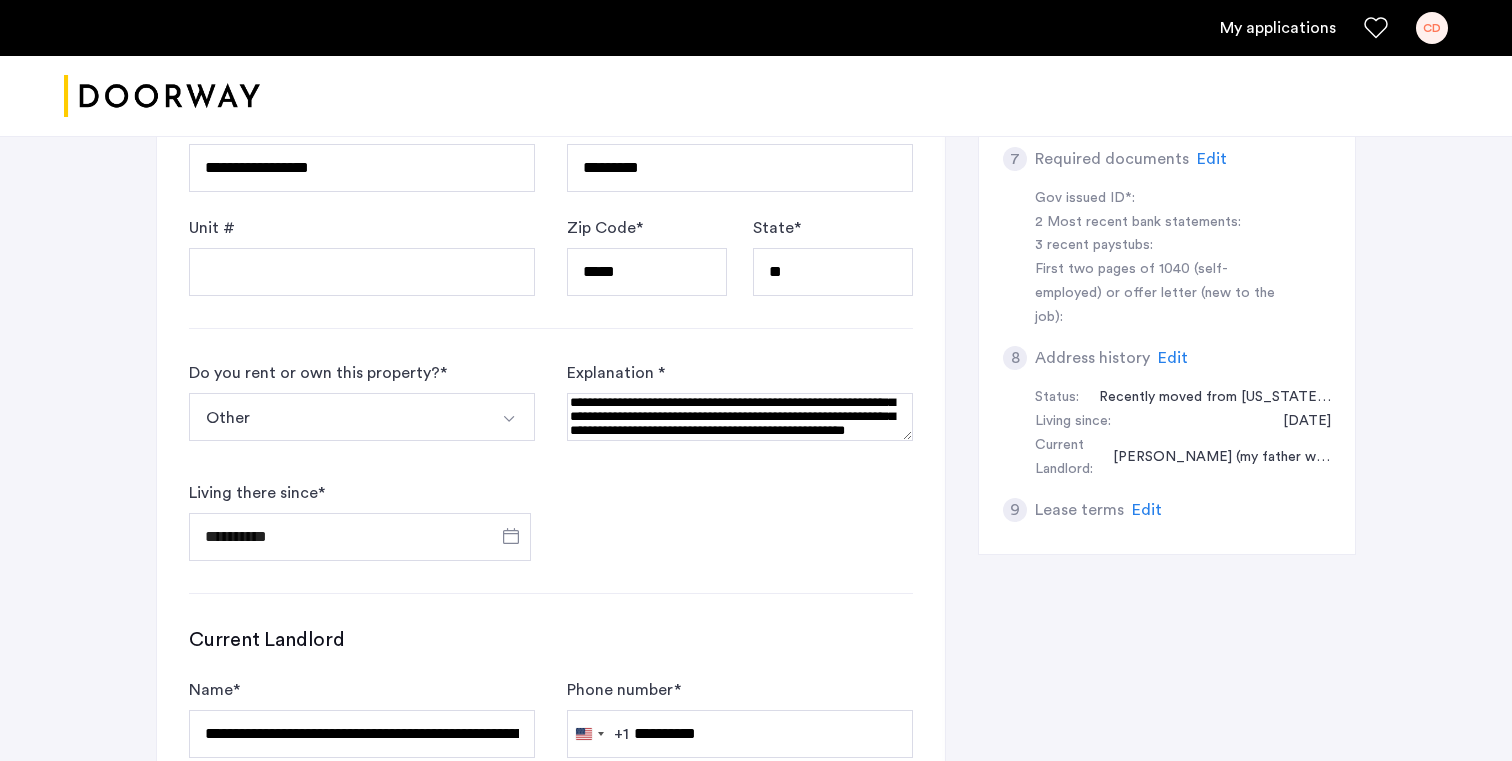 click at bounding box center (740, 417) 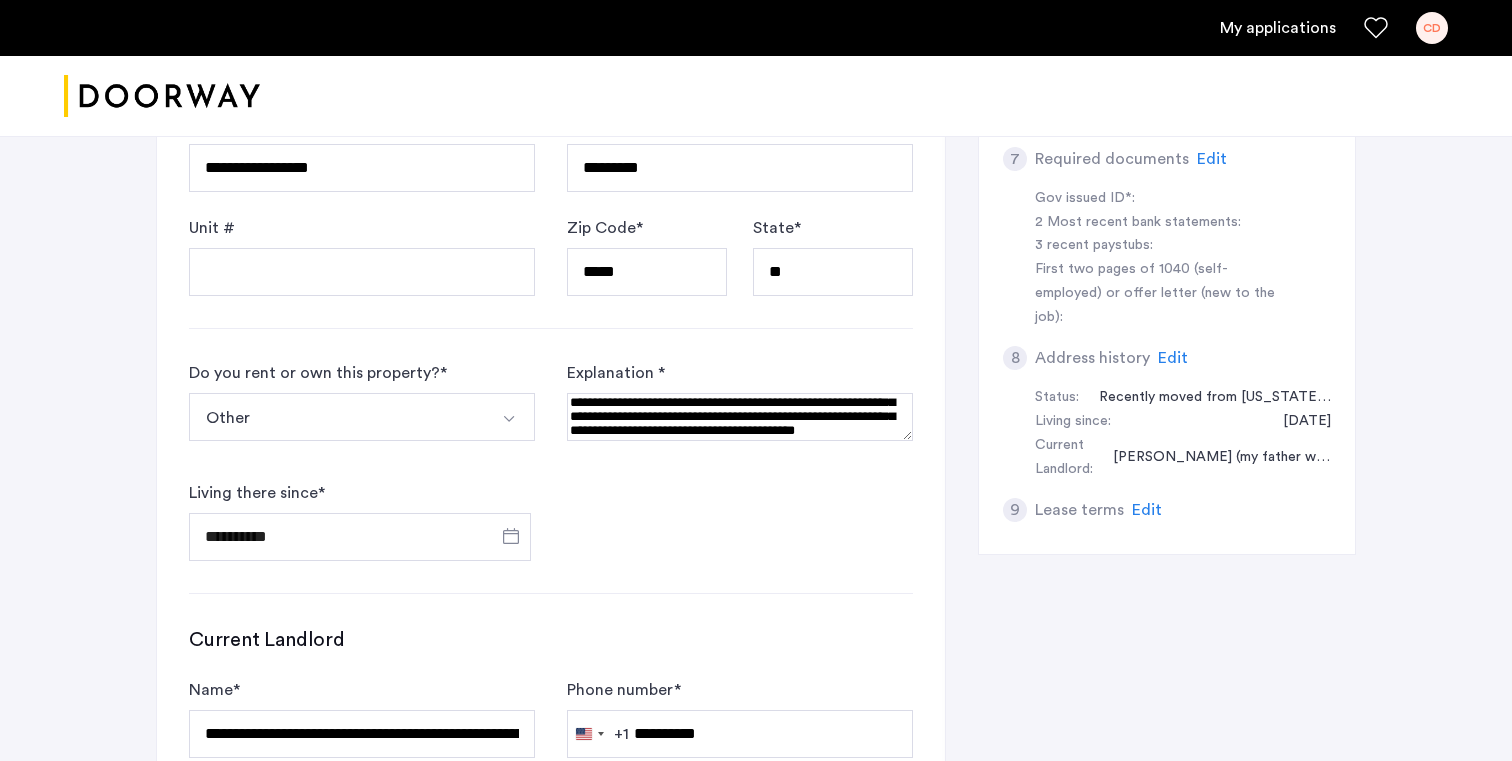 scroll, scrollTop: 18, scrollLeft: 0, axis: vertical 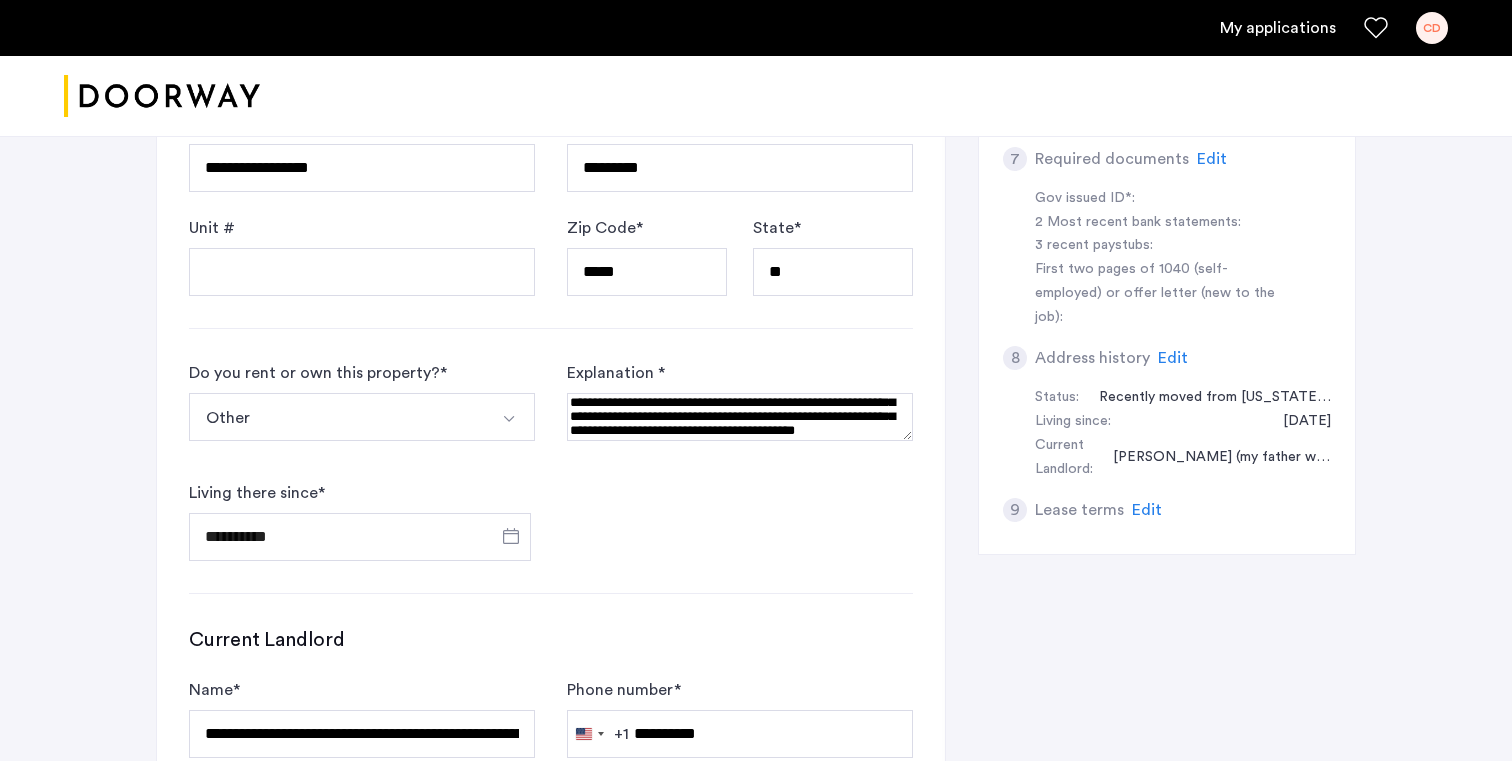 click at bounding box center (740, 417) 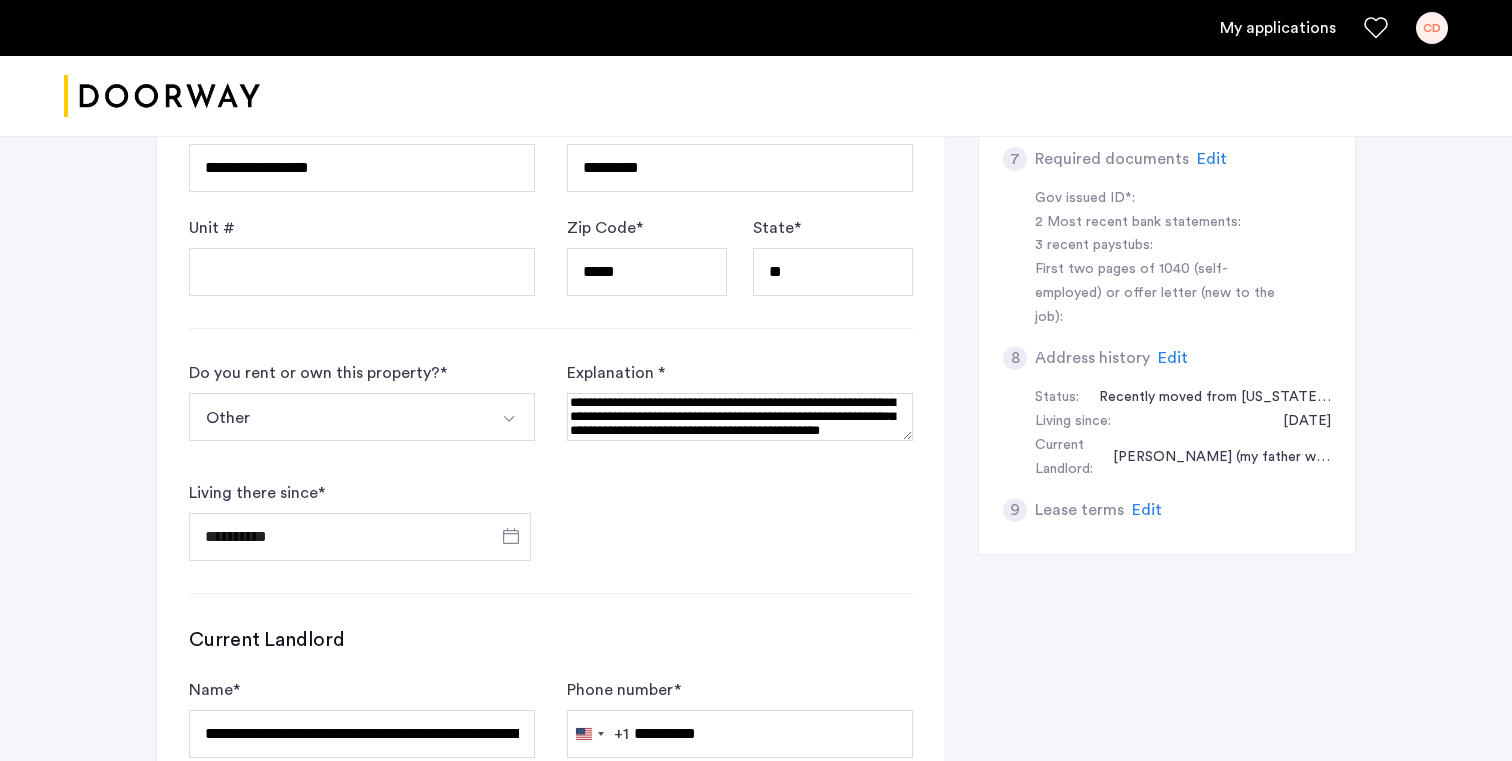 scroll, scrollTop: 43, scrollLeft: 0, axis: vertical 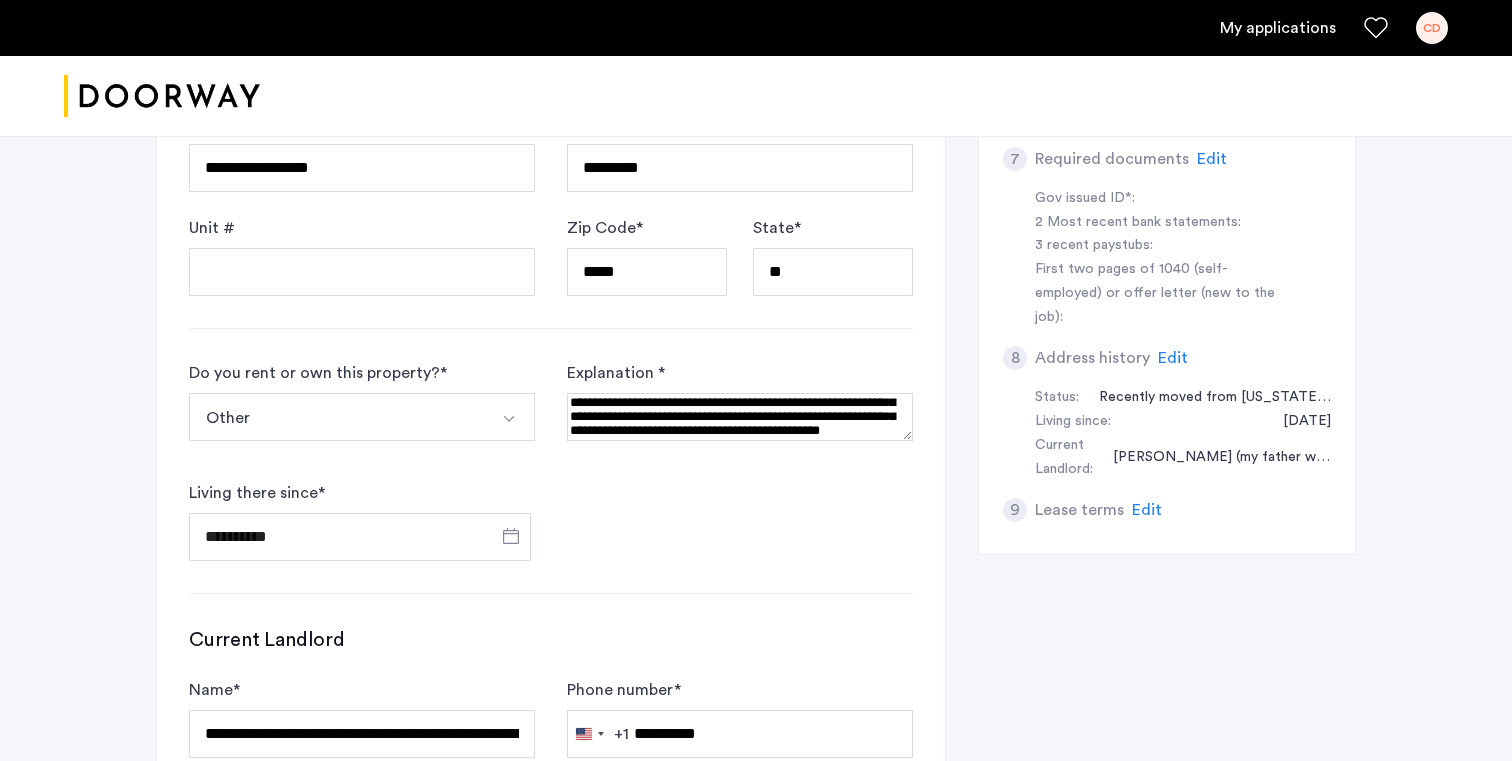 click at bounding box center [740, 417] 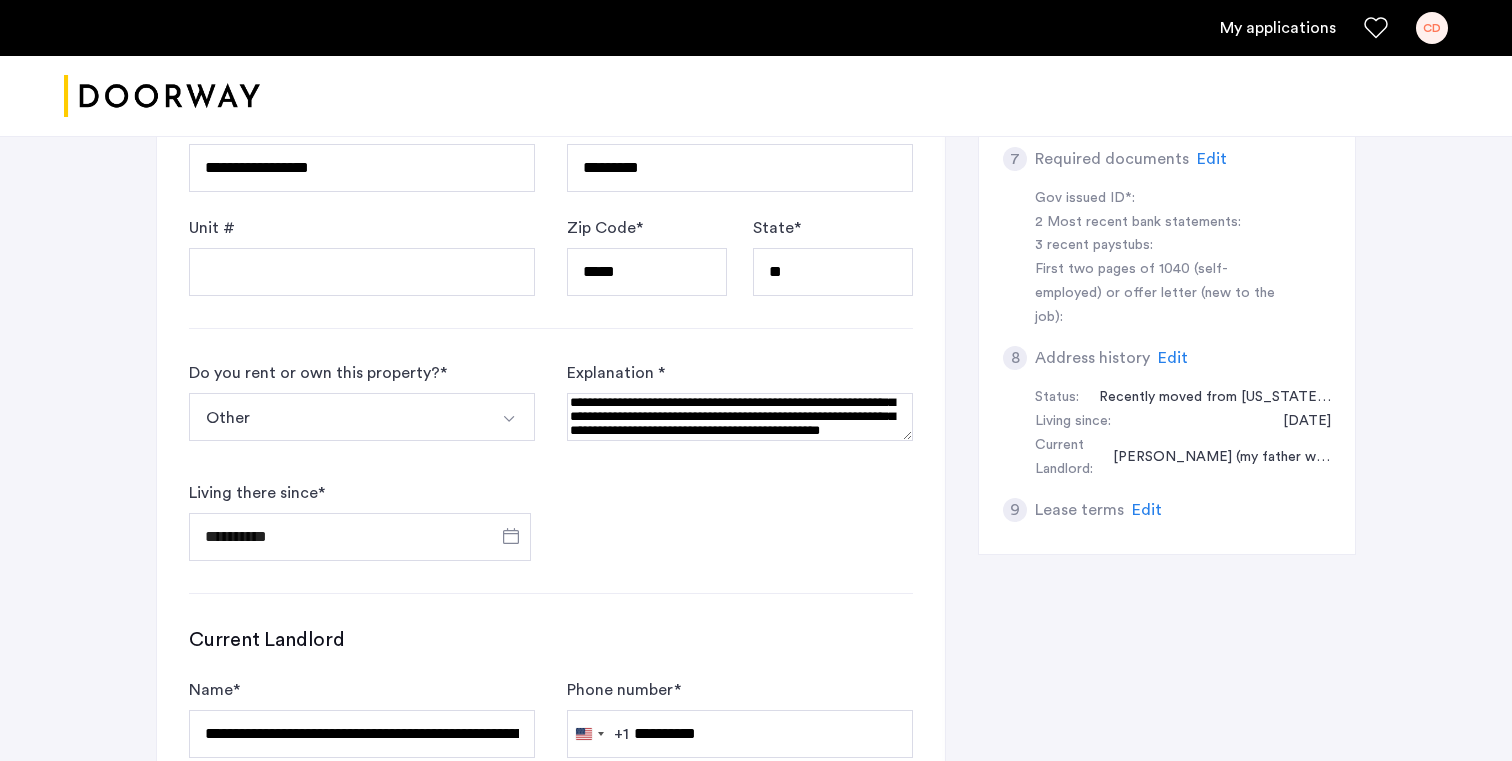 scroll, scrollTop: 43, scrollLeft: 0, axis: vertical 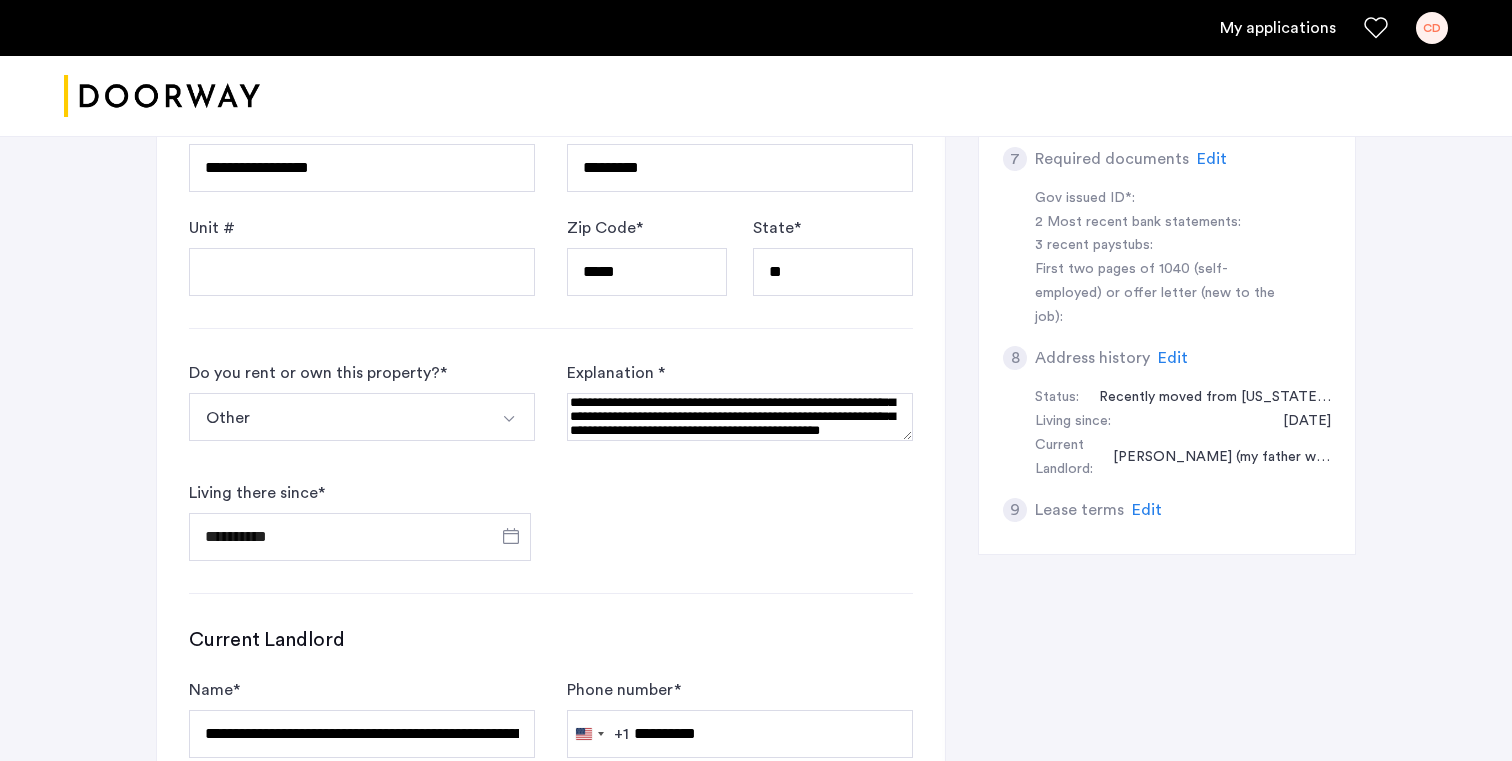 click at bounding box center [740, 417] 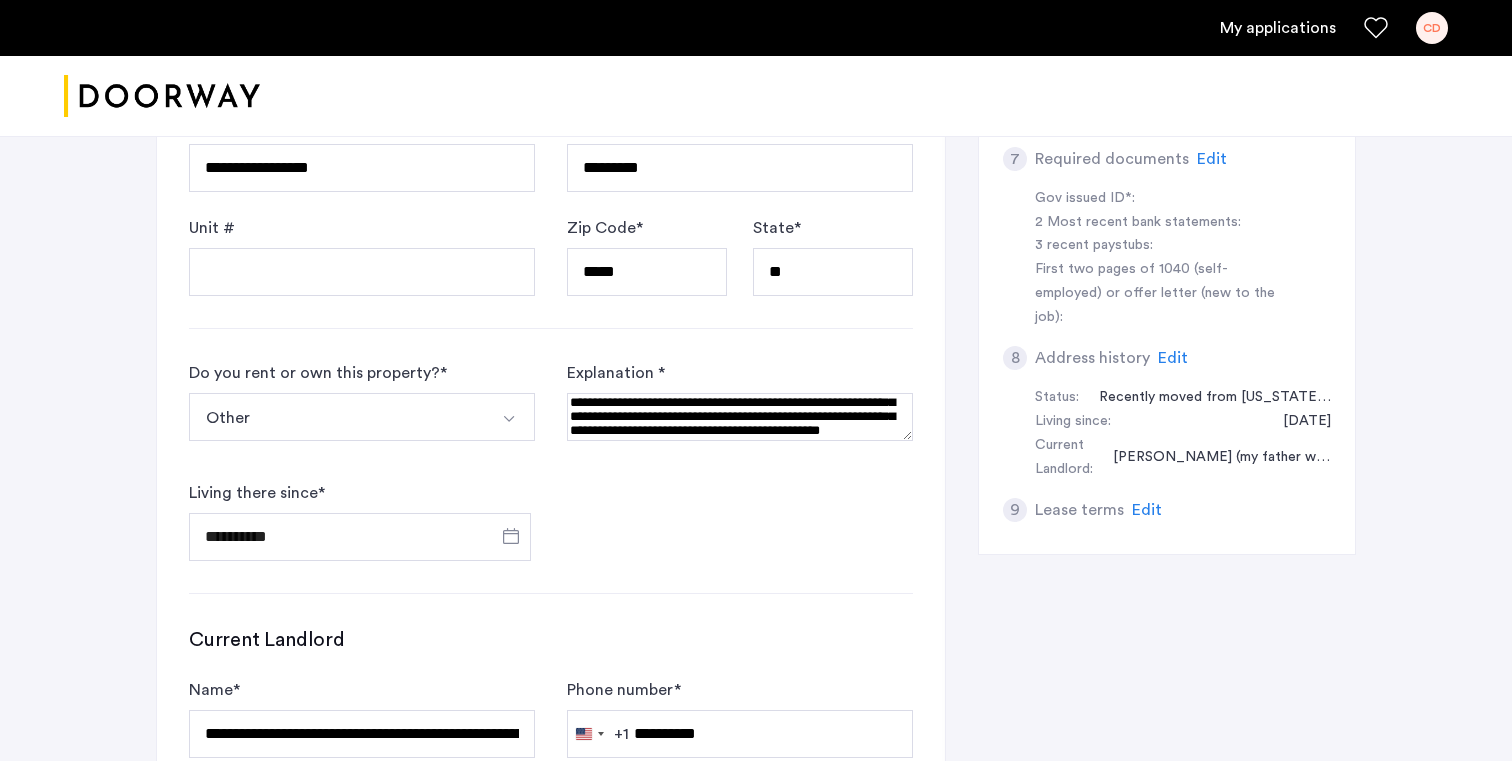 drag, startPoint x: 712, startPoint y: 414, endPoint x: 683, endPoint y: 413, distance: 29.017237 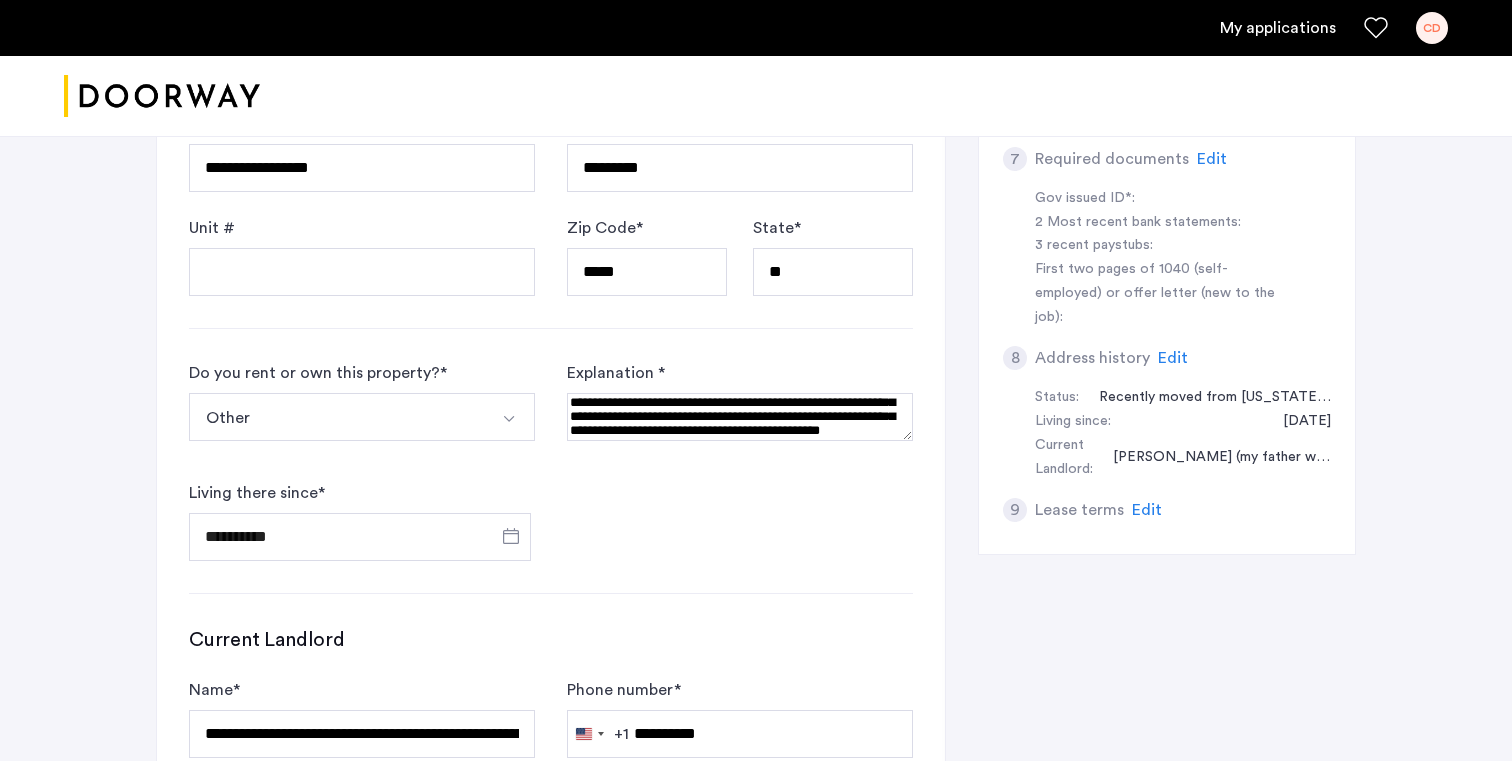 click at bounding box center (740, 417) 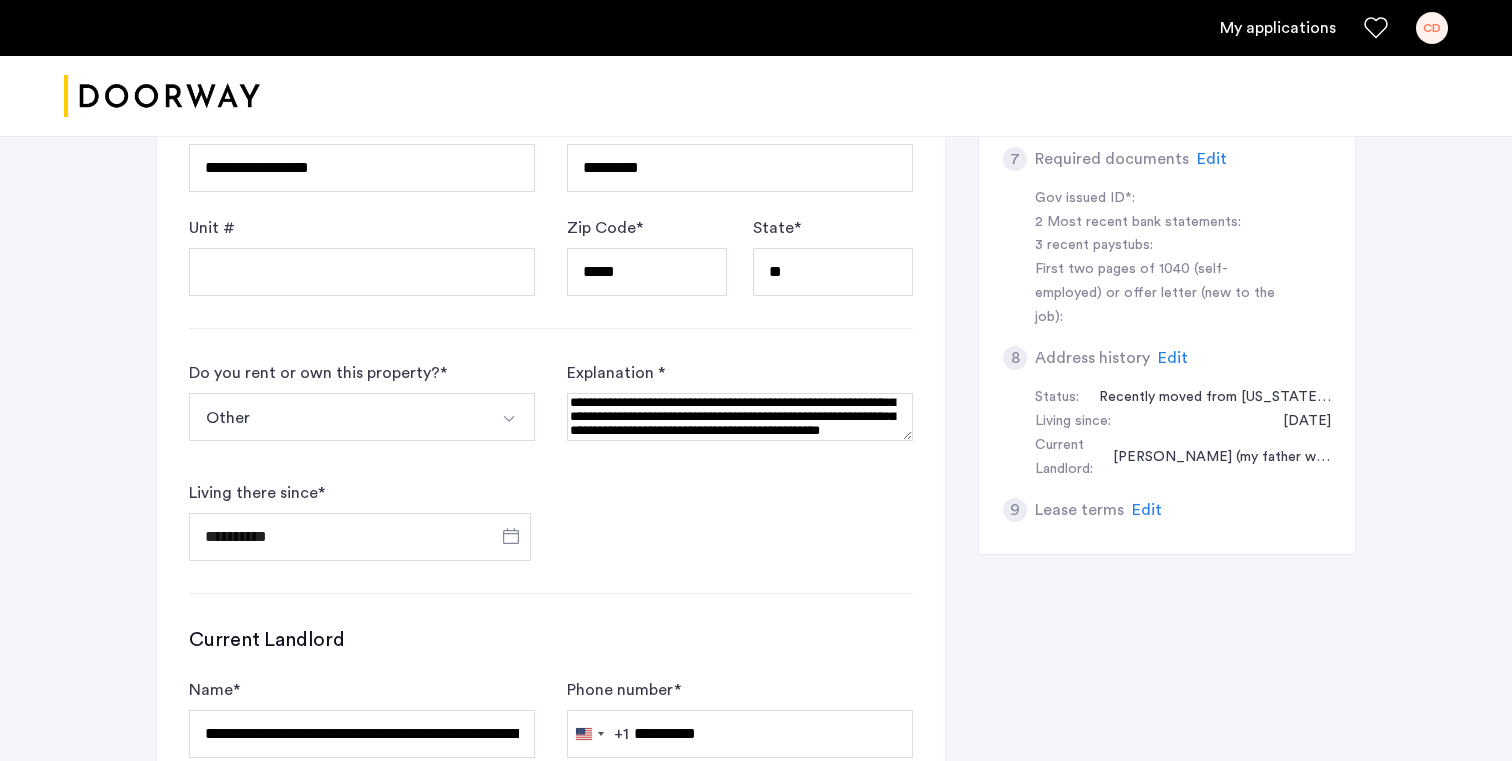 click at bounding box center [740, 417] 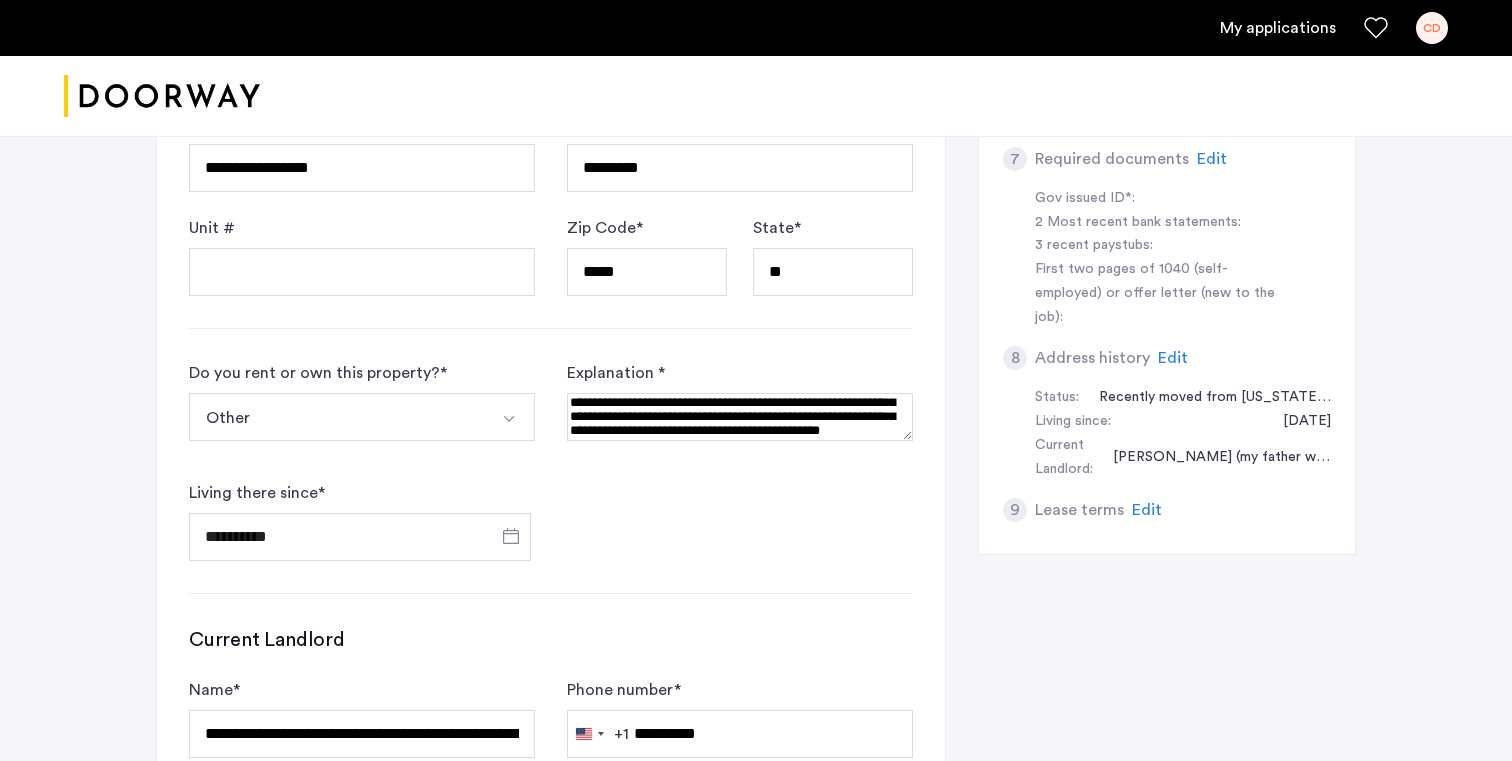 click at bounding box center (740, 417) 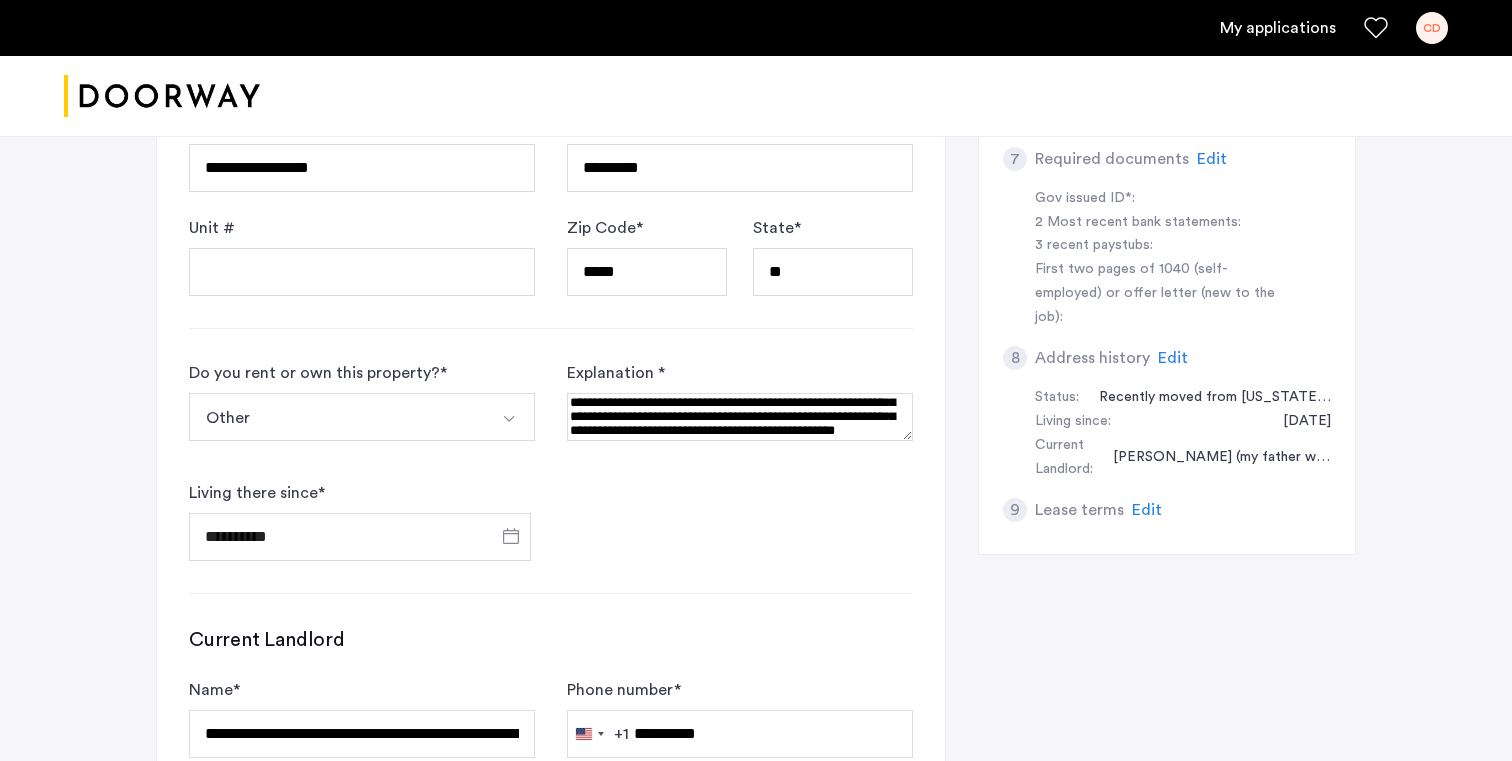 click at bounding box center (740, 417) 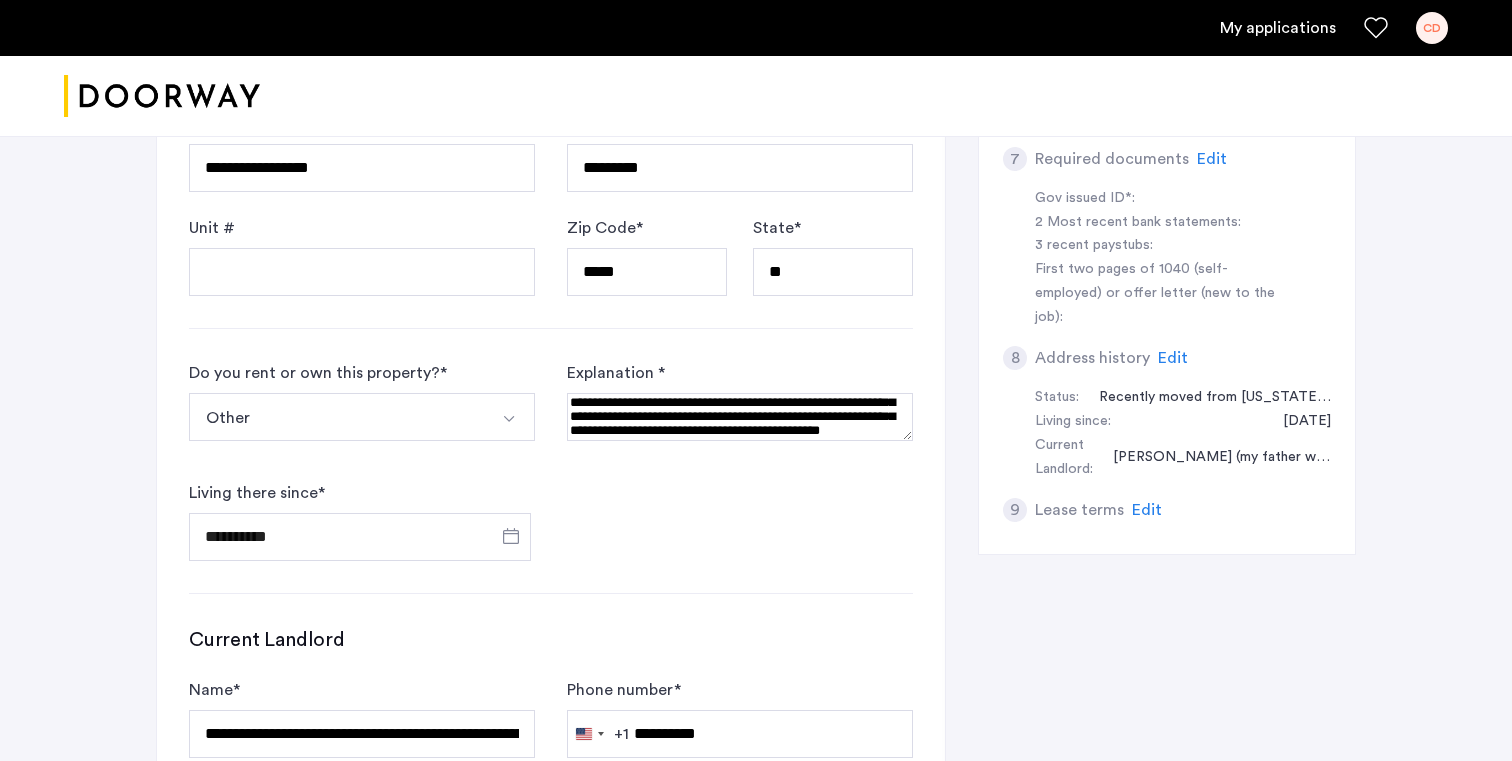 scroll, scrollTop: 0, scrollLeft: 0, axis: both 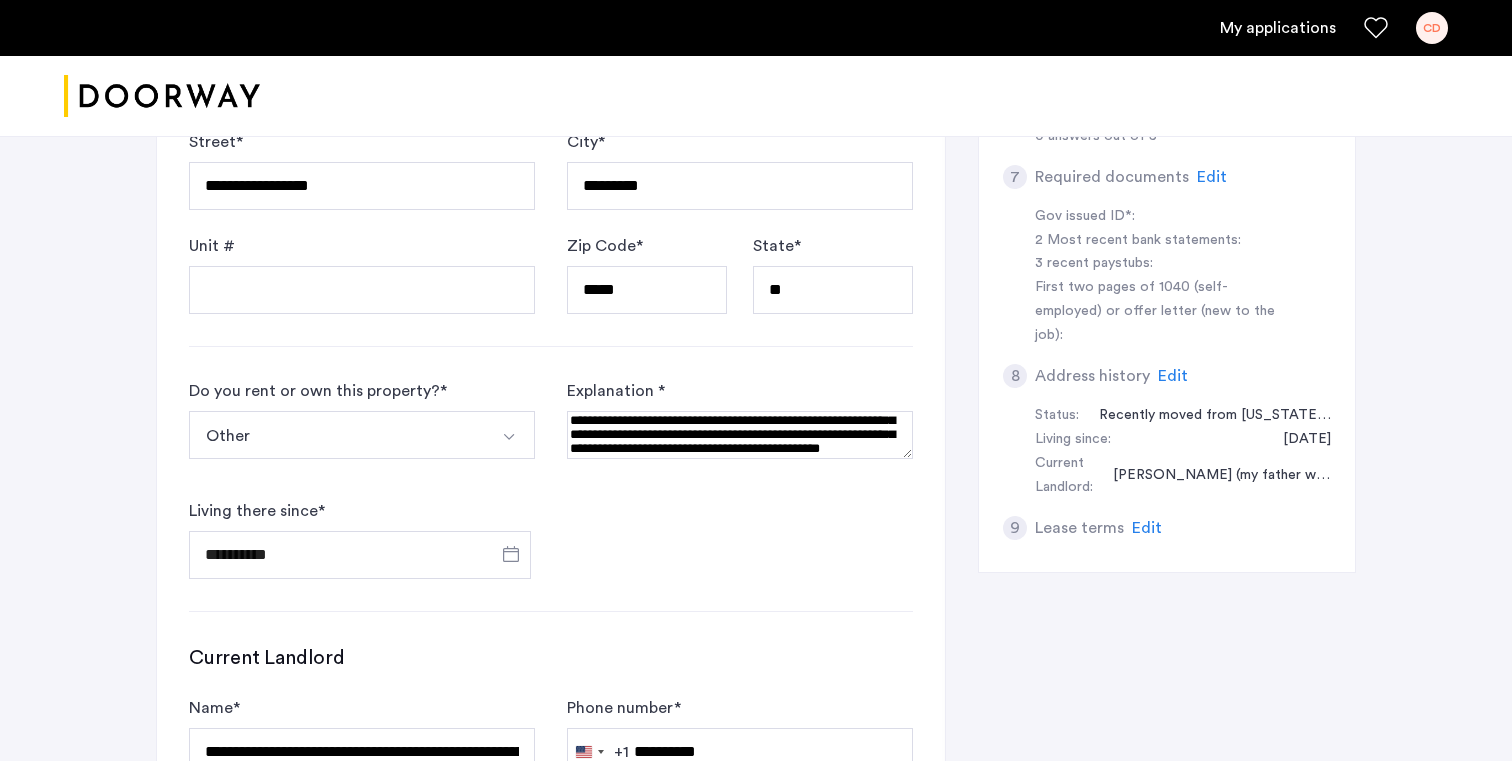click at bounding box center [740, 435] 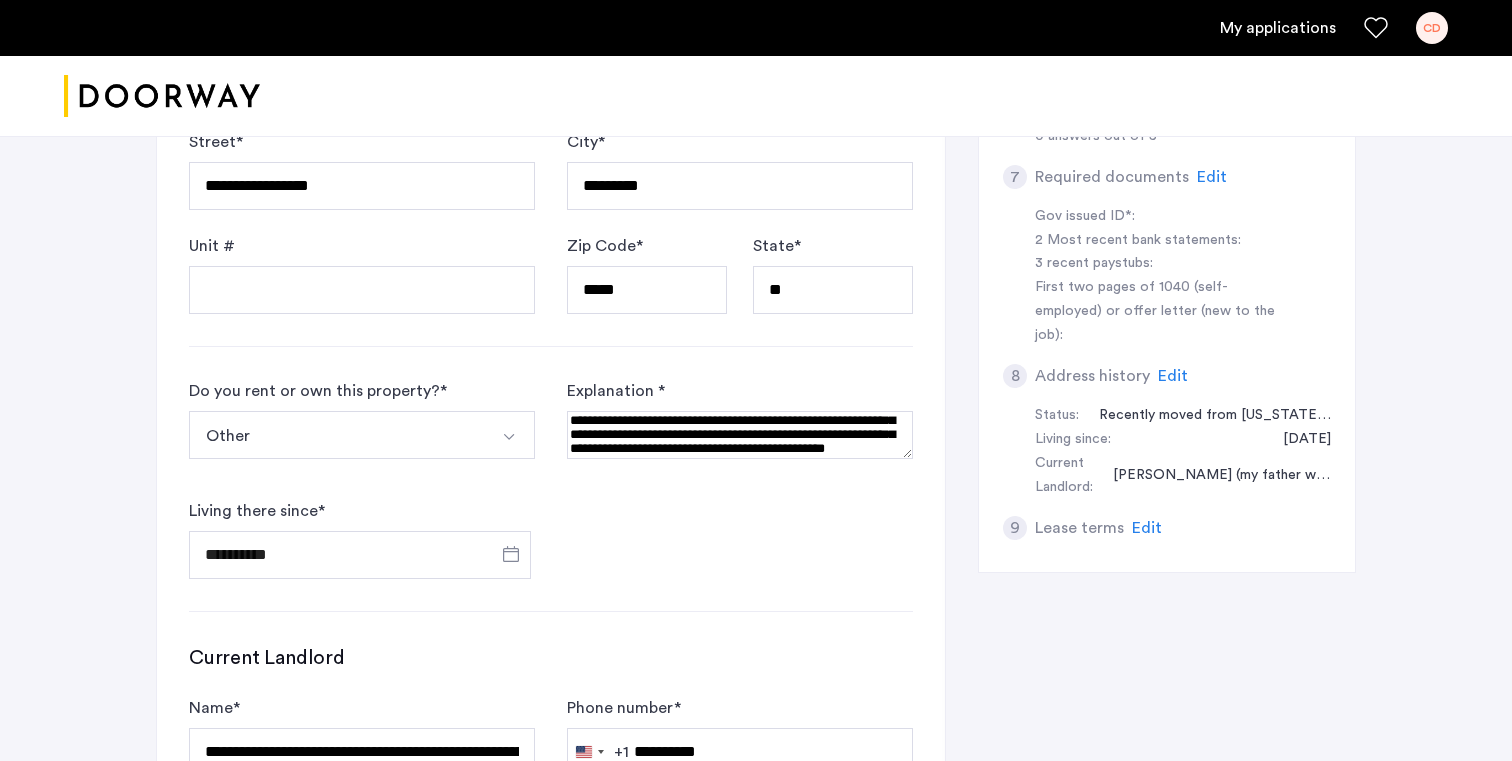 scroll, scrollTop: 43, scrollLeft: 0, axis: vertical 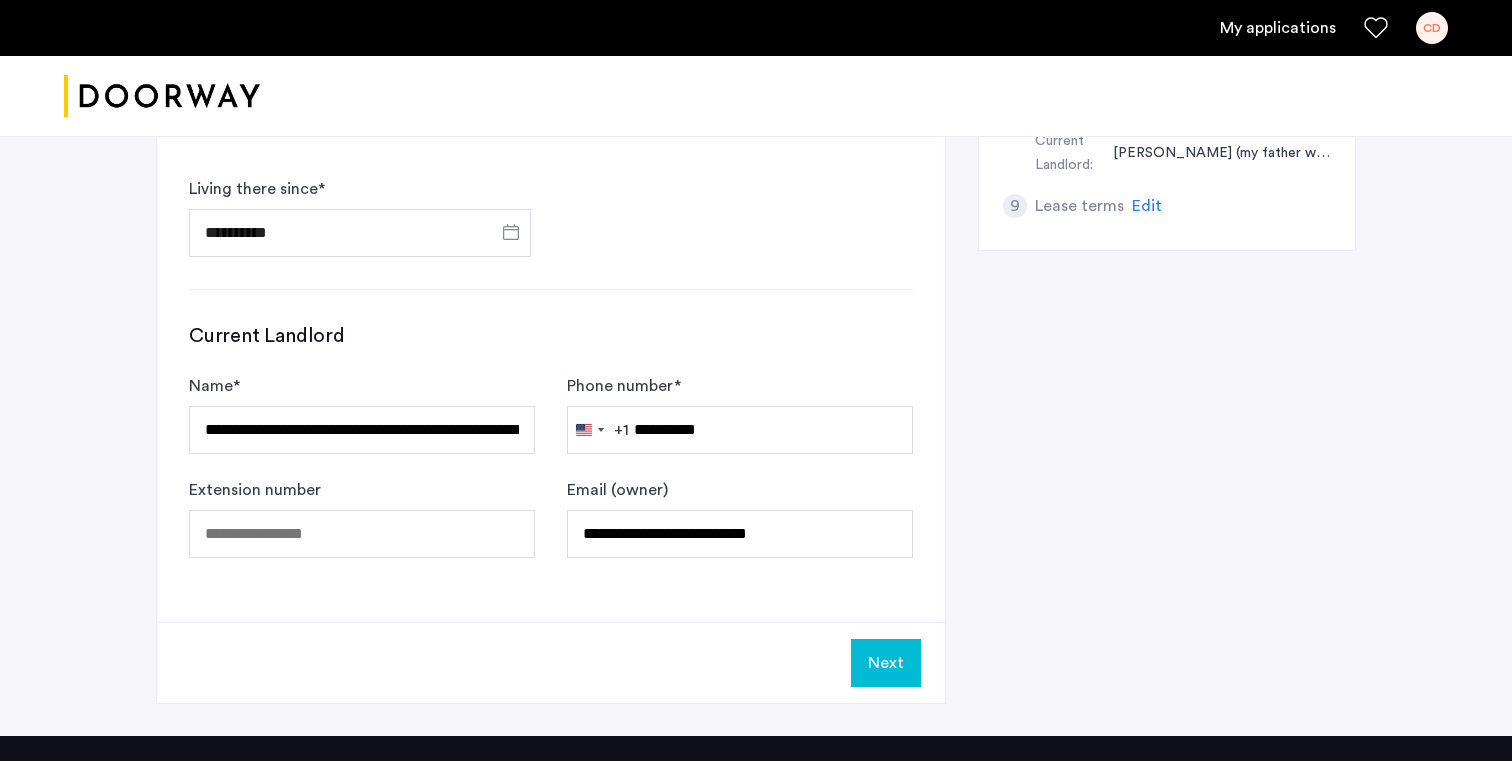type on "**********" 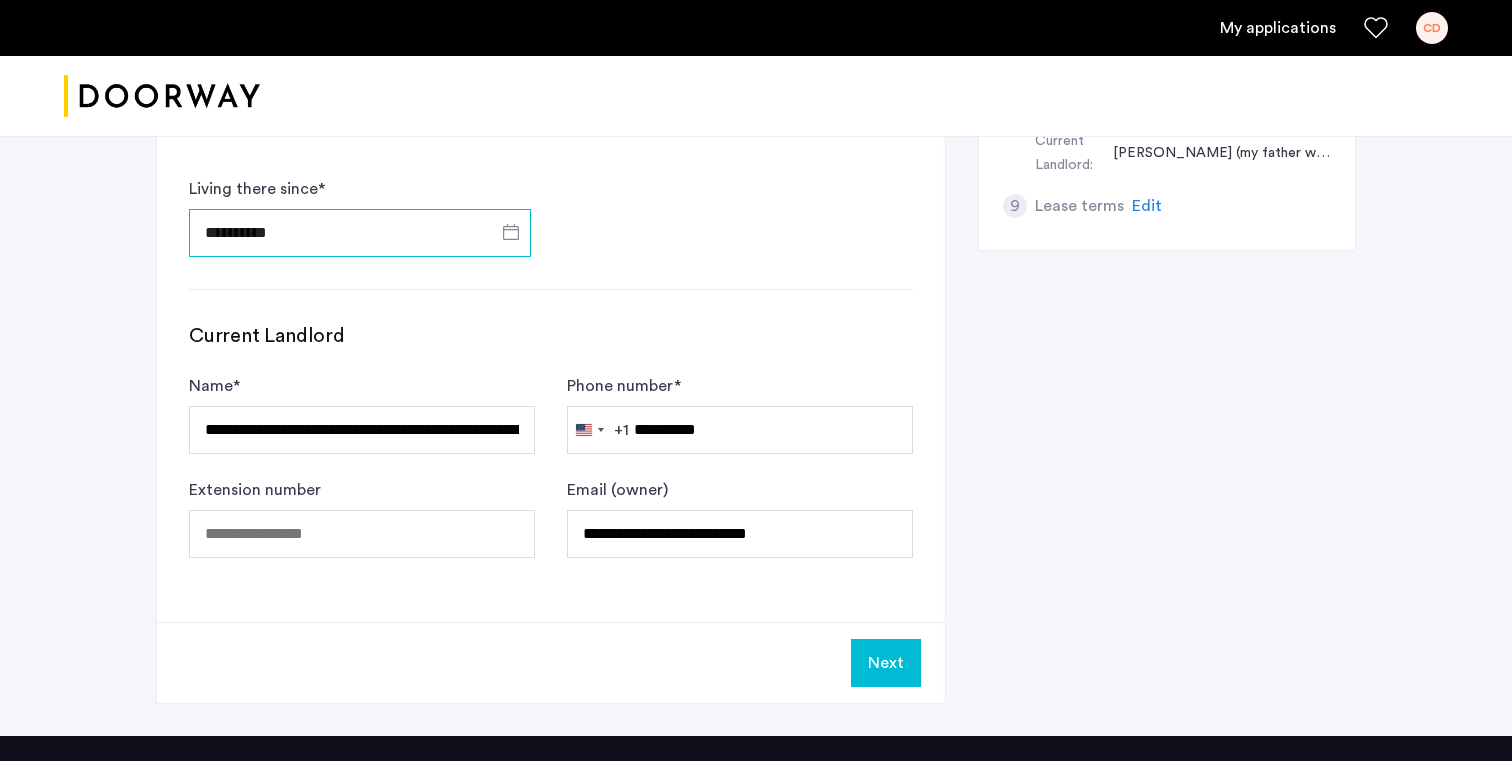 click on "**********" at bounding box center [360, 233] 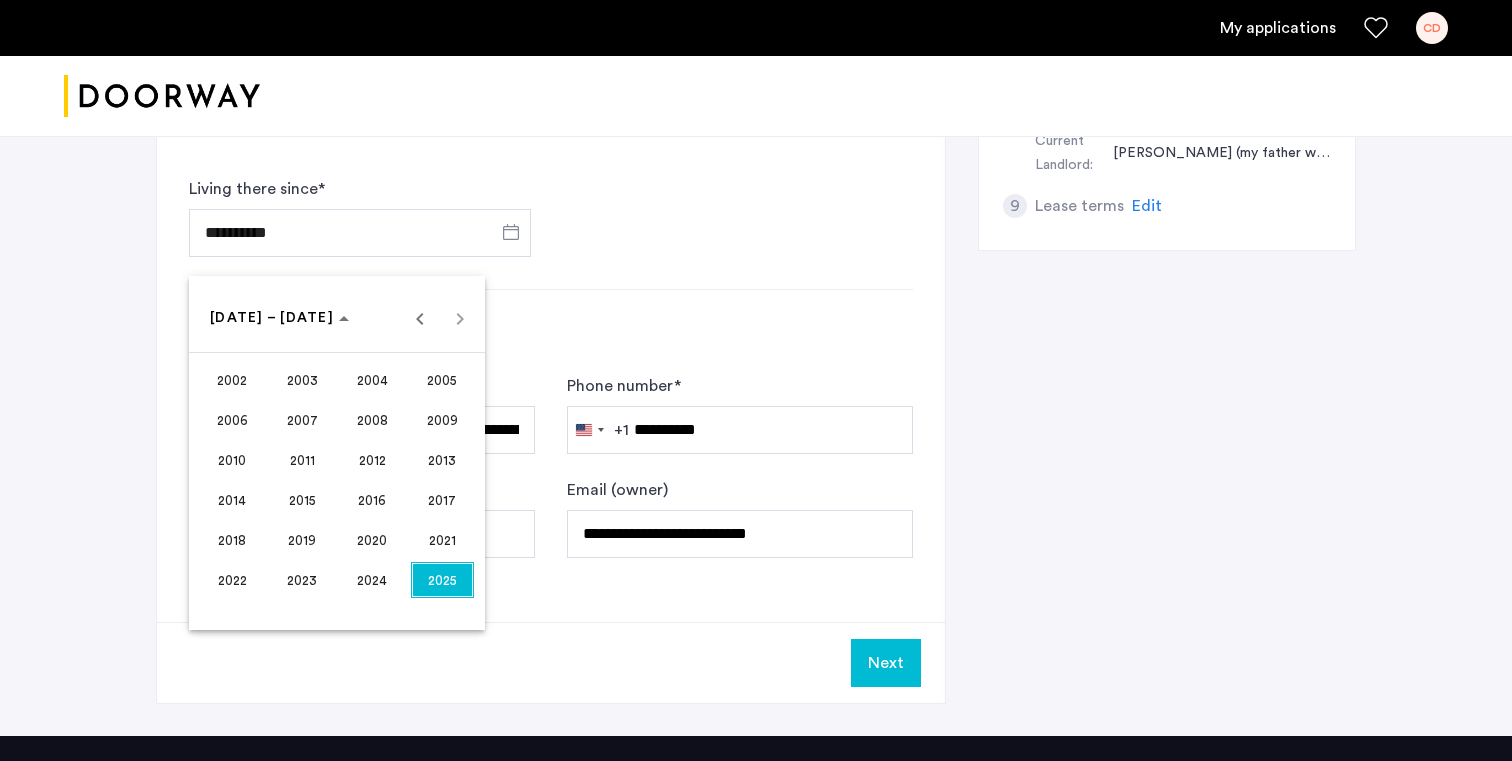 click at bounding box center (756, 380) 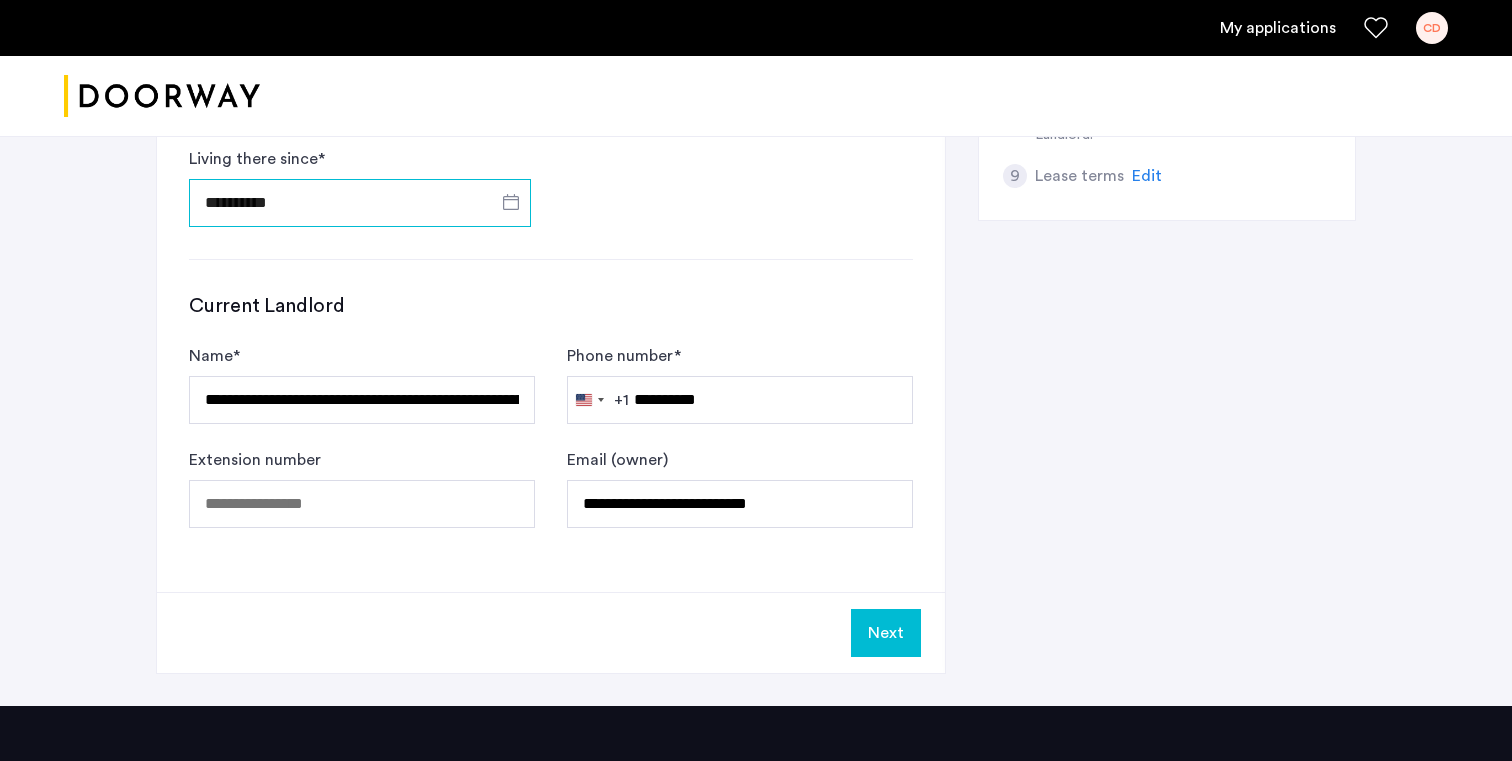 scroll, scrollTop: 1172, scrollLeft: 0, axis: vertical 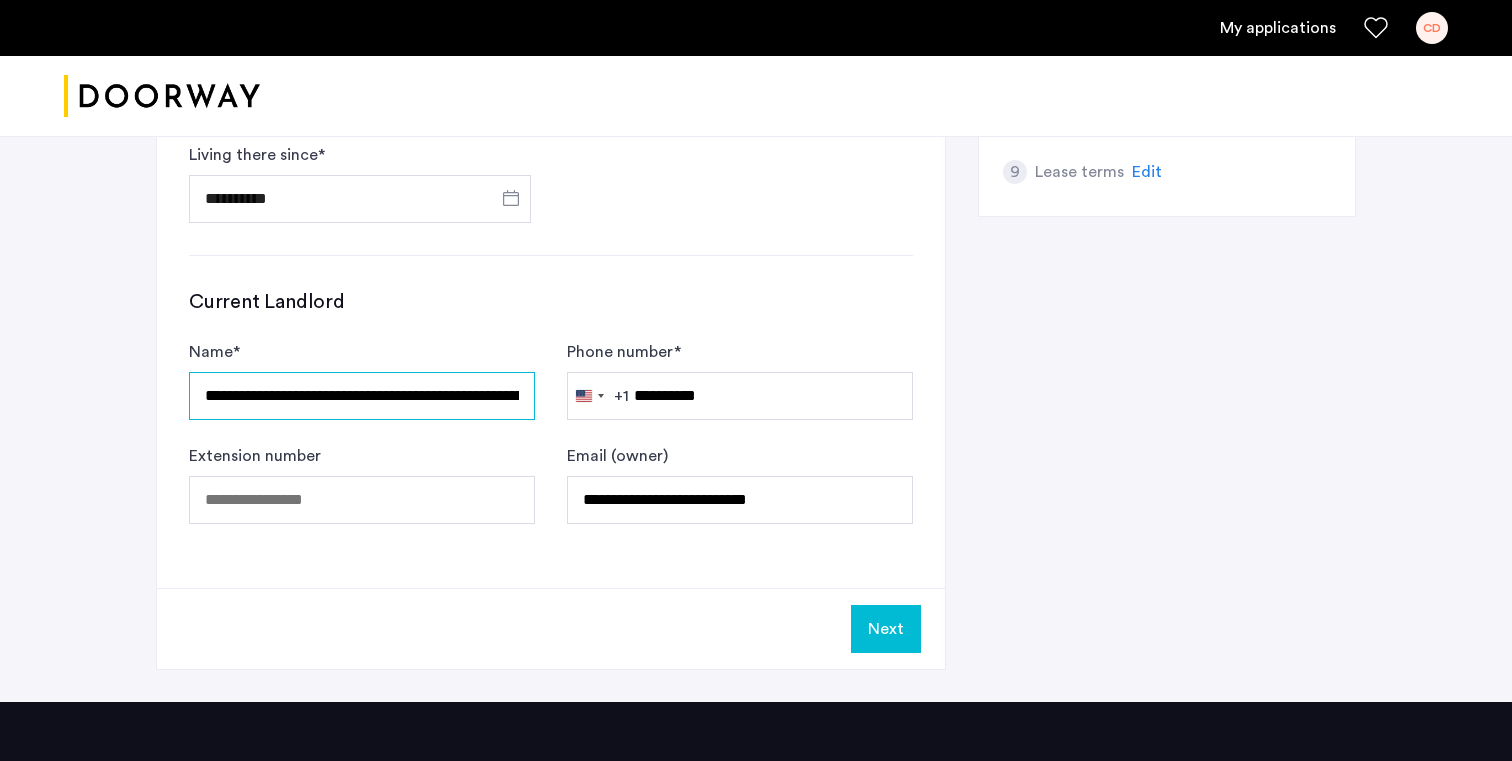click on "**********" at bounding box center [362, 396] 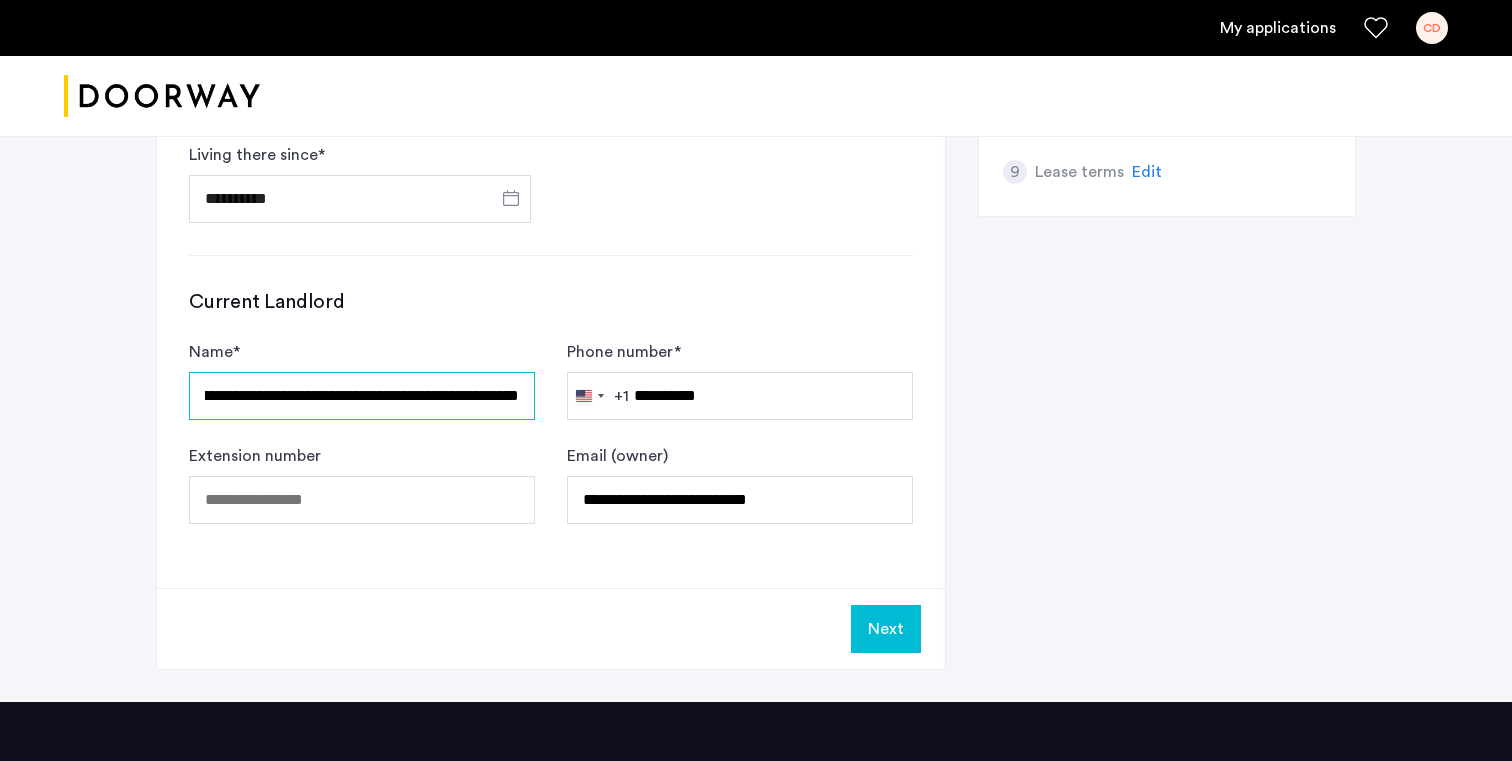 scroll, scrollTop: 0, scrollLeft: 438, axis: horizontal 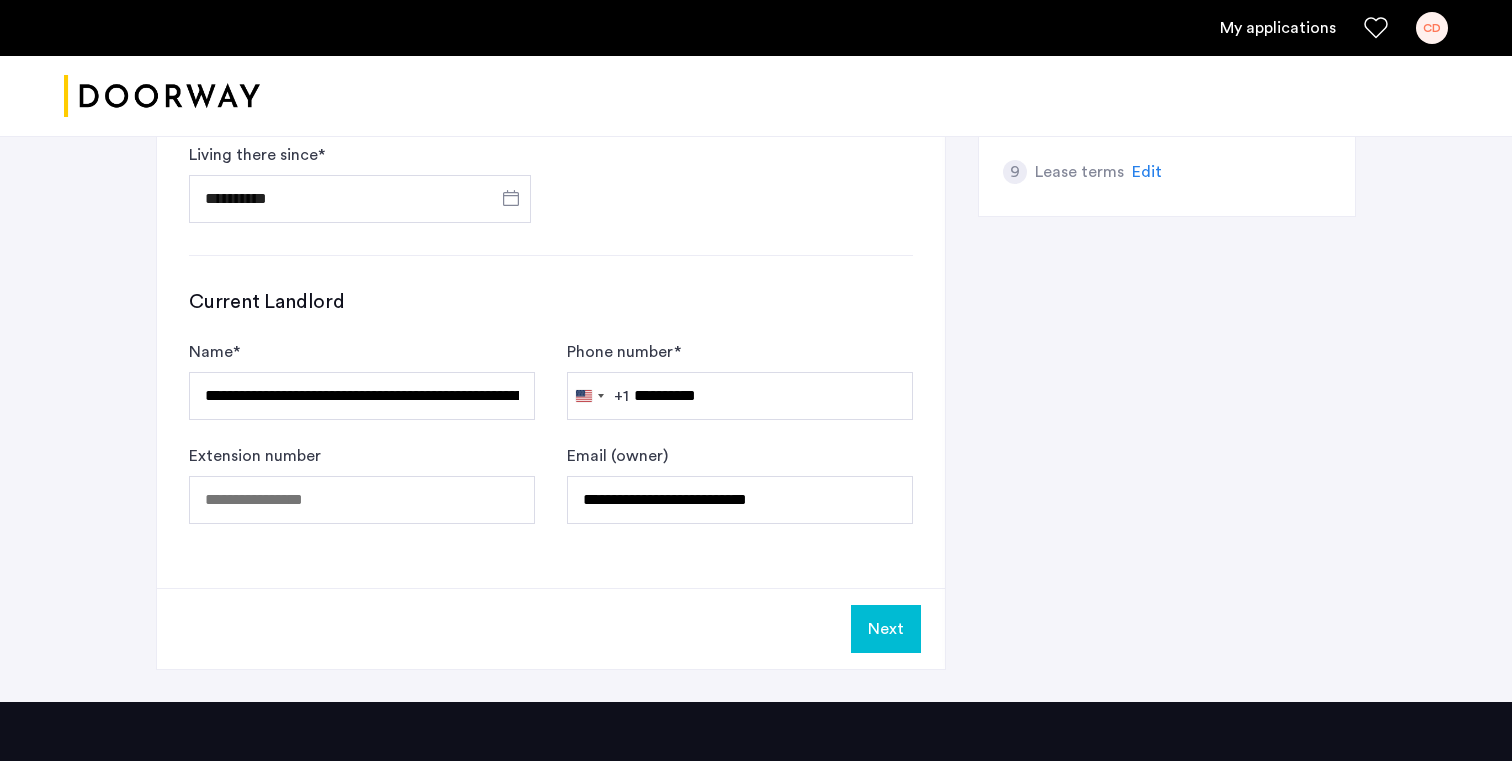 click on "Next" 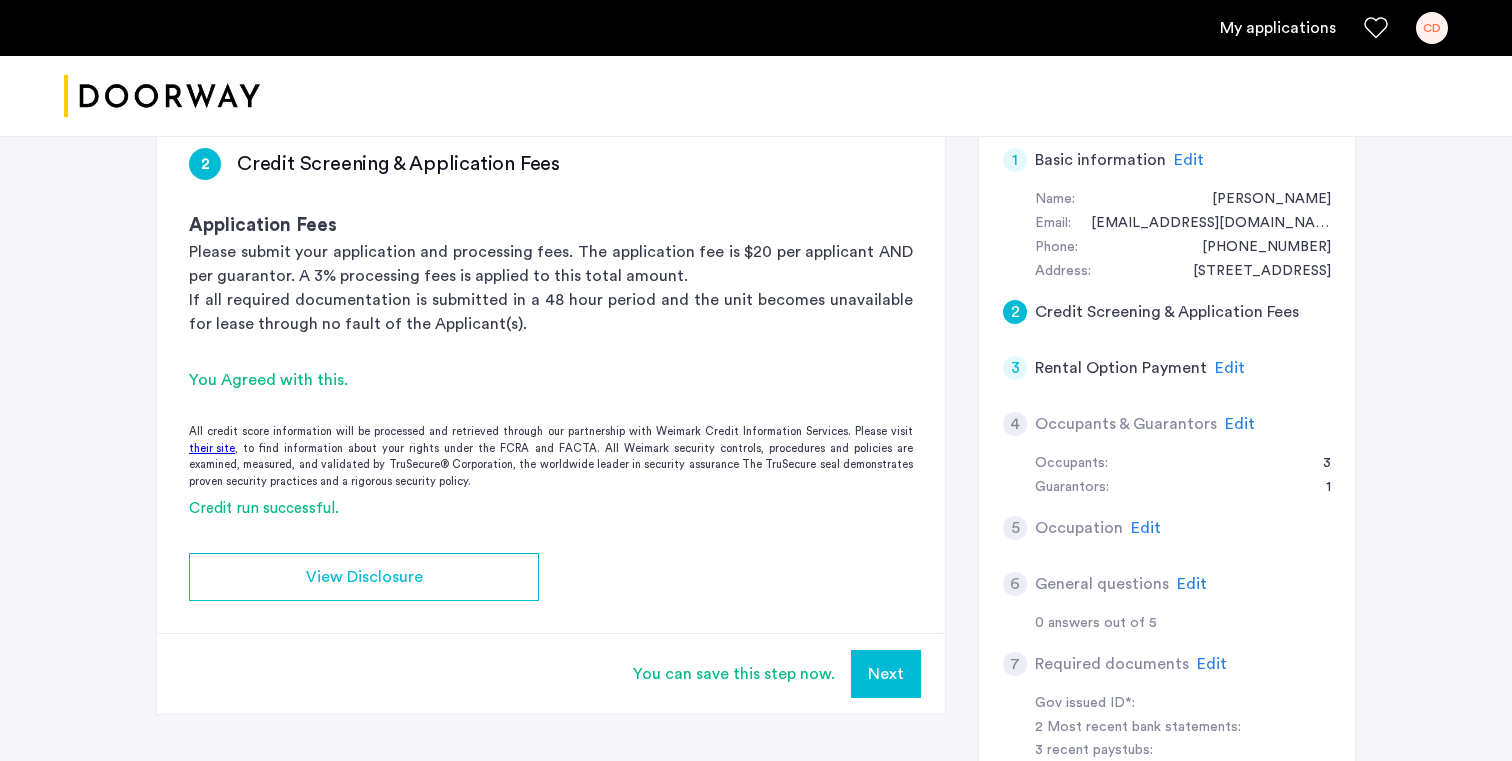 scroll, scrollTop: 274, scrollLeft: 0, axis: vertical 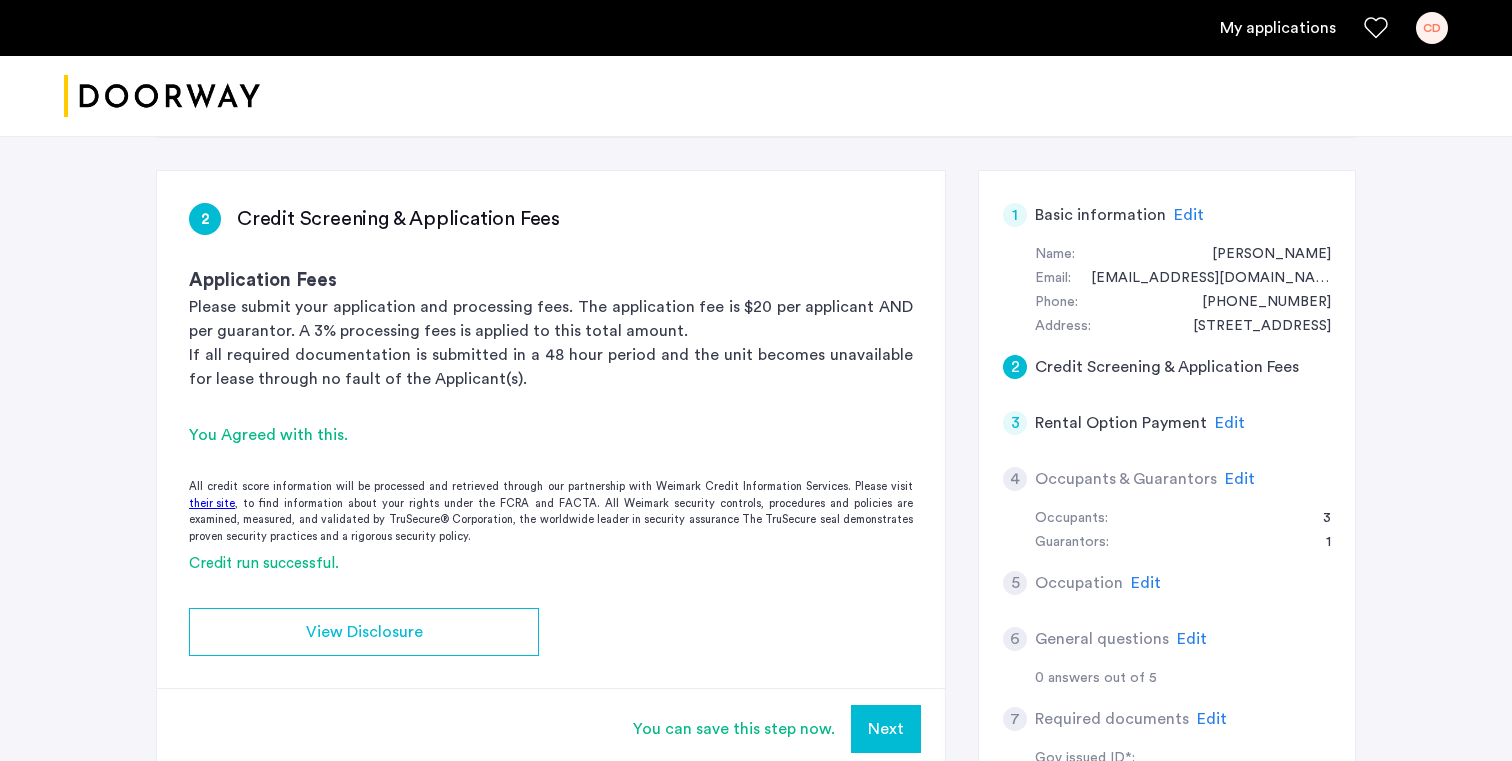 click on "Edit" 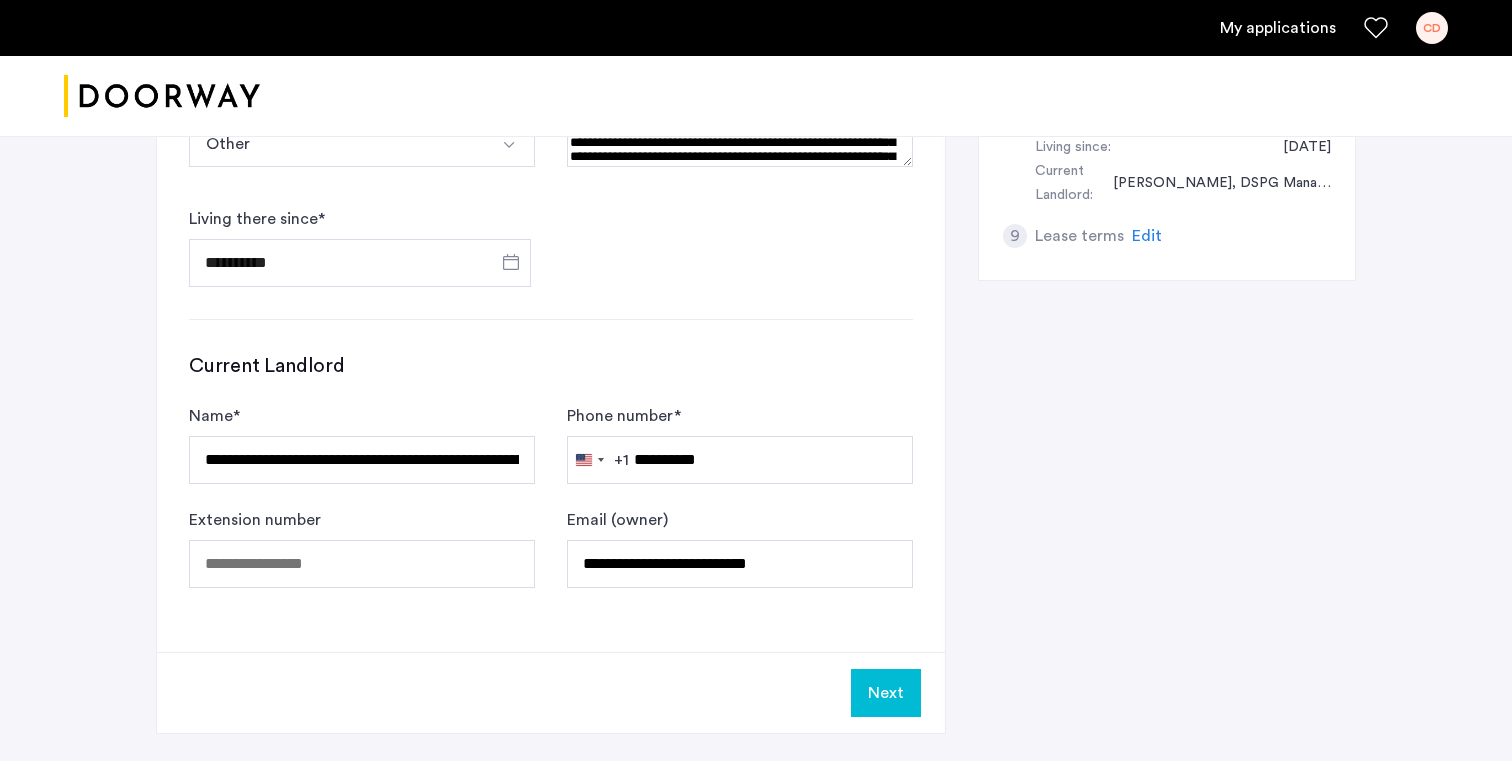 scroll, scrollTop: 1109, scrollLeft: 0, axis: vertical 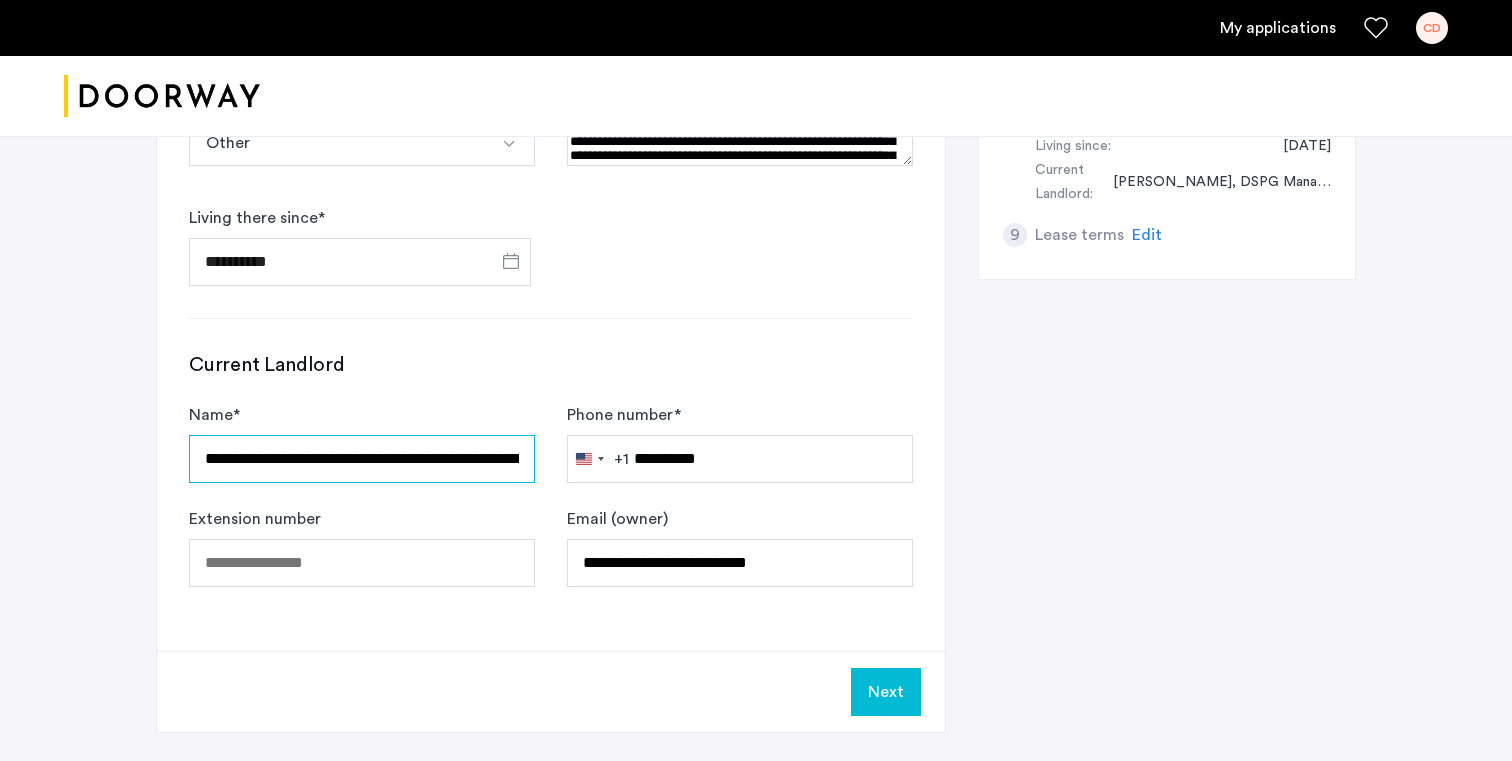 click on "**********" at bounding box center [362, 459] 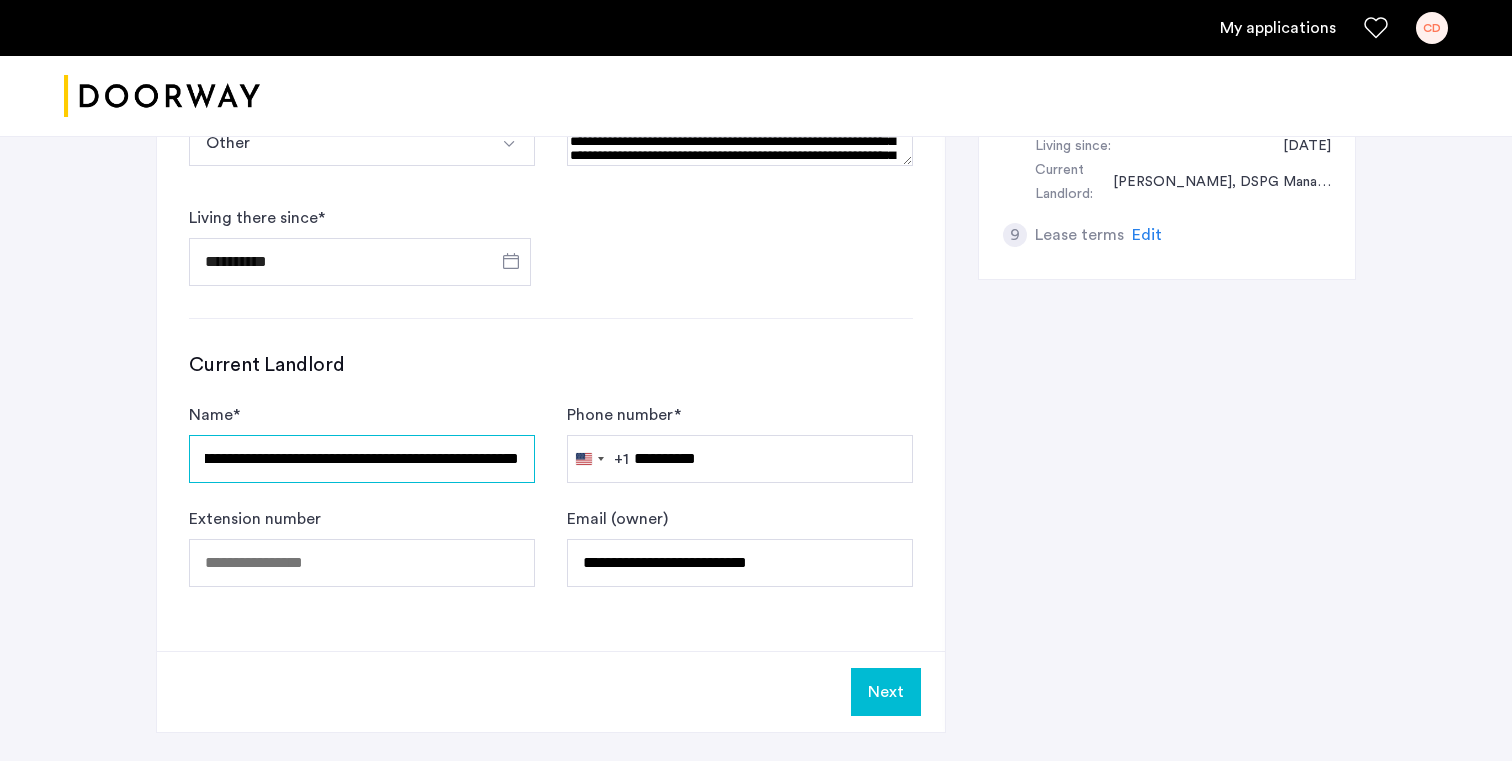 scroll, scrollTop: 0, scrollLeft: 704, axis: horizontal 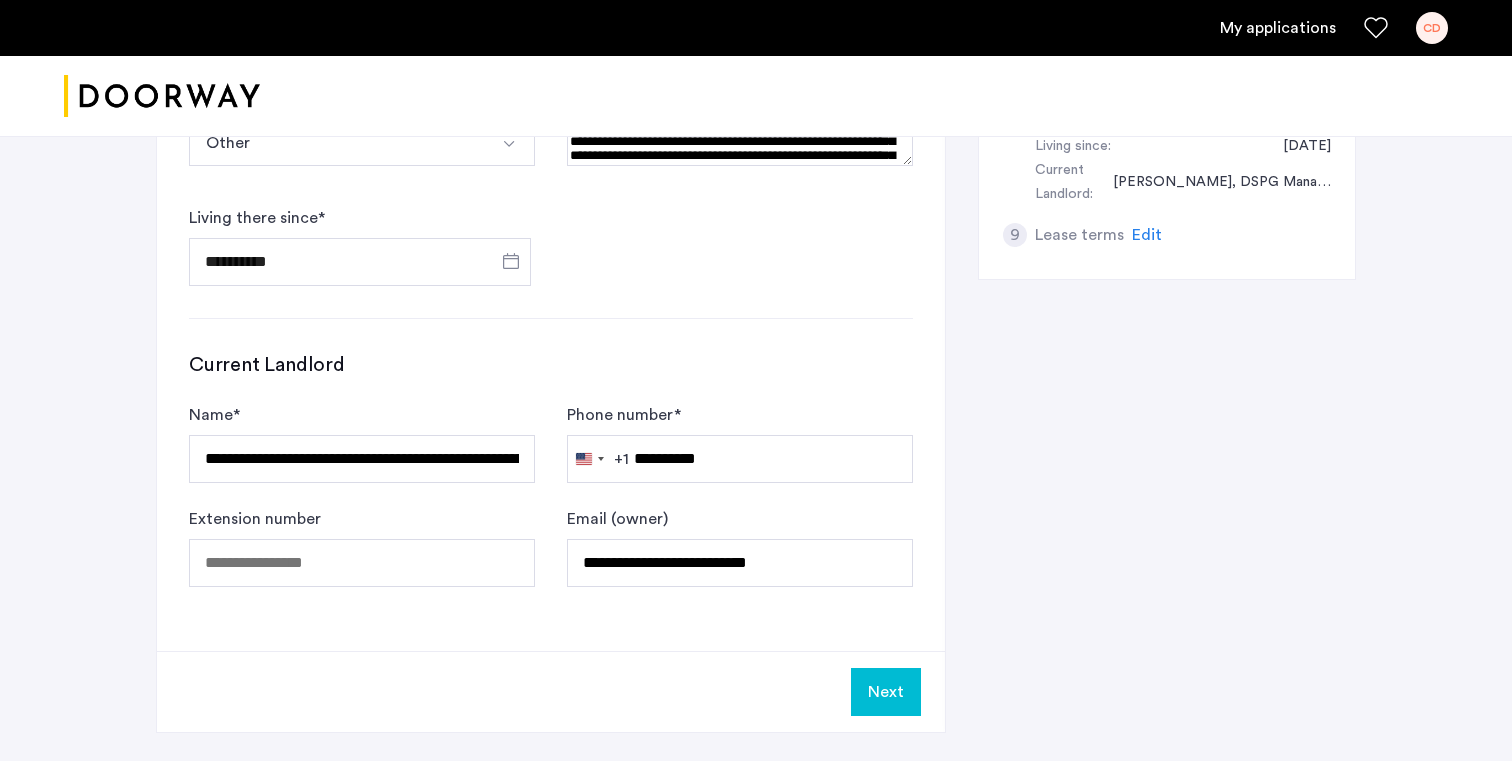 click on "Next" 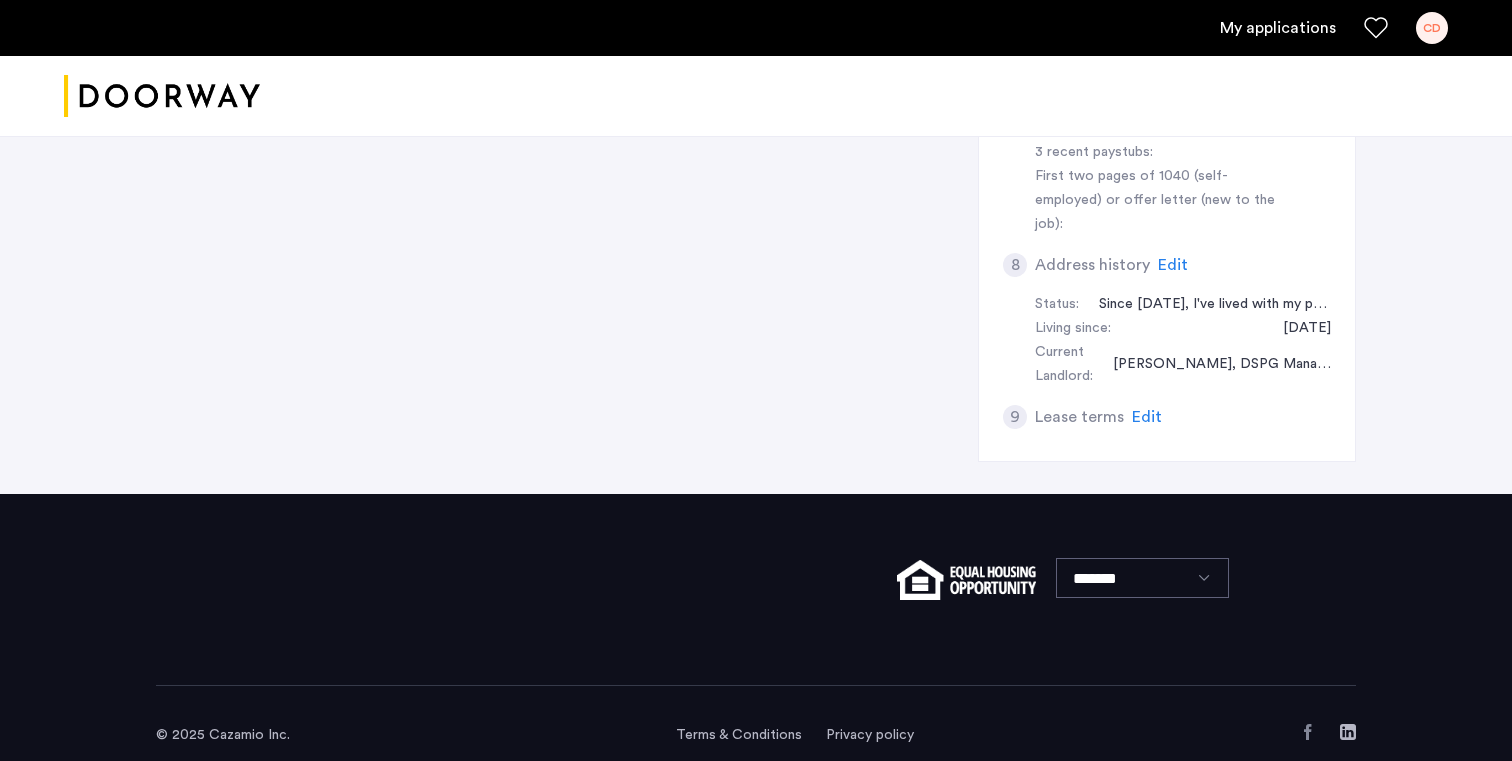 scroll, scrollTop: 641, scrollLeft: 0, axis: vertical 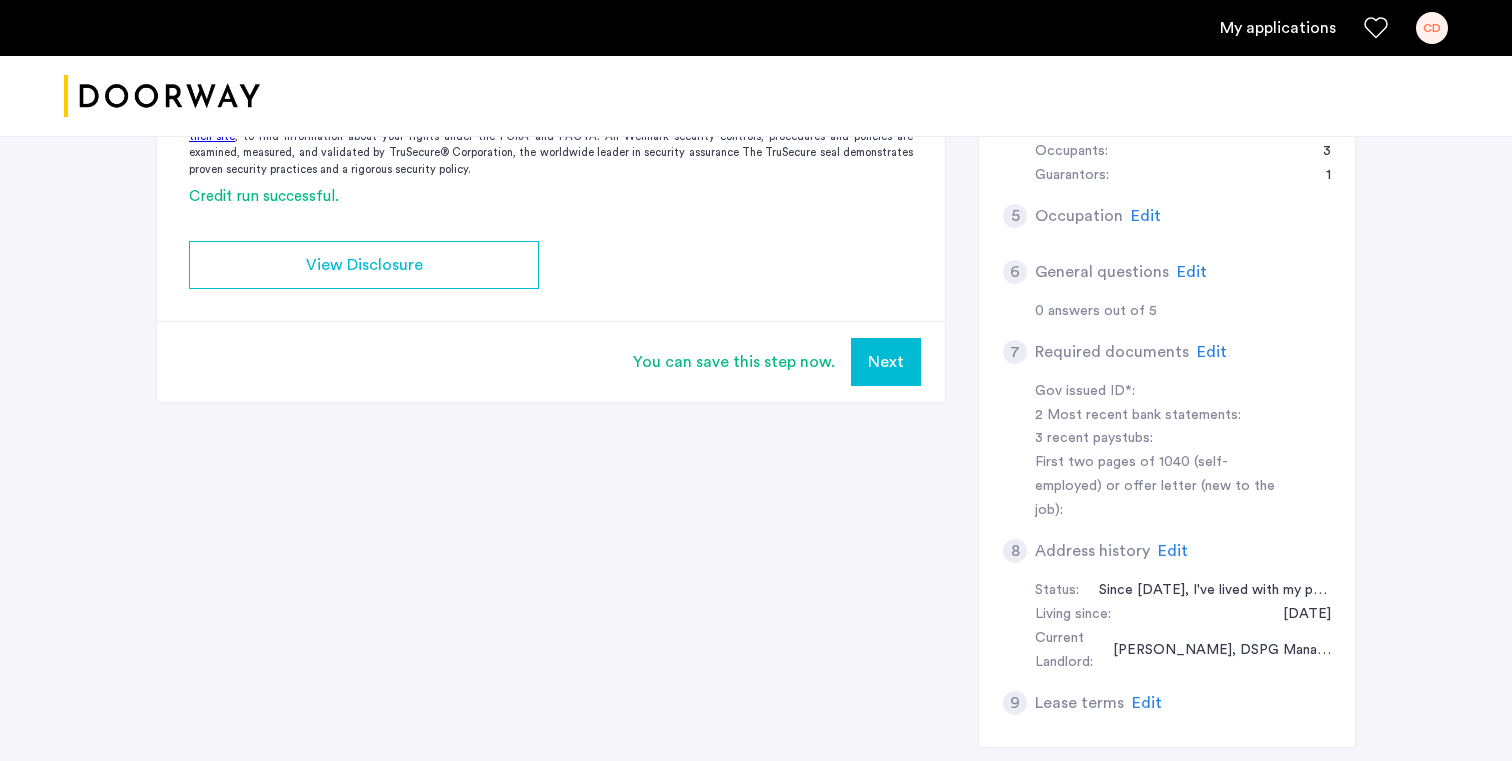 click on "Next" at bounding box center (886, 362) 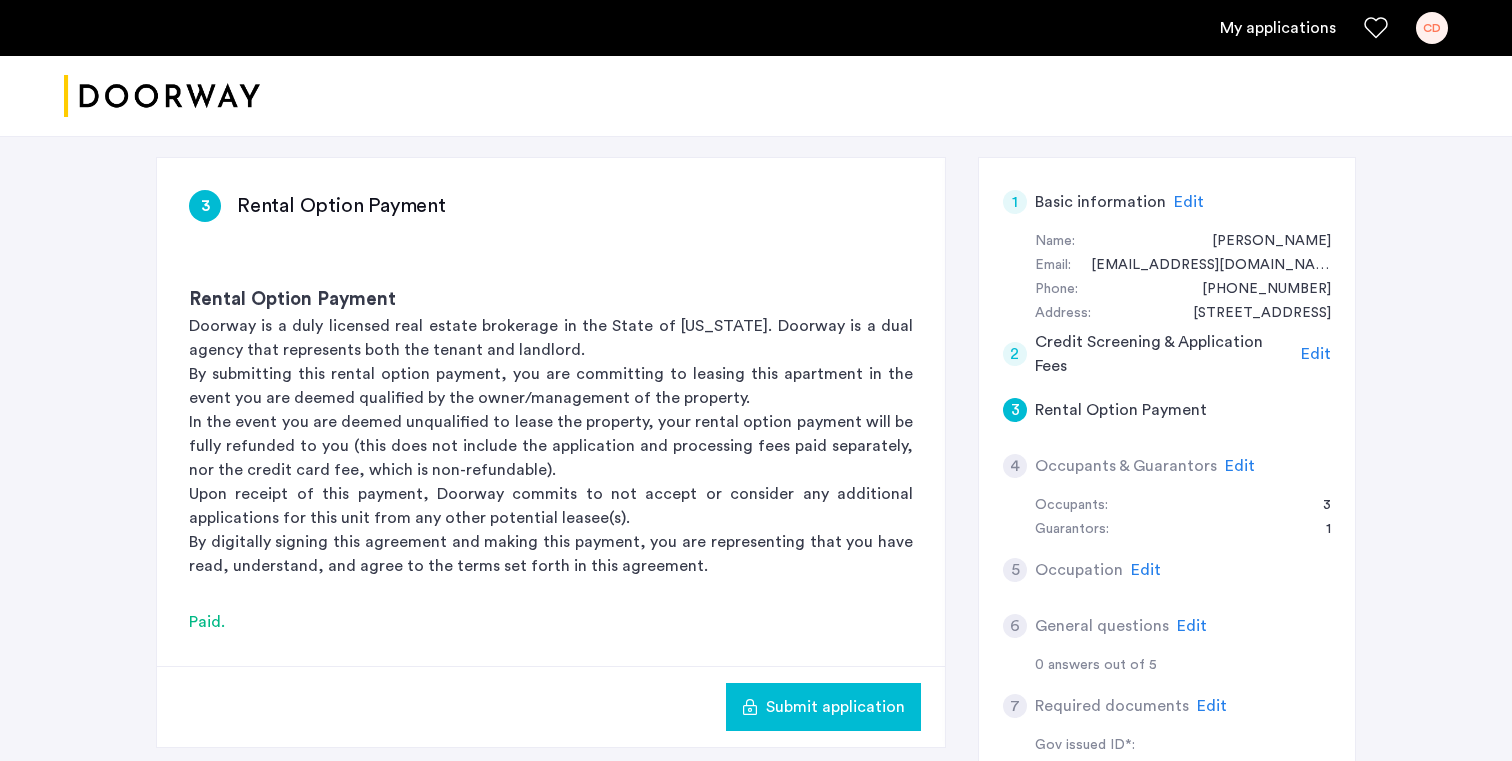 scroll, scrollTop: 299, scrollLeft: 0, axis: vertical 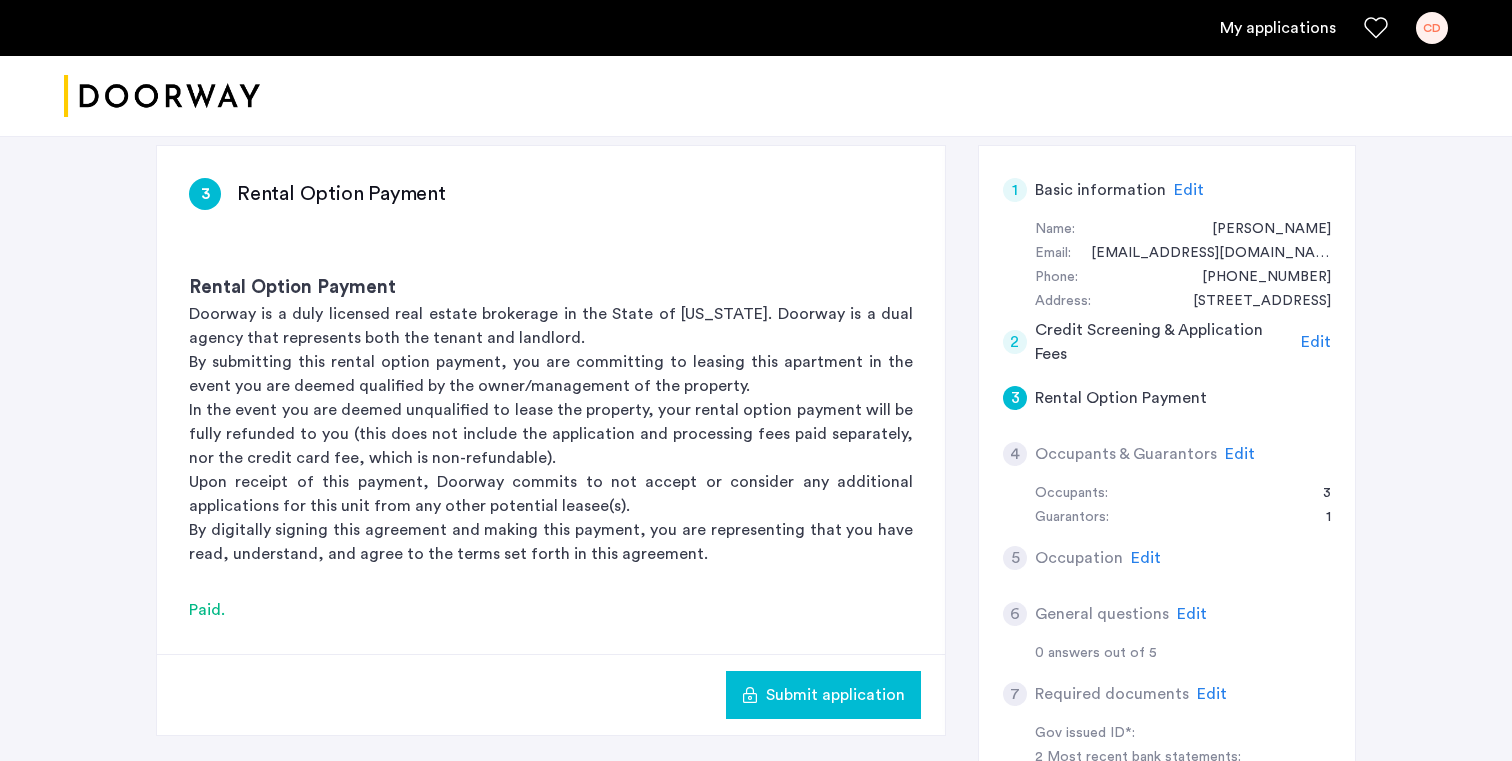 click on "Edit" 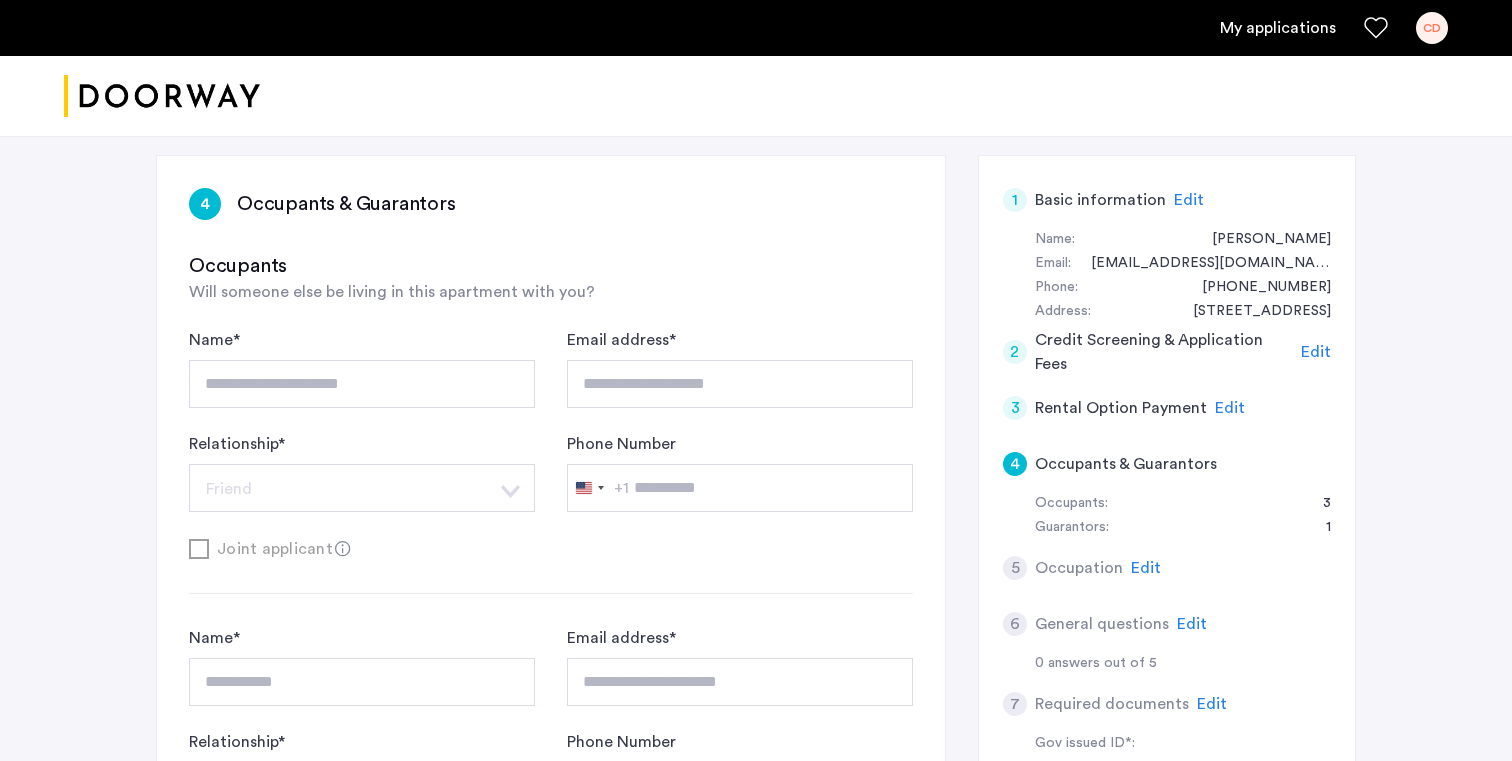 scroll, scrollTop: 286, scrollLeft: 0, axis: vertical 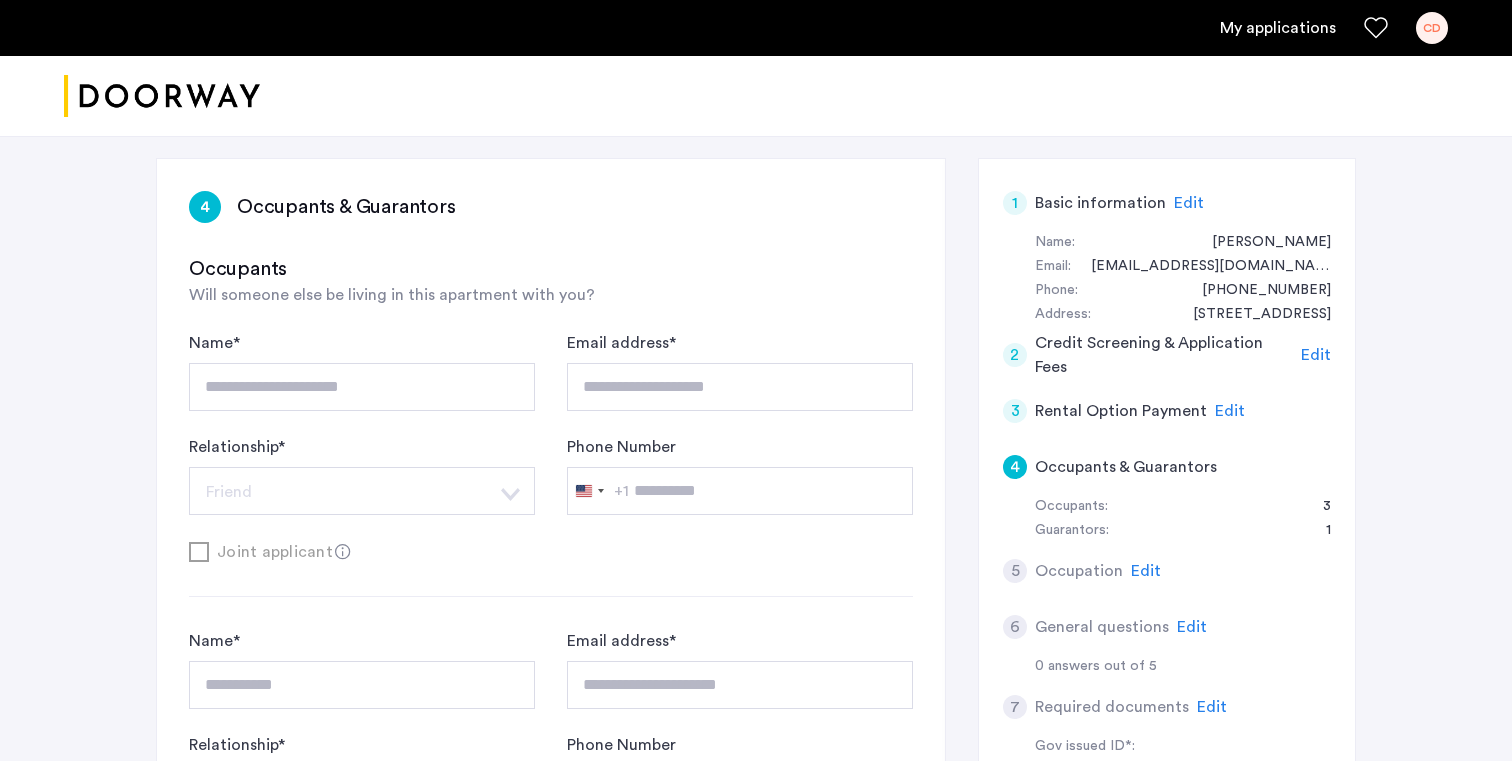 click on "Edit" 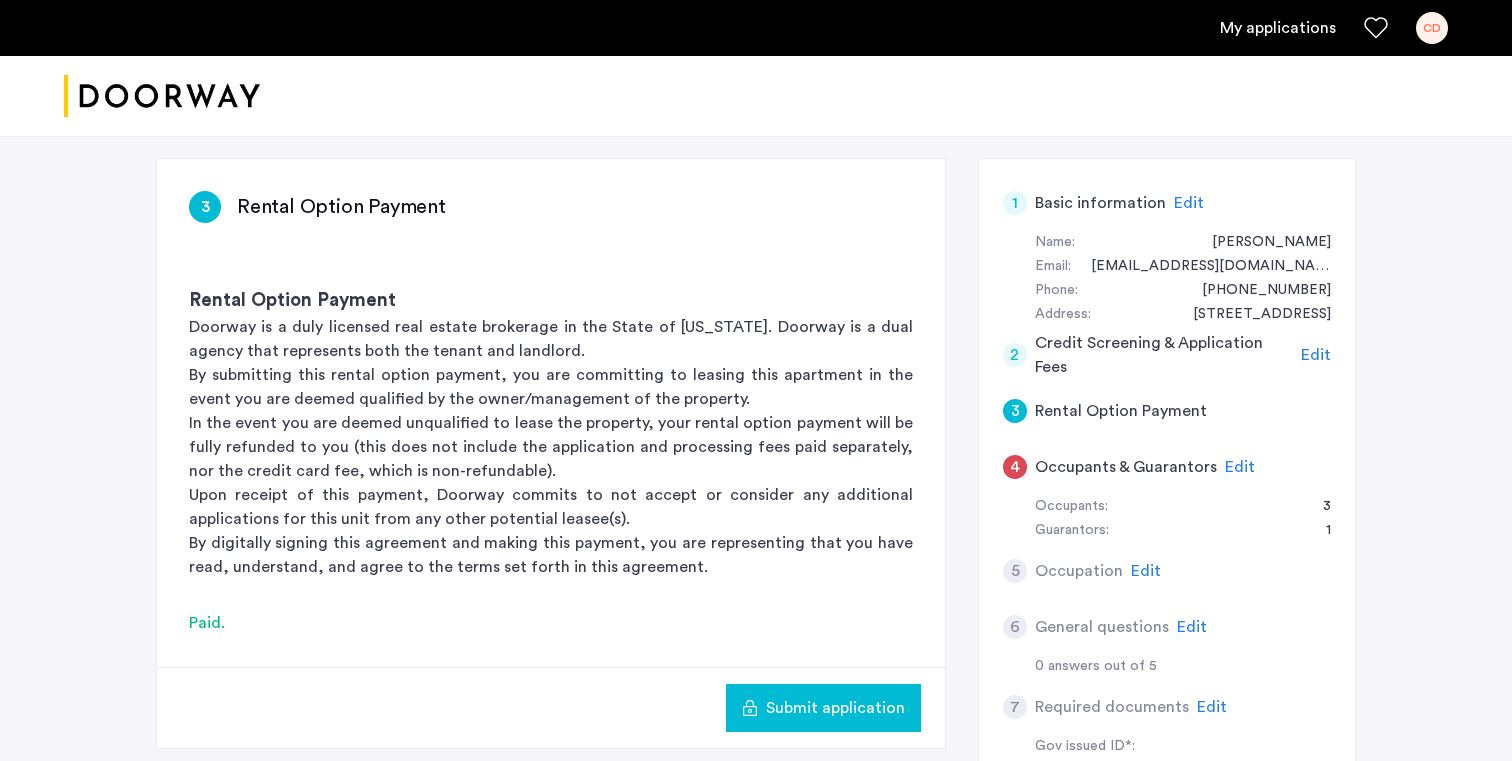 click on "Edit" 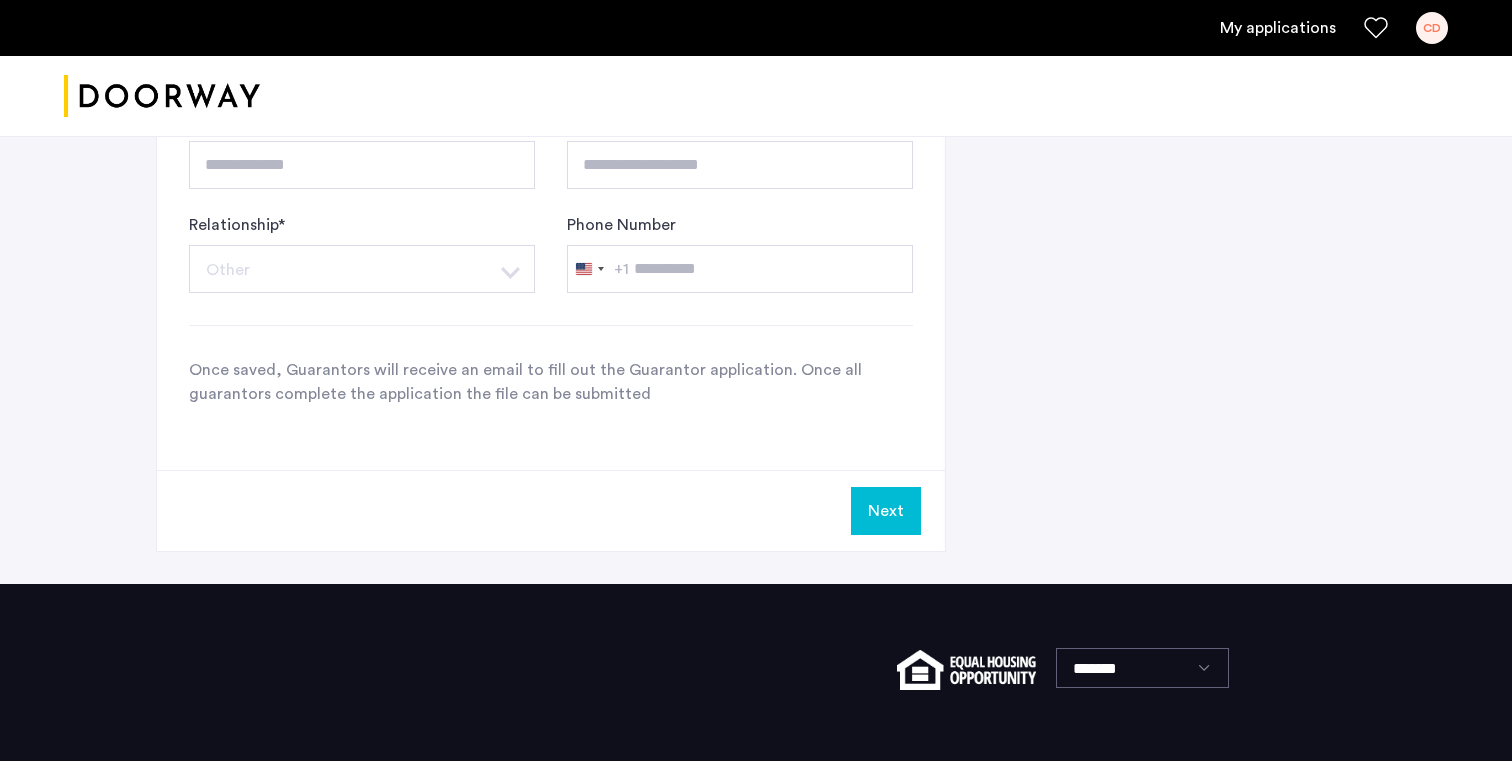 scroll, scrollTop: 1496, scrollLeft: 0, axis: vertical 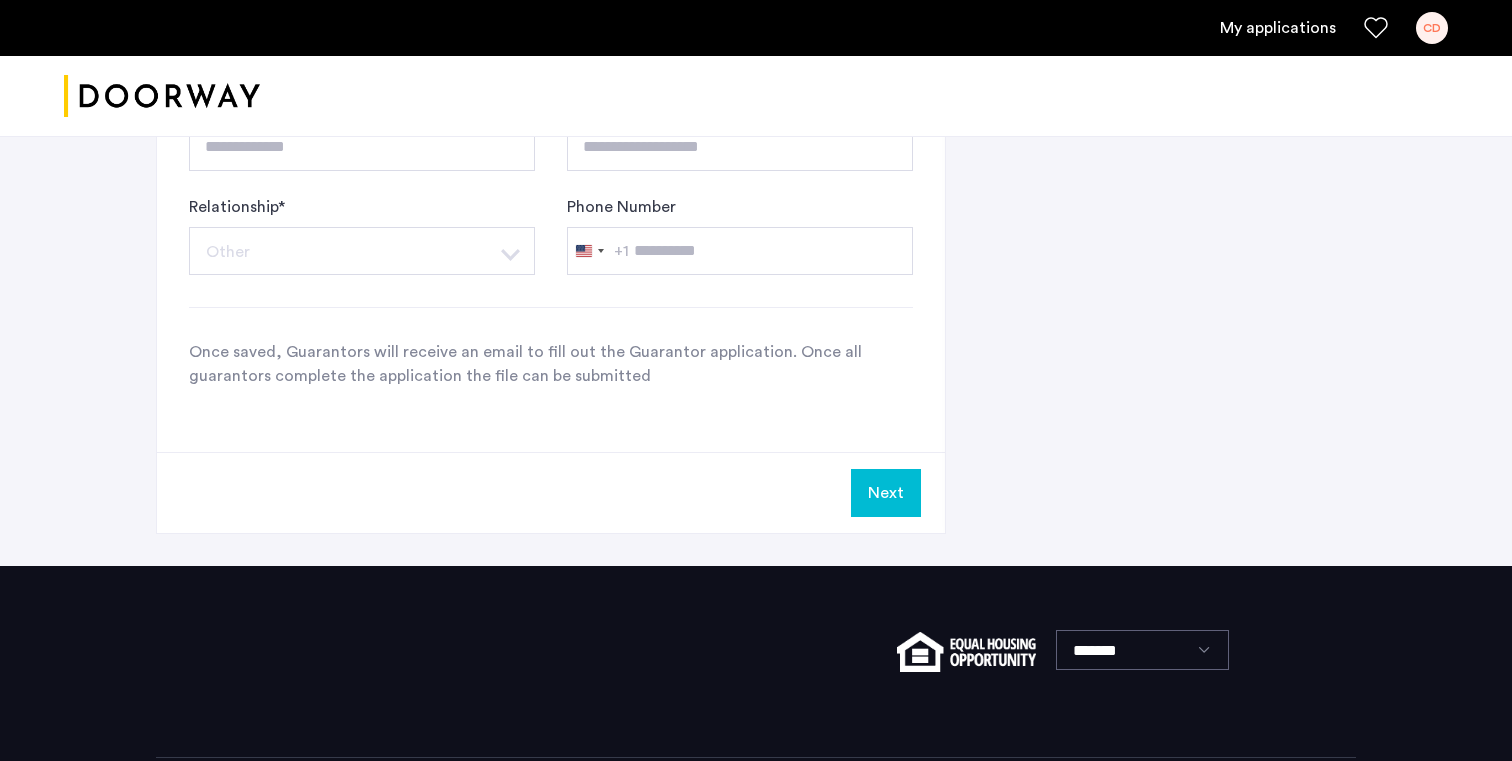 click on "Next" 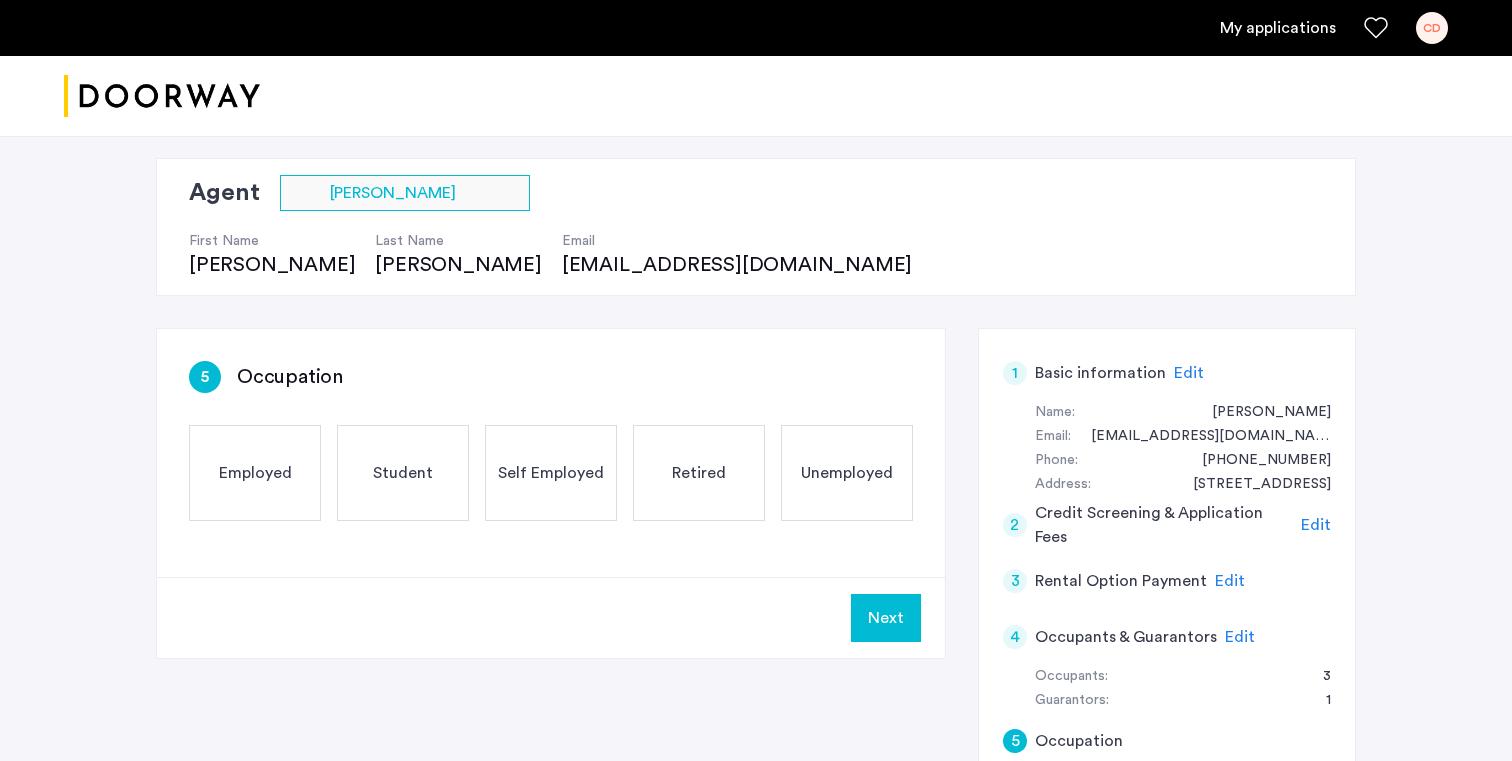 scroll, scrollTop: 107, scrollLeft: 0, axis: vertical 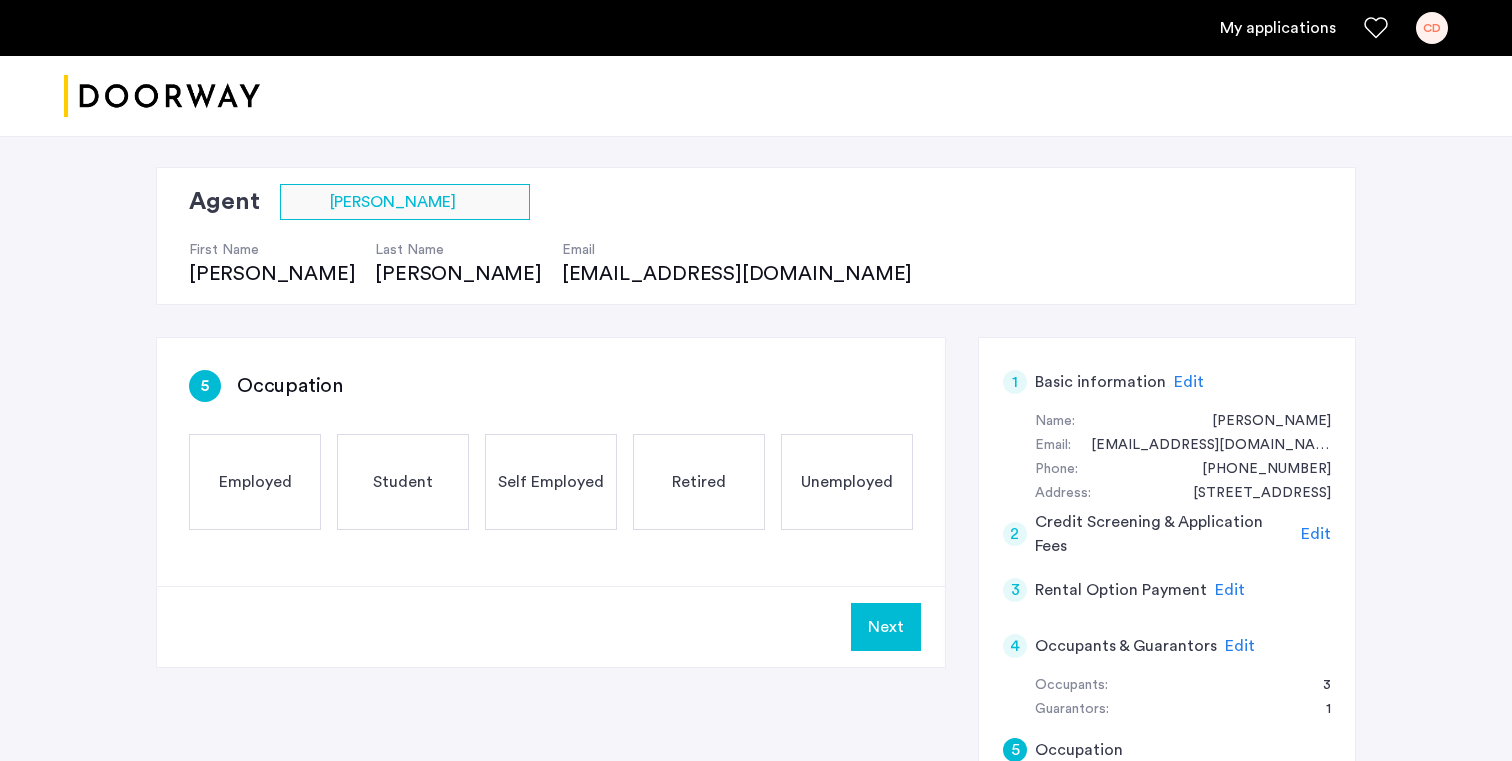 click on "Edit" 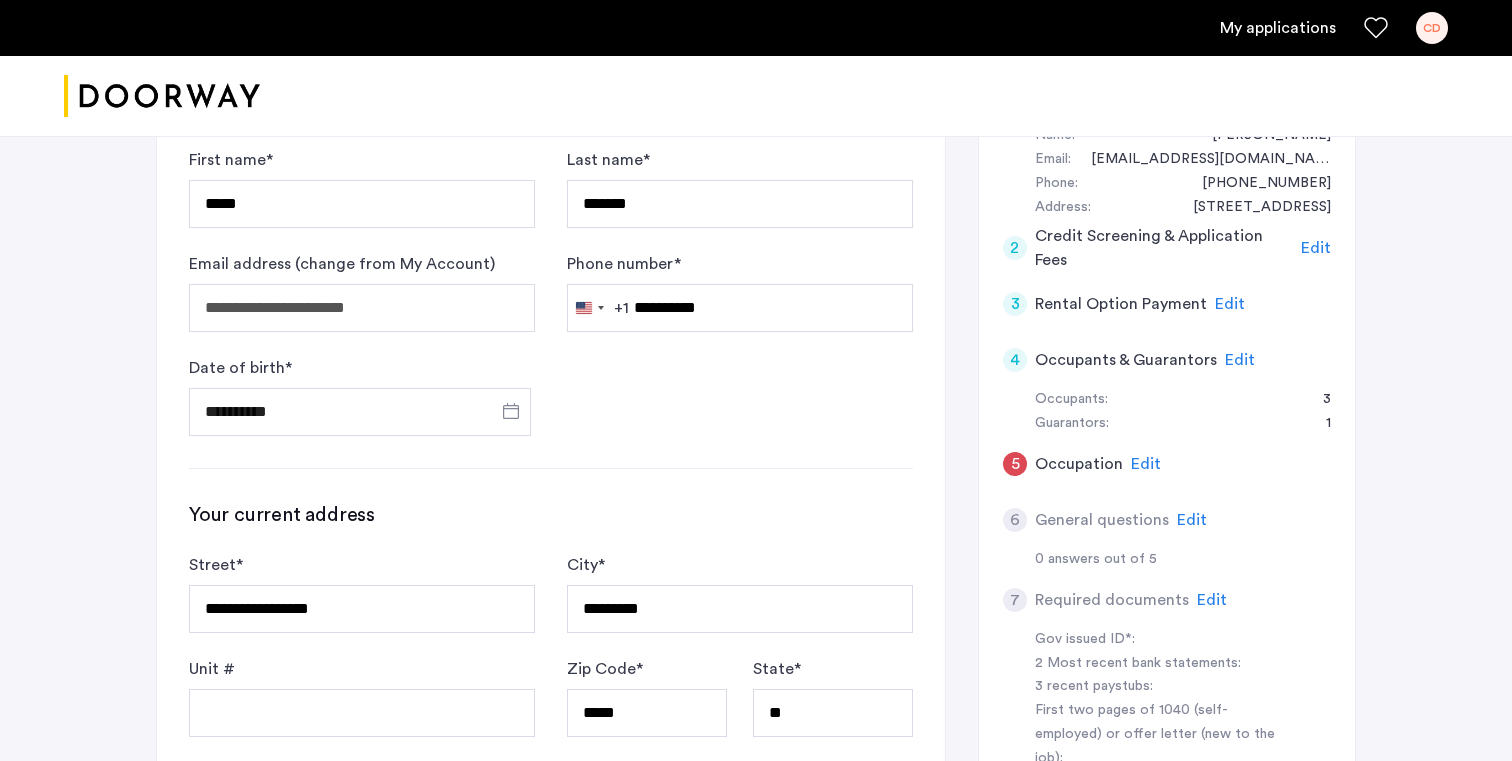 scroll, scrollTop: 389, scrollLeft: 0, axis: vertical 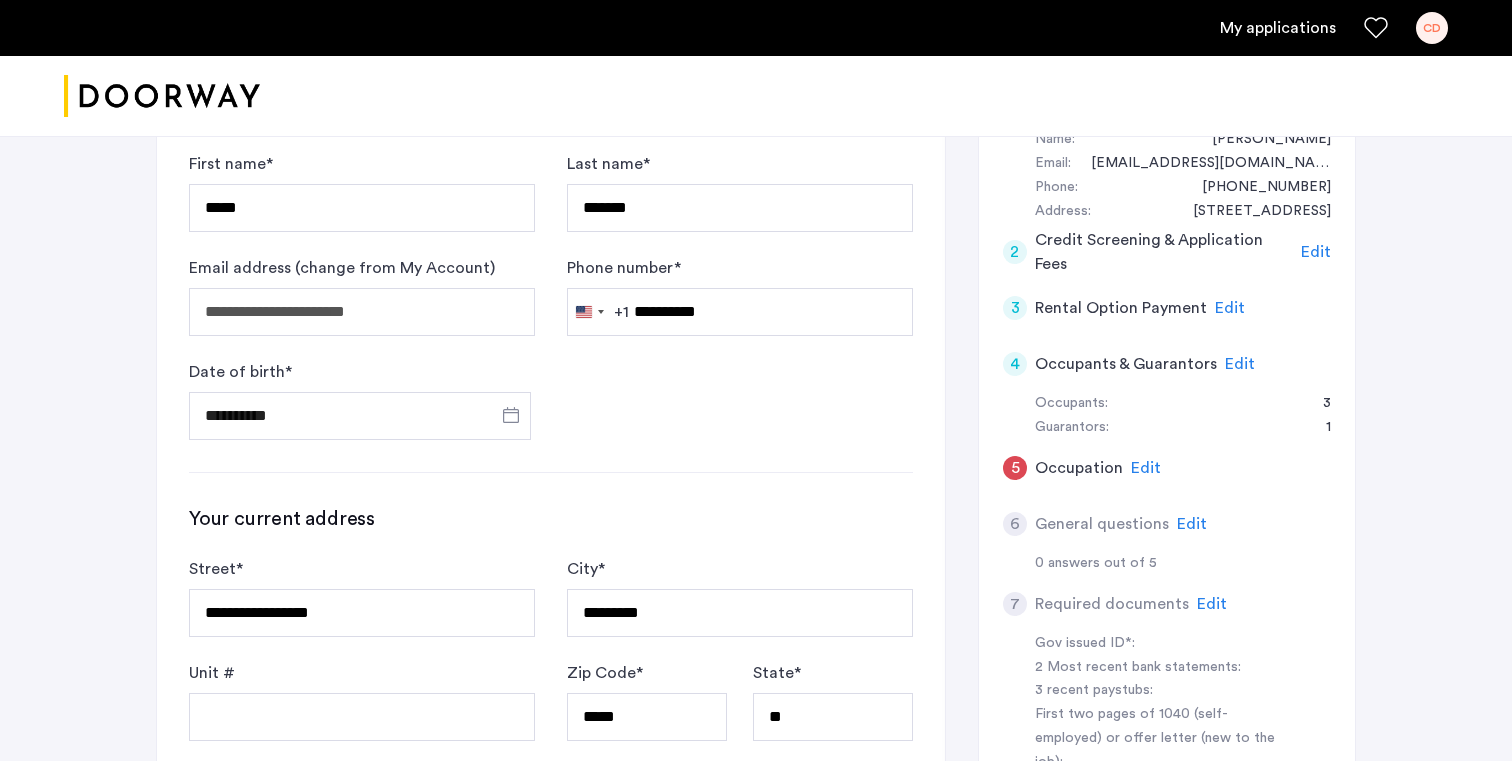 click on "Edit" 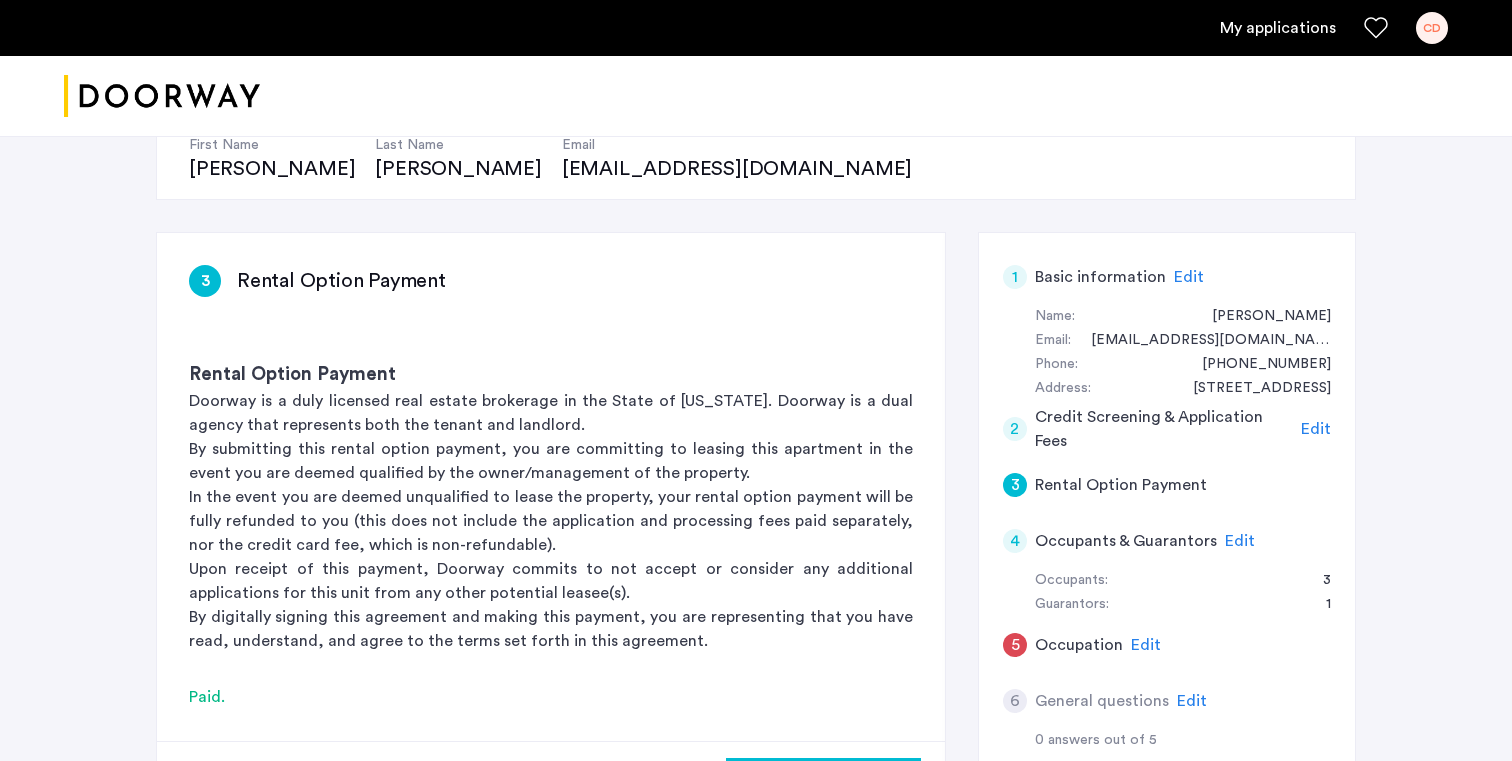 scroll, scrollTop: 242, scrollLeft: 0, axis: vertical 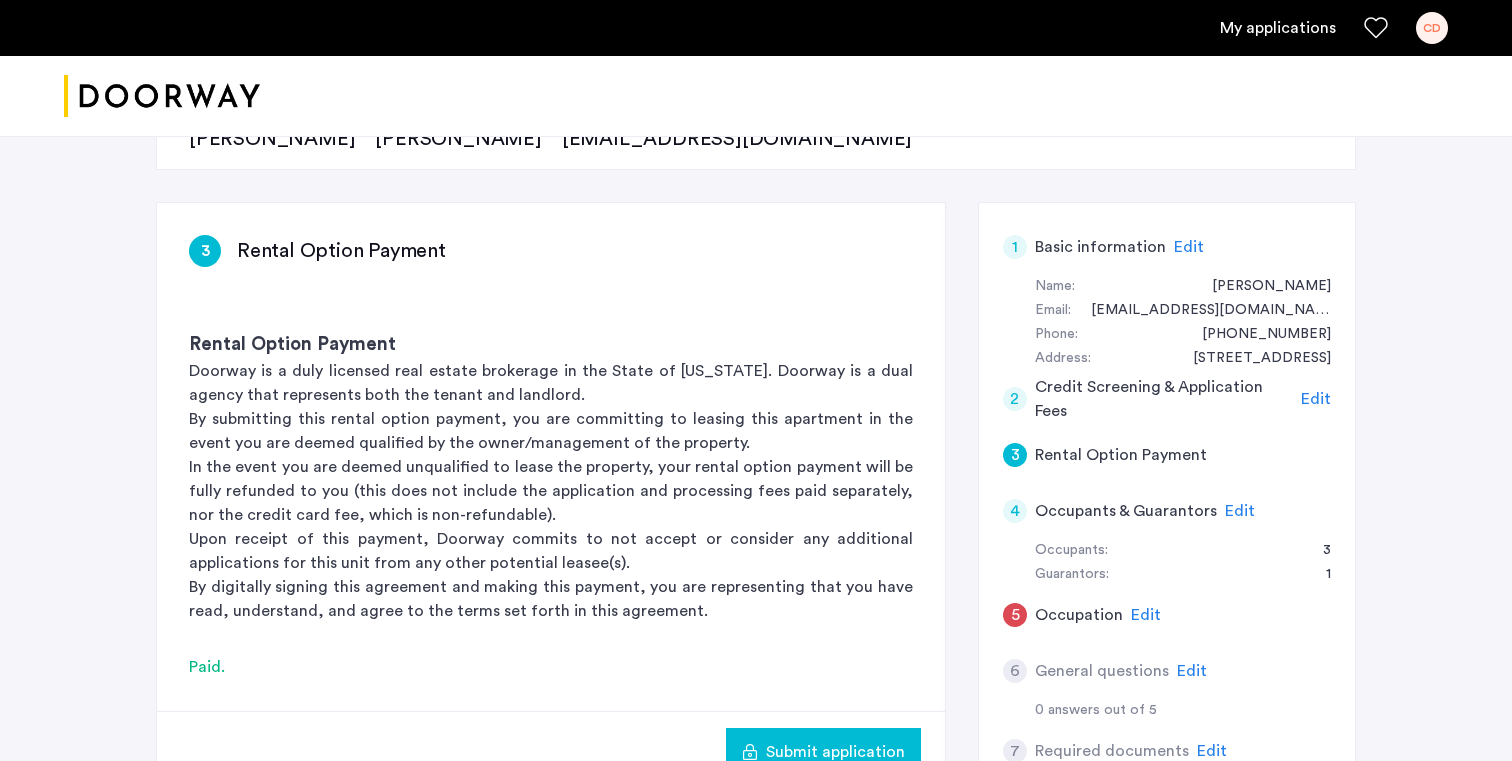 click on "Edit" 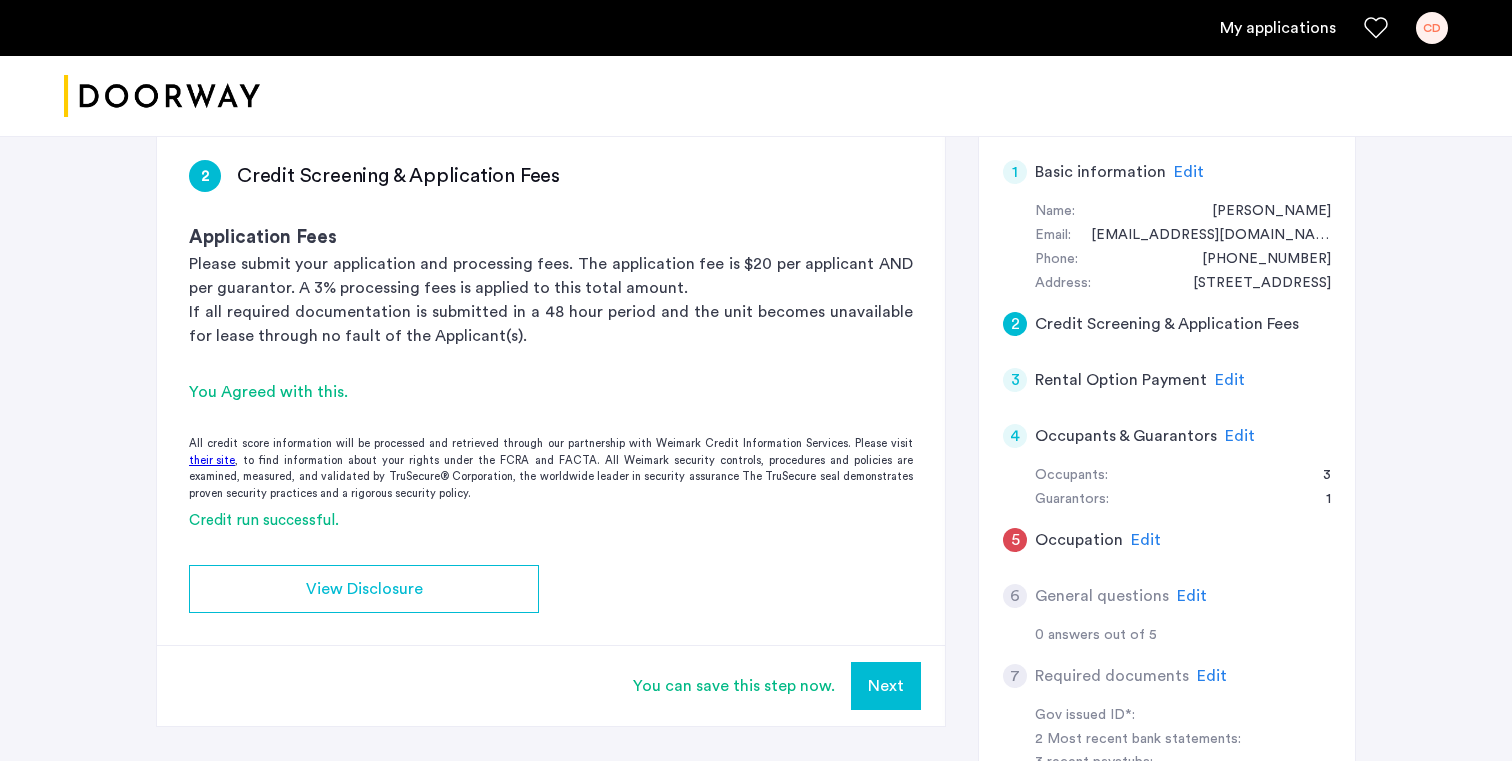 scroll, scrollTop: 321, scrollLeft: 0, axis: vertical 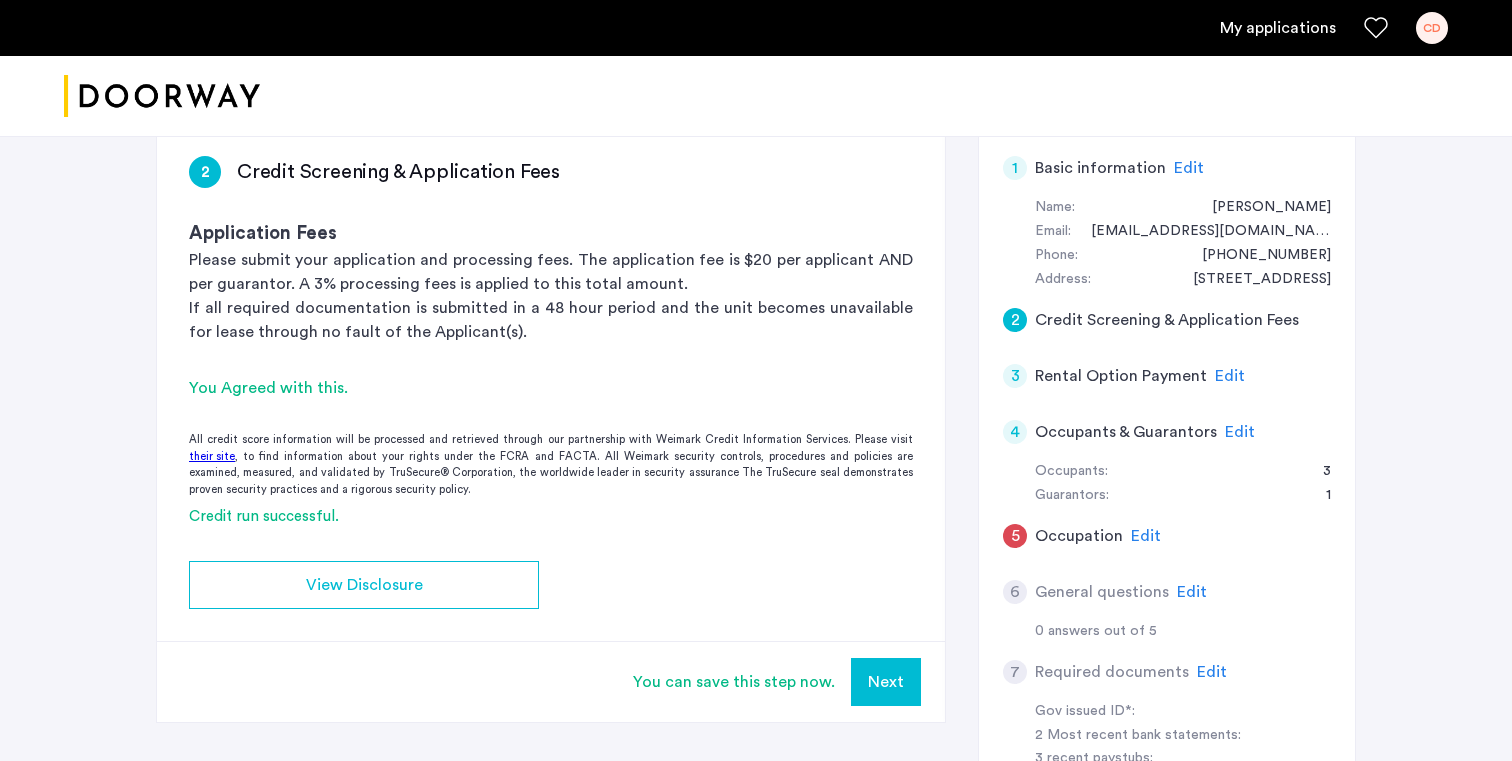 click on "Next" at bounding box center (886, 682) 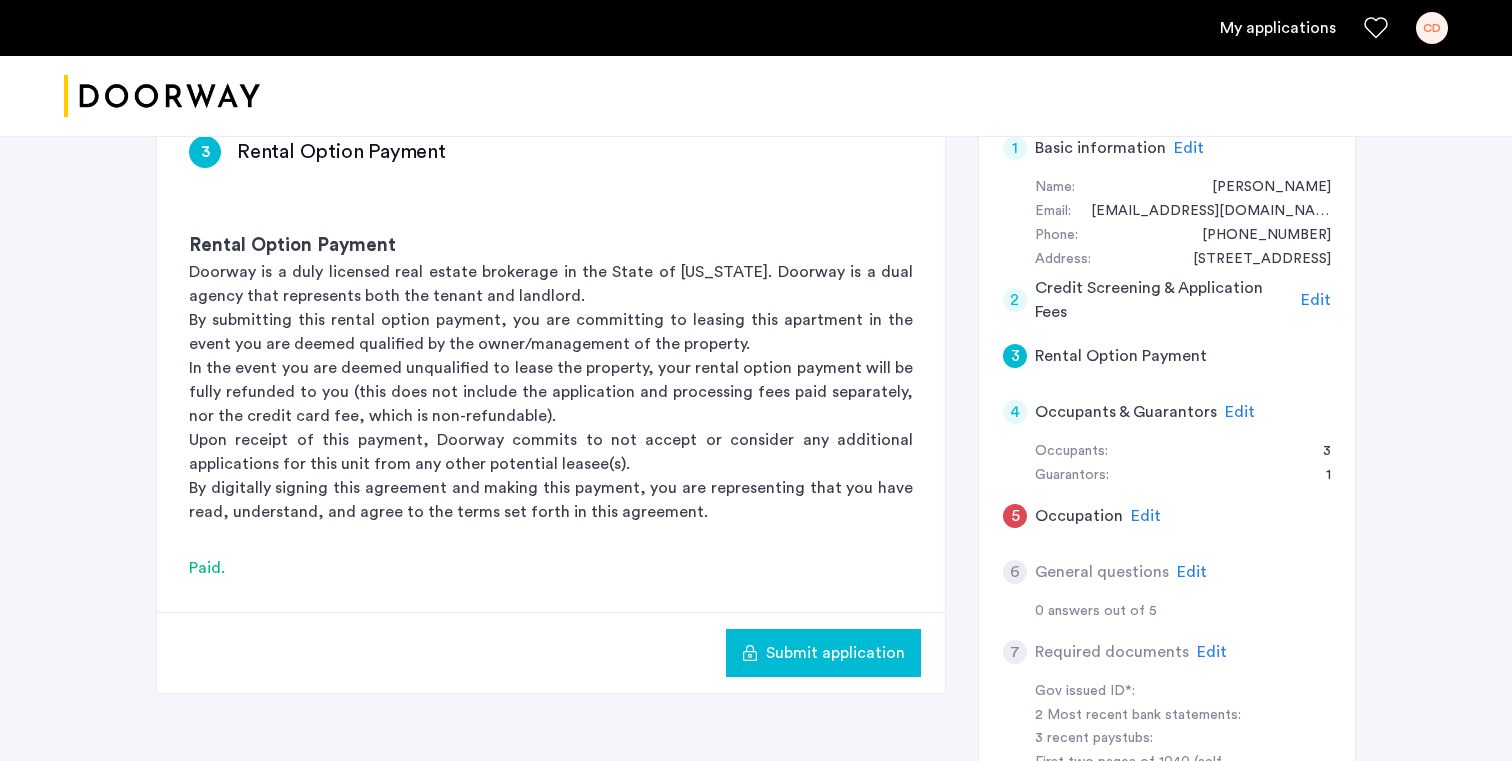 scroll, scrollTop: 356, scrollLeft: 0, axis: vertical 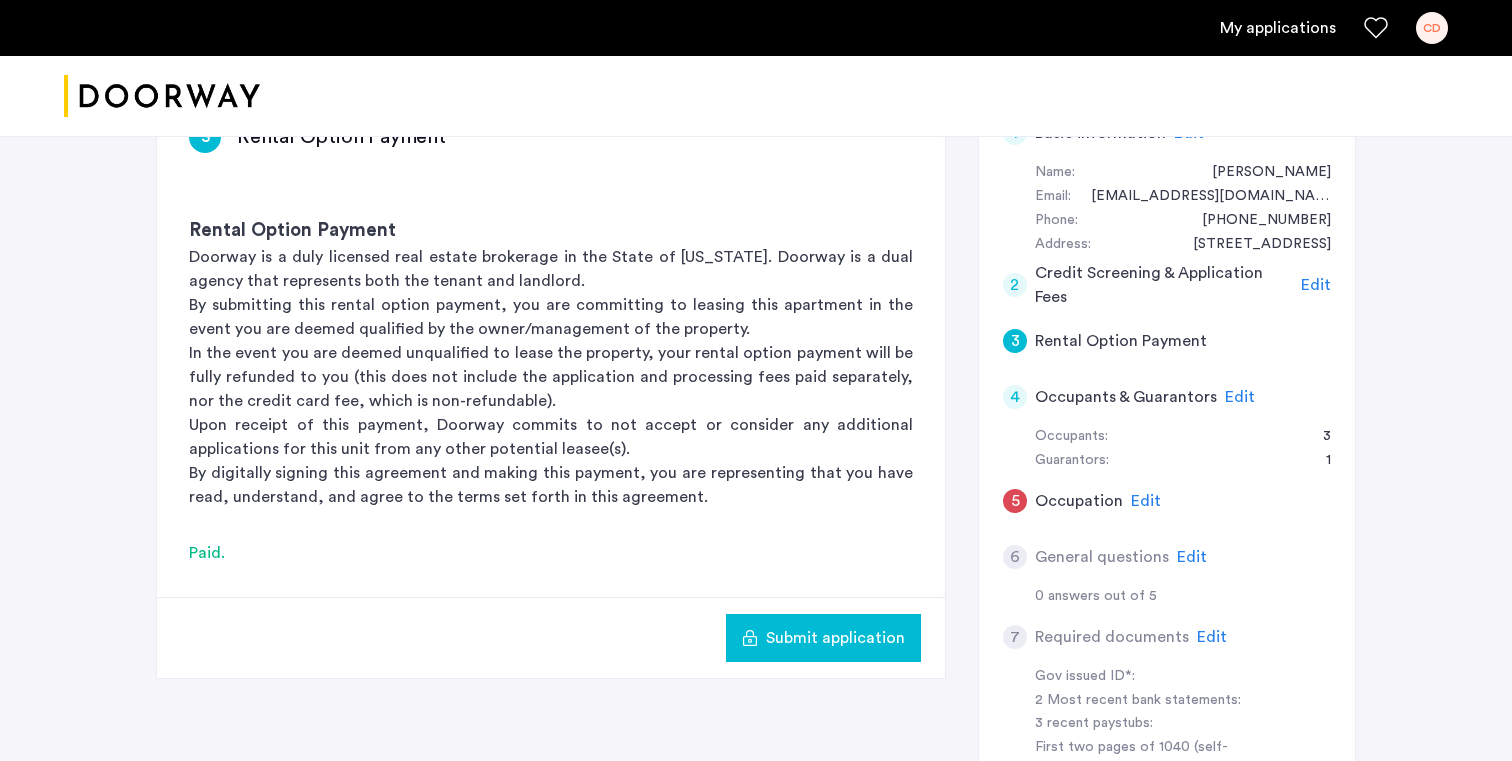 click on "Edit" 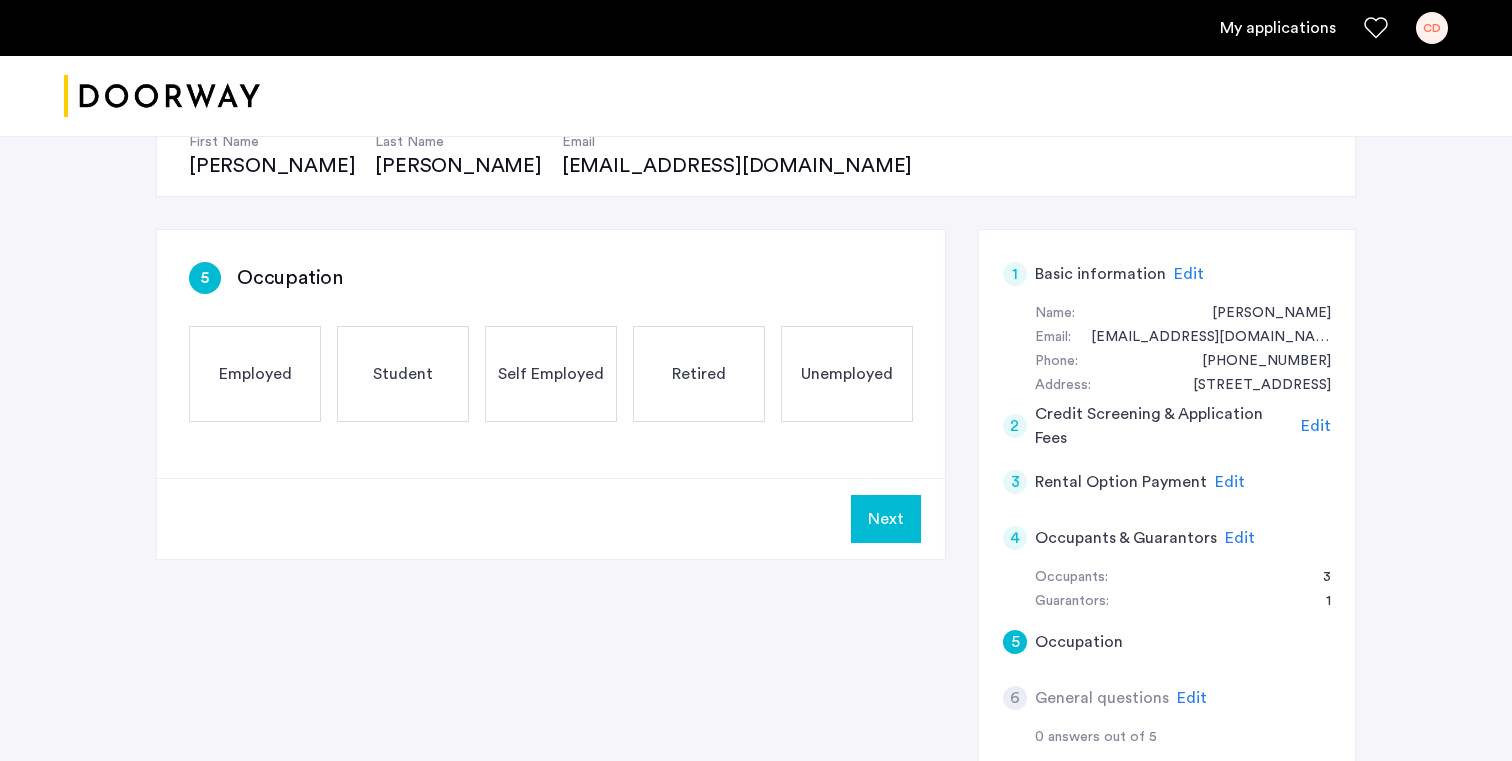 scroll, scrollTop: 121, scrollLeft: 0, axis: vertical 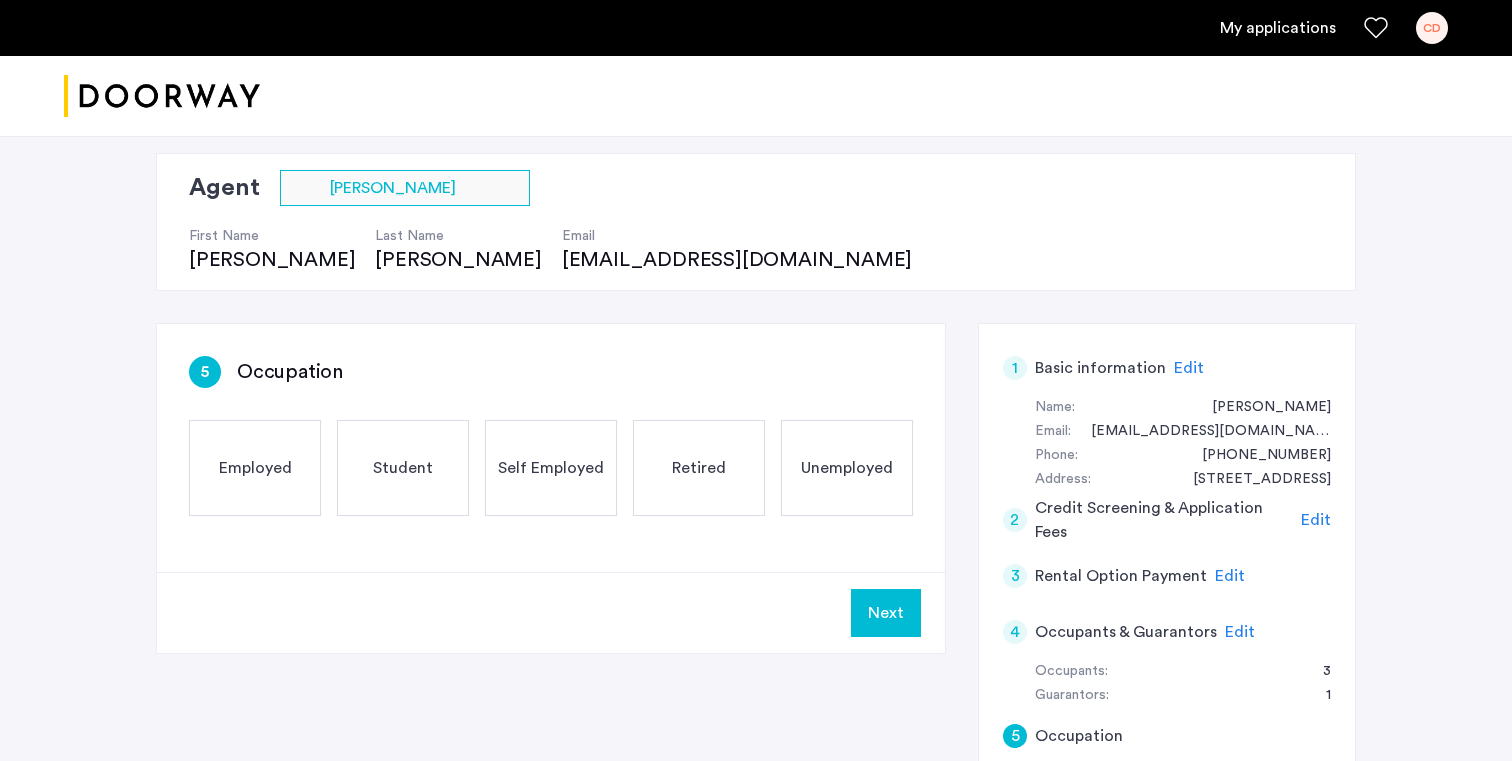 click on "Student" 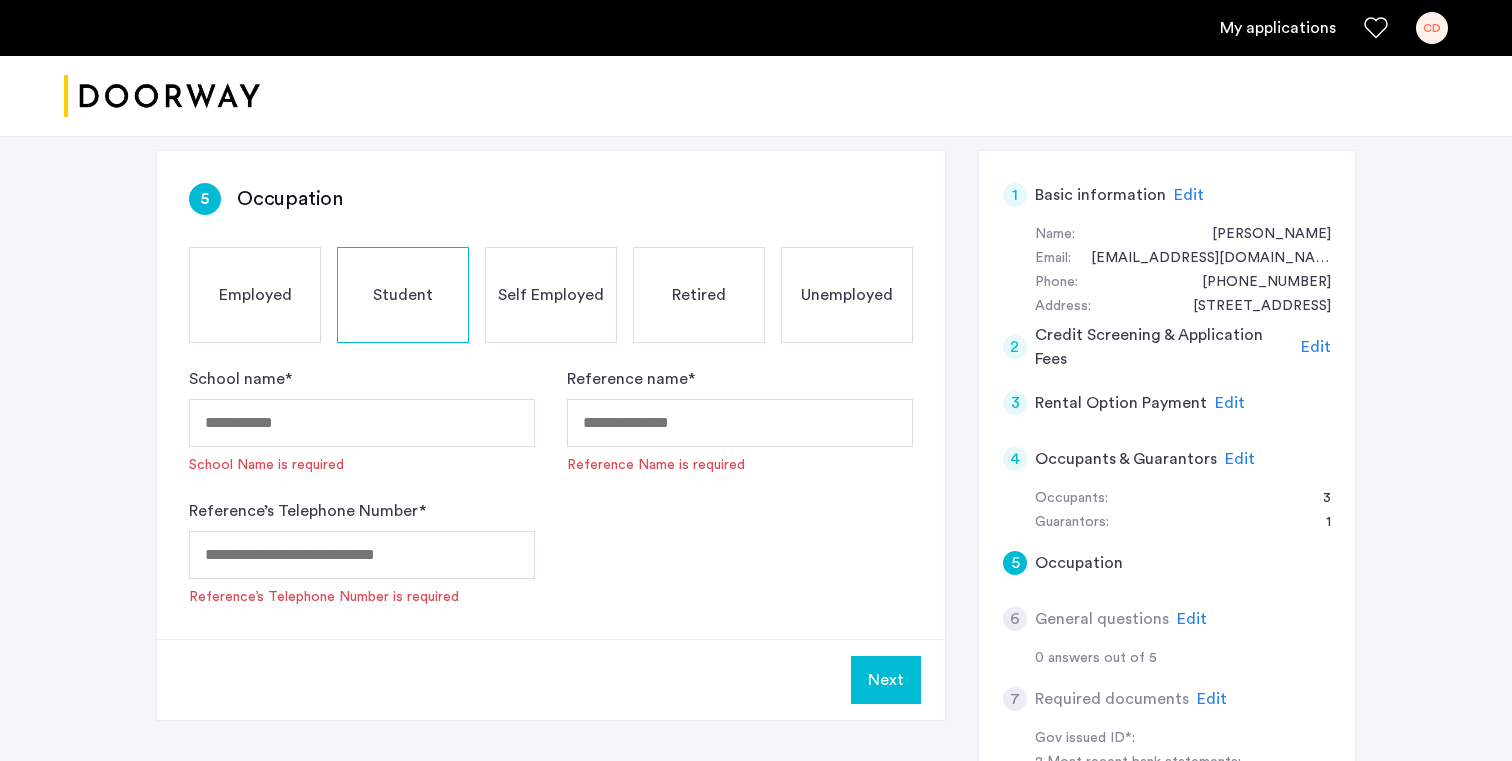 scroll, scrollTop: 358, scrollLeft: 0, axis: vertical 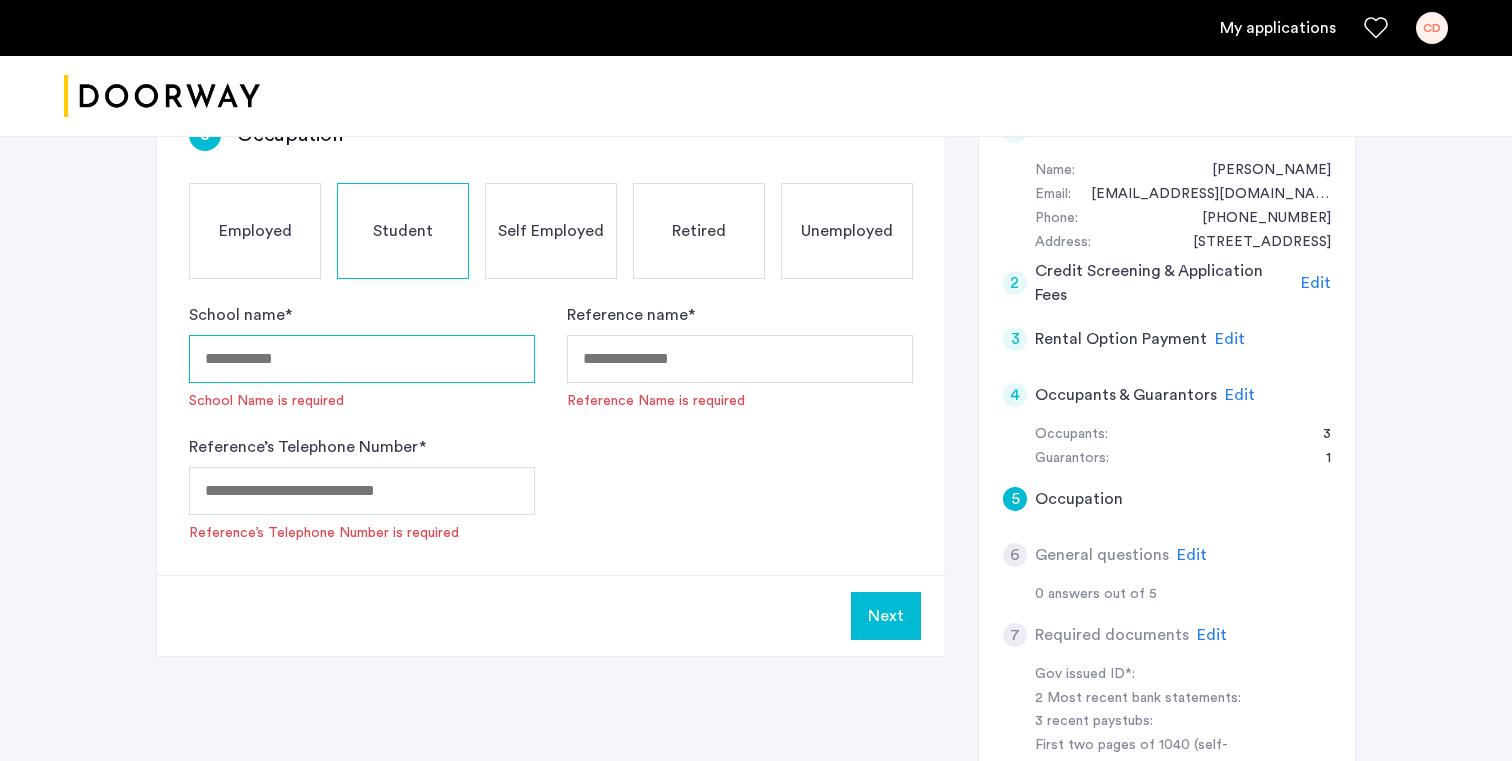click on "School name  *" at bounding box center [362, 359] 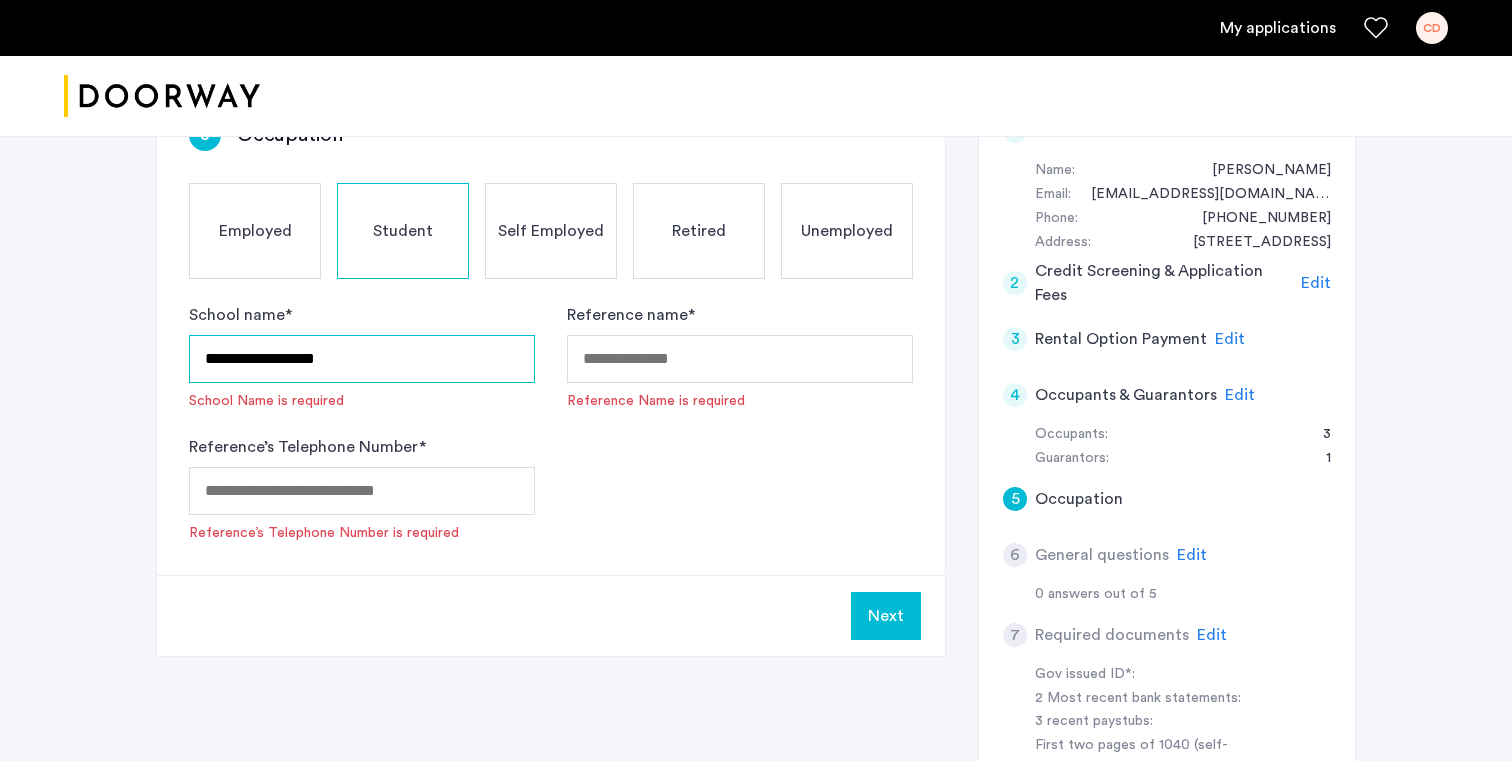 type on "**********" 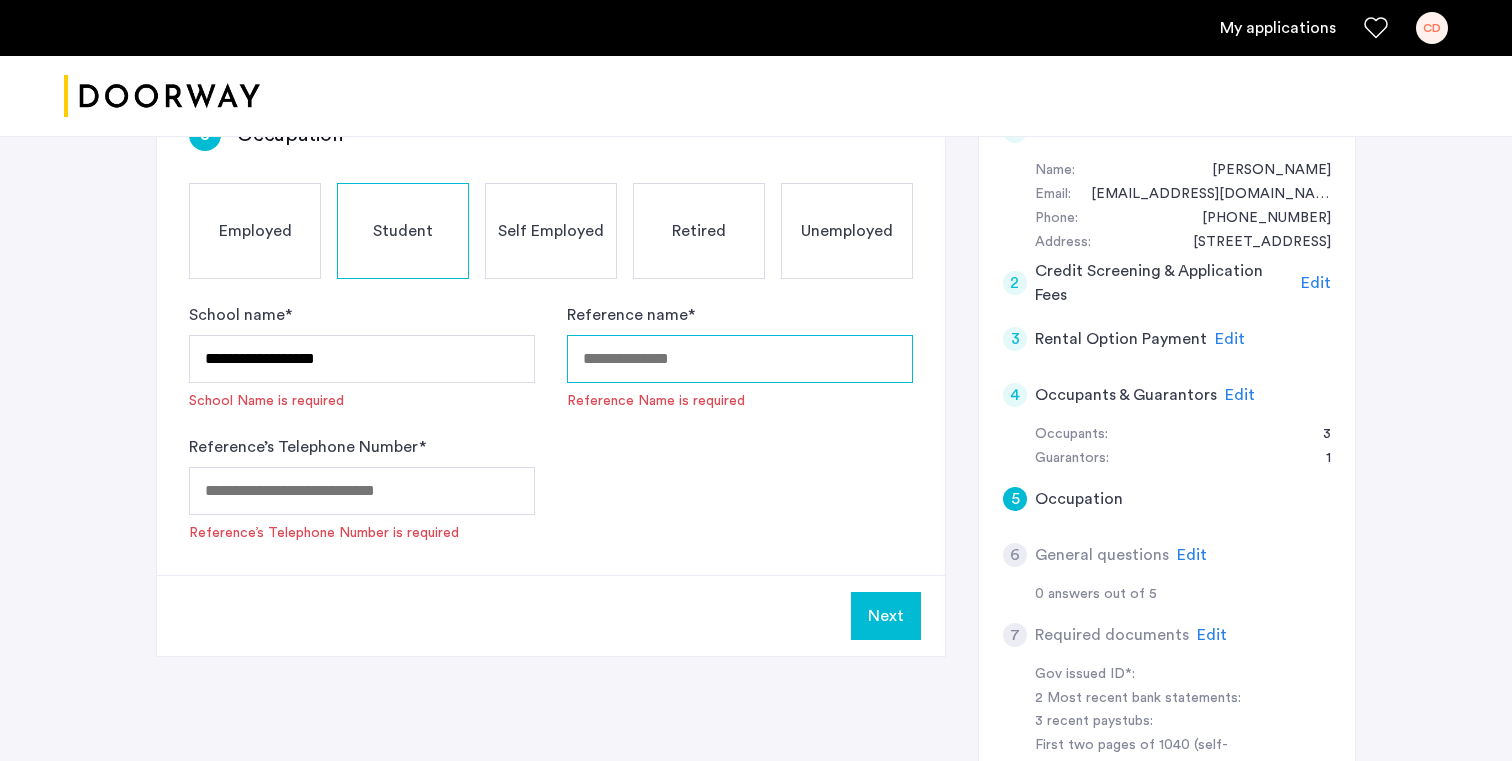 click on "Reference name  *" at bounding box center [740, 359] 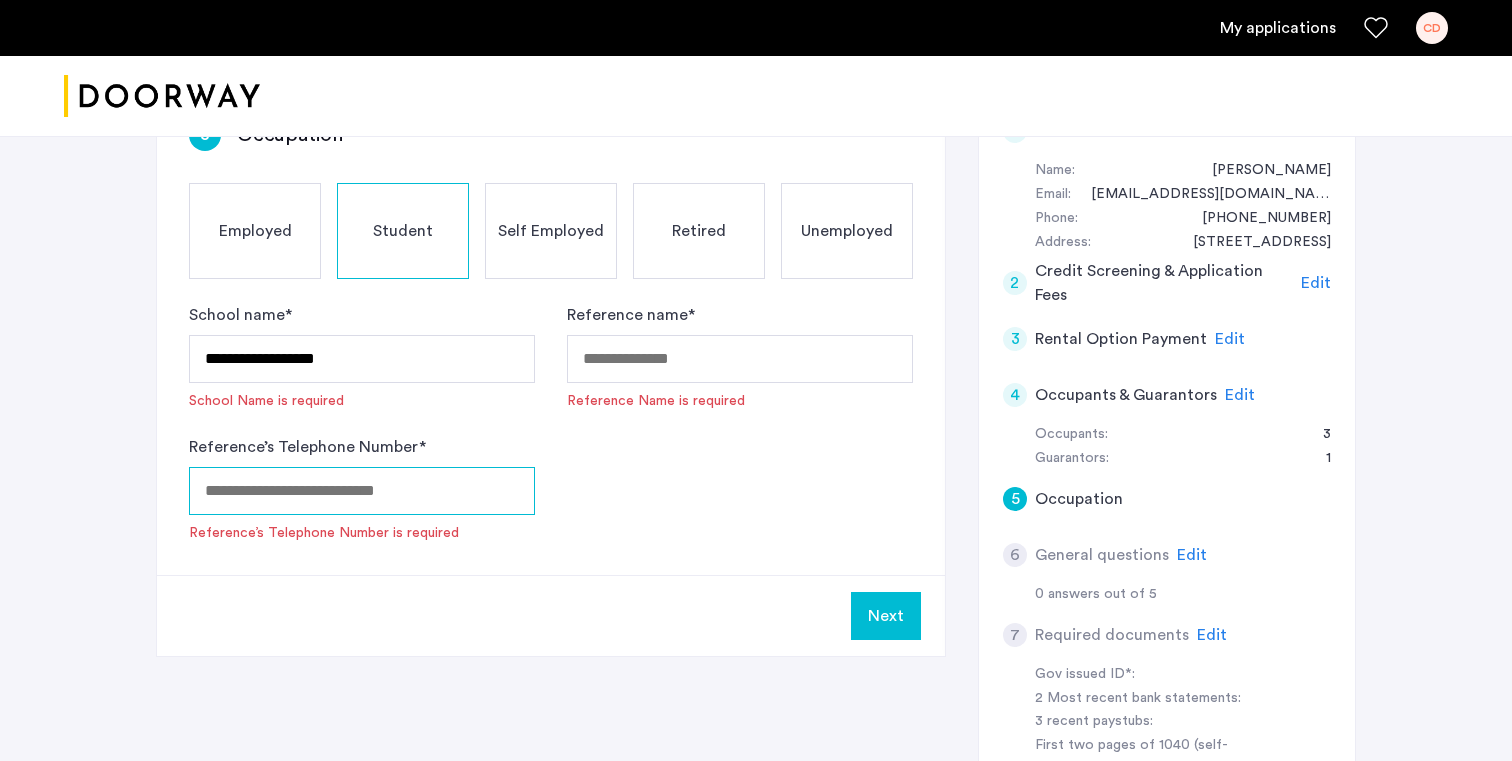 click on "Reference’s Telephone Number  *" at bounding box center [362, 491] 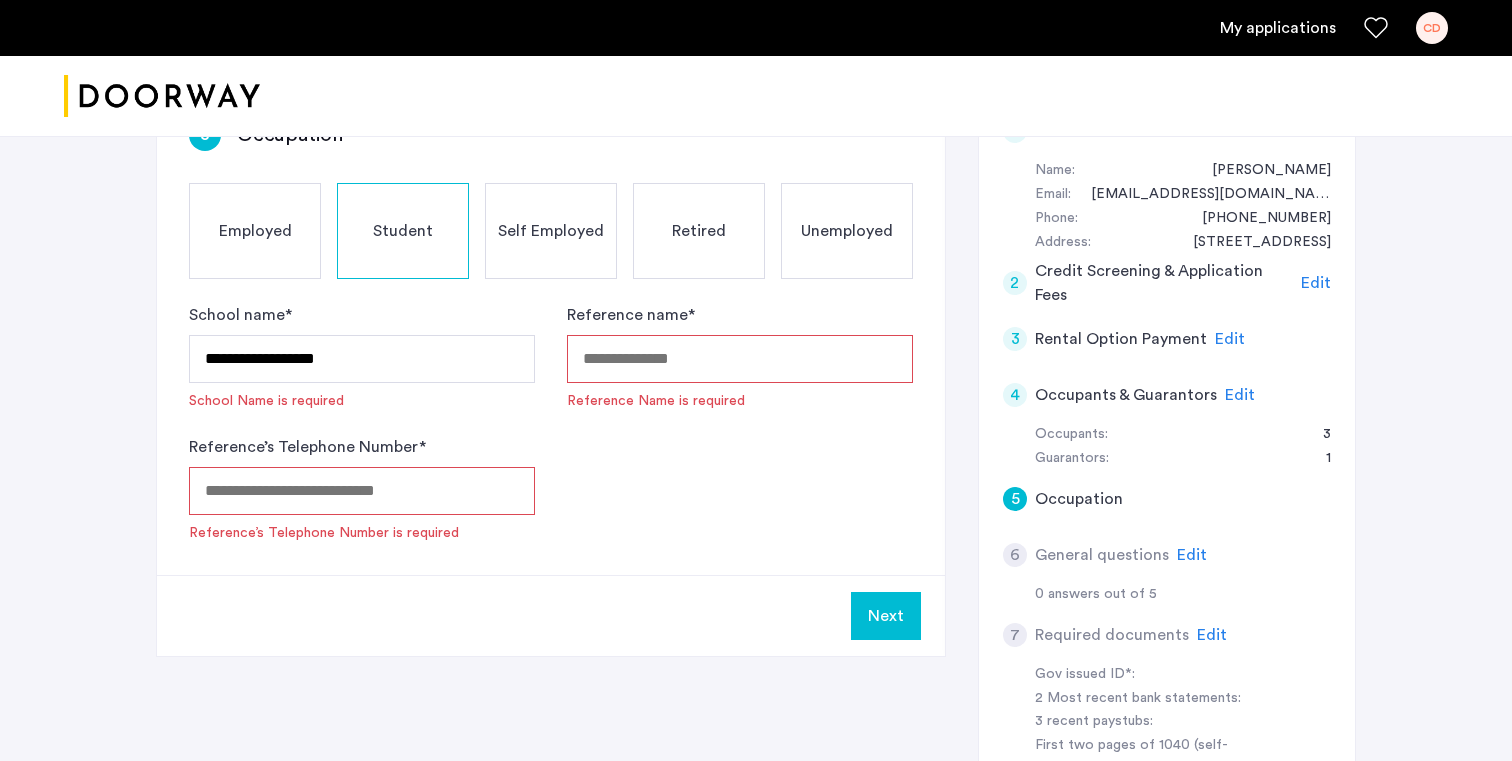 click on "Reference name  *" at bounding box center (740, 359) 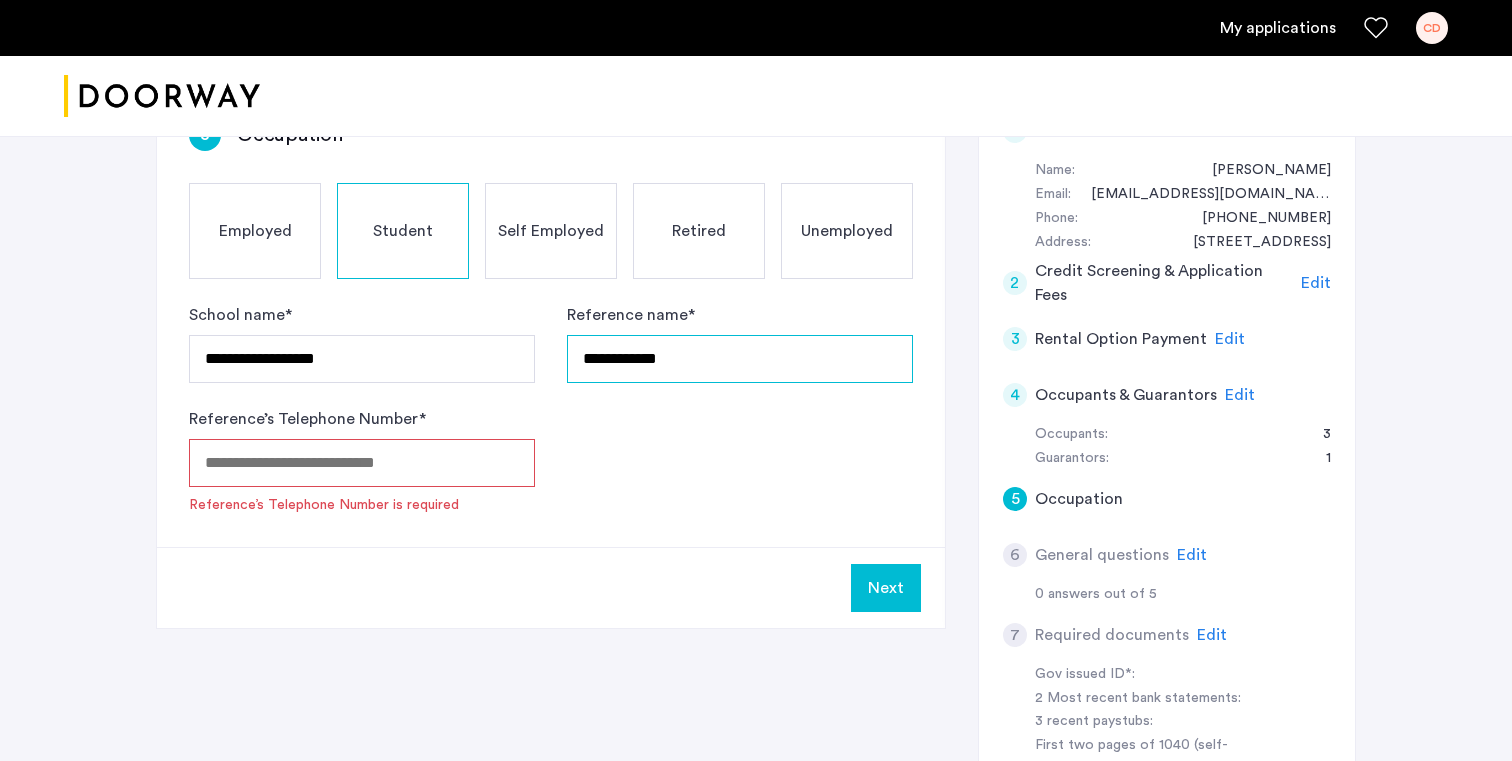 type on "**********" 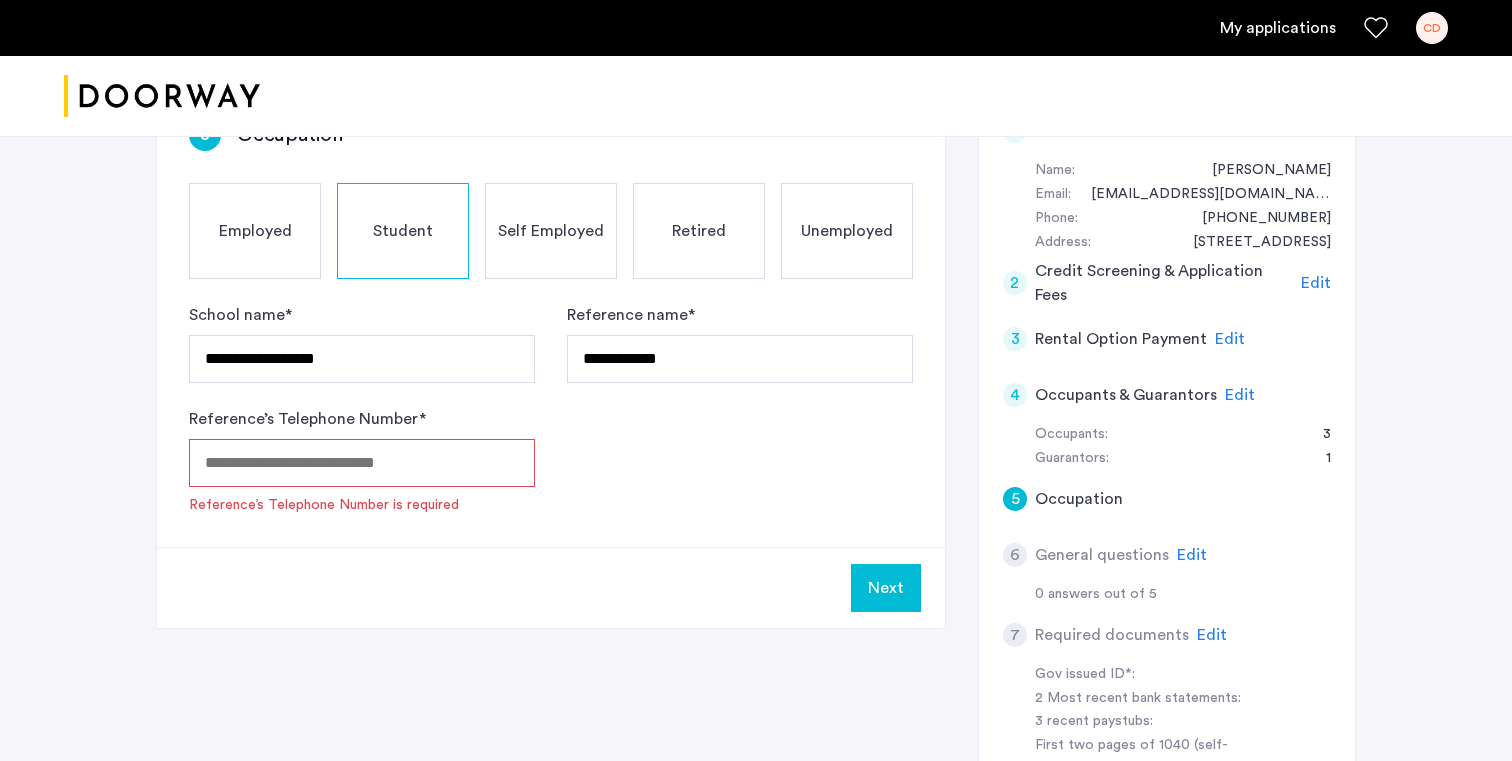 click on "Reference’s Telephone Number  *" at bounding box center (362, 463) 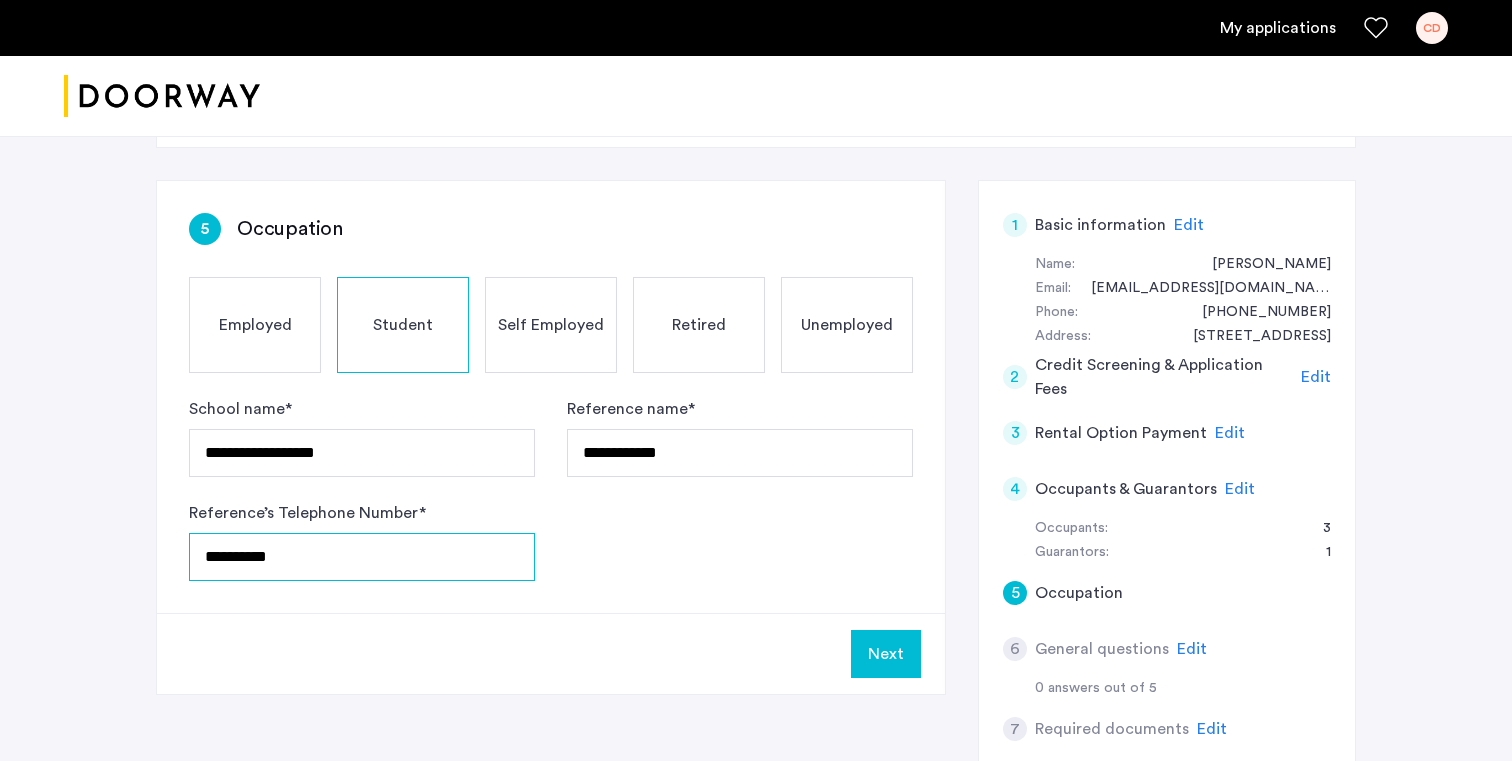 scroll, scrollTop: 267, scrollLeft: 0, axis: vertical 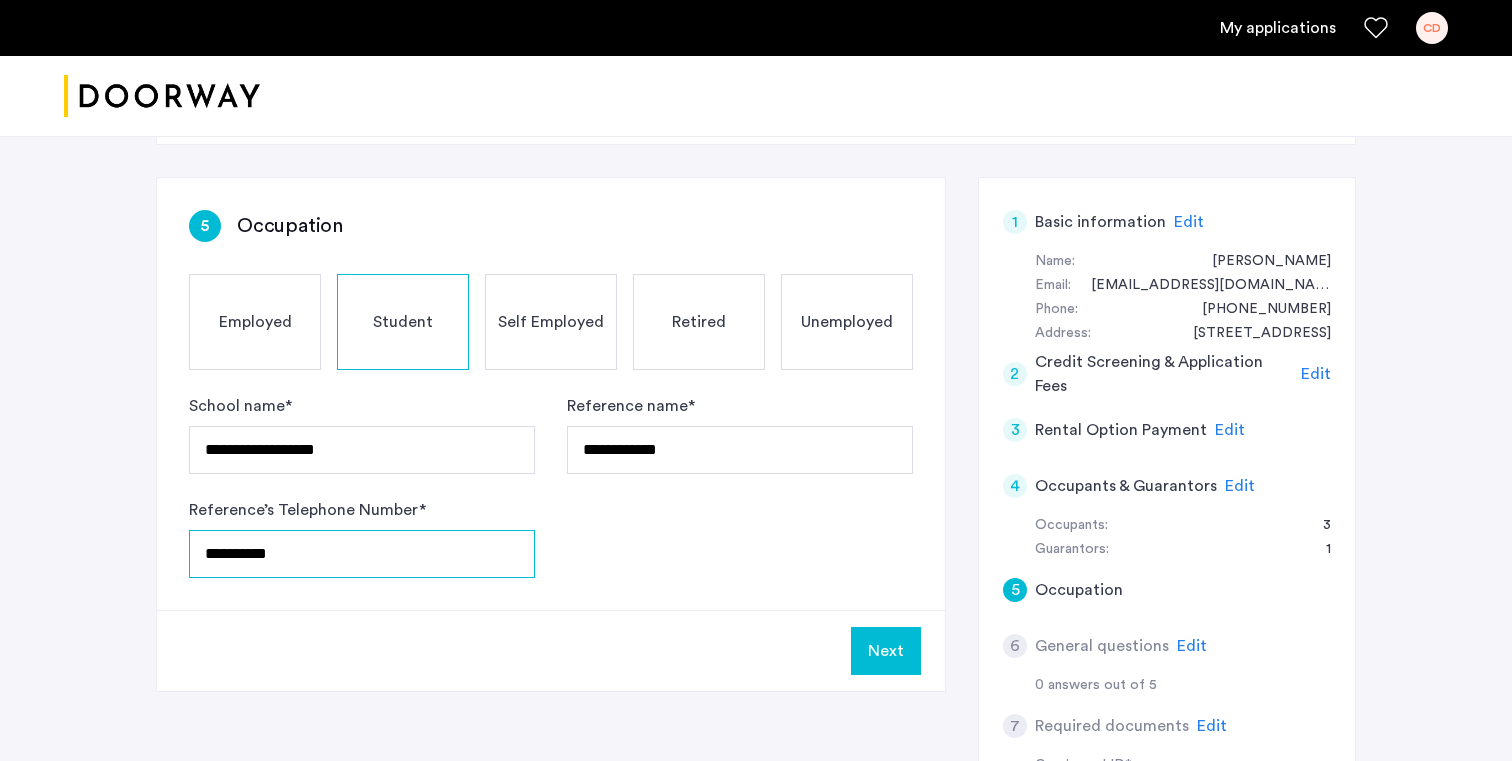 type on "**********" 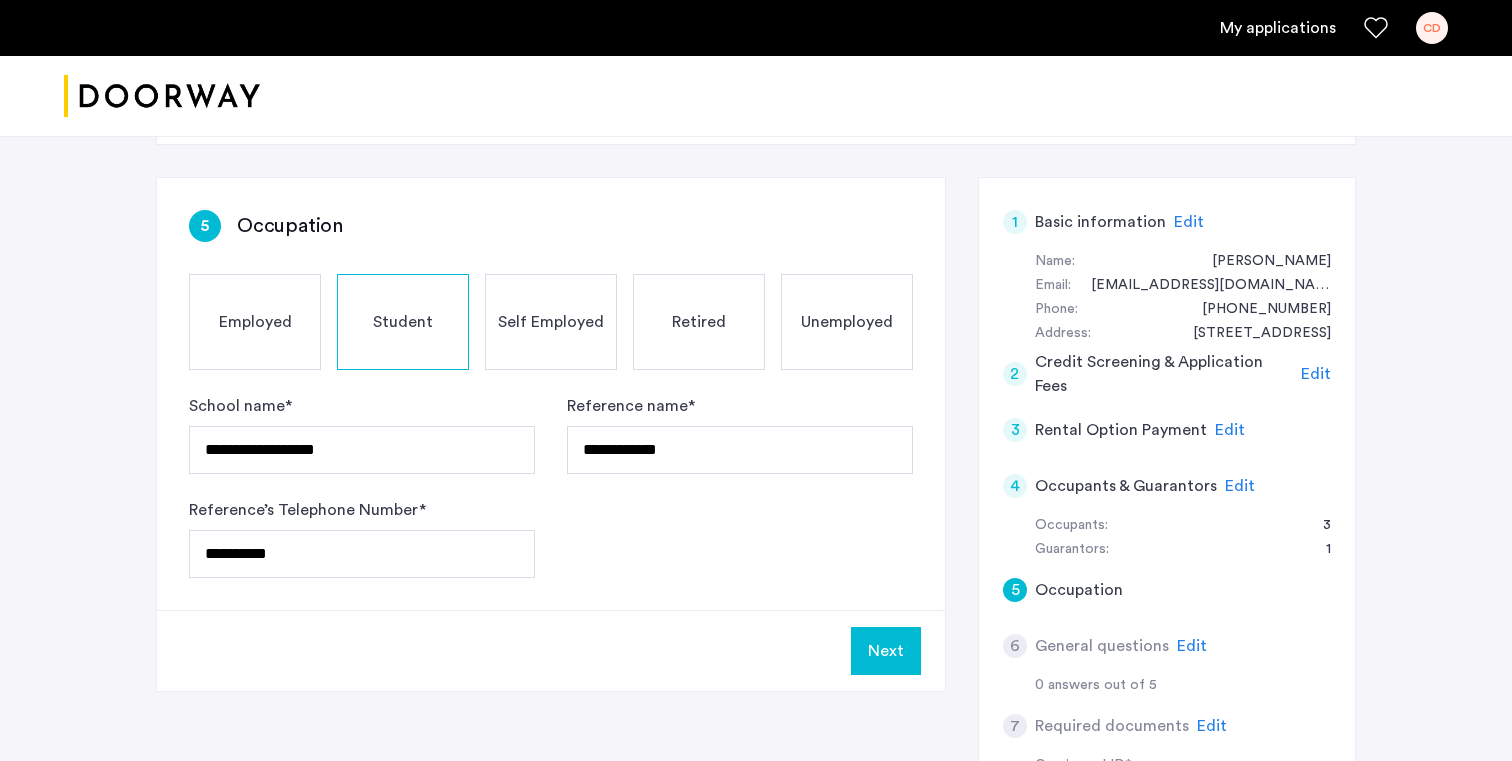 click on "Next" 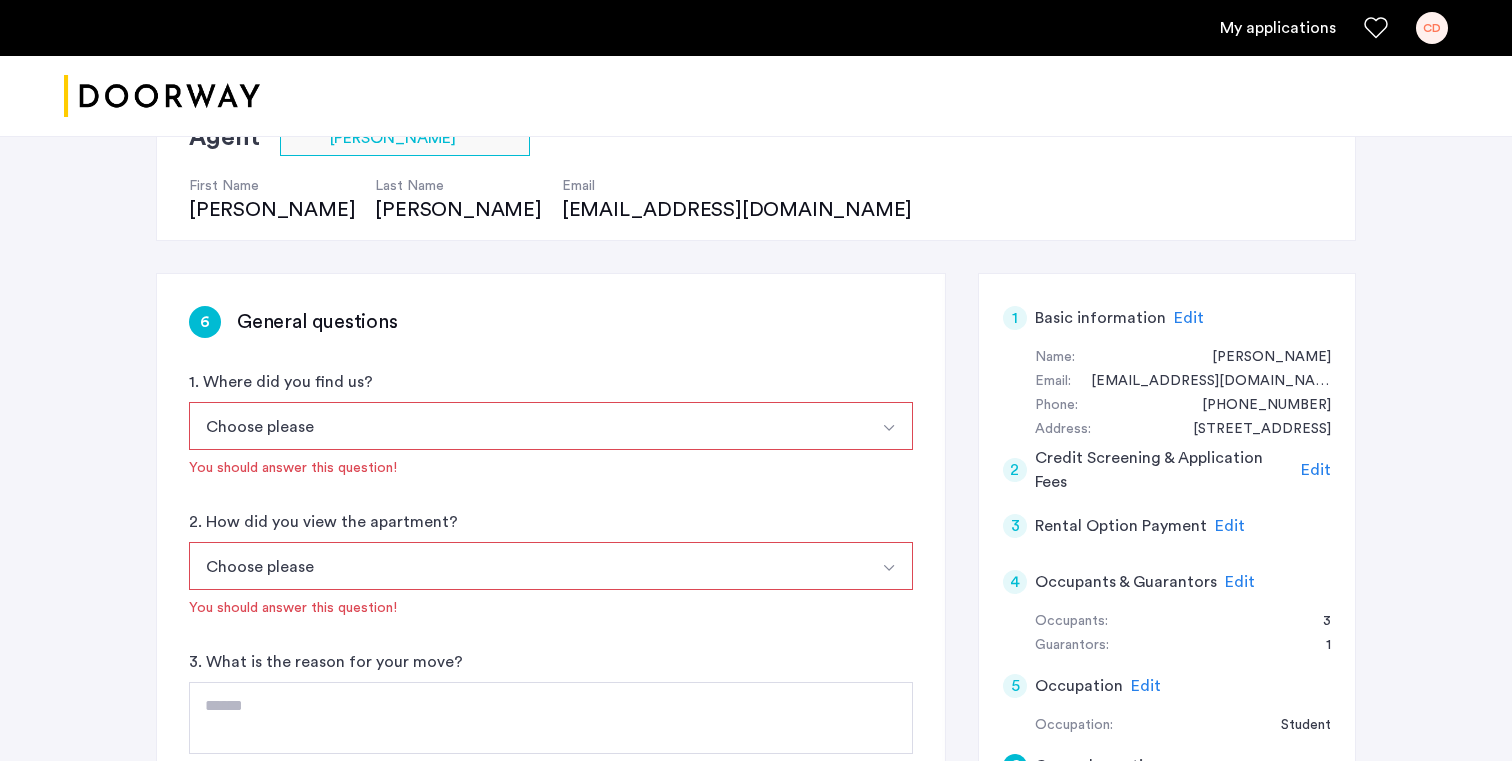 scroll, scrollTop: 181, scrollLeft: 0, axis: vertical 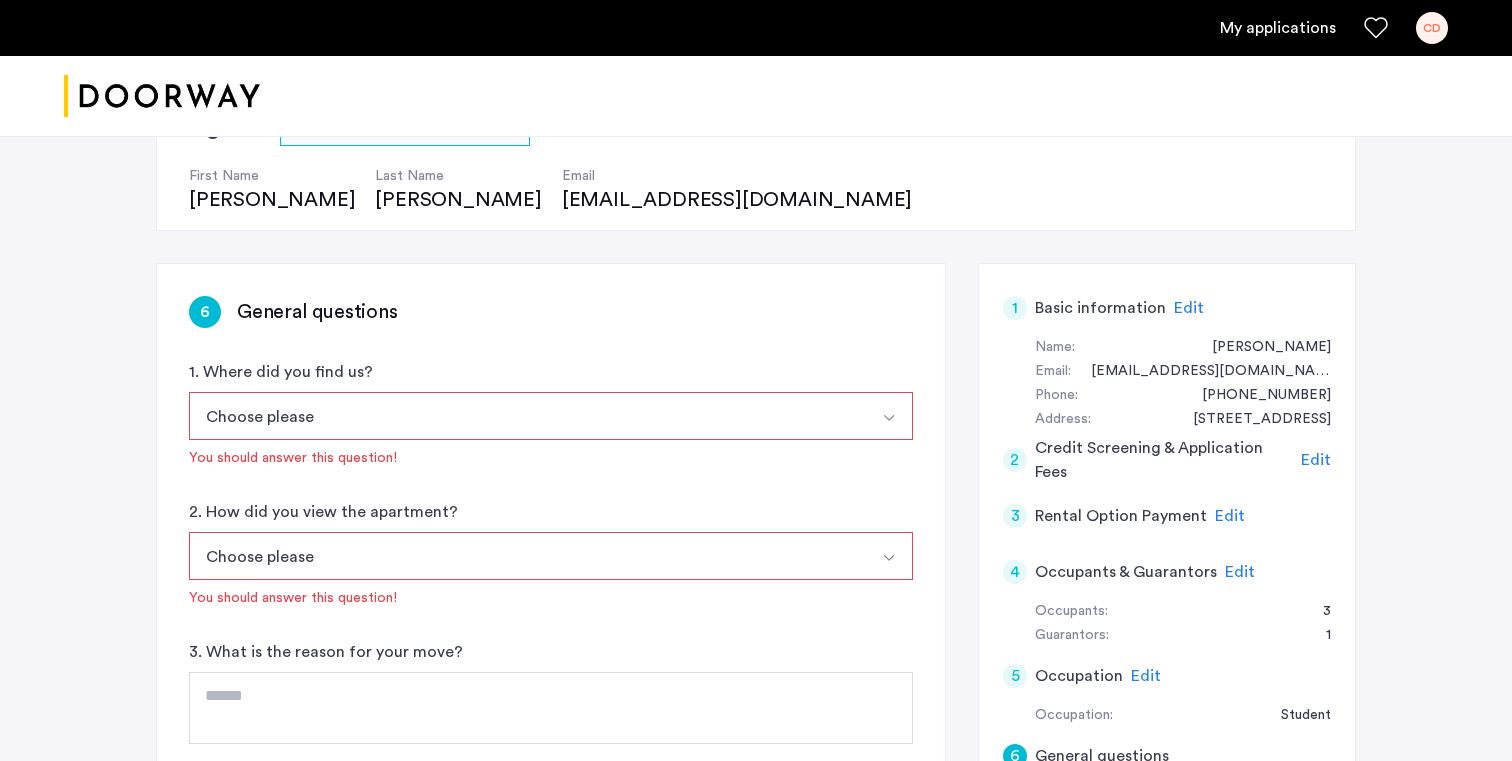 click on "Choose please" at bounding box center [527, 416] 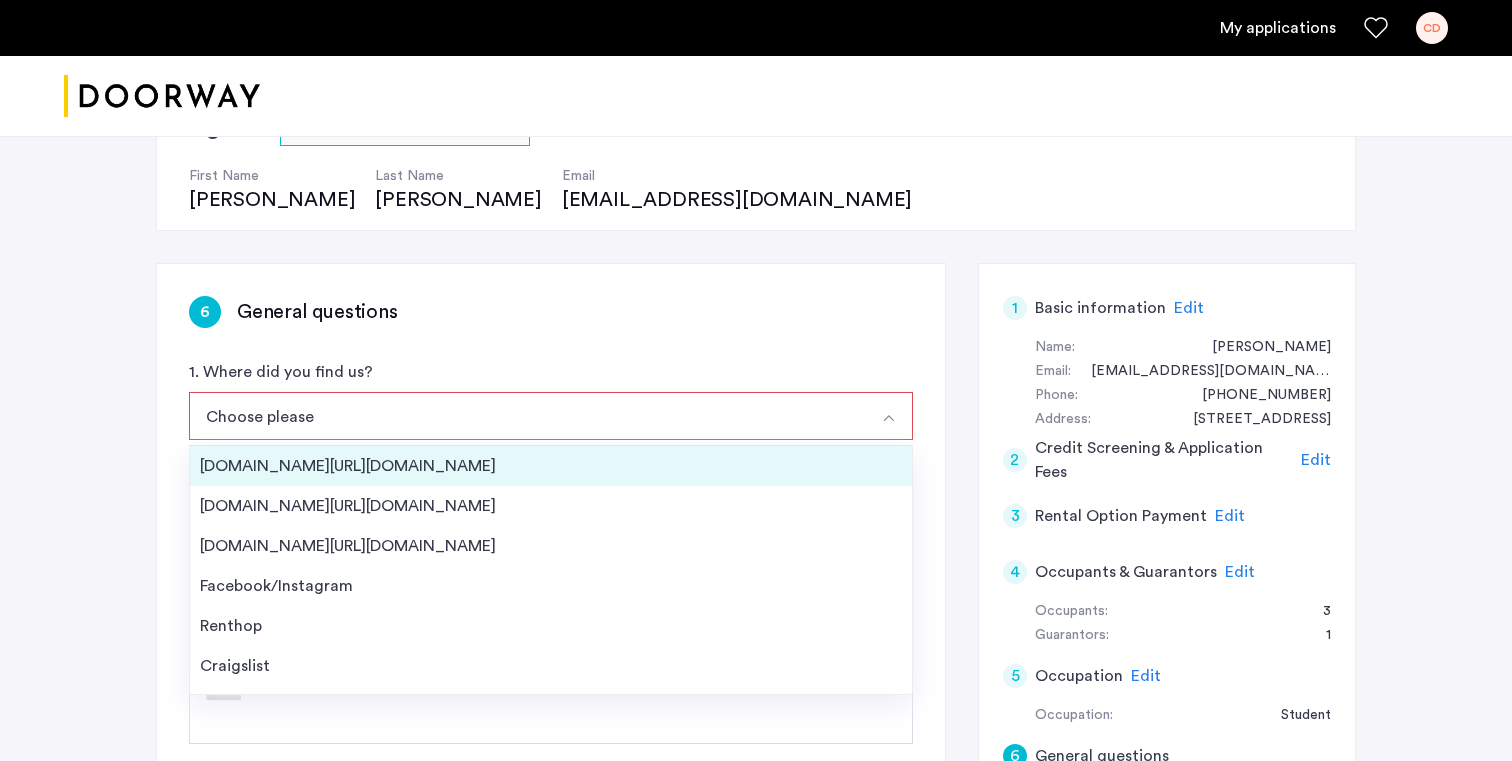 click on "[DOMAIN_NAME][URL][DOMAIN_NAME]" at bounding box center [551, 466] 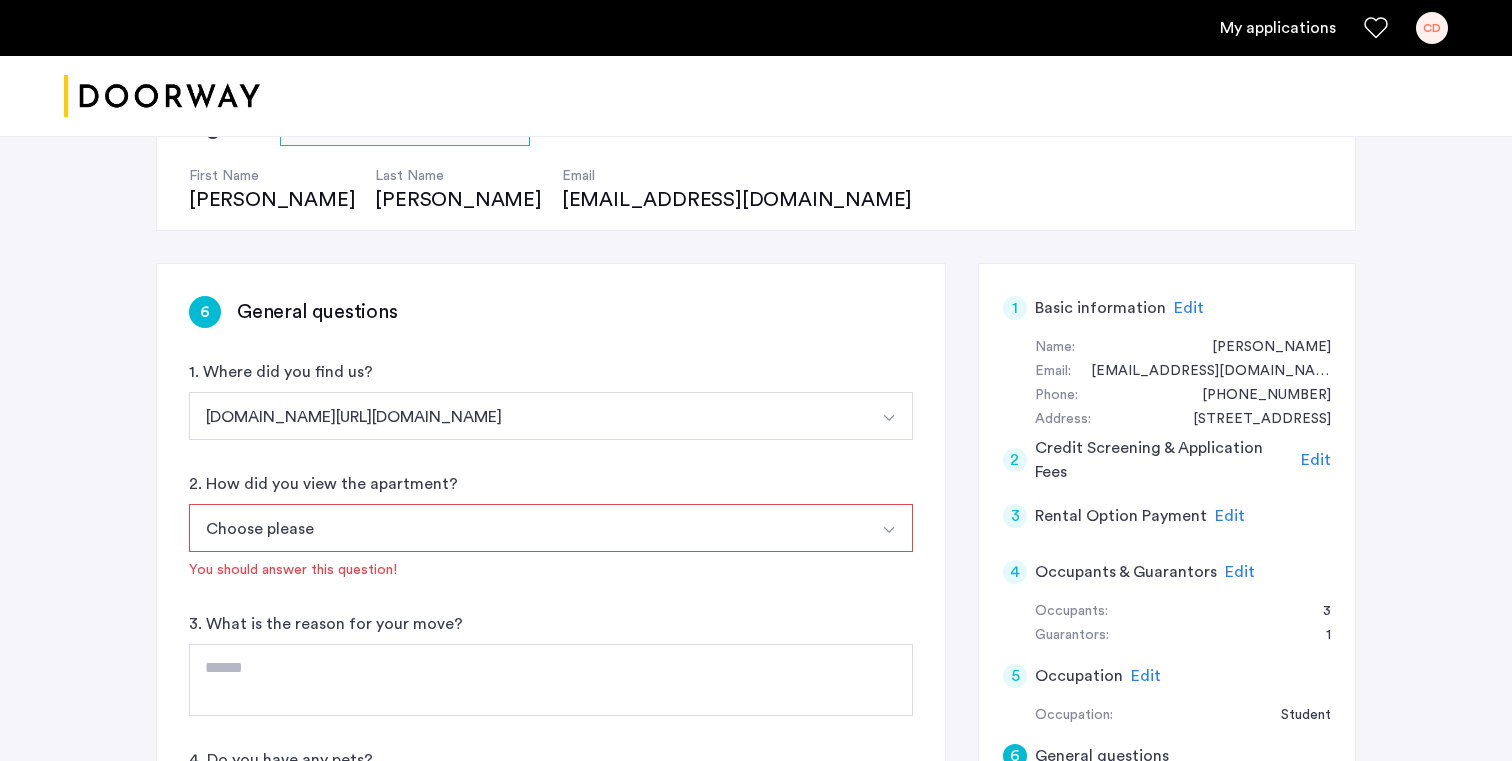 click on "Choose please" at bounding box center (527, 528) 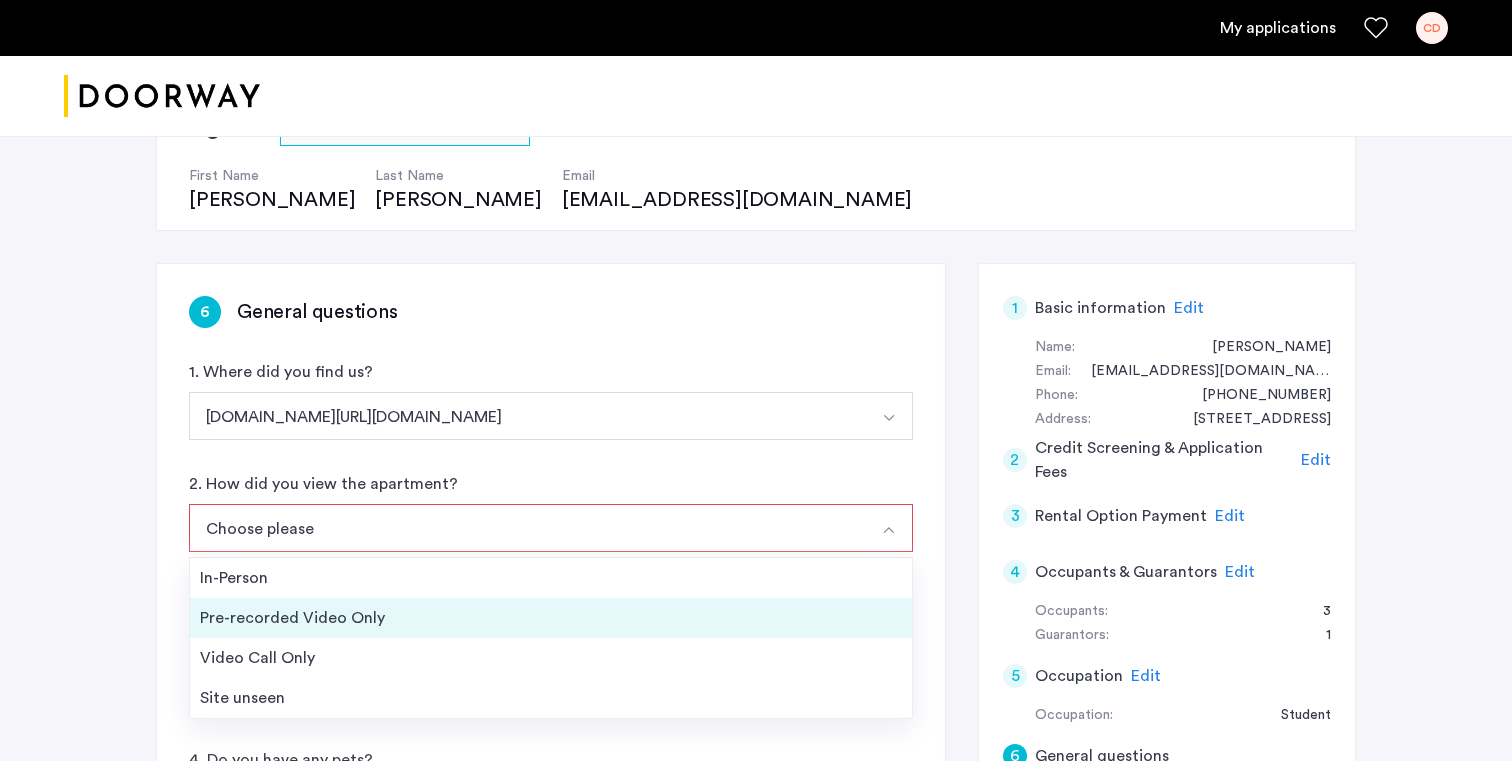 click on "Pre-recorded Video Only" at bounding box center [551, 618] 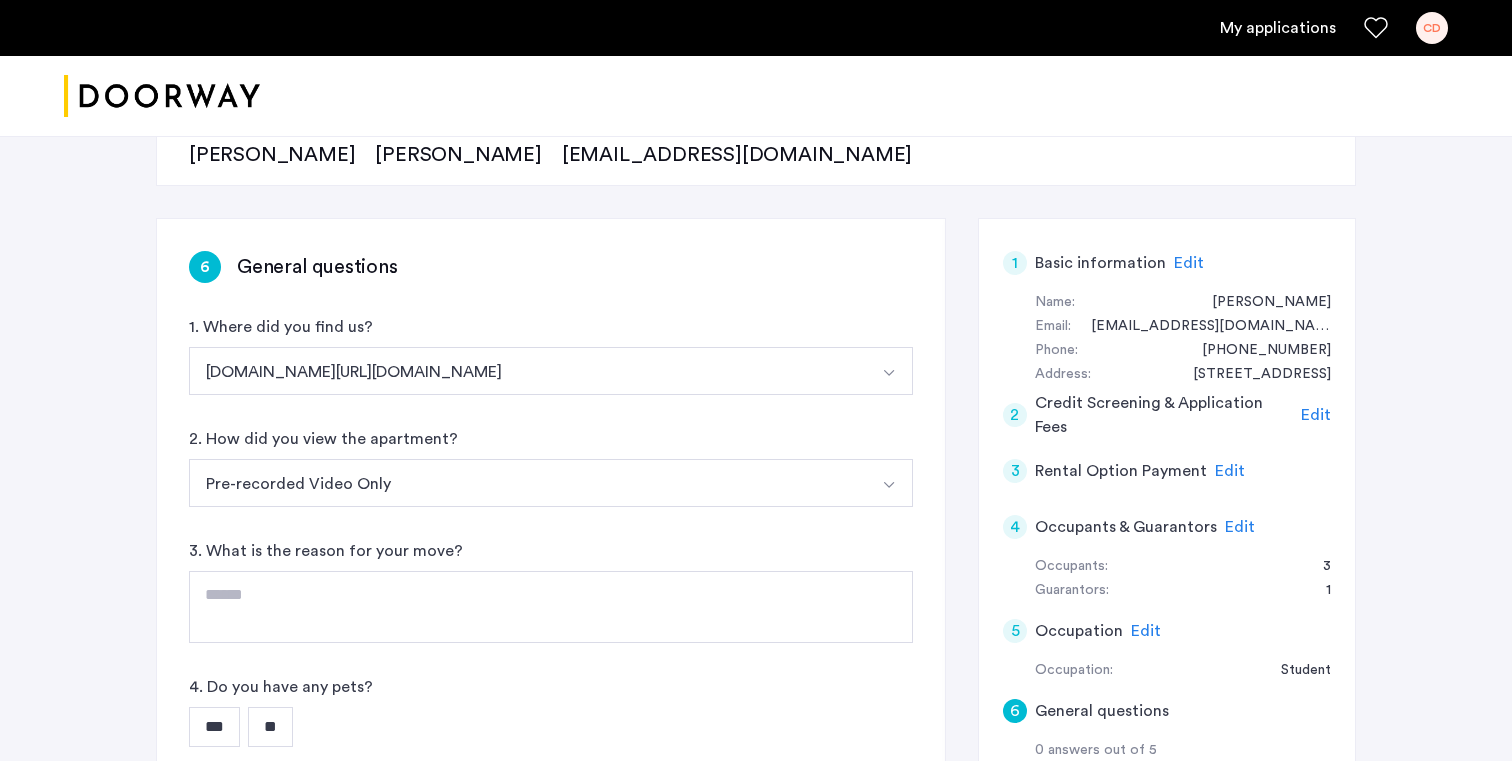 scroll, scrollTop: 296, scrollLeft: 0, axis: vertical 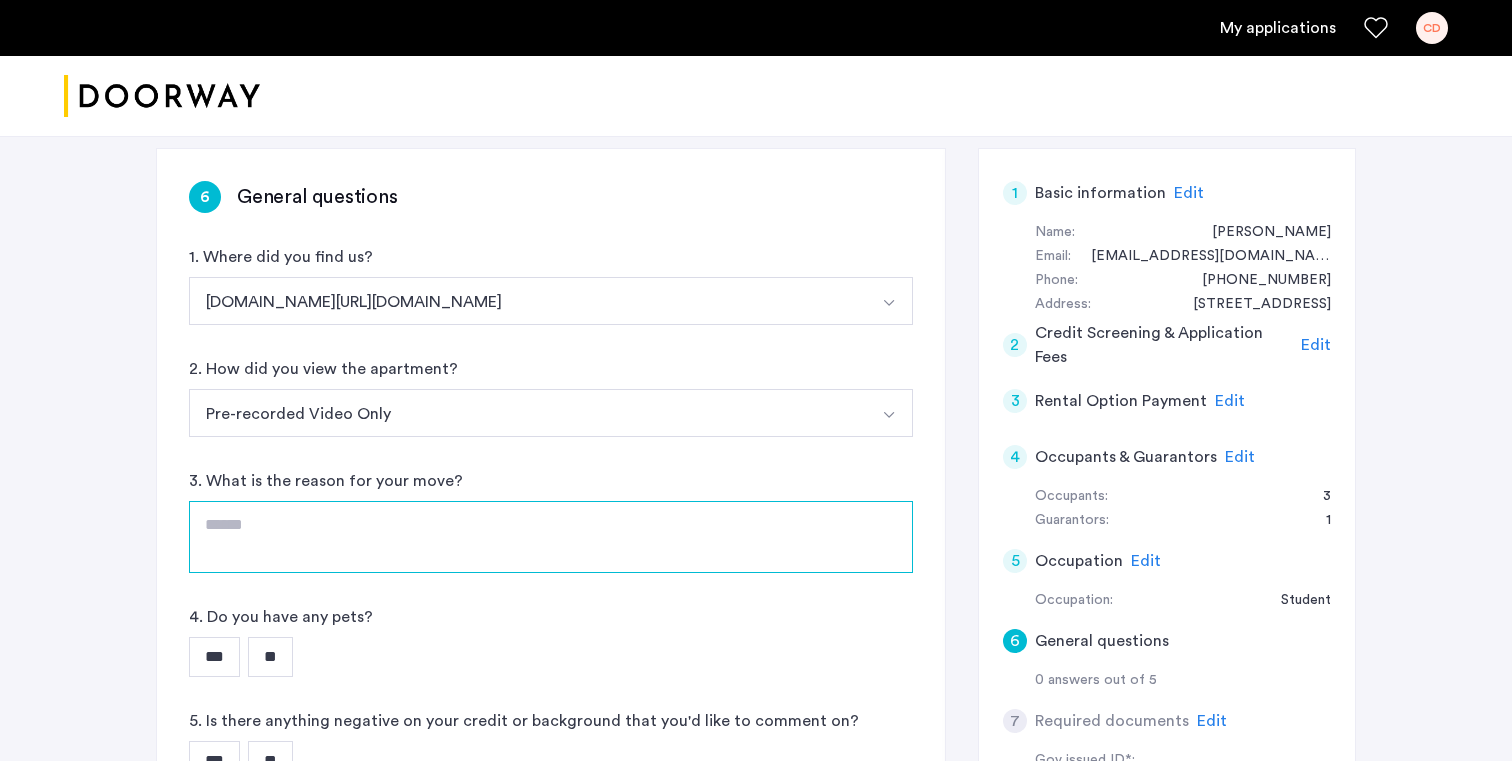 click 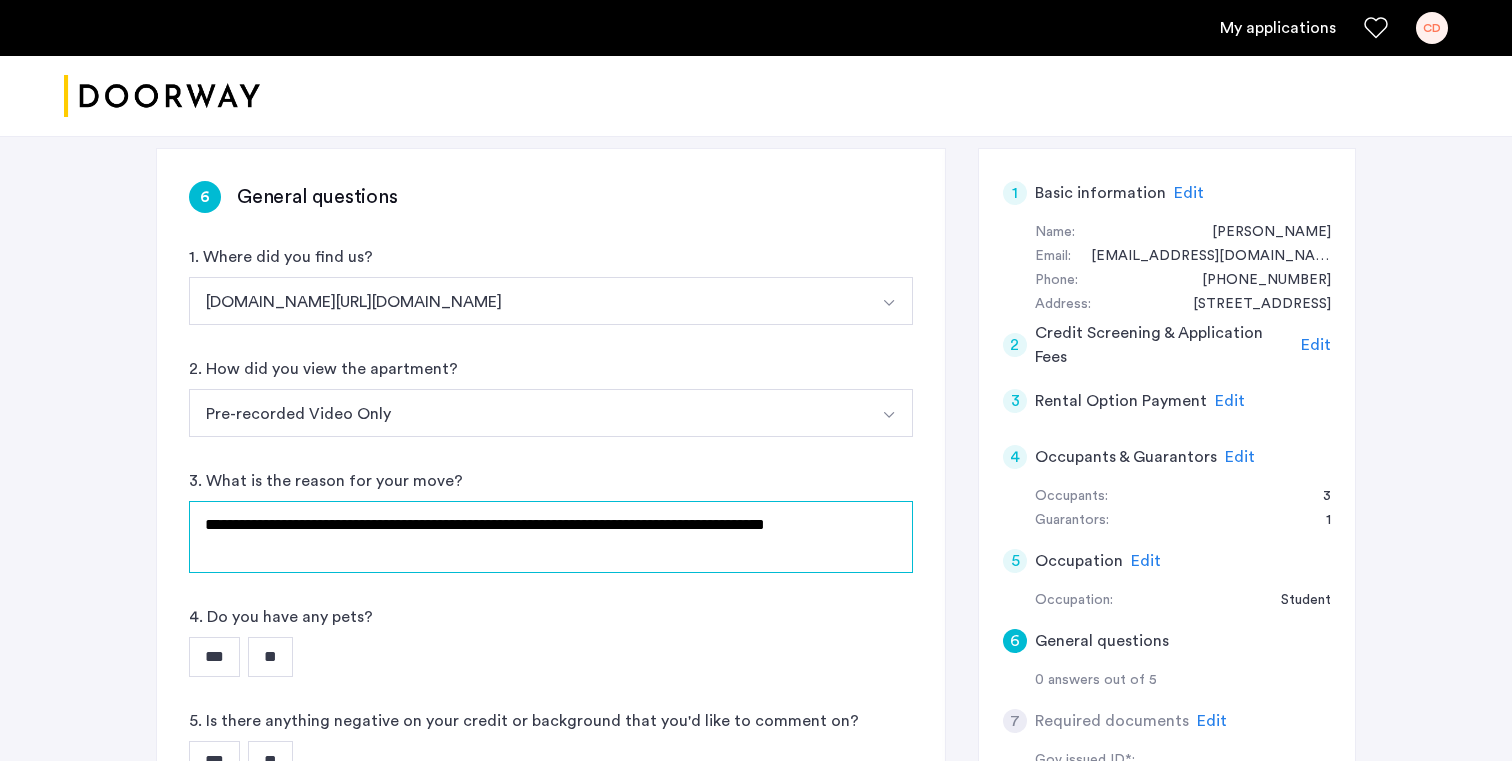 click on "**********" 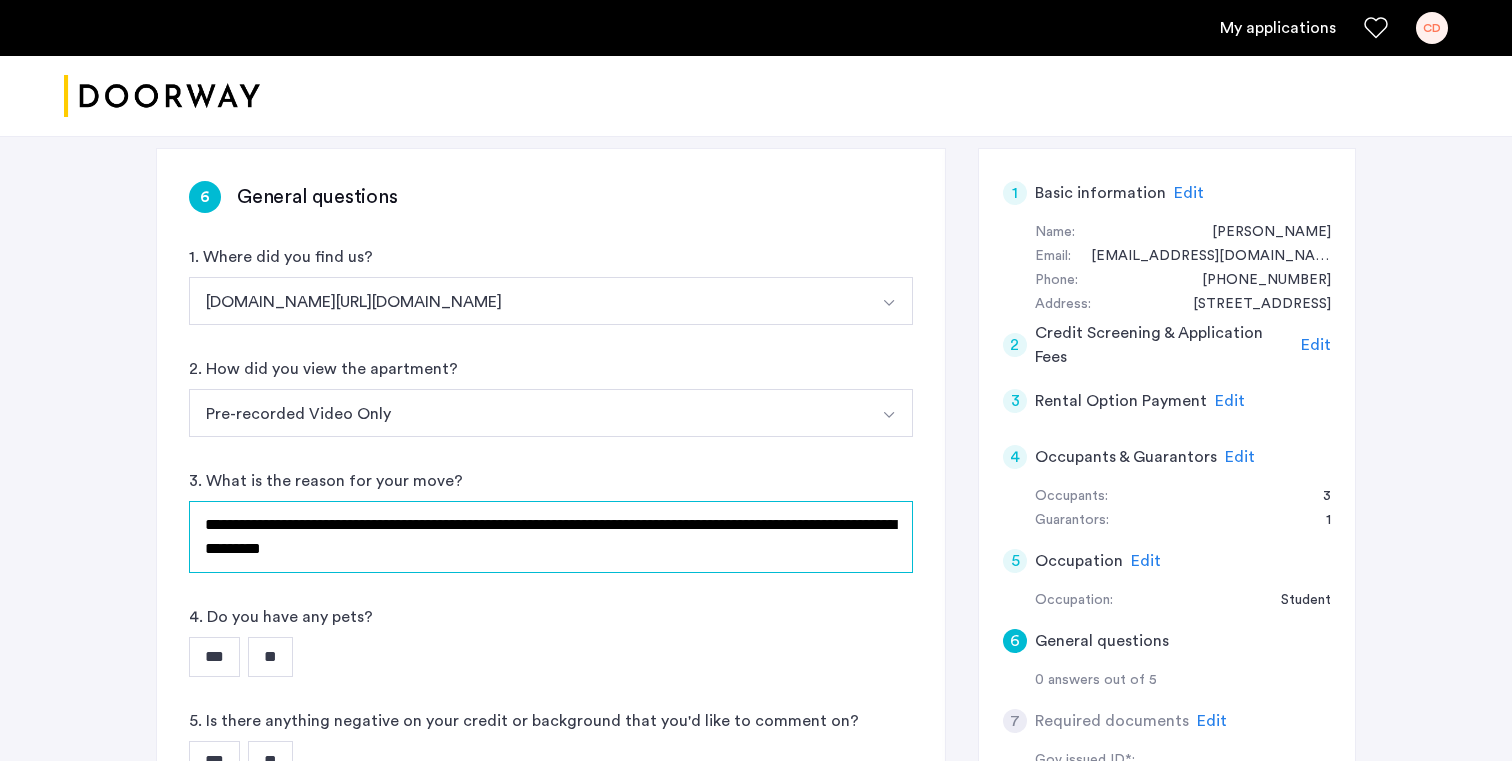 click on "**********" 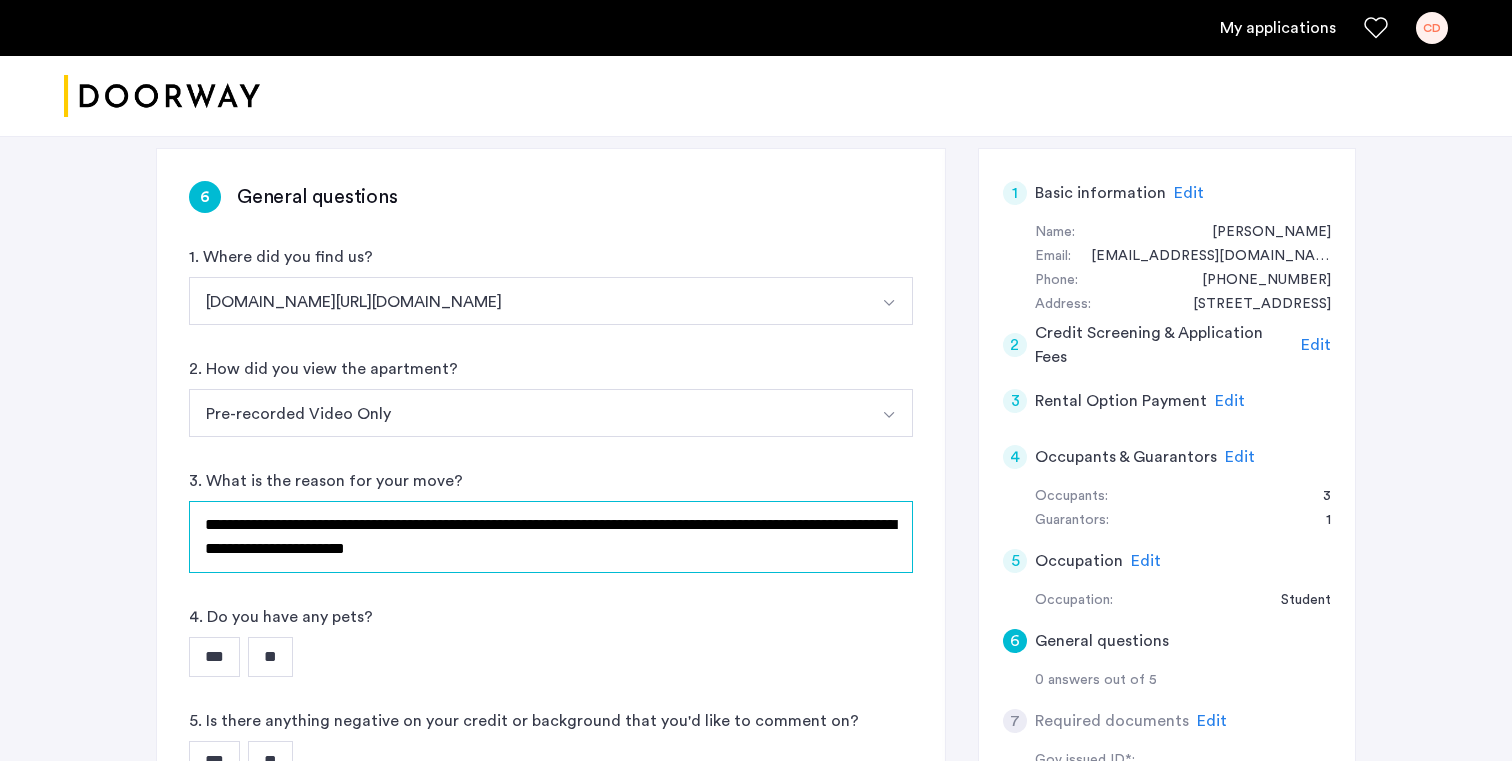 drag, startPoint x: 418, startPoint y: 529, endPoint x: 329, endPoint y: 526, distance: 89.050545 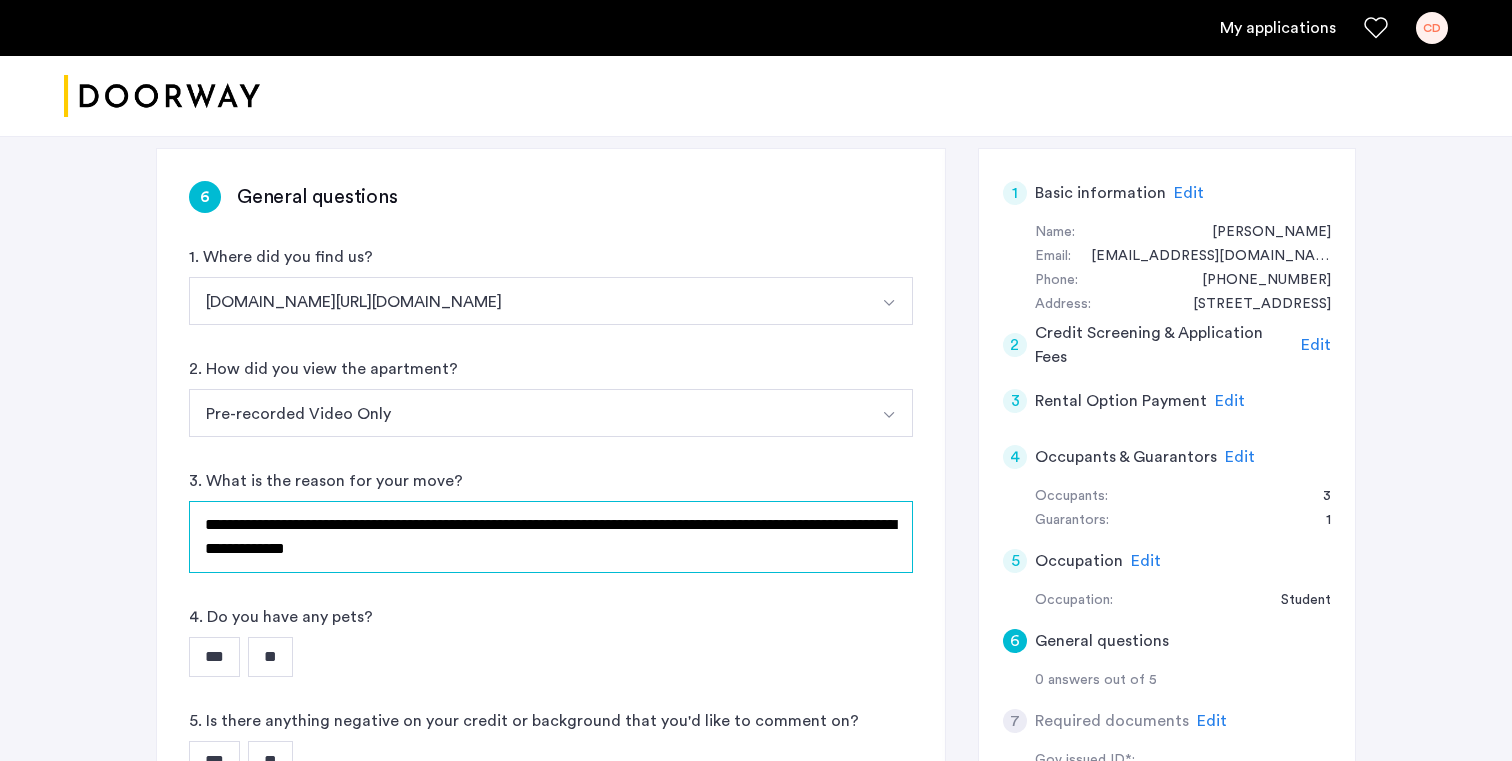click on "**********" 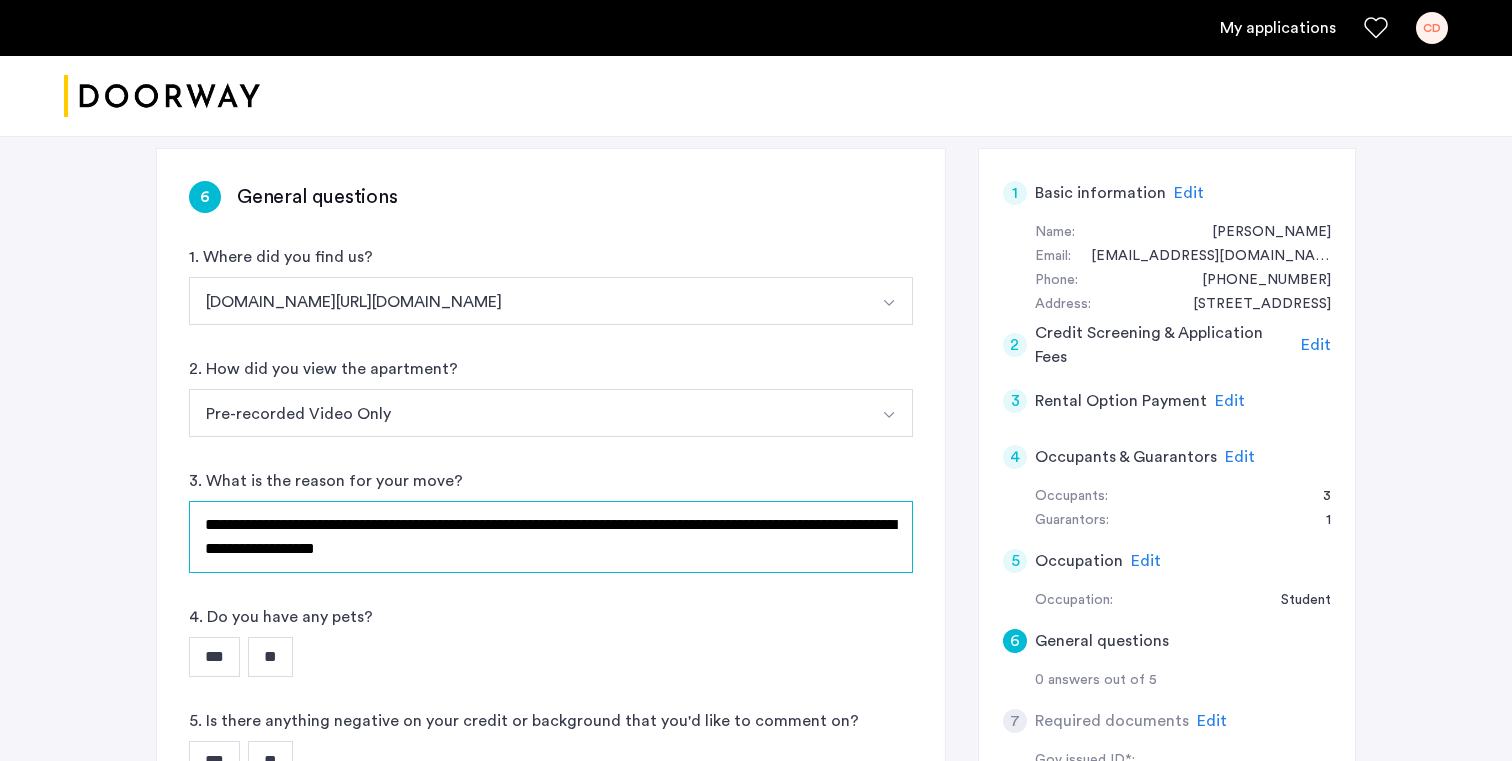click on "**********" 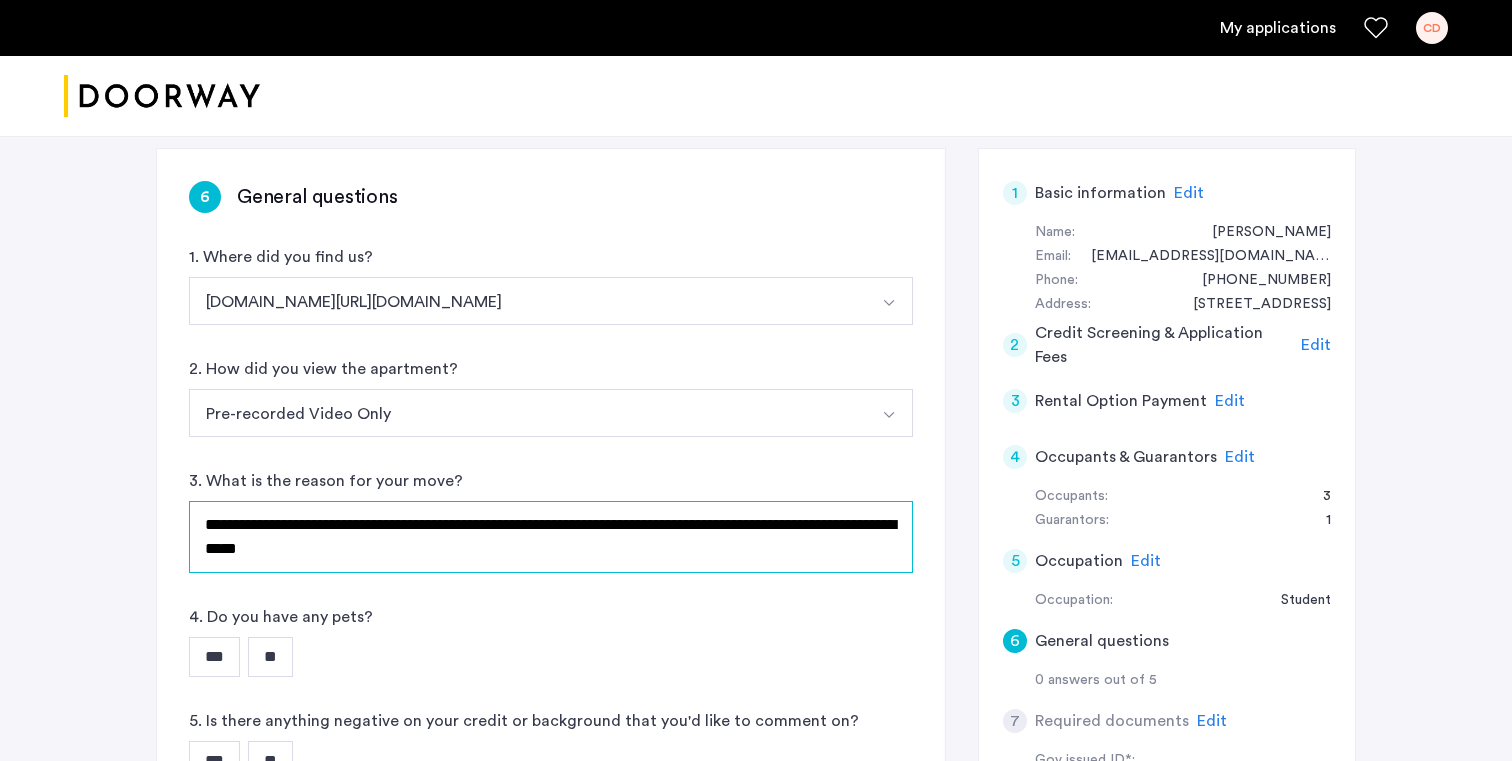 drag, startPoint x: 431, startPoint y: 558, endPoint x: 425, endPoint y: 530, distance: 28.635643 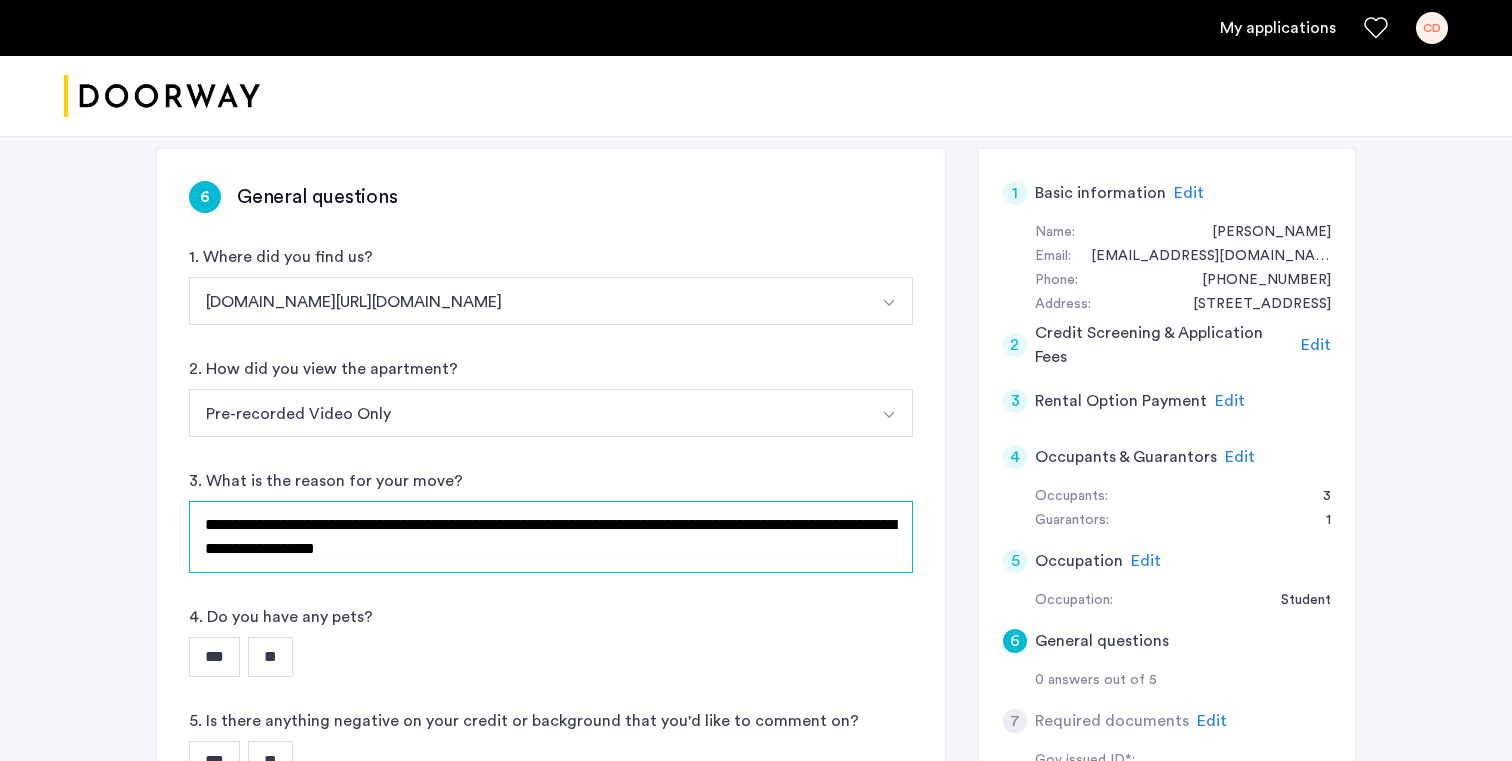 click on "**********" 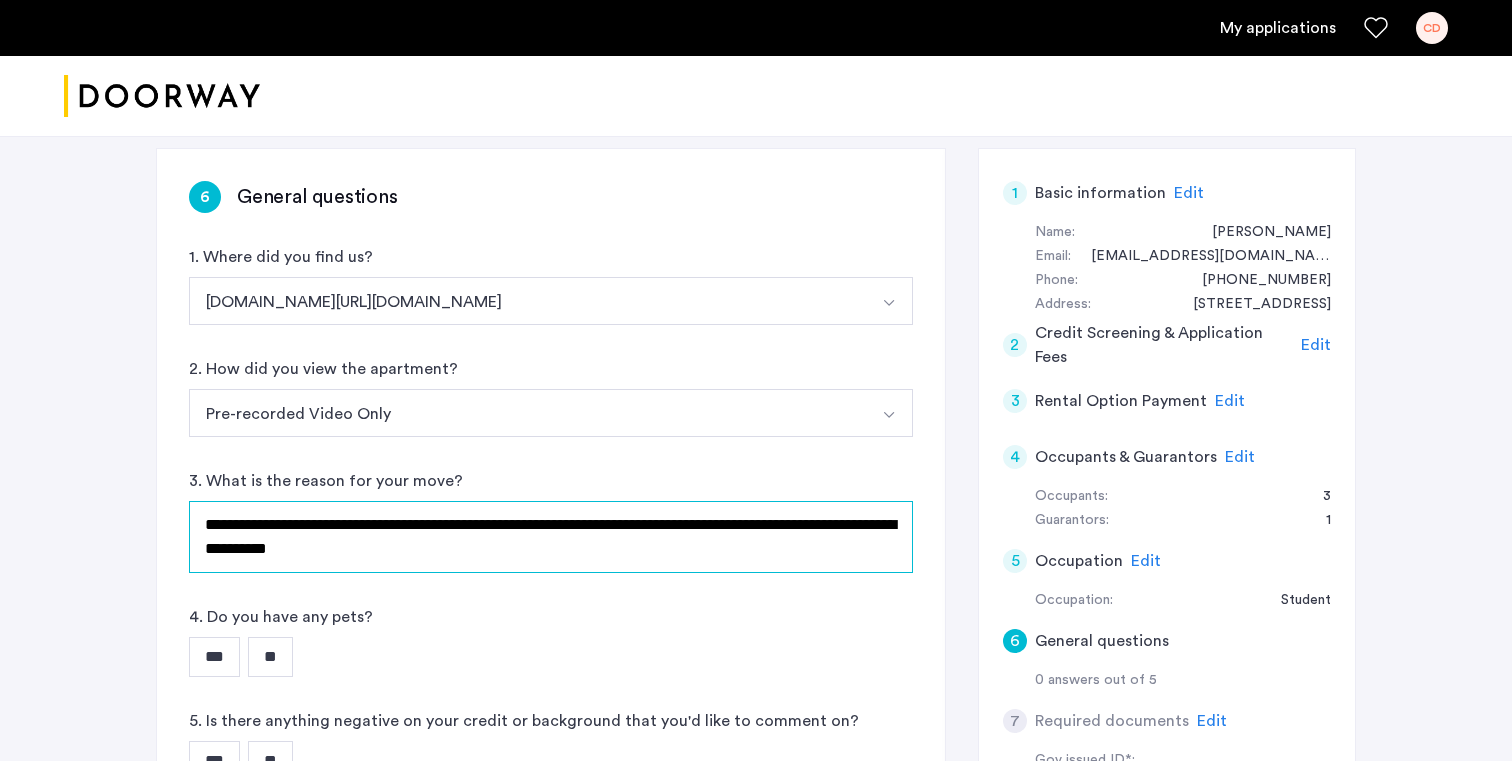 drag, startPoint x: 445, startPoint y: 549, endPoint x: 183, endPoint y: 549, distance: 262 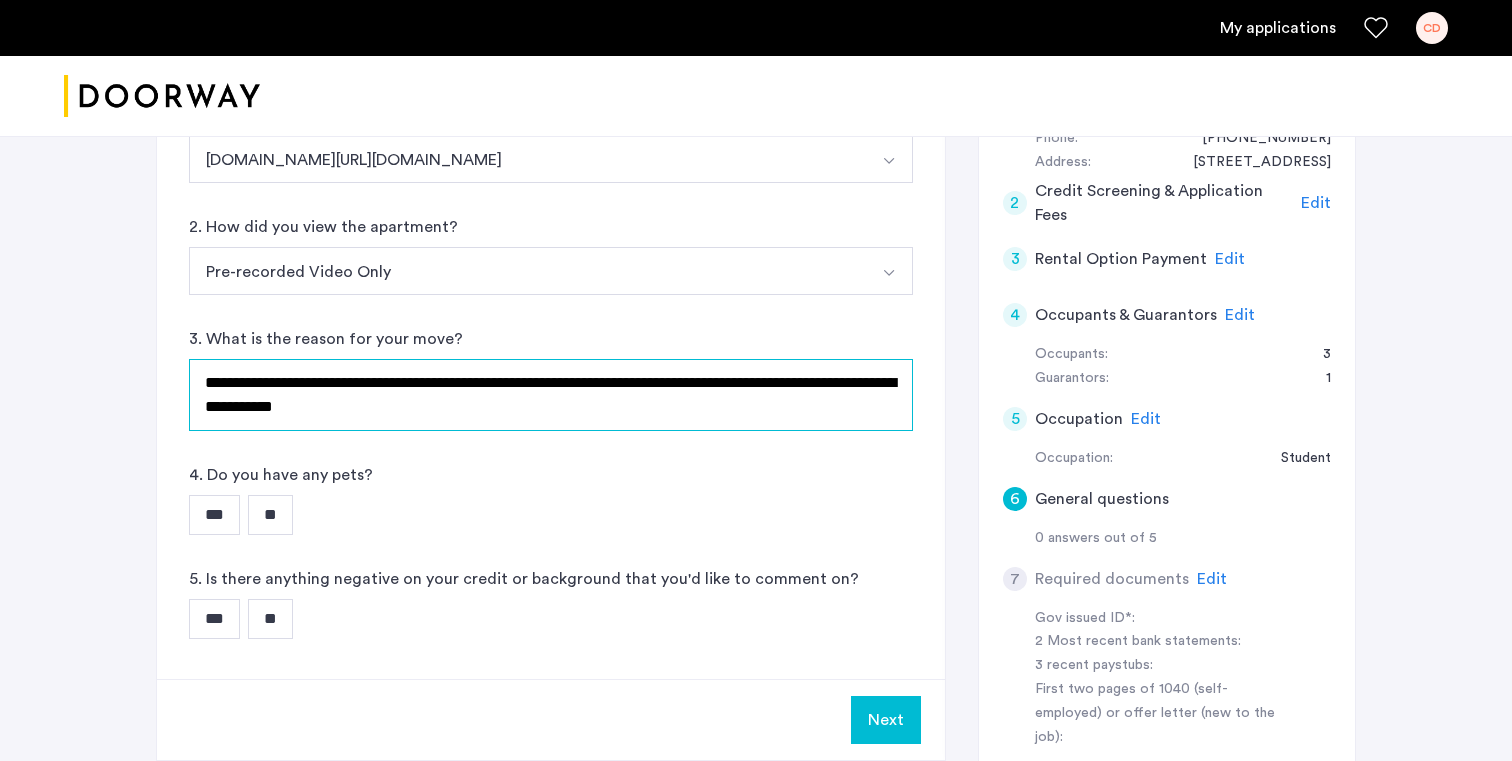 scroll, scrollTop: 523, scrollLeft: 0, axis: vertical 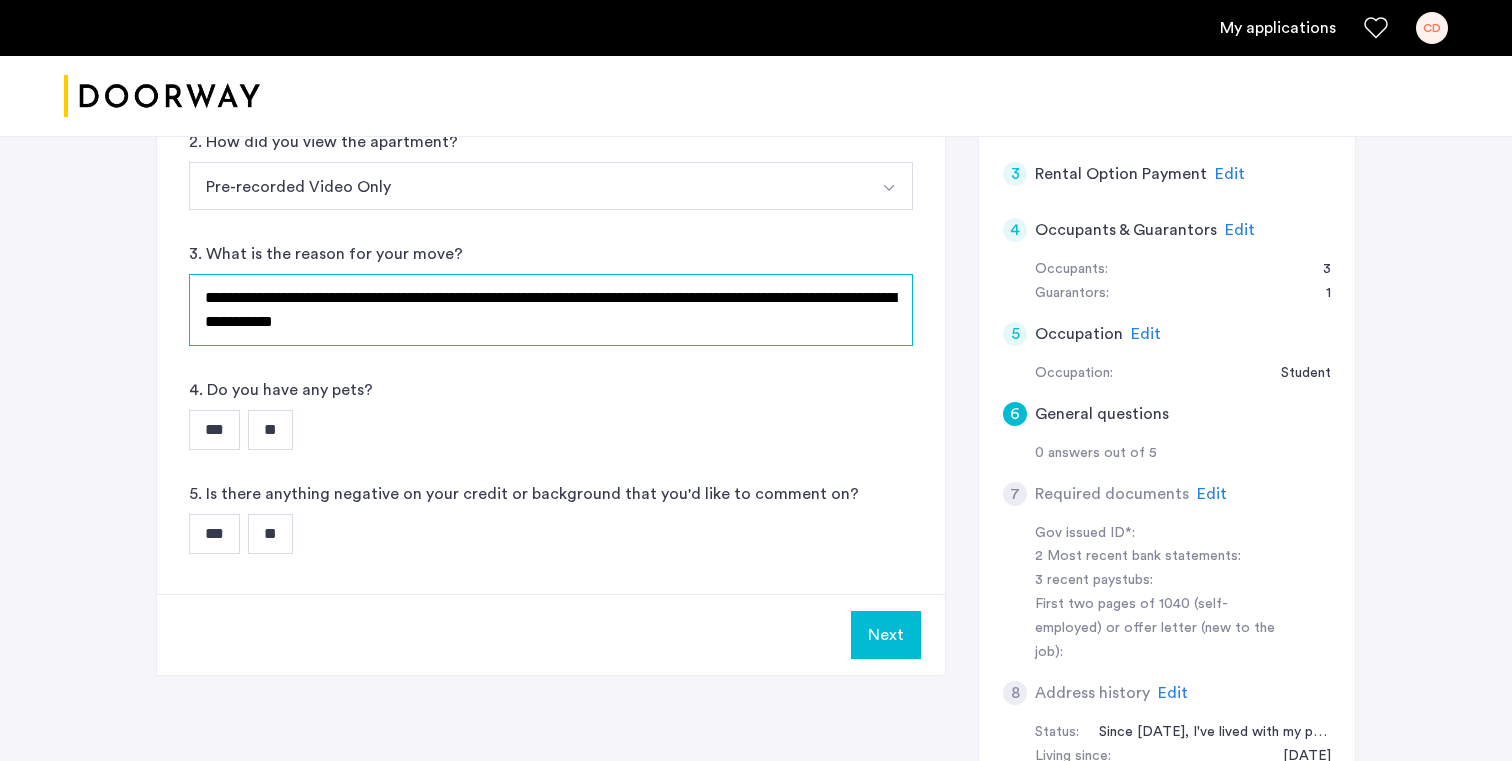 type on "**********" 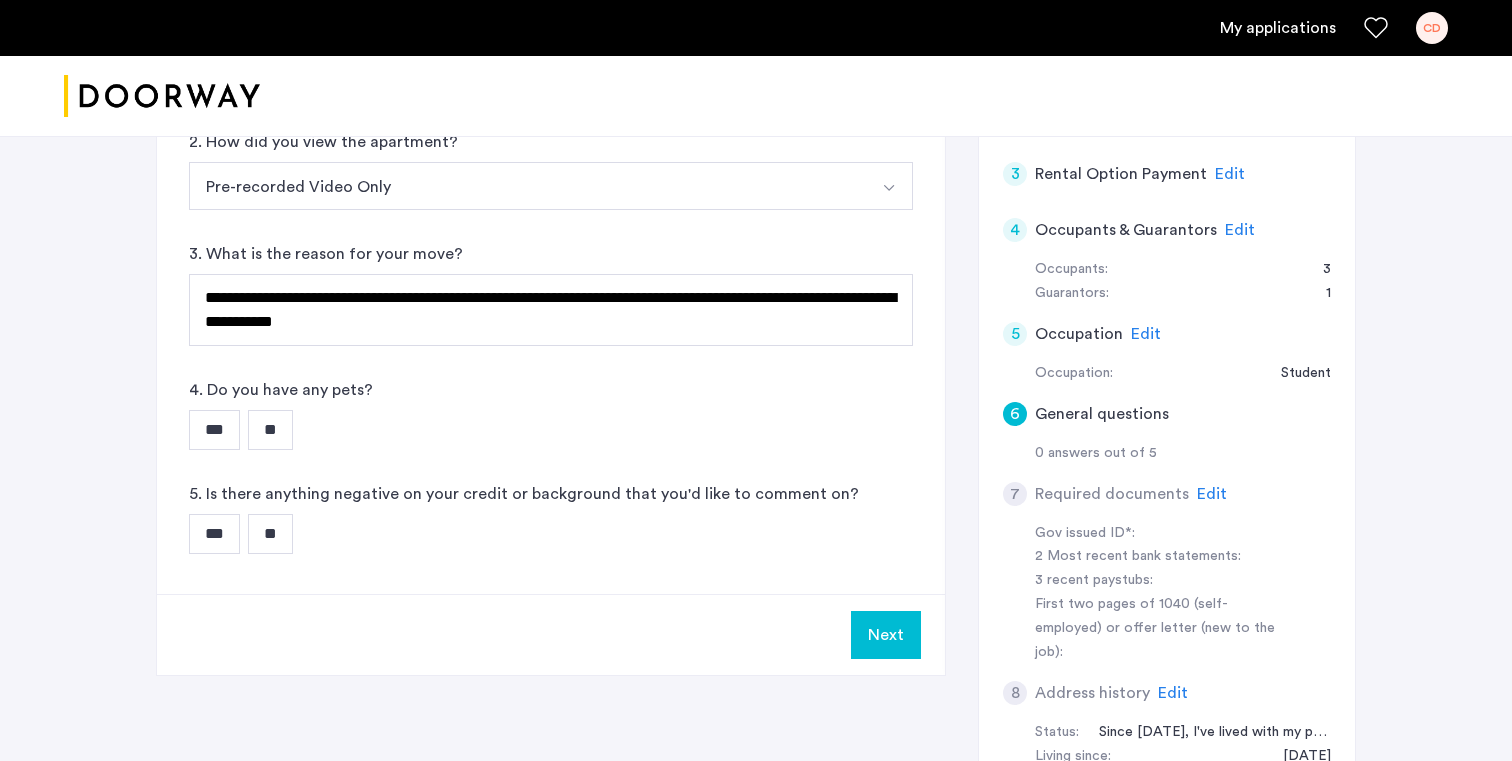 click on "**" at bounding box center [270, 430] 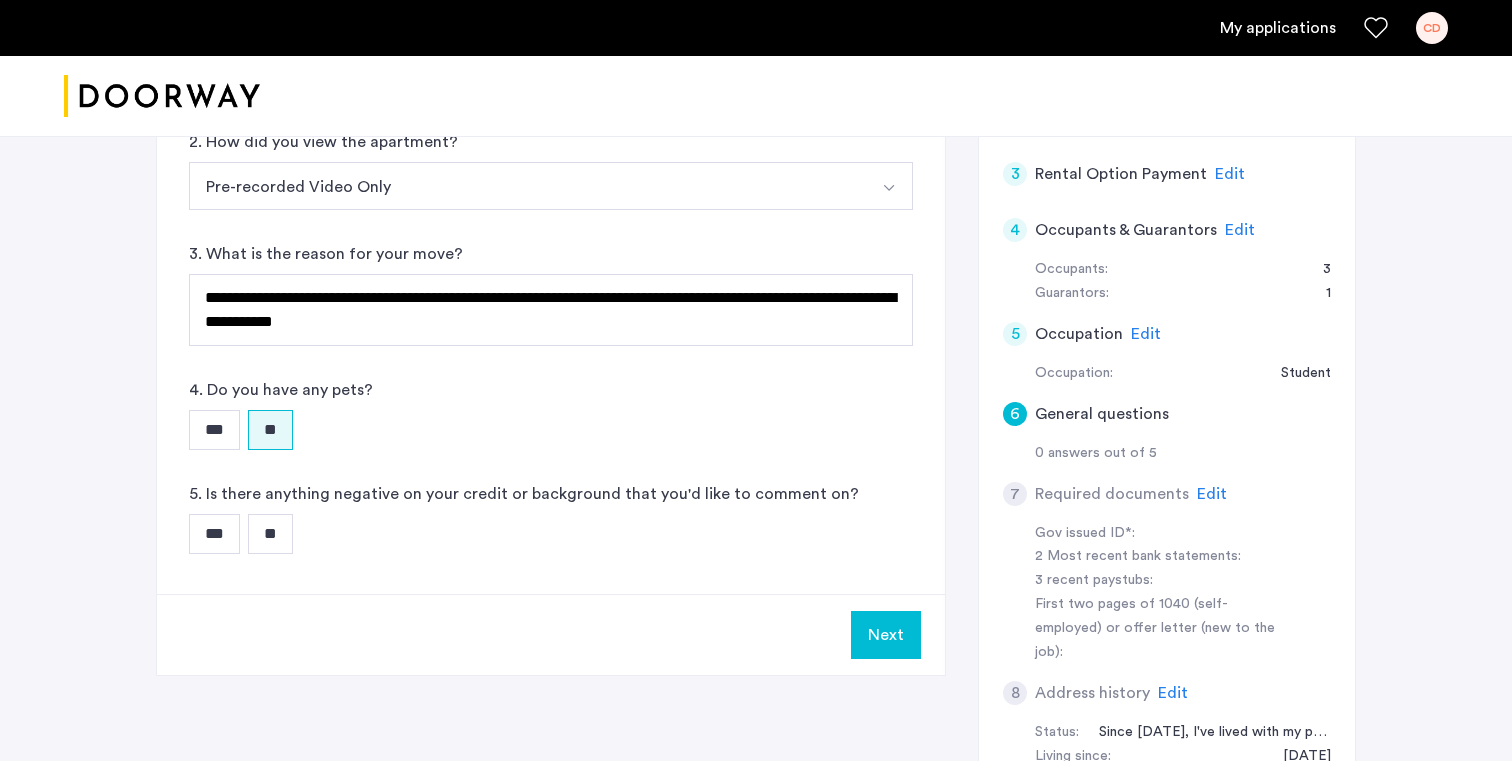click on "**" at bounding box center [270, 534] 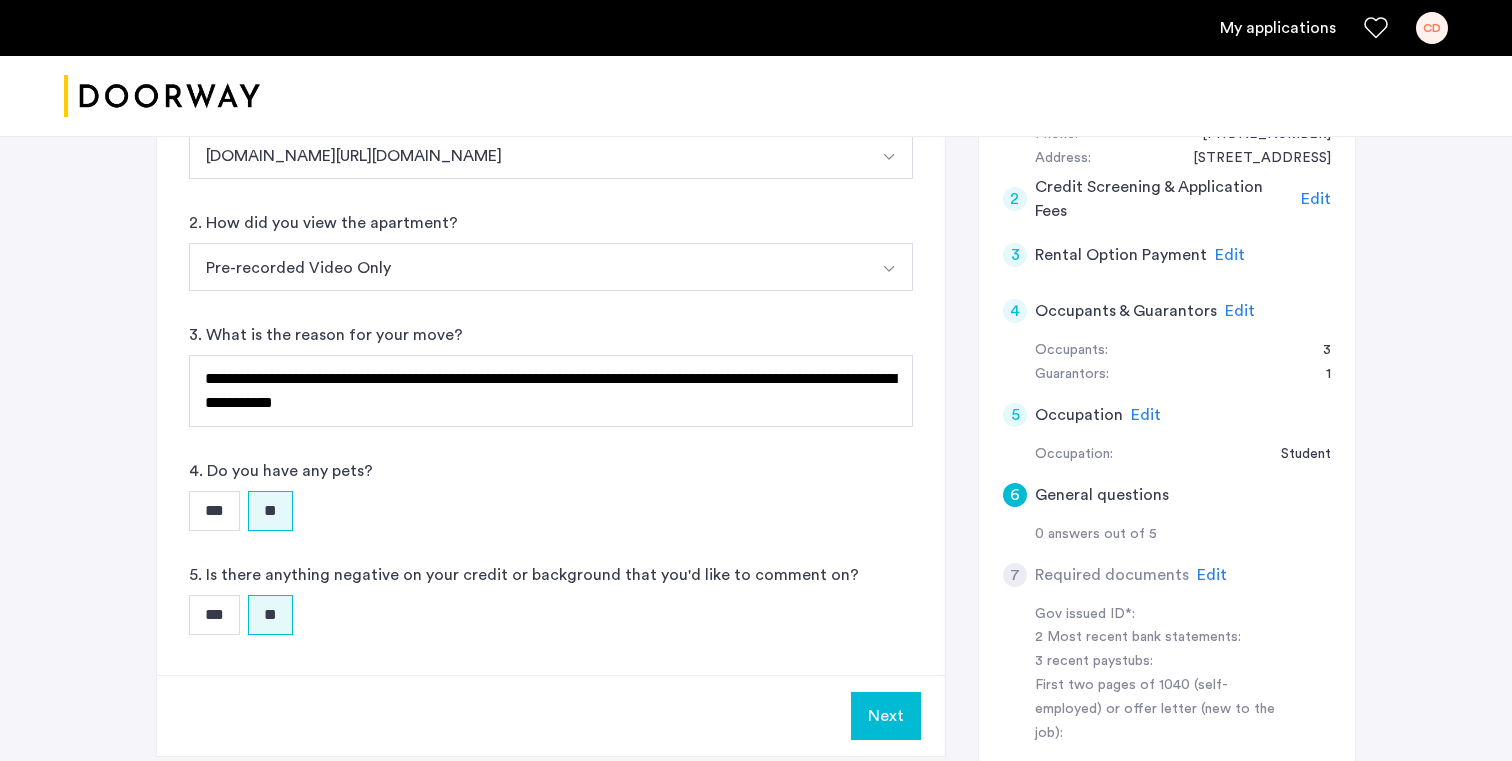 scroll, scrollTop: 472, scrollLeft: 0, axis: vertical 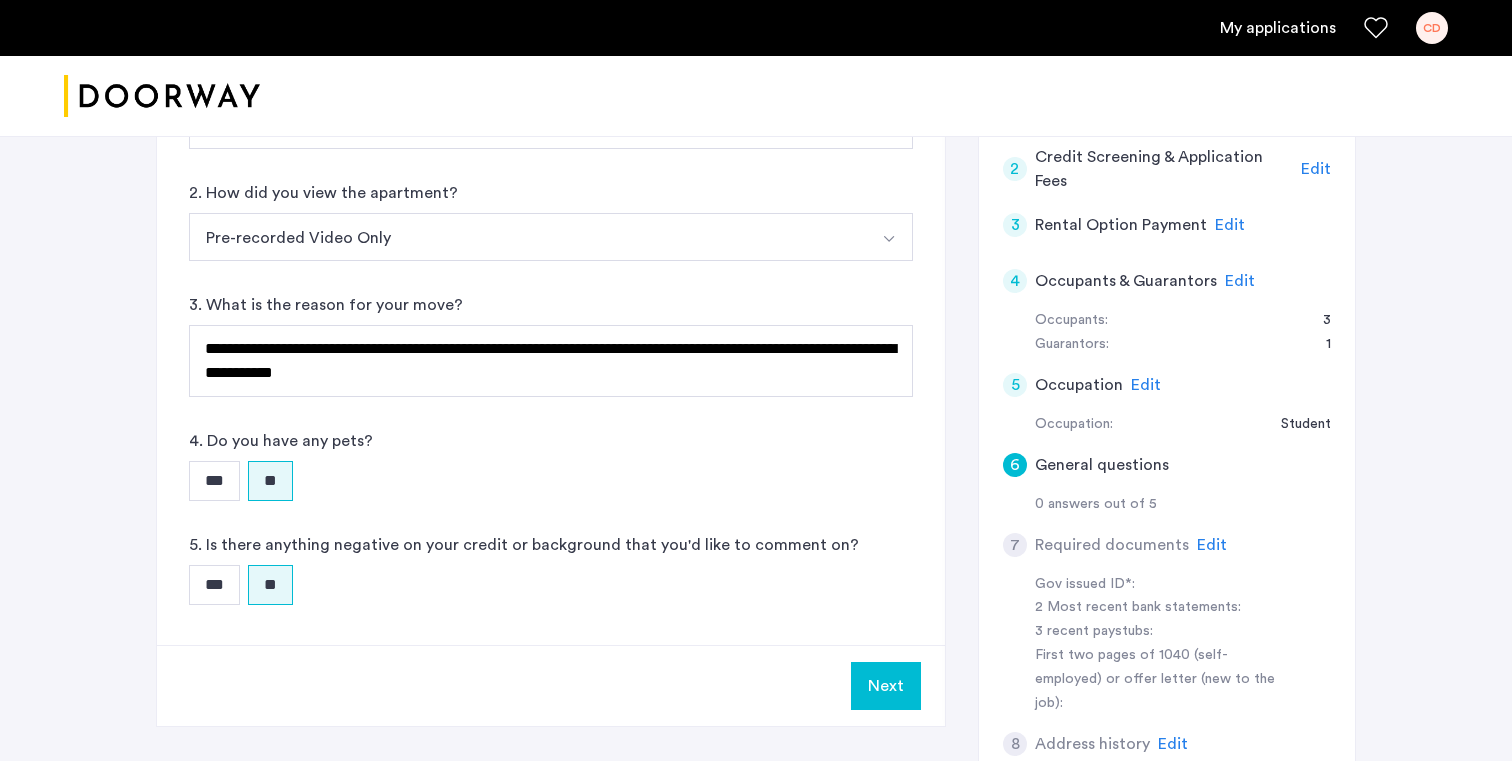 click on "Next" at bounding box center (886, 686) 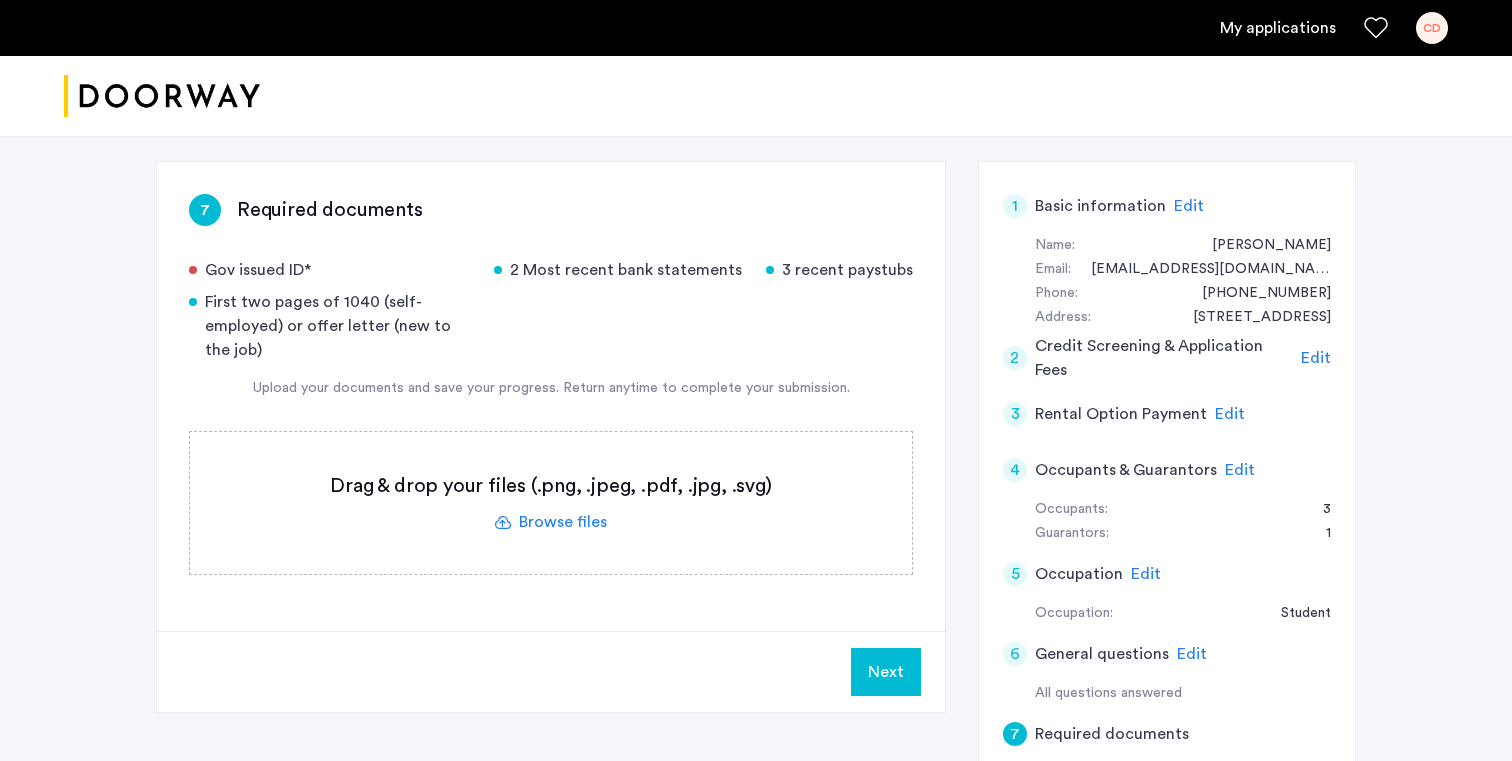 scroll, scrollTop: 273, scrollLeft: 0, axis: vertical 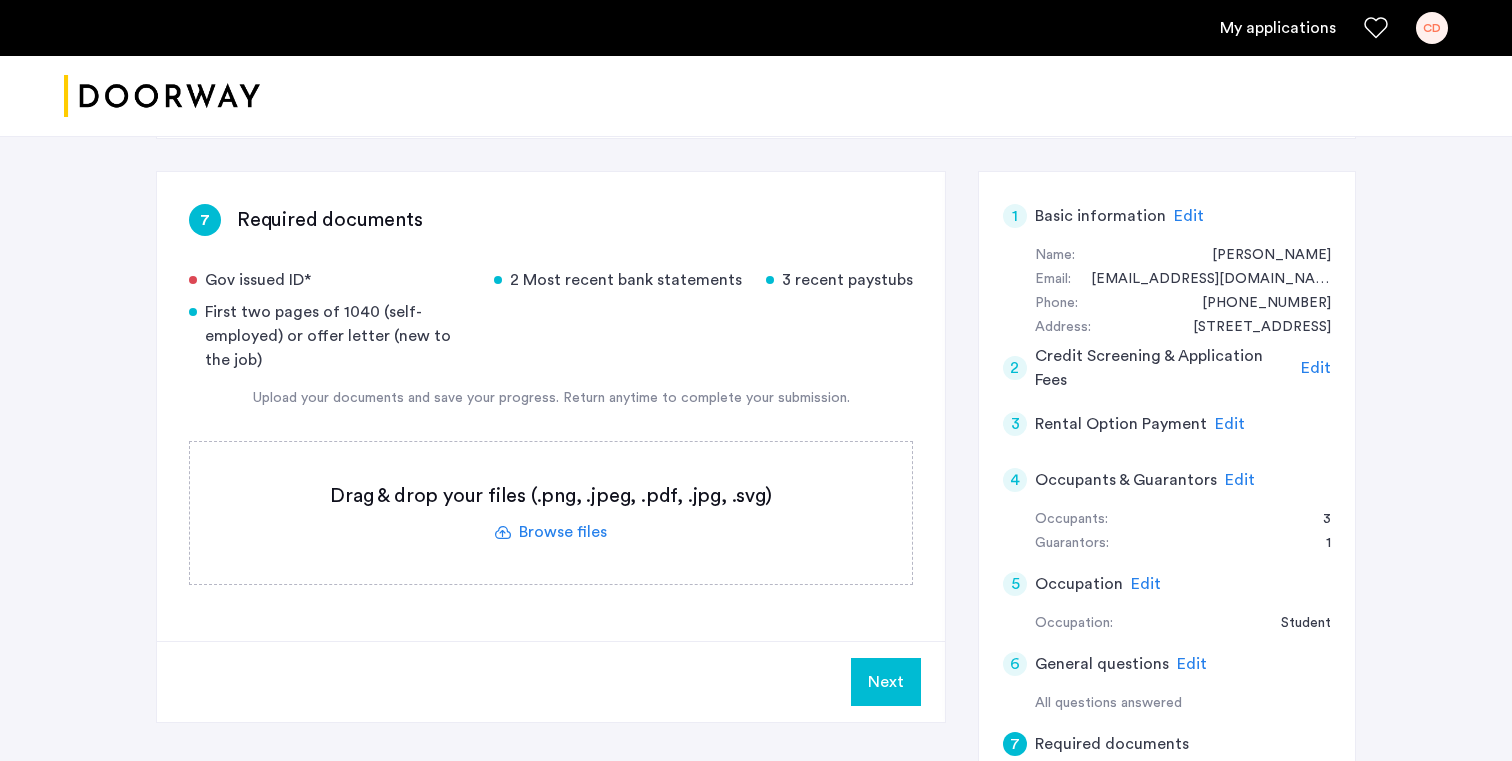 click 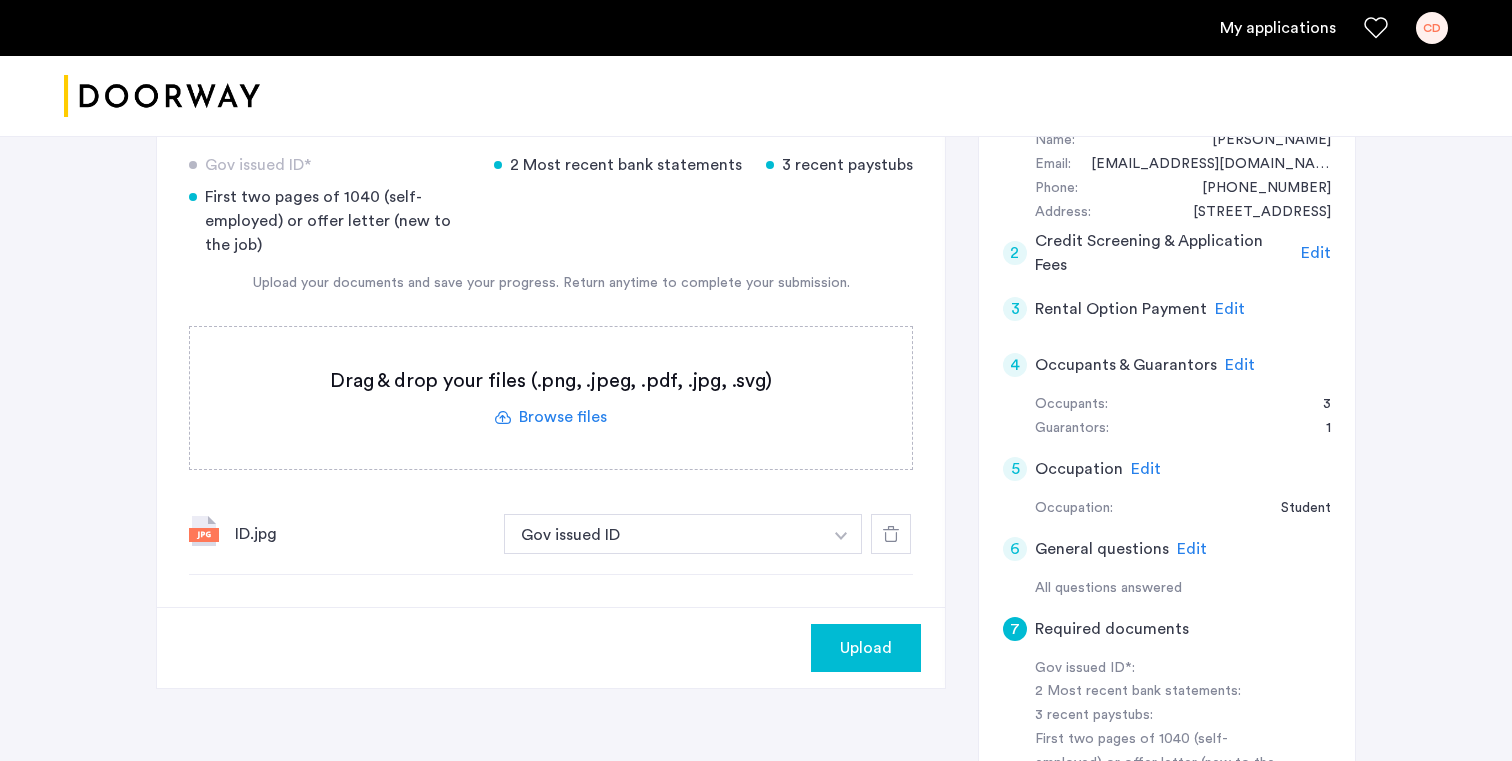 scroll, scrollTop: 370, scrollLeft: 0, axis: vertical 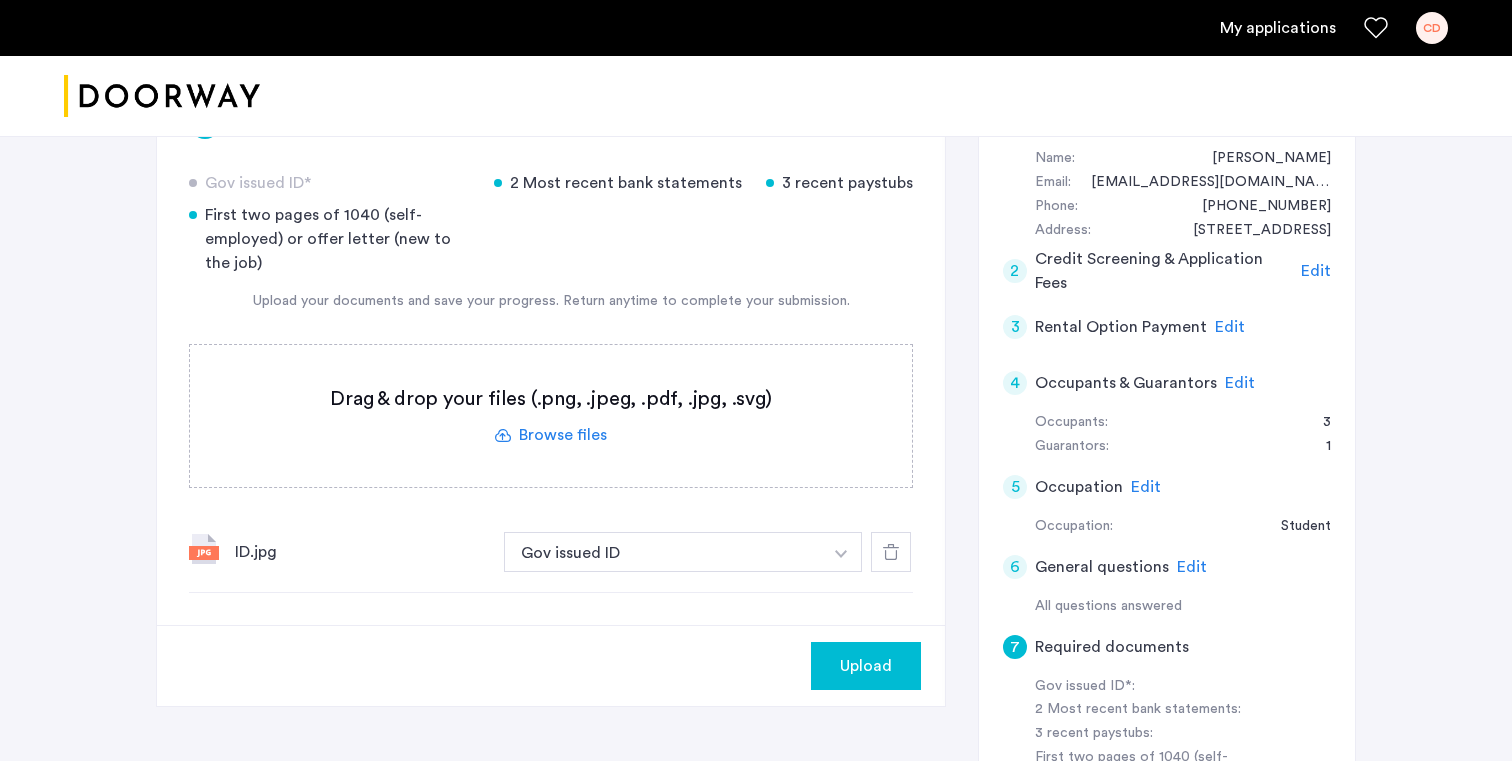 click 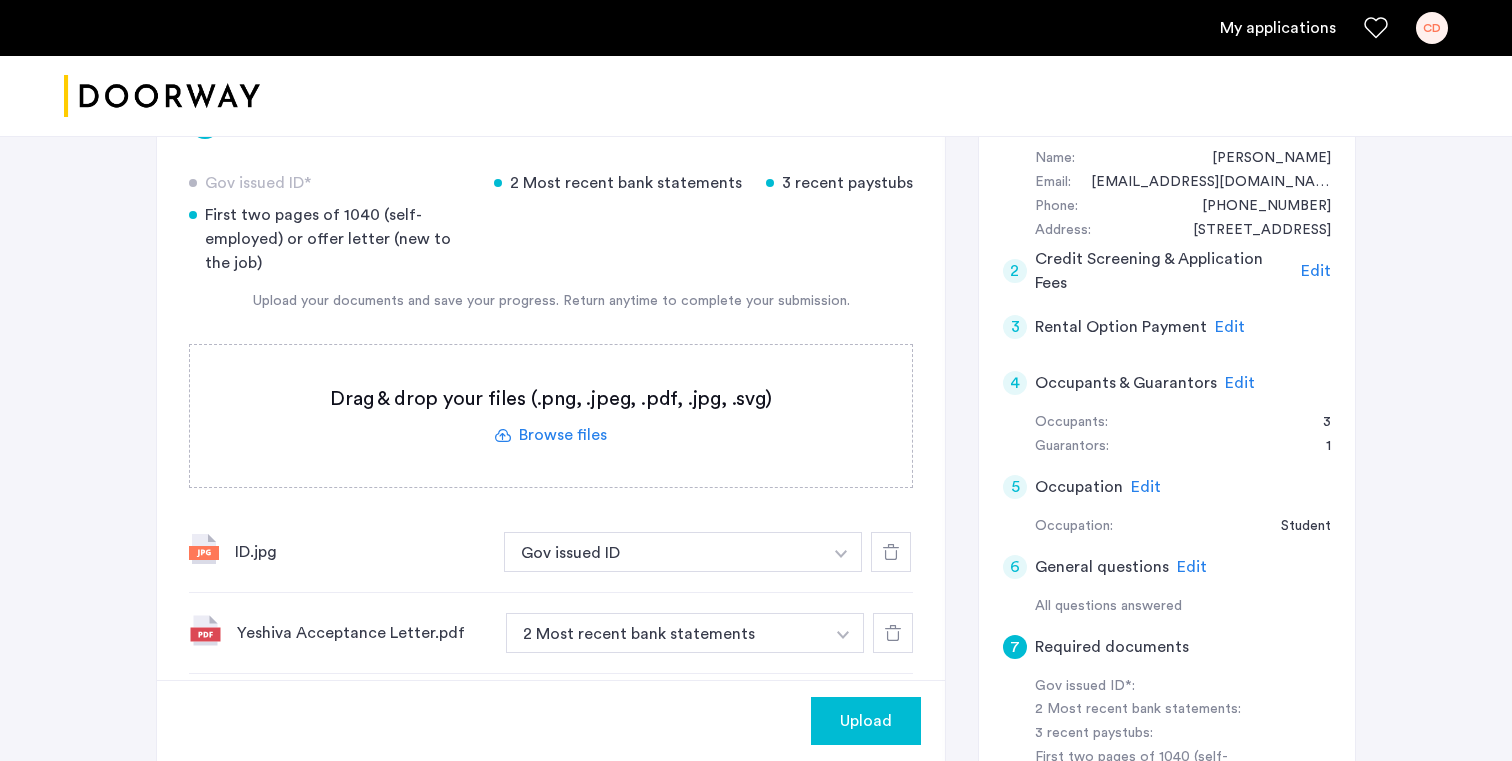 scroll, scrollTop: 378, scrollLeft: 0, axis: vertical 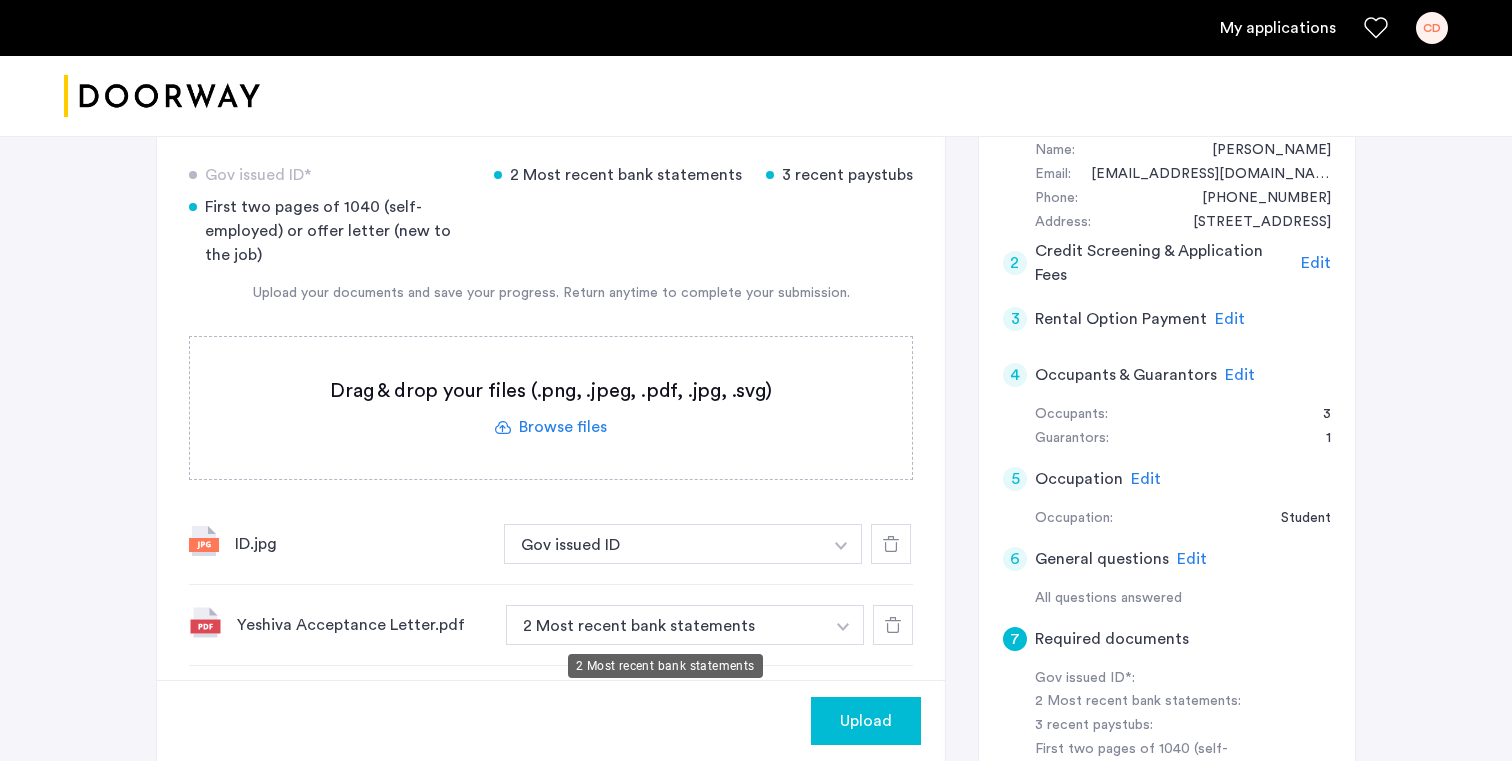 click on "2 Most recent bank statements" at bounding box center [665, 625] 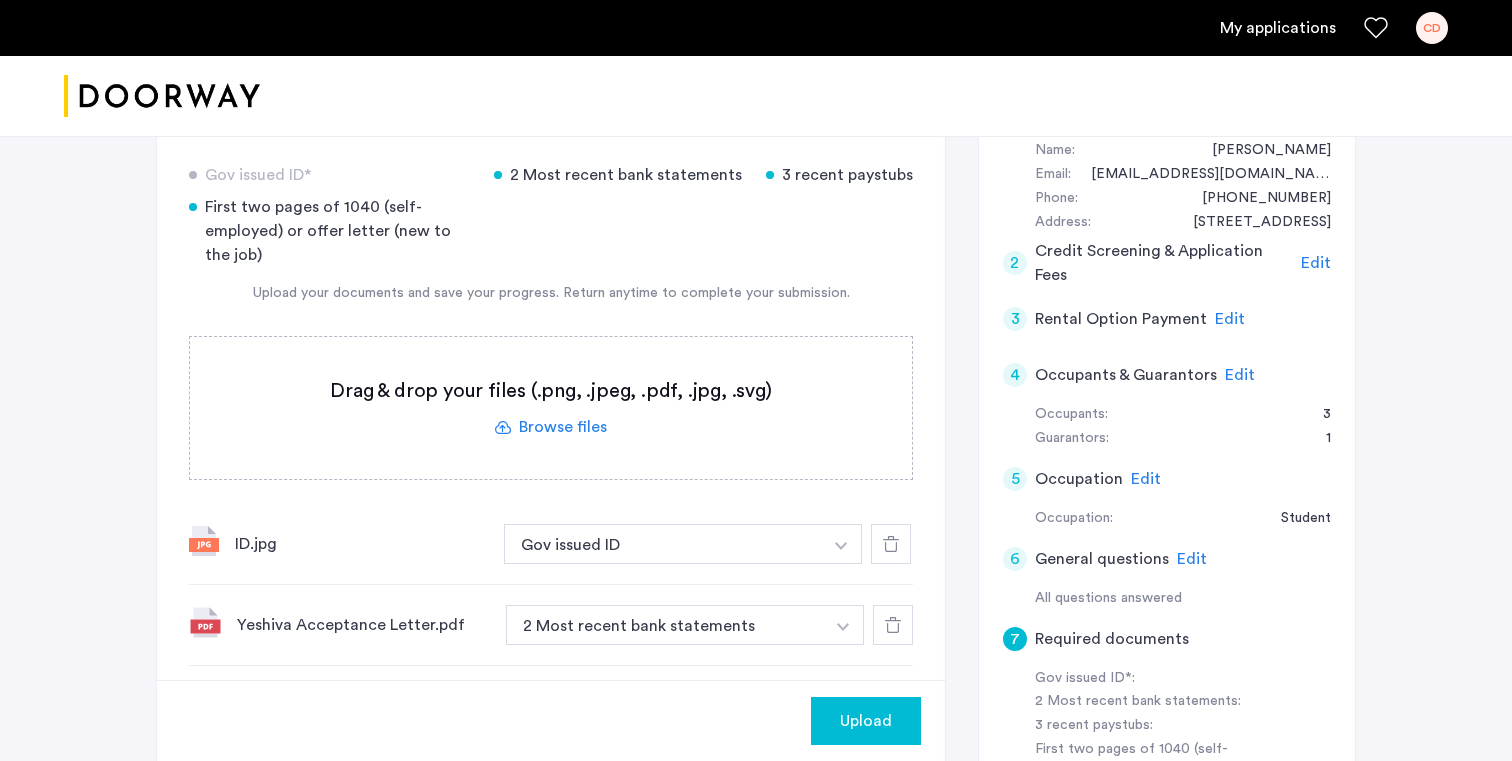 click on "2 Most recent bank statements" at bounding box center (665, 625) 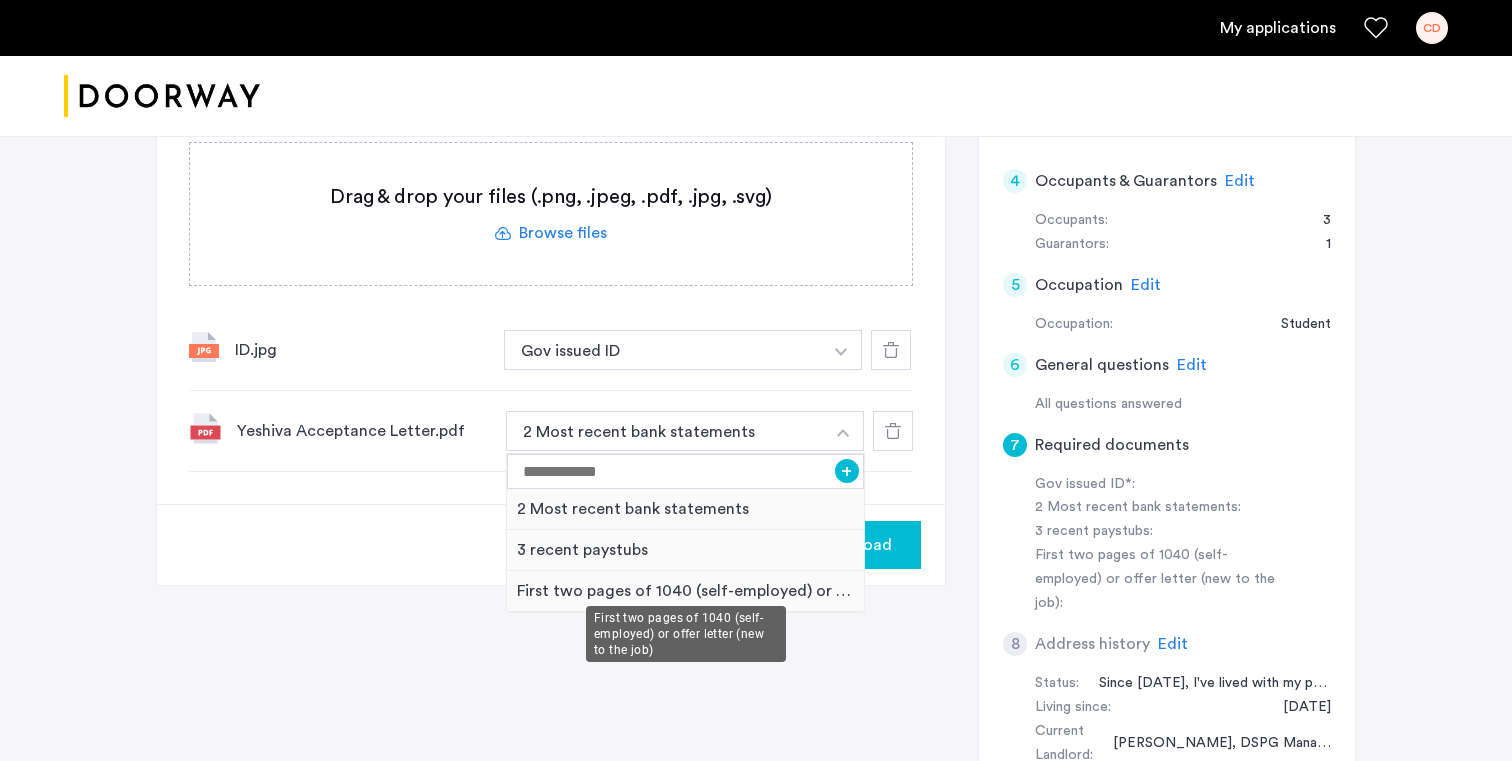 scroll, scrollTop: 587, scrollLeft: 0, axis: vertical 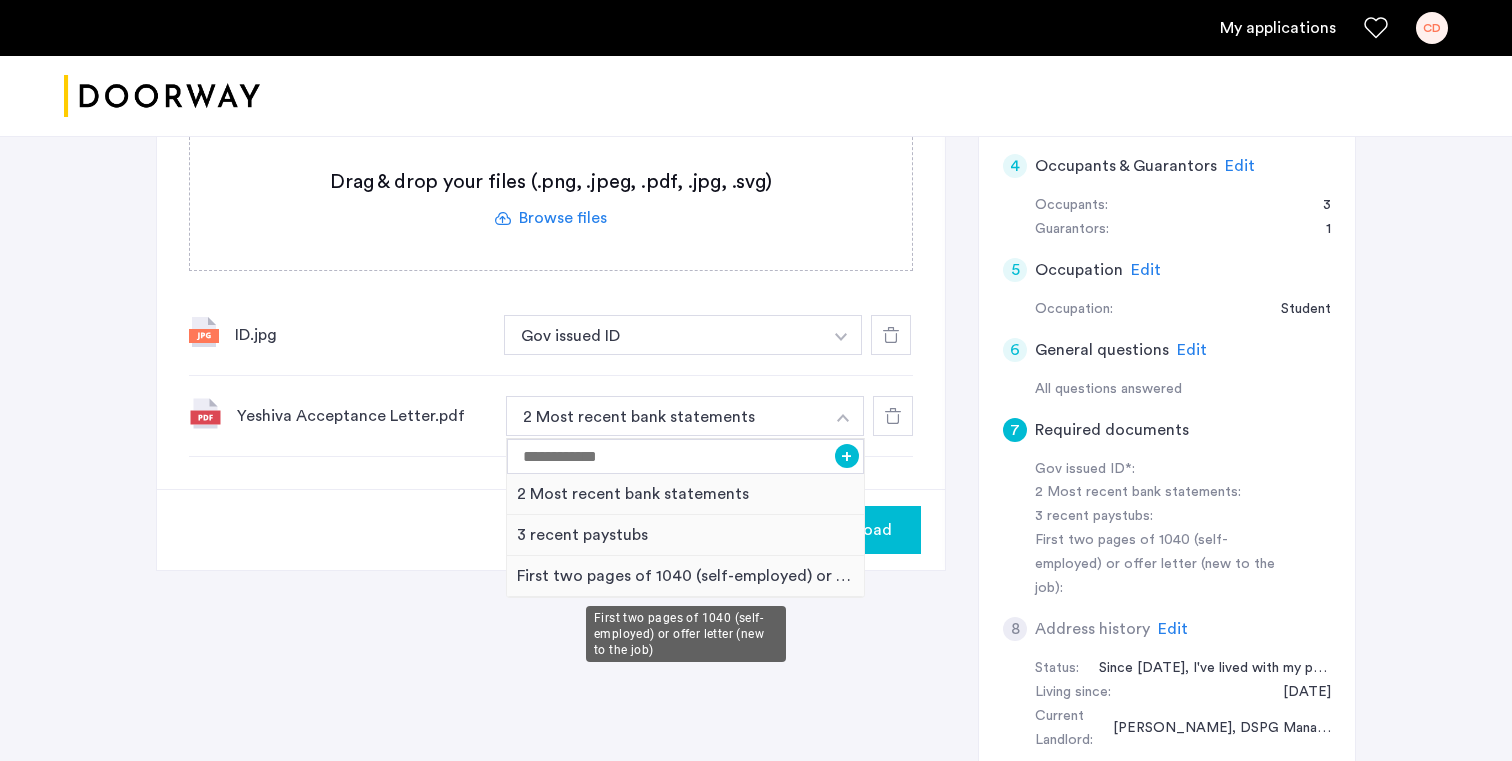 click on "First two pages of 1040 (self-employed) or offer letter (new to the job)" at bounding box center (685, 576) 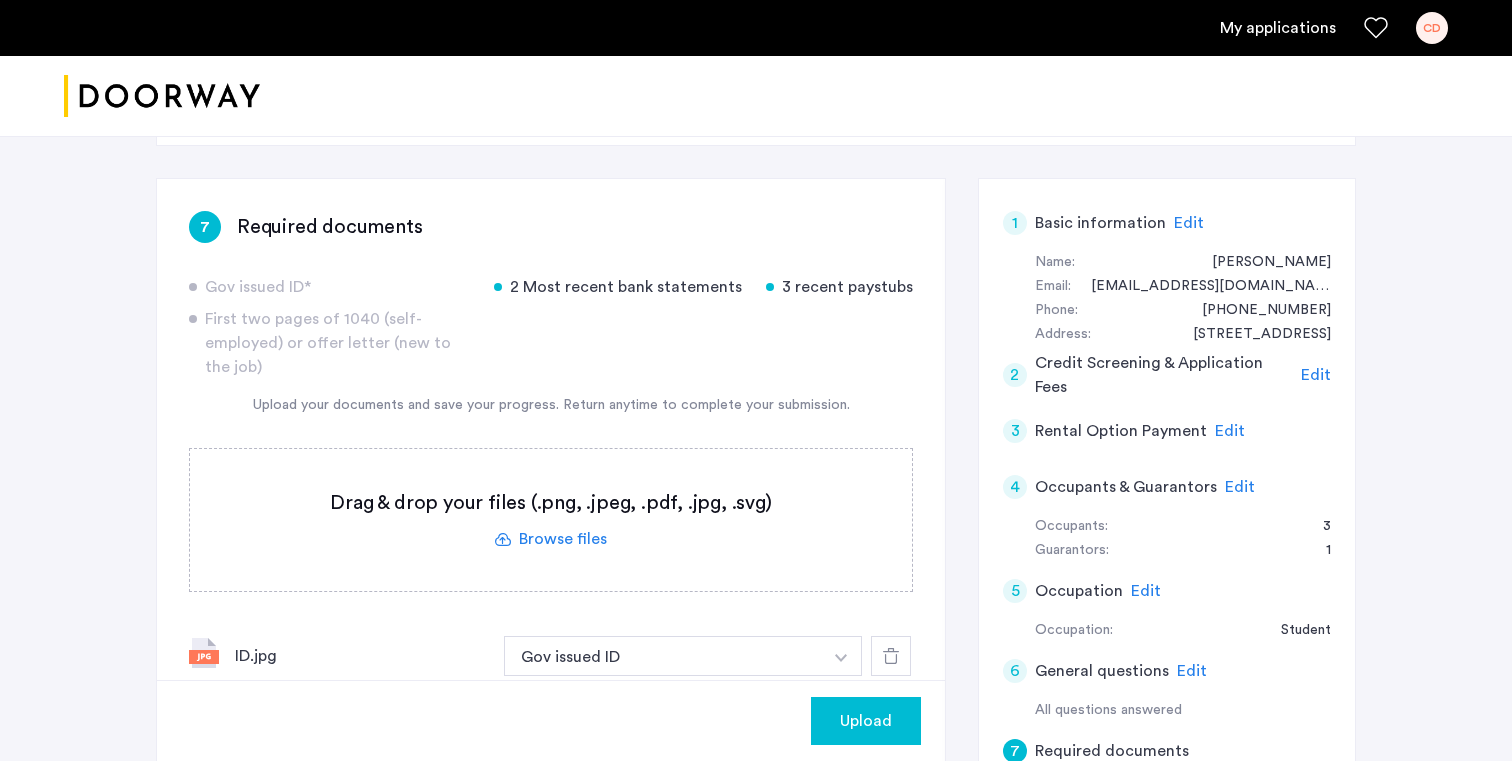 scroll, scrollTop: 282, scrollLeft: 0, axis: vertical 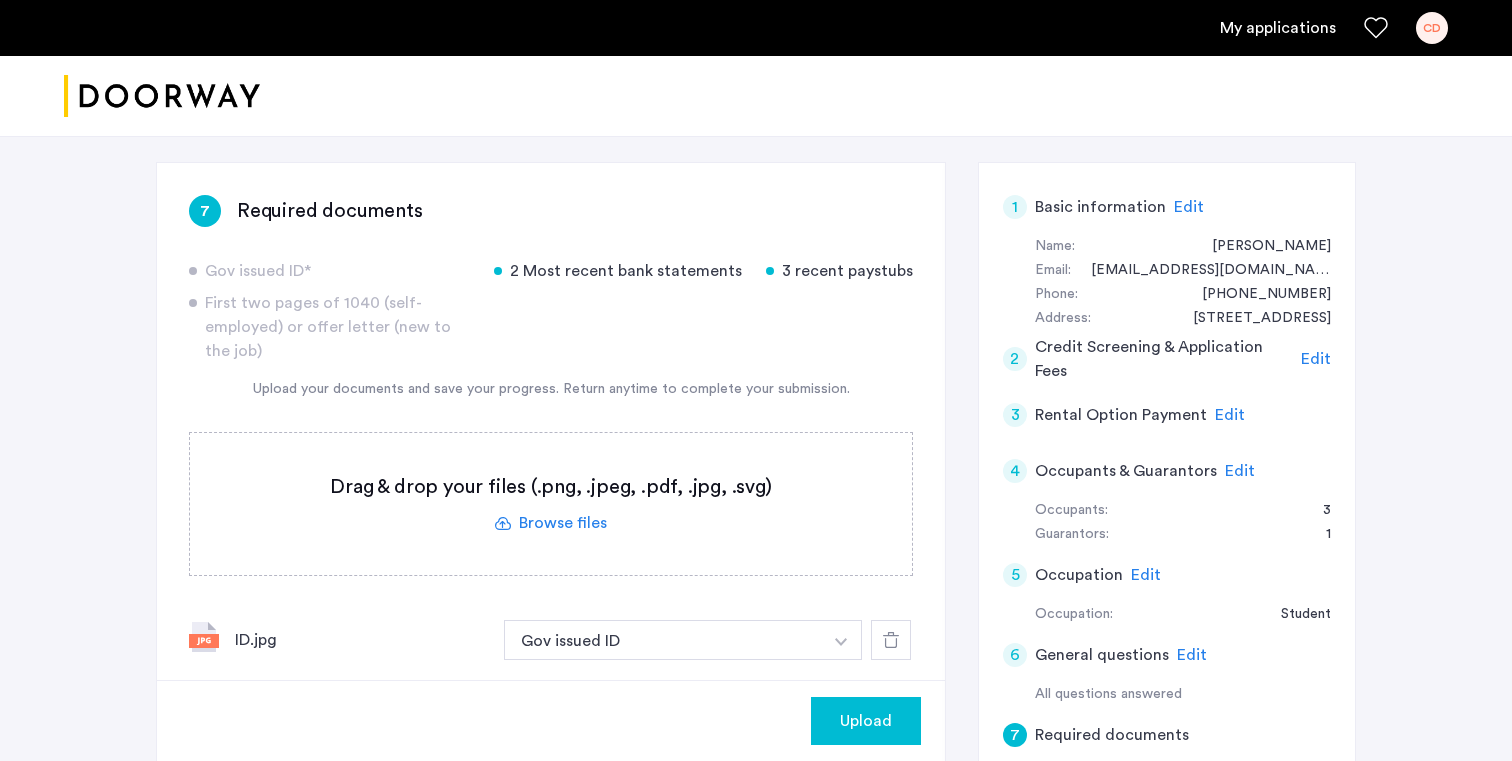 click 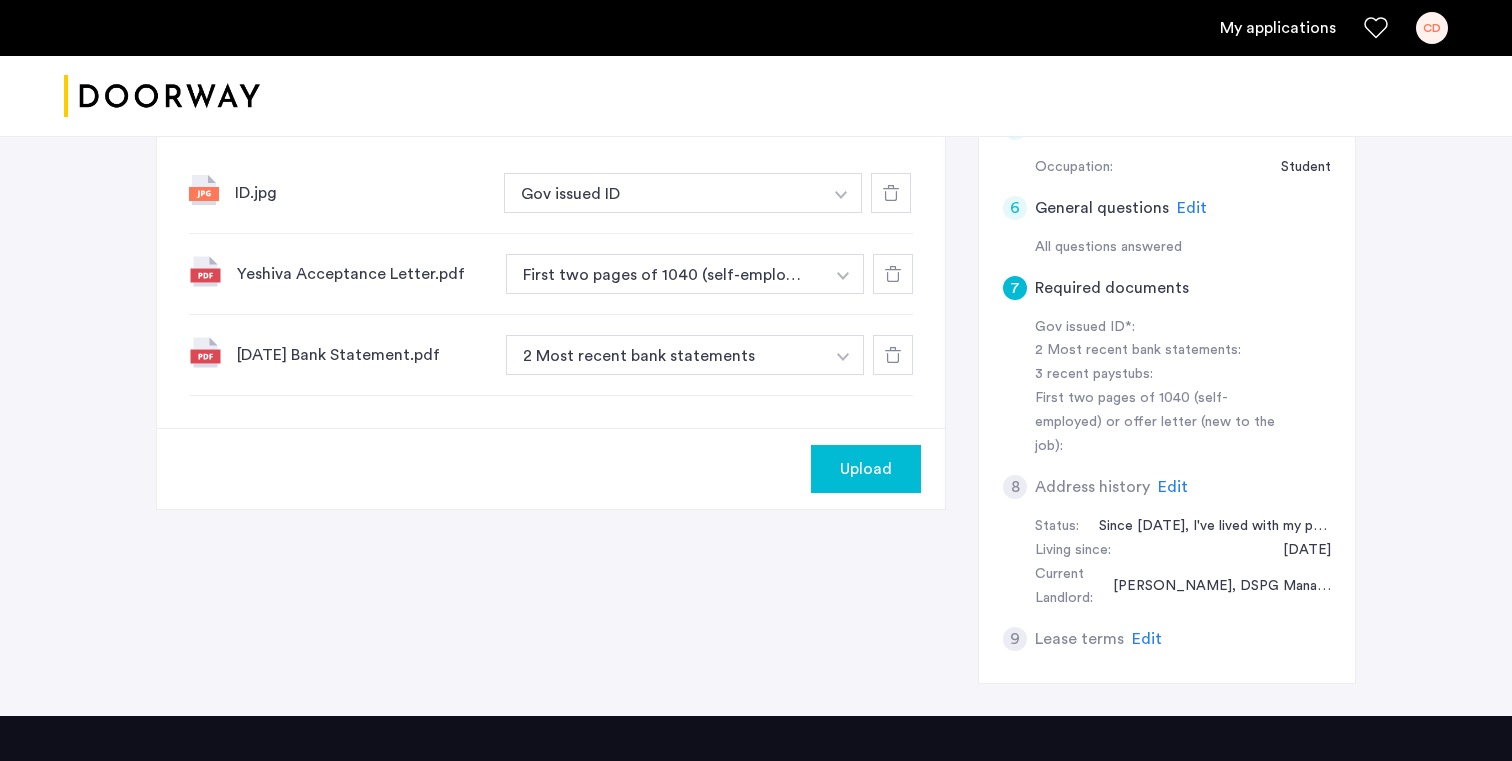 scroll, scrollTop: 734, scrollLeft: 0, axis: vertical 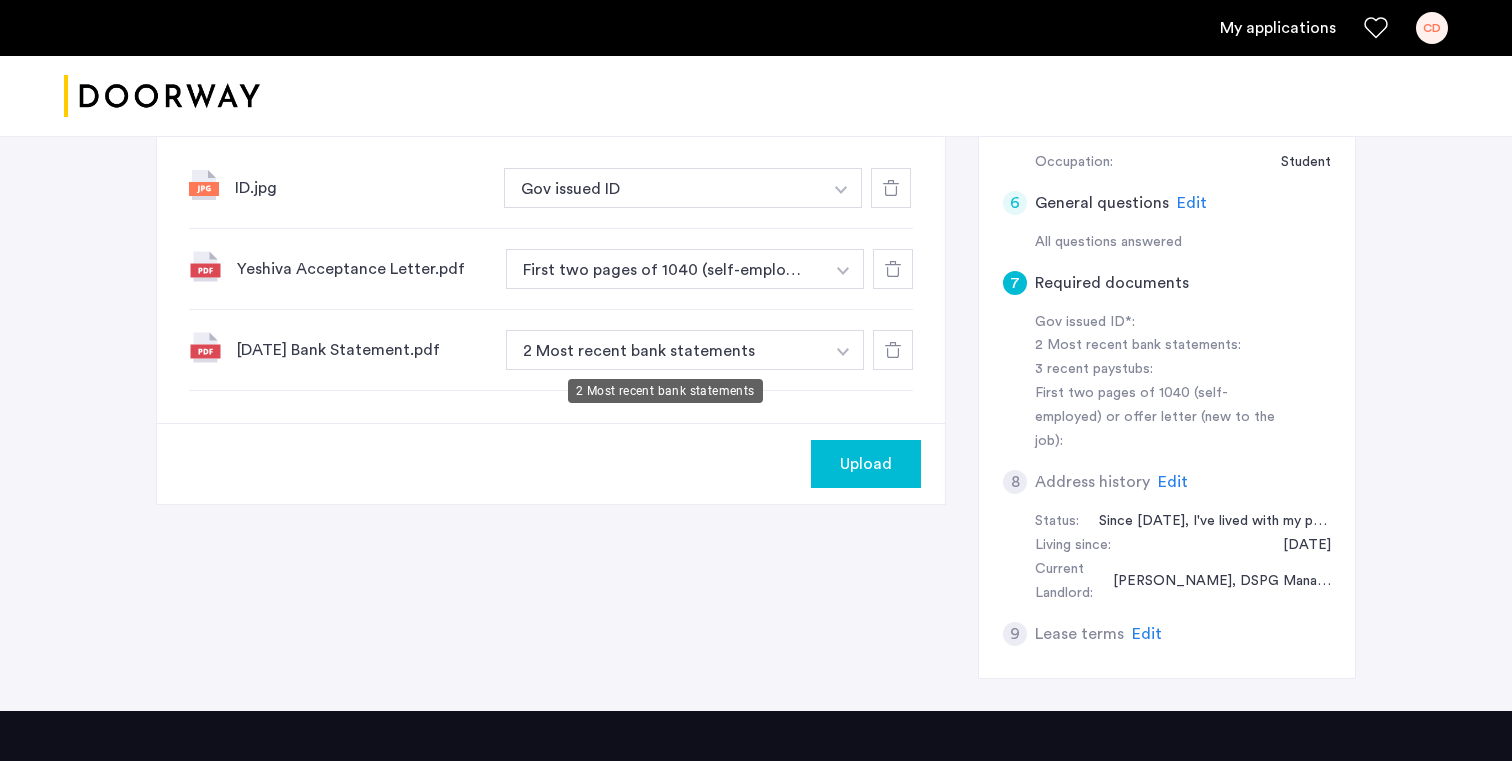 click on "2 Most recent bank statements" at bounding box center (665, 350) 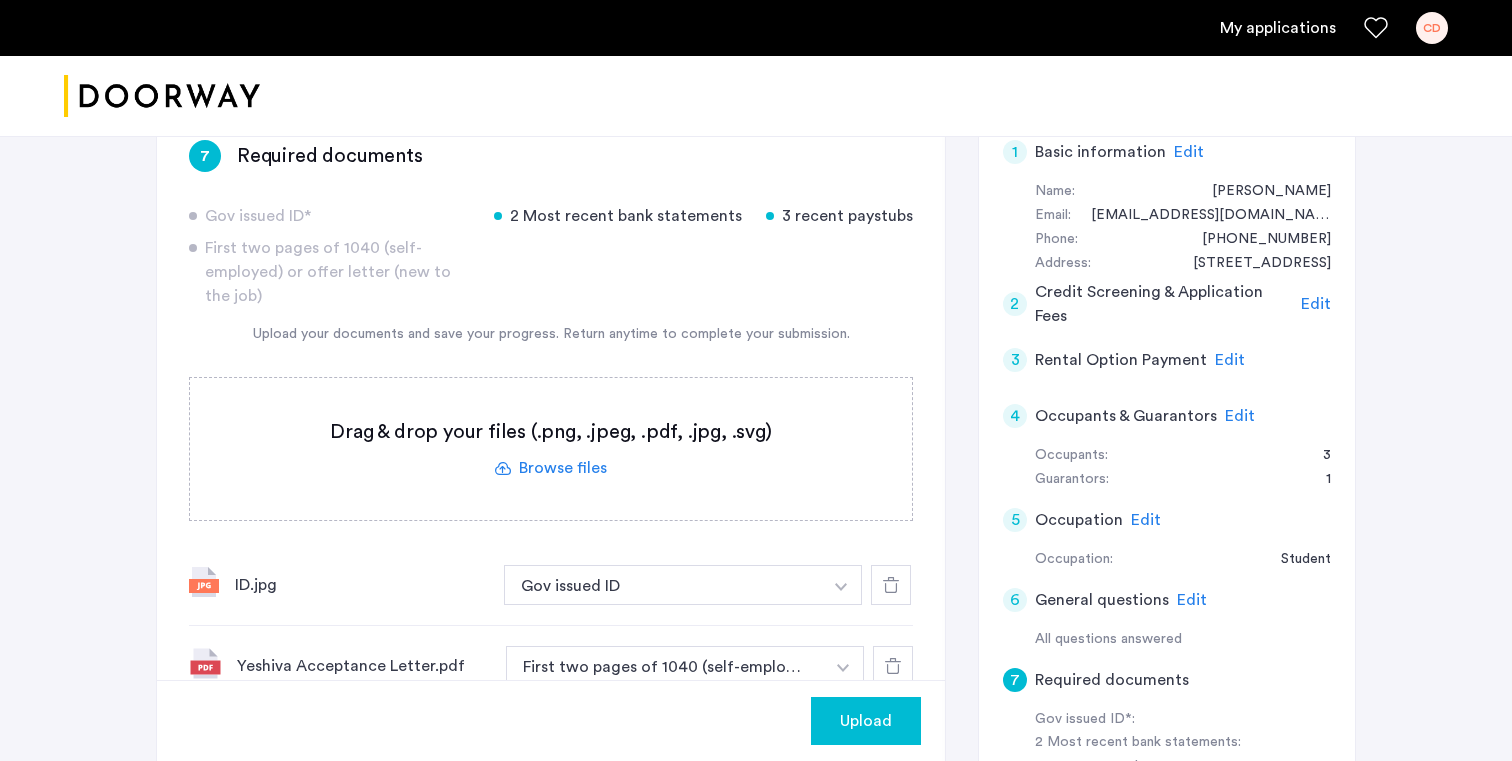 scroll, scrollTop: 68, scrollLeft: 0, axis: vertical 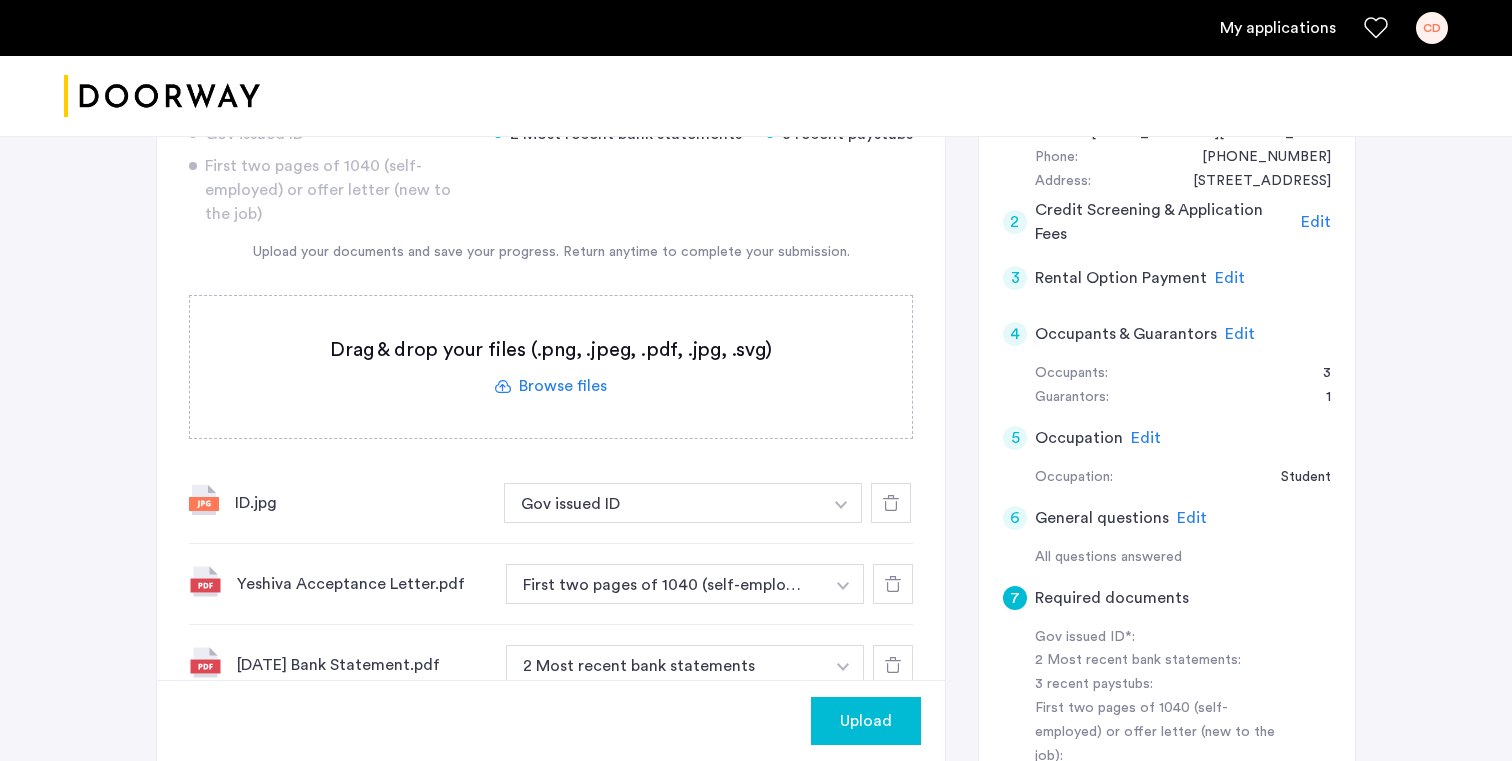 click 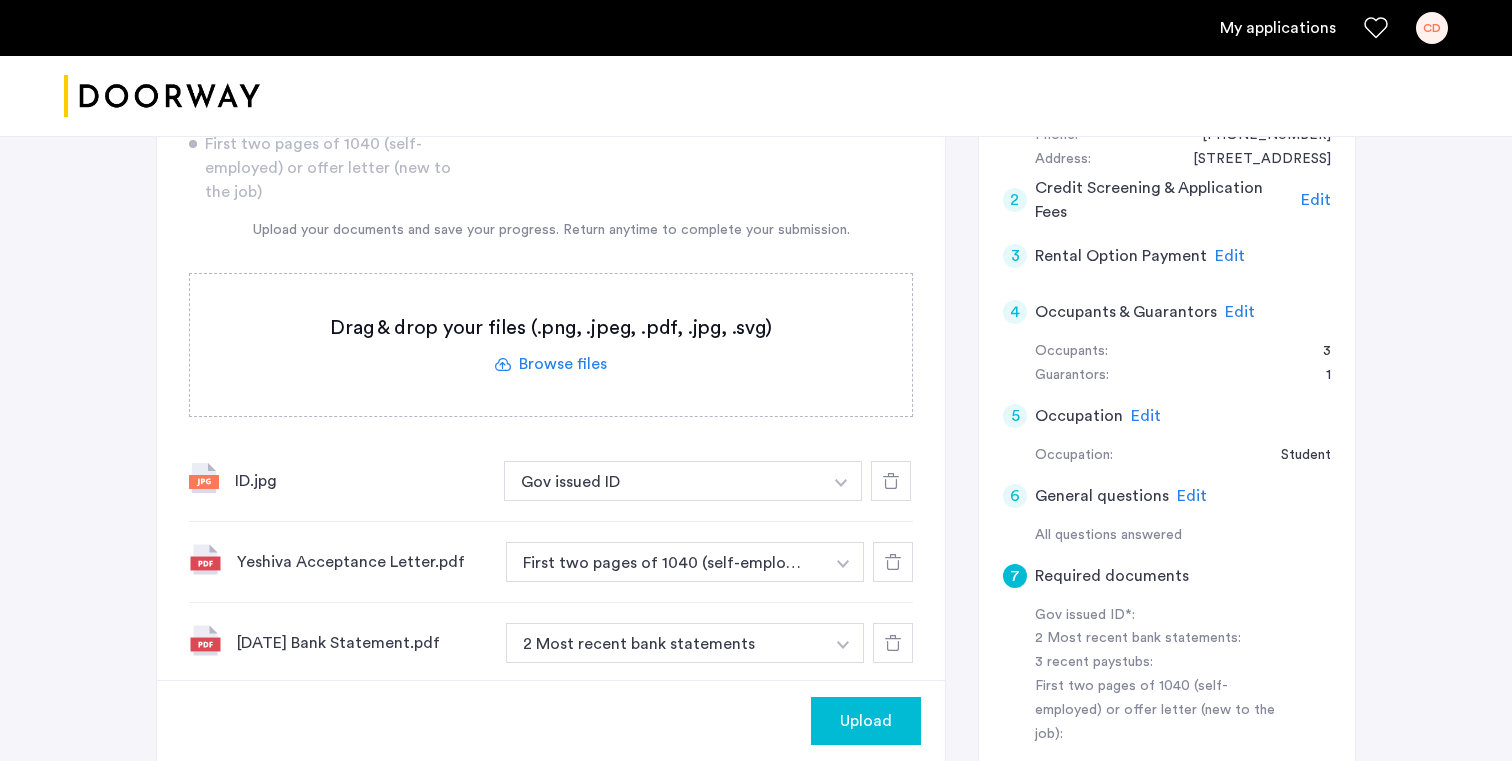 scroll, scrollTop: 351, scrollLeft: 0, axis: vertical 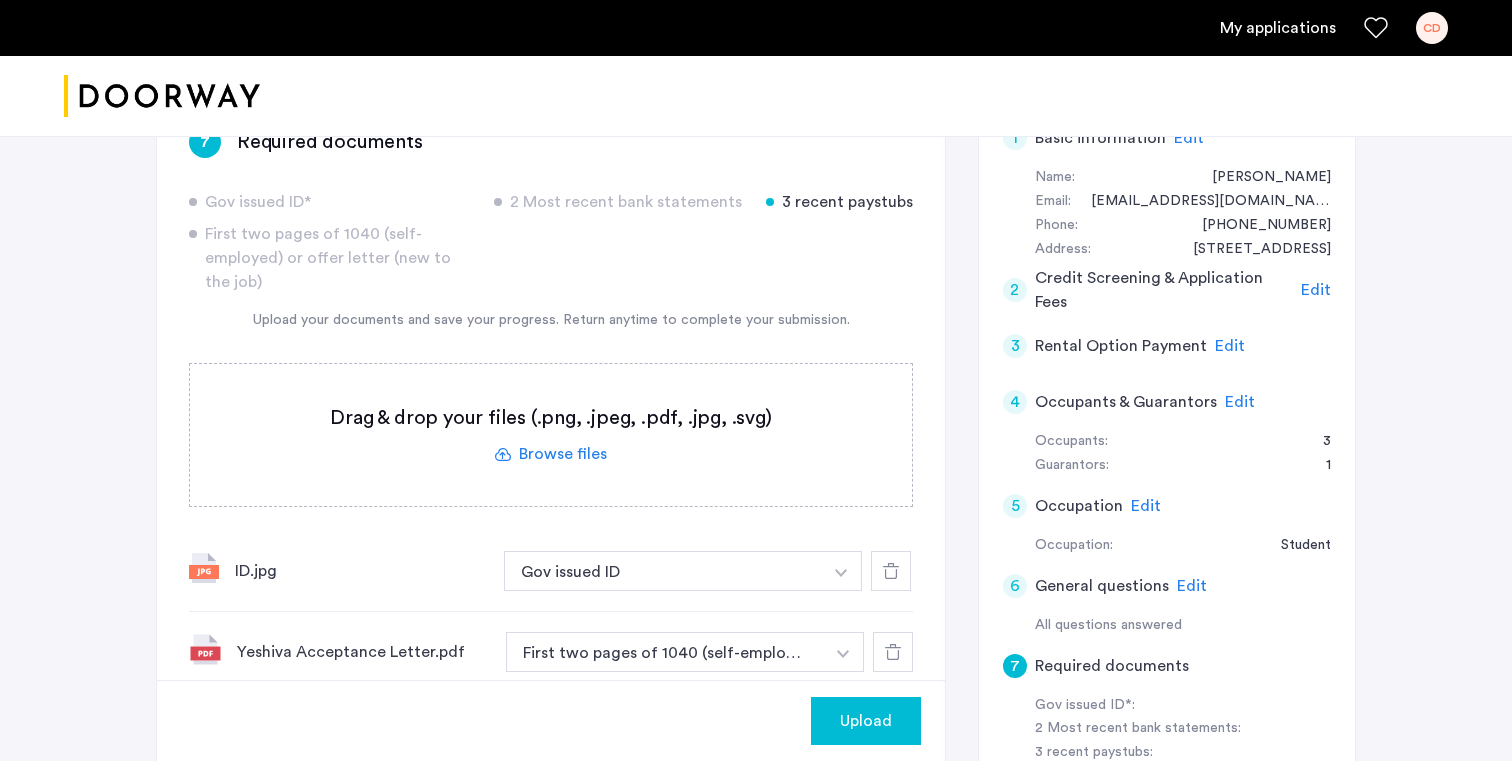 click 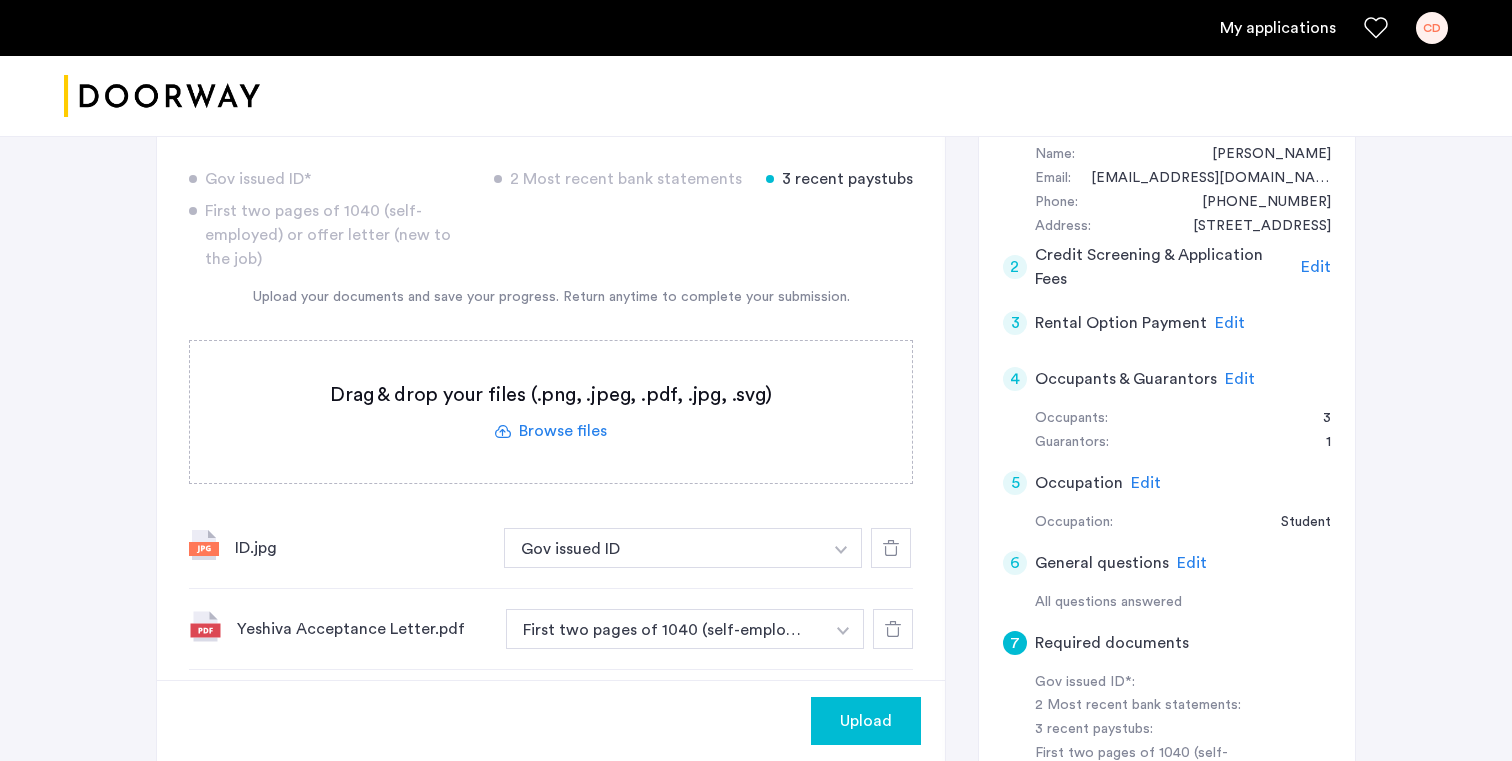 scroll, scrollTop: 365, scrollLeft: 0, axis: vertical 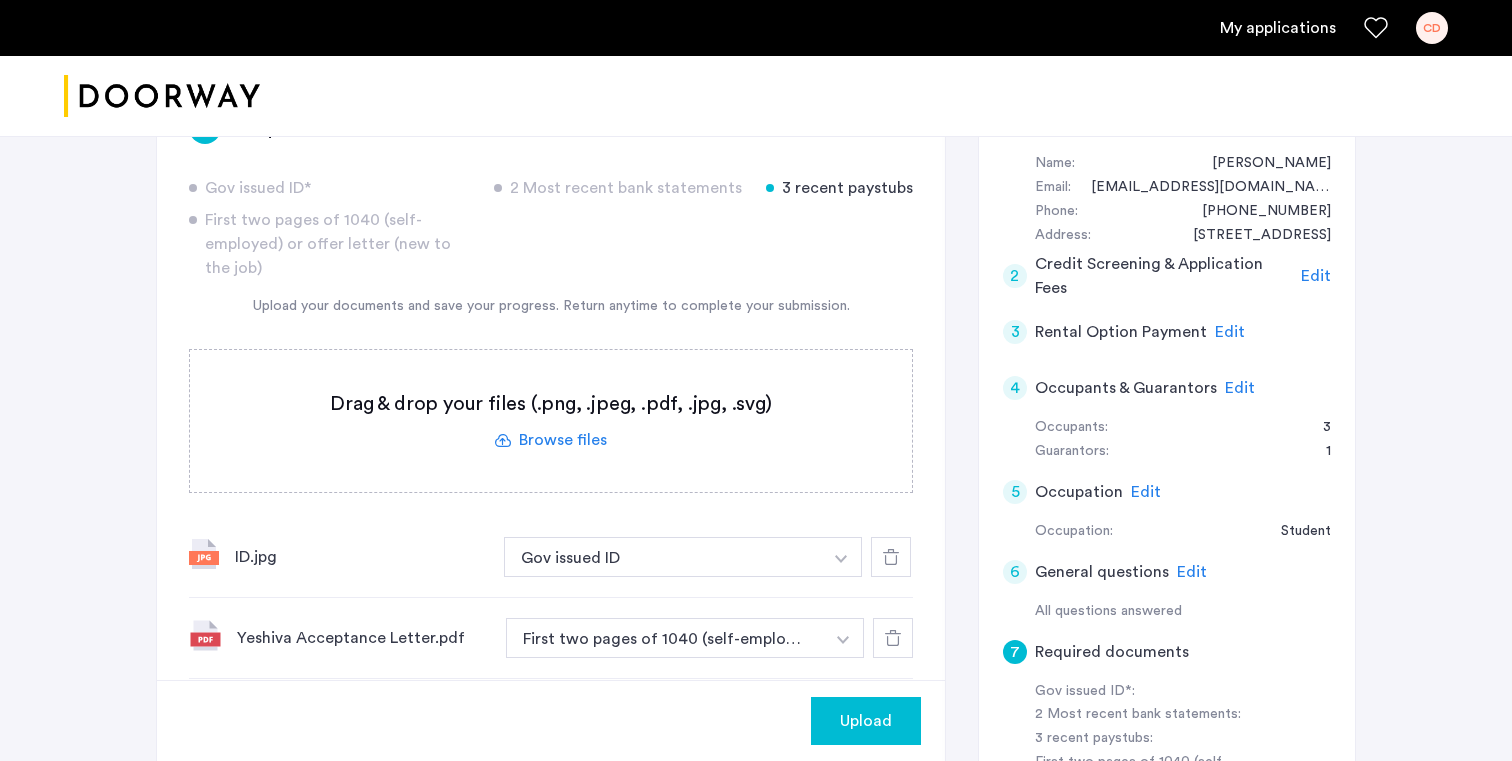 click 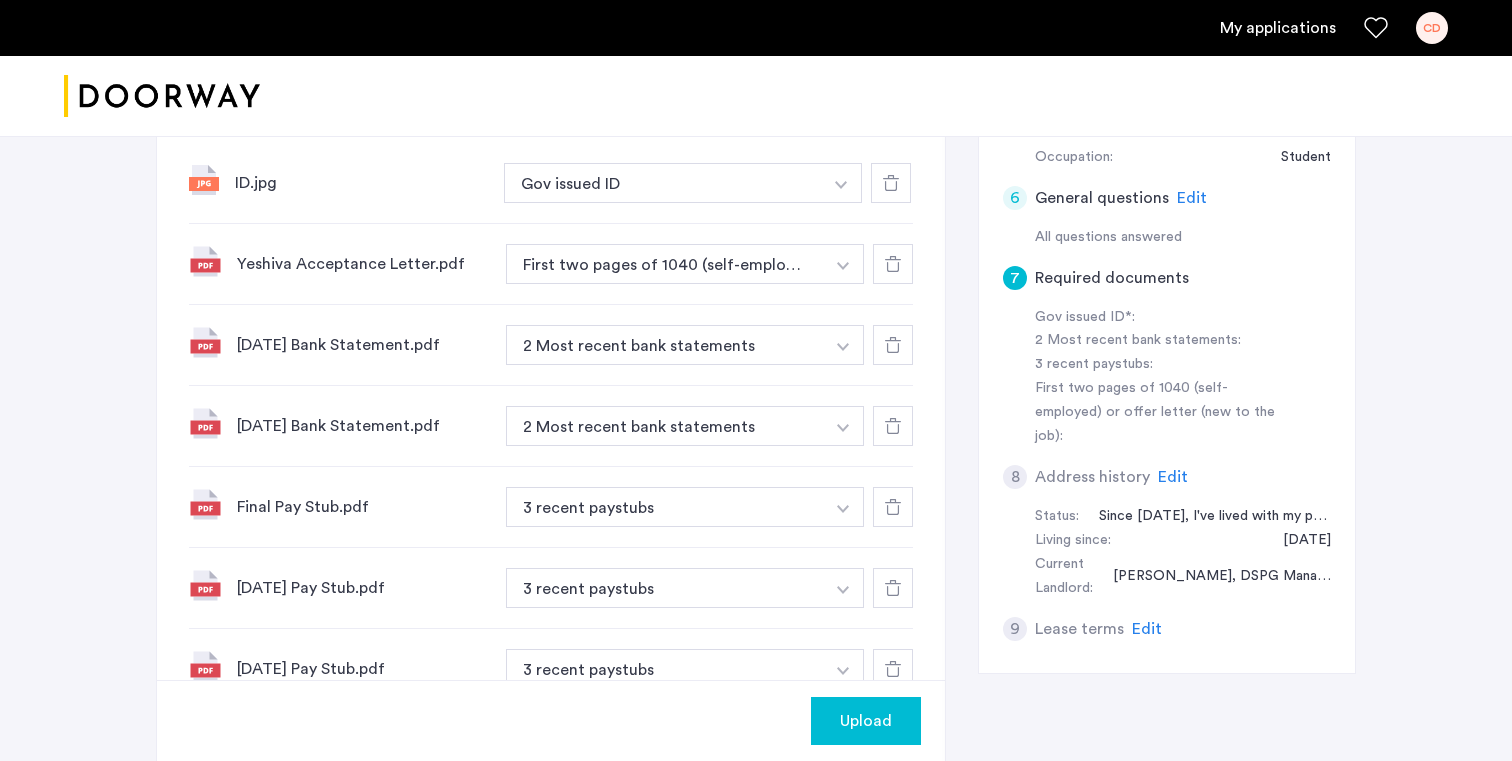 scroll, scrollTop: 706, scrollLeft: 0, axis: vertical 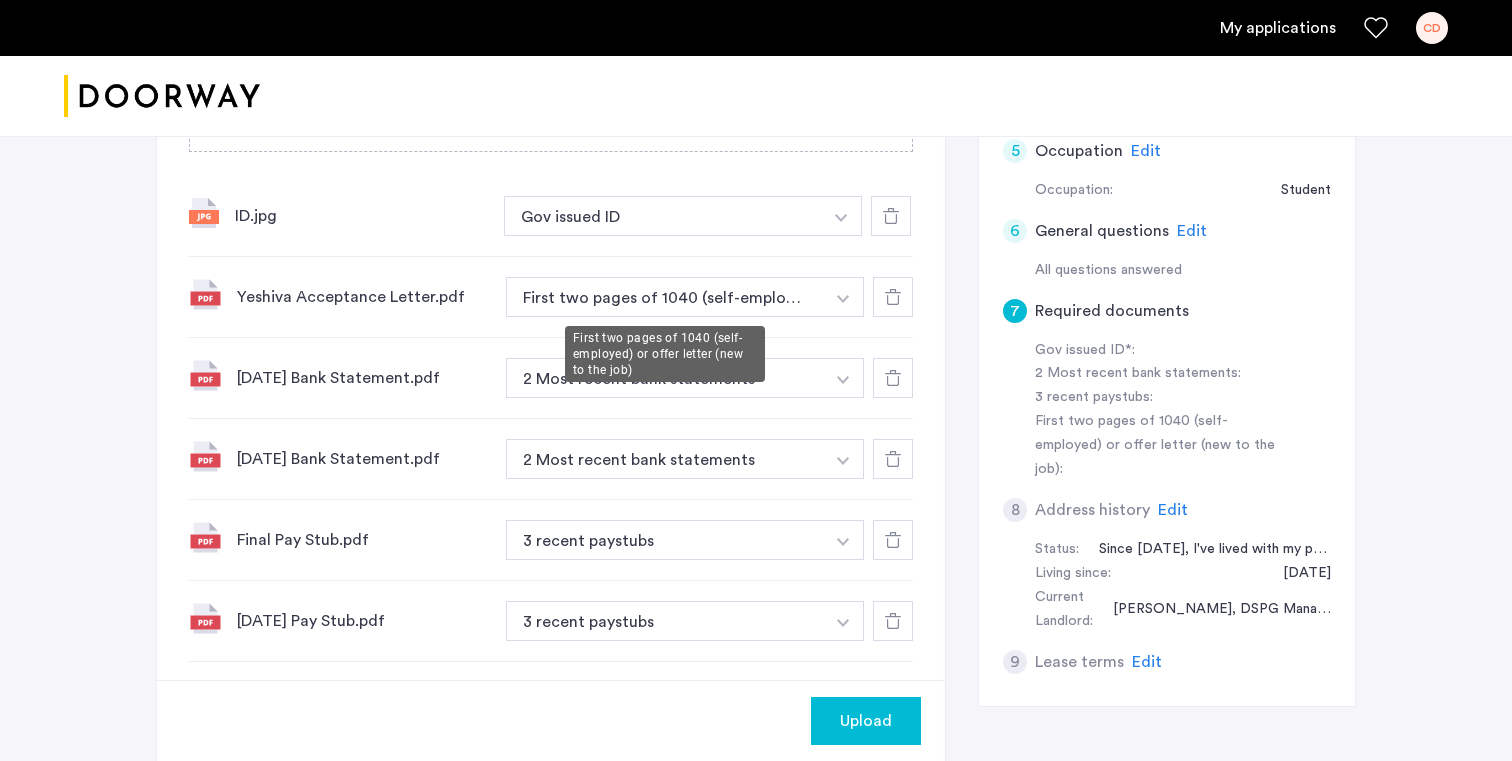 click on "First two pages of 1040 (self-employed) or offer letter (new to the job)" at bounding box center [665, 297] 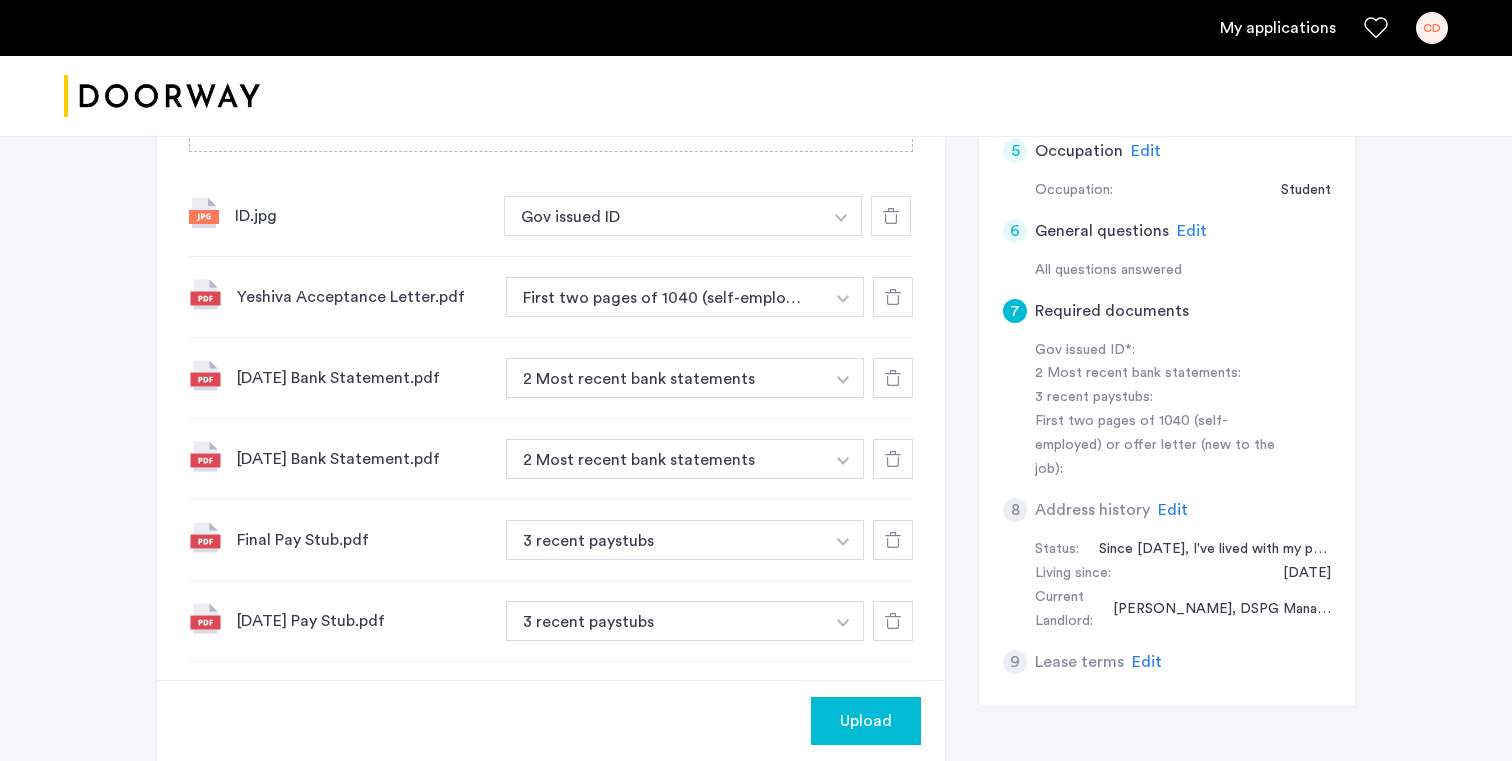 click at bounding box center (841, 218) 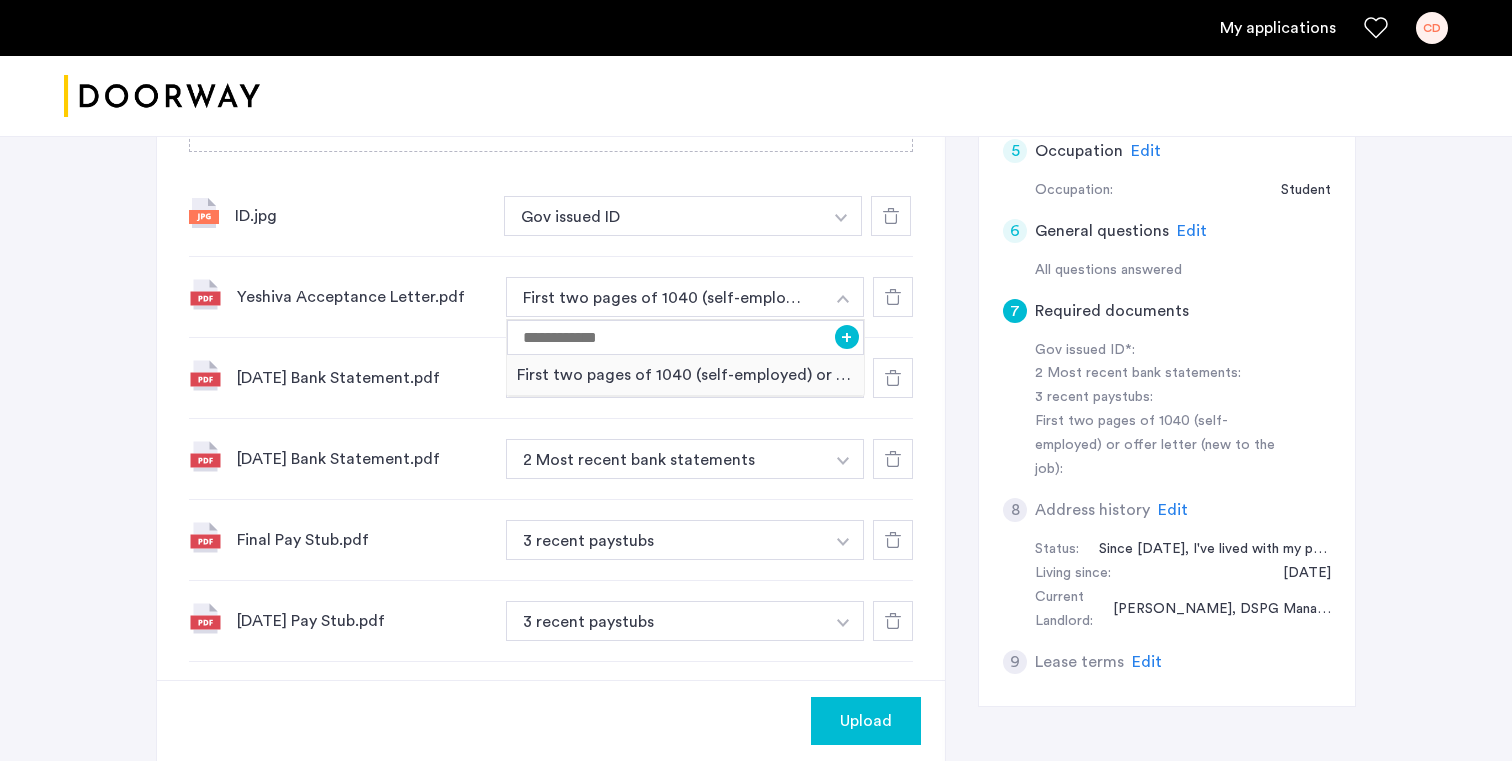 click at bounding box center [843, 299] 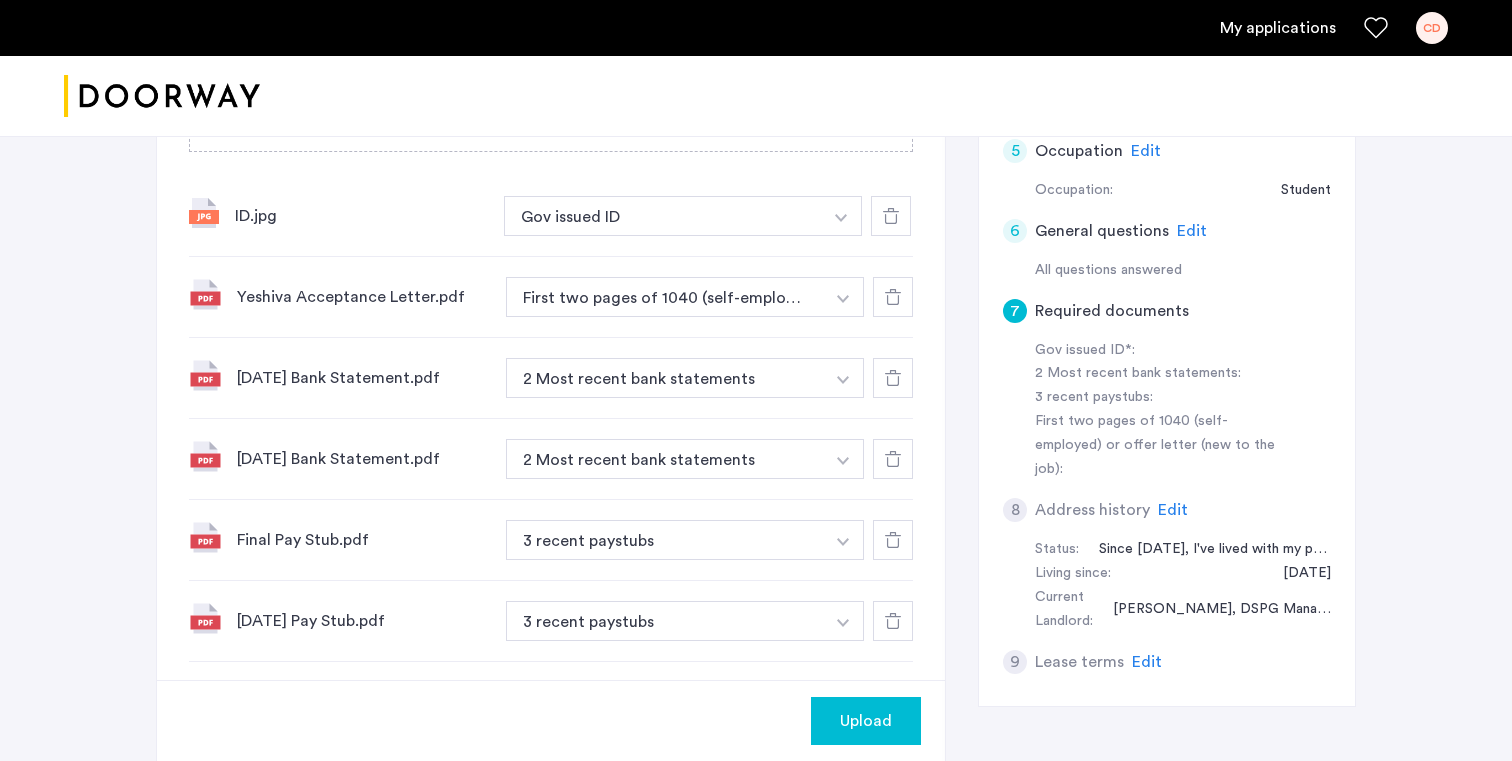 click at bounding box center (841, 218) 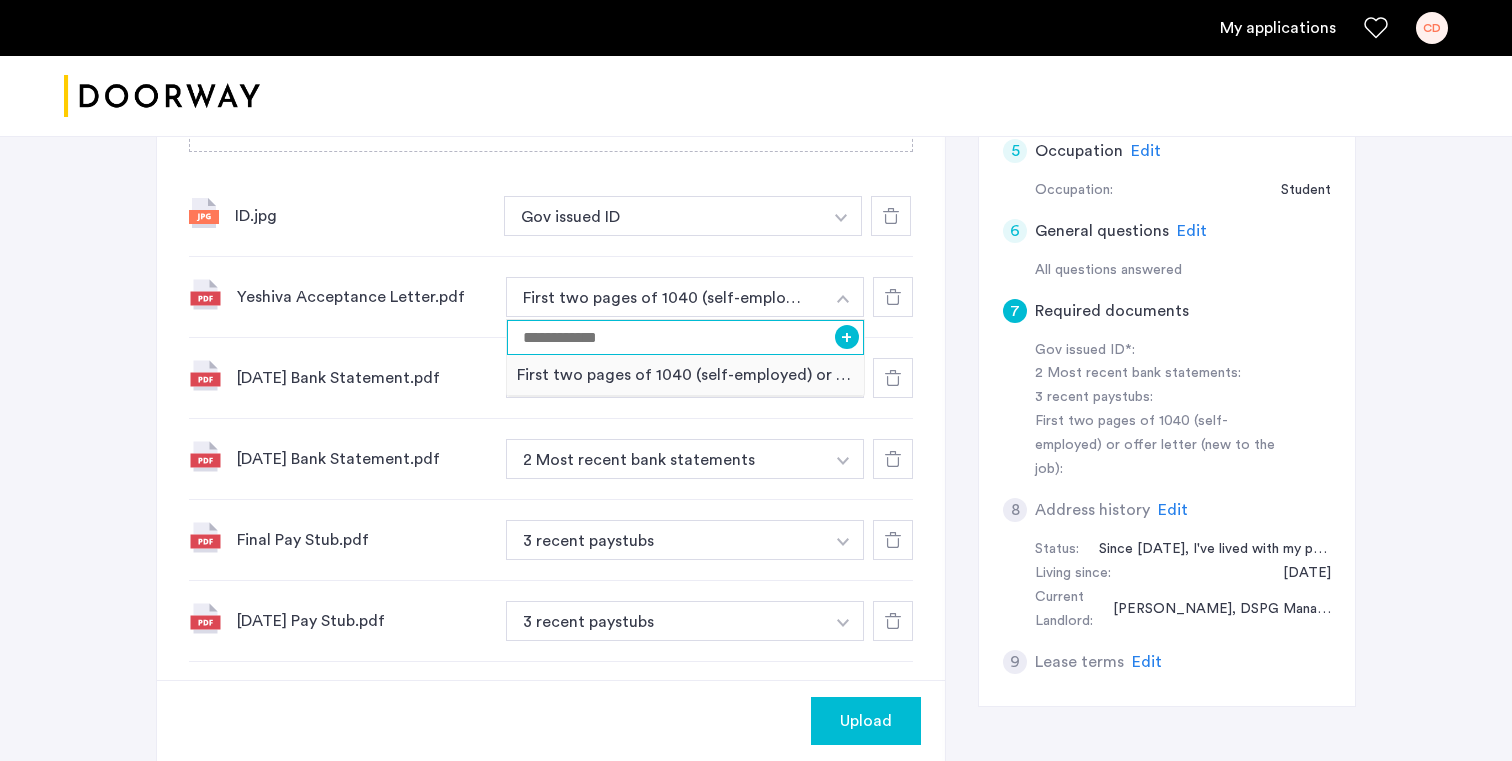 click at bounding box center [685, 337] 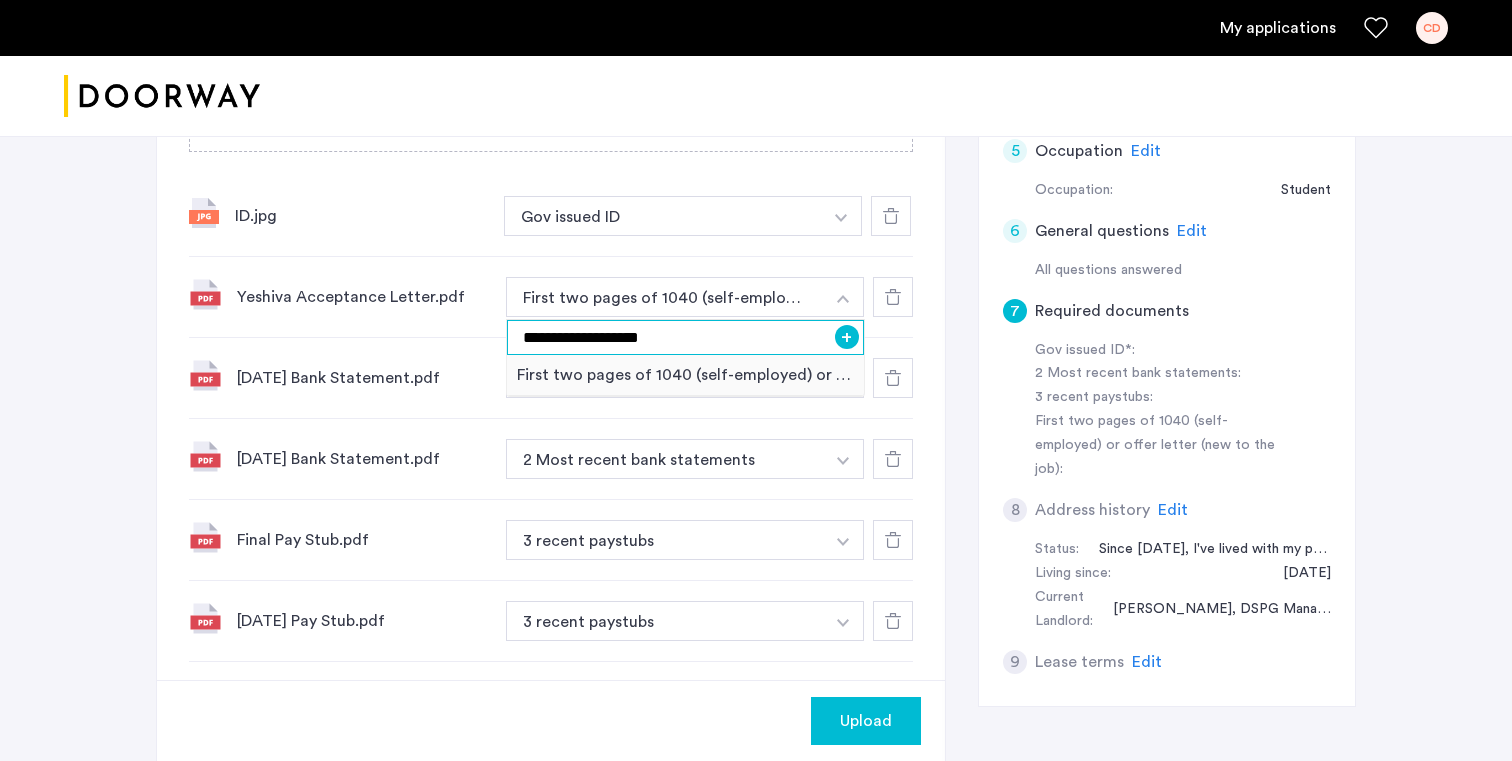 type on "**********" 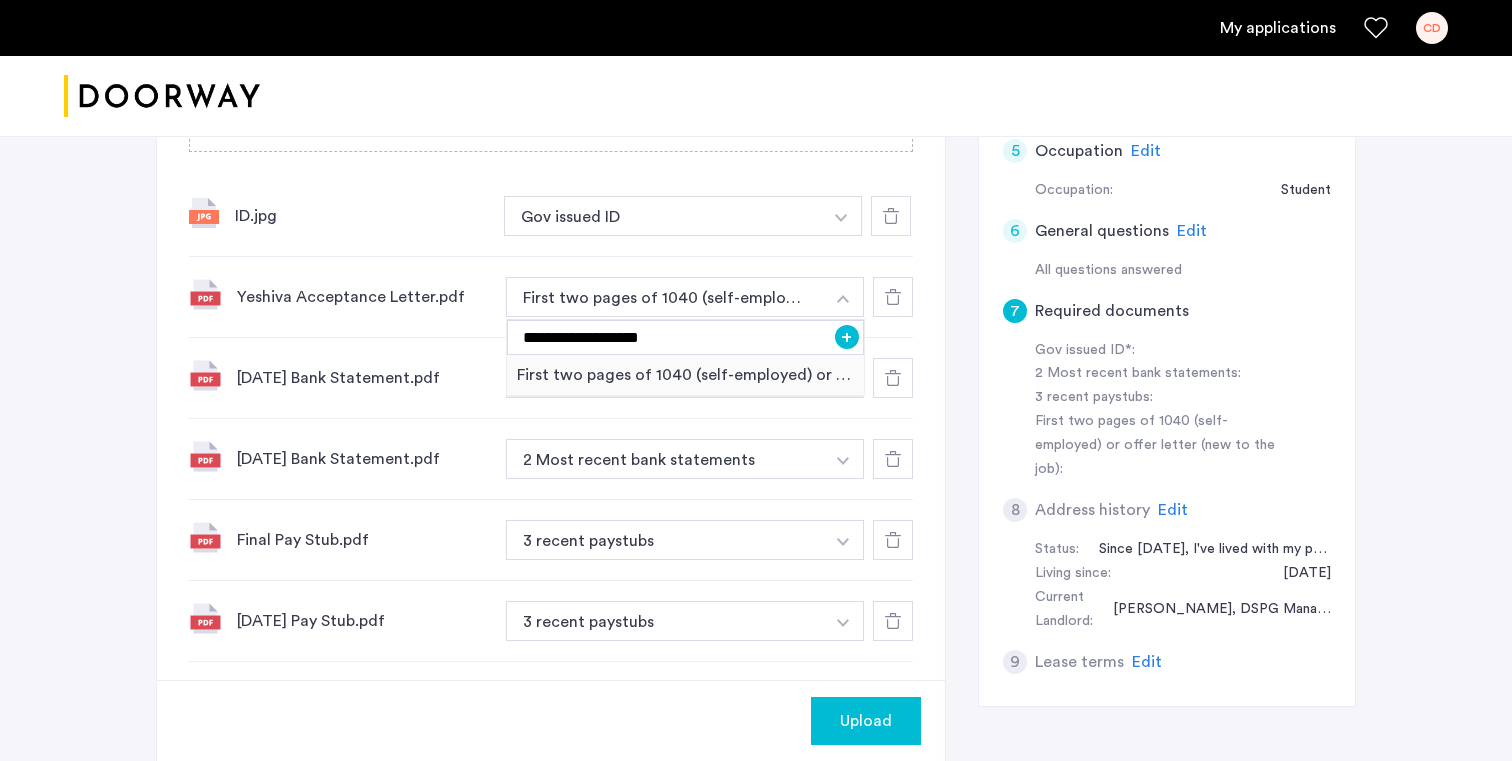 click on "**********" 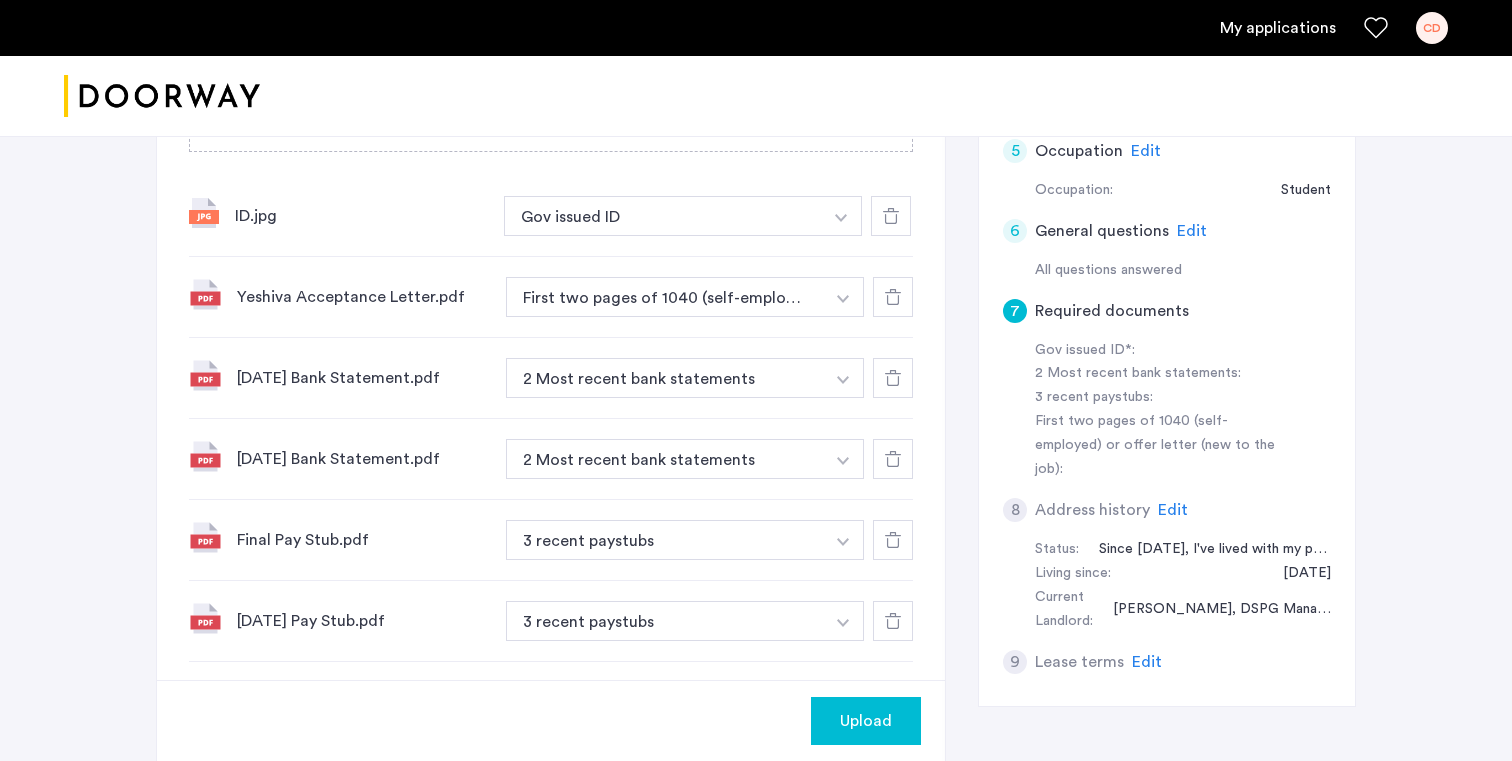 click at bounding box center [841, 216] 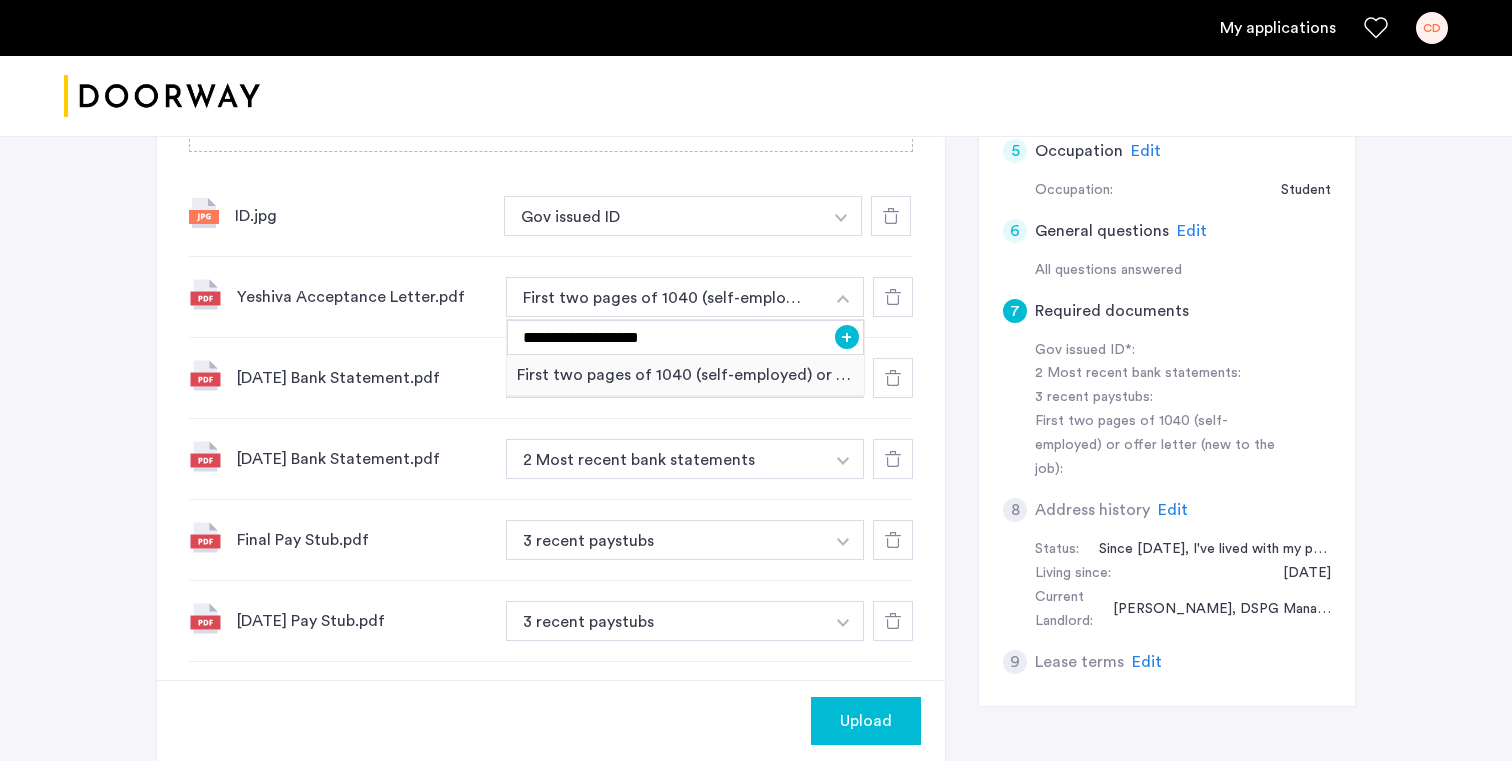 click on "+" at bounding box center (847, 337) 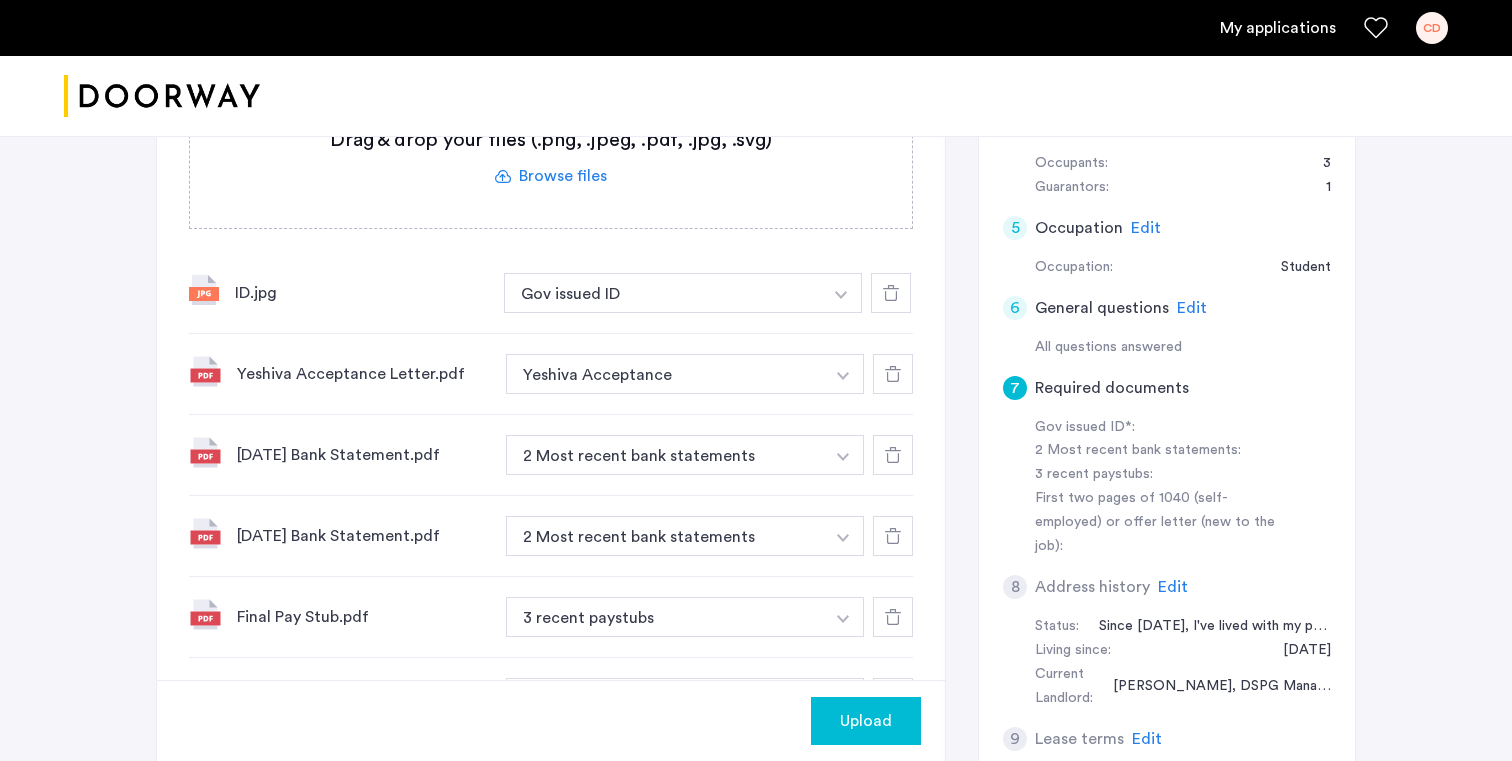 scroll, scrollTop: 604, scrollLeft: 0, axis: vertical 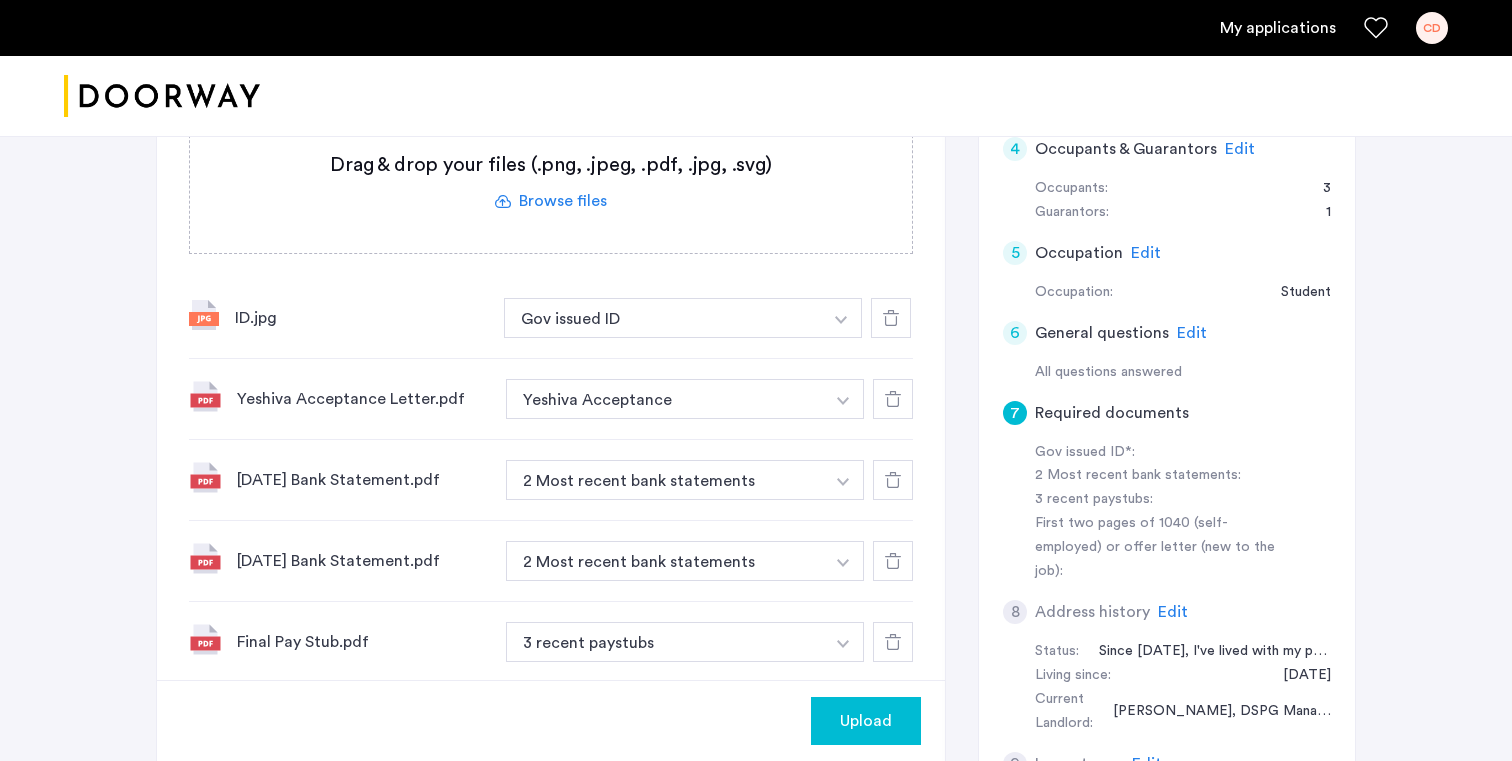 click 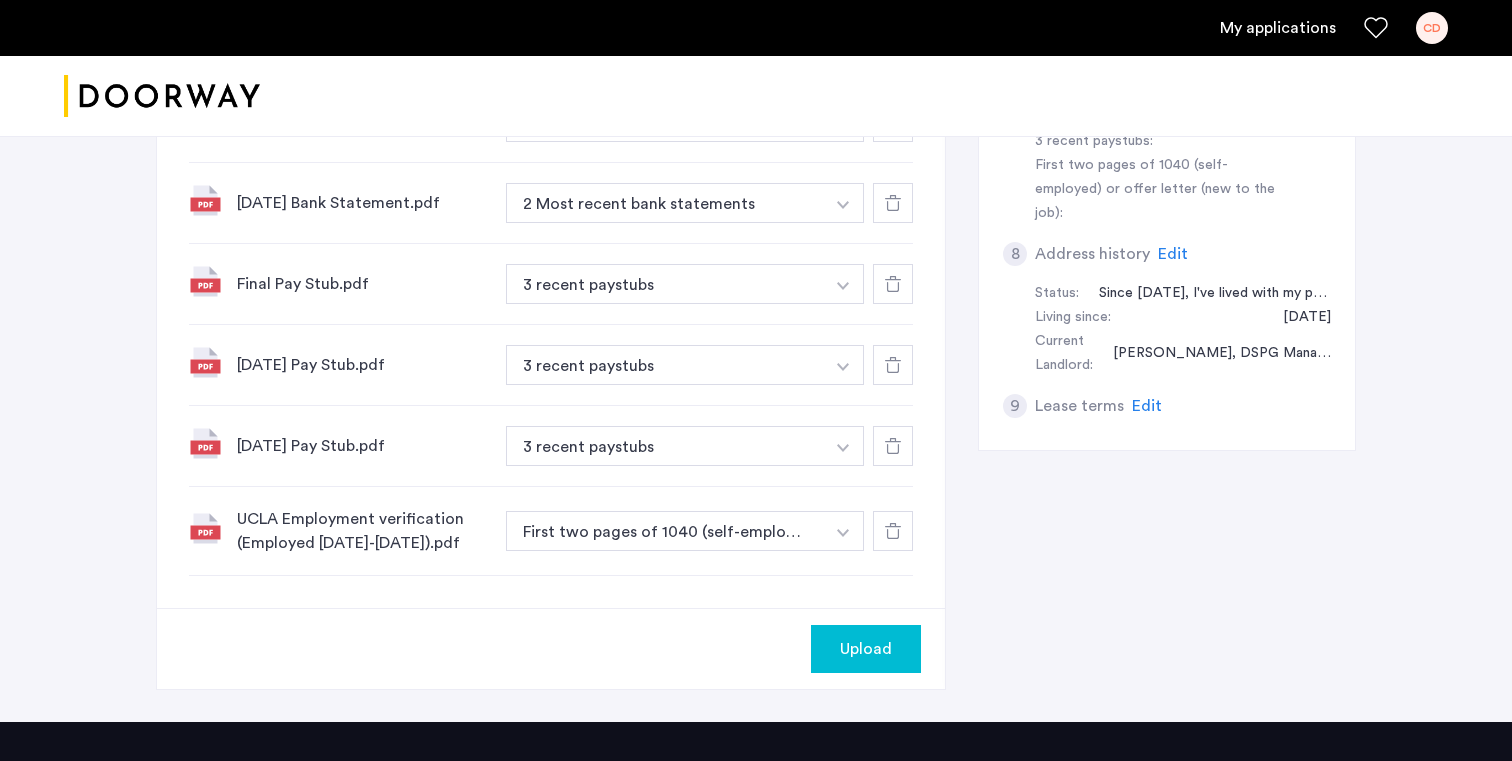 scroll, scrollTop: 1036, scrollLeft: 0, axis: vertical 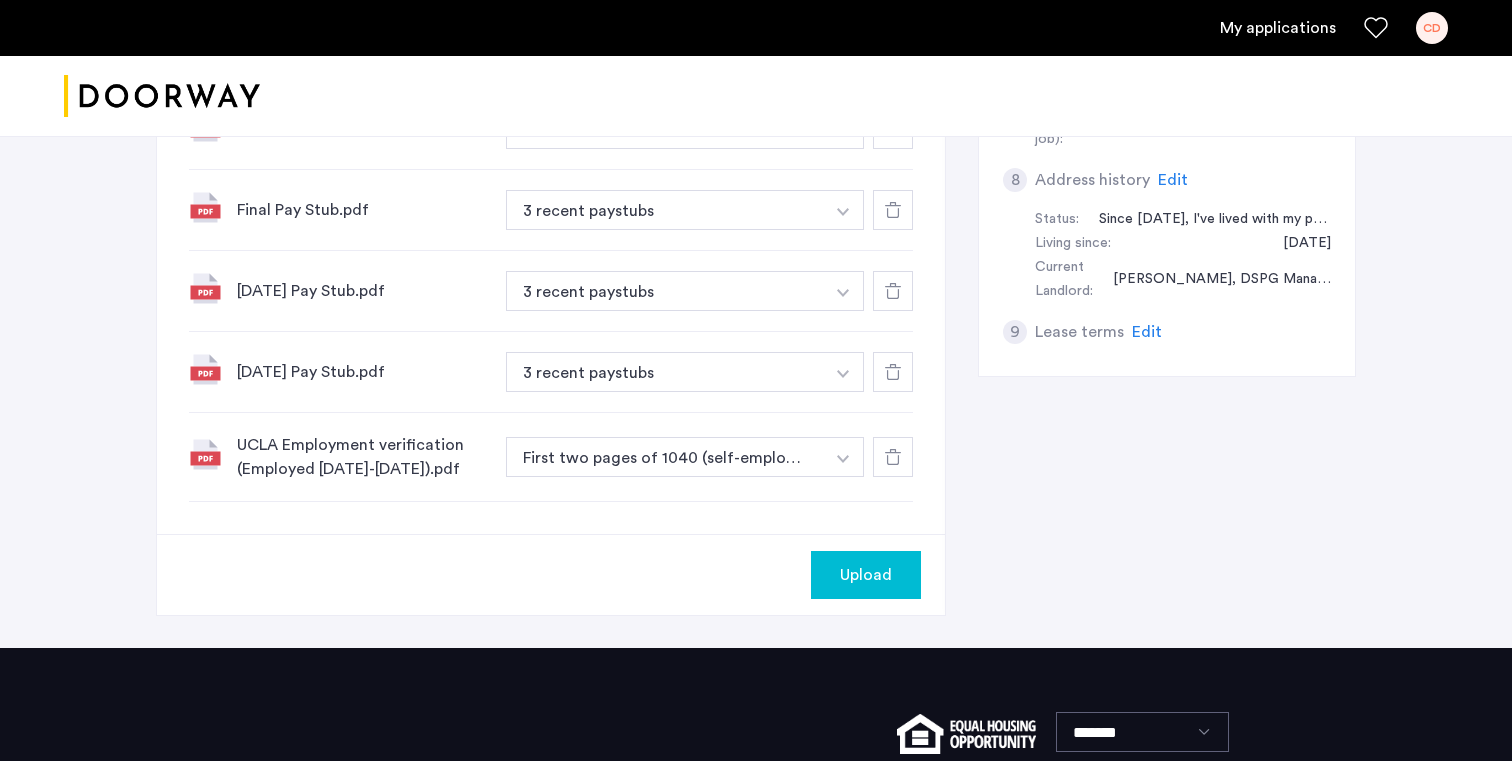 click at bounding box center [841, -114] 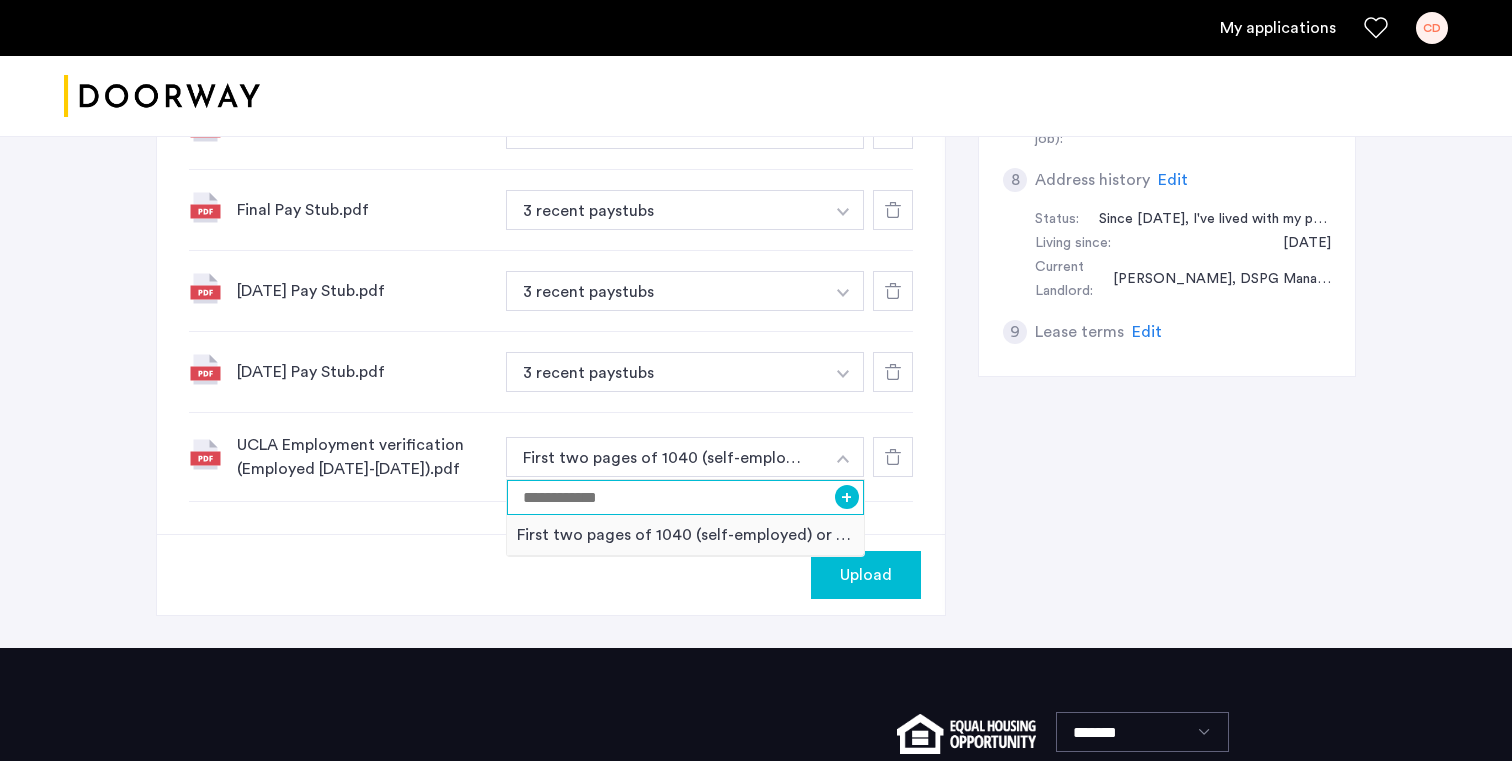 click at bounding box center (685, 497) 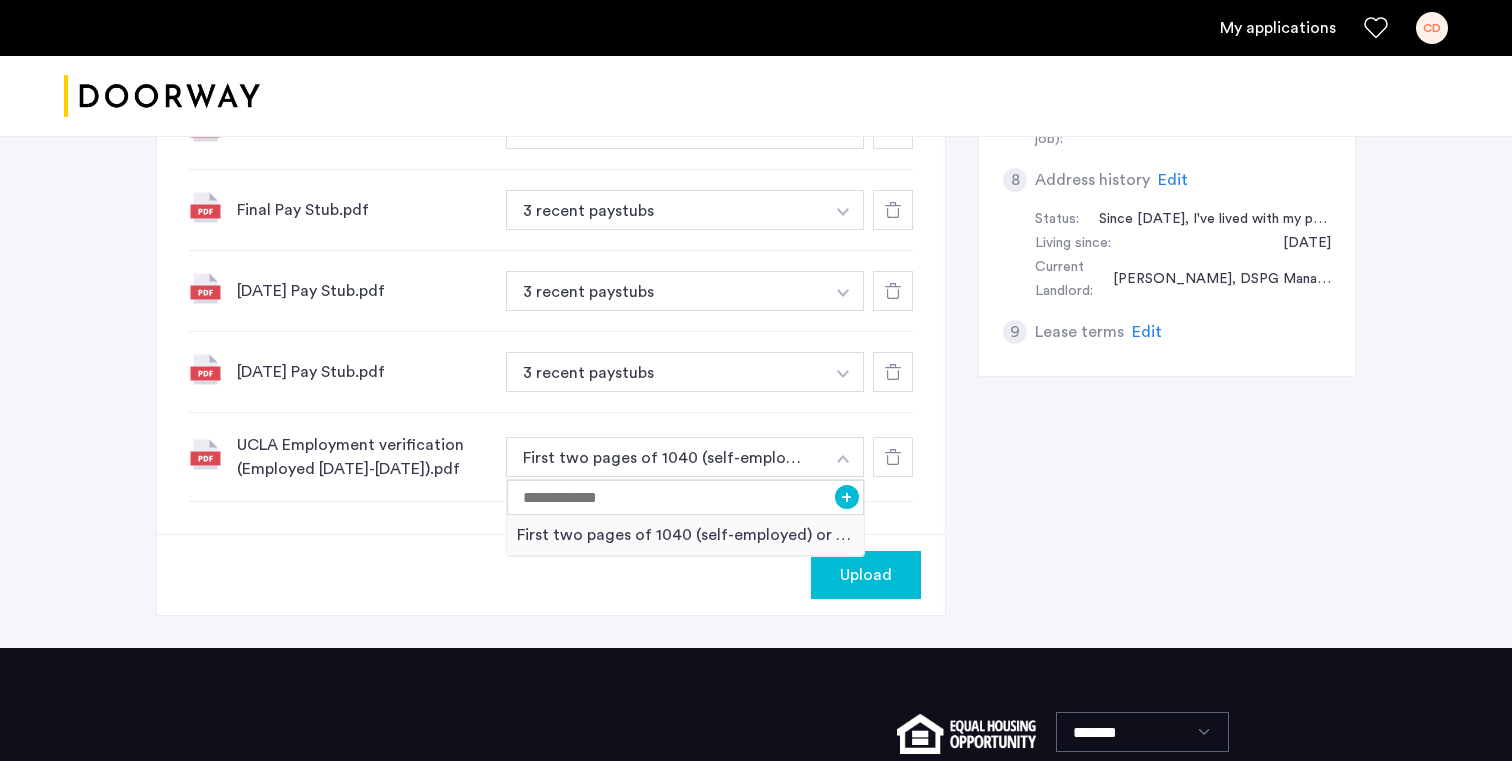 click on "7 Required documents  Gov issued ID*  2 Most recent bank statements  3 recent paystubs  First two pages of 1040 (self-employed) or offer letter (new to the job)  Upload your documents and save your progress. Return anytime to complete your submission.  Drag & drop your files (.png, .jpeg, .pdf, .jpg, .svg) Browse files Upload documents (.png, .jpeg, .pdf, .jpg, .svg) Uploaded files ID.jpg Gov issued ID + Gov issued ID Yeshiva Acceptance Letter.pdf Yeshiva Acceptance + Yeshiva Acceptance [DATE] Bank Statement.pdf 2 Most recent bank statements + 2 Most recent bank statements [DATE] Bank Statement.pdf 2 Most recent bank statements + 2 Most recent bank statements Final Pay Stub.pdf 3 recent paystubs + 3 recent paystubs [DATE] Pay Stub.pdf 3 recent paystubs + 3 recent paystubs [DATE] Pay Stub.pdf 3 recent paystubs + 3 recent paystubs UCLA Employment verification (Employed [DATE]-[DATE]).pdf First two pages of 1040 (self-employed) or offer letter (new to the job) + Upload 1 Basic information Edit First name -" 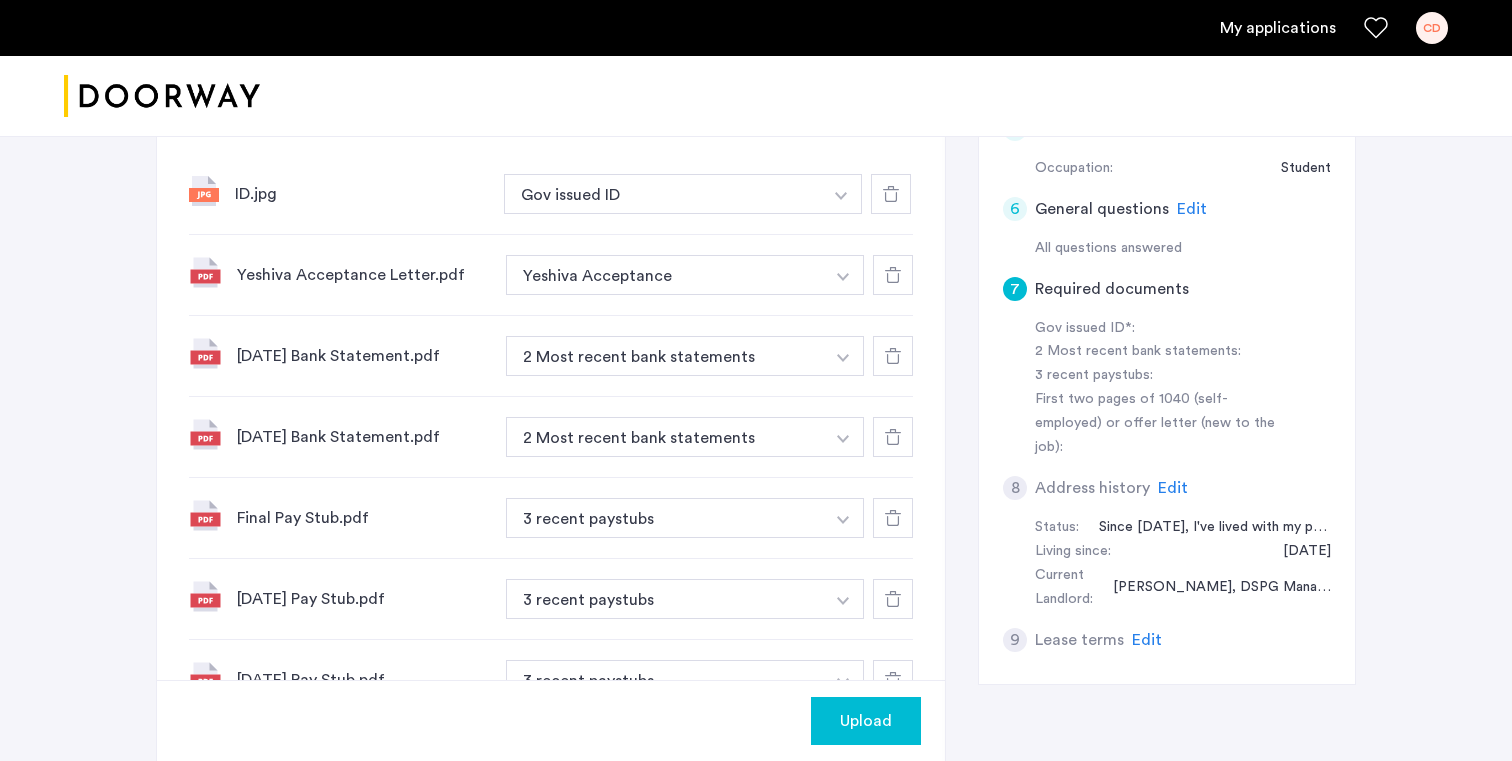 scroll, scrollTop: 677, scrollLeft: 0, axis: vertical 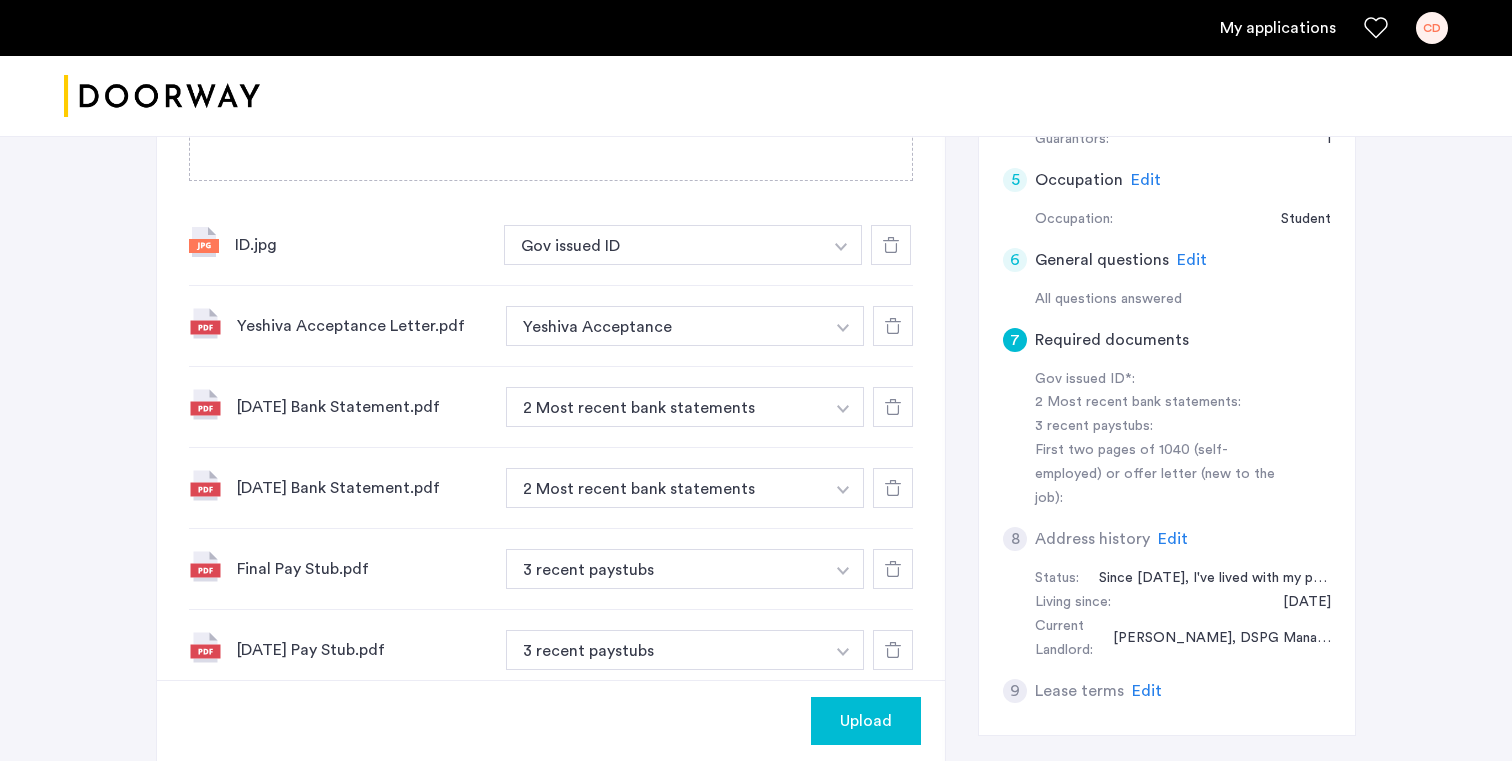 click at bounding box center [841, 245] 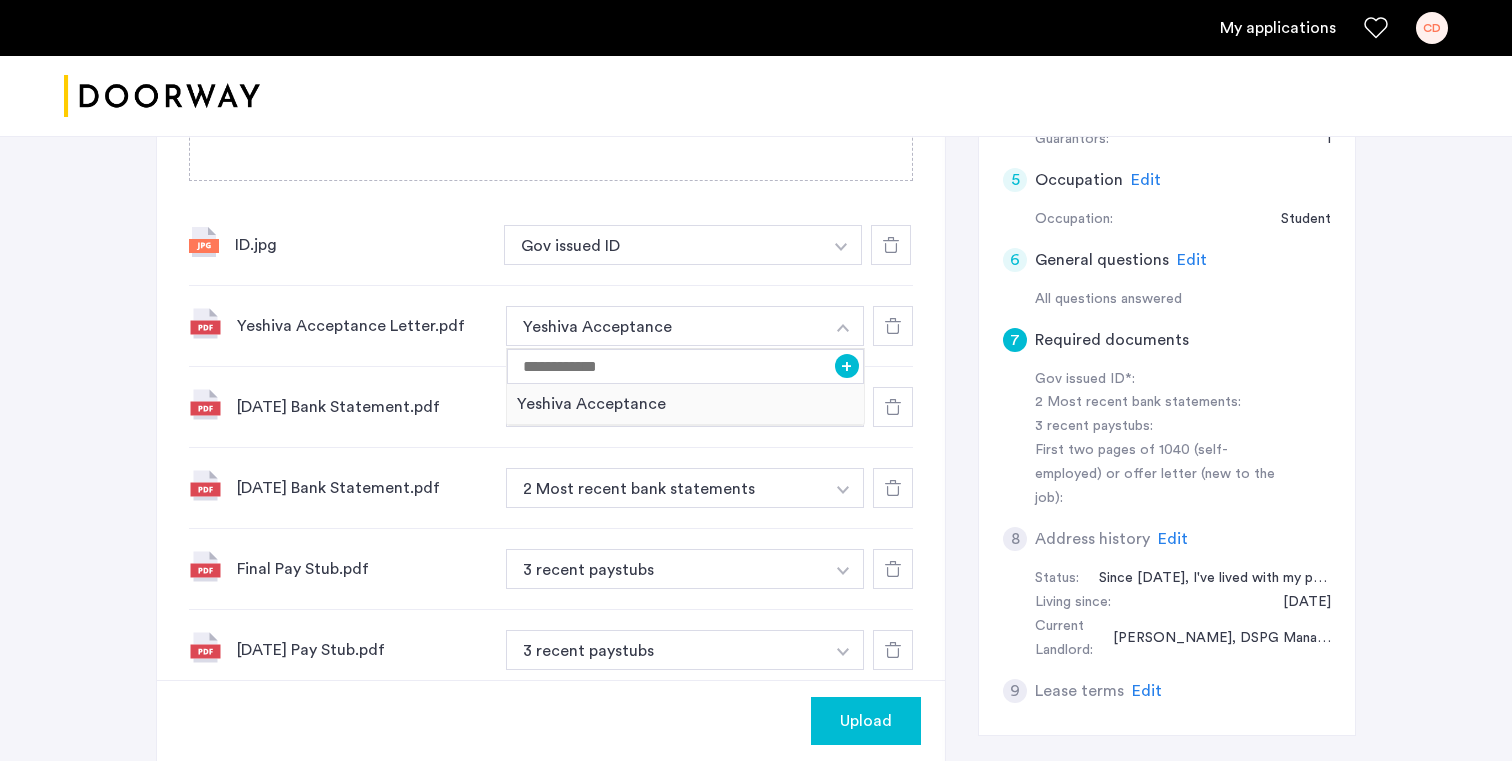 click at bounding box center [843, 328] 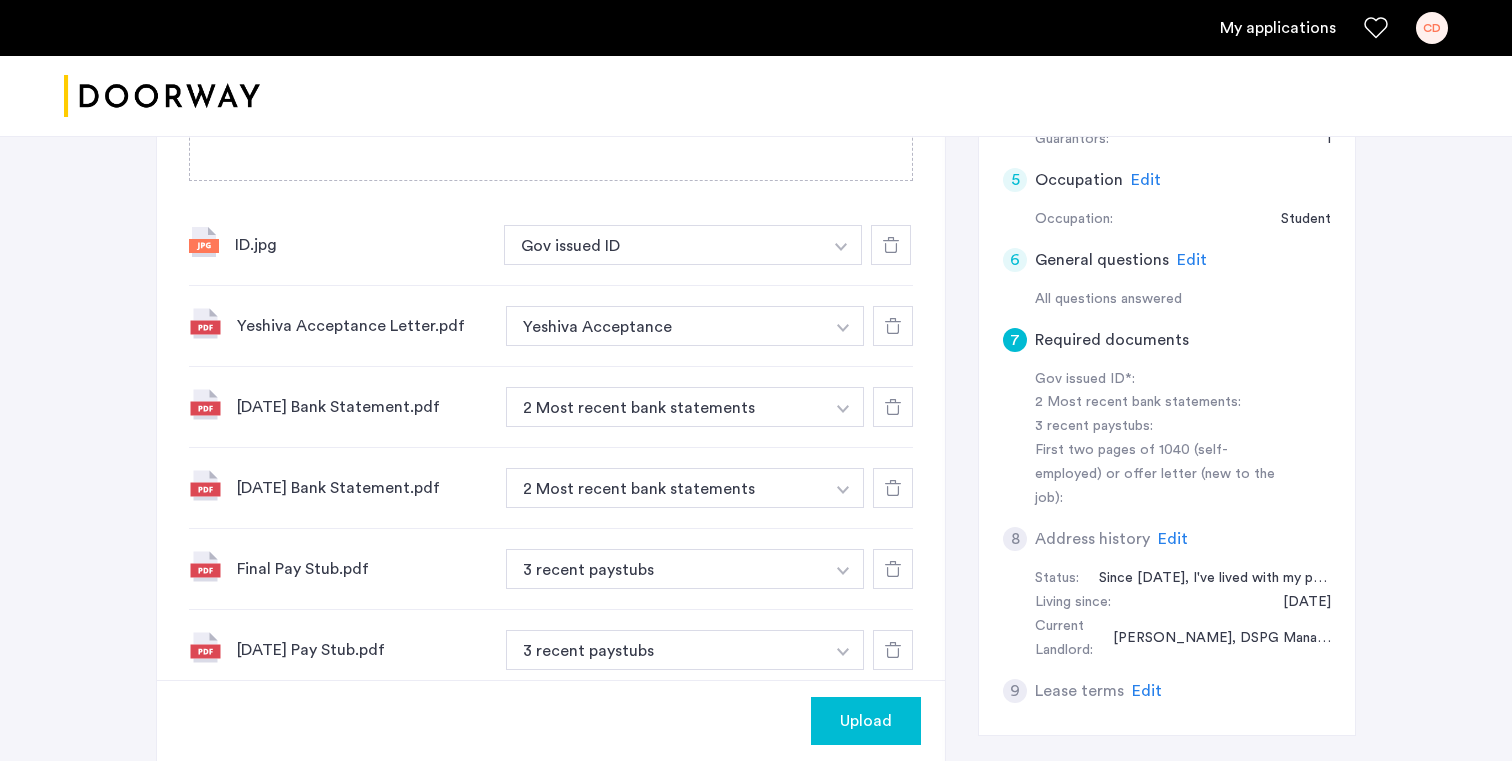 click at bounding box center [841, 247] 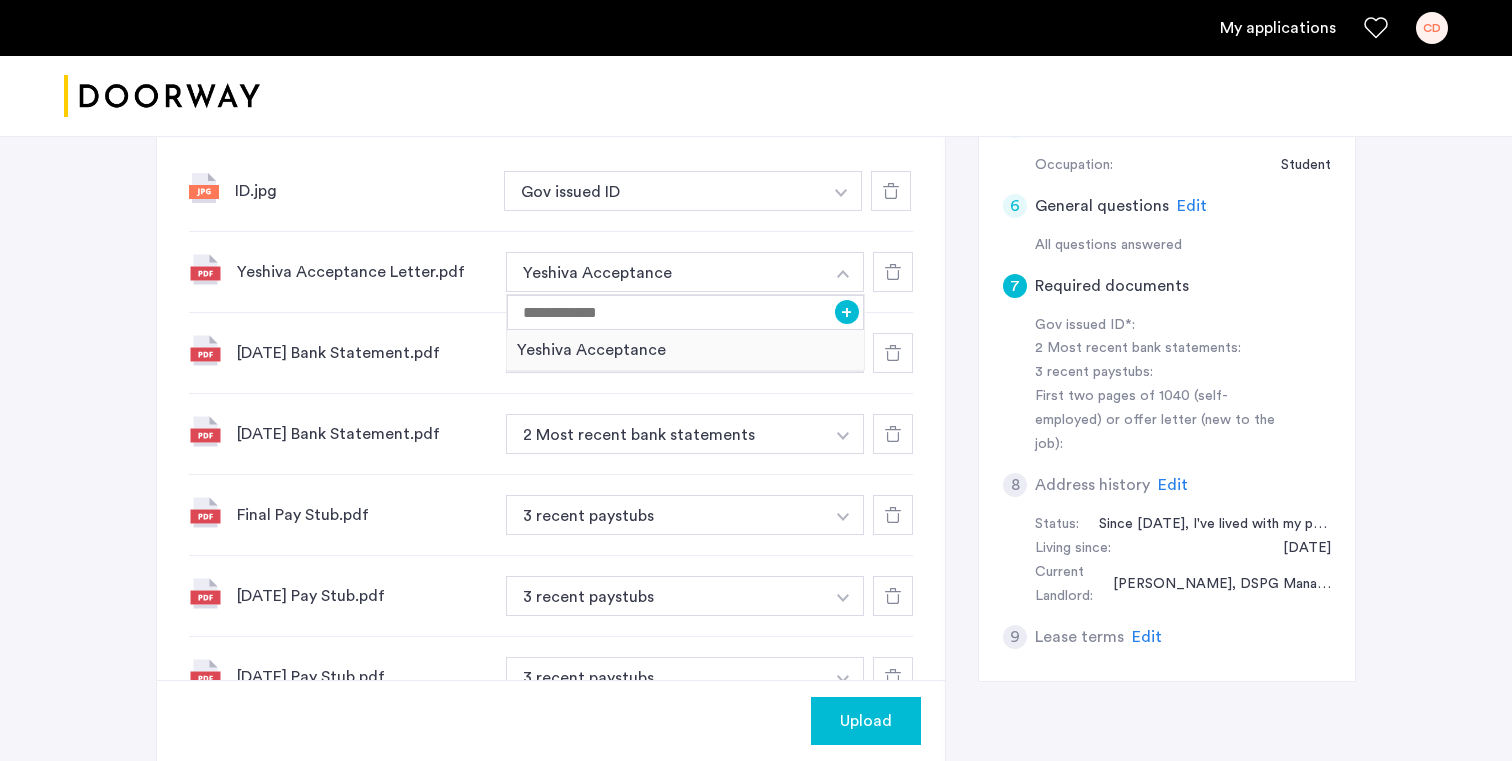 scroll, scrollTop: 764, scrollLeft: 0, axis: vertical 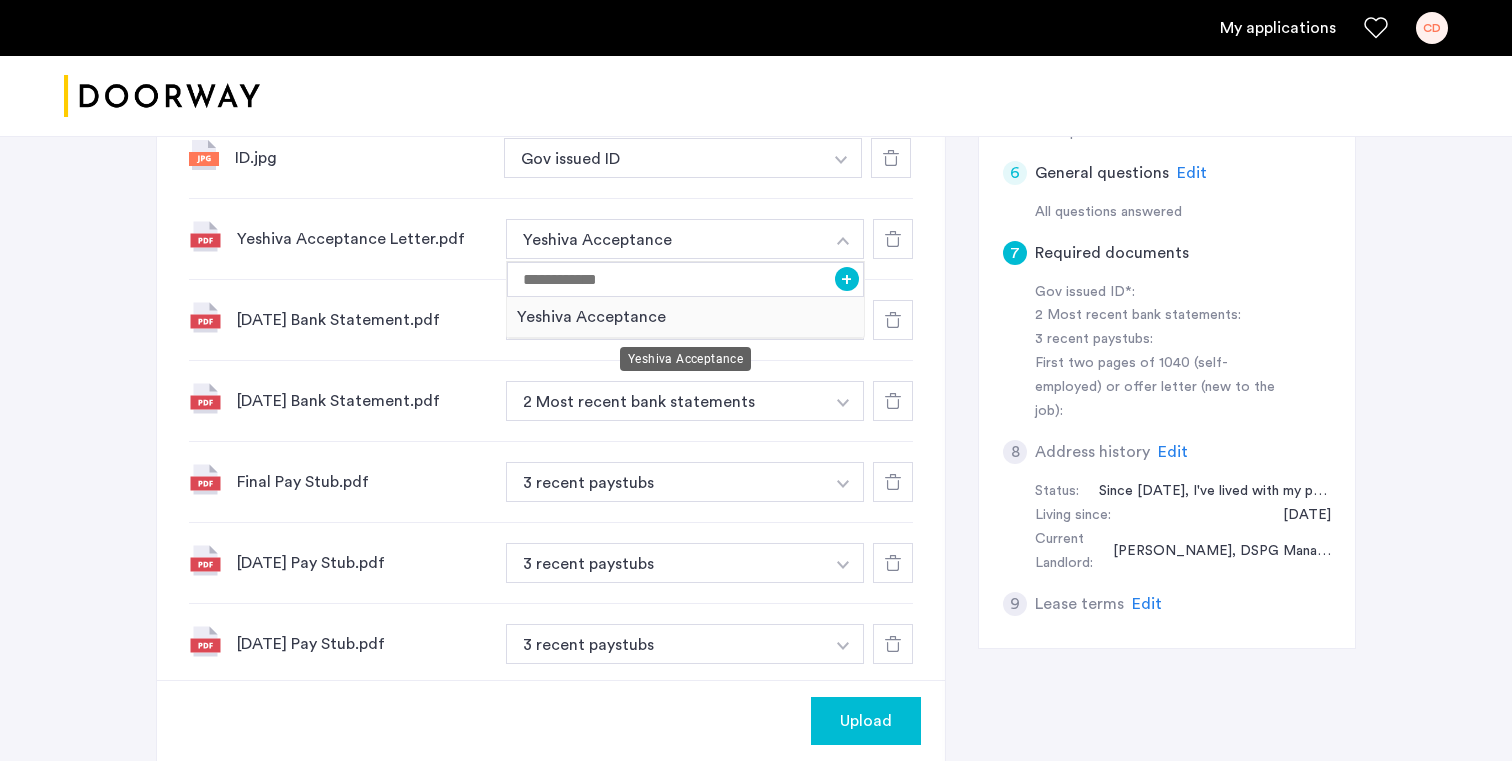 click on "Yeshiva Acceptance" at bounding box center (685, 317) 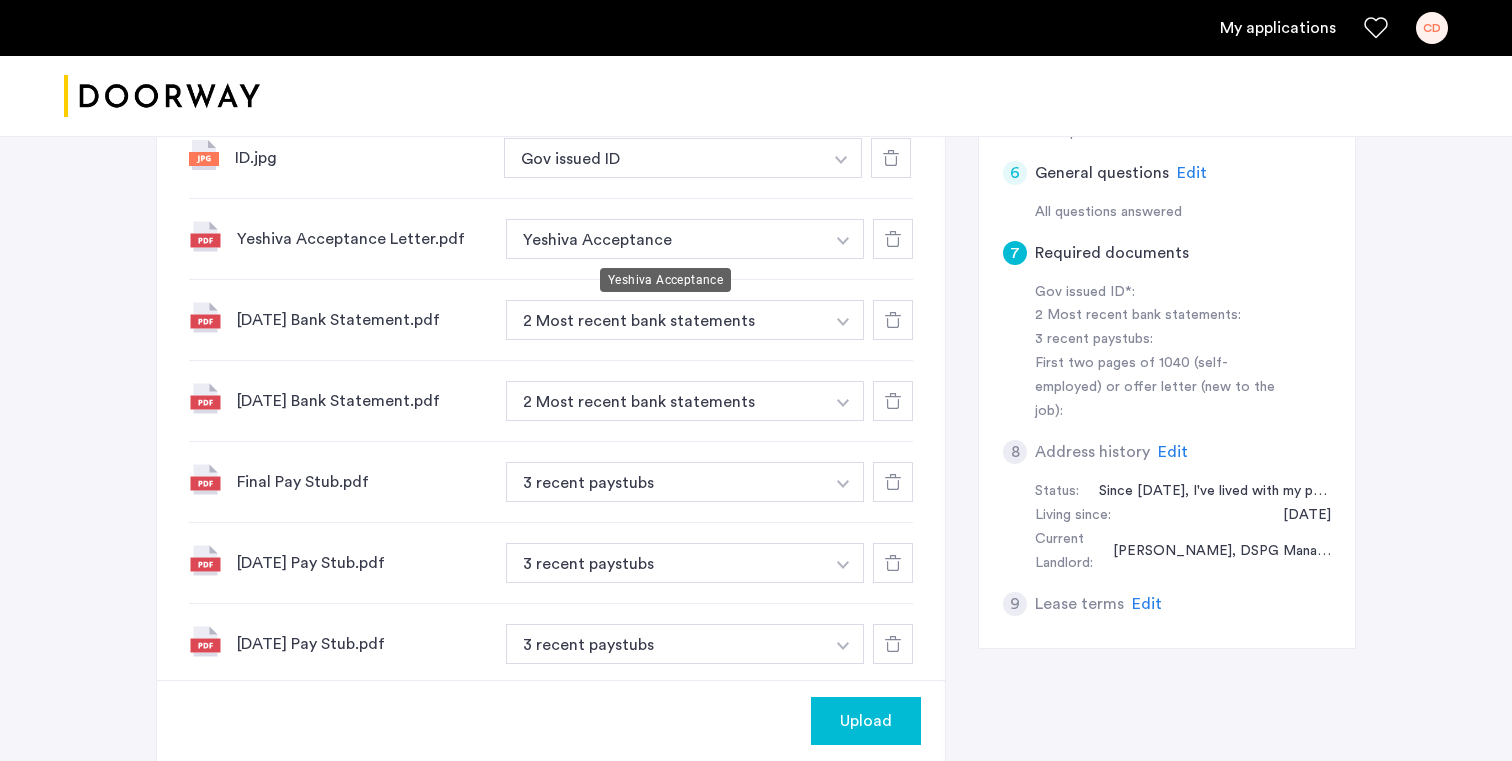 click on "Yeshiva Acceptance" at bounding box center (665, 239) 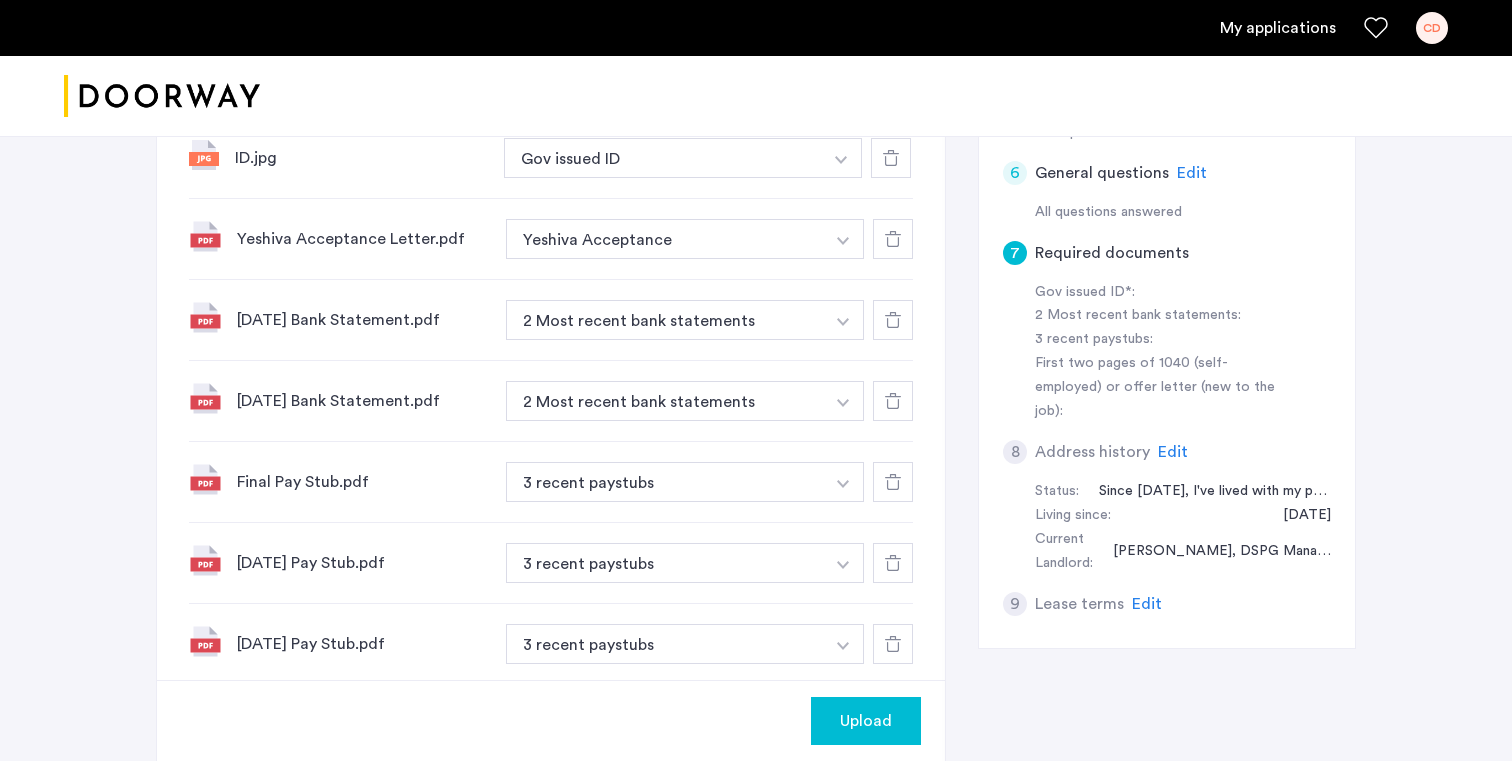 click at bounding box center (841, 160) 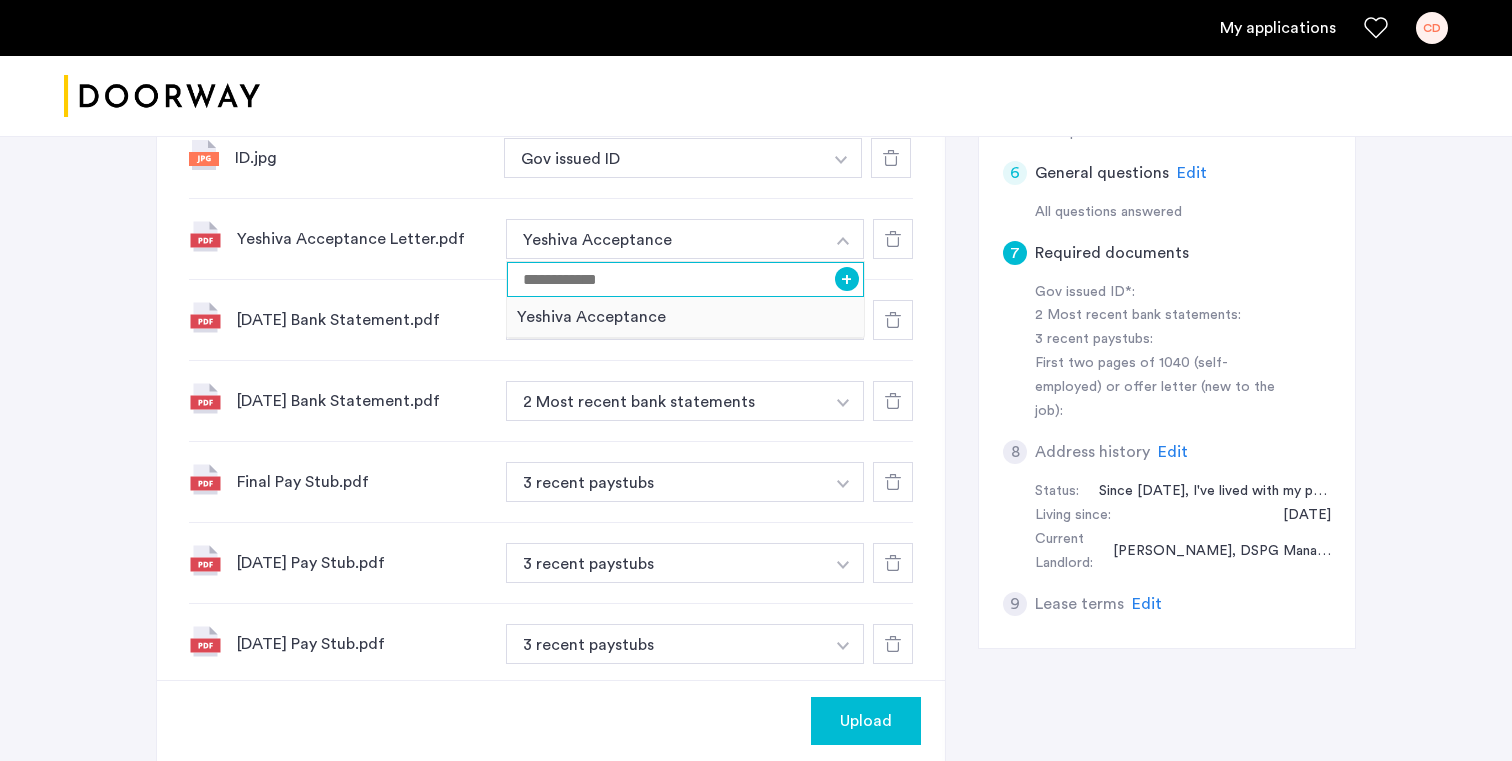 click at bounding box center (685, 279) 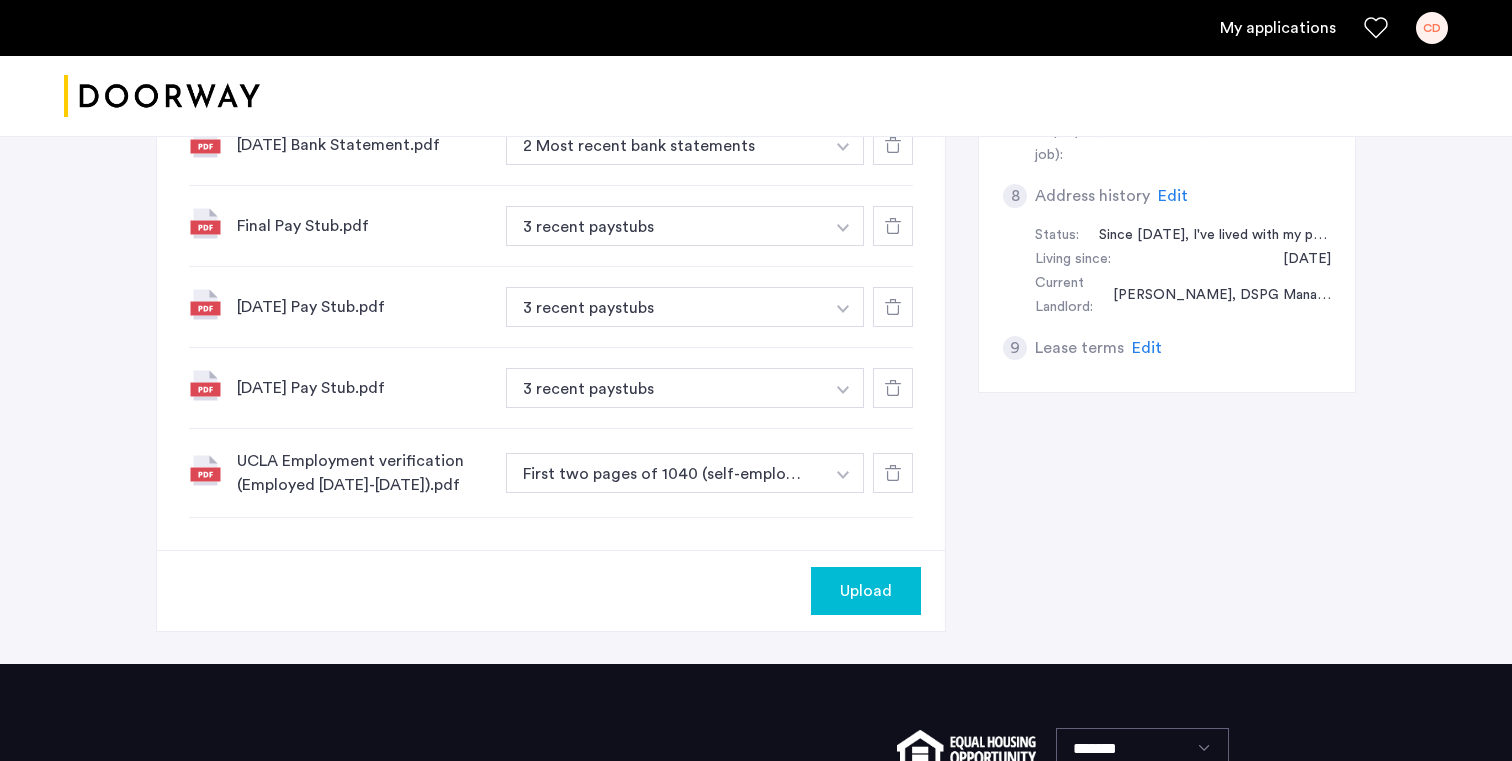 scroll, scrollTop: 1030, scrollLeft: 0, axis: vertical 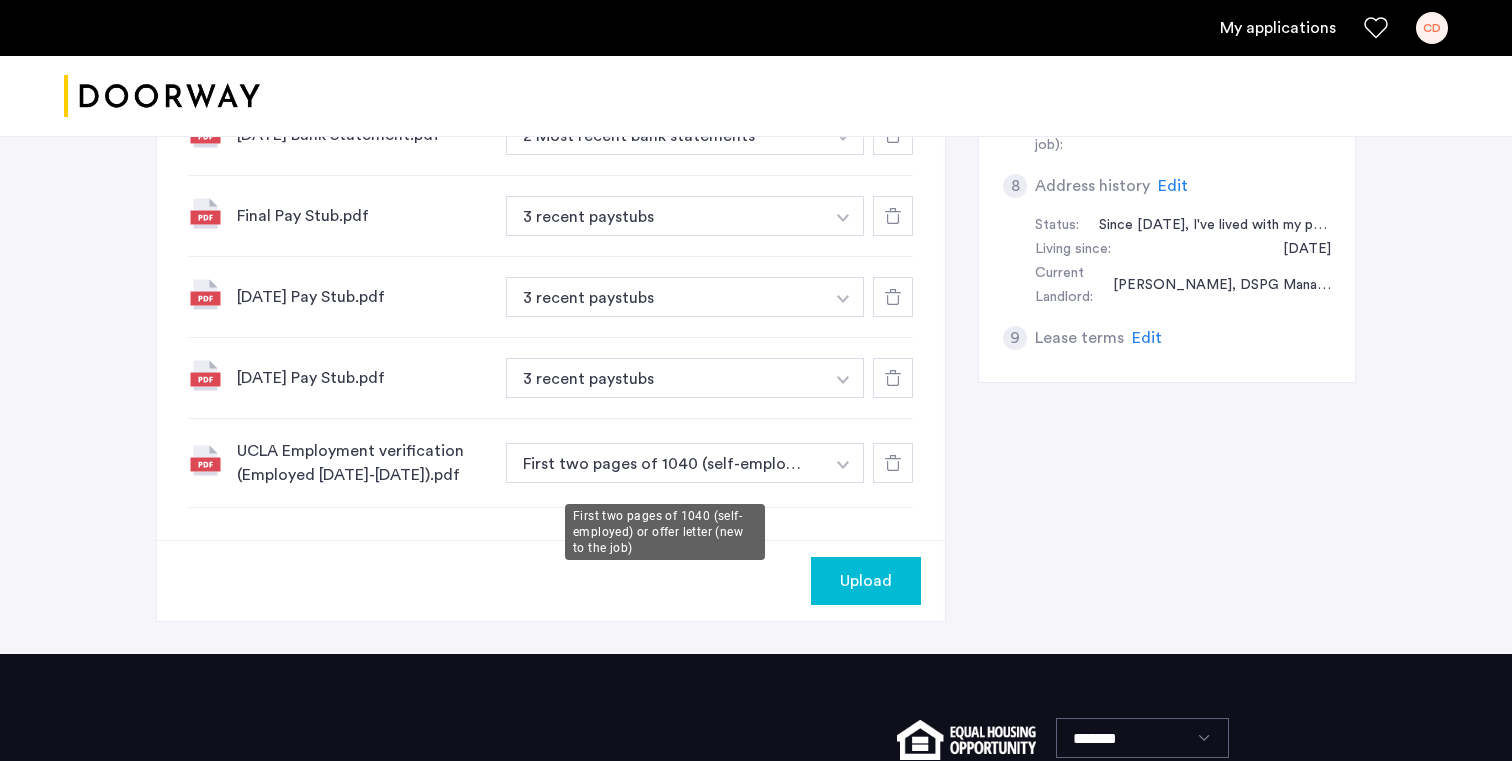click on "First two pages of 1040 (self-employed) or offer letter (new to the job)" at bounding box center [665, 463] 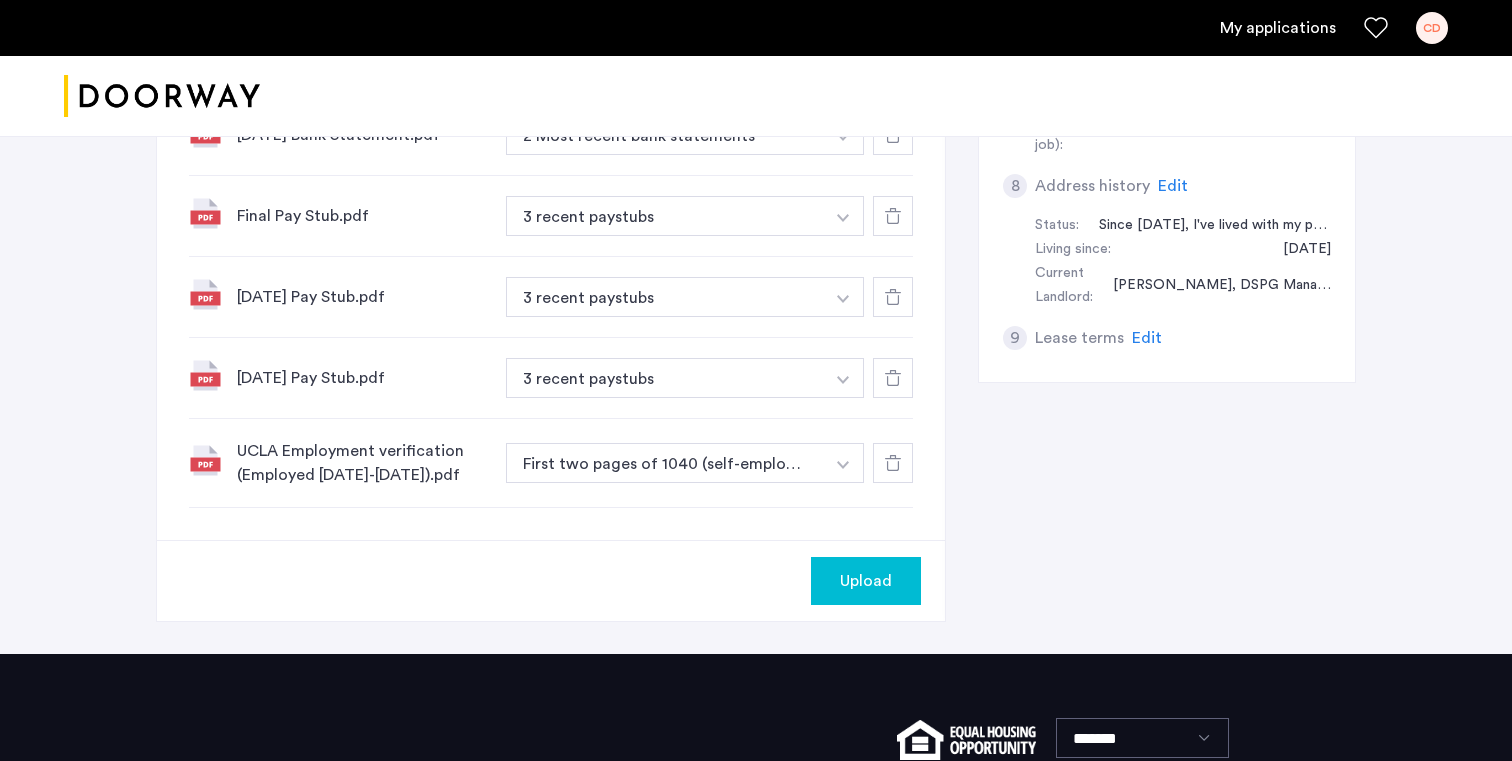 click on "First two pages of 1040 (self-employed) or offer letter (new to the job)" at bounding box center (665, 463) 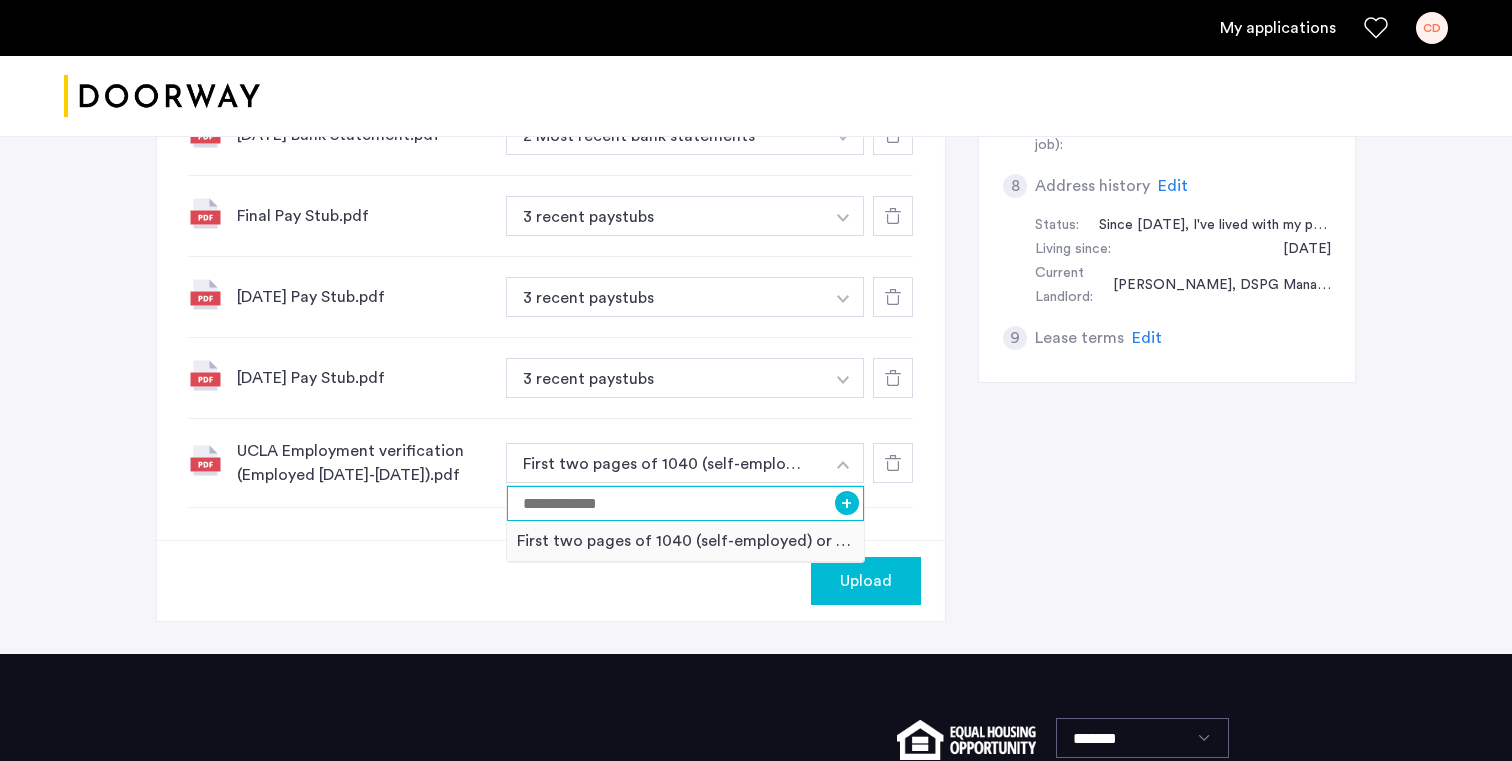 click at bounding box center (685, 503) 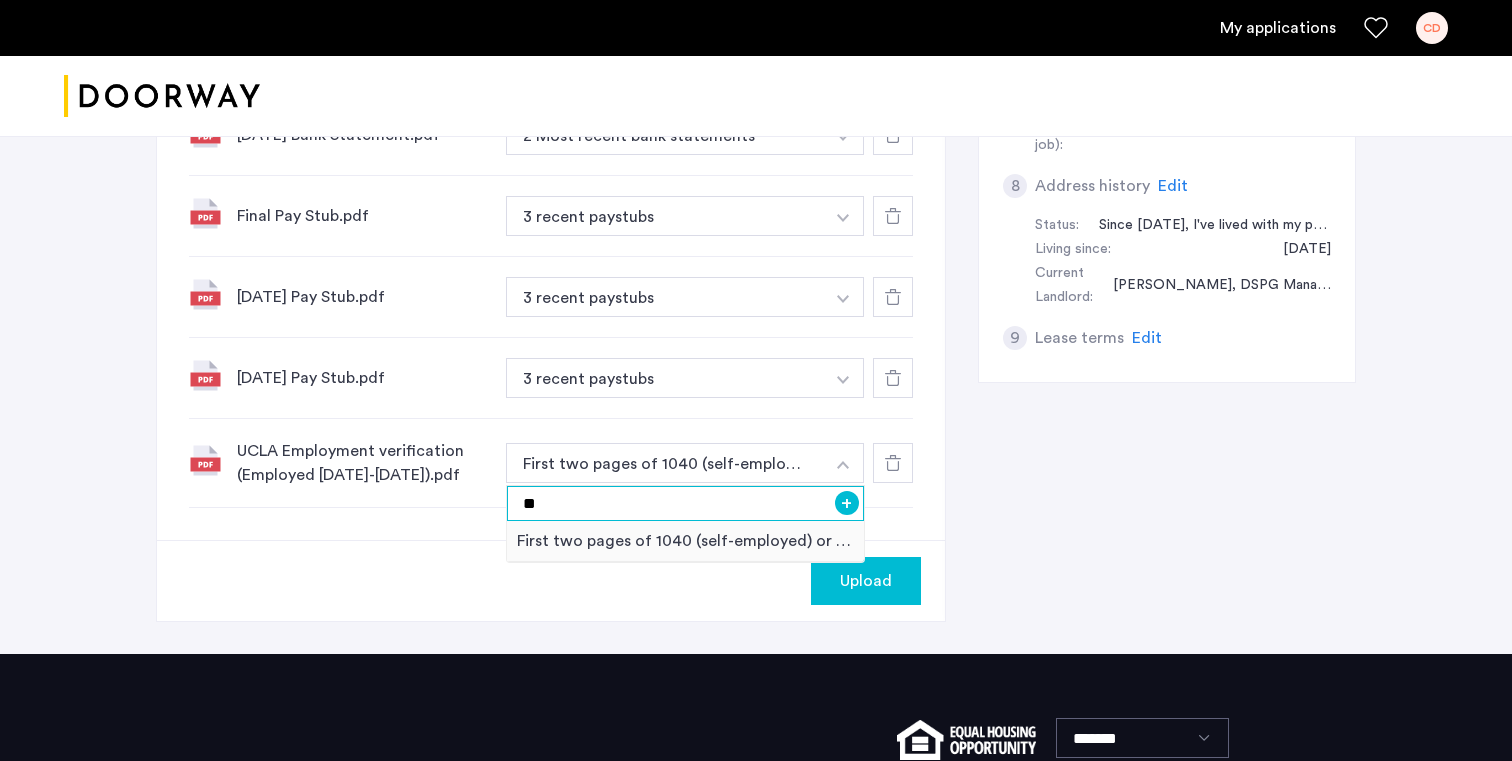 type on "*" 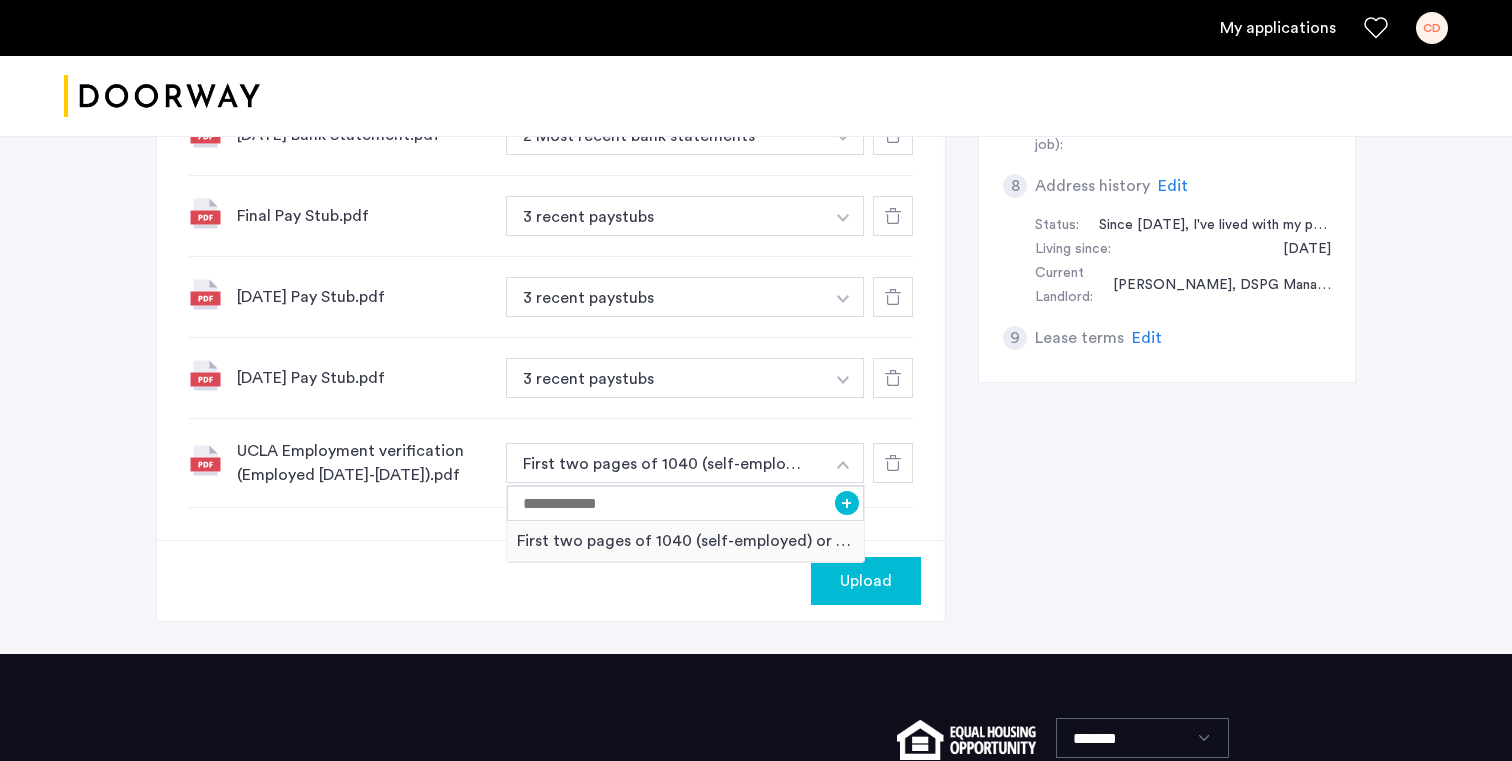 click on "7 Required documents  Gov issued ID*  2 Most recent bank statements  3 recent paystubs  First two pages of 1040 (self-employed) or offer letter (new to the job)  Upload your documents and save your progress. Return anytime to complete your submission.  Drag & drop your files (.png, .jpeg, .pdf, .jpg, .svg) Browse files Upload documents (.png, .jpeg, .pdf, .jpg, .svg) Uploaded files ID.jpg Gov issued ID + Gov issued ID Yeshiva Acceptance Letter.pdf Yeshiva Acceptance + Yeshiva Acceptance [DATE] Bank Statement.pdf 2 Most recent bank statements + 2 Most recent bank statements [DATE] Bank Statement.pdf 2 Most recent bank statements + 2 Most recent bank statements Final Pay Stub.pdf 3 recent paystubs + 3 recent paystubs [DATE] Pay Stub.pdf 3 recent paystubs + 3 recent paystubs [DATE] Pay Stub.pdf 3 recent paystubs + 3 recent paystubs UCLA Employment verification (Employed [DATE]-[DATE]).pdf First two pages of 1040 (self-employed) or offer letter (new to the job) + Upload 1 Basic information Edit First name -" 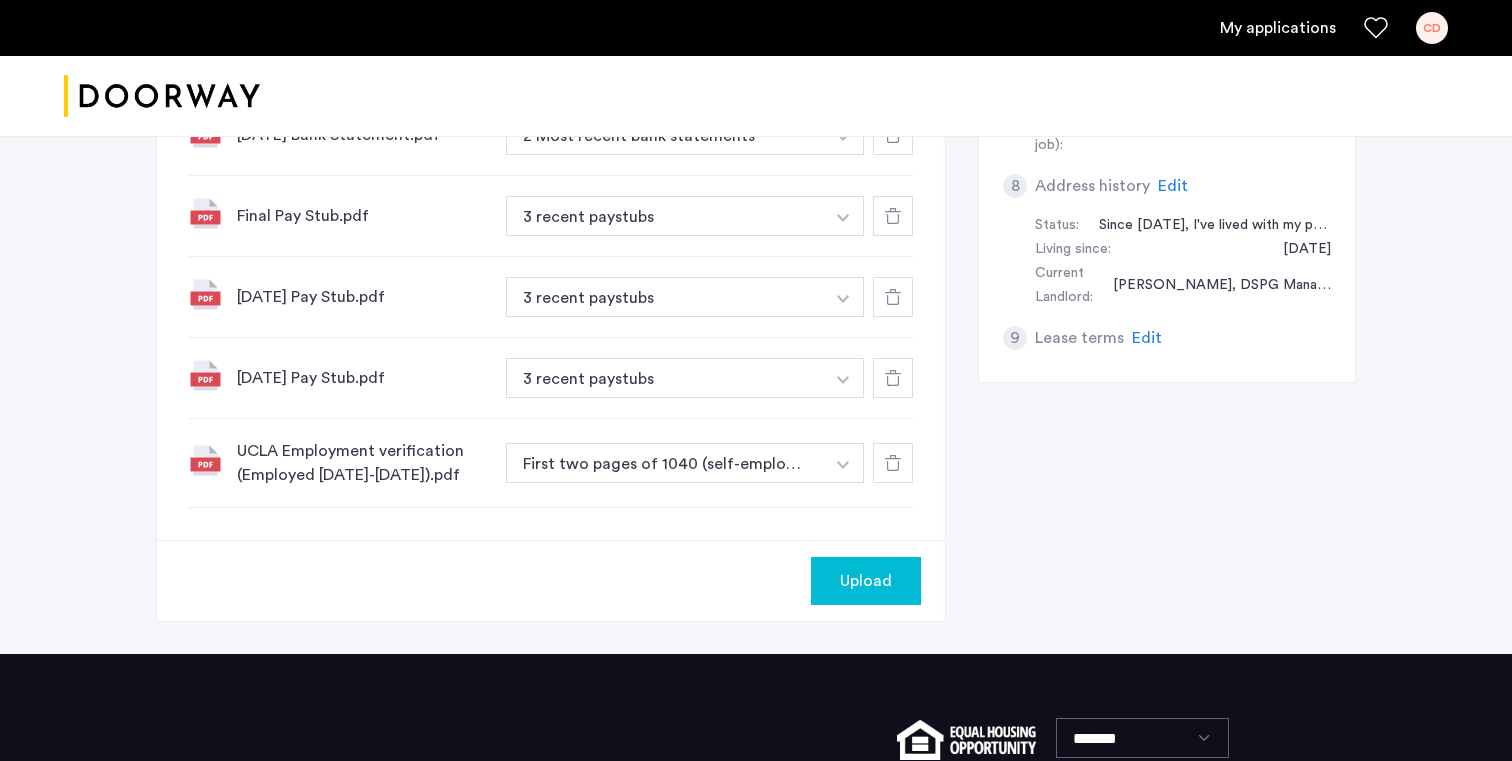 click at bounding box center (841, -108) 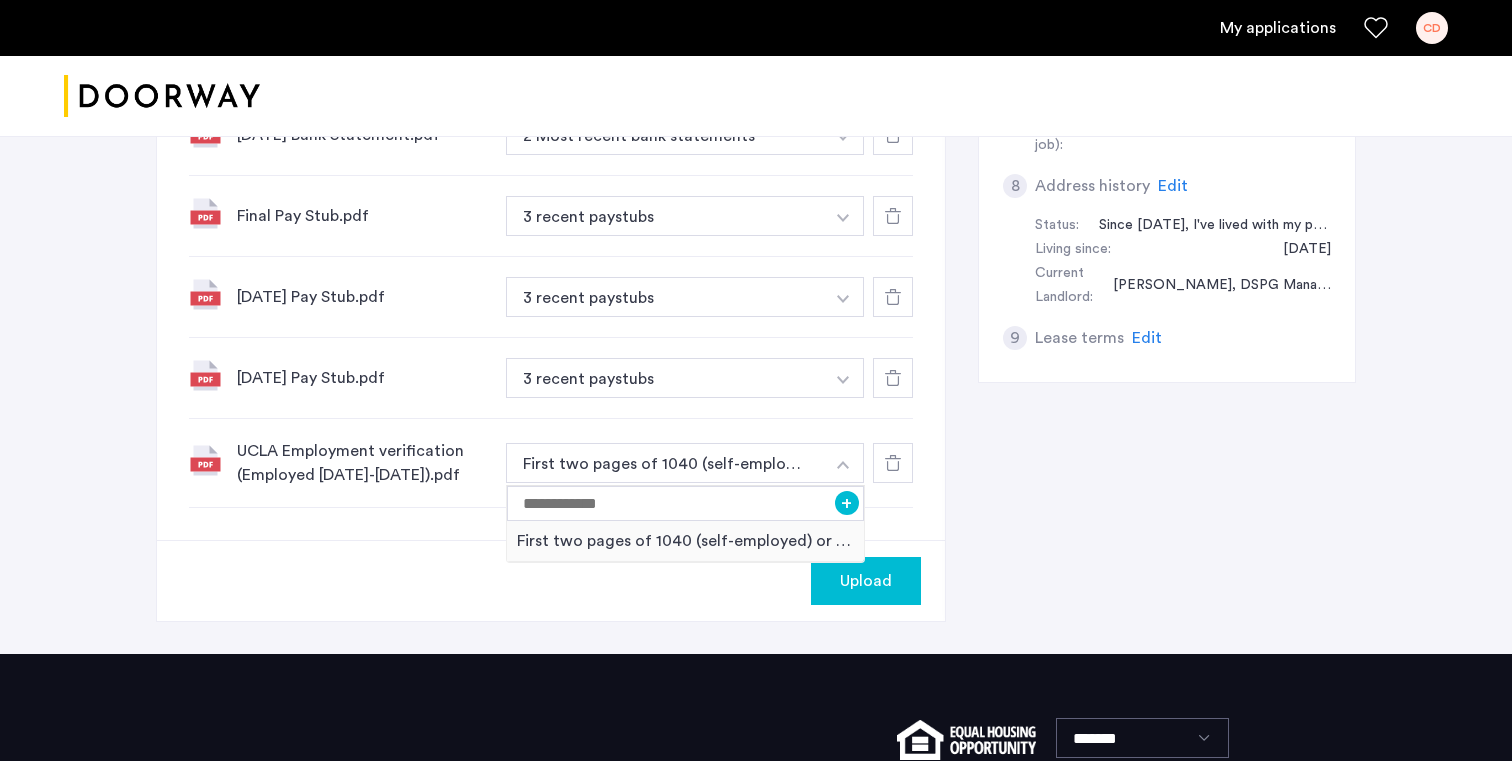 click at bounding box center [843, 463] 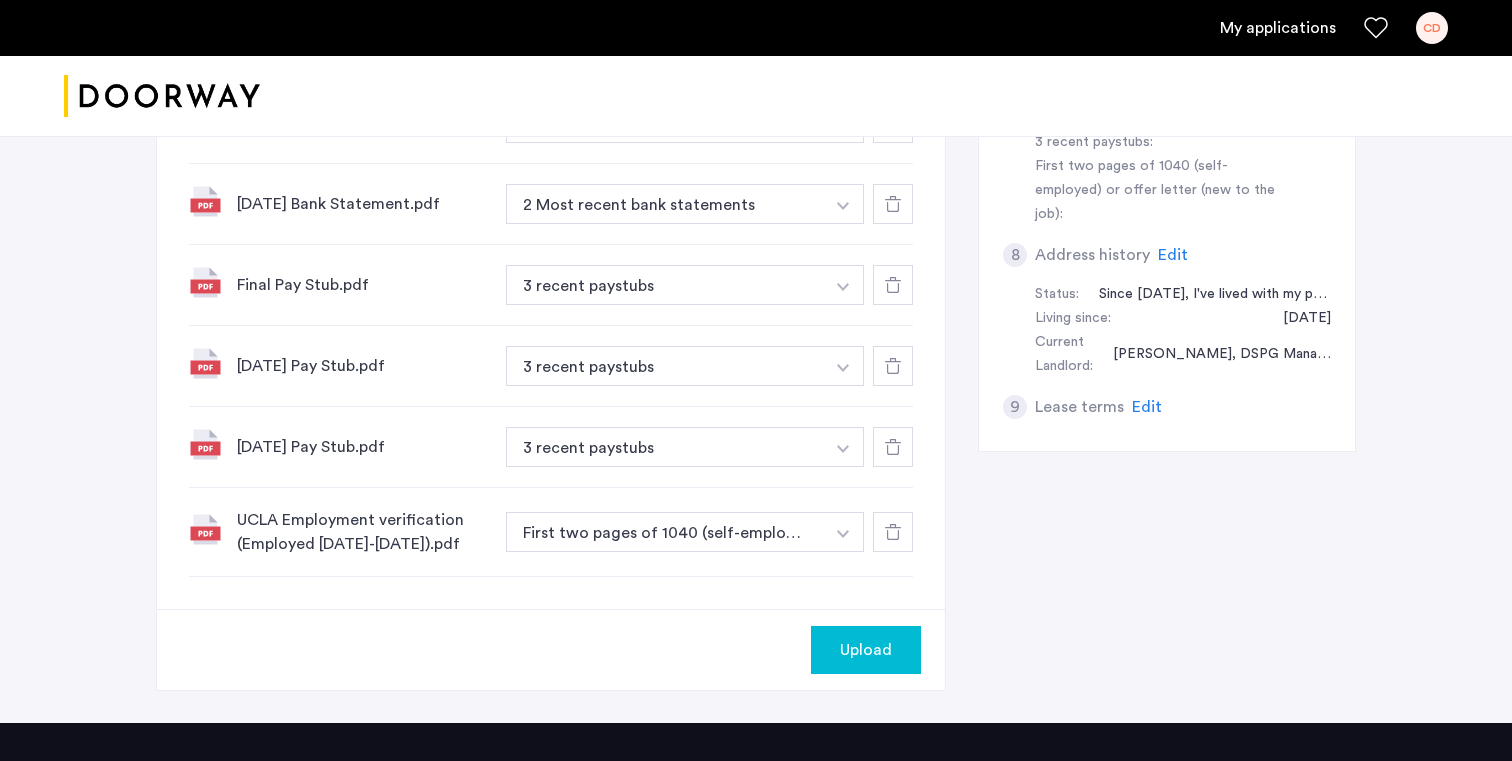 scroll, scrollTop: 1095, scrollLeft: 0, axis: vertical 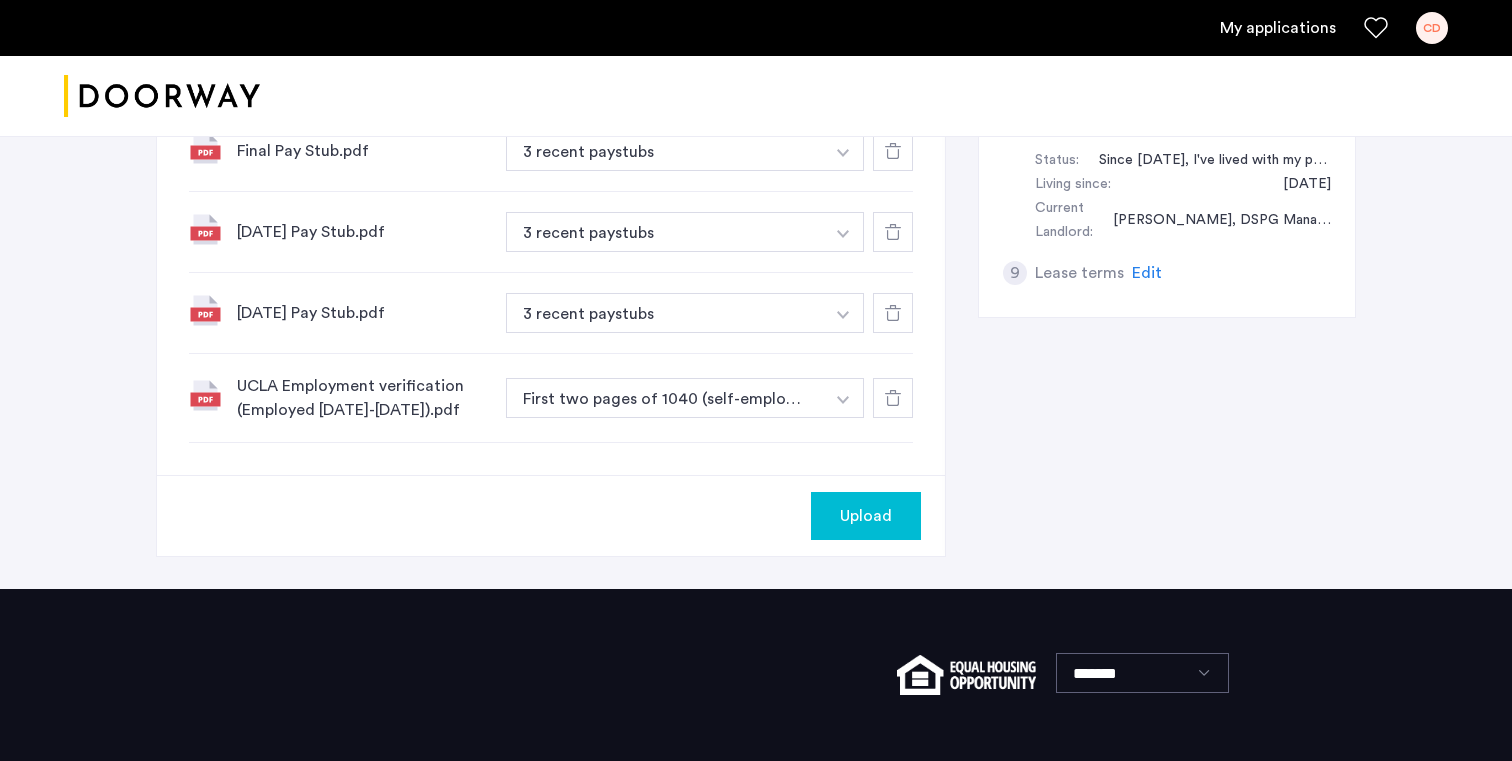 click at bounding box center [841, -171] 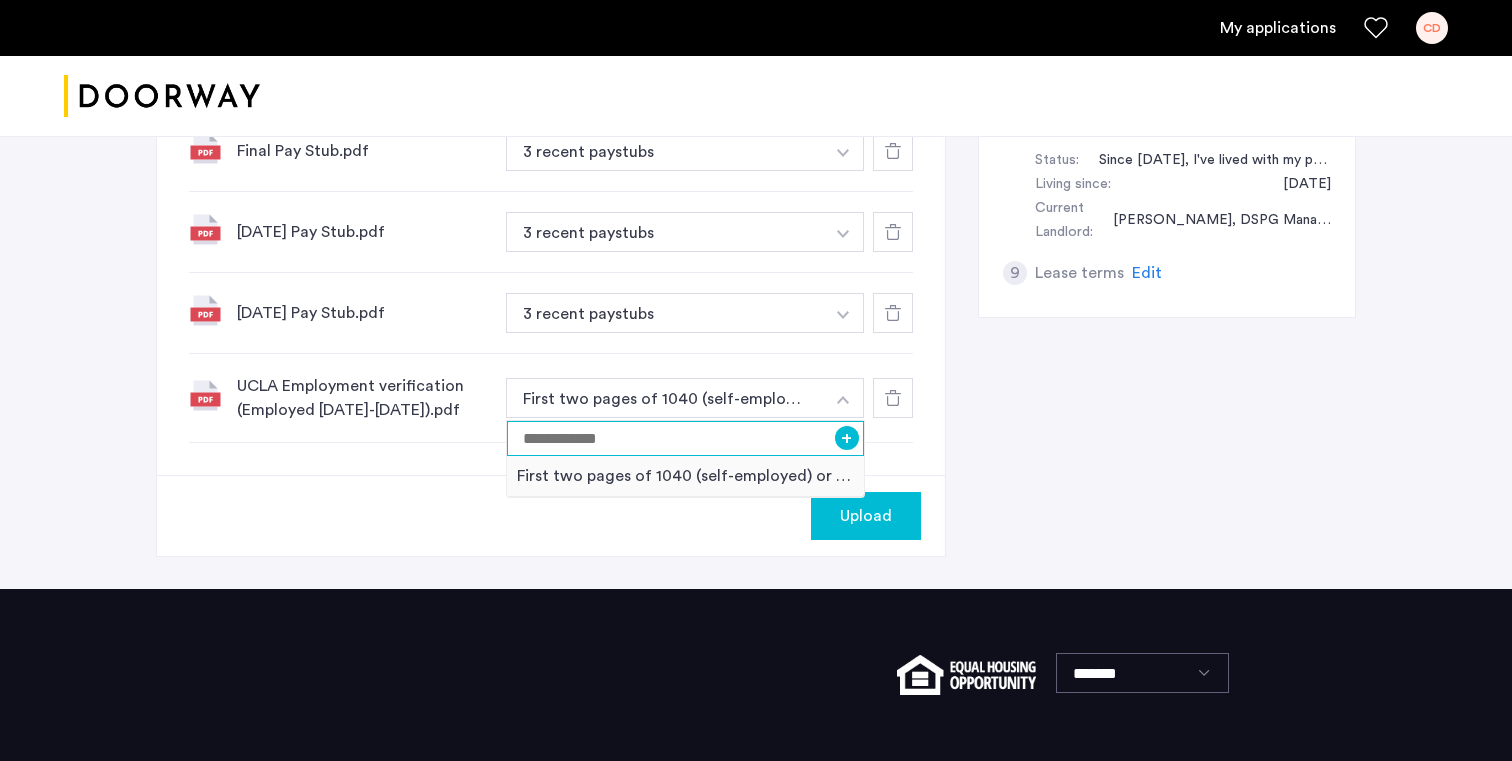 click at bounding box center (685, 438) 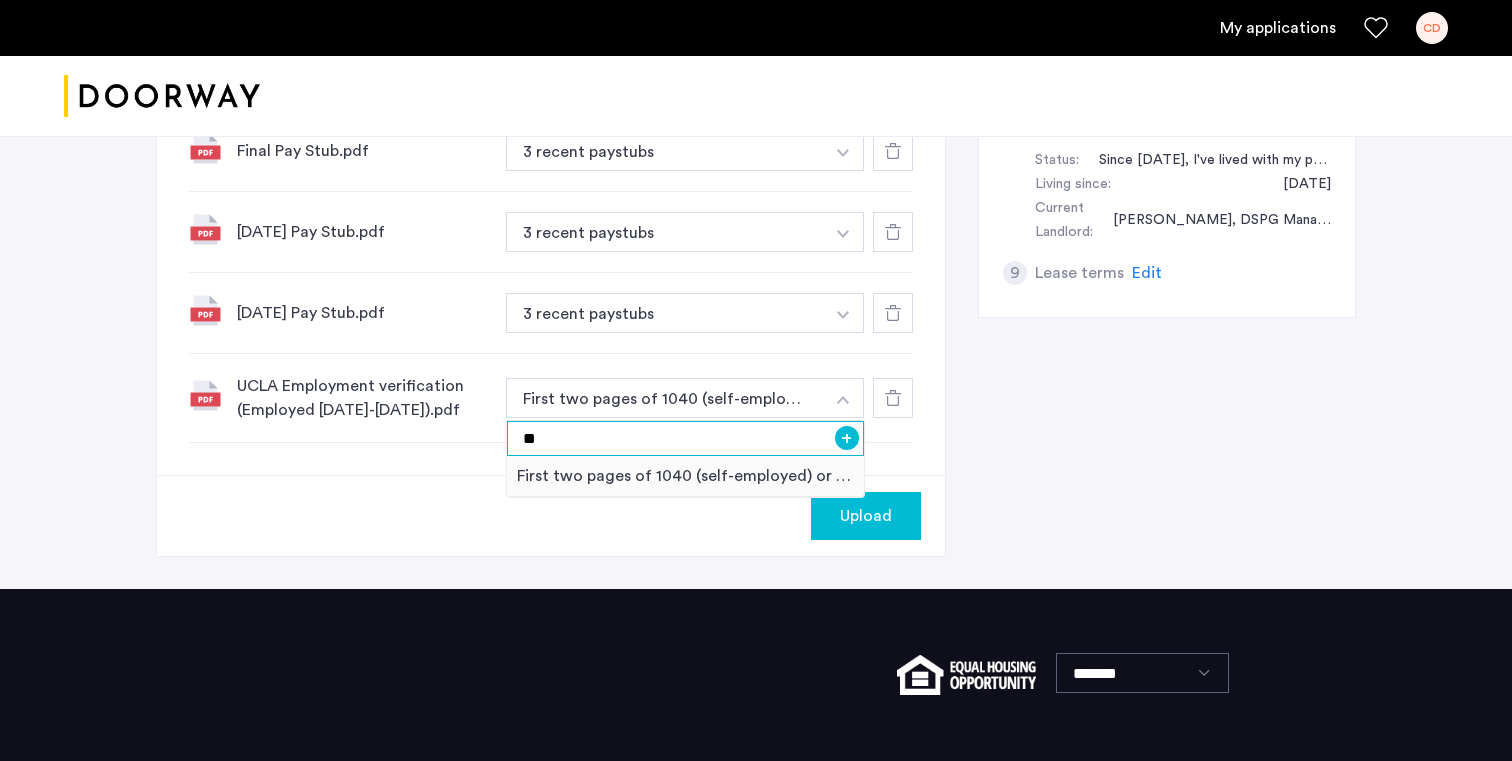 type on "*" 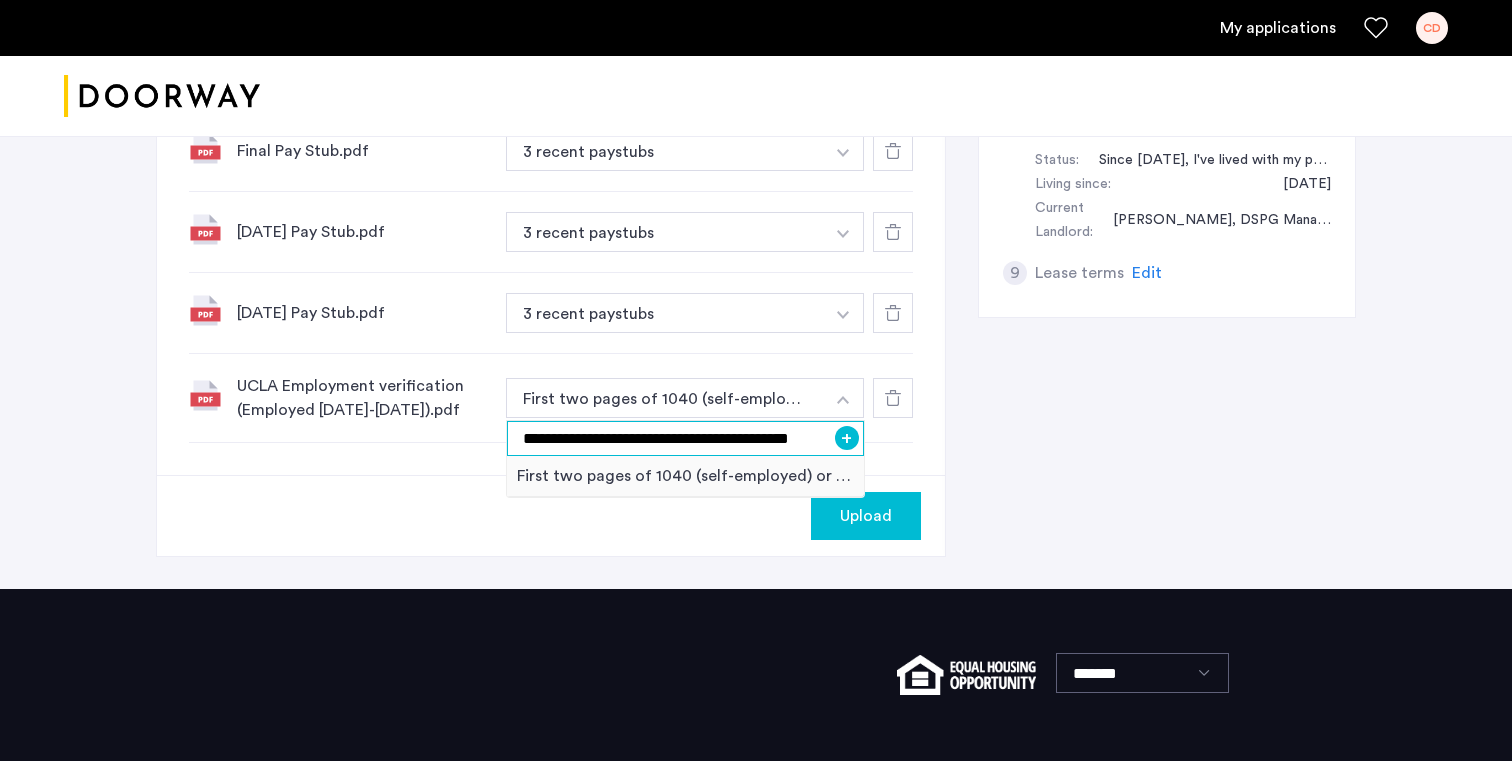 type on "**********" 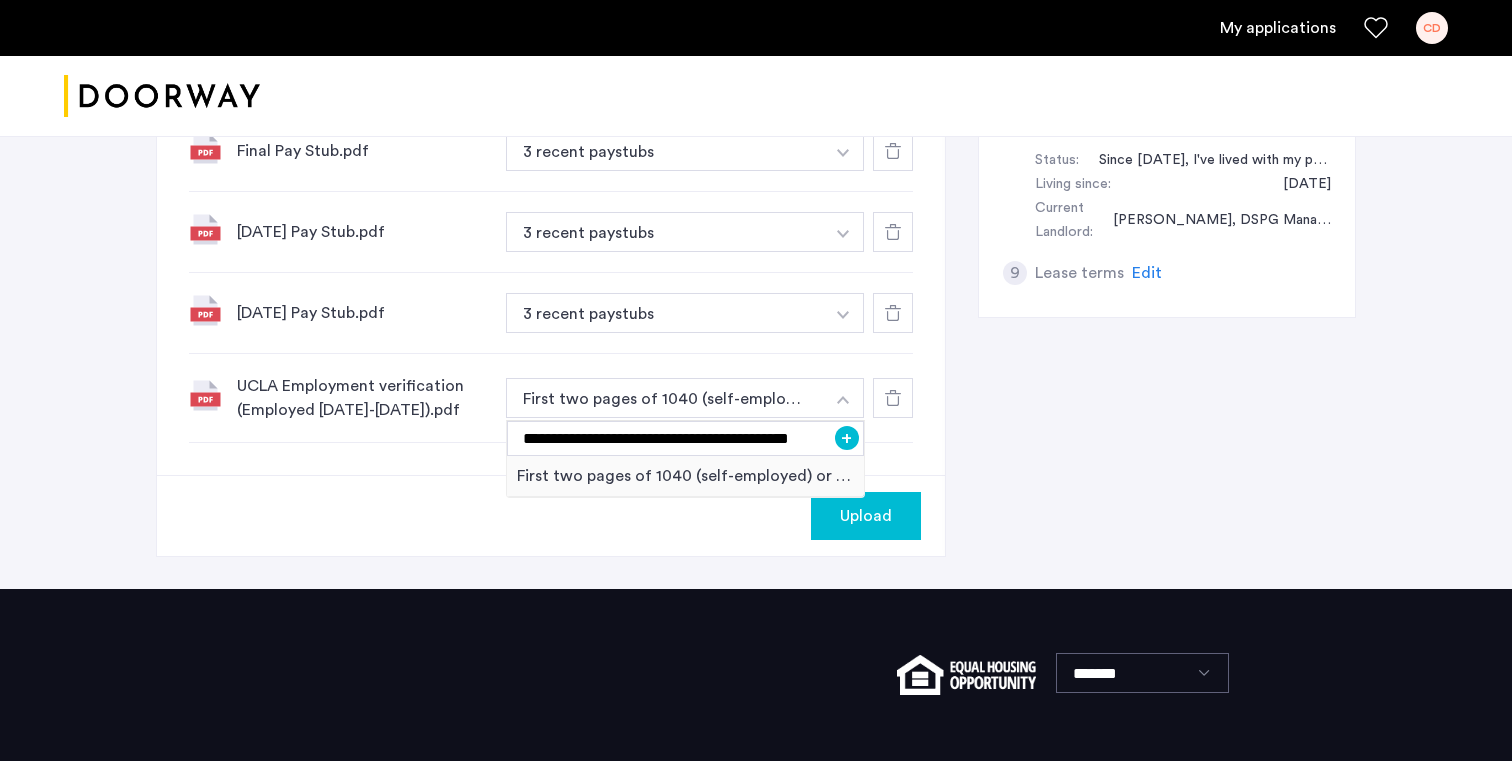 click on "**********" 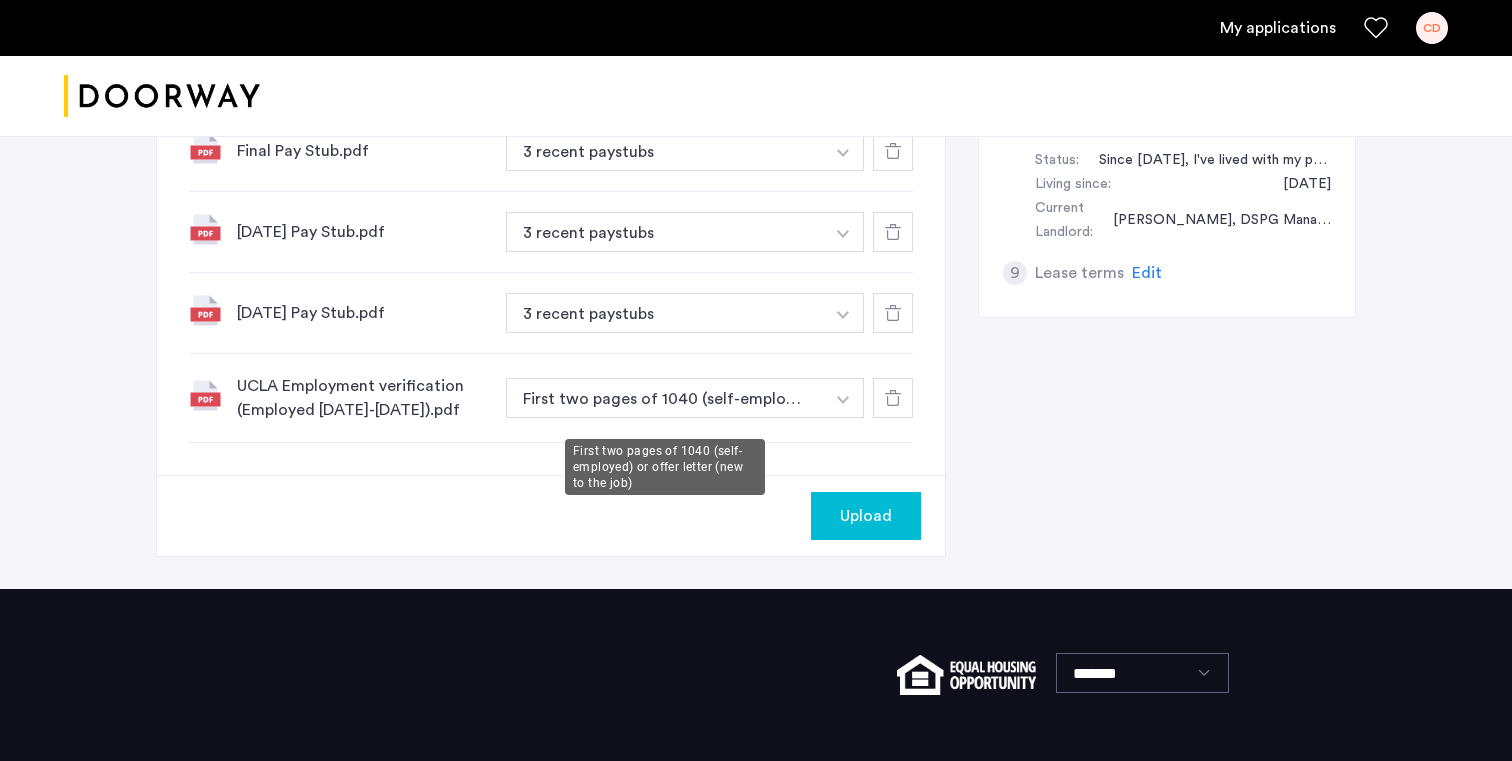 click on "First two pages of 1040 (self-employed) or offer letter (new to the job)" at bounding box center (665, 398) 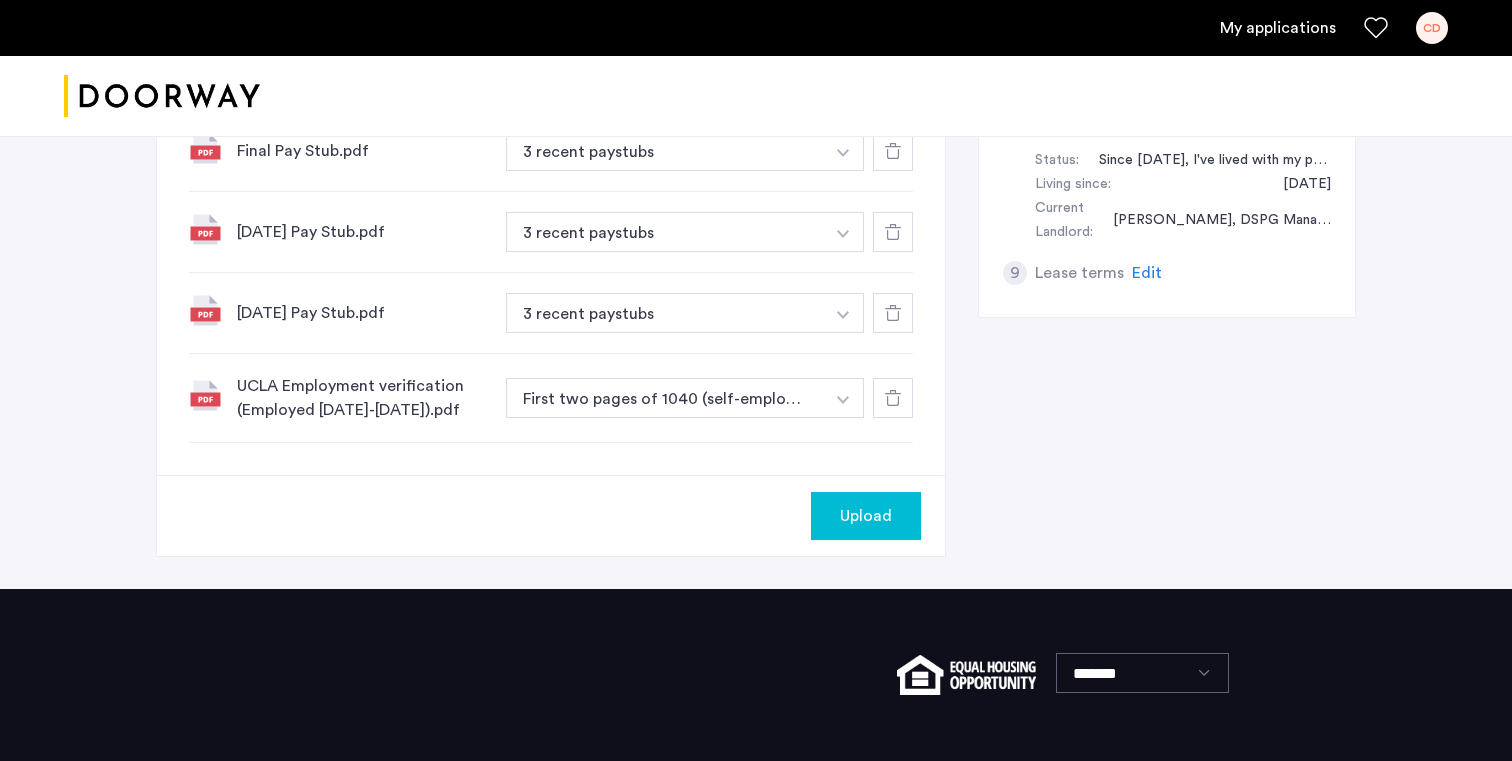 click at bounding box center (841, -173) 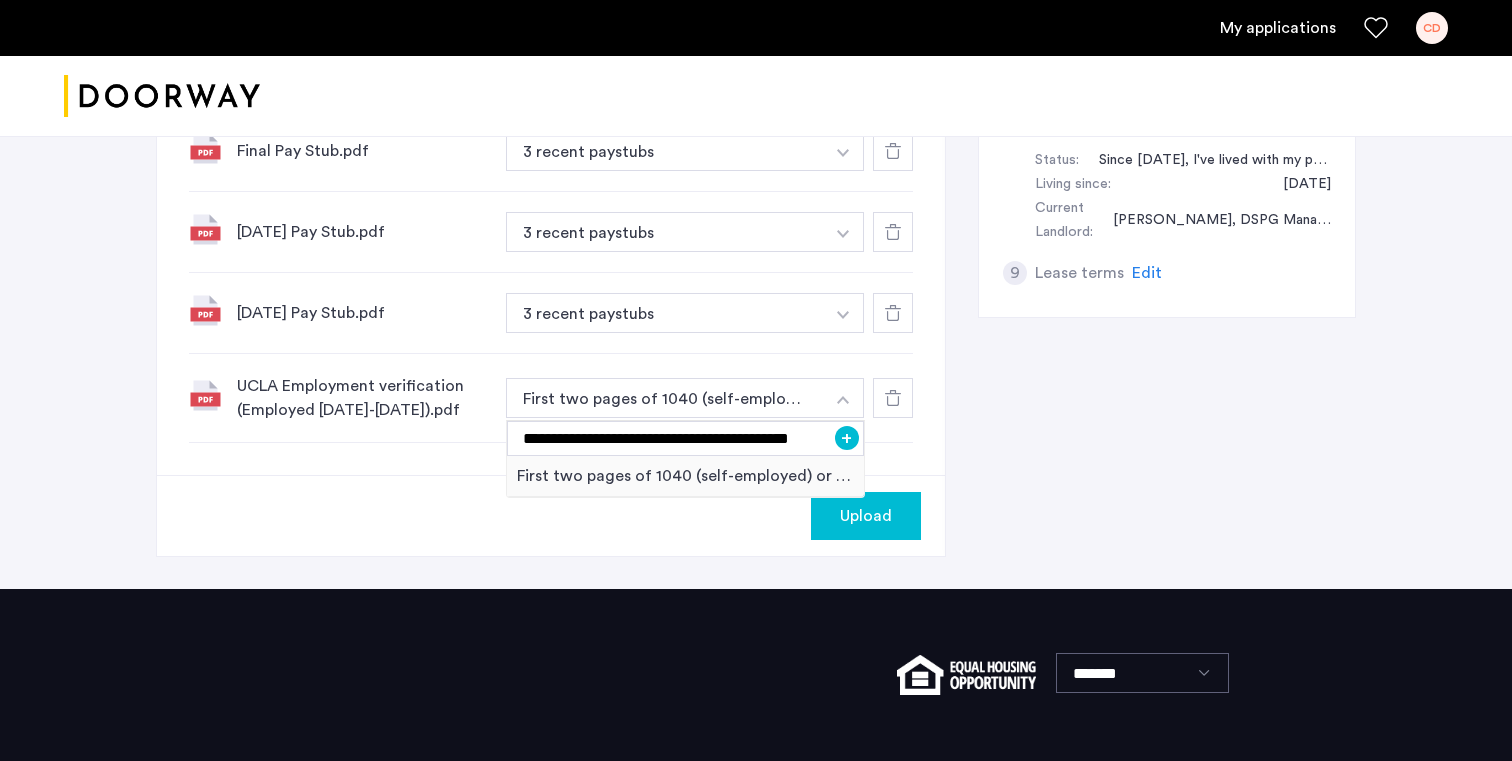 click on "+" at bounding box center [847, 438] 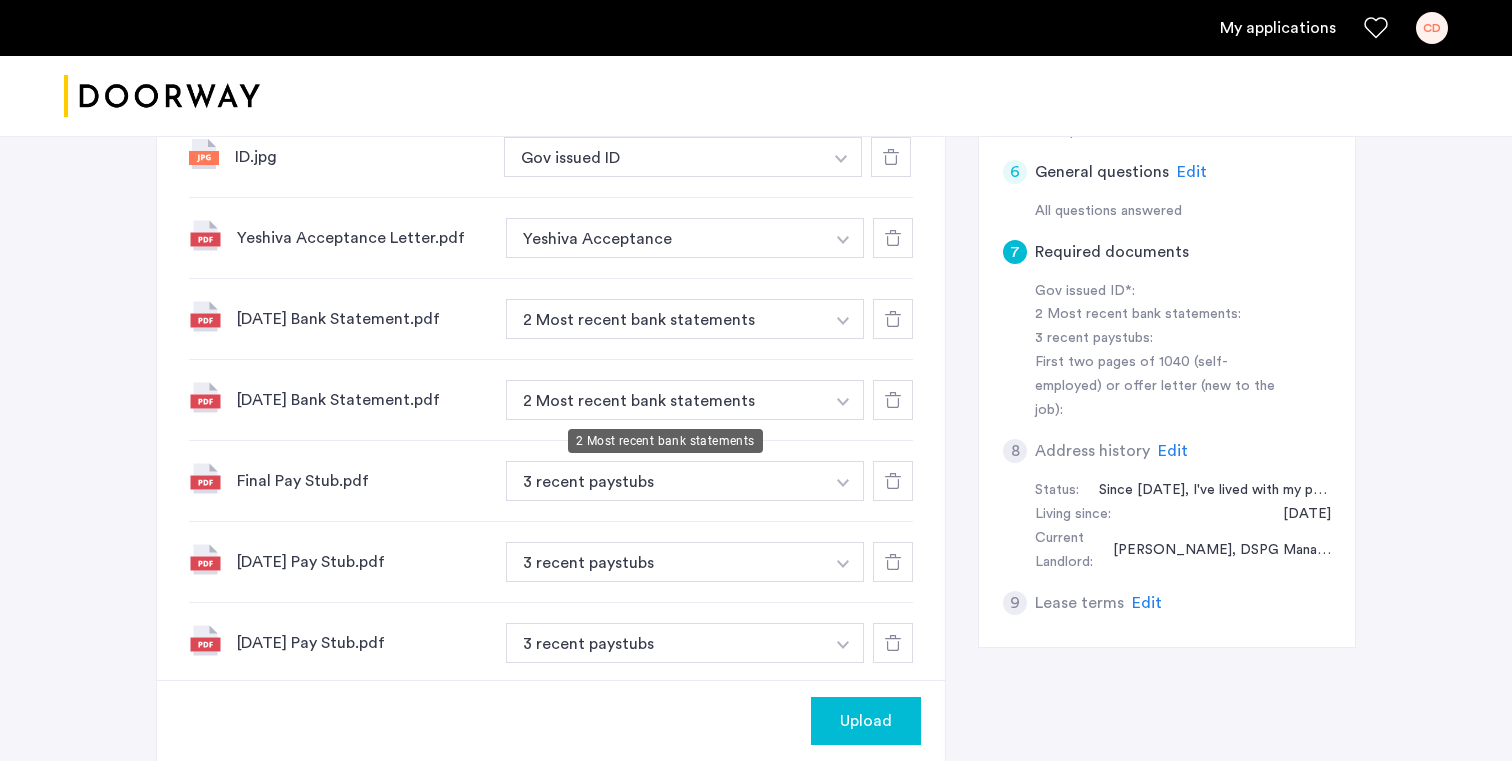 scroll, scrollTop: 775, scrollLeft: 0, axis: vertical 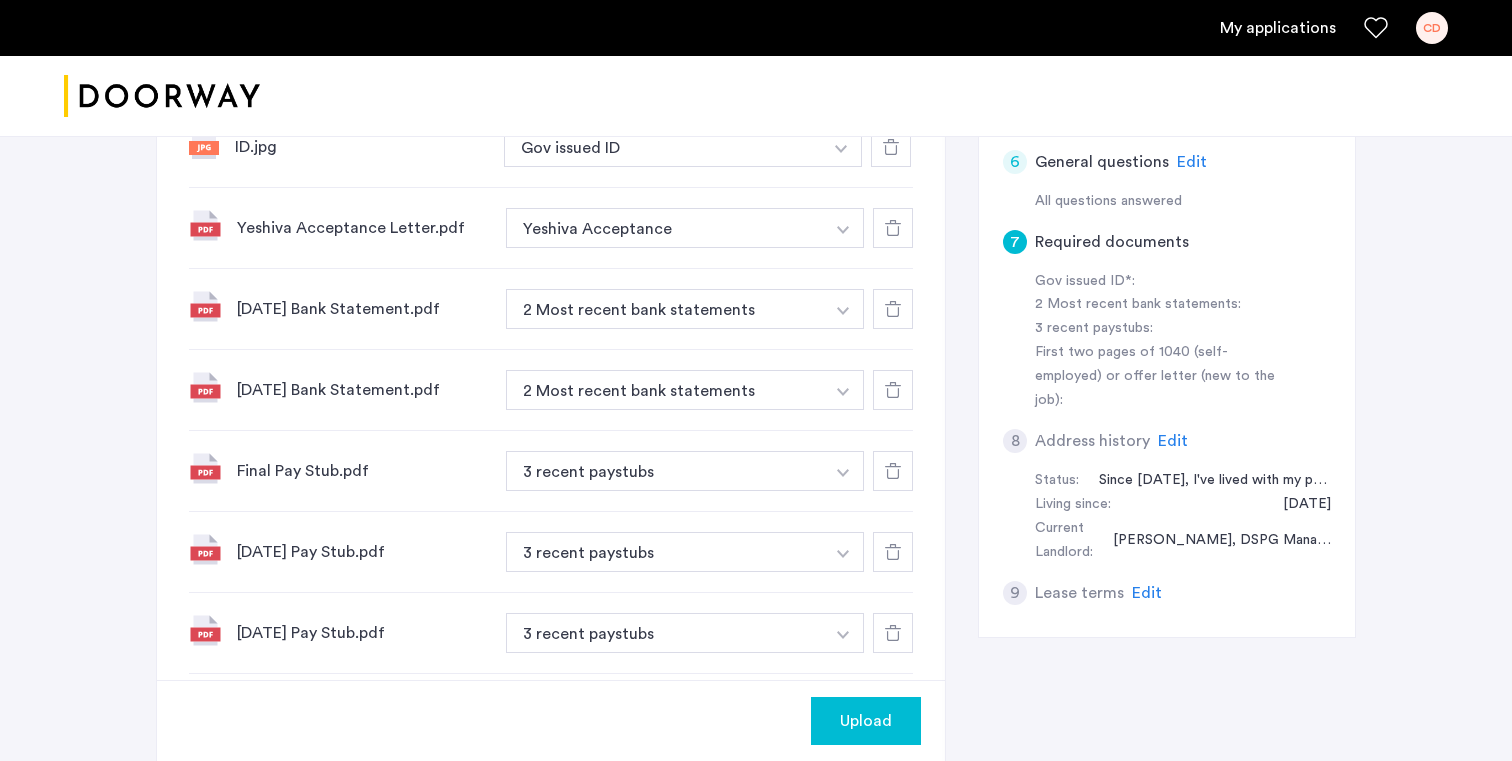 click at bounding box center (841, 147) 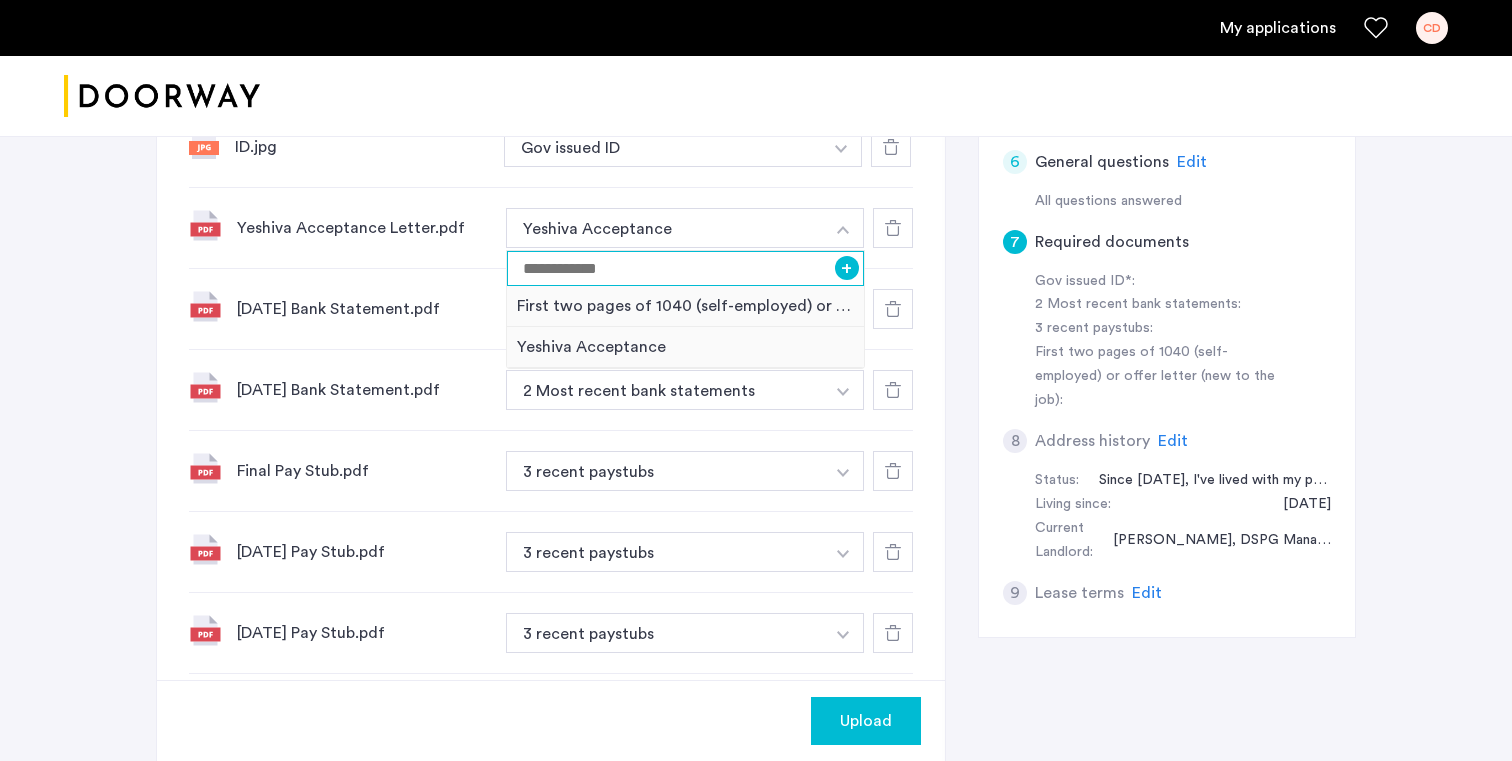 click at bounding box center [685, 268] 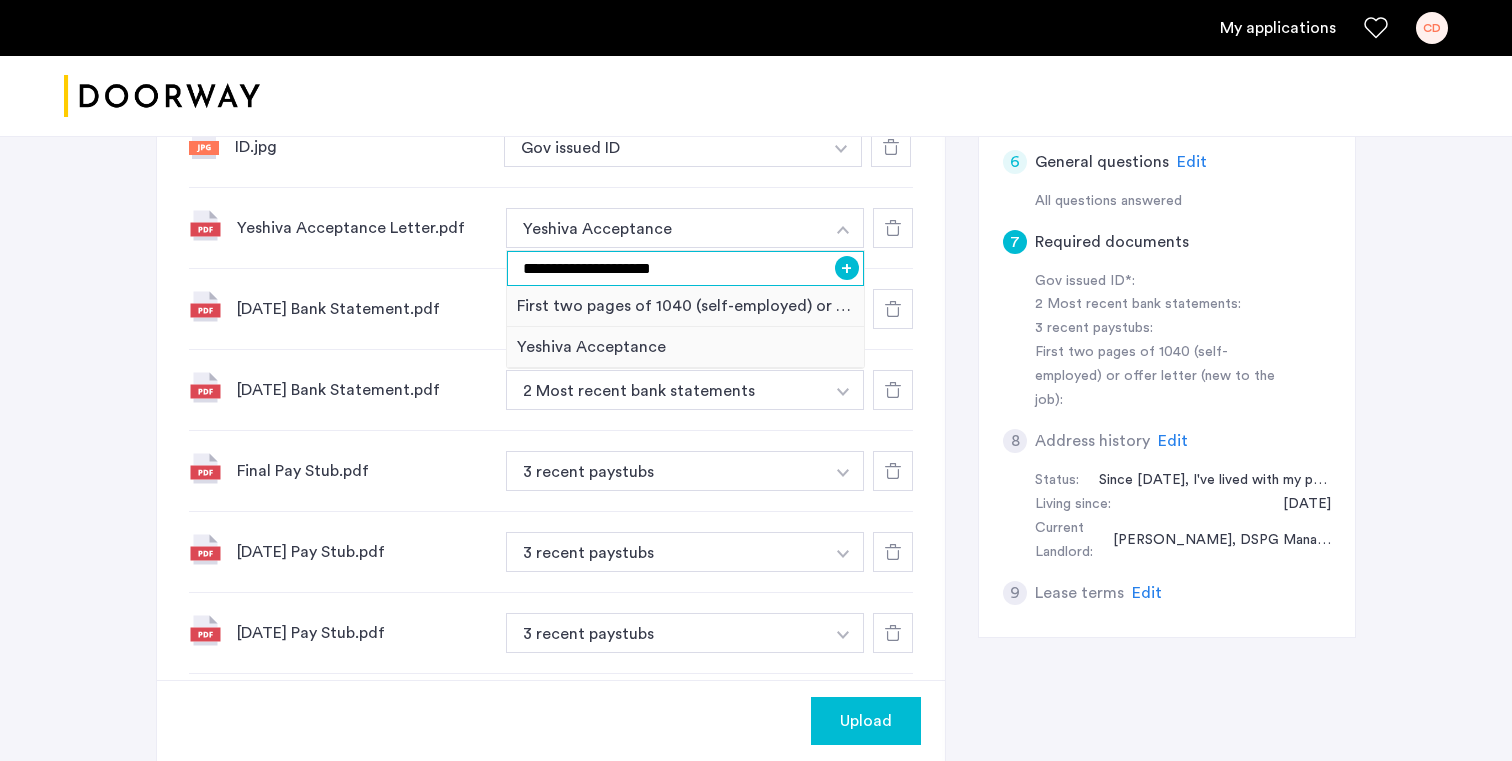 click on "**********" at bounding box center [685, 268] 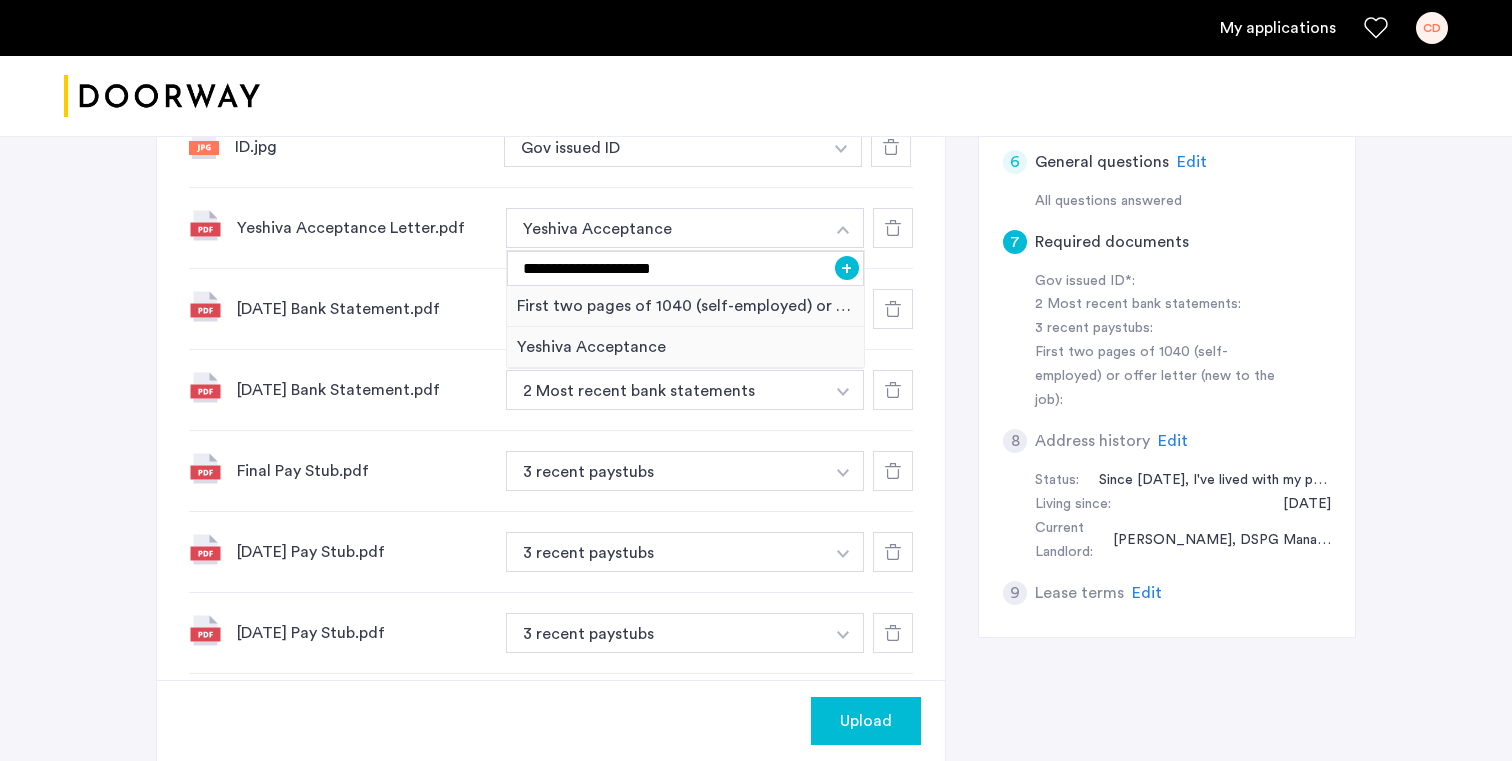 click on "+" at bounding box center (847, 268) 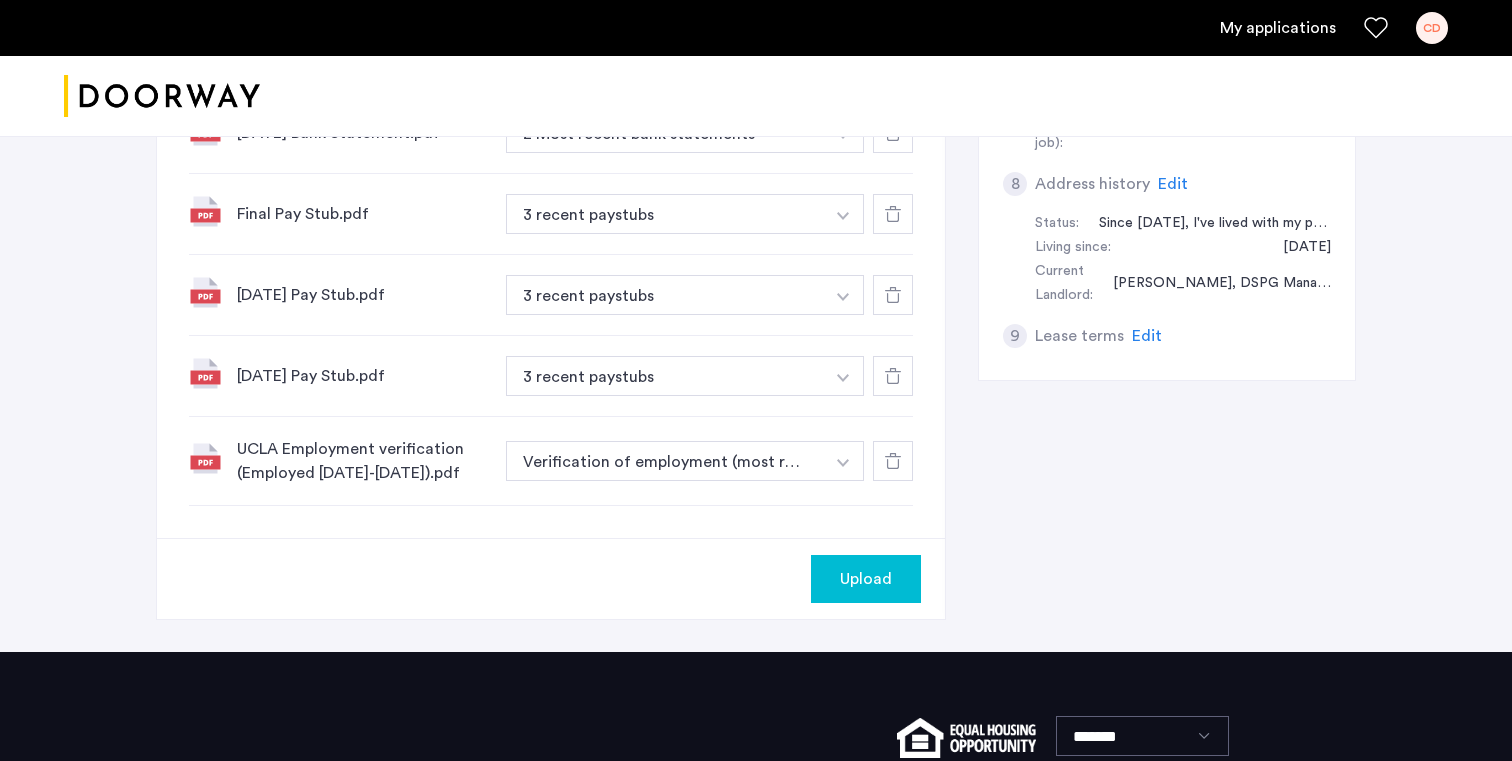 scroll, scrollTop: 1037, scrollLeft: 0, axis: vertical 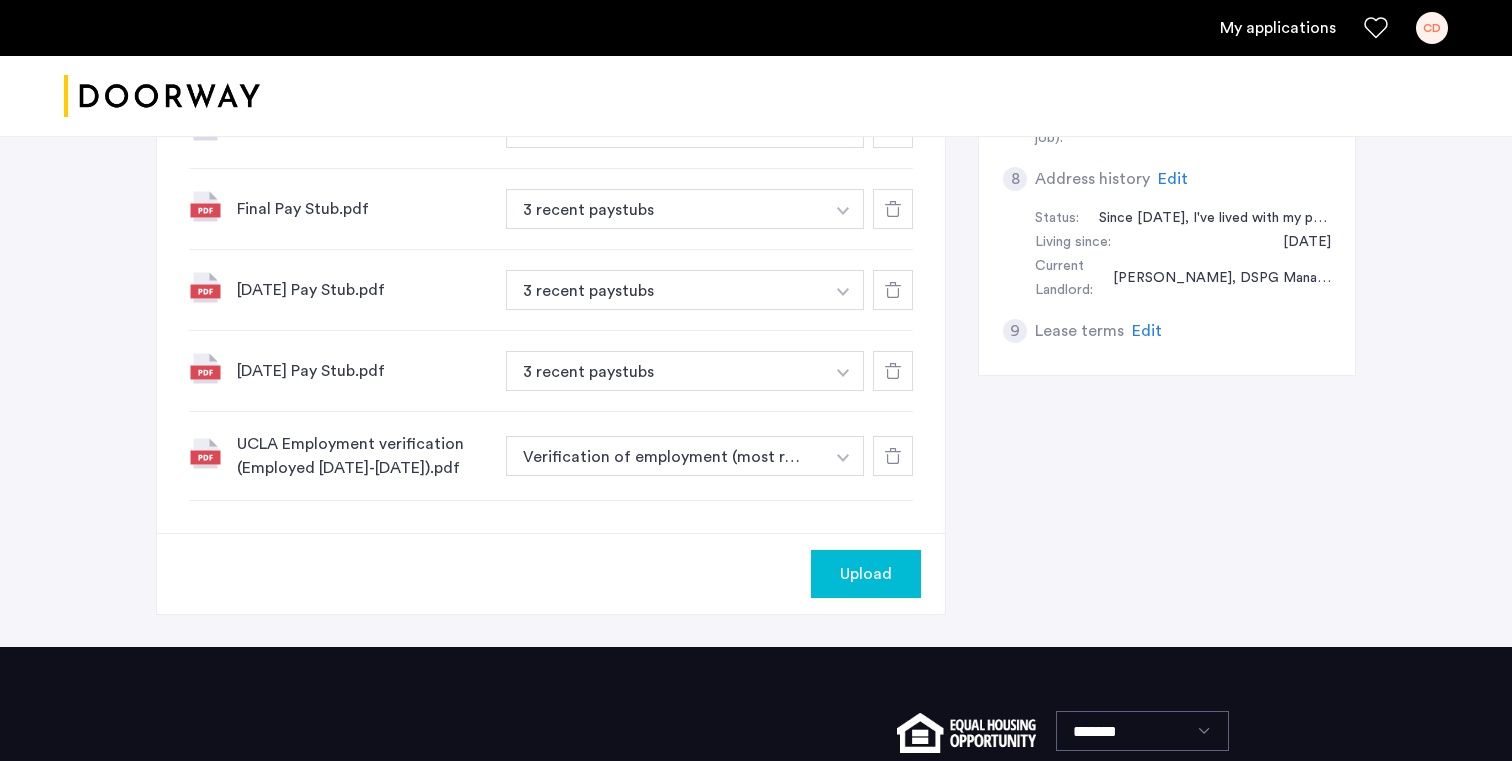 click at bounding box center (841, -115) 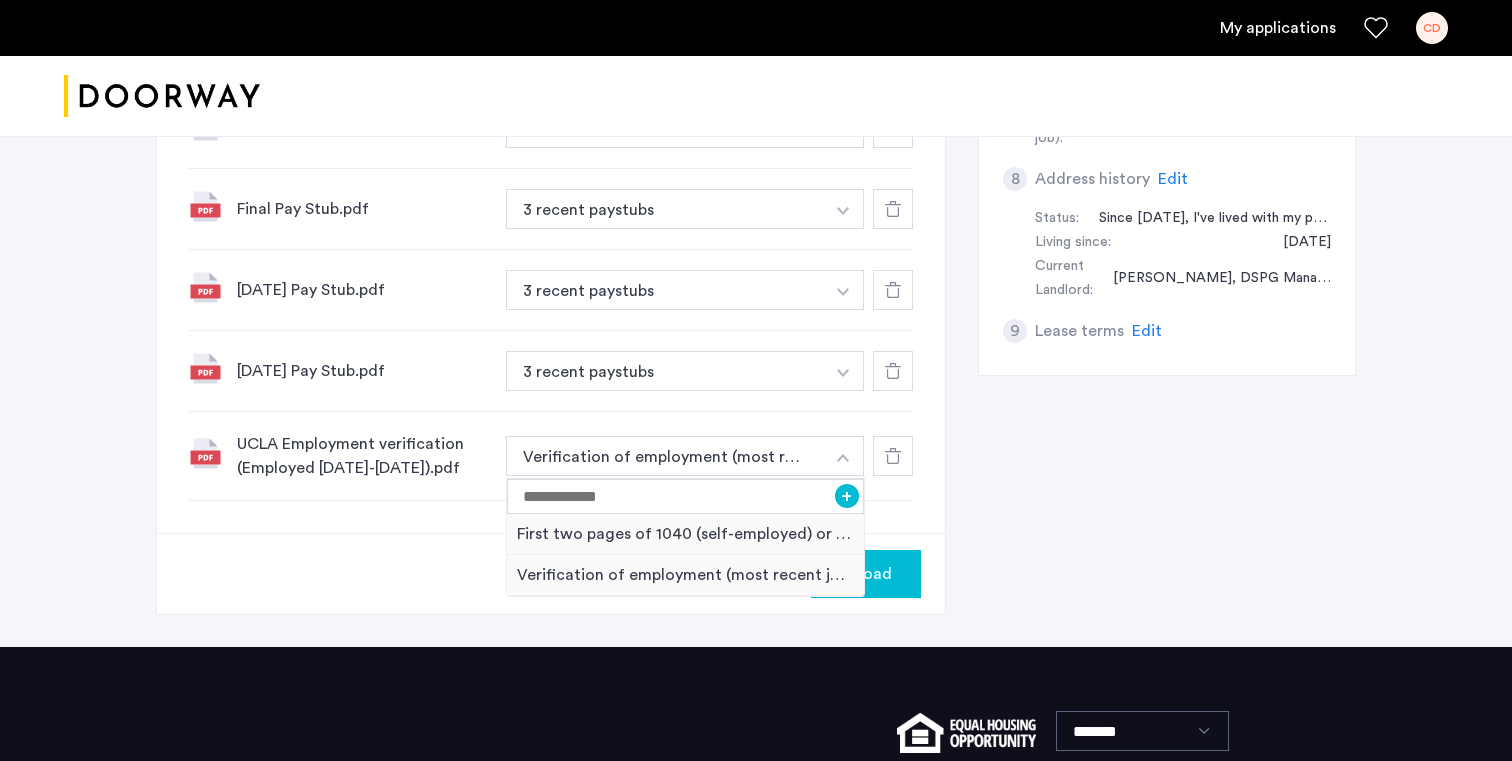 click on "7 Required documents  Gov issued ID*  2 Most recent bank statements  3 recent paystubs  First two pages of 1040 (self-employed) or offer letter (new to the job)  Upload your documents and save your progress. Return anytime to complete your submission.  Drag & drop your files (.png, .jpeg, .pdf, .jpg, .svg) Browse files Upload documents (.png, .jpeg, .pdf, .jpg, .svg) Uploaded files ID.jpg Gov issued ID + First two pages of 1040 (self-employed) or offer letter (new to the job) Gov issued ID Yeshiva Acceptance Letter.pdf University Acceptance + First two pages of 1040 (self-employed) or offer letter (new to the job) University Acceptance [DATE] Bank Statement.pdf 2 Most recent bank statements + First two pages of 1040 (self-employed) or offer letter (new to the job) 2 Most recent bank statements [DATE] Bank Statement.pdf 2 Most recent bank statements + First two pages of 1040 (self-employed) or offer letter (new to the job) 2 Most recent bank statements Final Pay Stub.pdf 3 recent paystubs + 3 recent paystubs +" 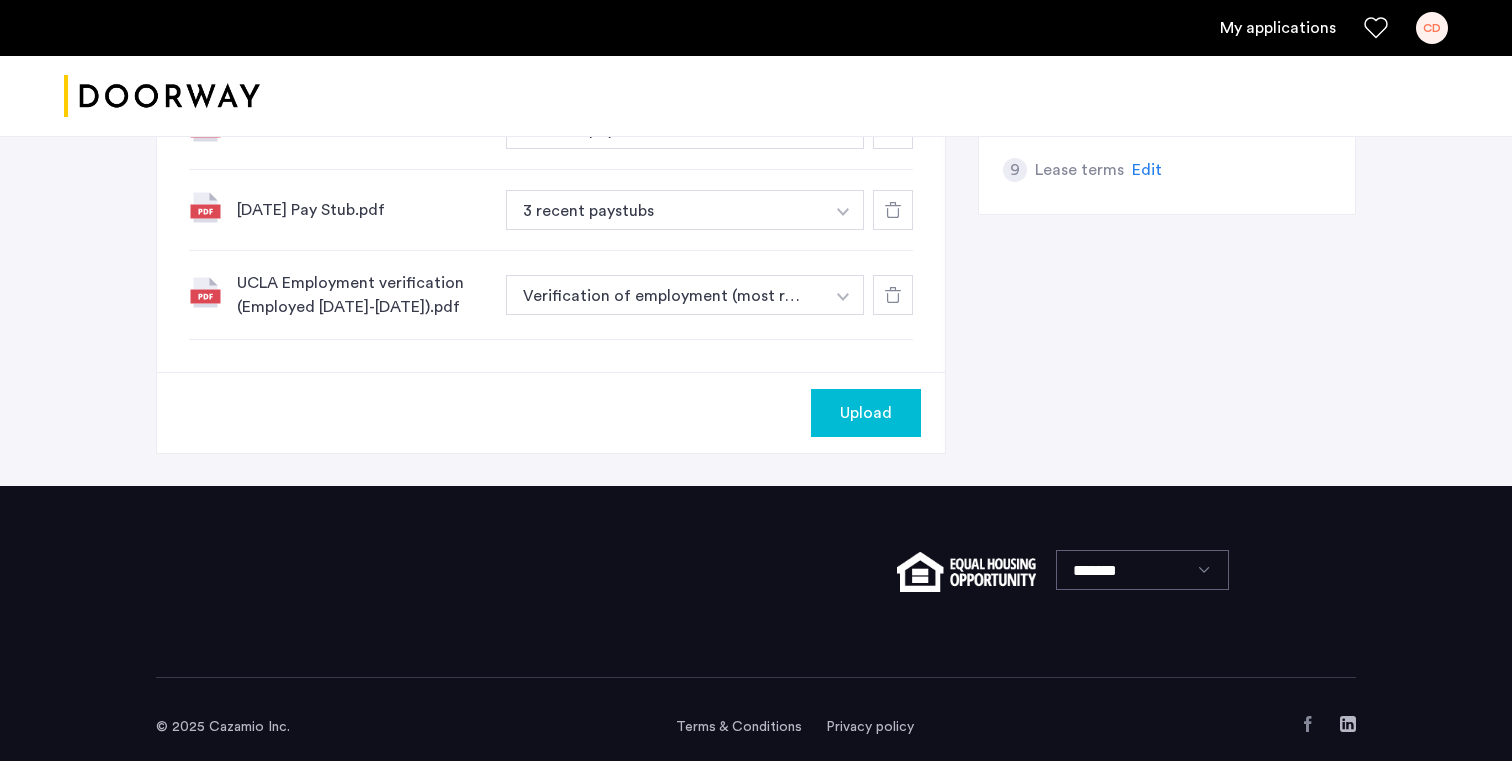 scroll, scrollTop: 1231, scrollLeft: 0, axis: vertical 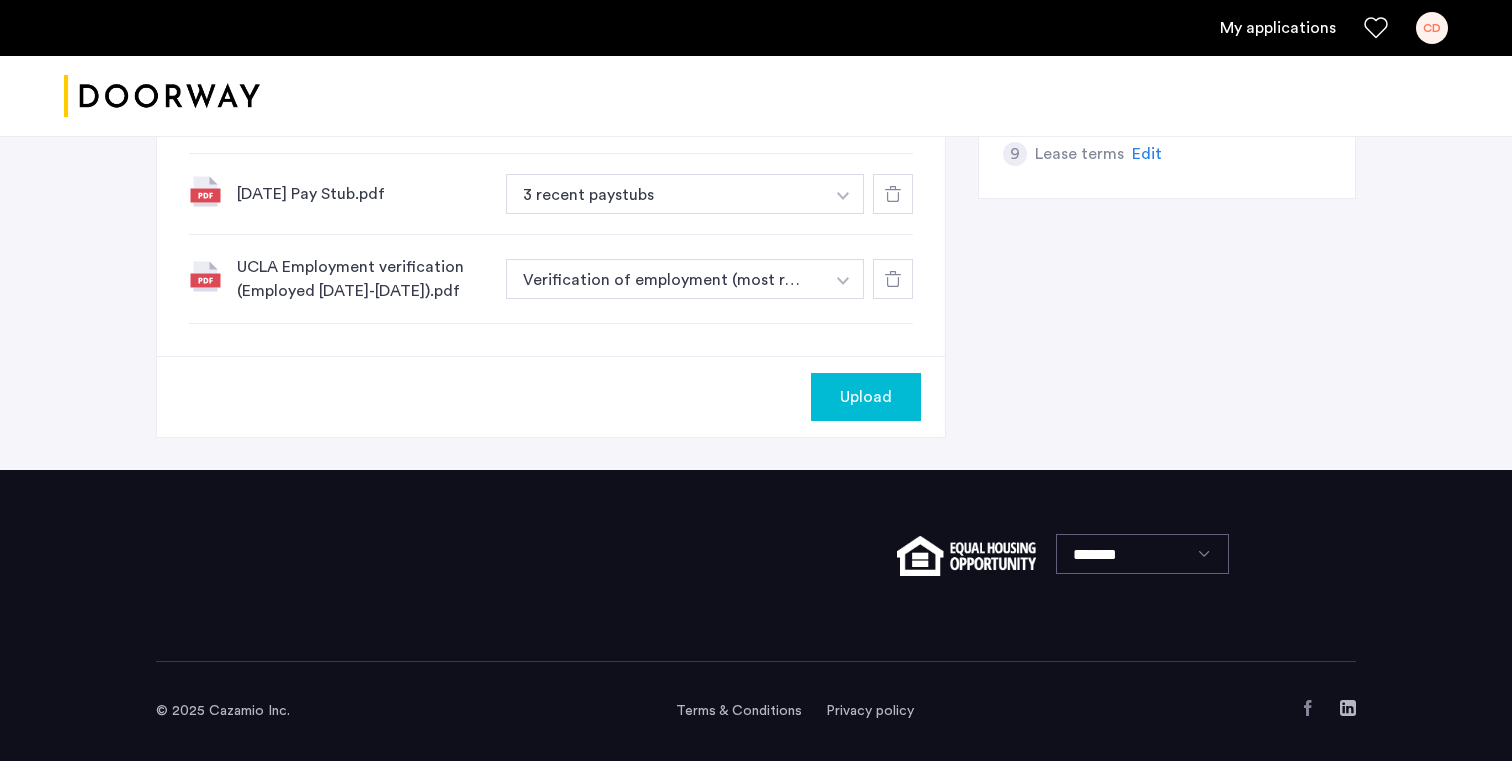 click on "Upload" 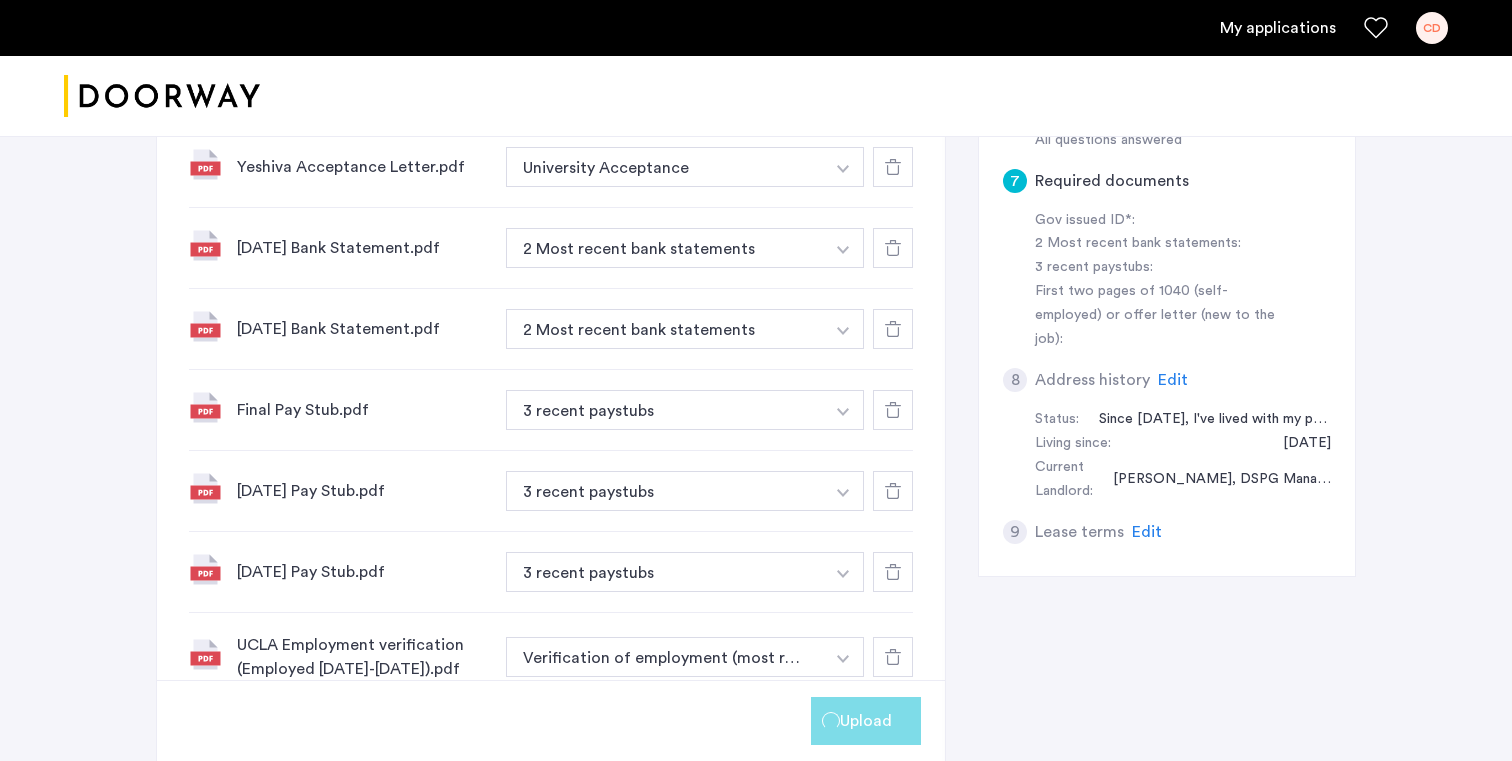 scroll, scrollTop: 1045, scrollLeft: 0, axis: vertical 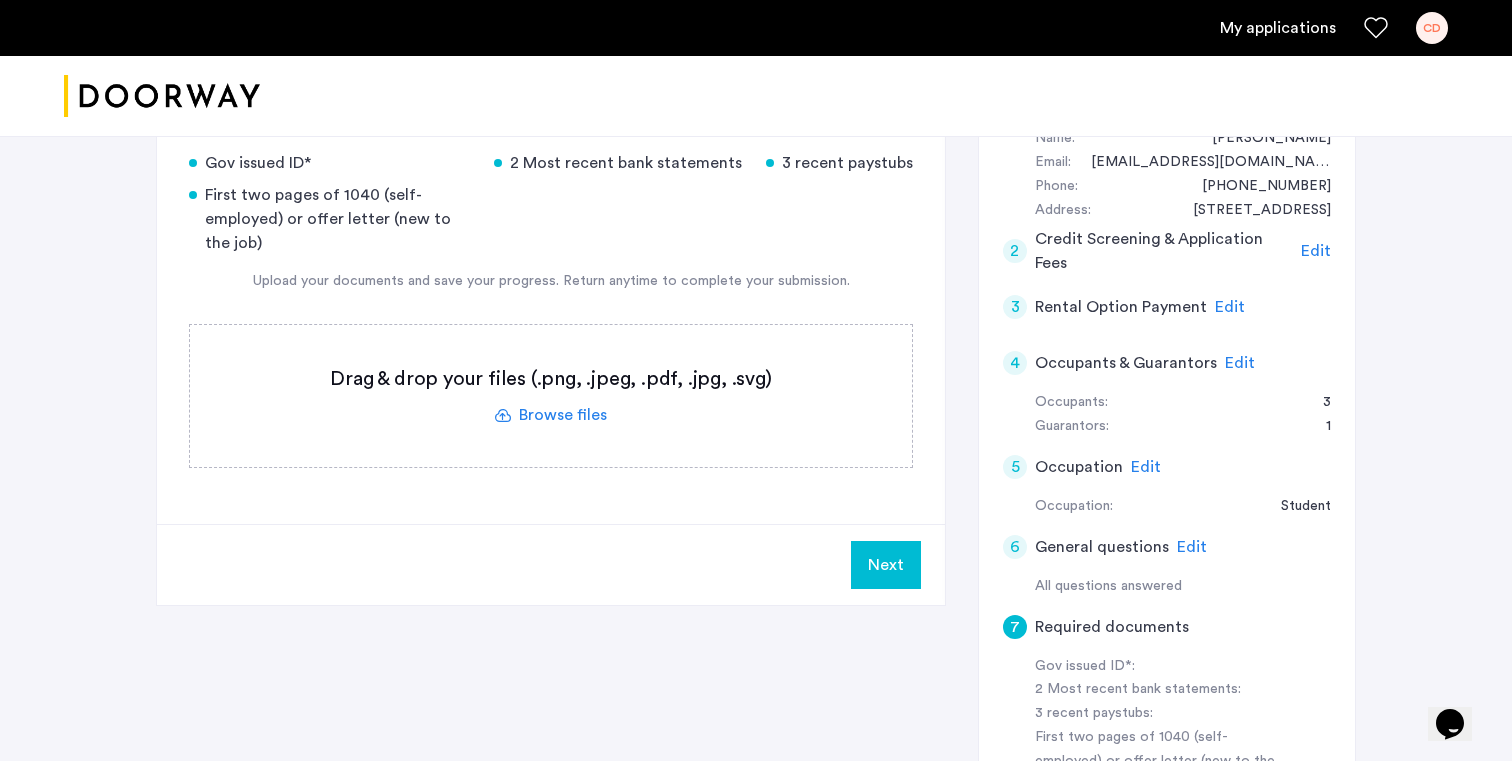 click 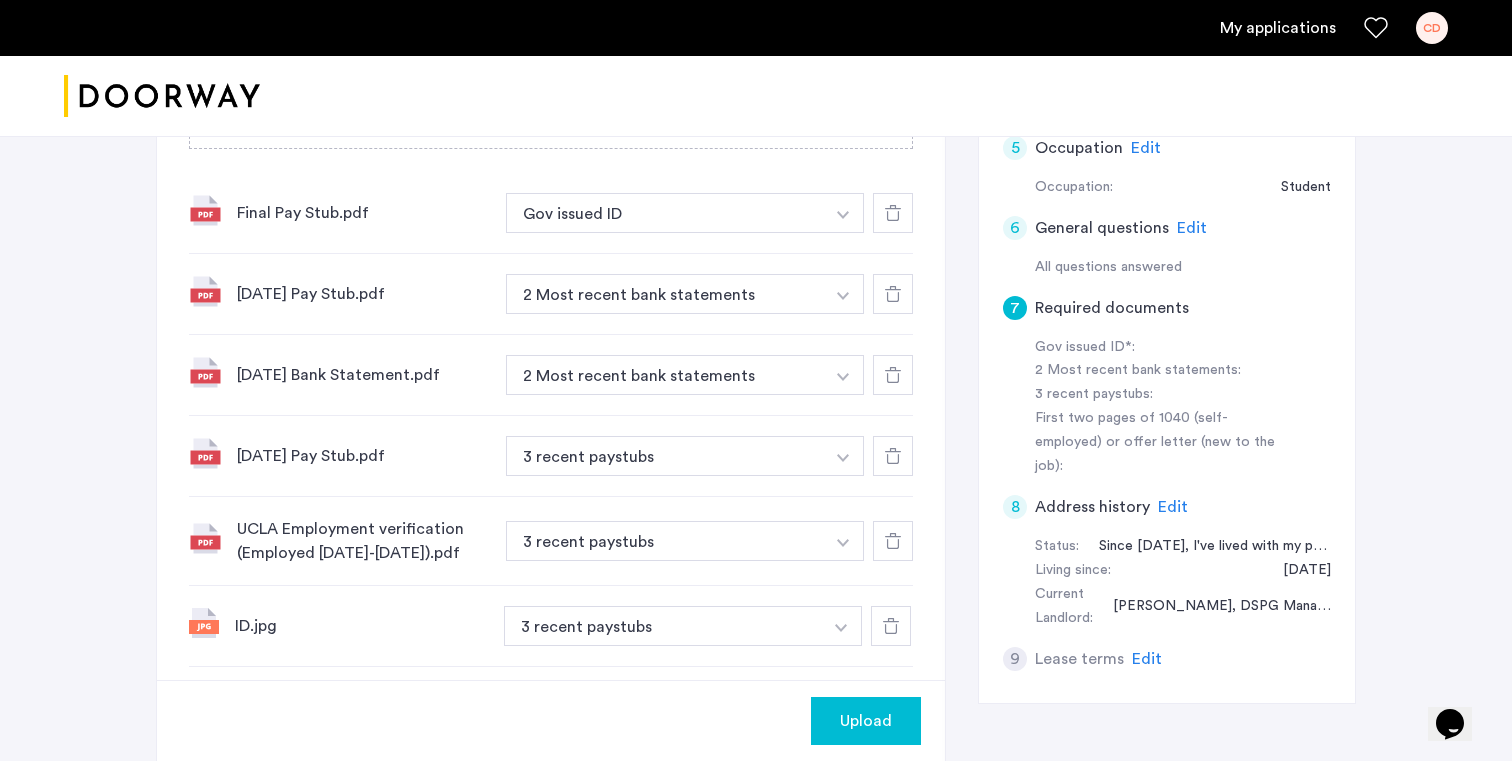 scroll, scrollTop: 785, scrollLeft: 0, axis: vertical 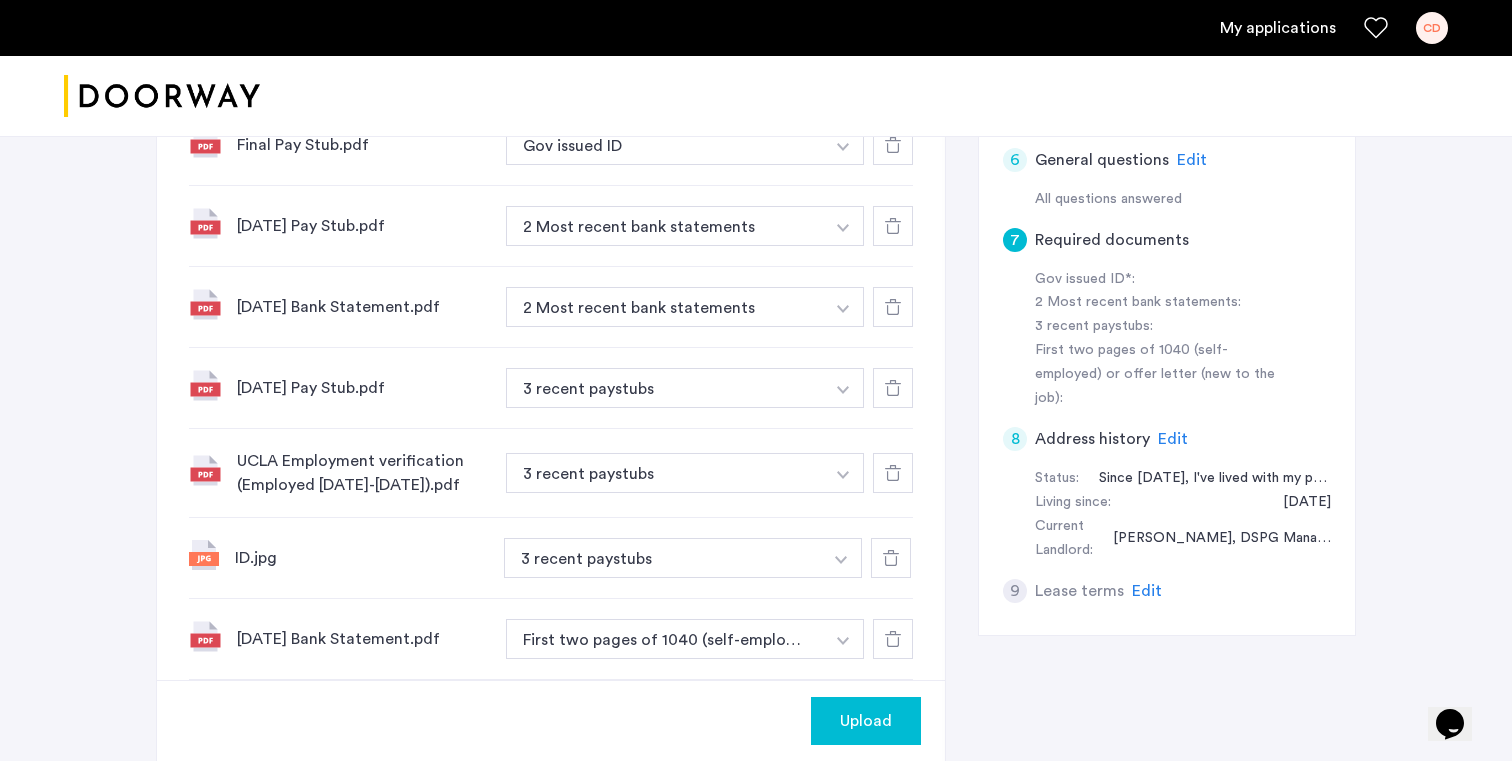 click at bounding box center [843, 145] 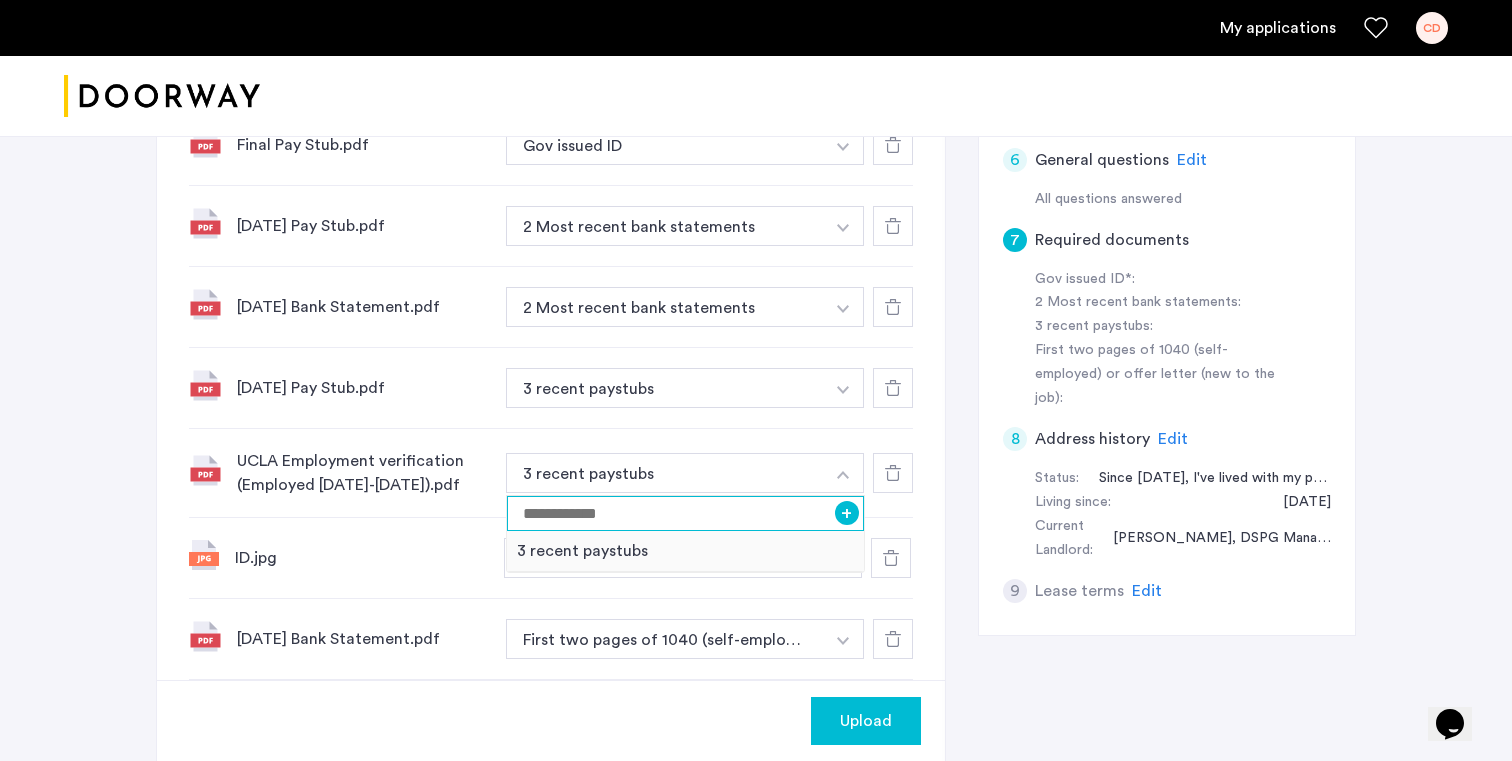 click at bounding box center (685, 513) 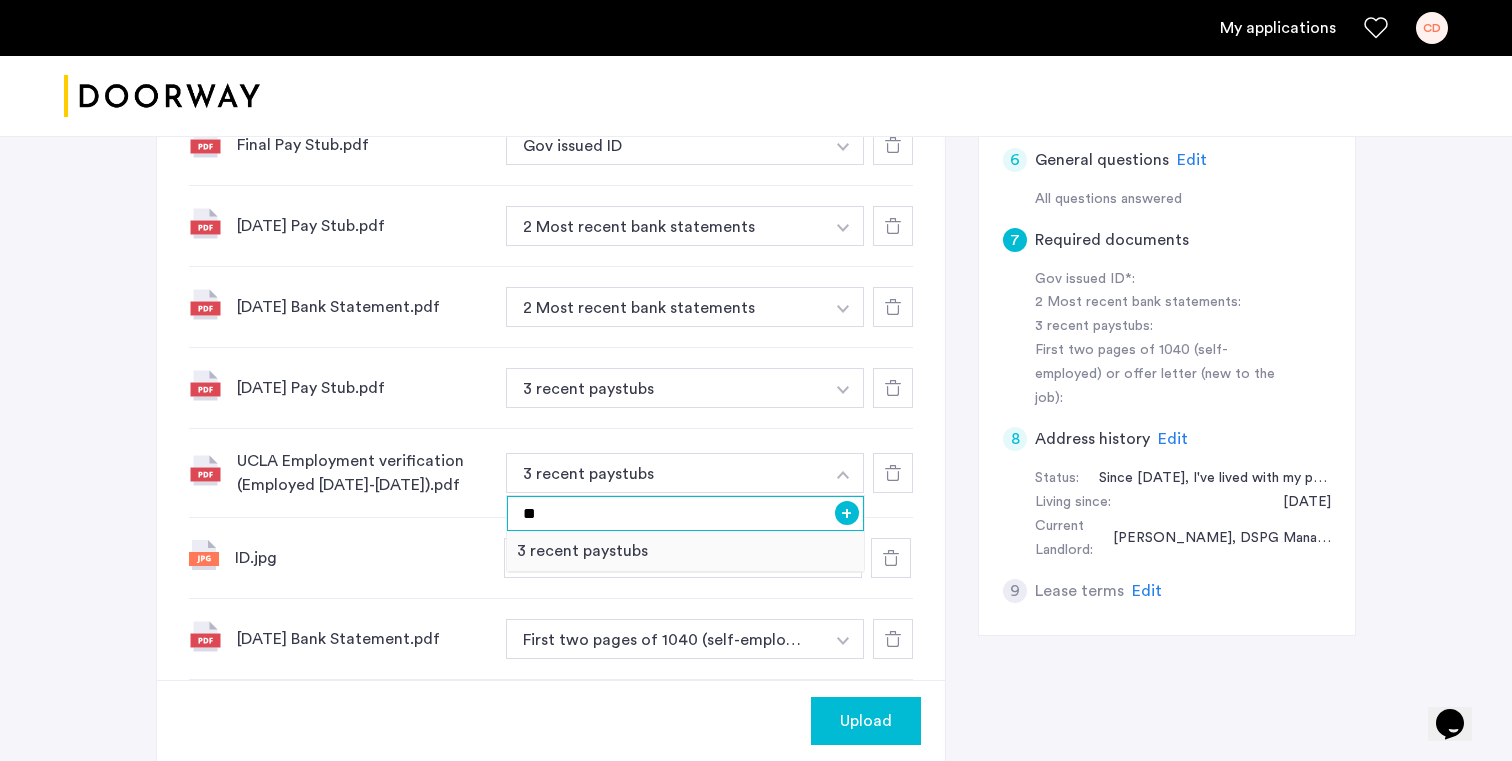 type on "*" 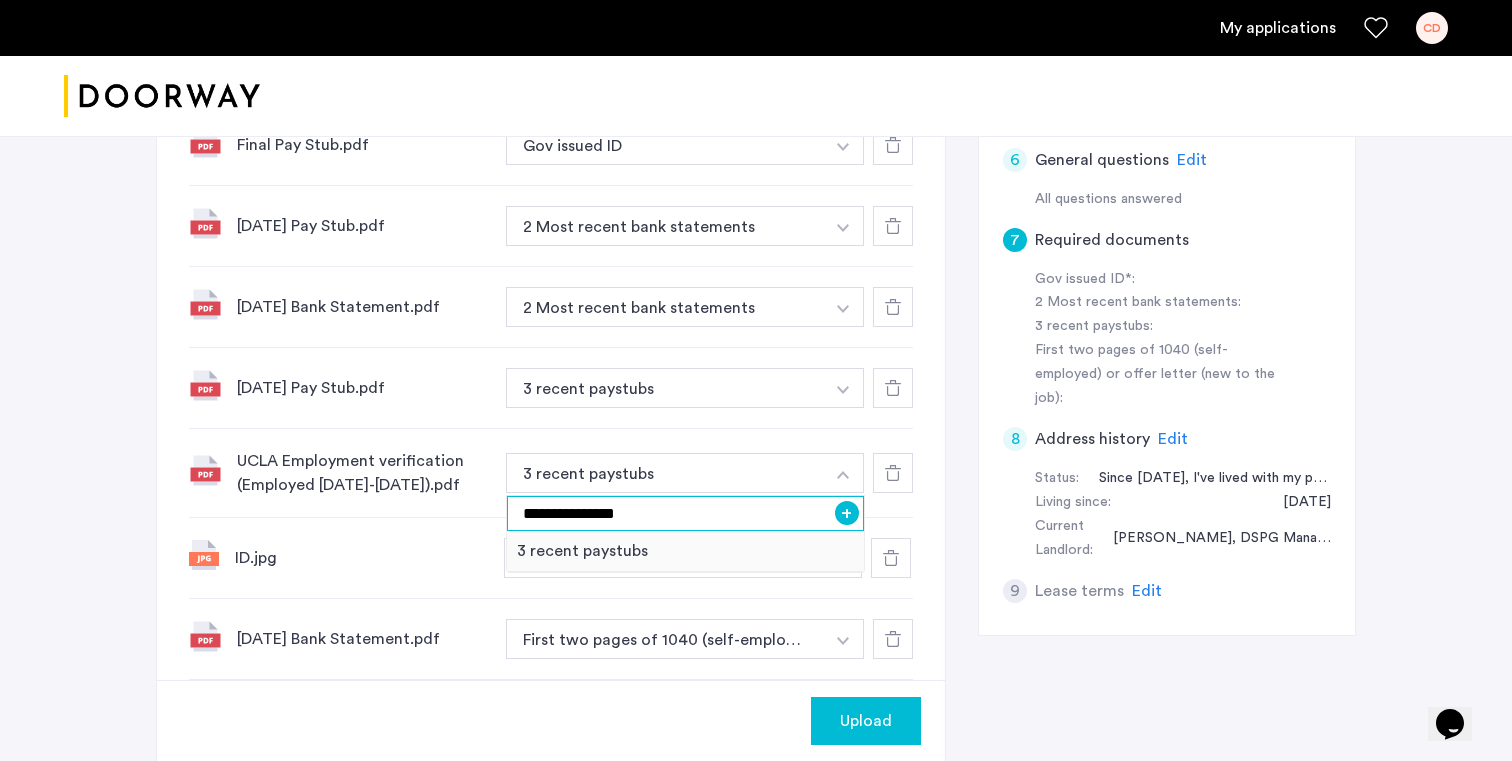 type on "**********" 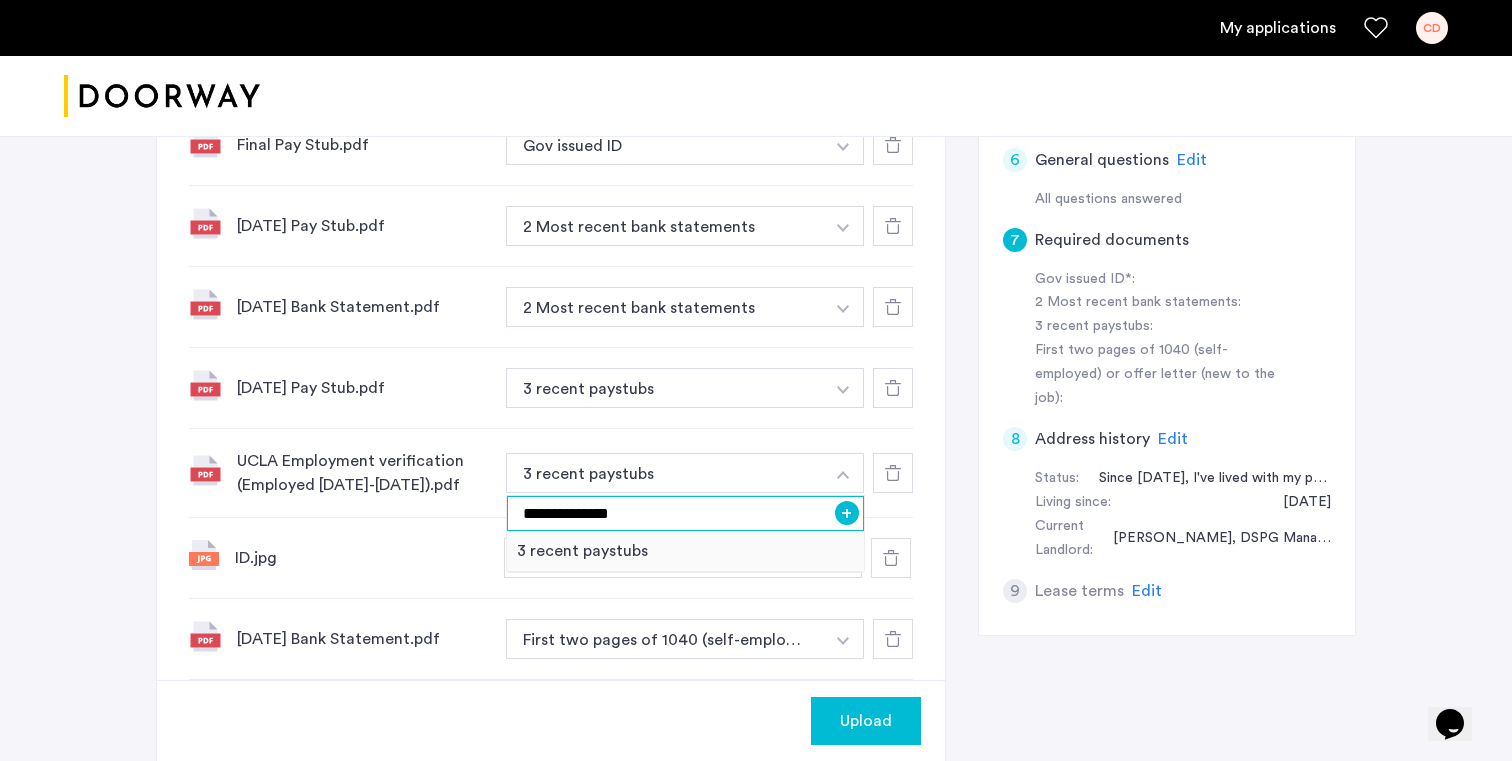 drag, startPoint x: 648, startPoint y: 533, endPoint x: 383, endPoint y: 533, distance: 265 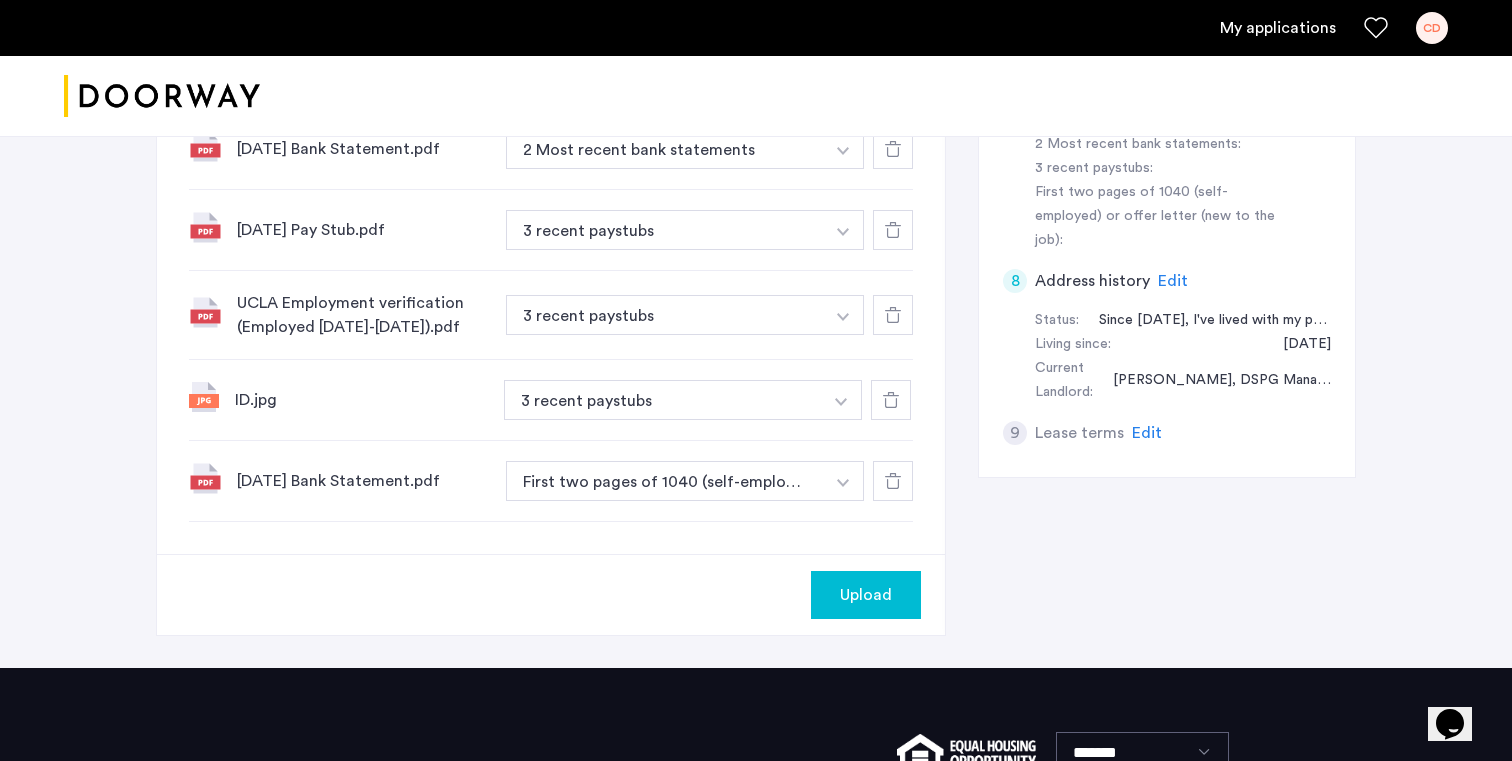 scroll, scrollTop: 978, scrollLeft: 0, axis: vertical 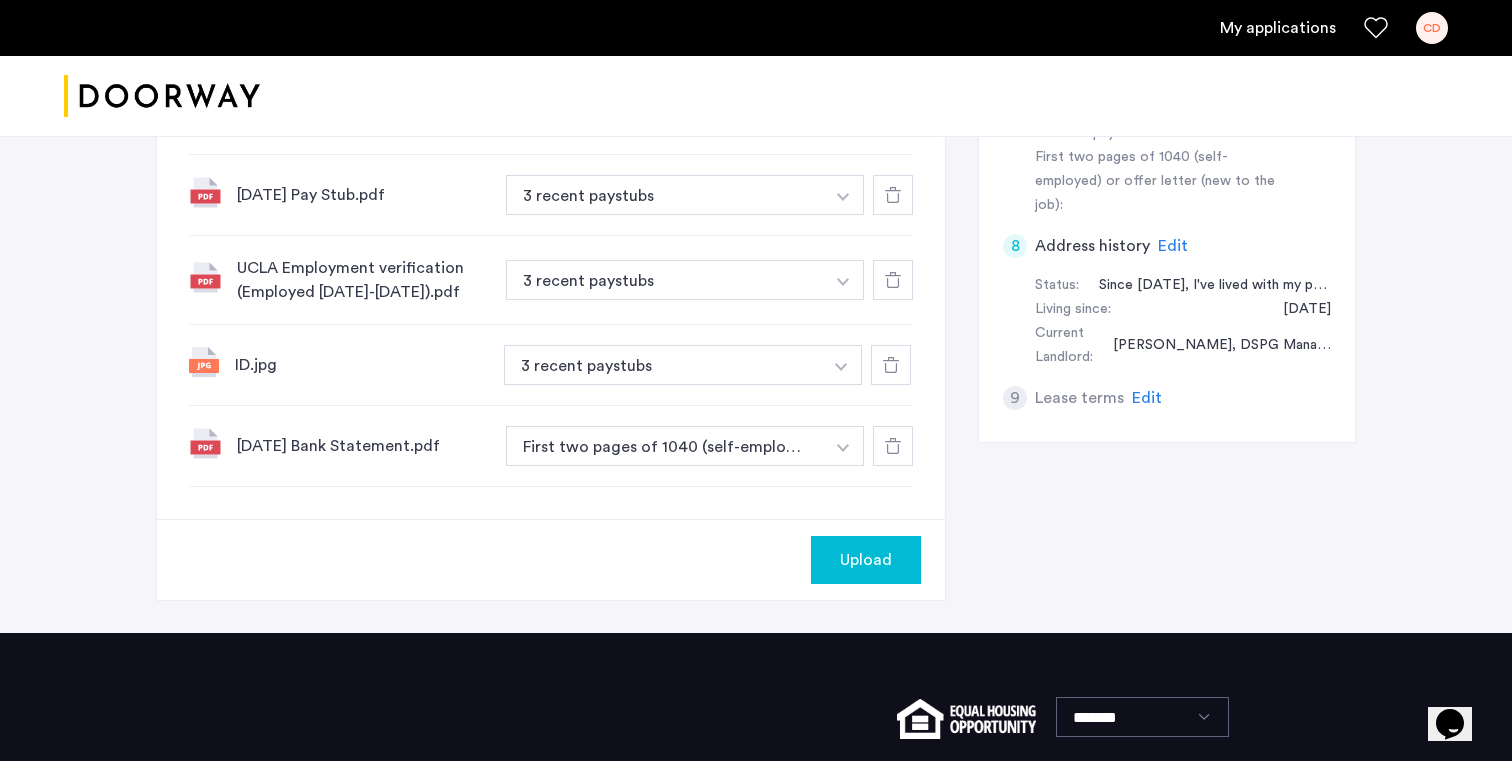click on "July 9 Bank Statement.pdf First two pages of 1040 (self-employed) or offer letter (new to the job) + First two pages of 1040 (self-employed) or offer letter (new to the job)" 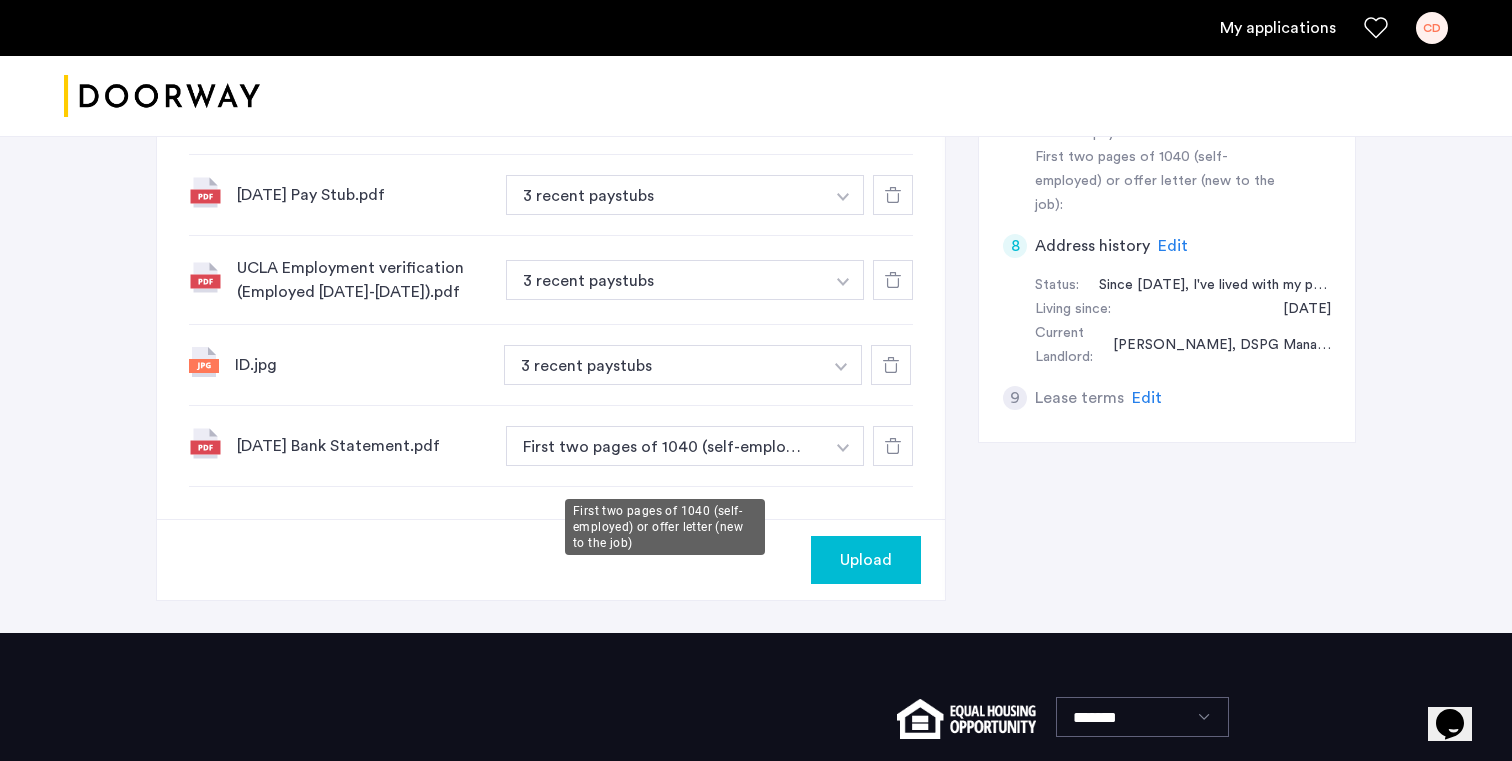 click on "First two pages of 1040 (self-employed) or offer letter (new to the job)" at bounding box center [665, 446] 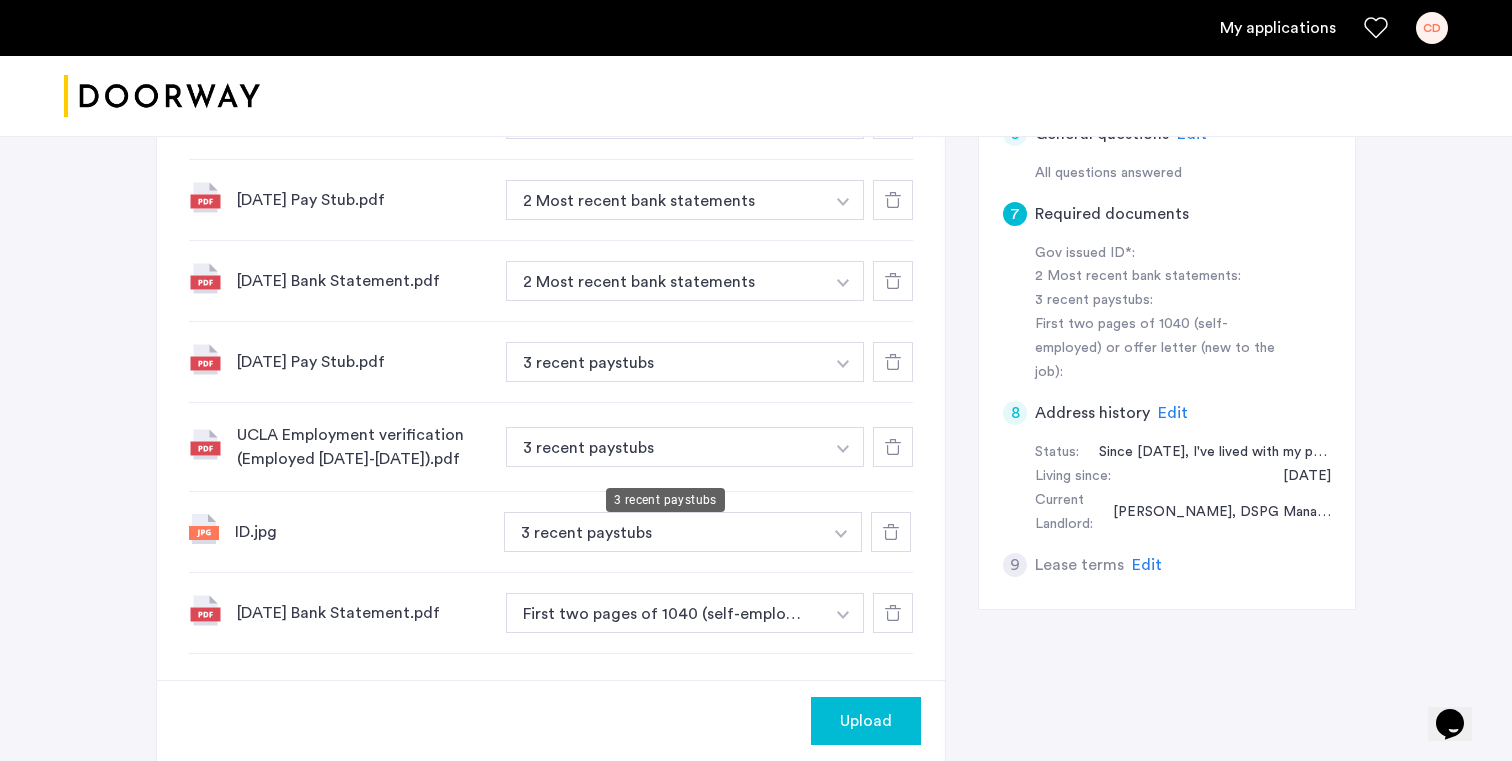 scroll, scrollTop: 808, scrollLeft: 0, axis: vertical 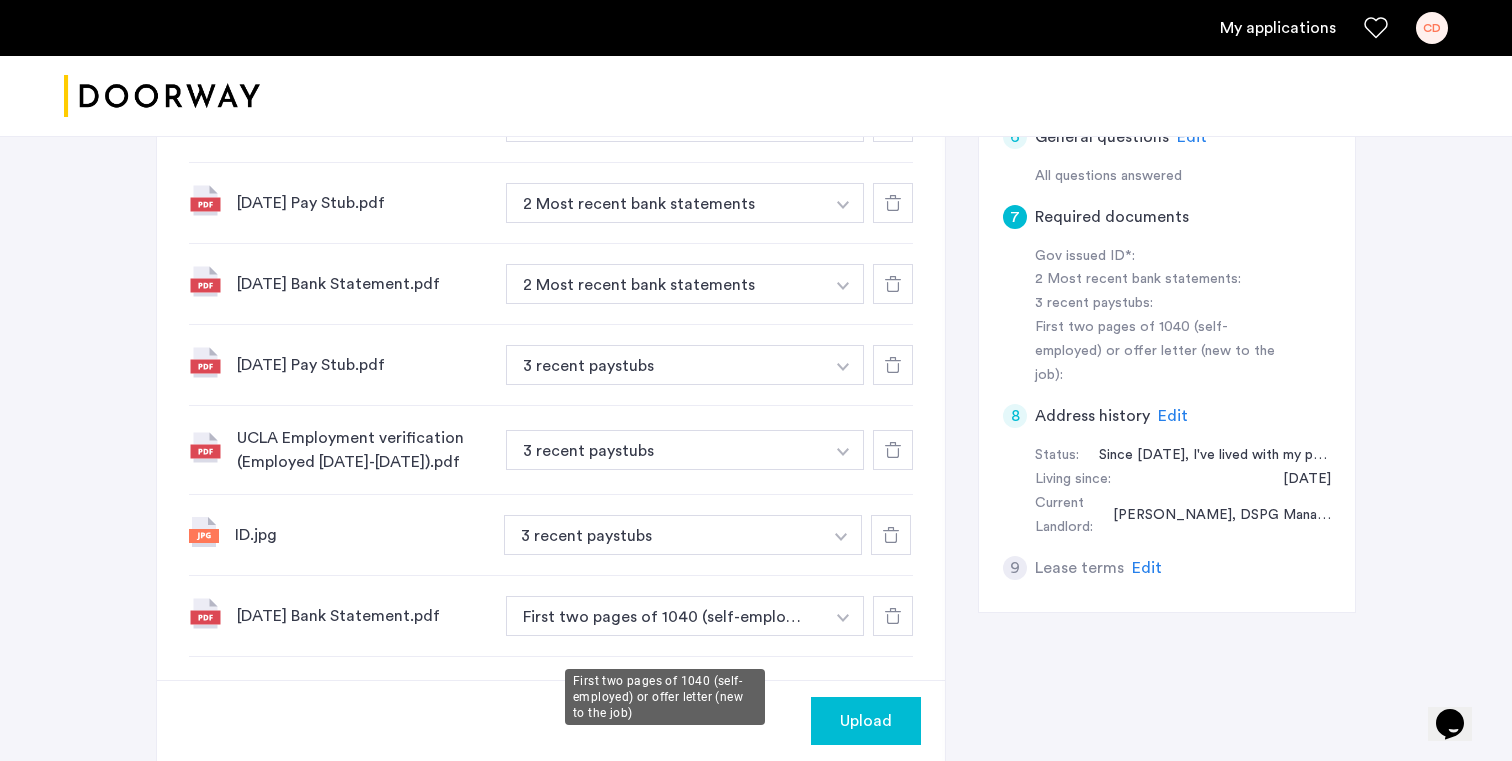 click on "First two pages of 1040 (self-employed) or offer letter (new to the job)" at bounding box center (665, 616) 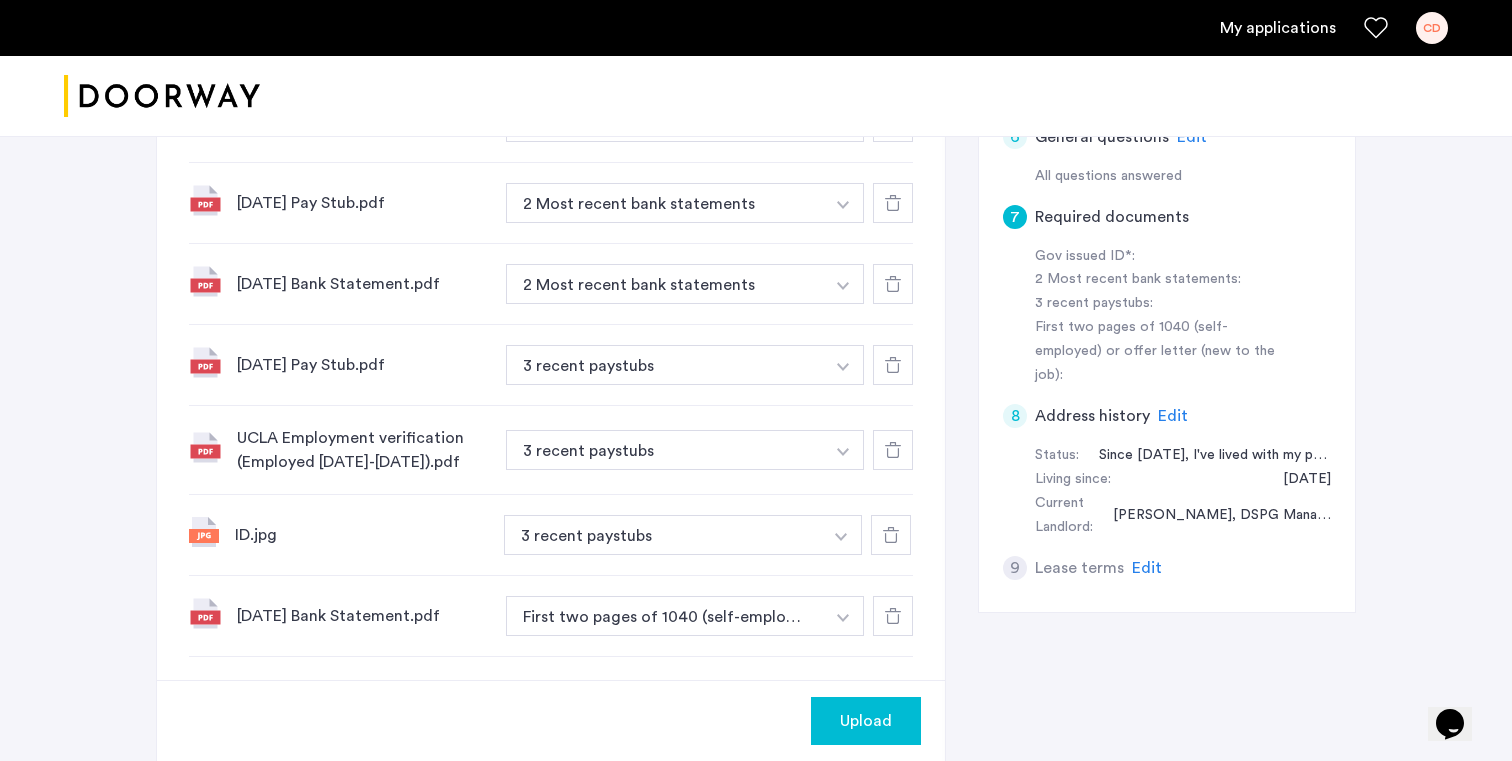 click at bounding box center [843, 122] 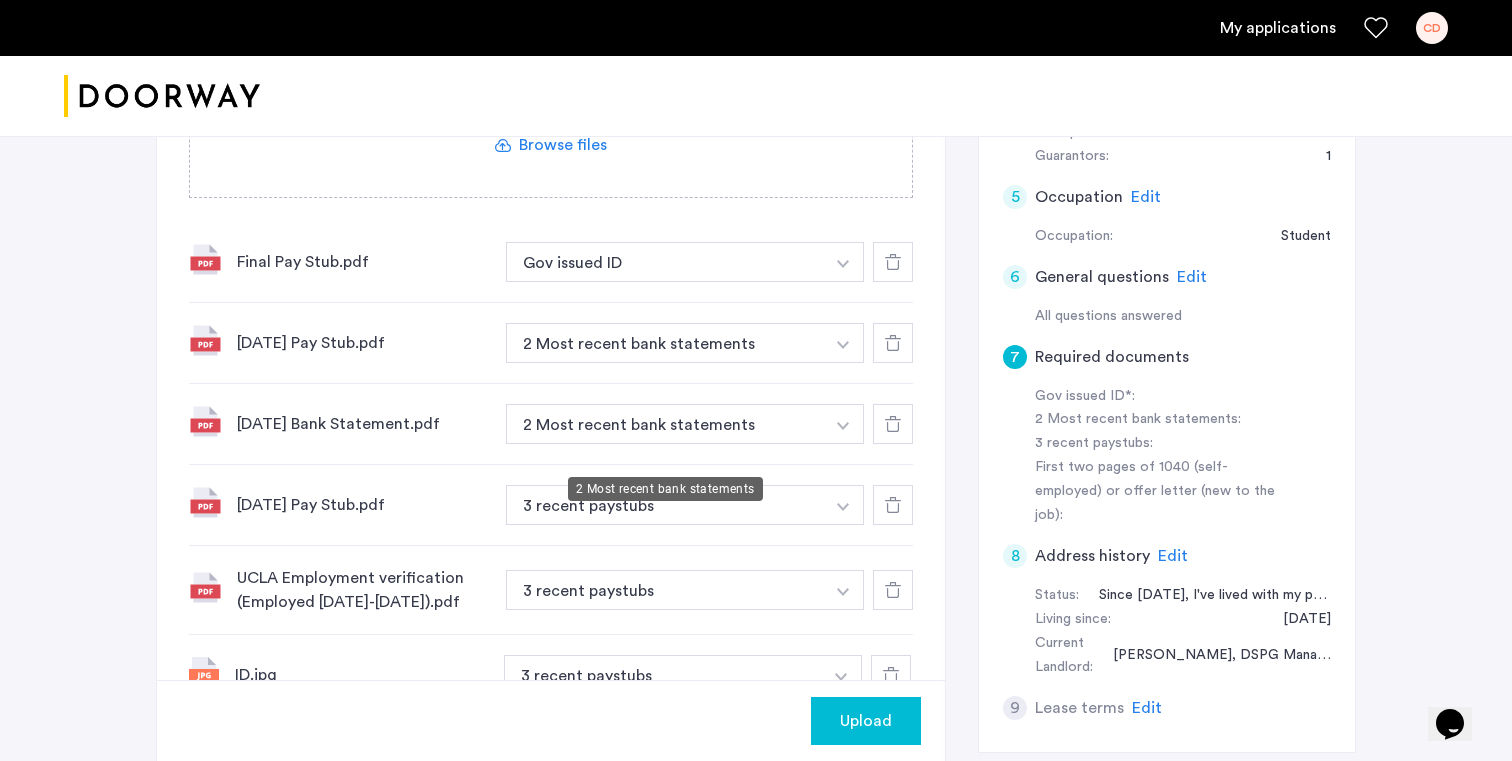 scroll, scrollTop: 727, scrollLeft: 0, axis: vertical 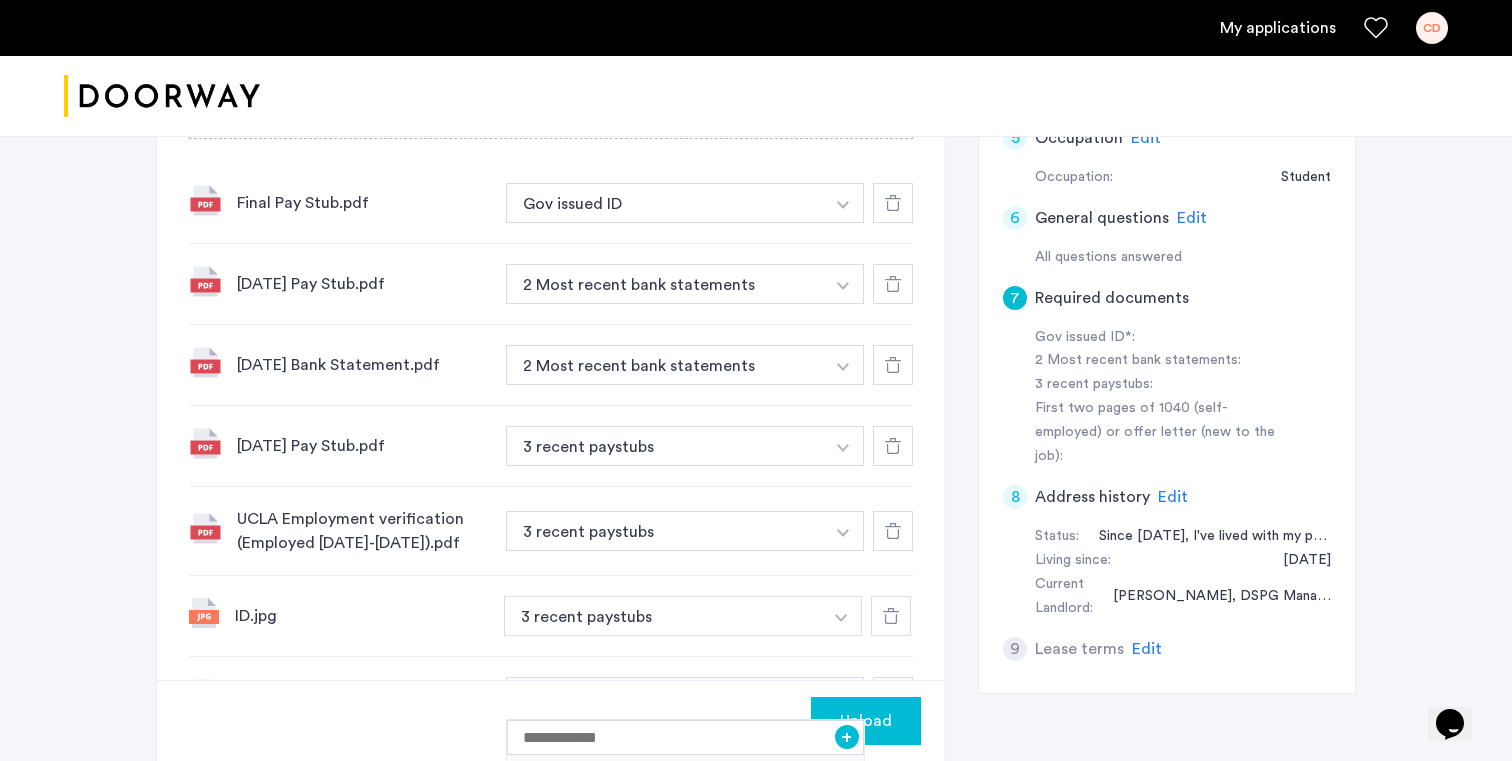 click at bounding box center [843, 203] 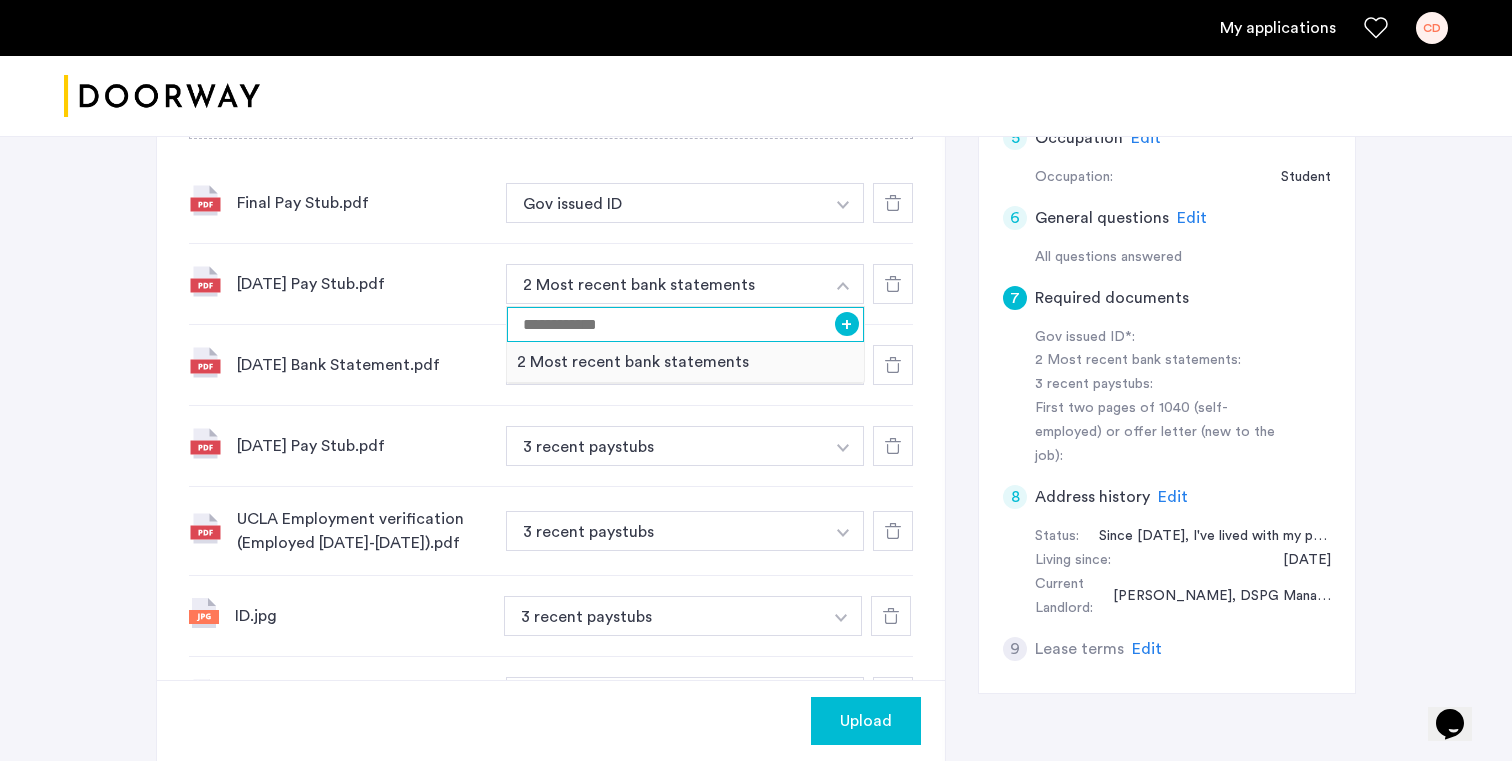 click at bounding box center (685, 324) 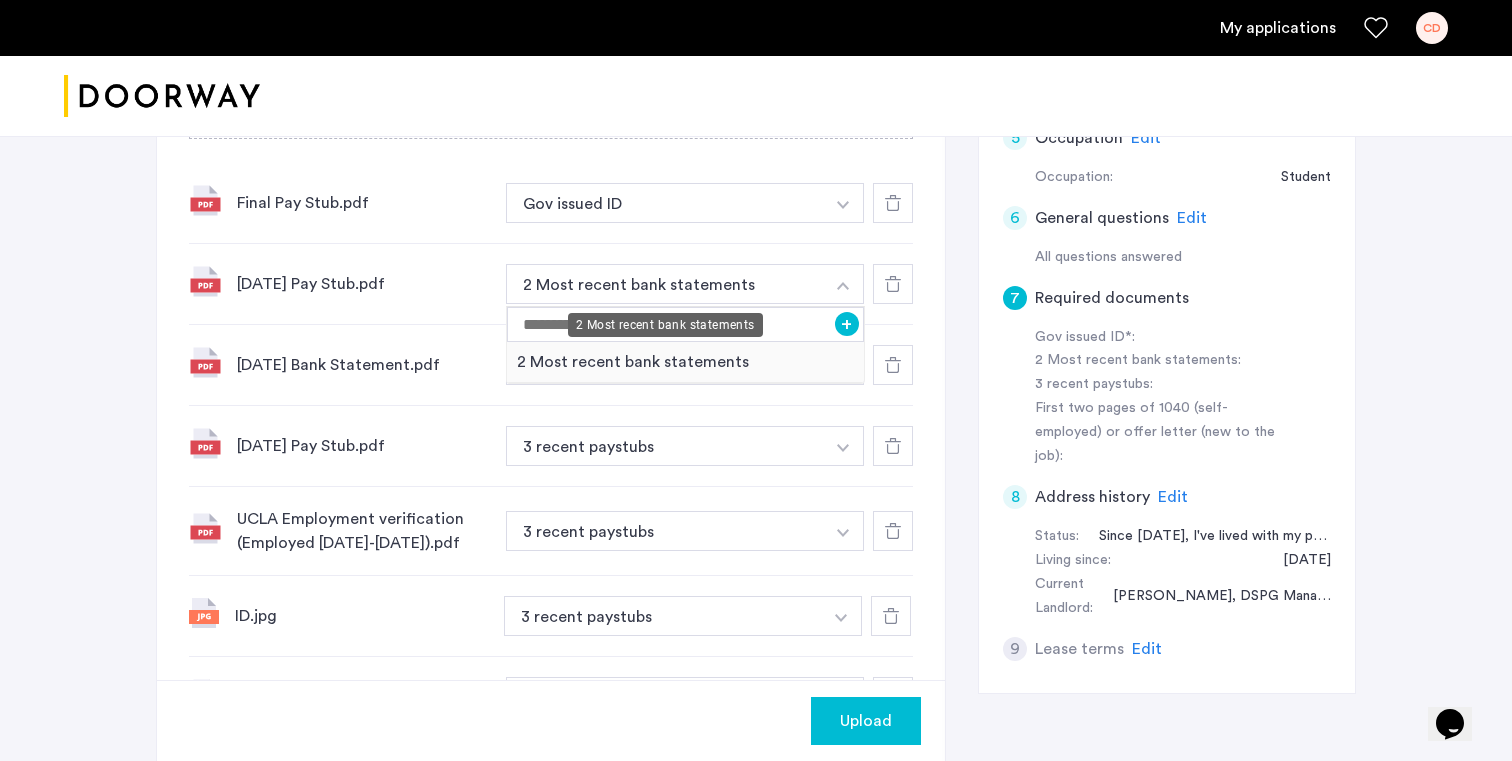 click on "2 Most recent bank statements" at bounding box center (665, 284) 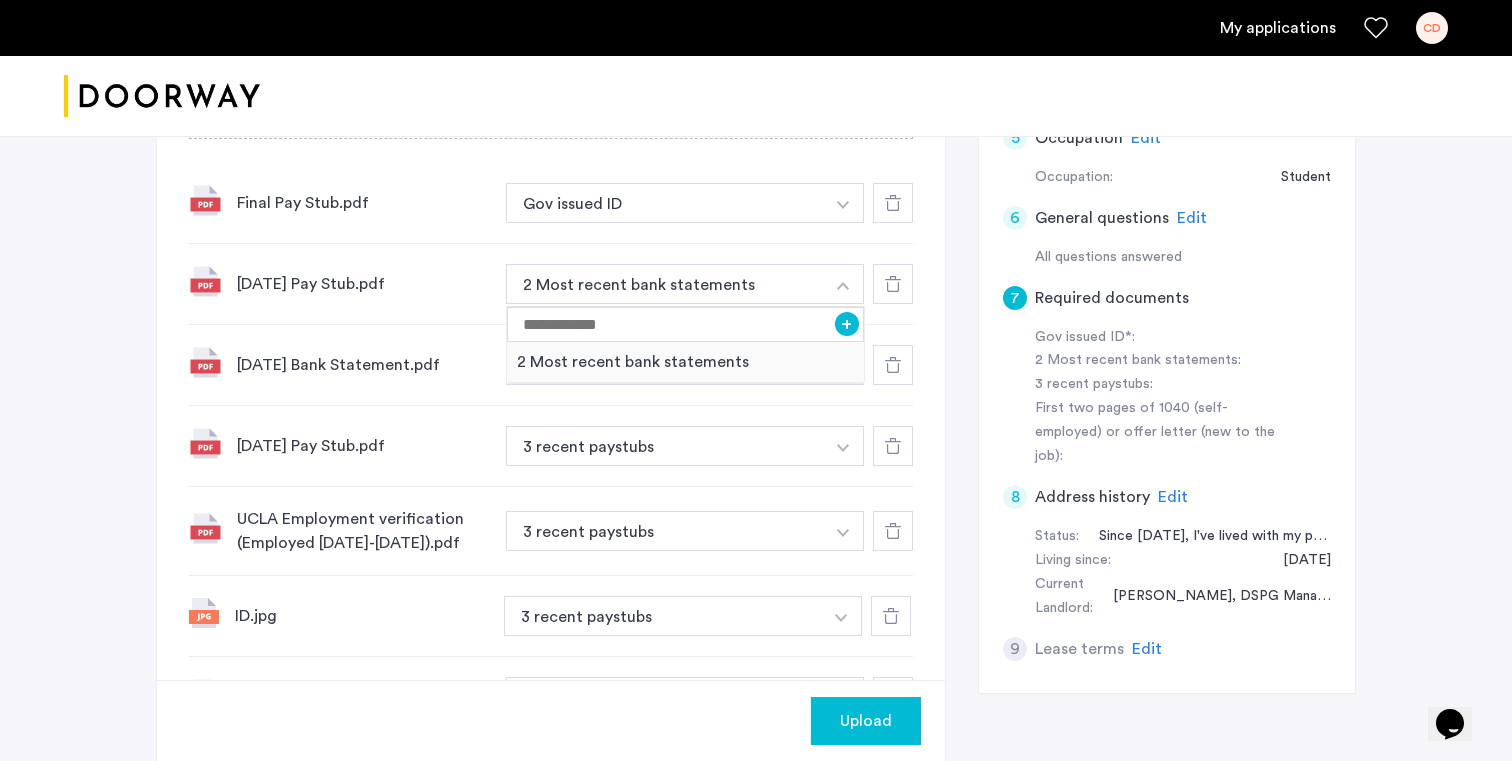 click at bounding box center (843, 203) 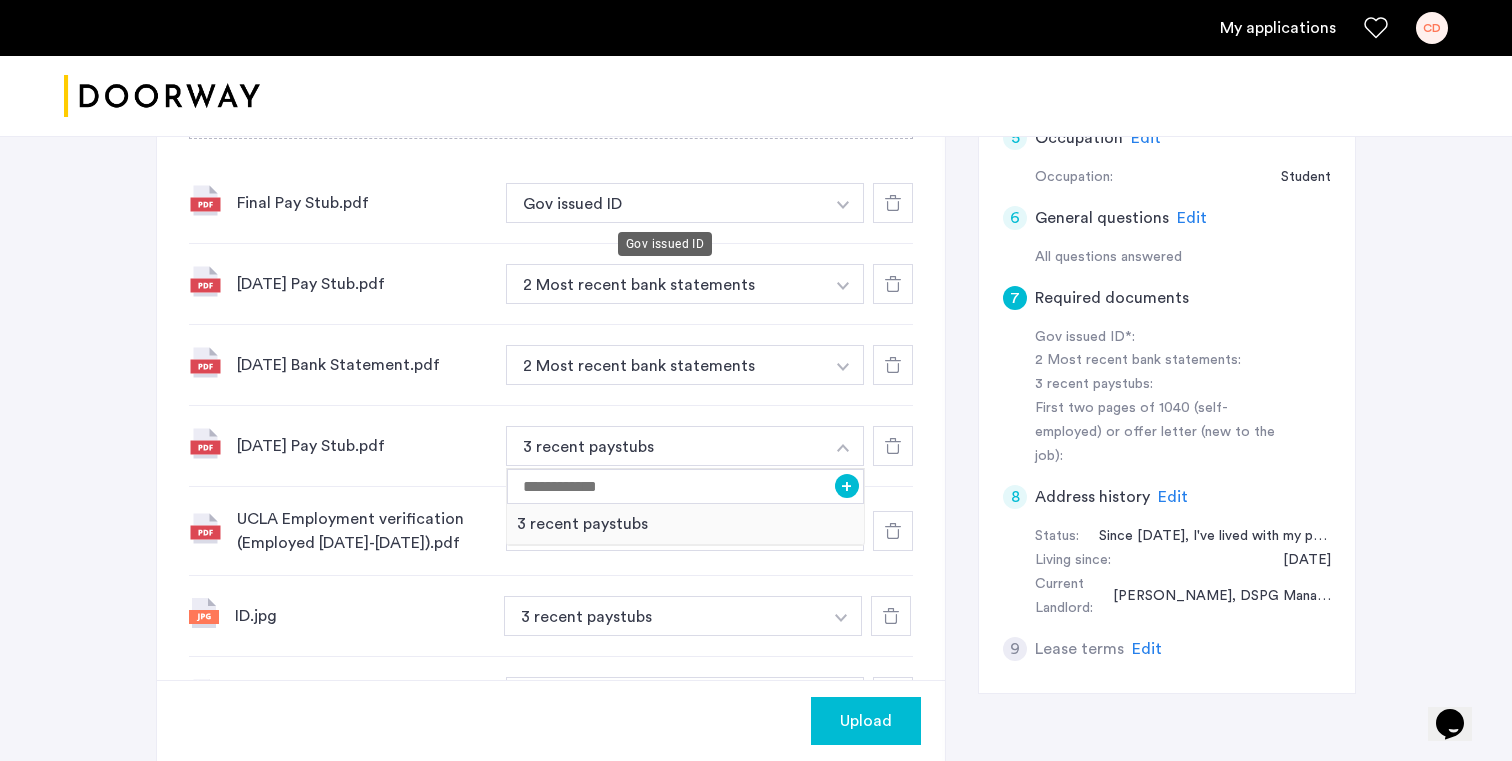 click on "Gov issued ID" at bounding box center [665, 203] 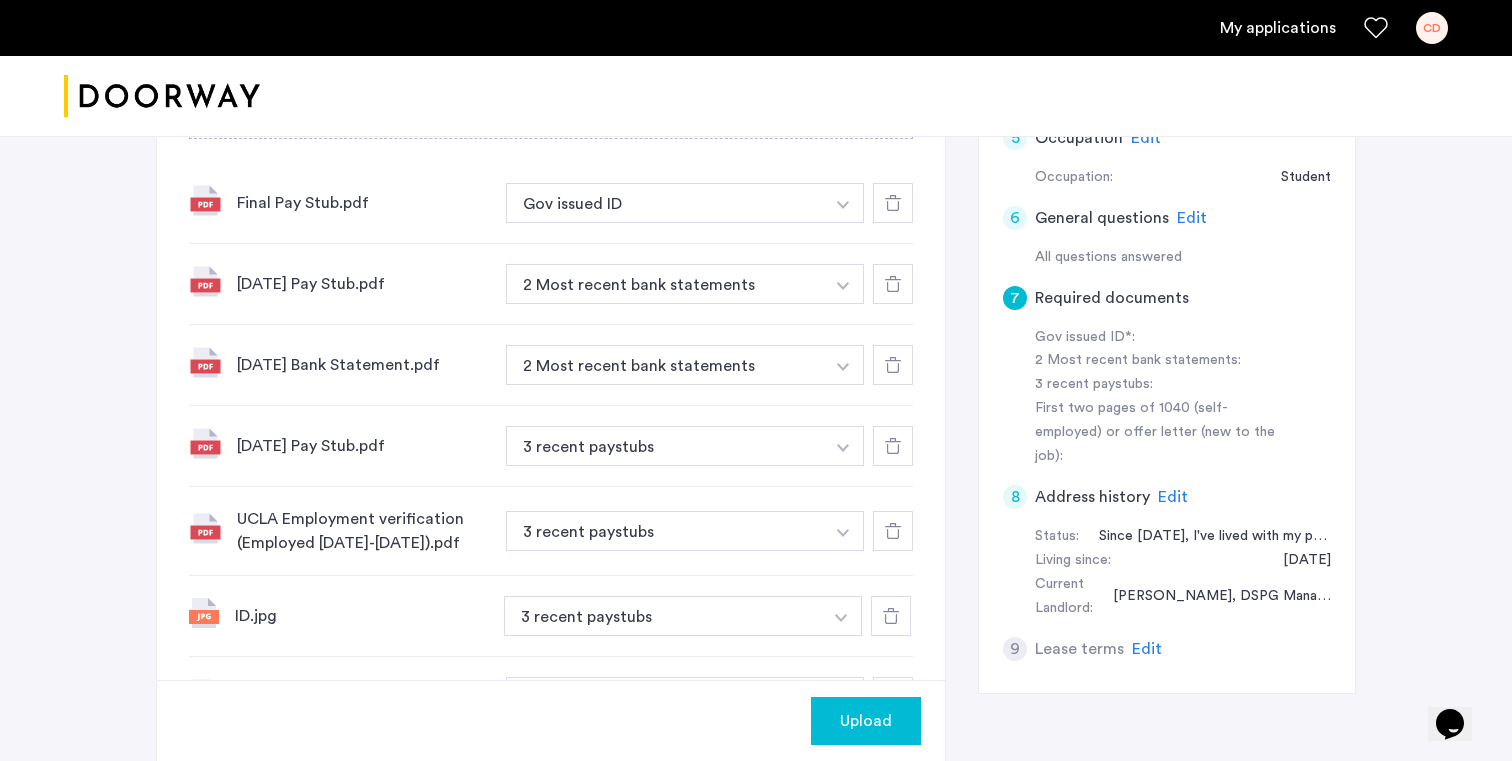 click on "Gov issued ID" at bounding box center [665, 203] 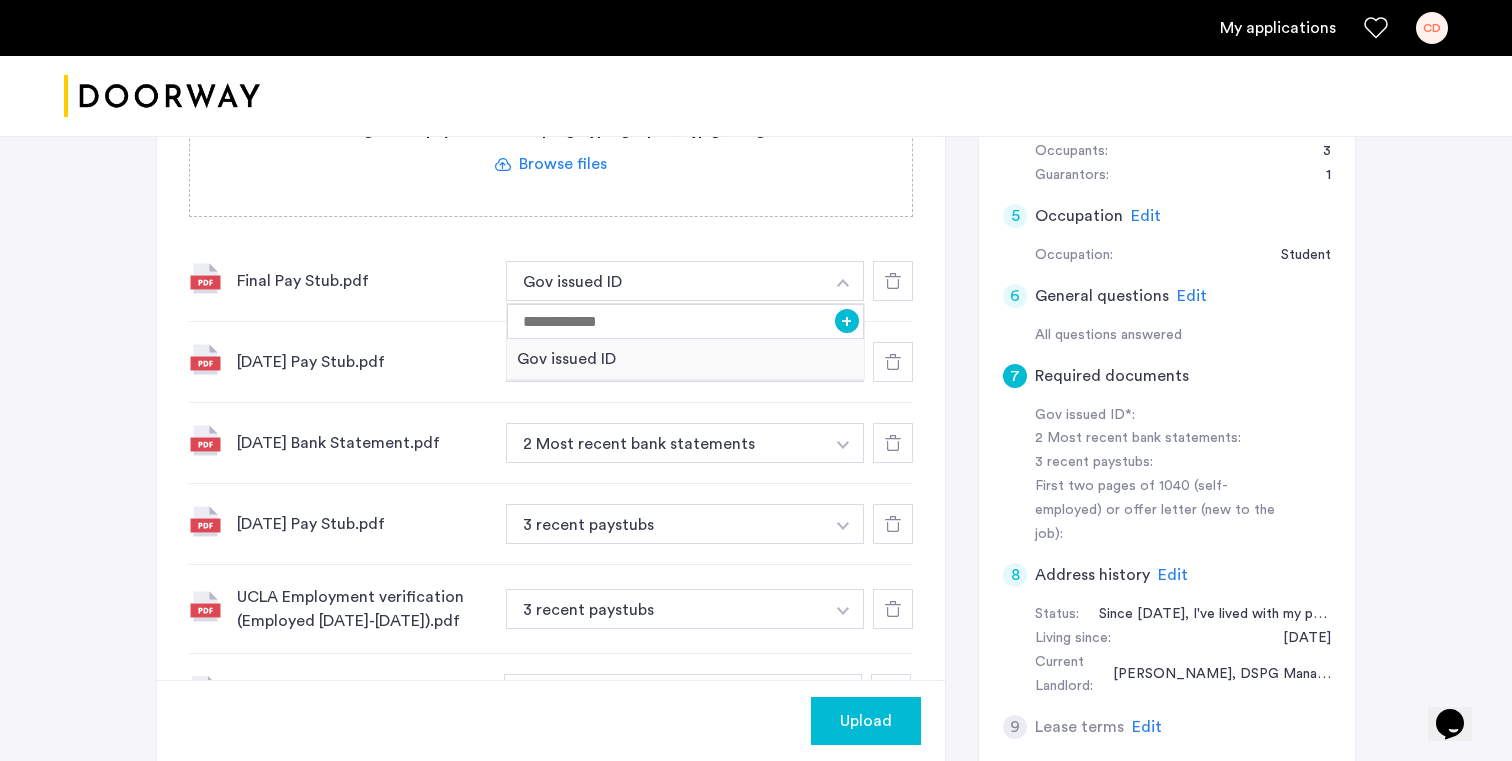 scroll, scrollTop: 643, scrollLeft: 0, axis: vertical 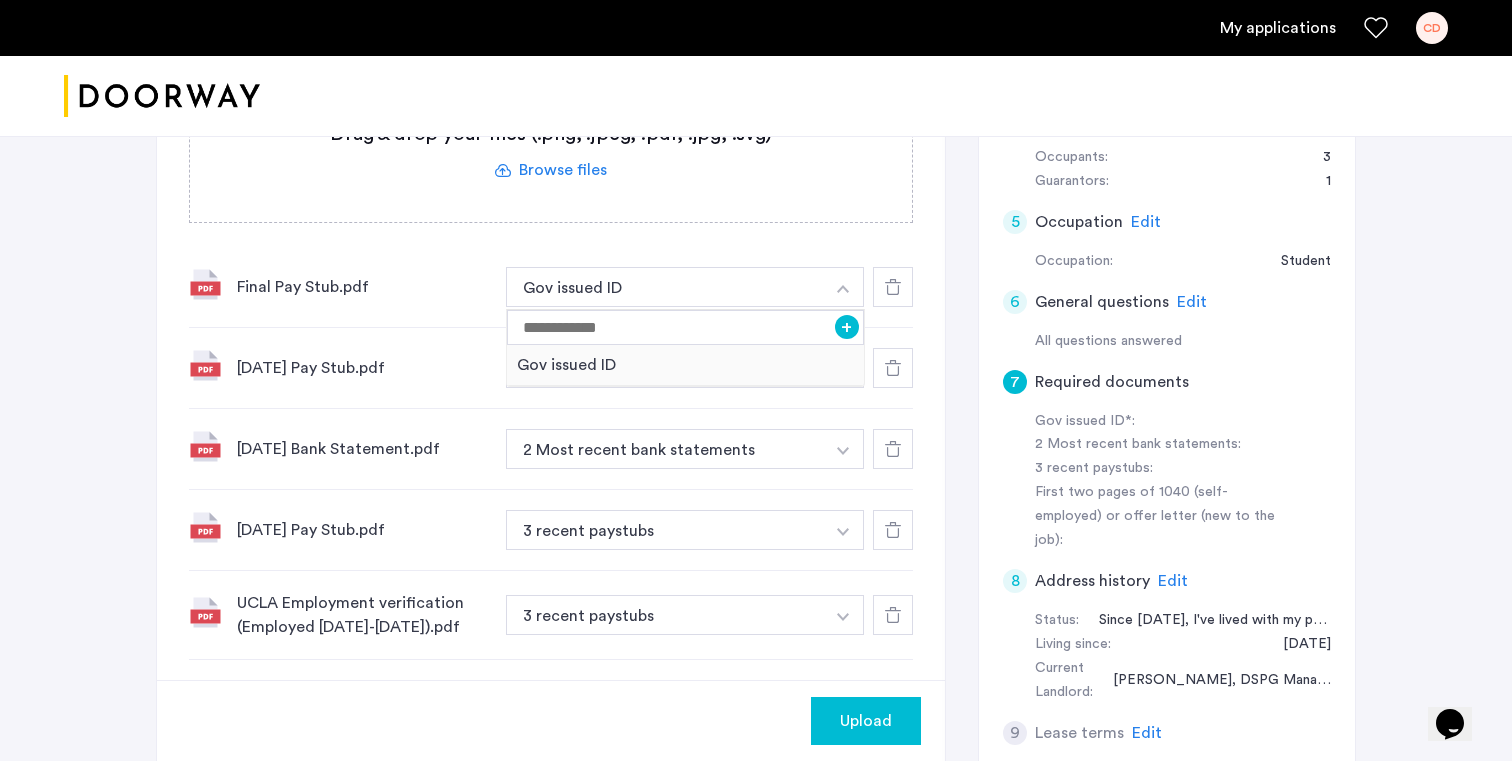 click on "**********" 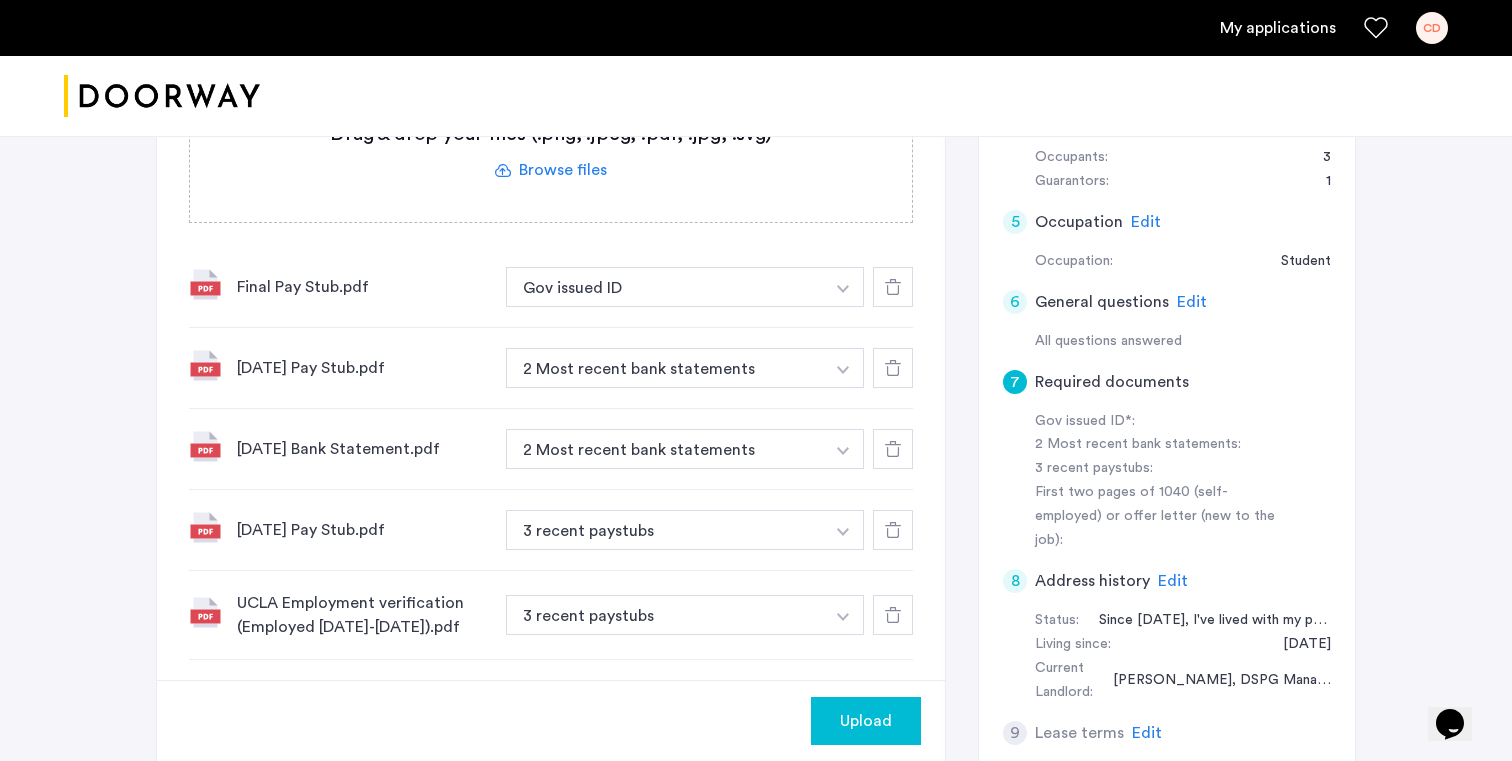 click 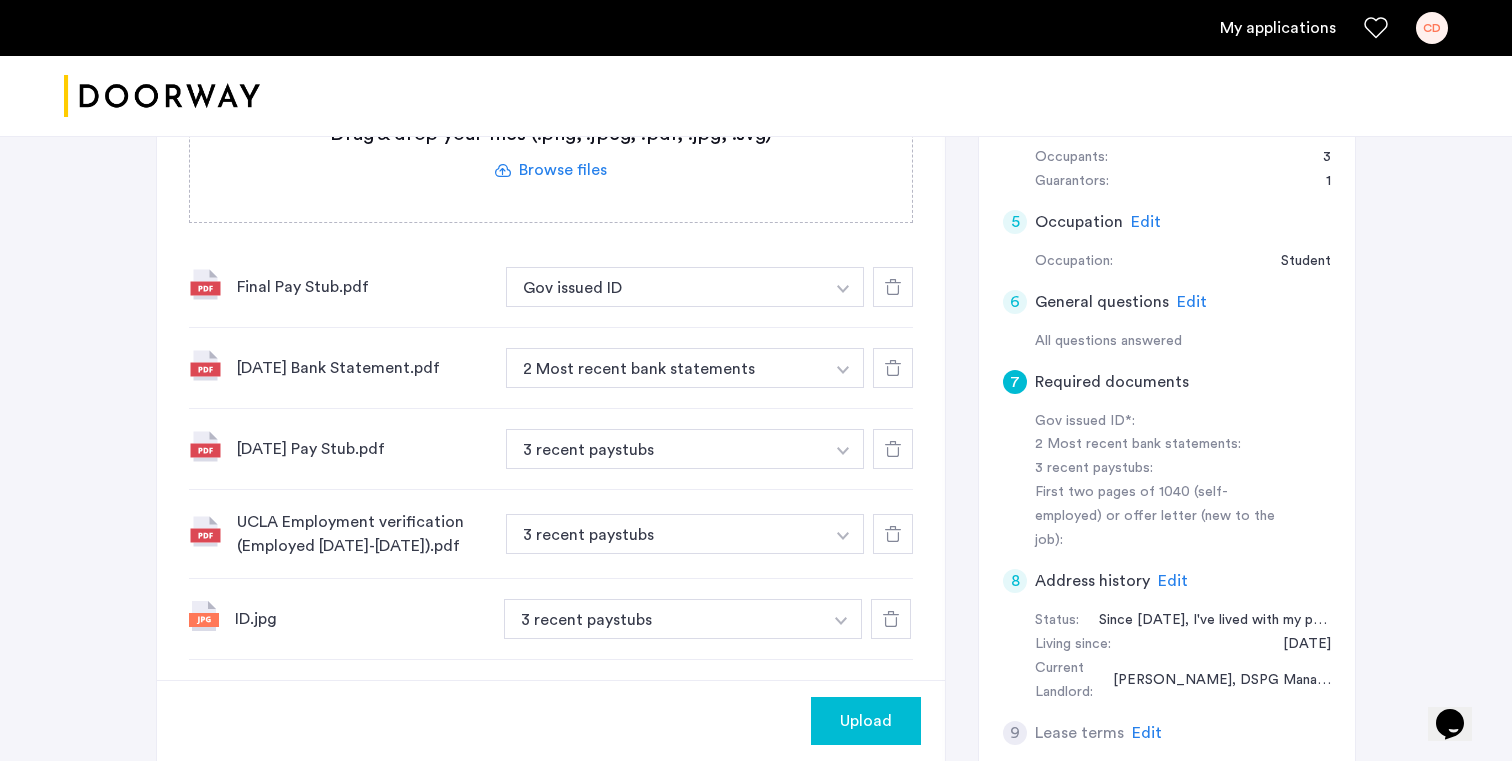 click 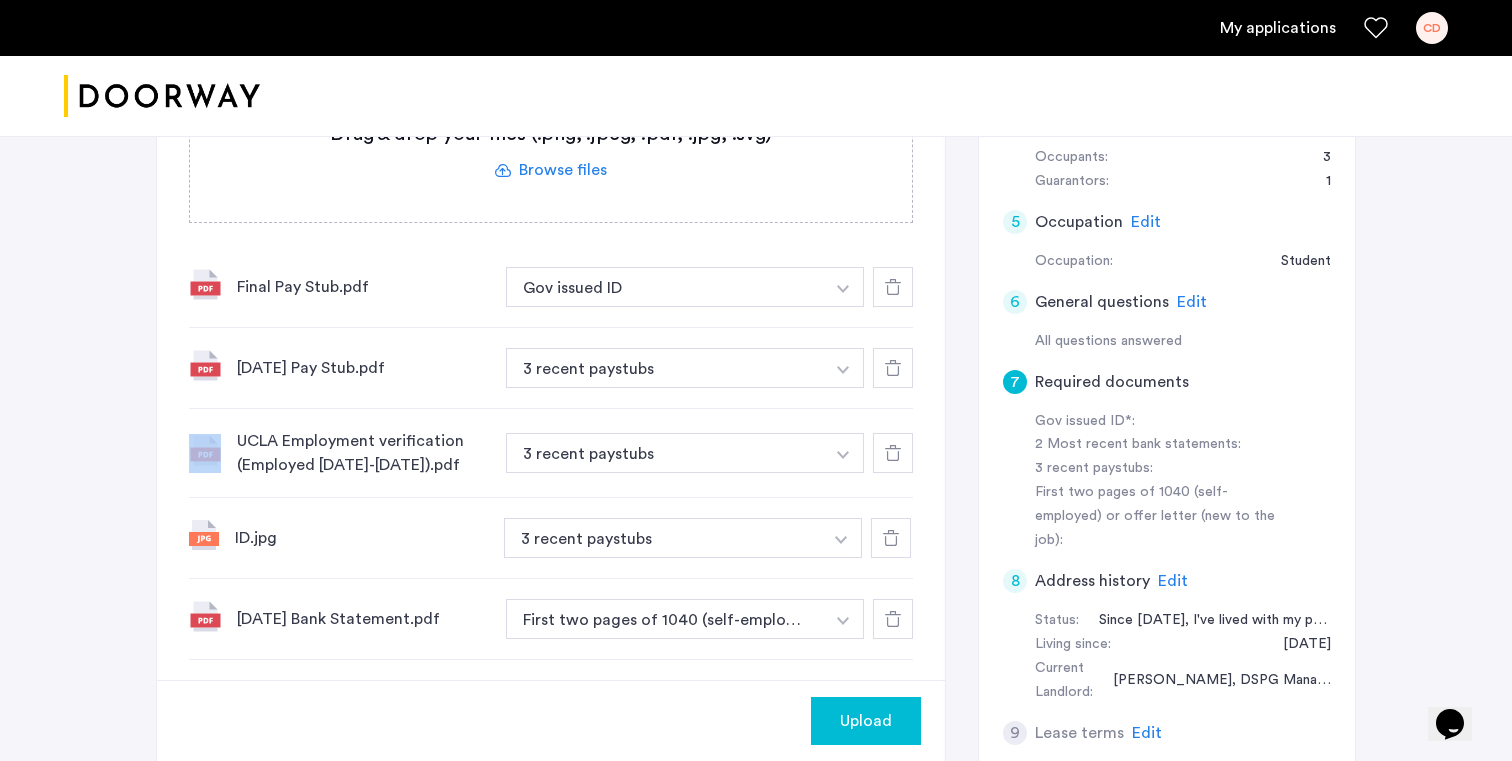 click 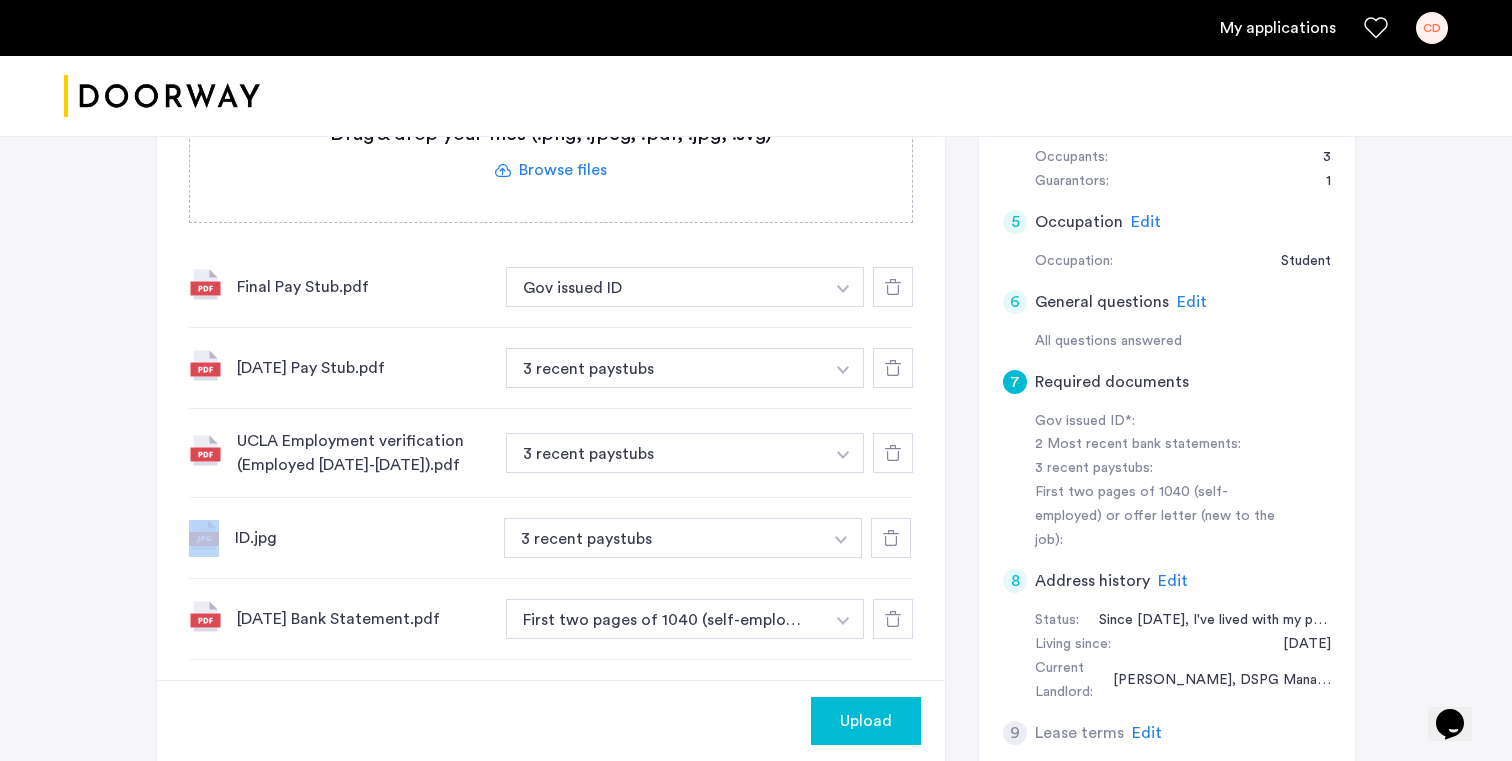 click on "**********" 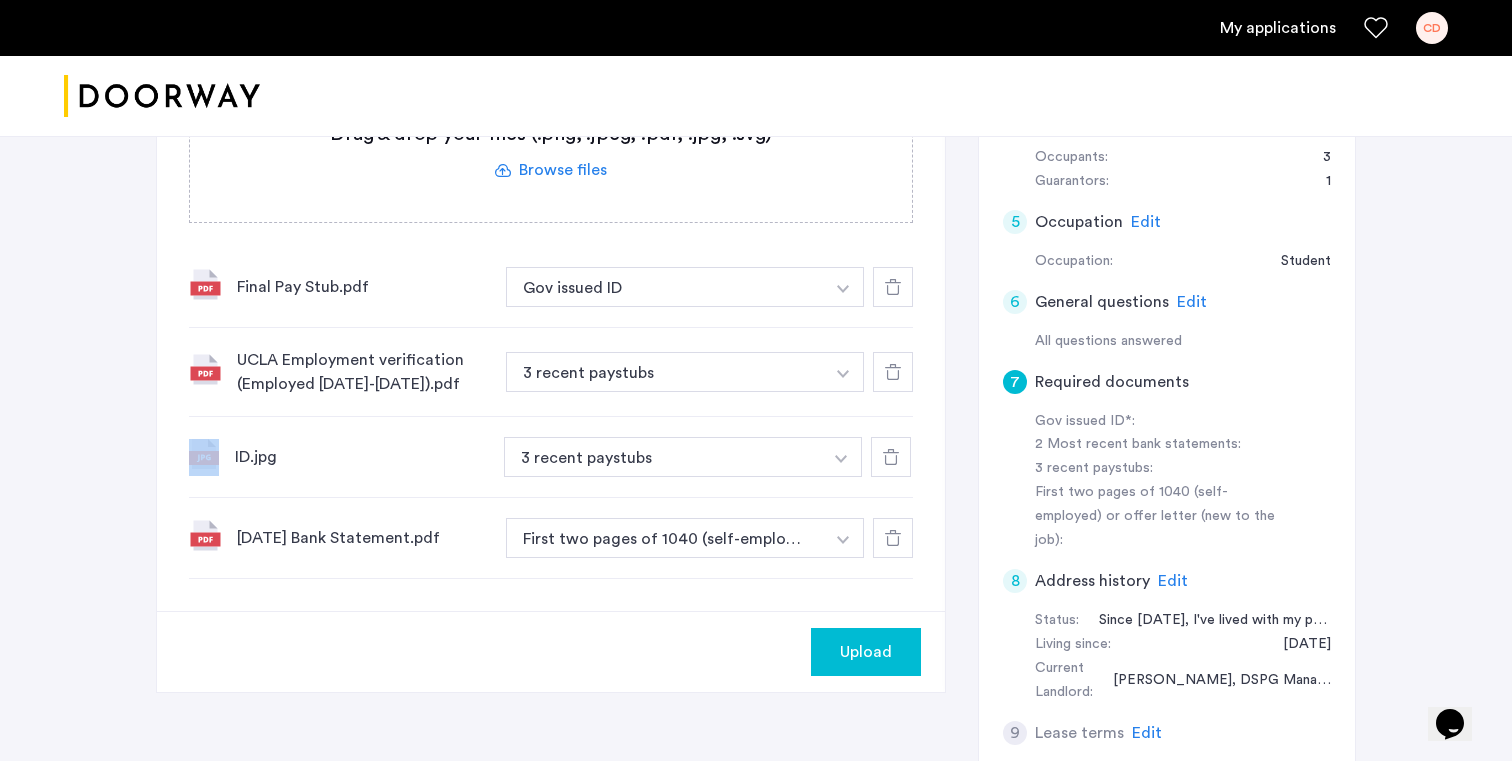 click on "**********" 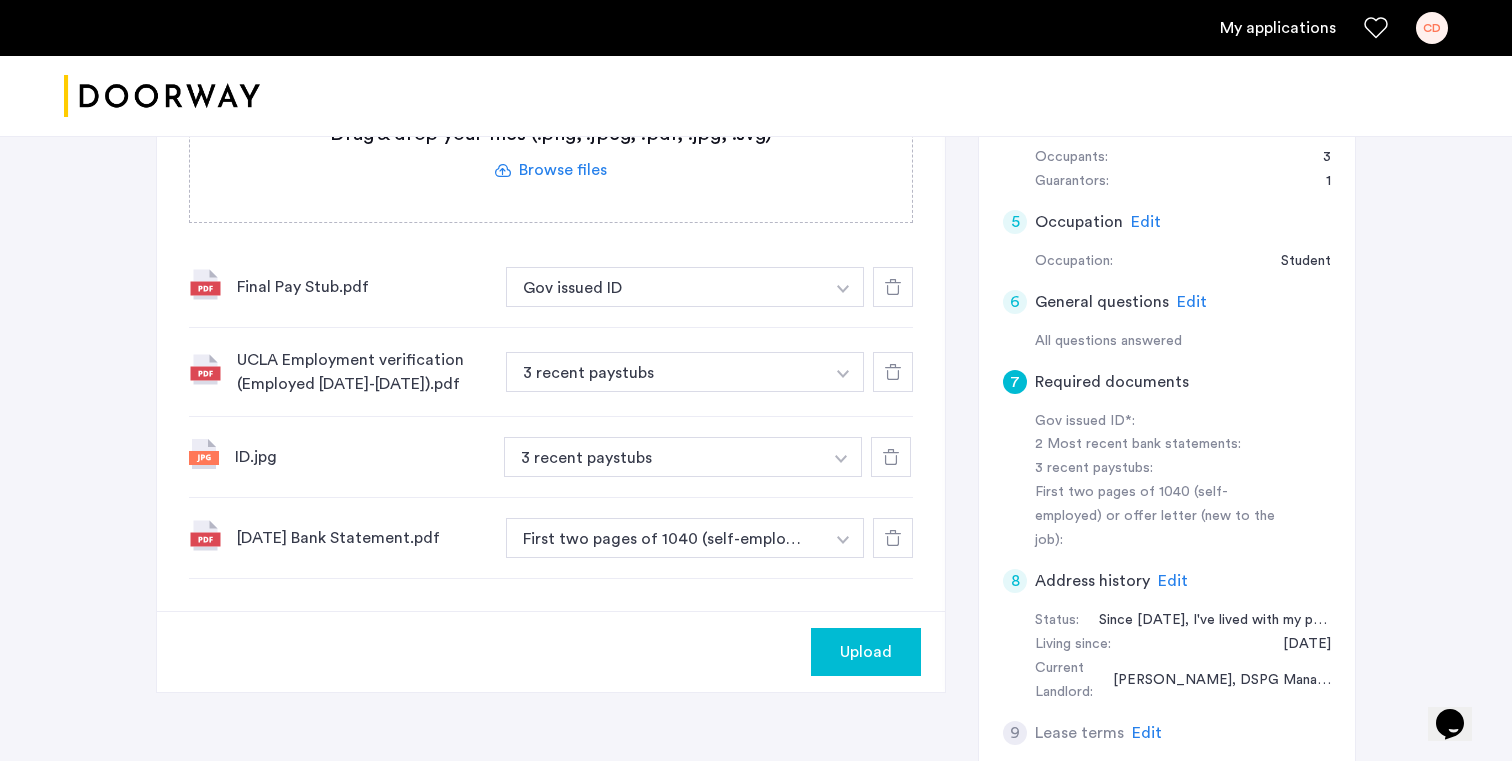 click 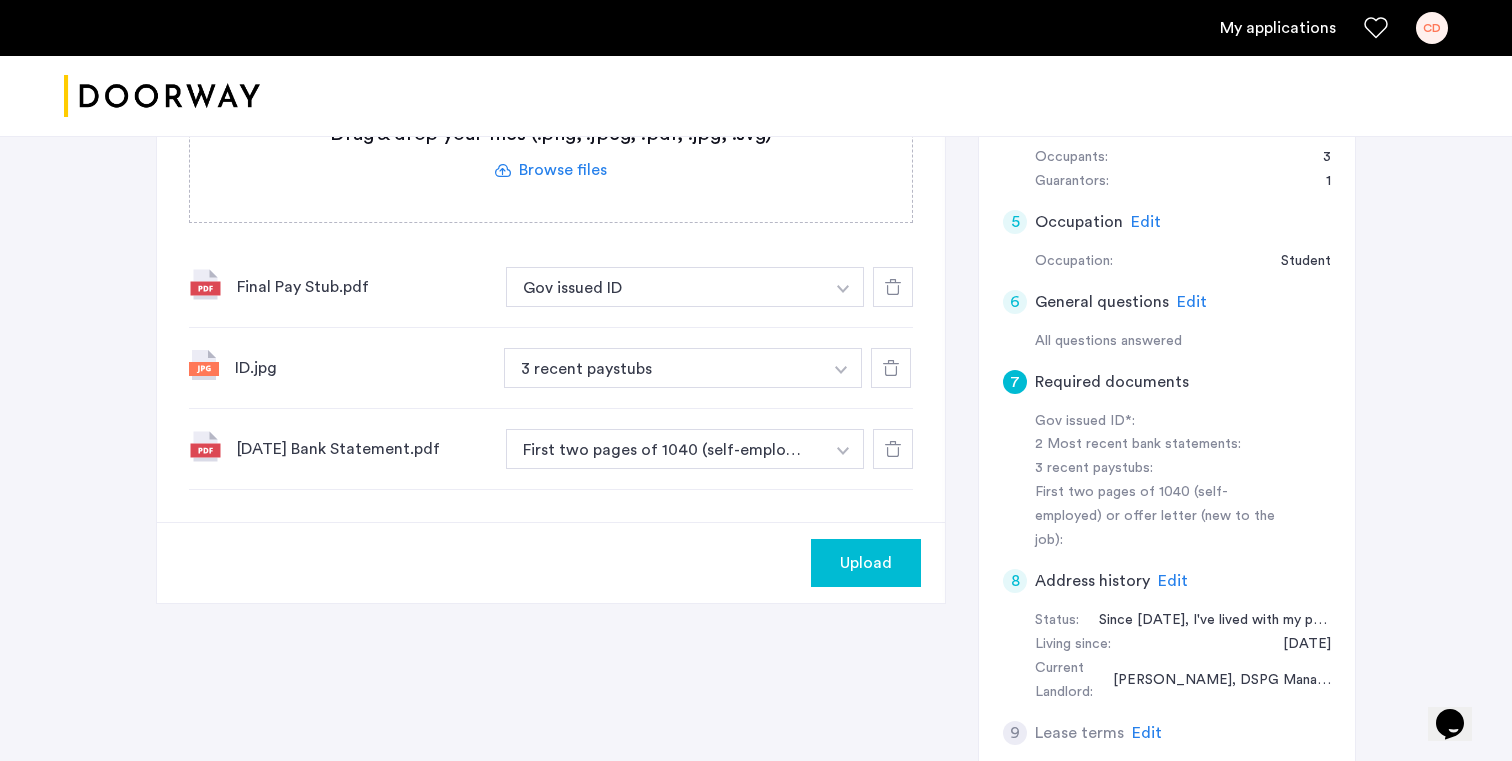 click 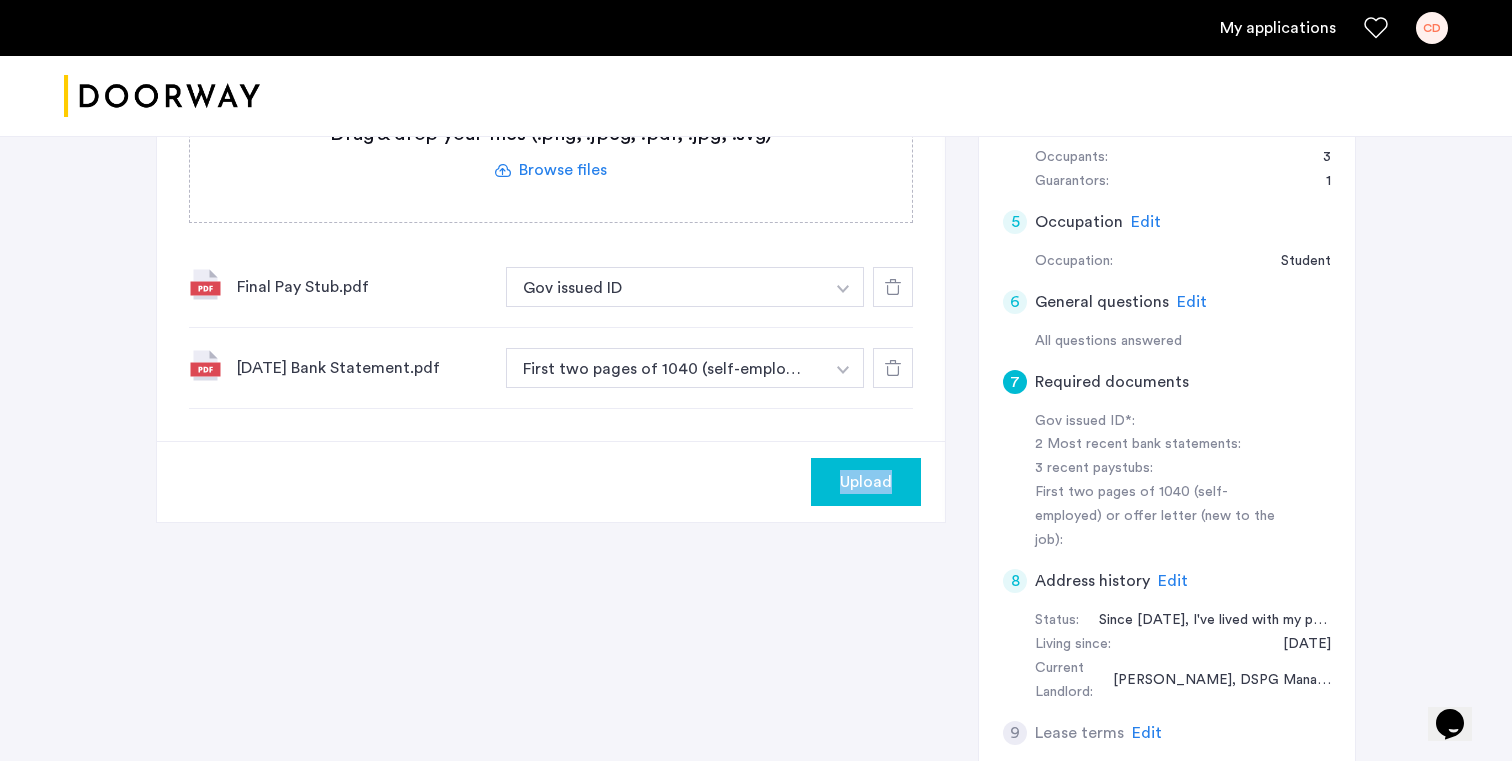 click 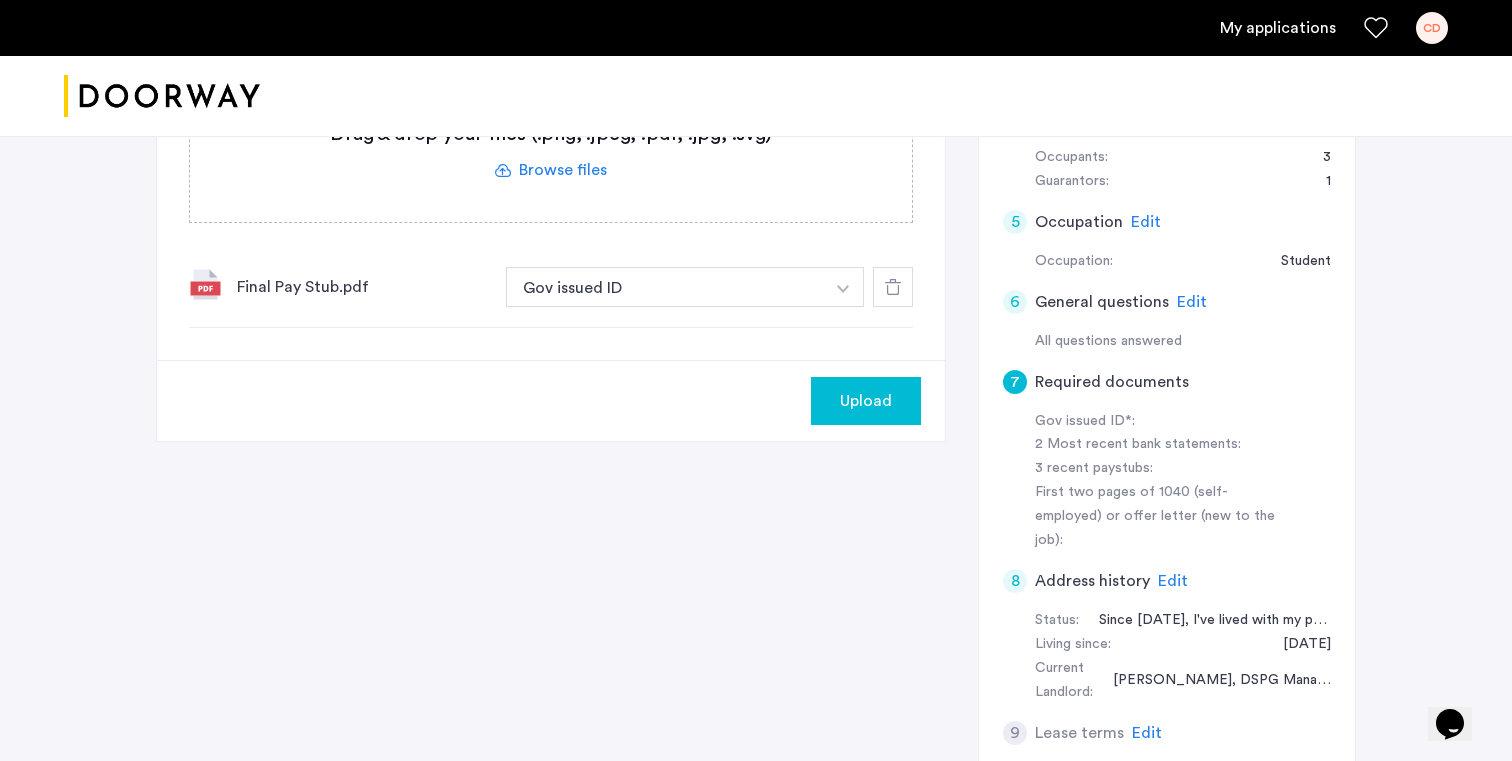 click 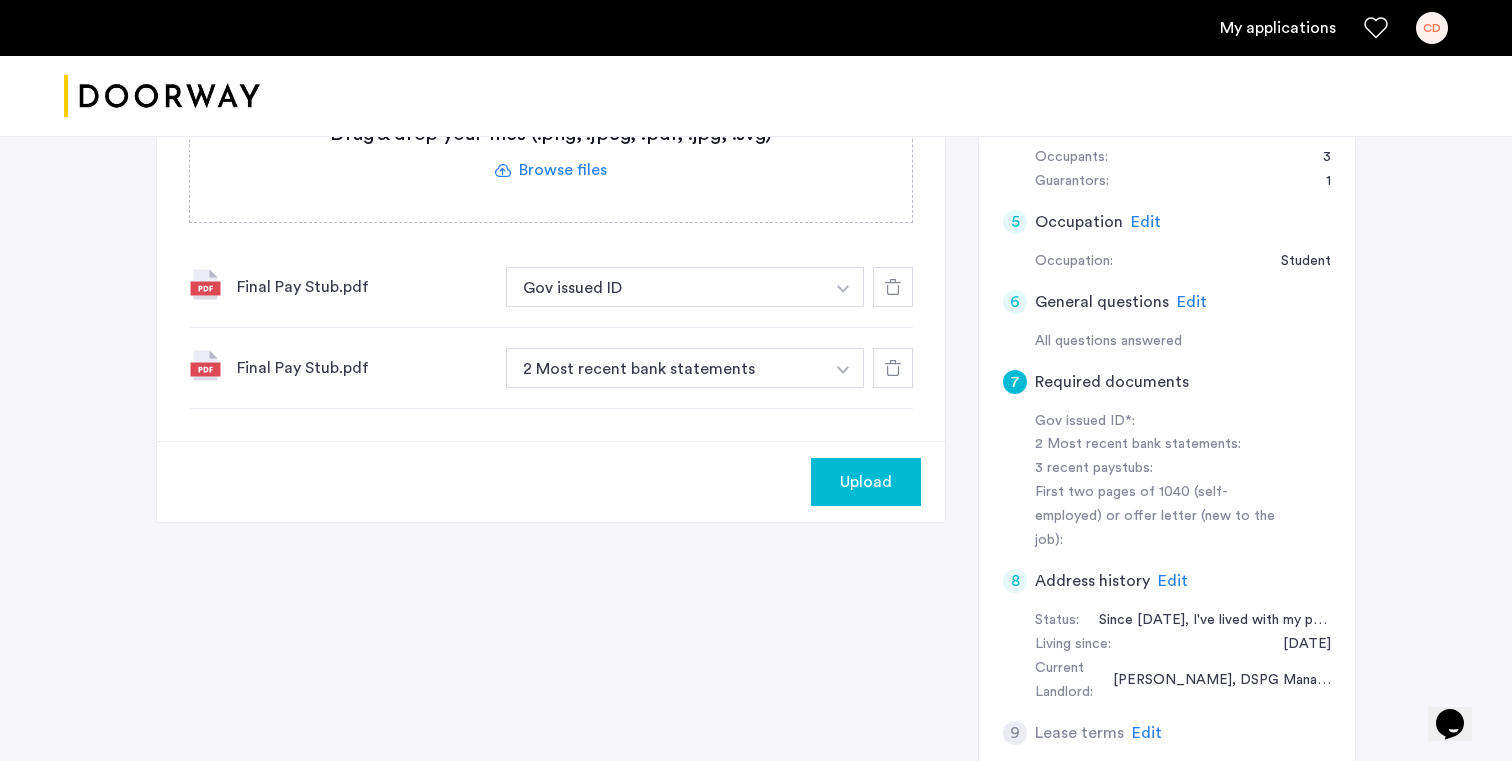 click at bounding box center [843, 289] 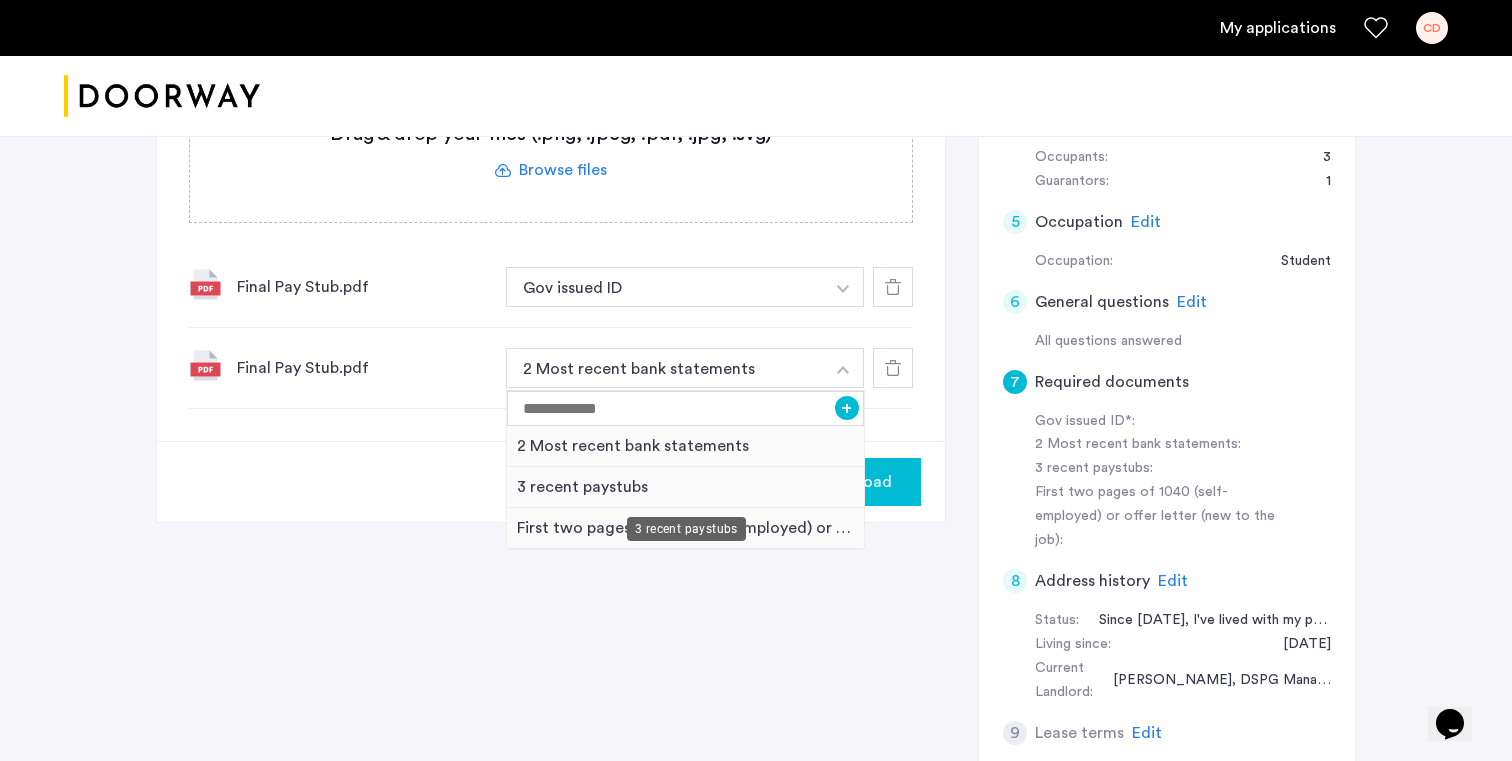 click on "3 recent paystubs" at bounding box center (685, 487) 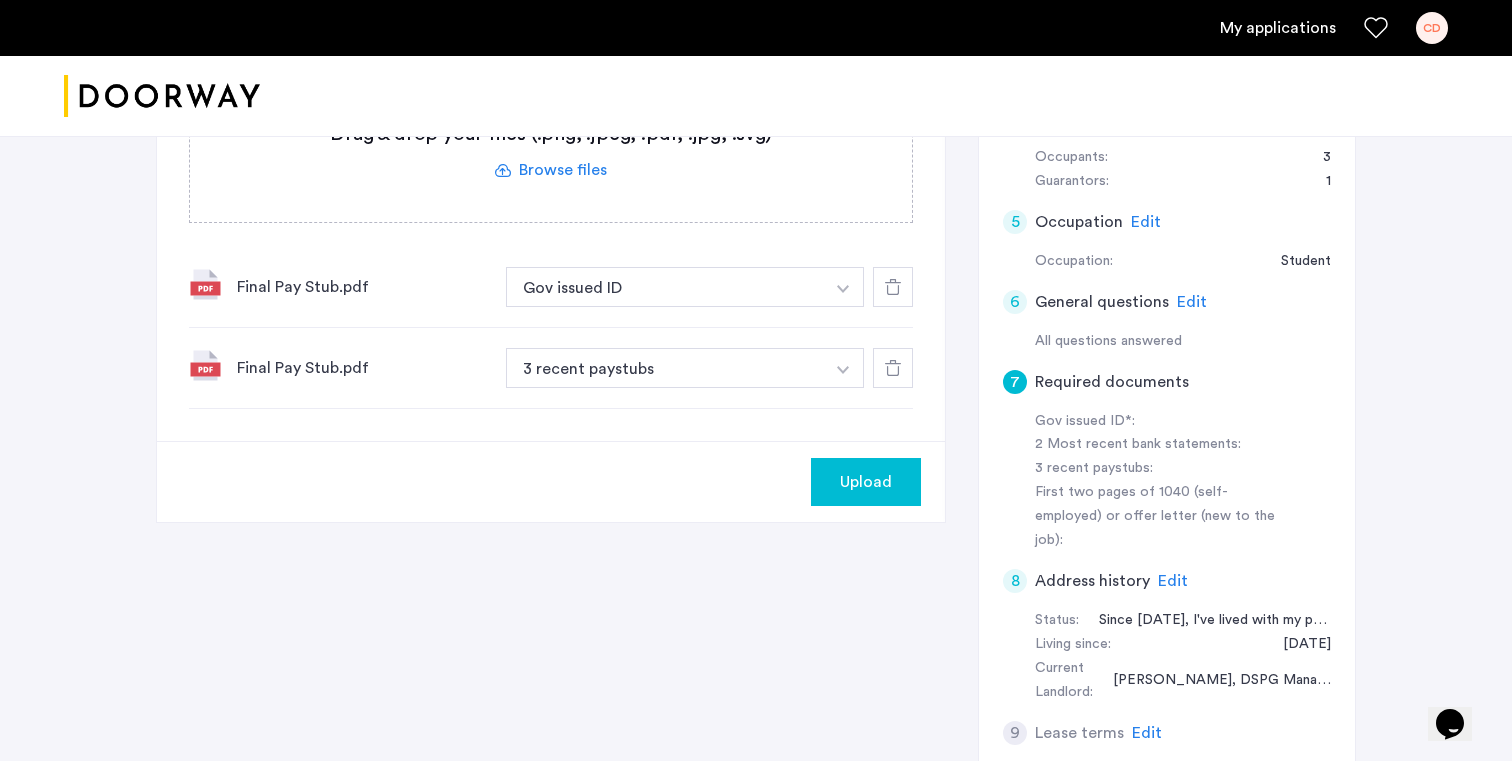 click 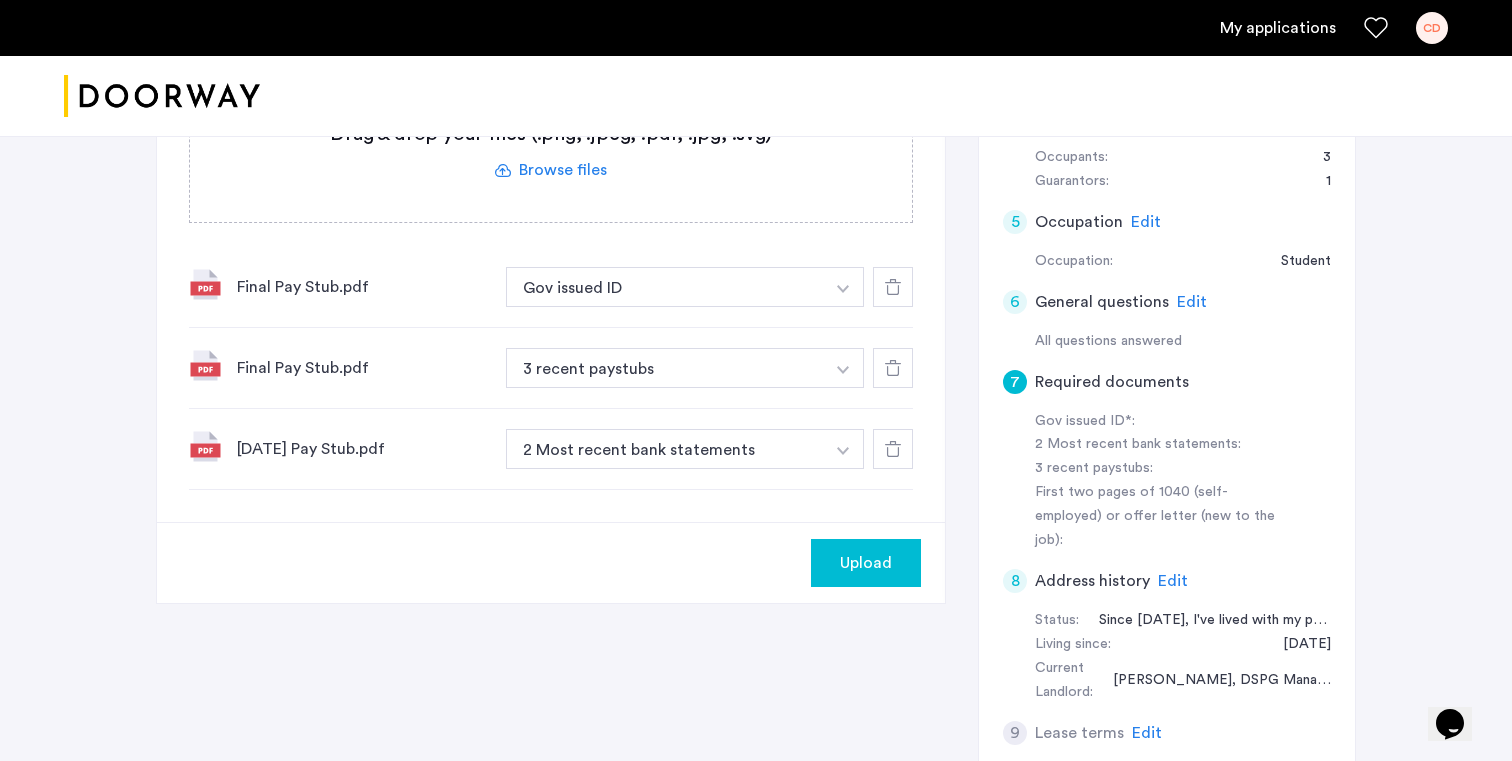 click at bounding box center (843, 287) 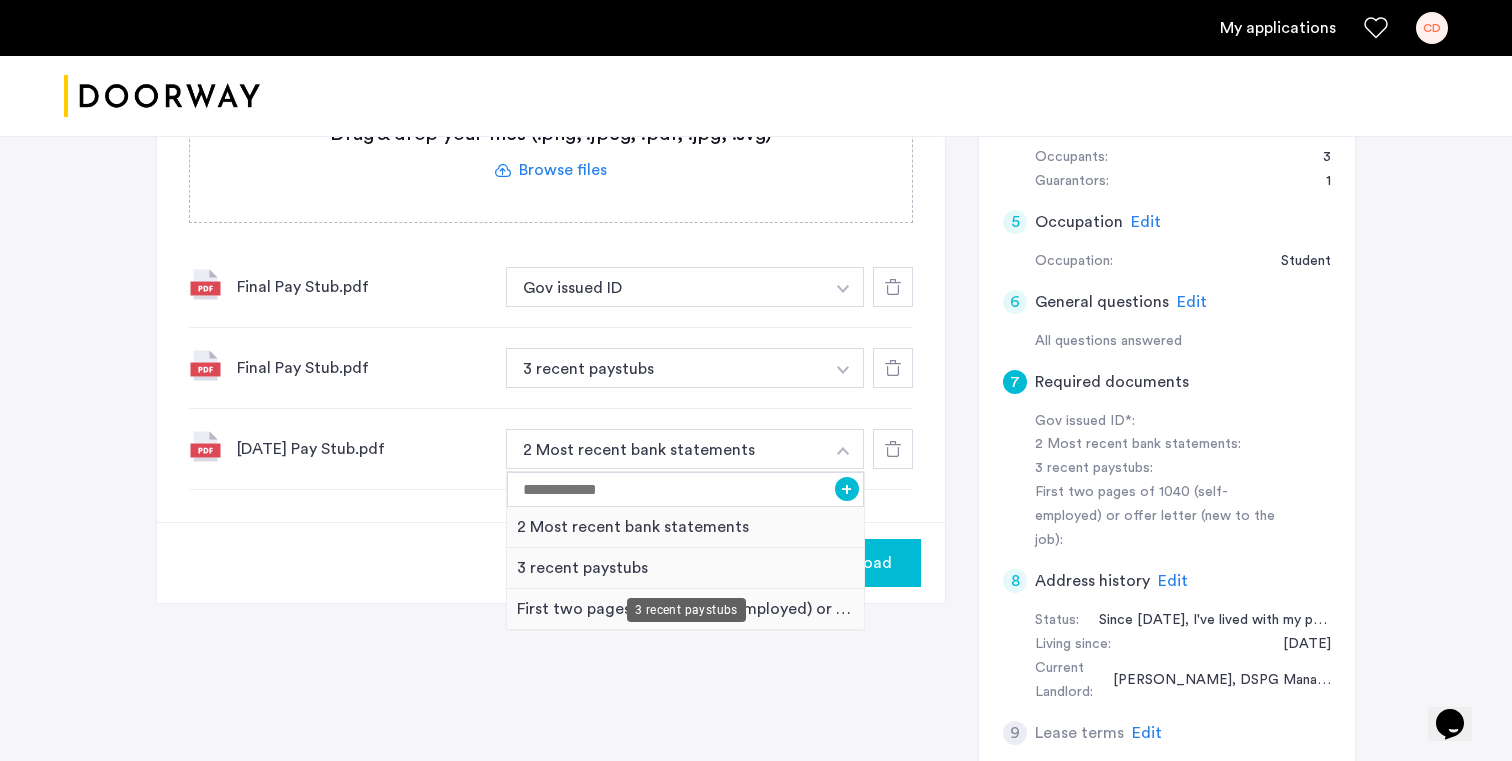 click on "3 recent paystubs" at bounding box center (685, 568) 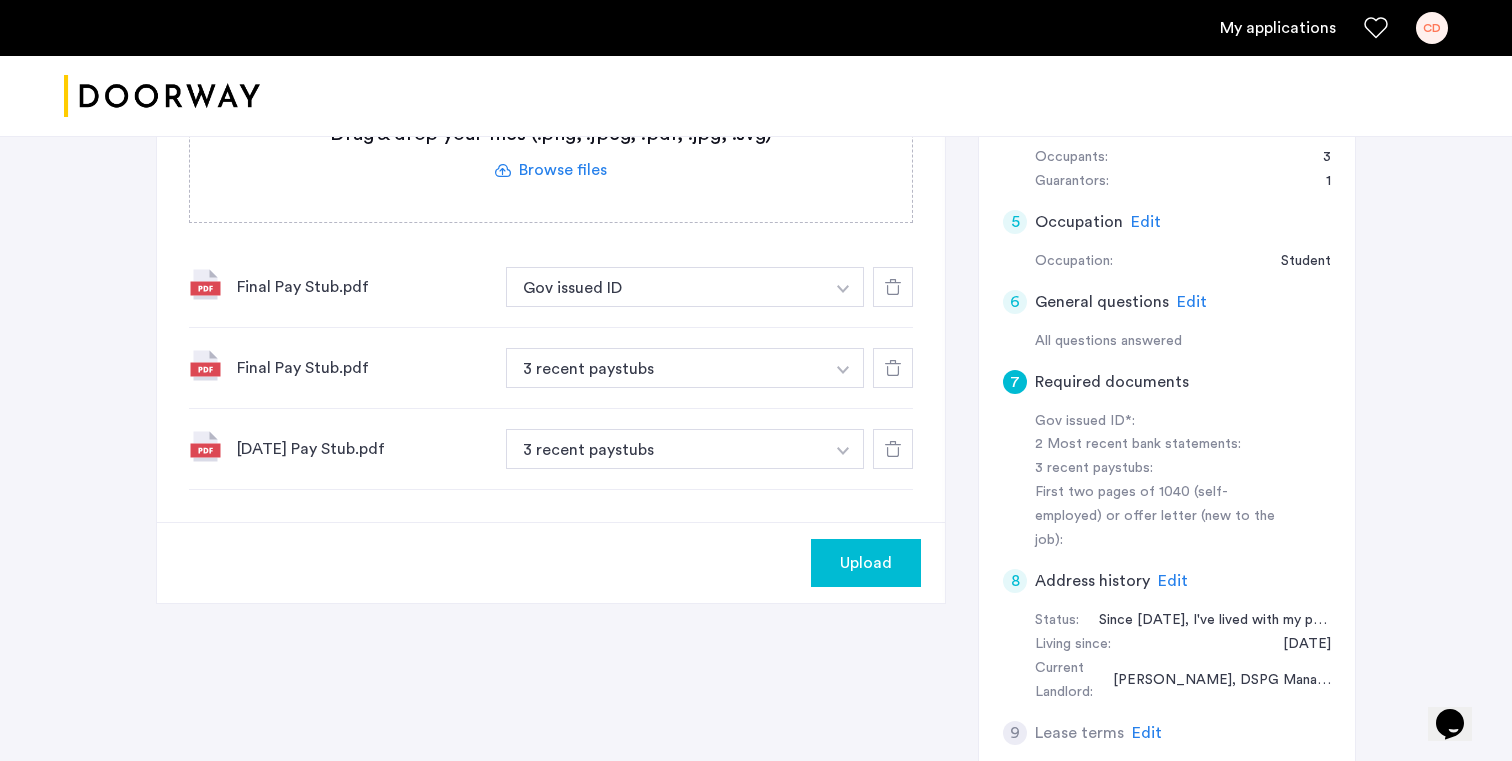 click 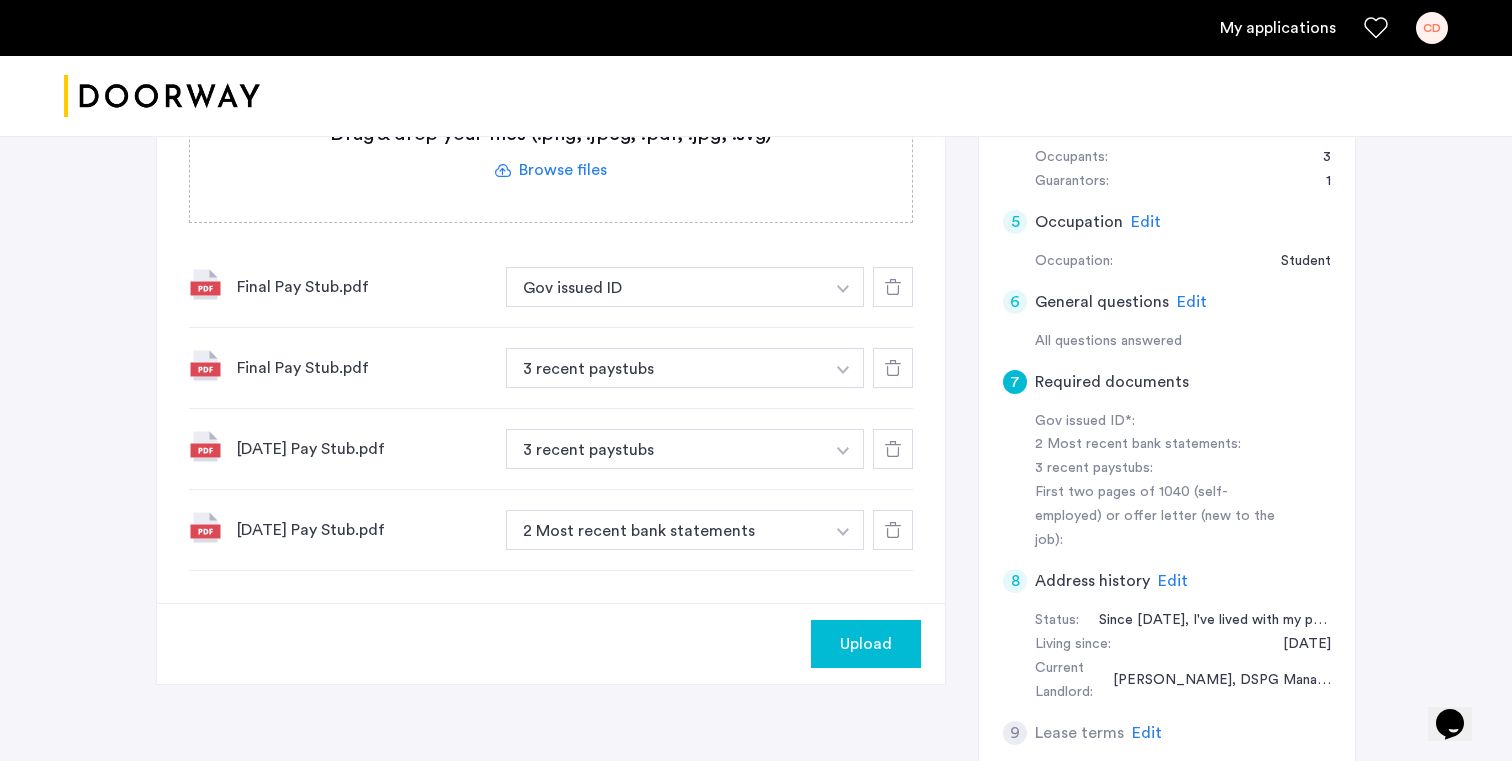 click at bounding box center (843, 287) 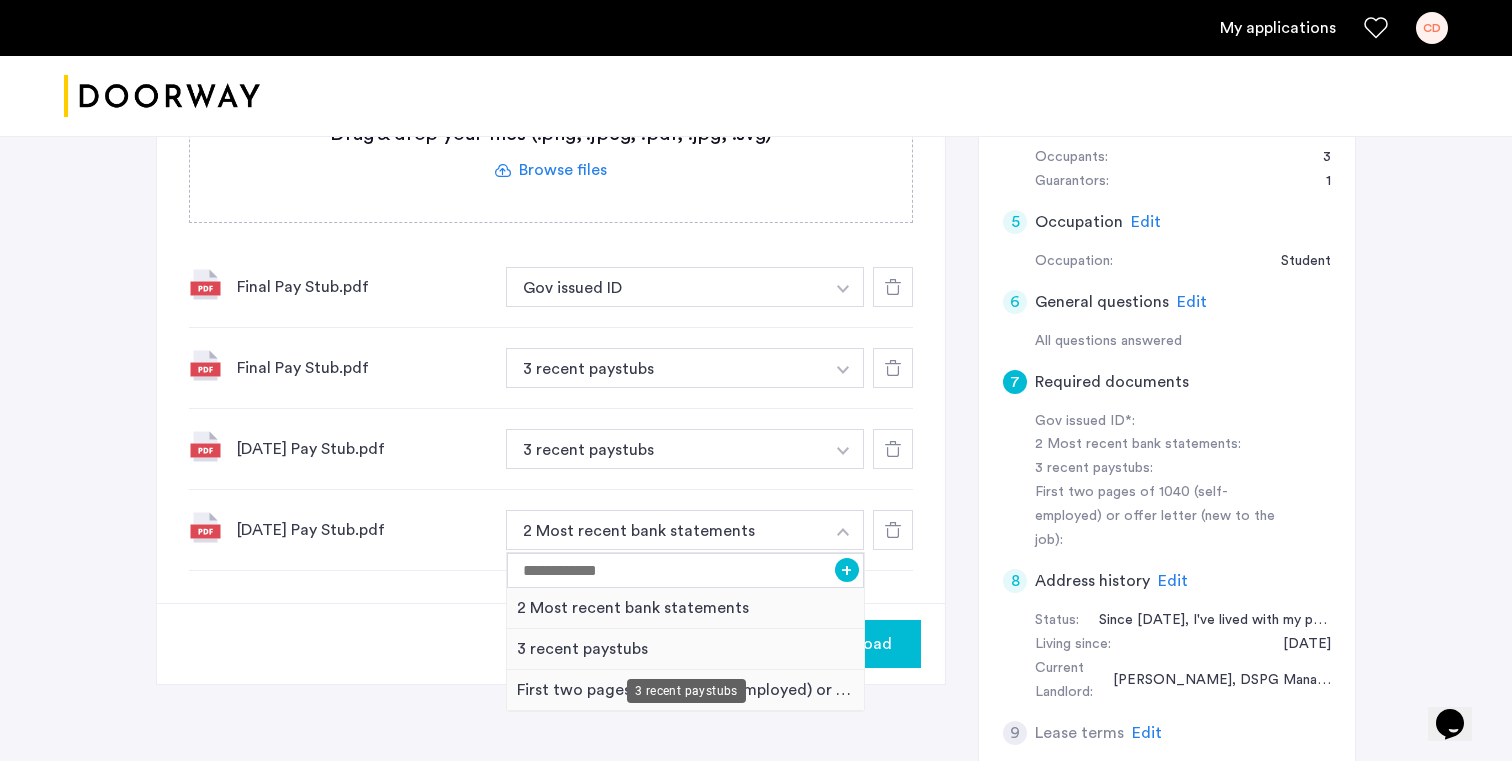 click on "3 recent paystubs" at bounding box center [685, 649] 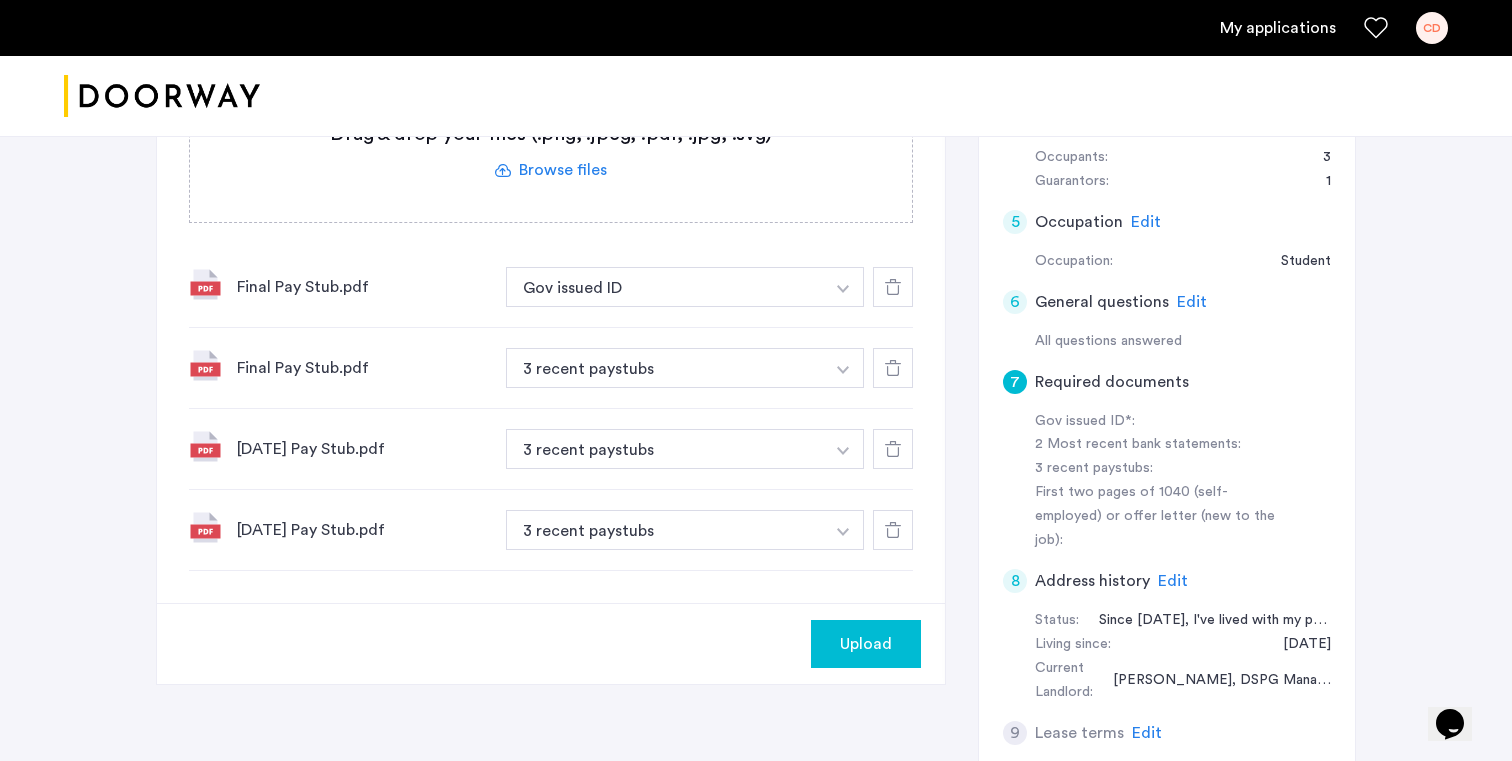click 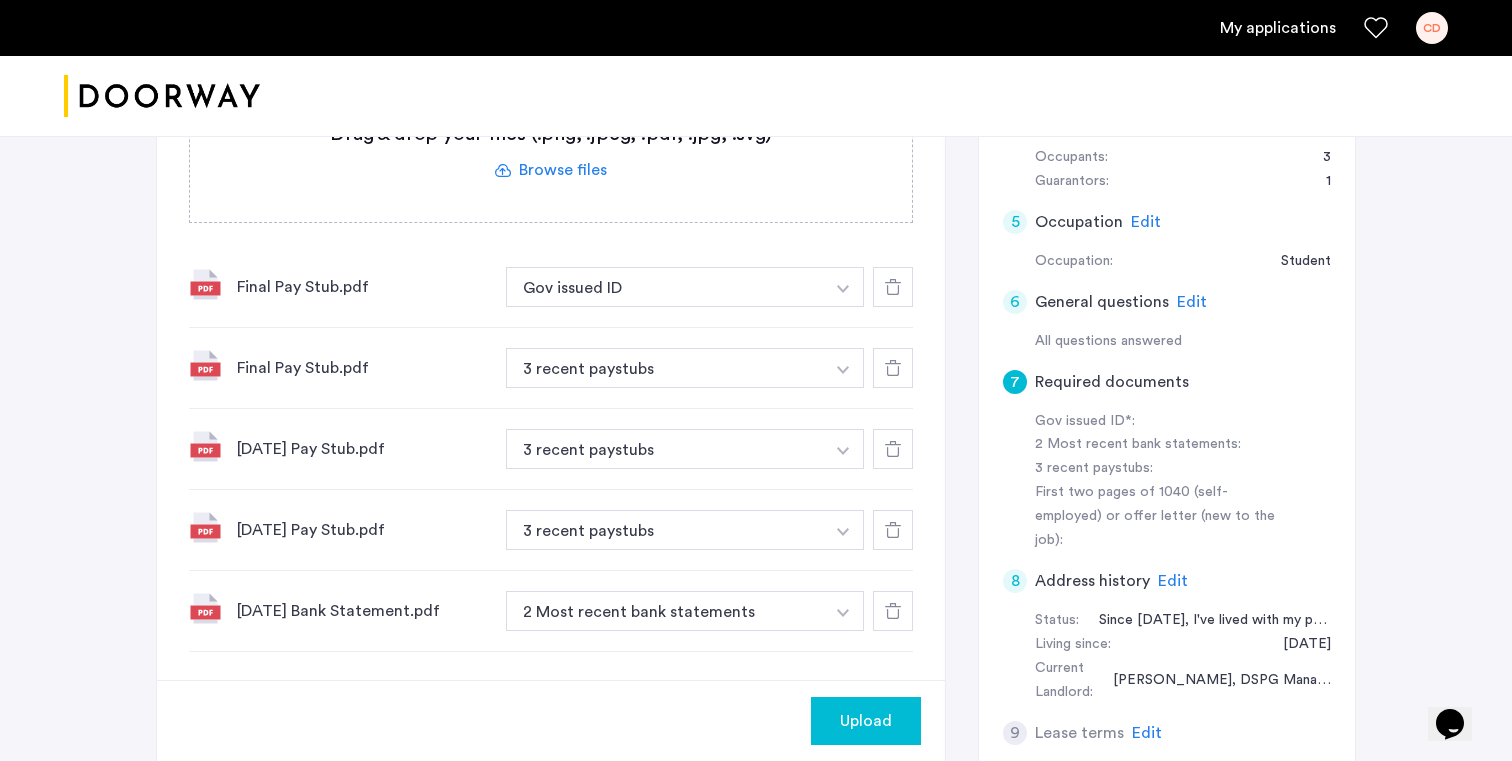 click 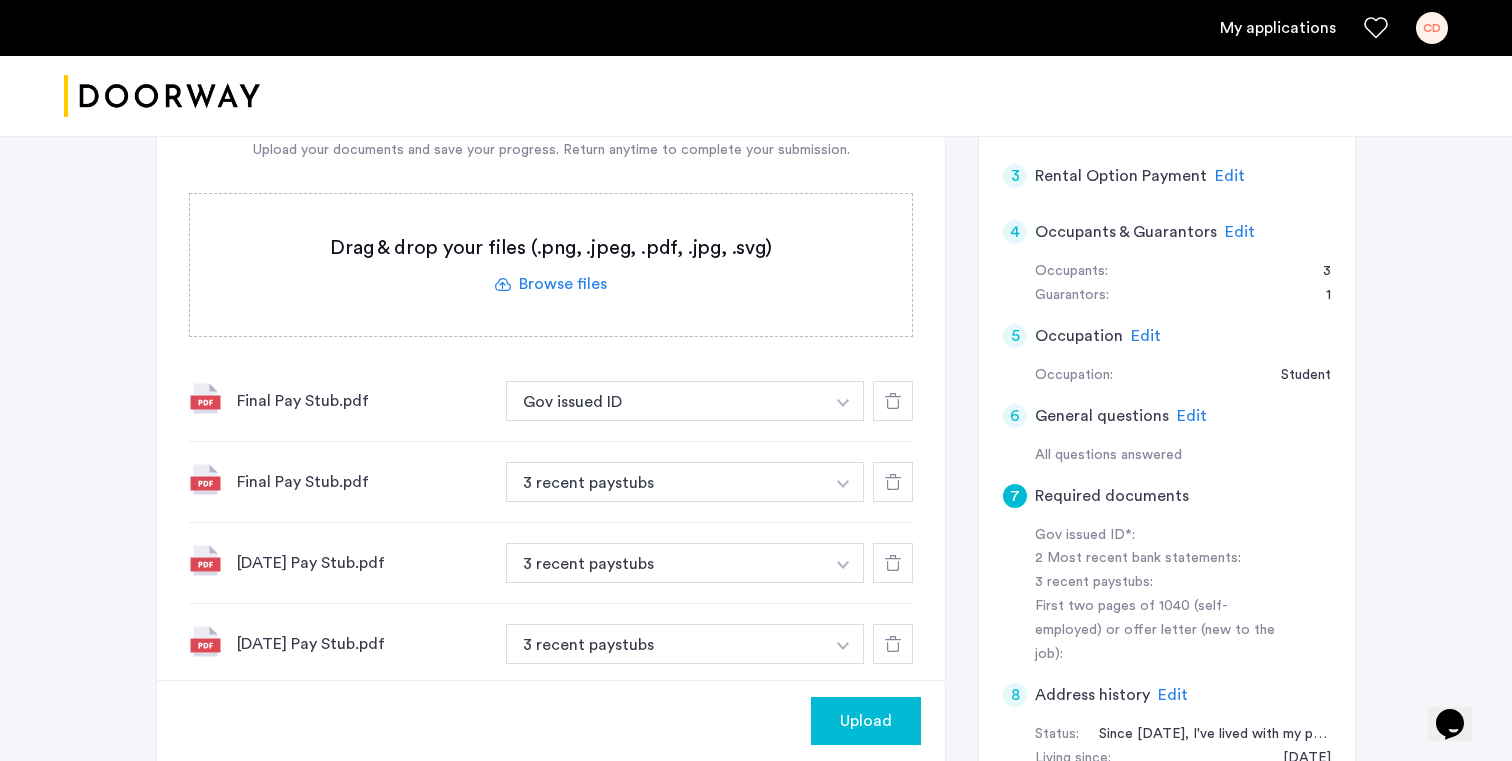 scroll, scrollTop: 441, scrollLeft: 0, axis: vertical 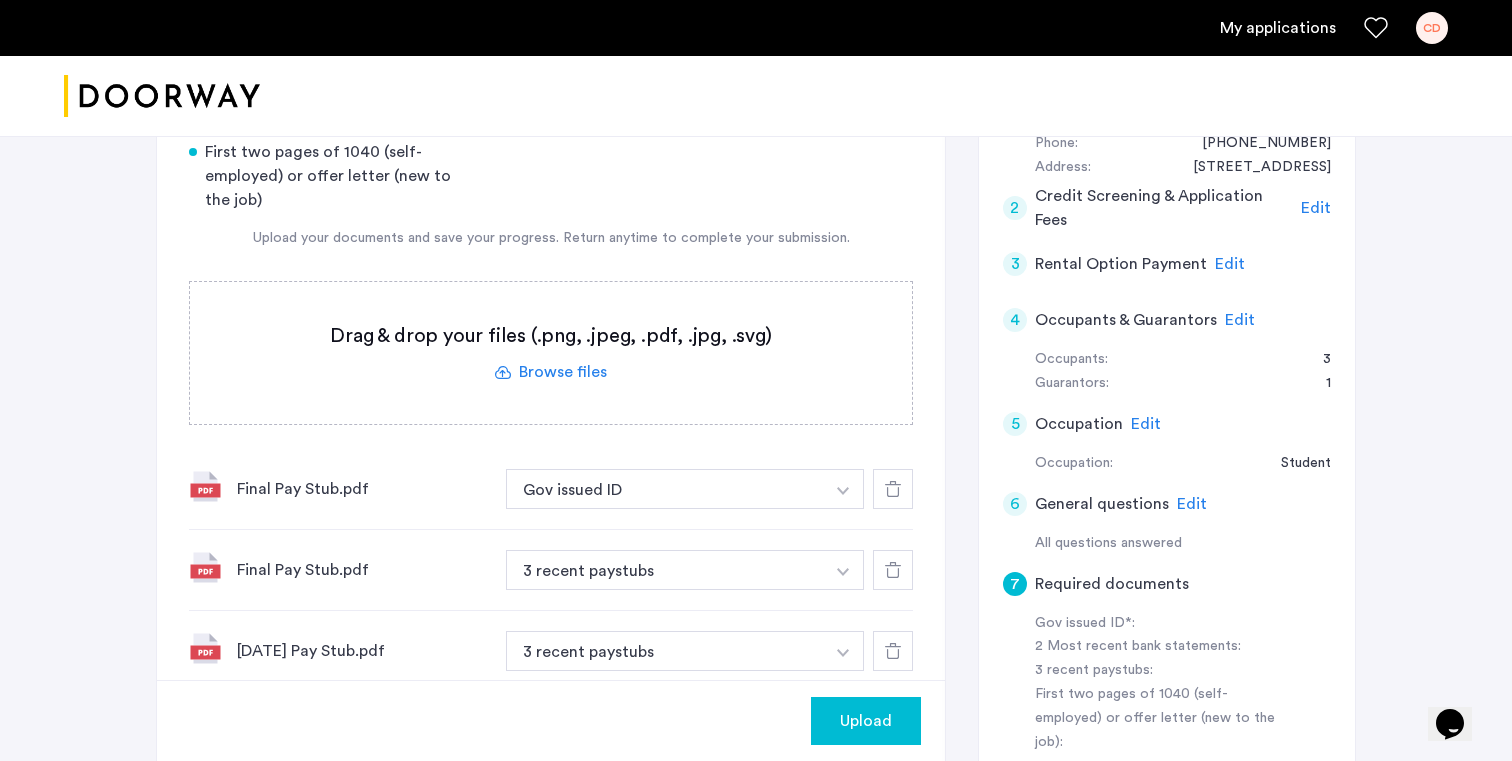 click 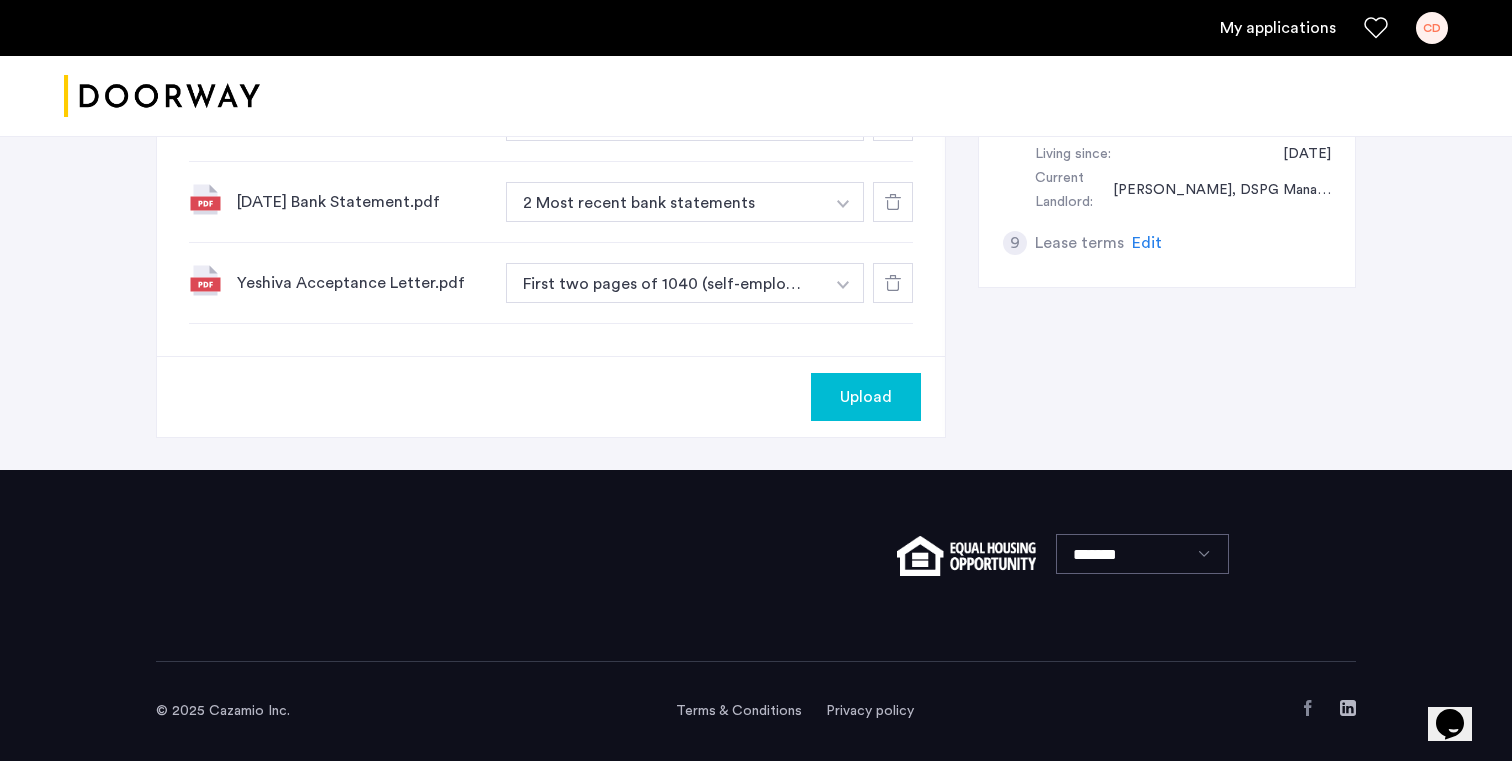 scroll, scrollTop: 1129, scrollLeft: 0, axis: vertical 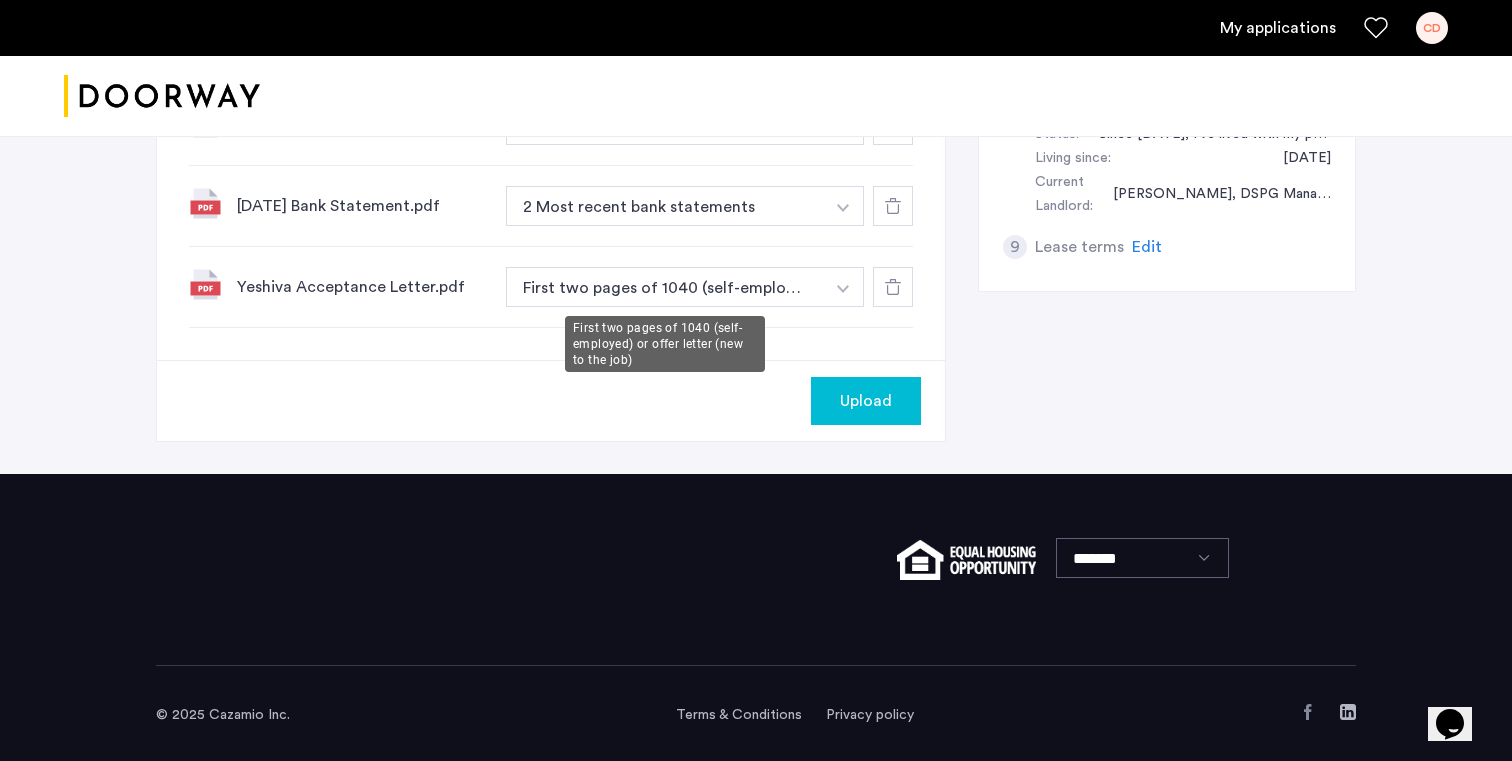 click on "First two pages of 1040 (self-employed) or offer letter (new to the job)" at bounding box center (665, 287) 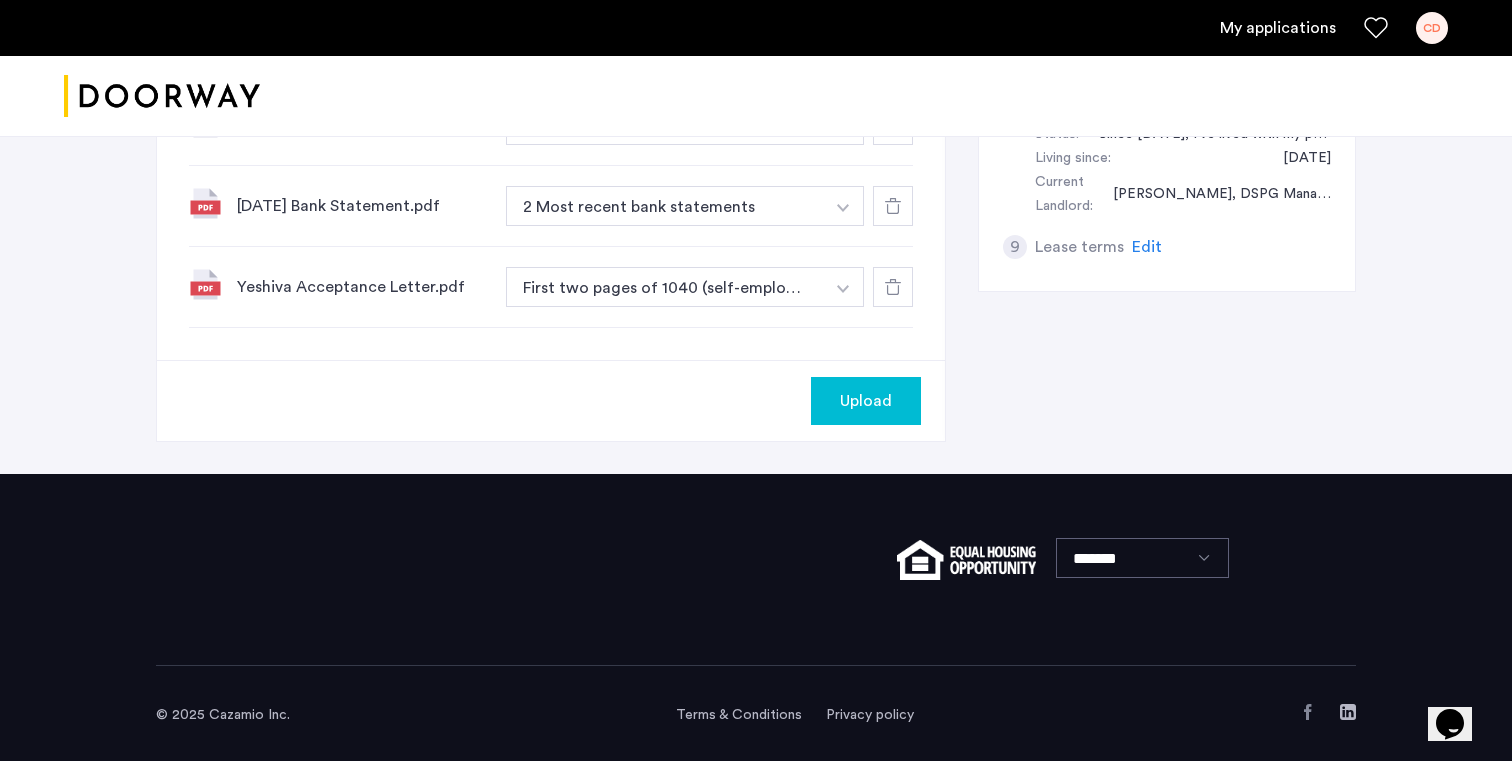 click on "First two pages of 1040 (self-employed) or offer letter (new to the job)" at bounding box center (665, 287) 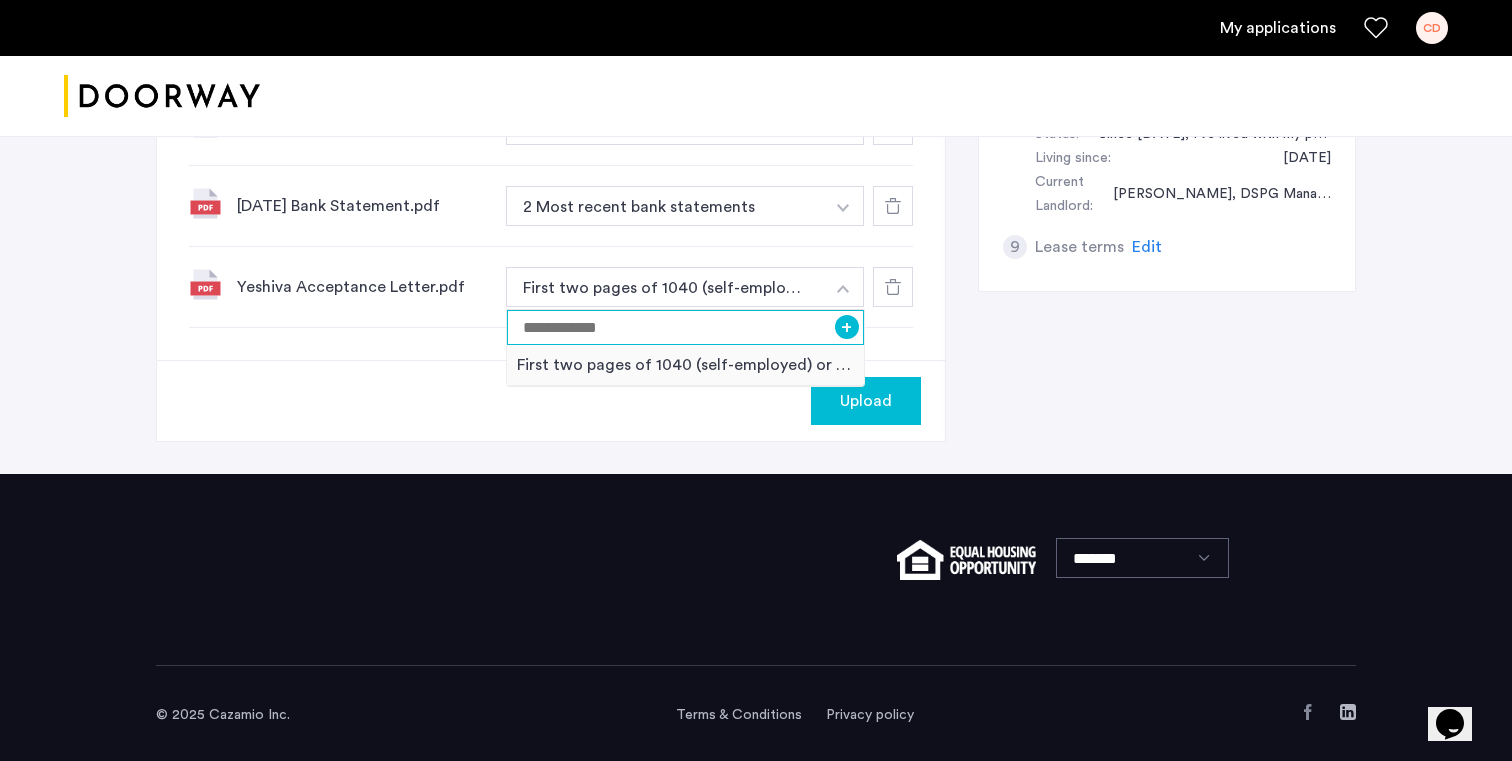 click at bounding box center [685, 327] 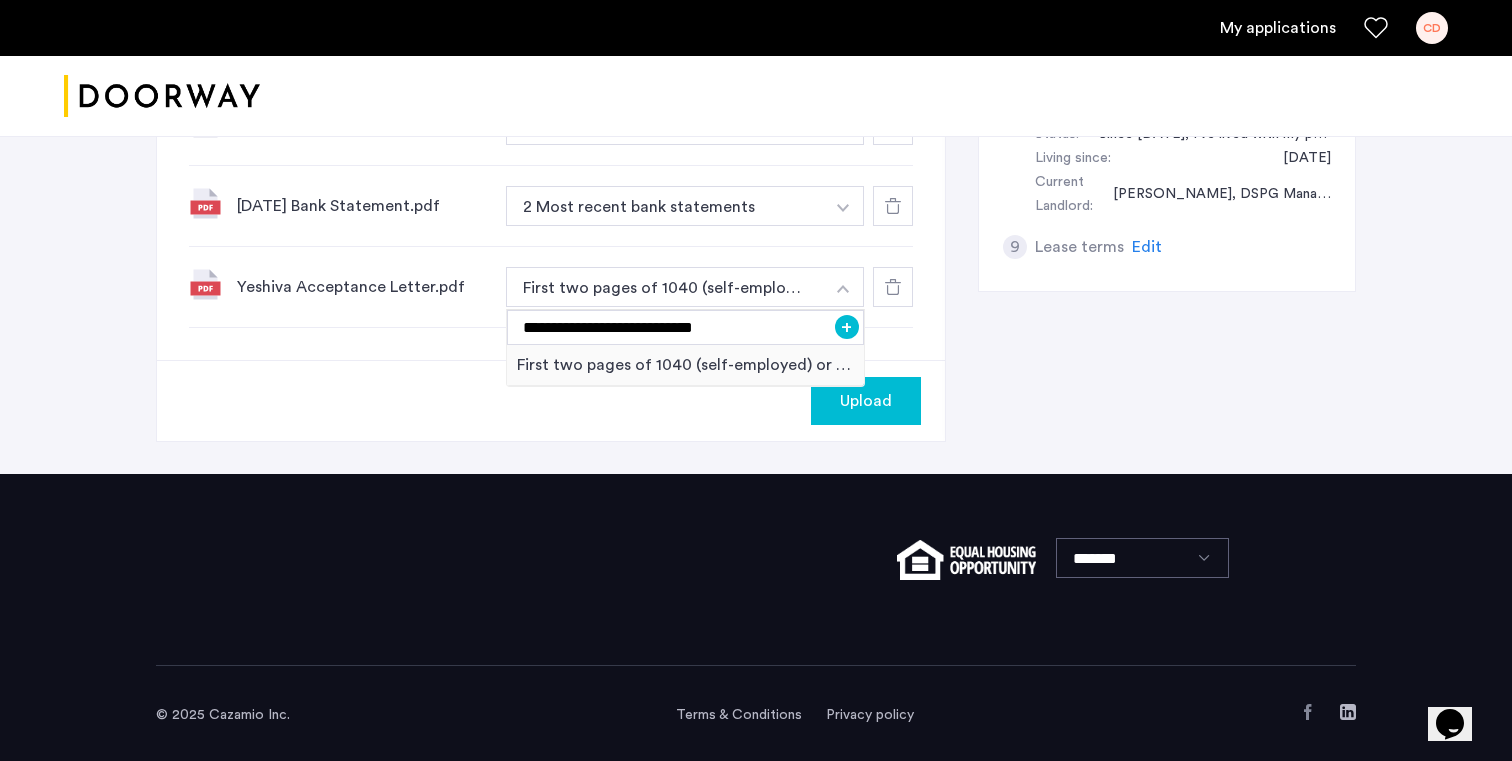 click on "+" at bounding box center [847, 327] 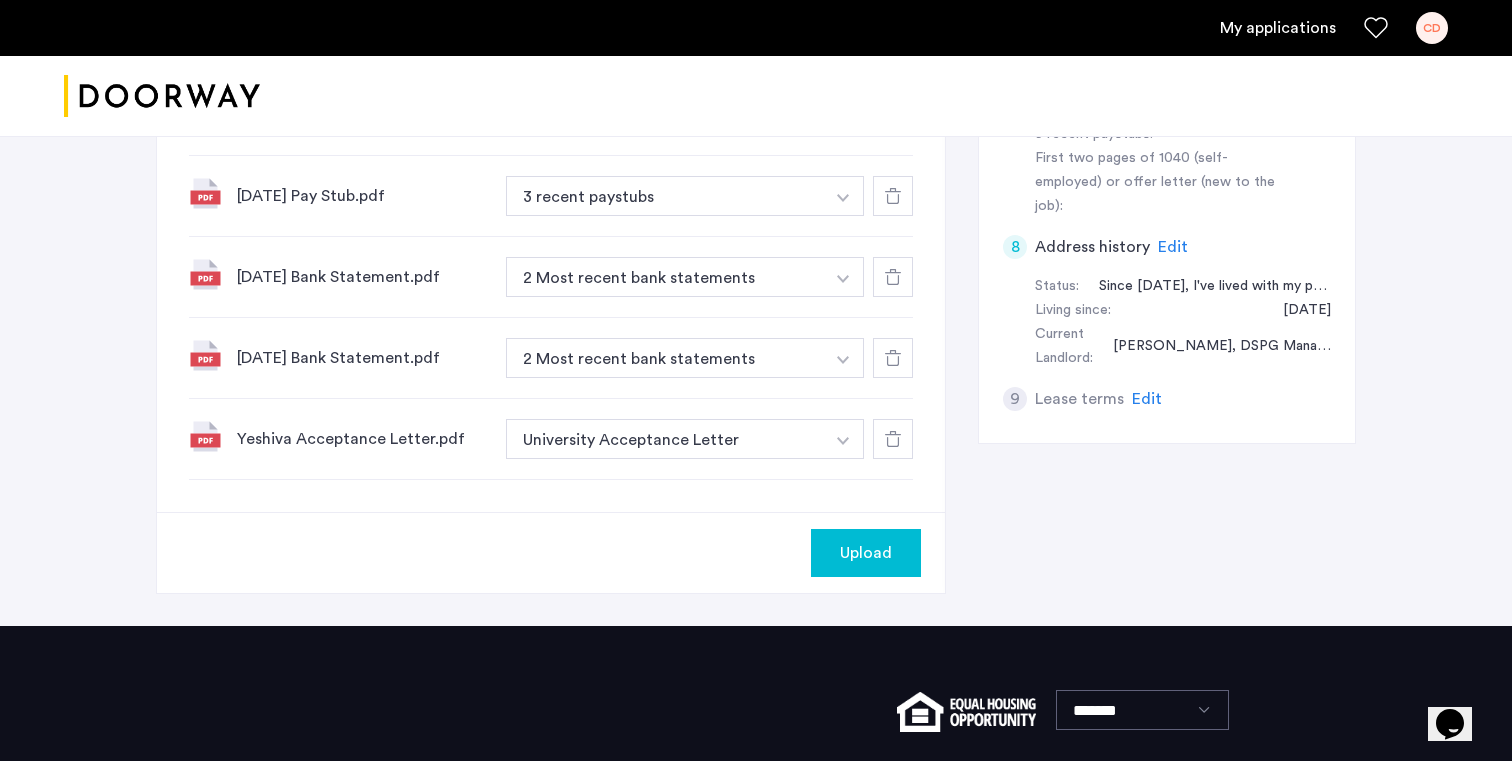 scroll, scrollTop: 1065, scrollLeft: 0, axis: vertical 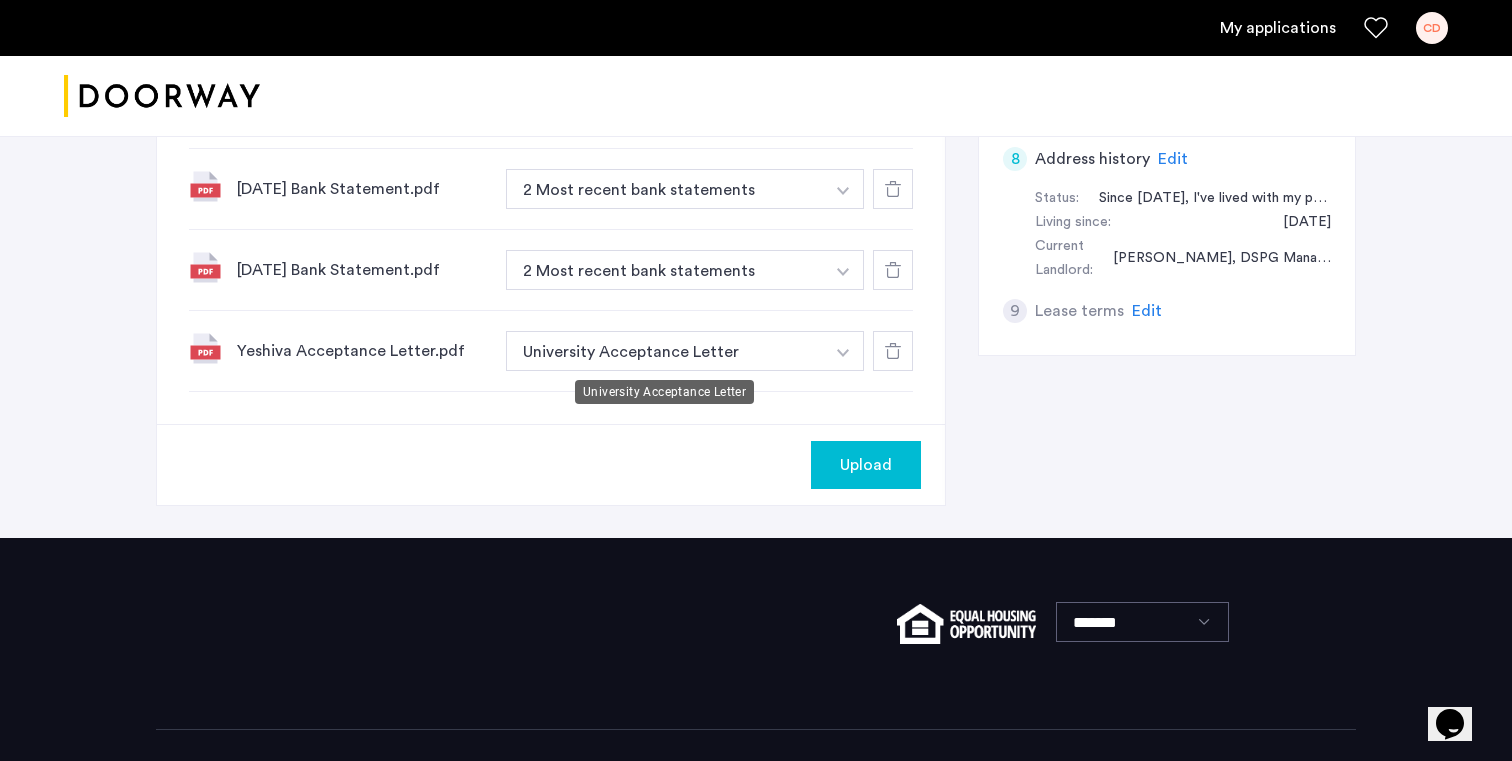 click on "University Acceptance Letter" at bounding box center (665, 351) 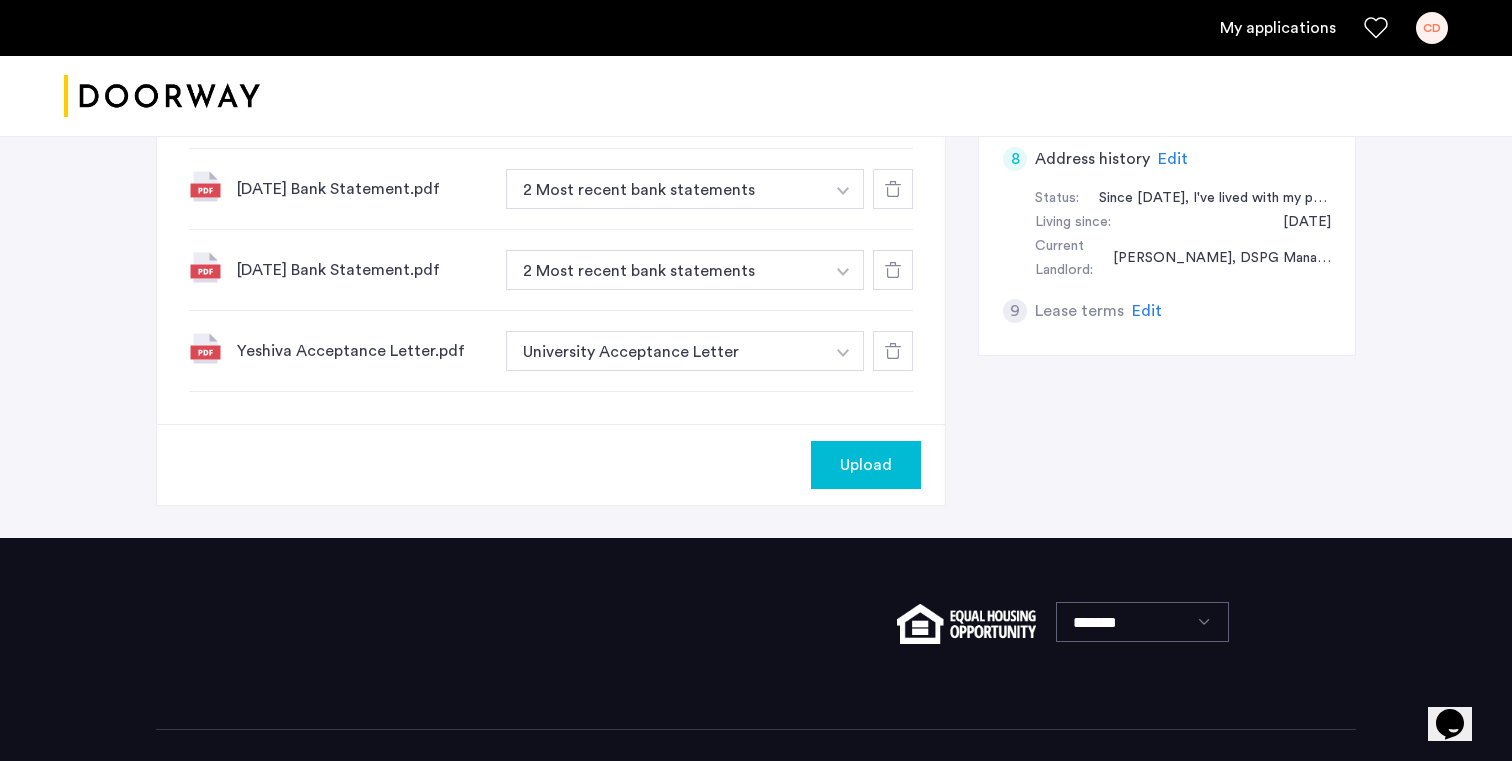 click at bounding box center [843, -133] 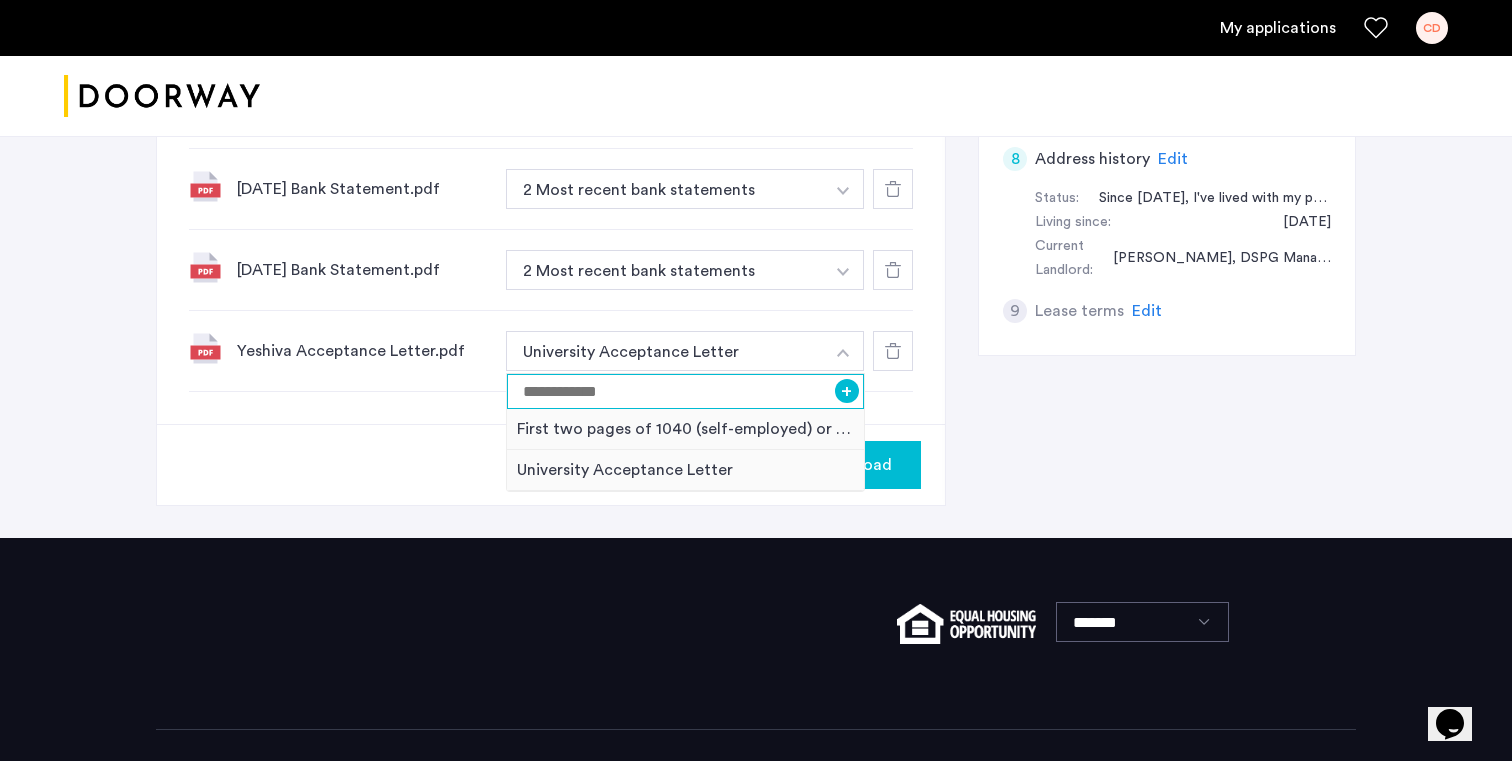 click at bounding box center [685, 391] 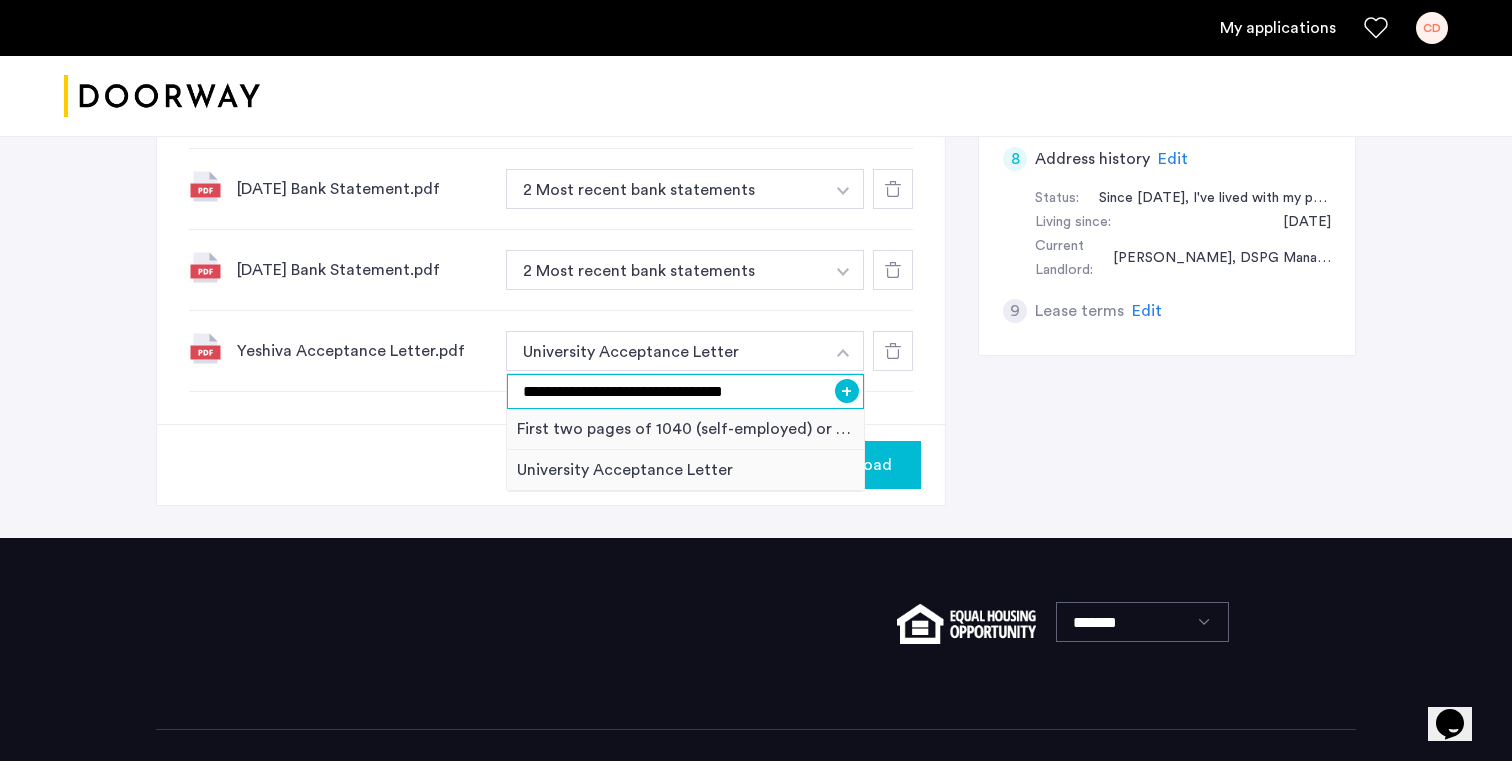 click on "**********" at bounding box center (685, 391) 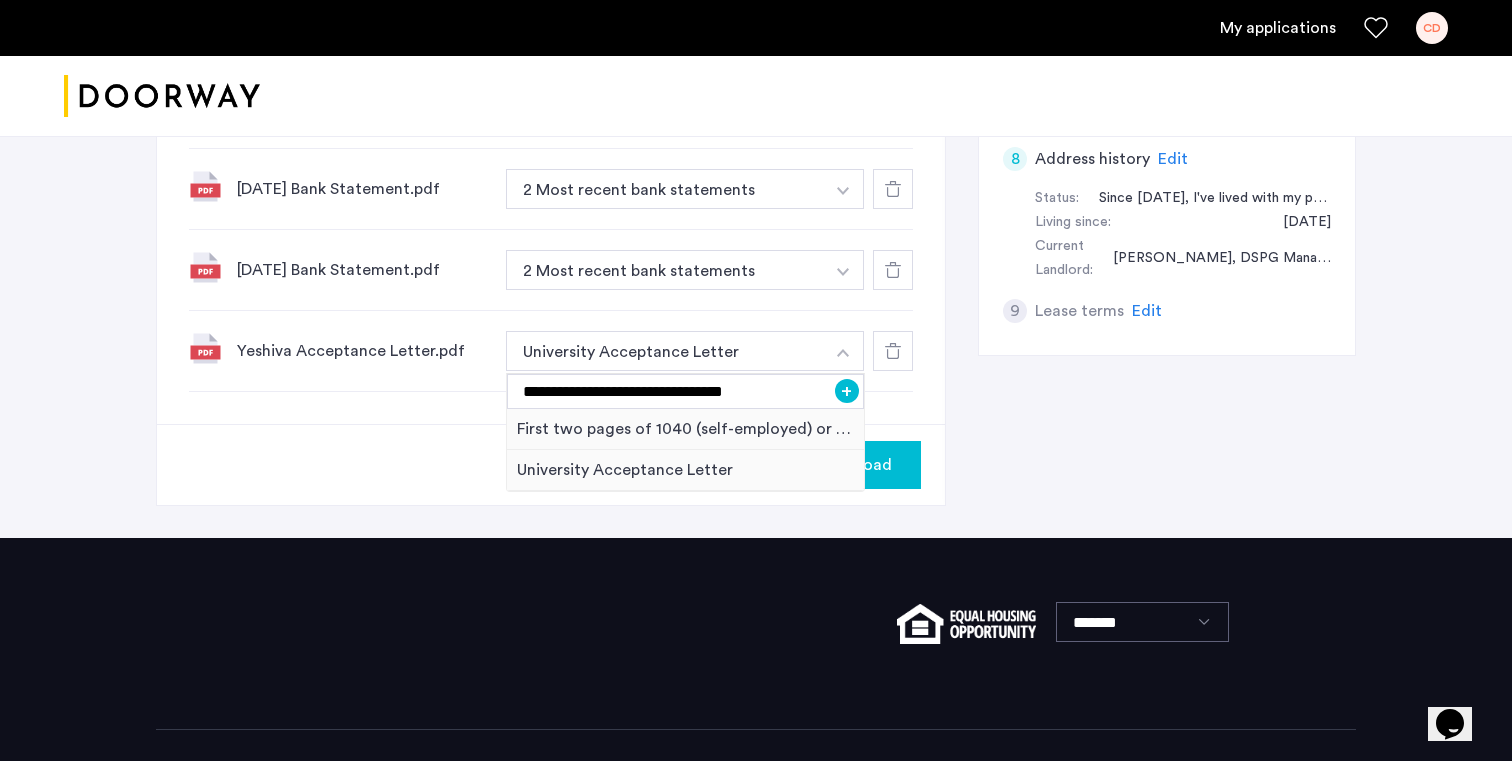 click on "+" at bounding box center [847, 391] 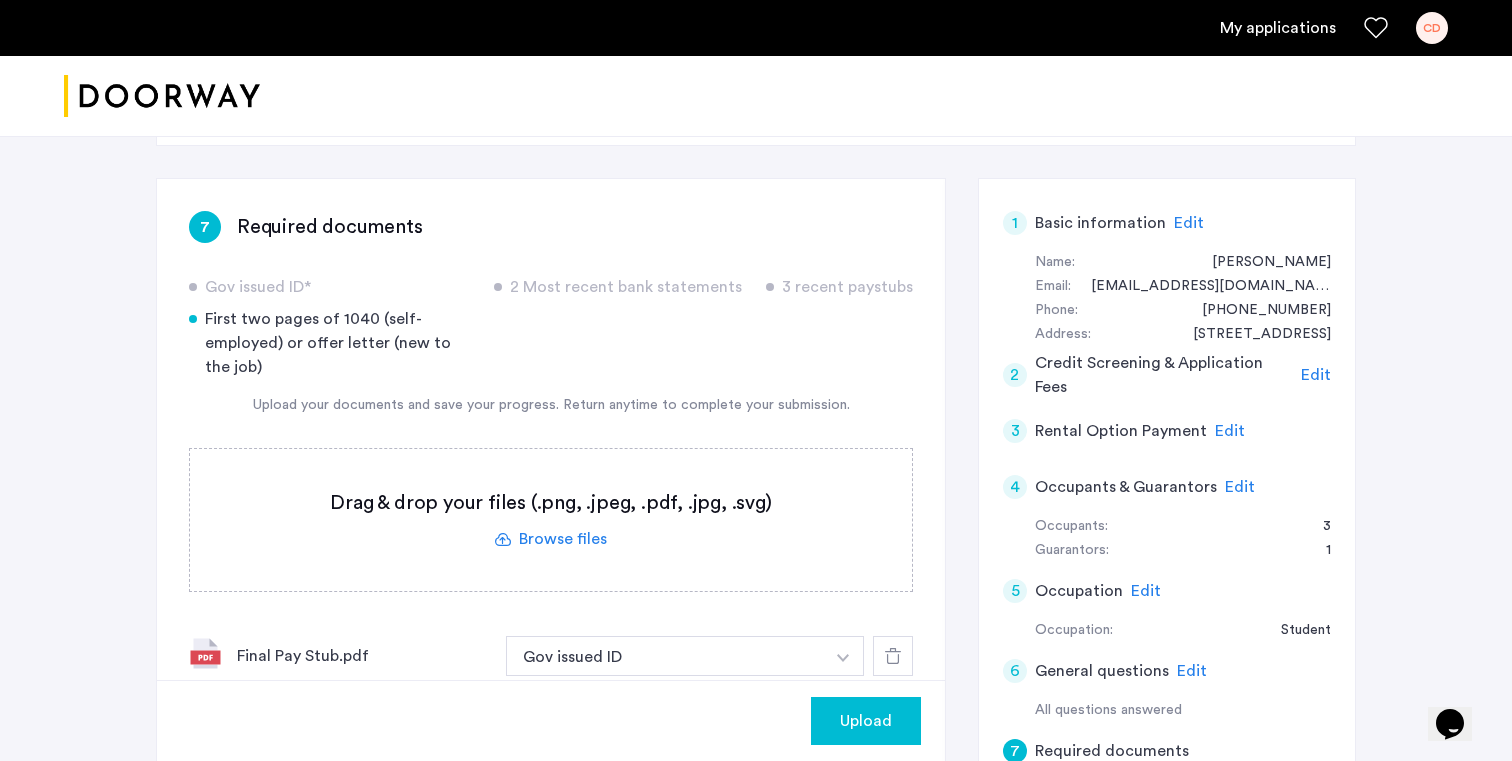 scroll, scrollTop: 284, scrollLeft: 0, axis: vertical 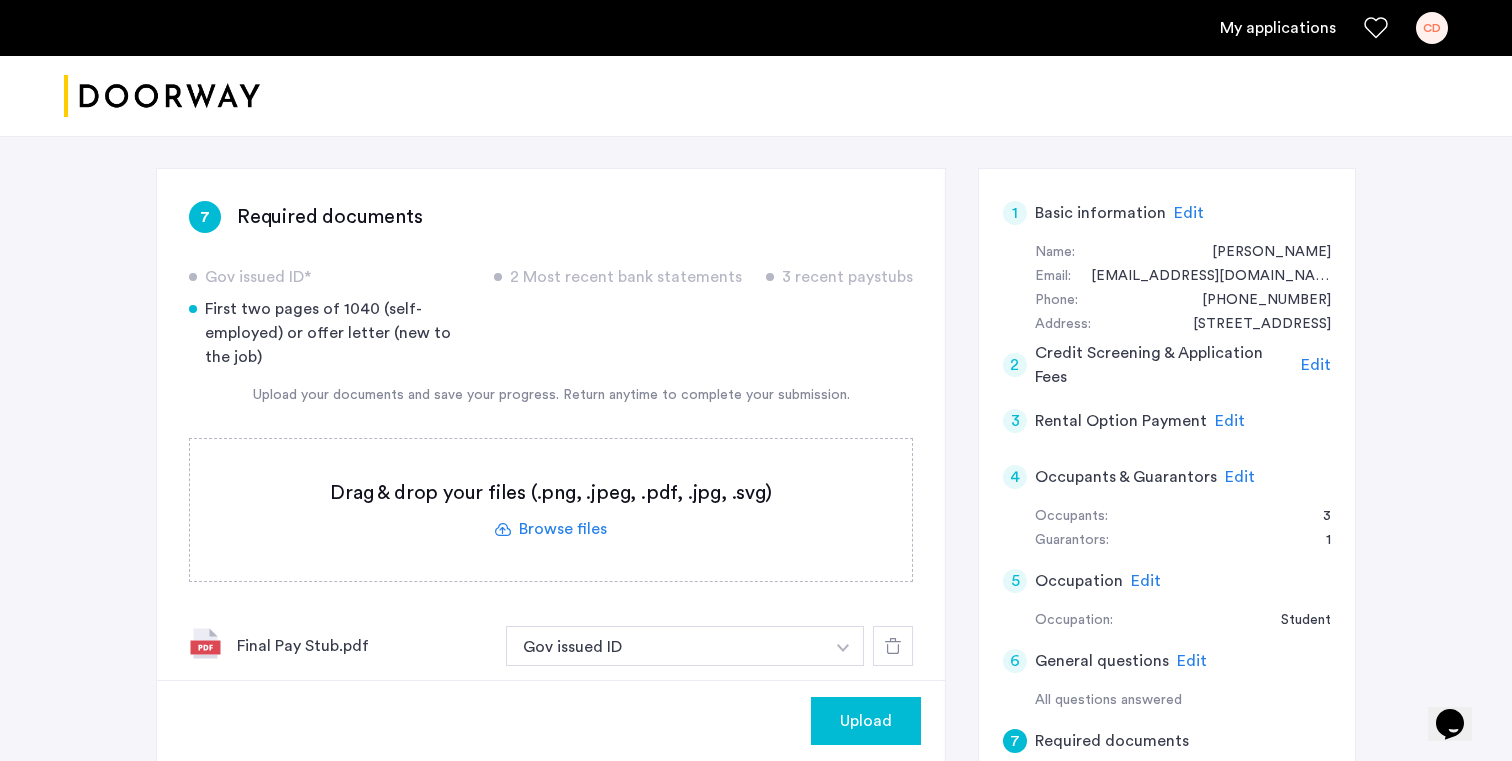 click 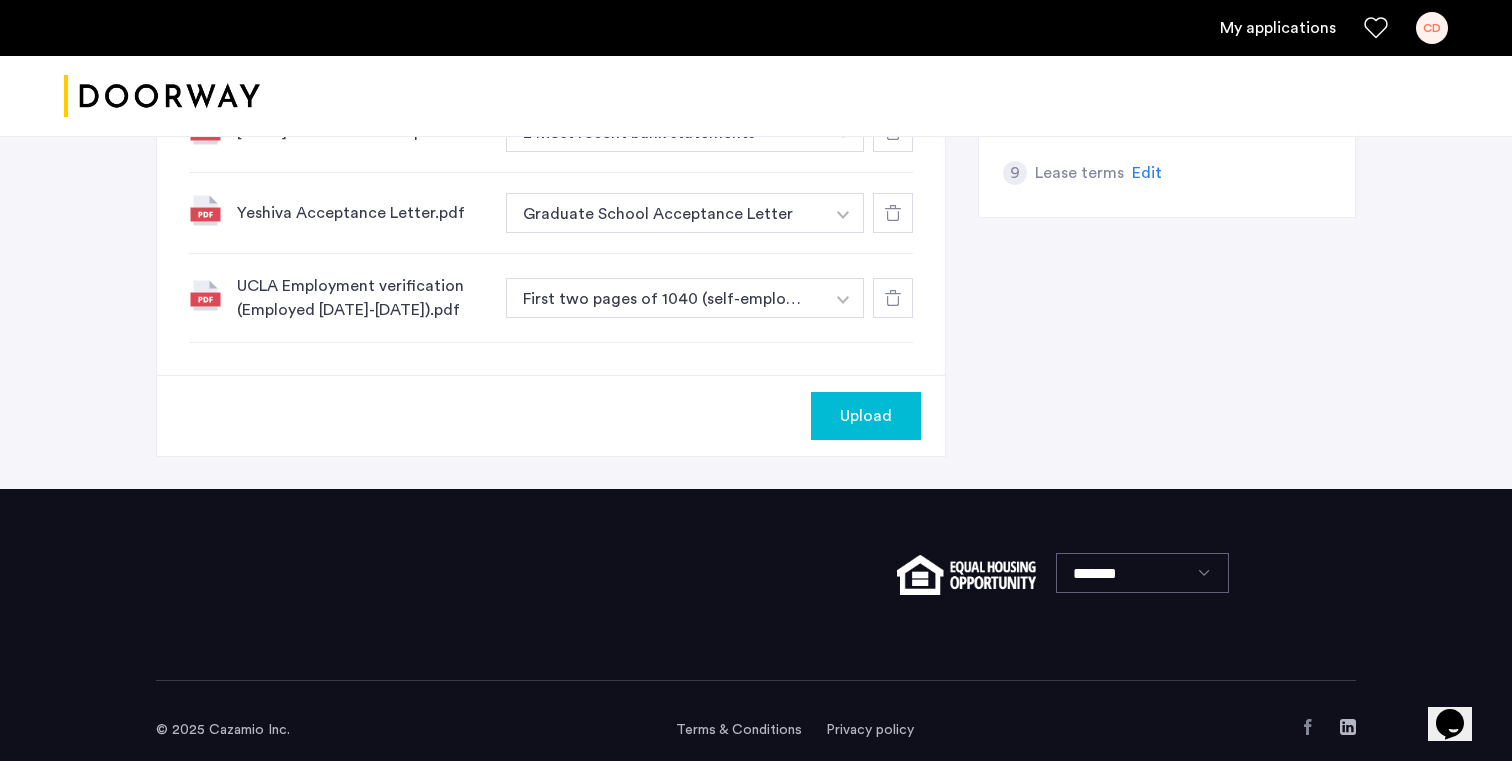 scroll, scrollTop: 1194, scrollLeft: 0, axis: vertical 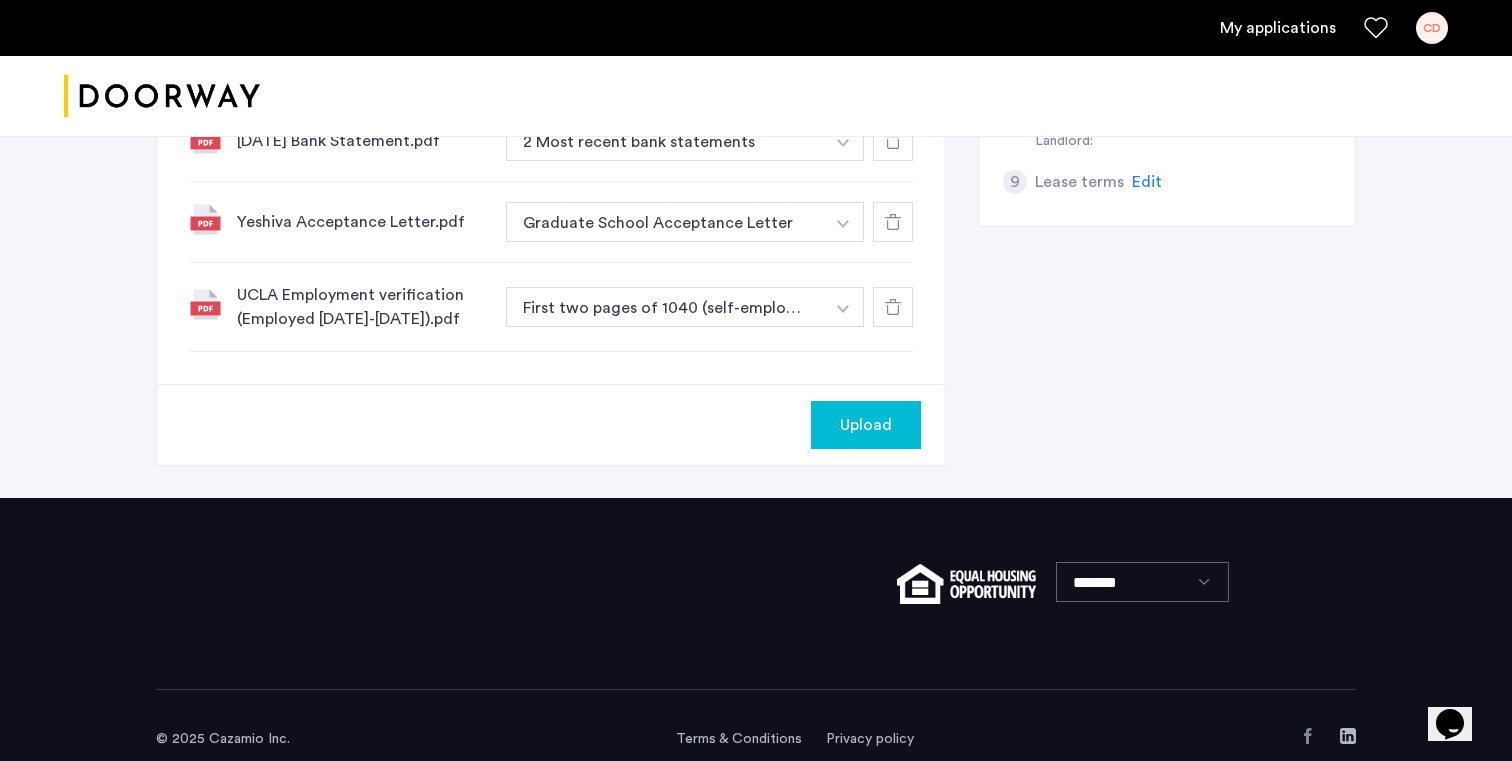 click at bounding box center [843, -264] 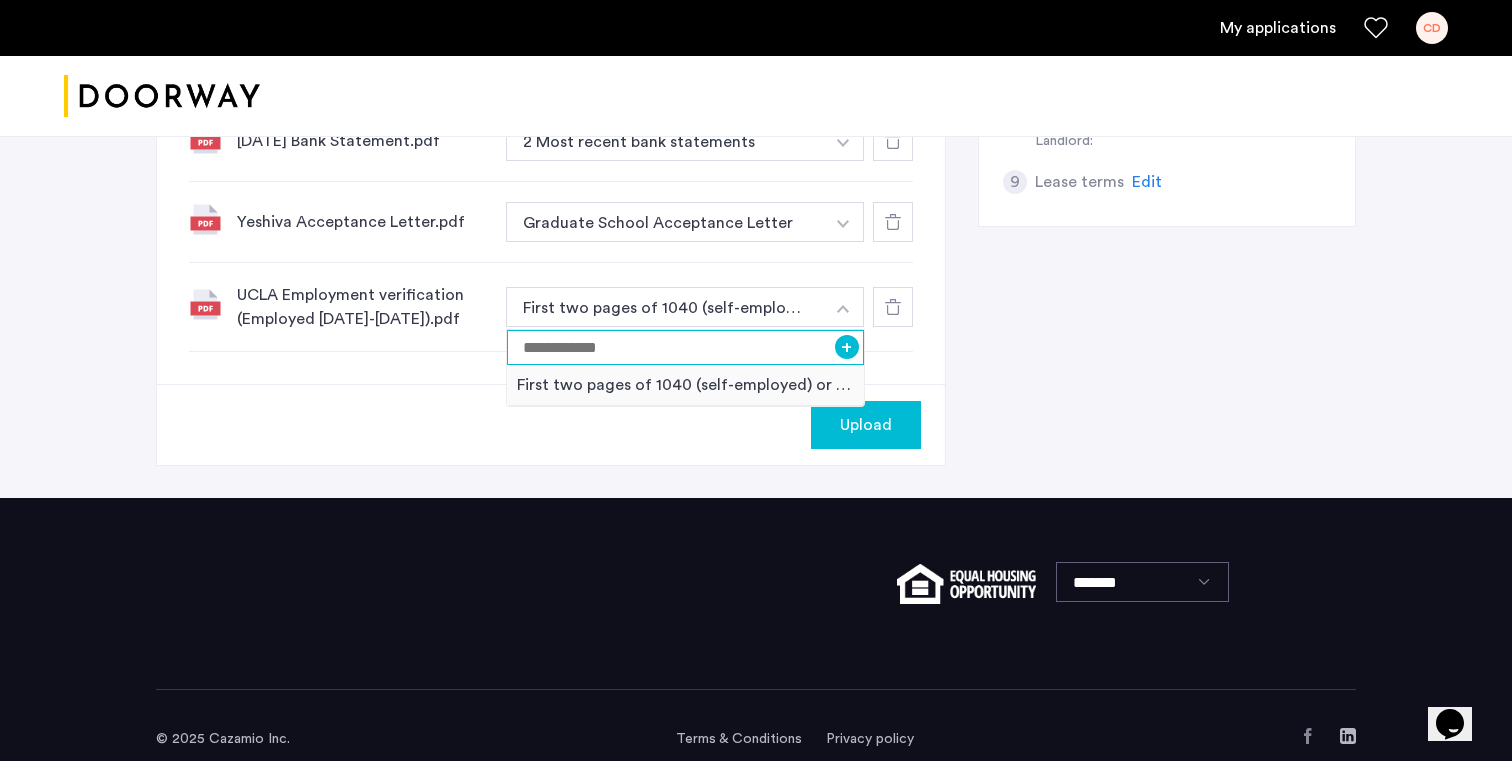 click at bounding box center [685, 347] 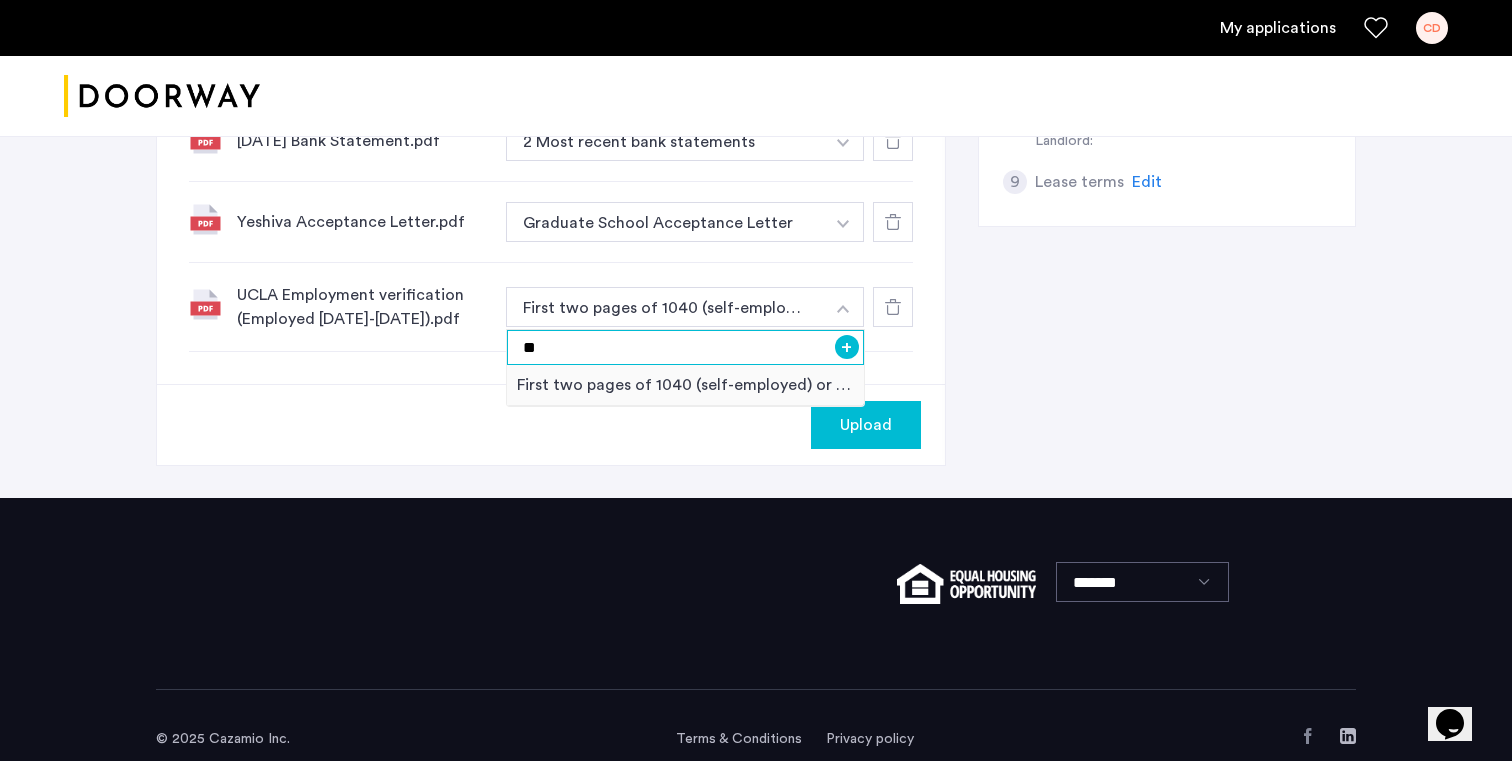 type on "*" 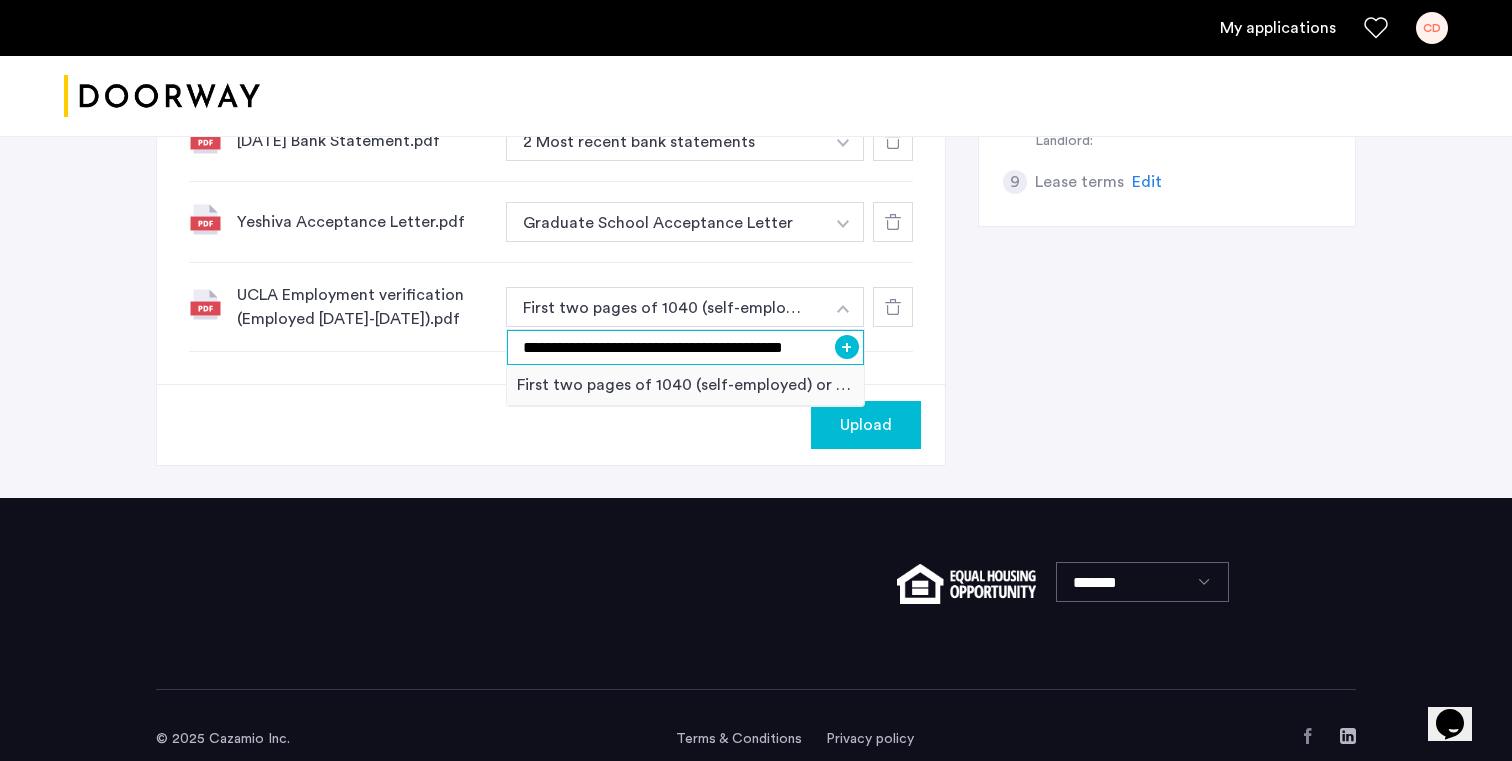 type on "**********" 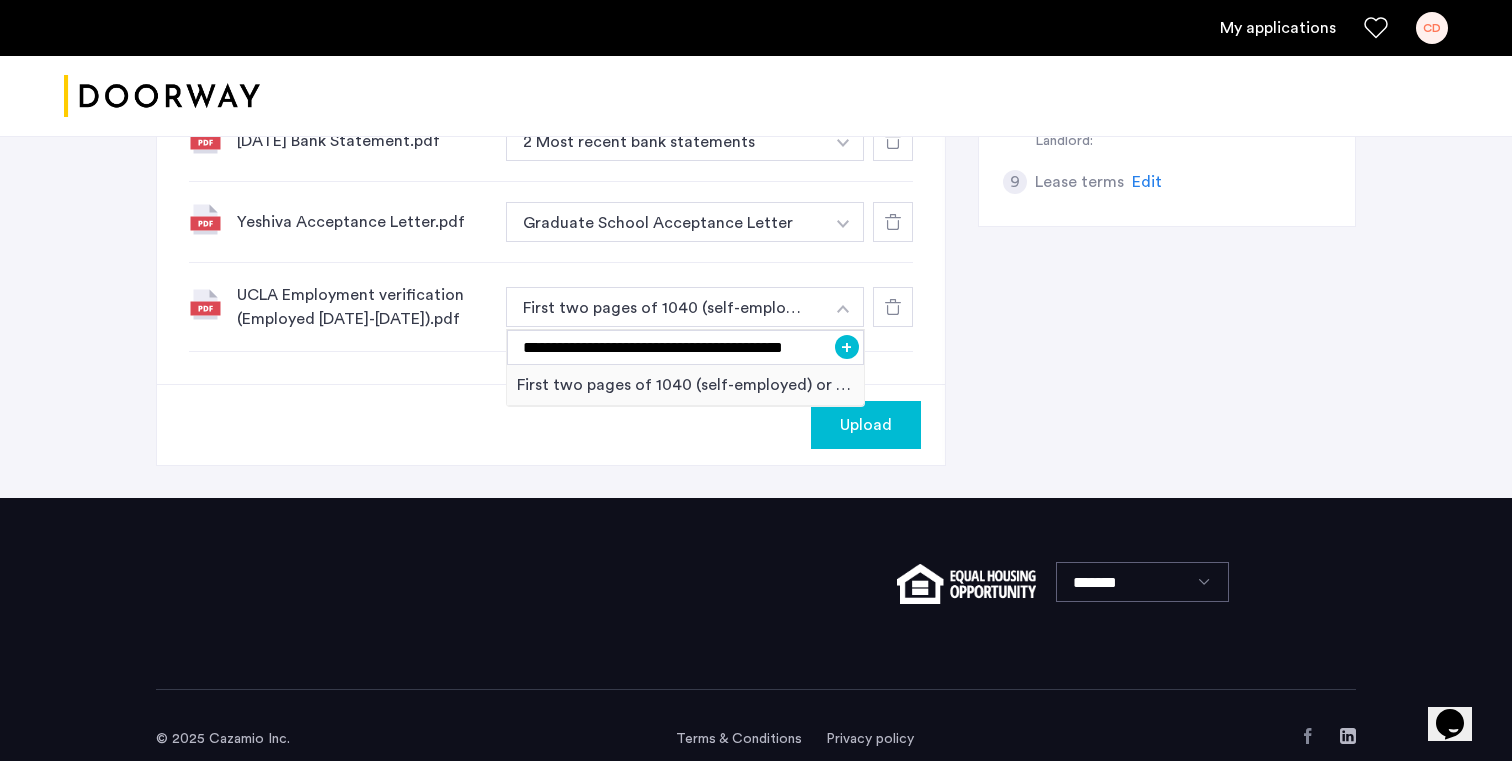 click on "+" at bounding box center [847, 347] 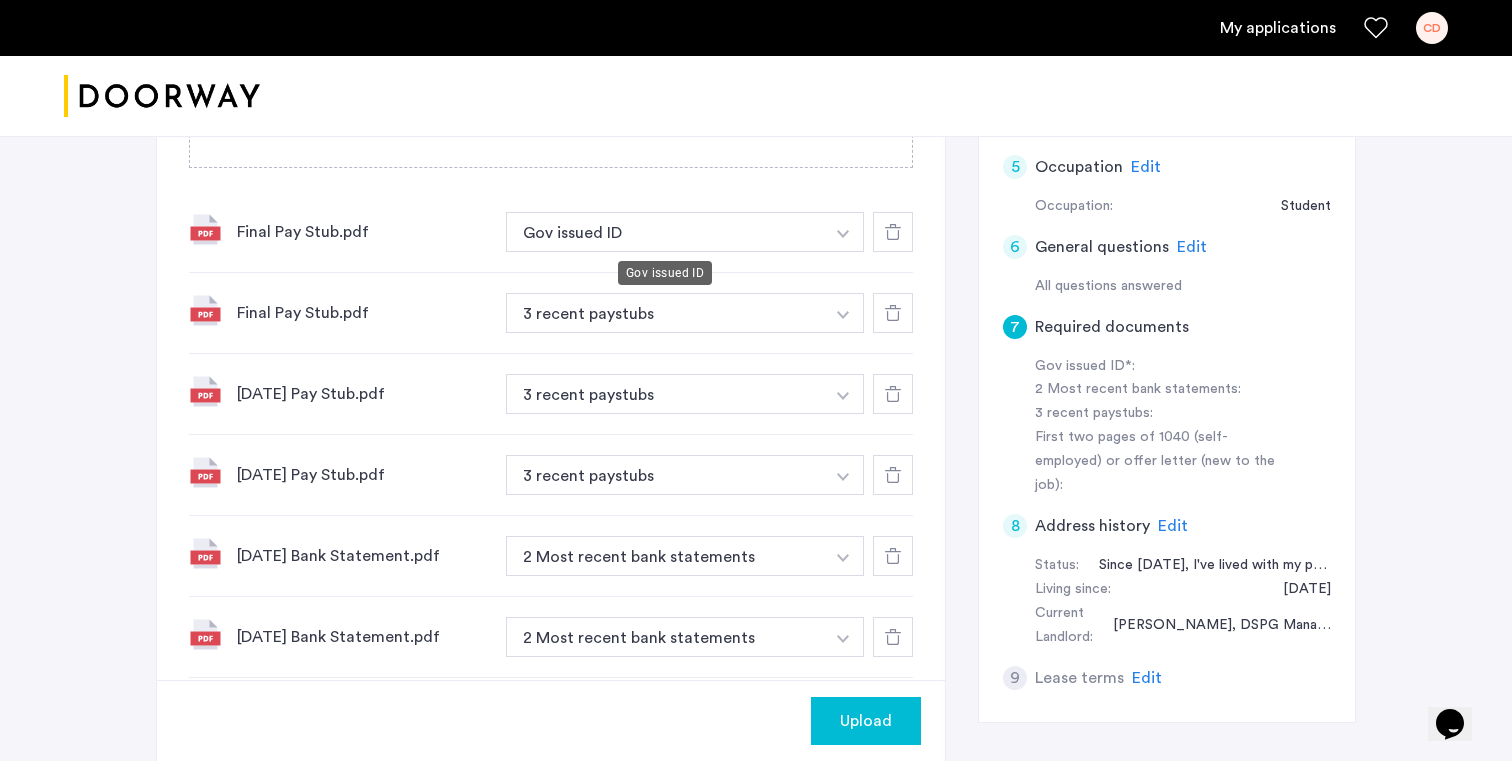 scroll, scrollTop: 700, scrollLeft: 0, axis: vertical 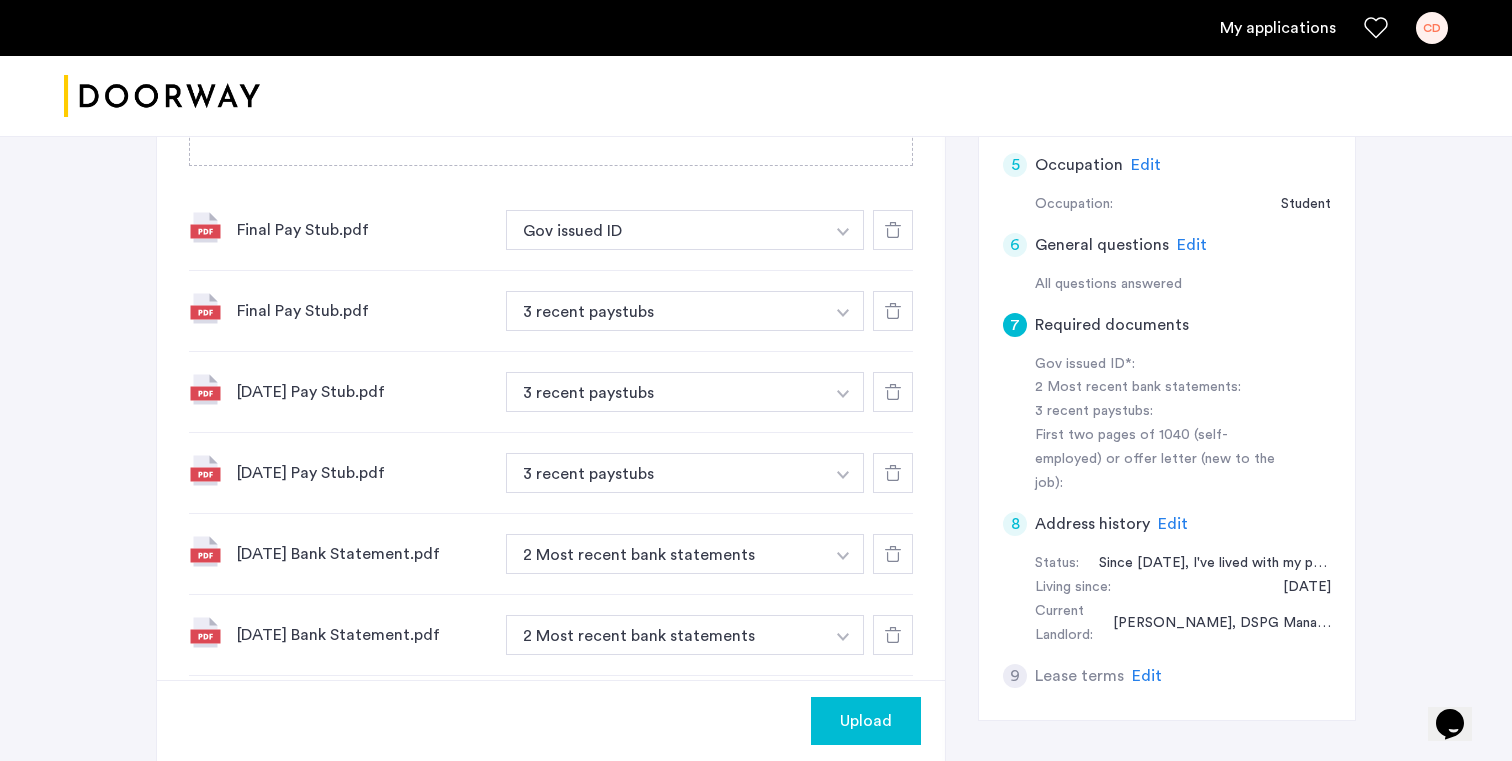 click 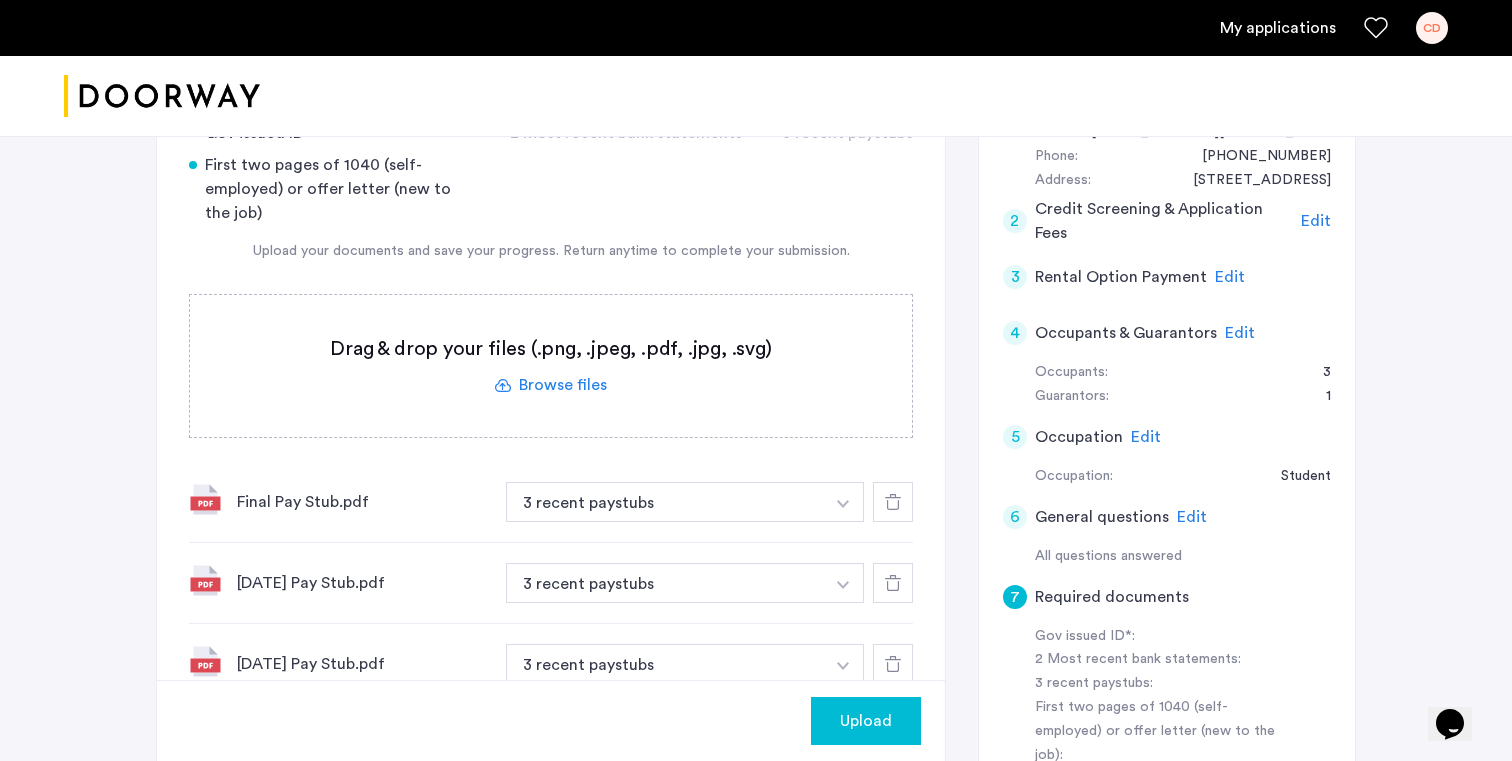 scroll, scrollTop: 381, scrollLeft: 0, axis: vertical 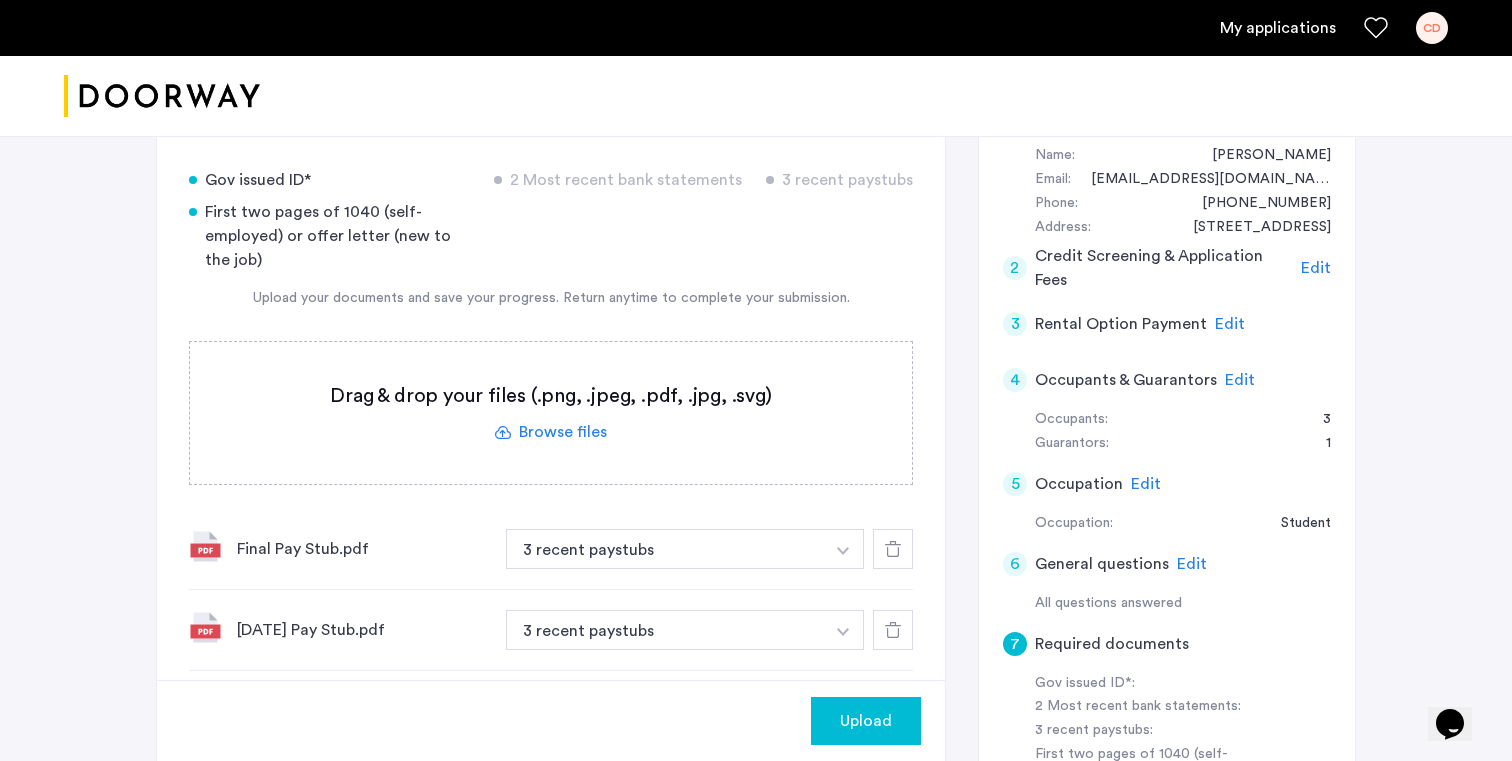 click 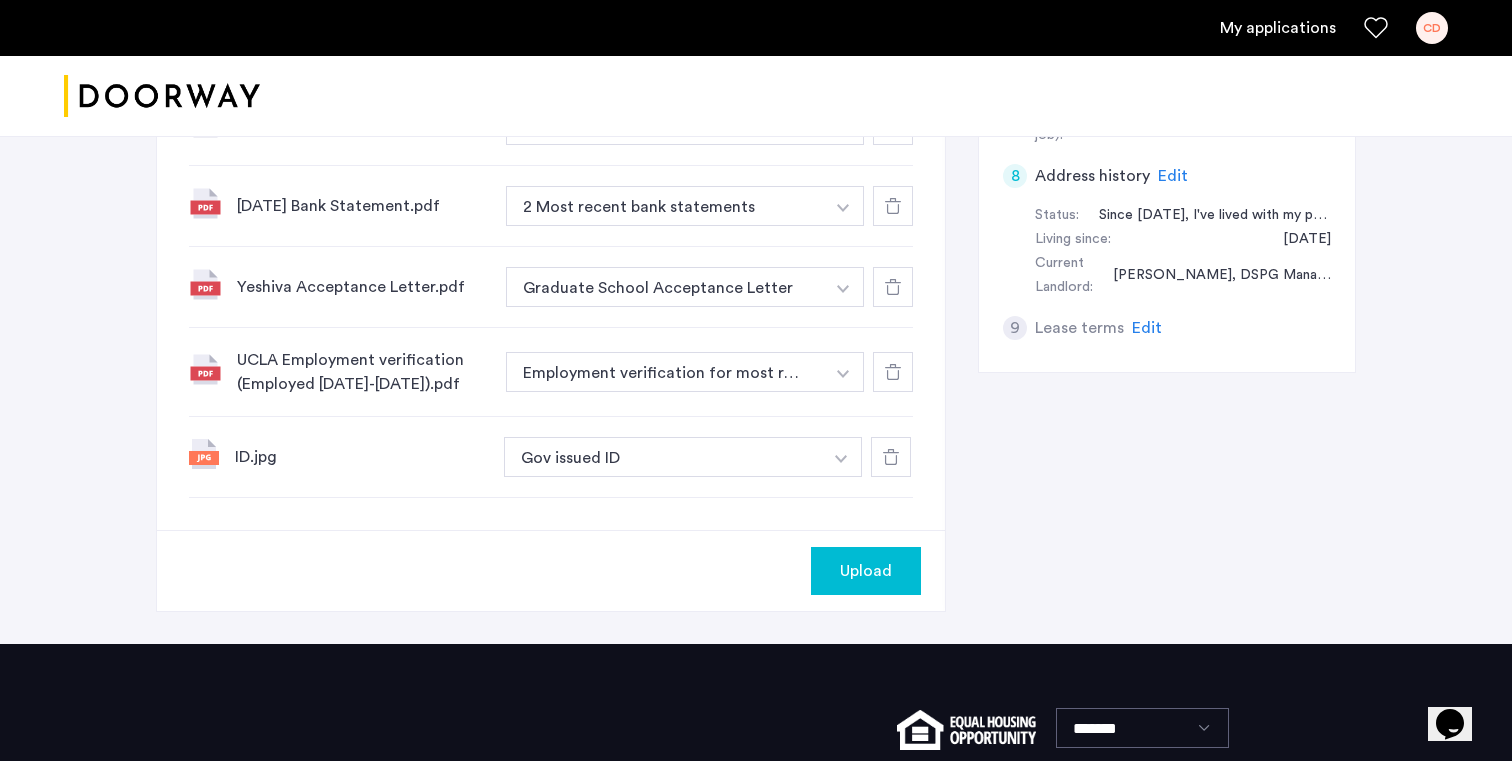 scroll, scrollTop: 1109, scrollLeft: 0, axis: vertical 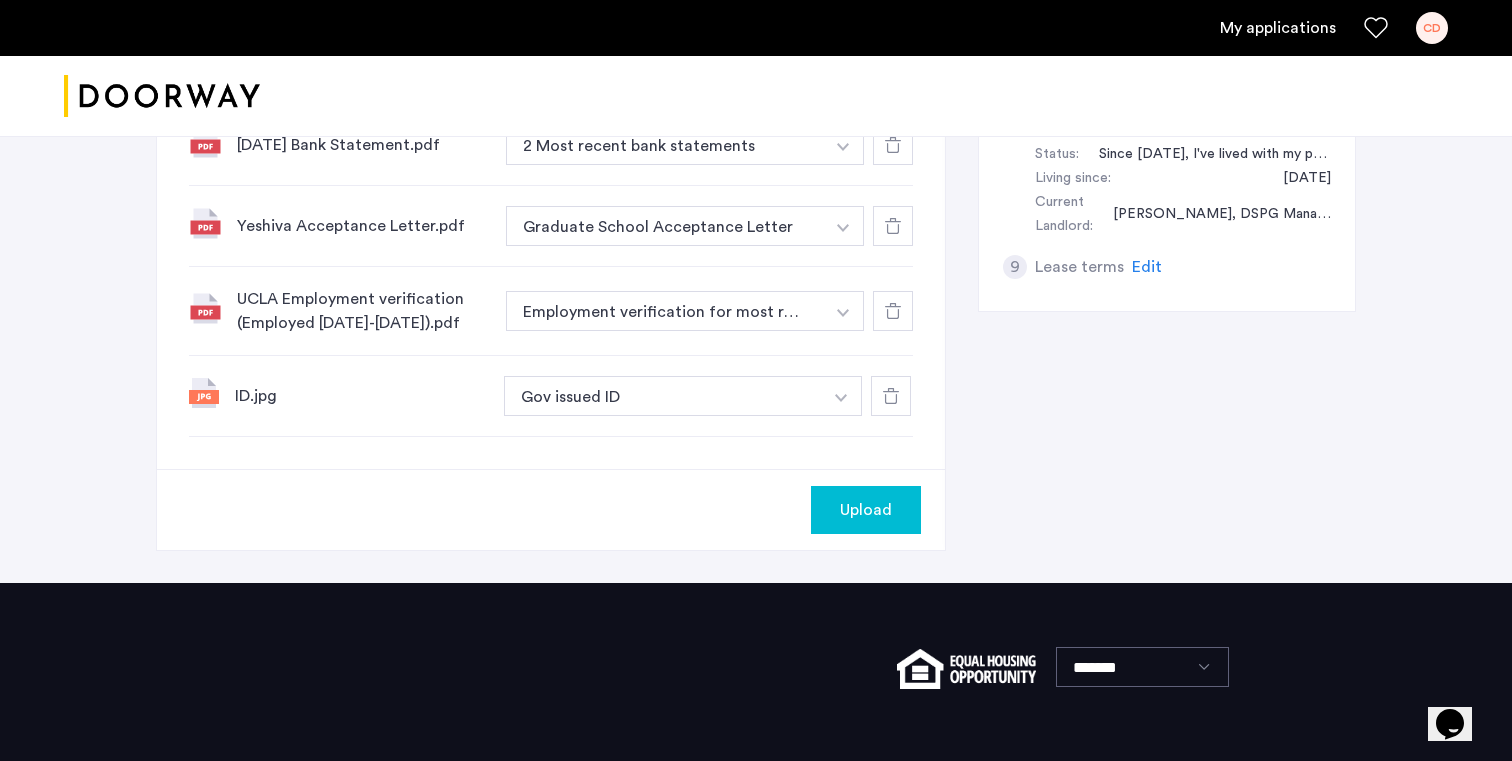 click at bounding box center [843, -179] 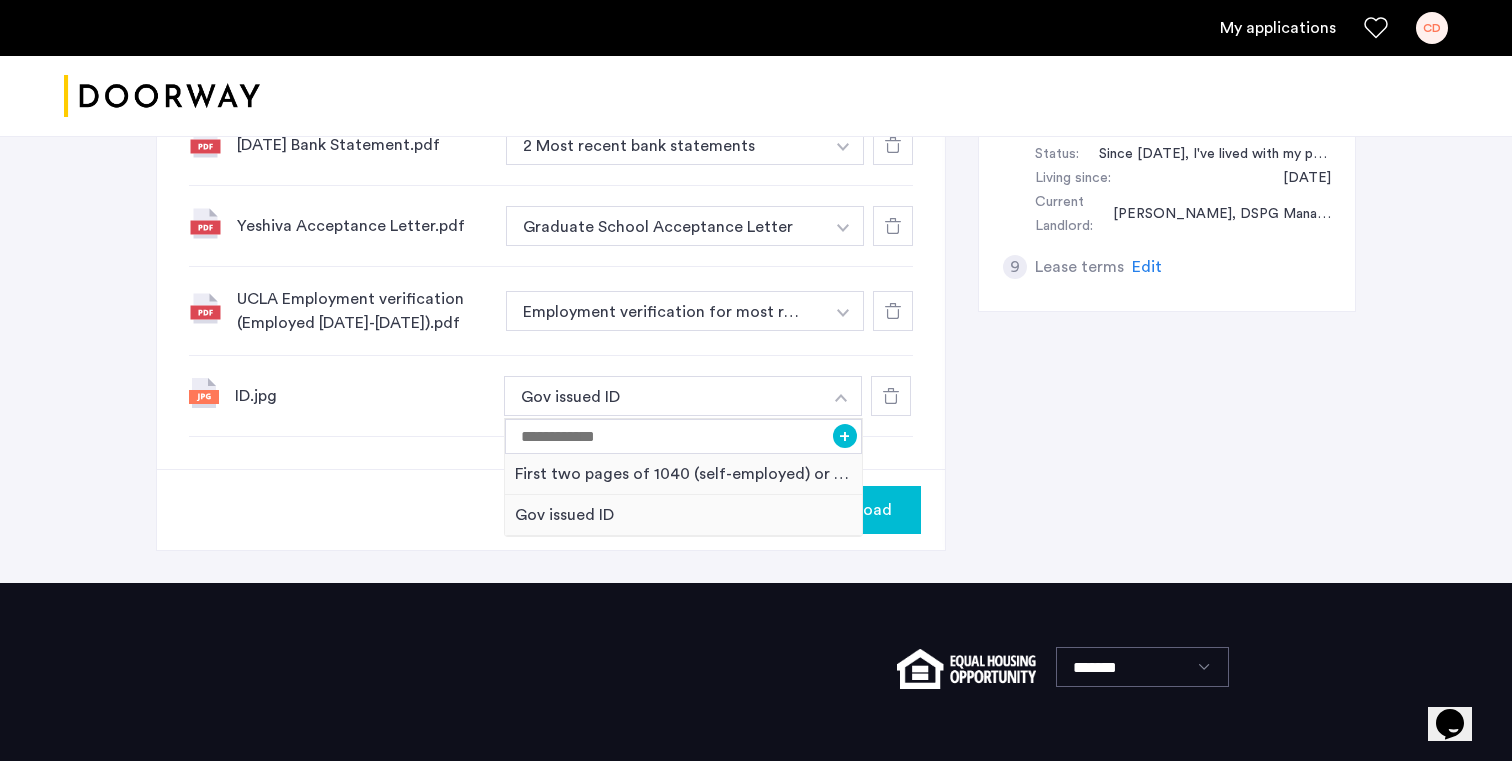 click at bounding box center (841, 396) 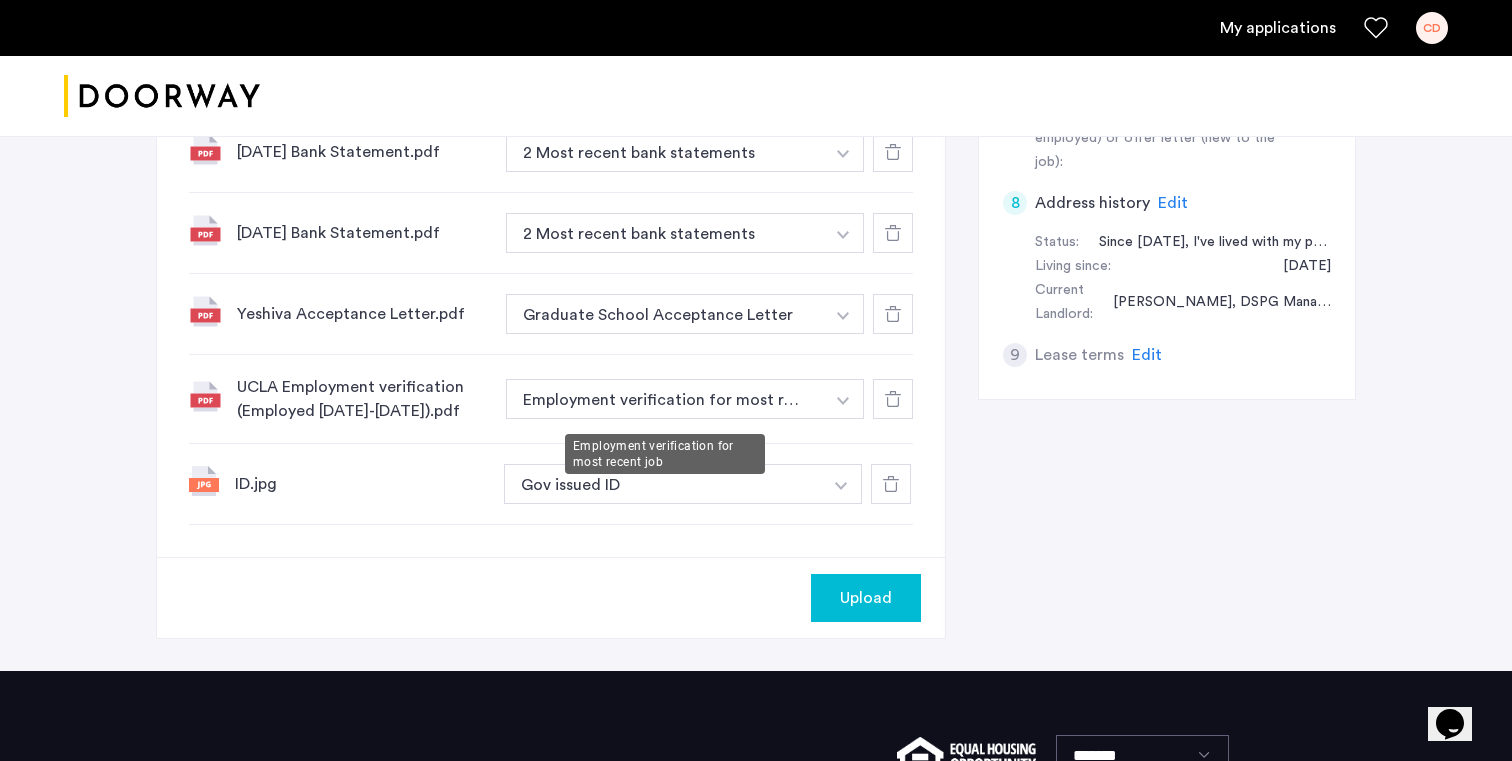 scroll, scrollTop: 1044, scrollLeft: 0, axis: vertical 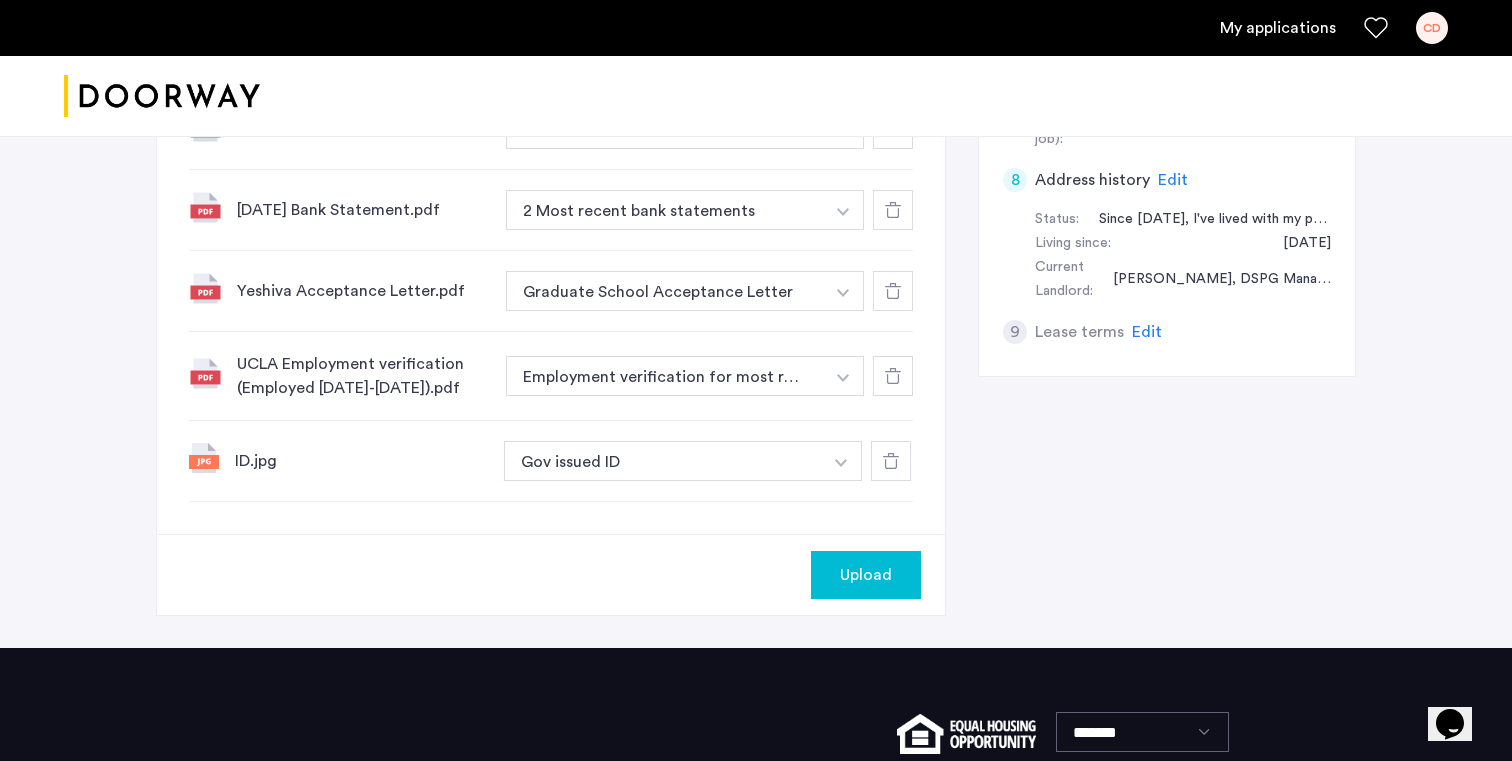 click on "Upload" 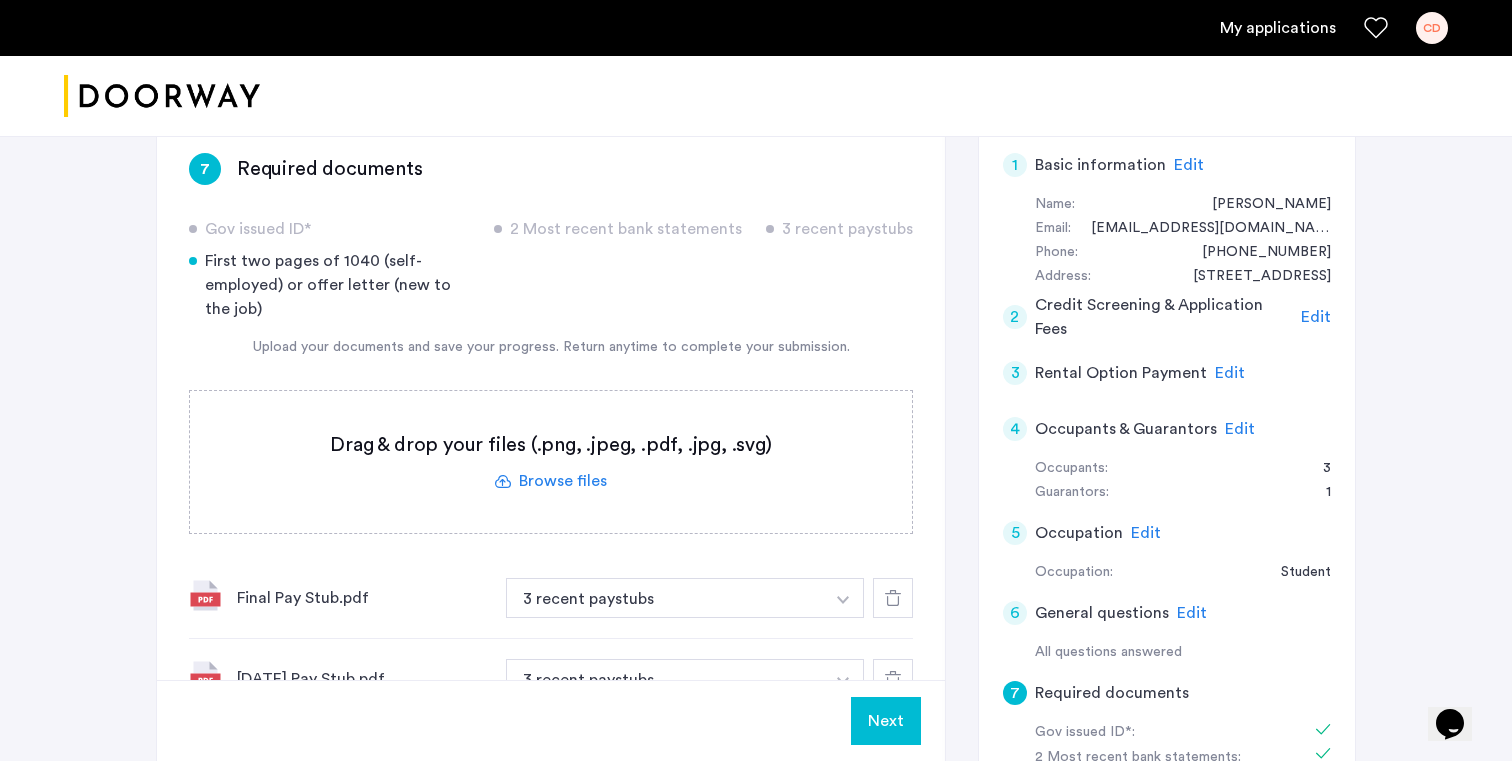 scroll, scrollTop: 322, scrollLeft: 0, axis: vertical 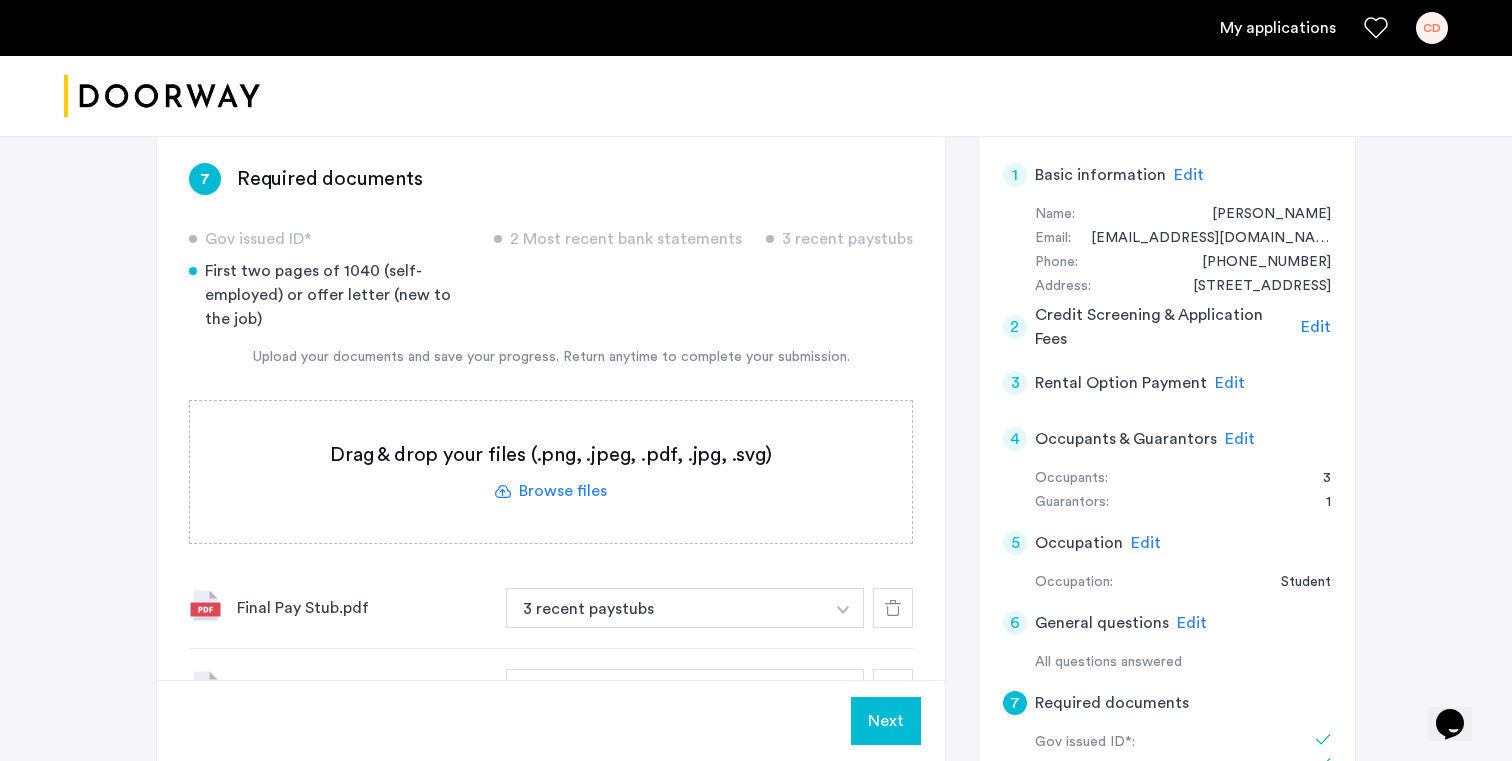 click on "Next" 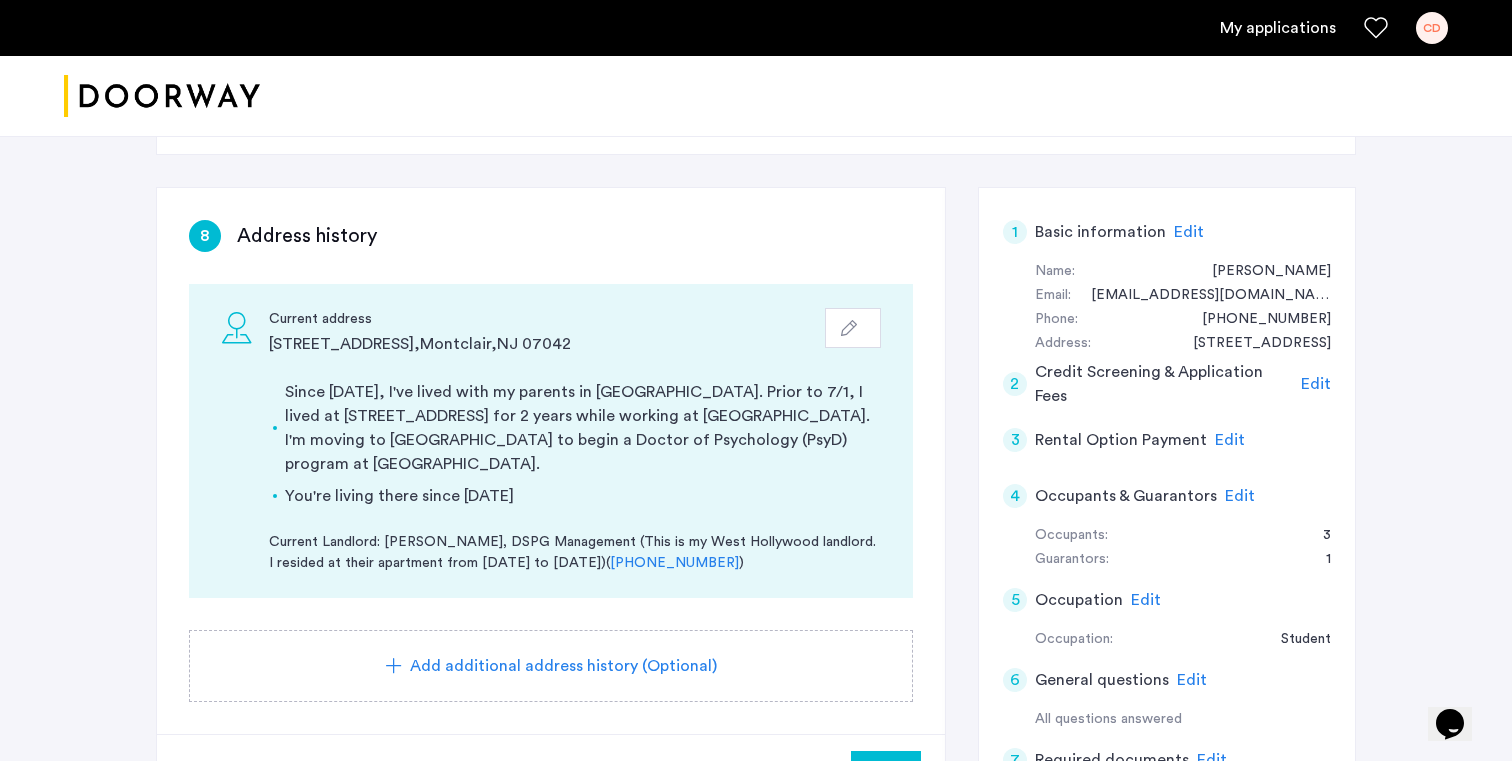 scroll, scrollTop: 324, scrollLeft: 0, axis: vertical 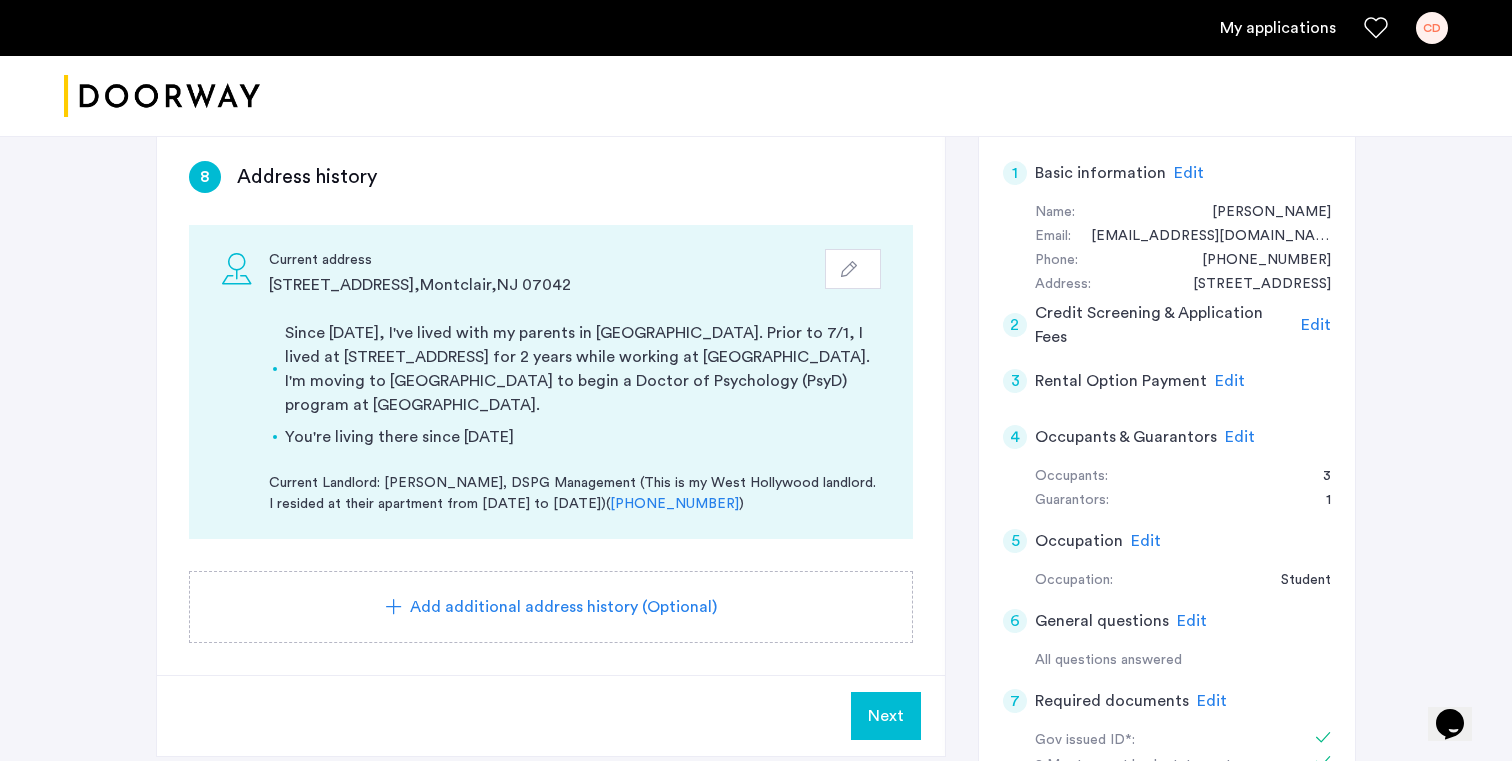 click on "Add additional address history (Optional)" 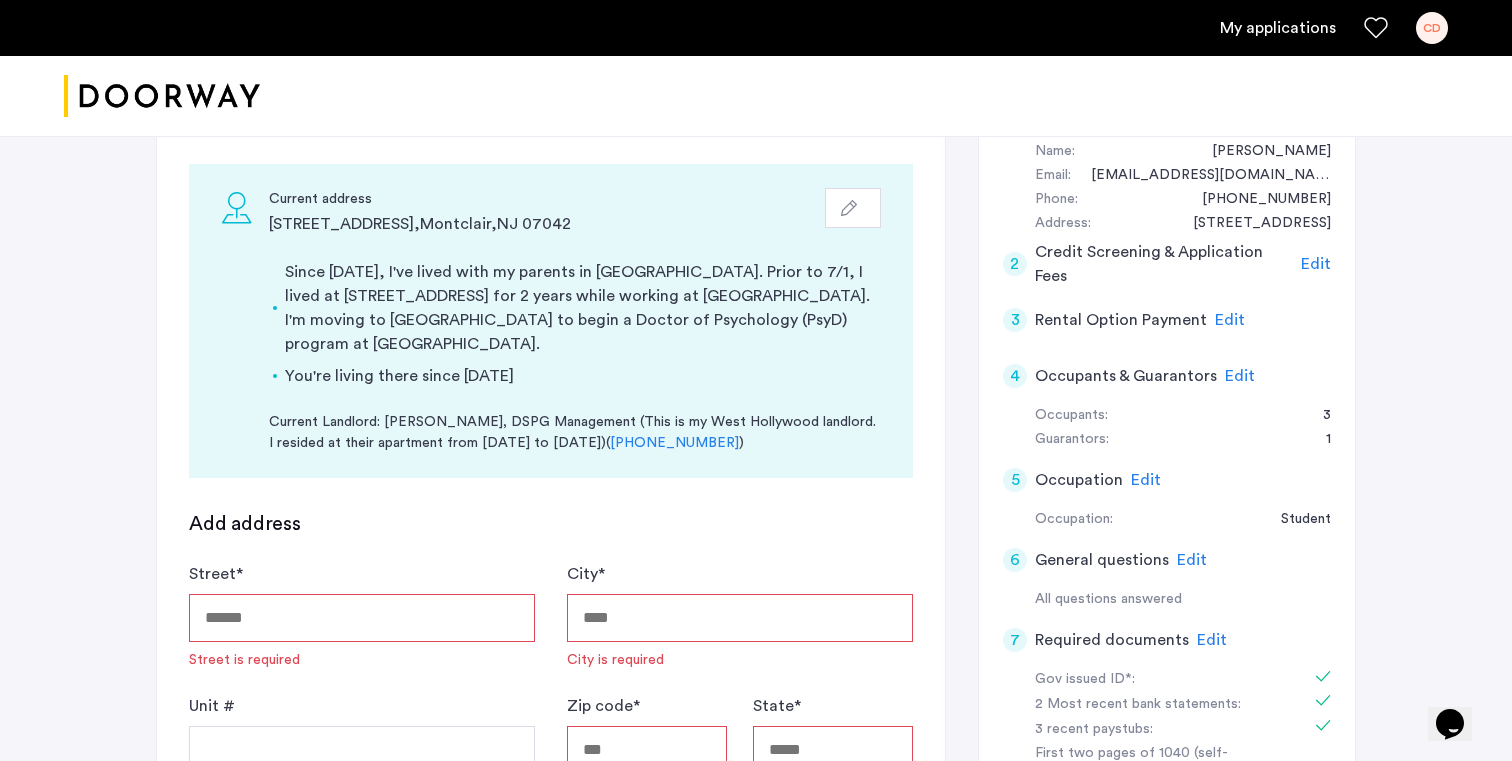 scroll, scrollTop: 389, scrollLeft: 0, axis: vertical 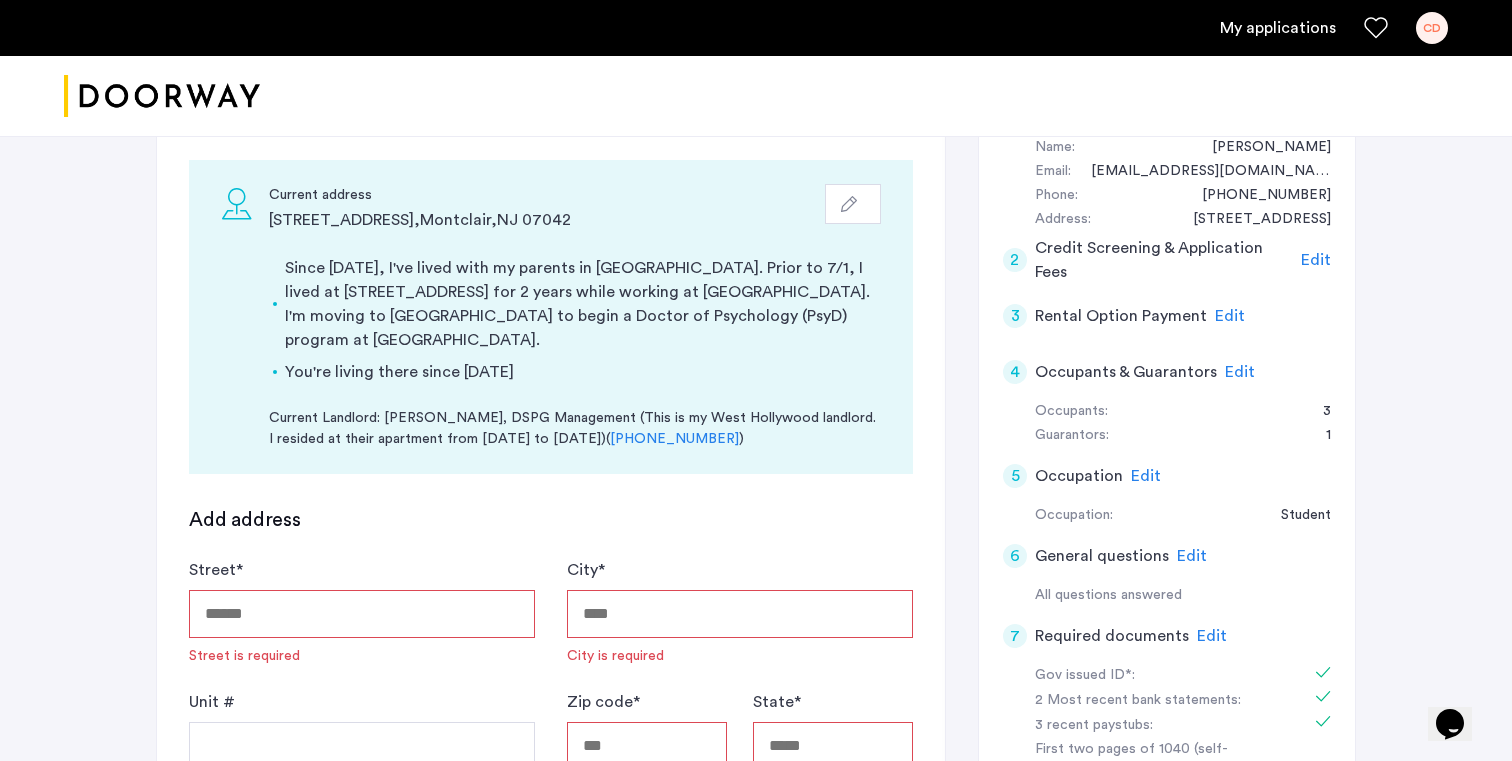 click on "Edit" 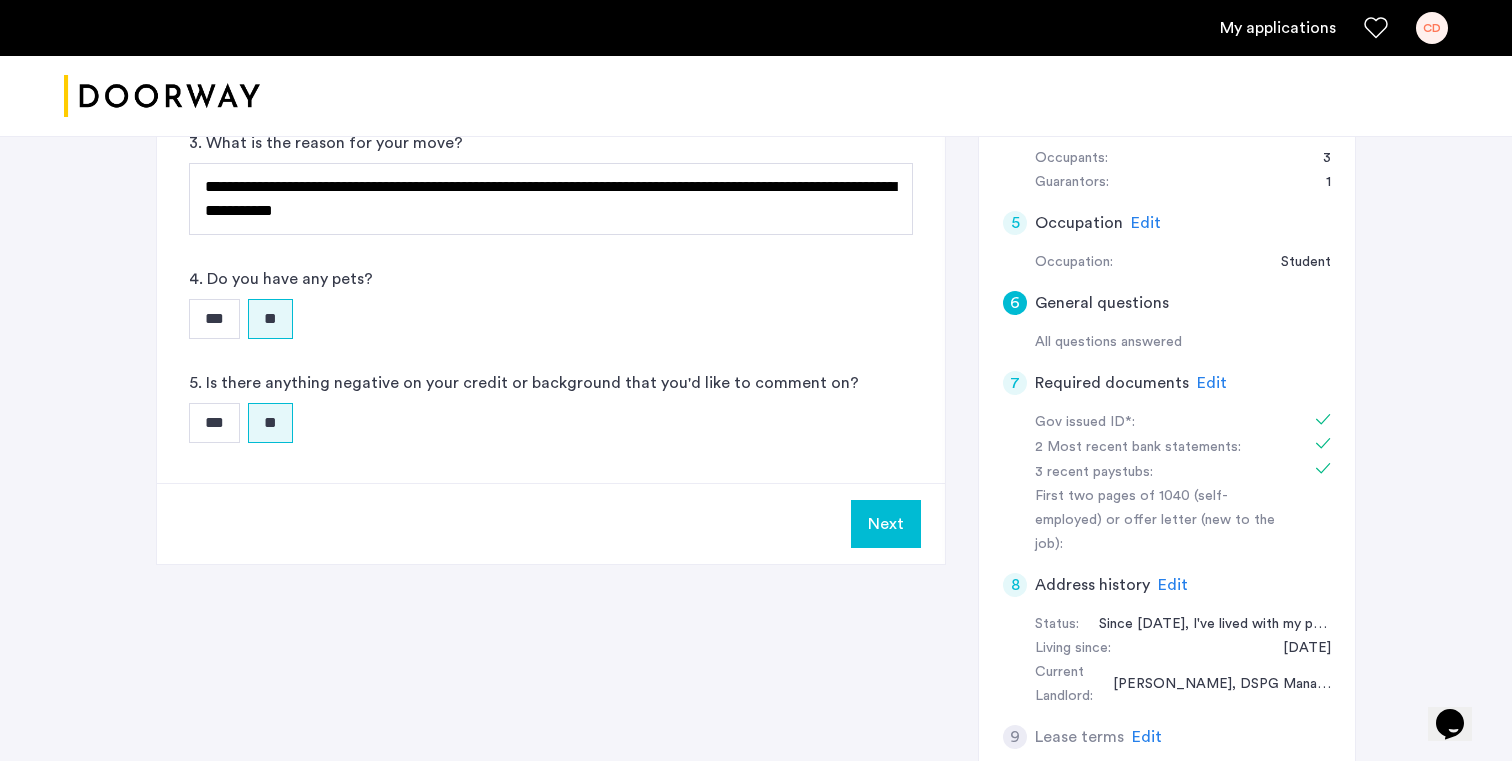 scroll, scrollTop: 650, scrollLeft: 0, axis: vertical 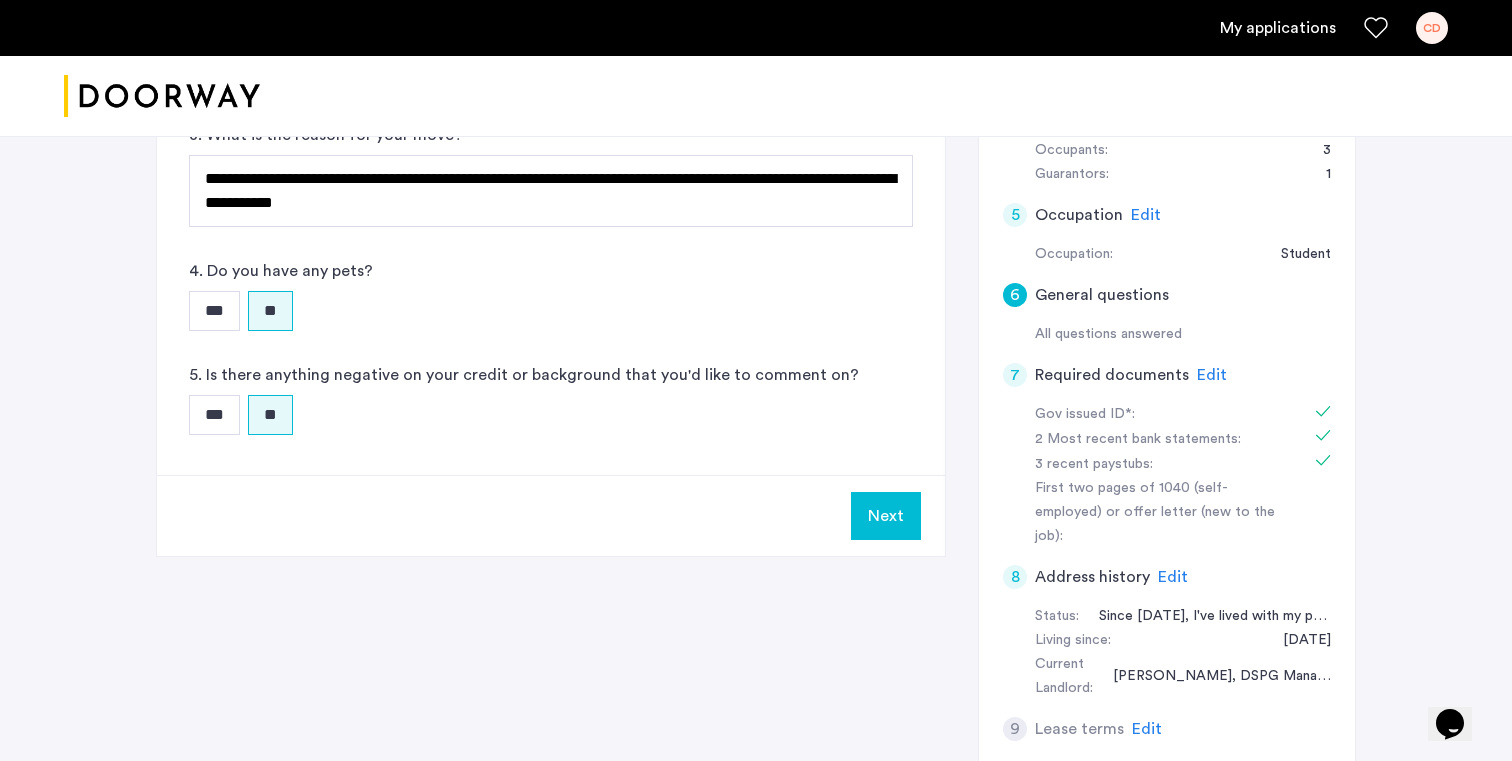 click on "Edit" 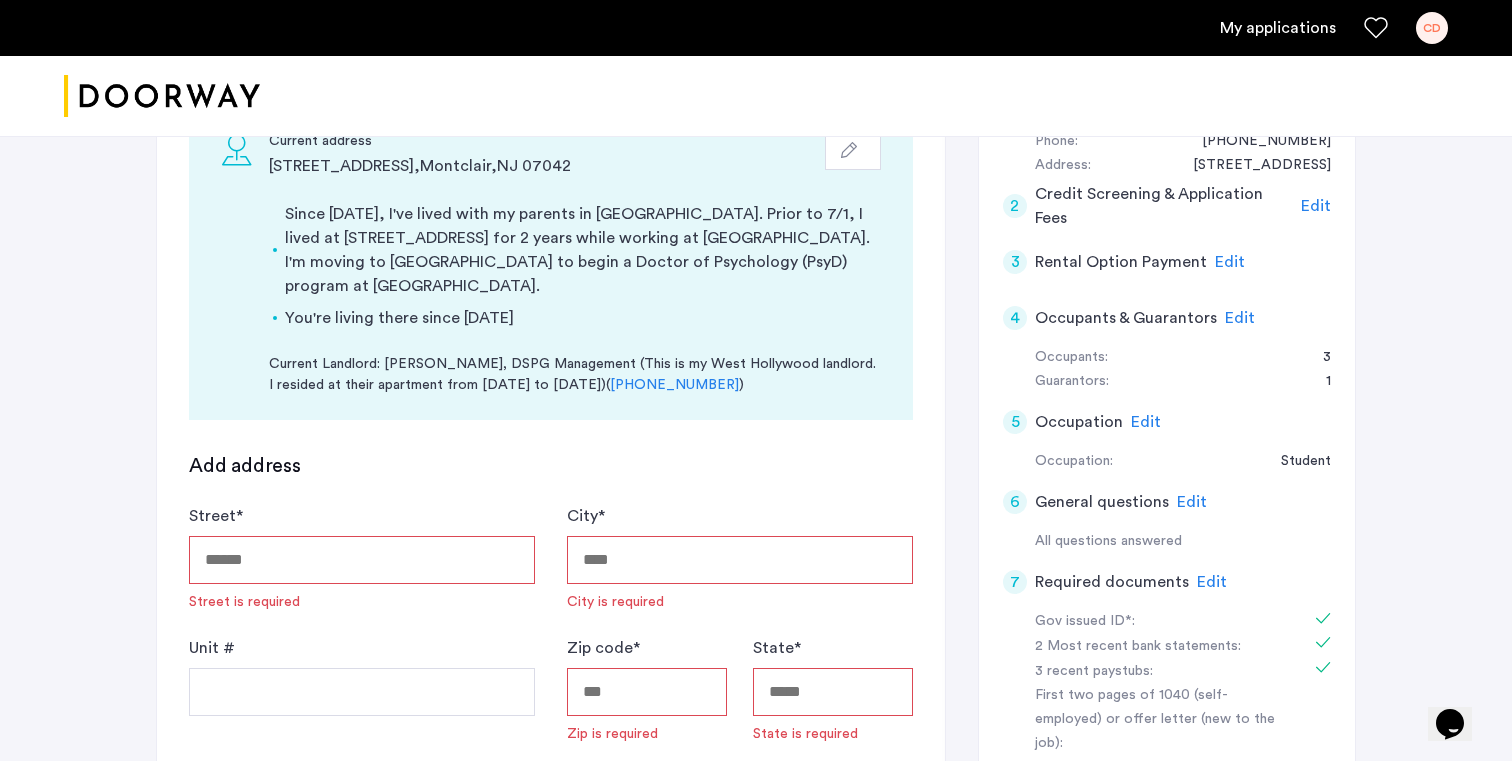 scroll, scrollTop: 398, scrollLeft: 0, axis: vertical 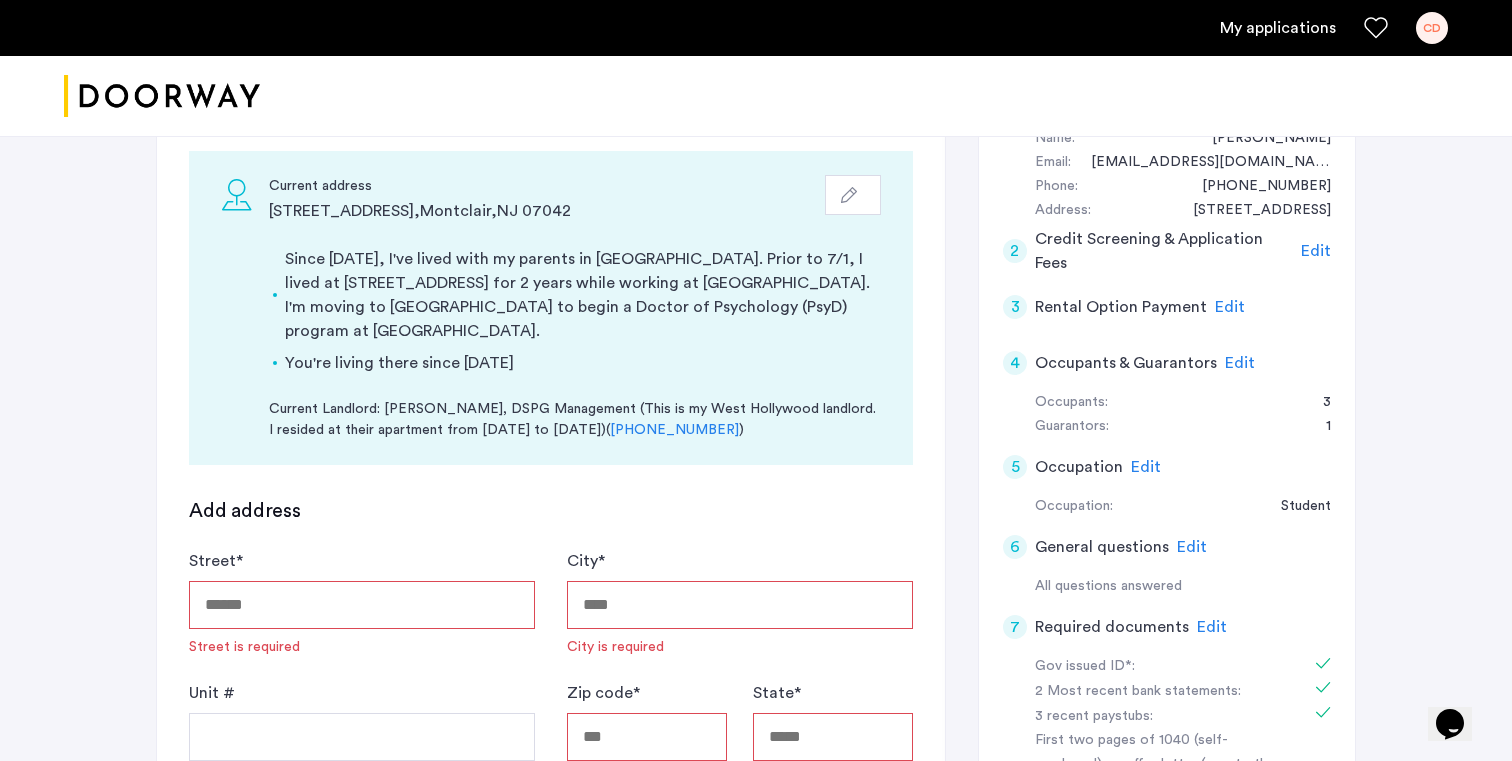 click 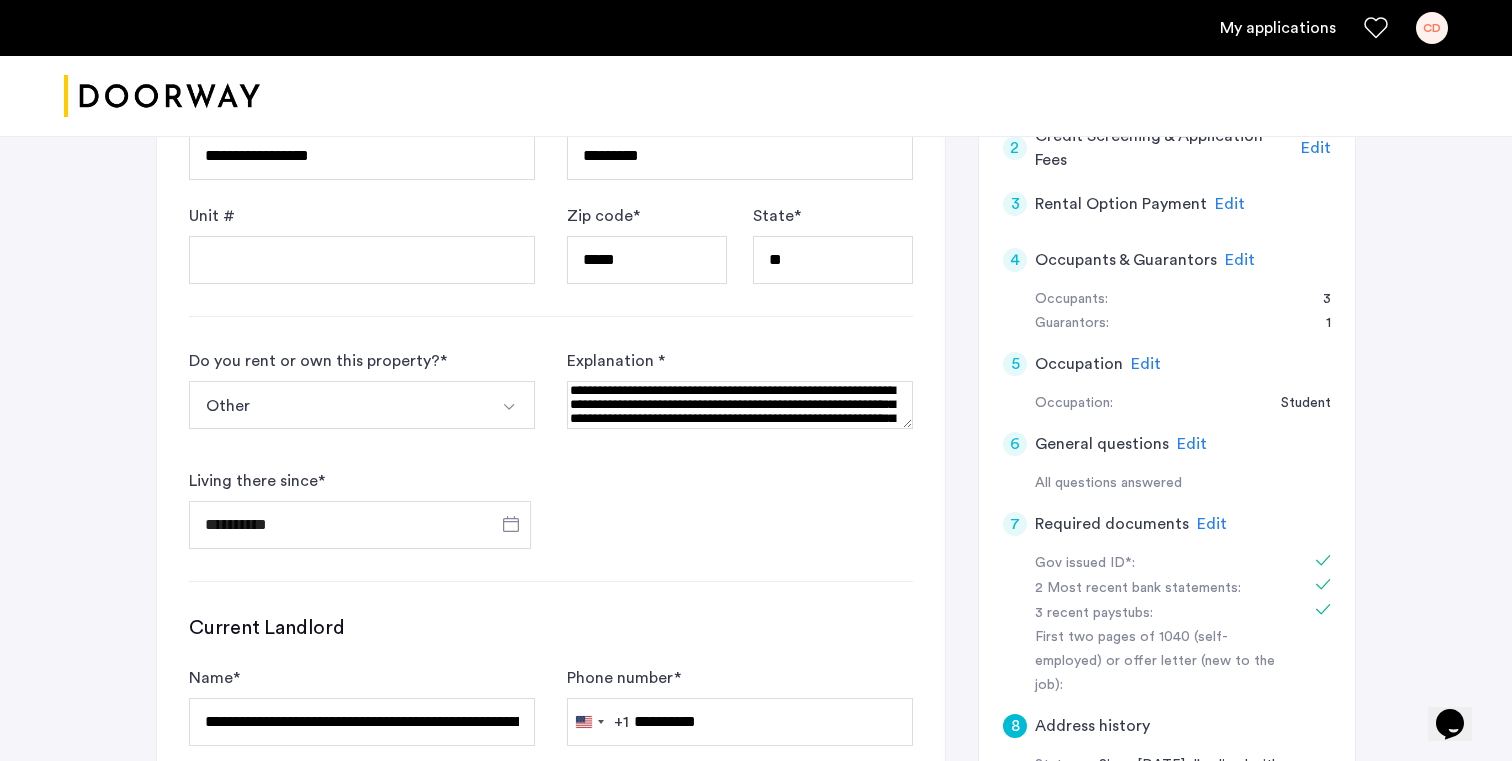 scroll, scrollTop: 562, scrollLeft: 0, axis: vertical 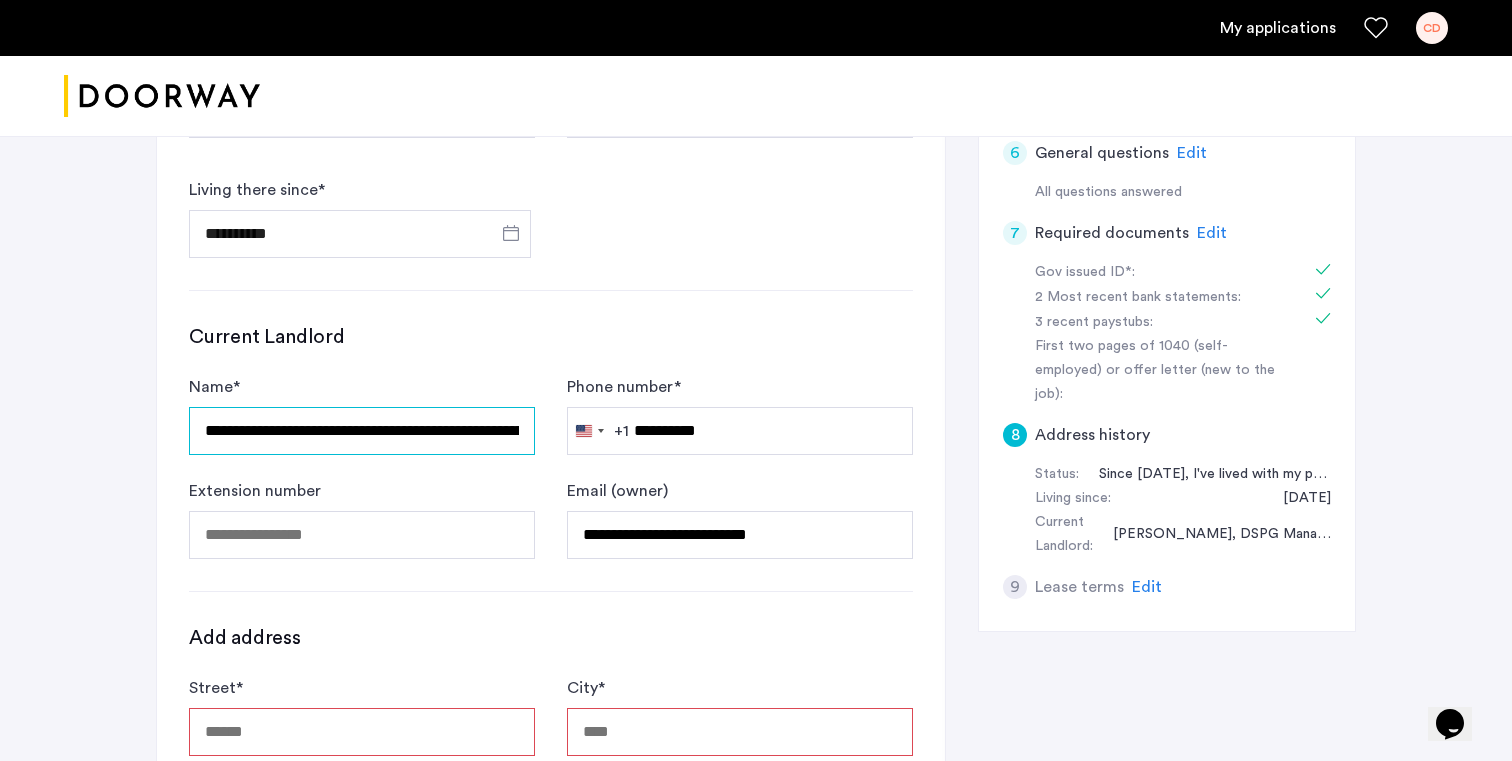 click on "**********" at bounding box center (362, 431) 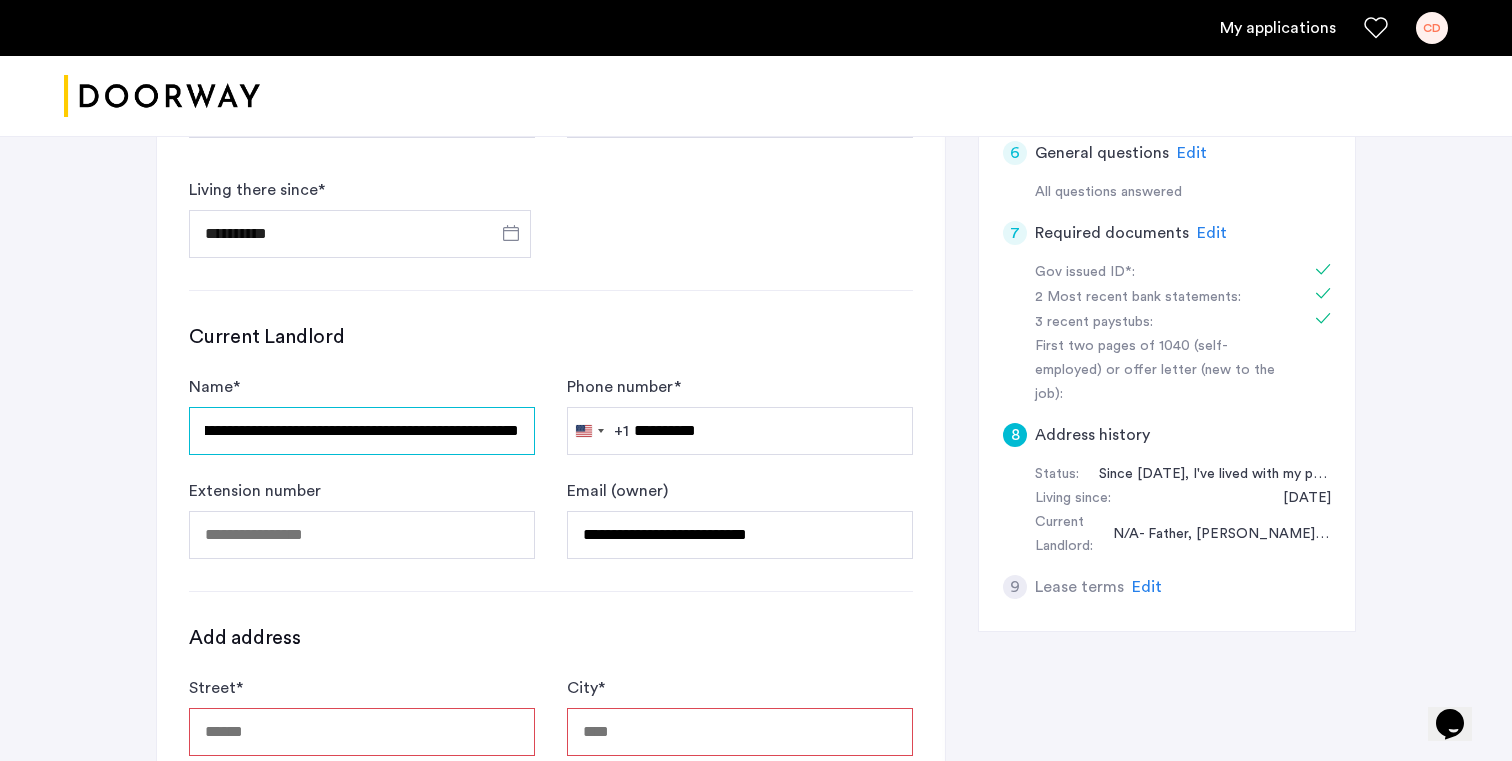 scroll, scrollTop: 0, scrollLeft: 127, axis: horizontal 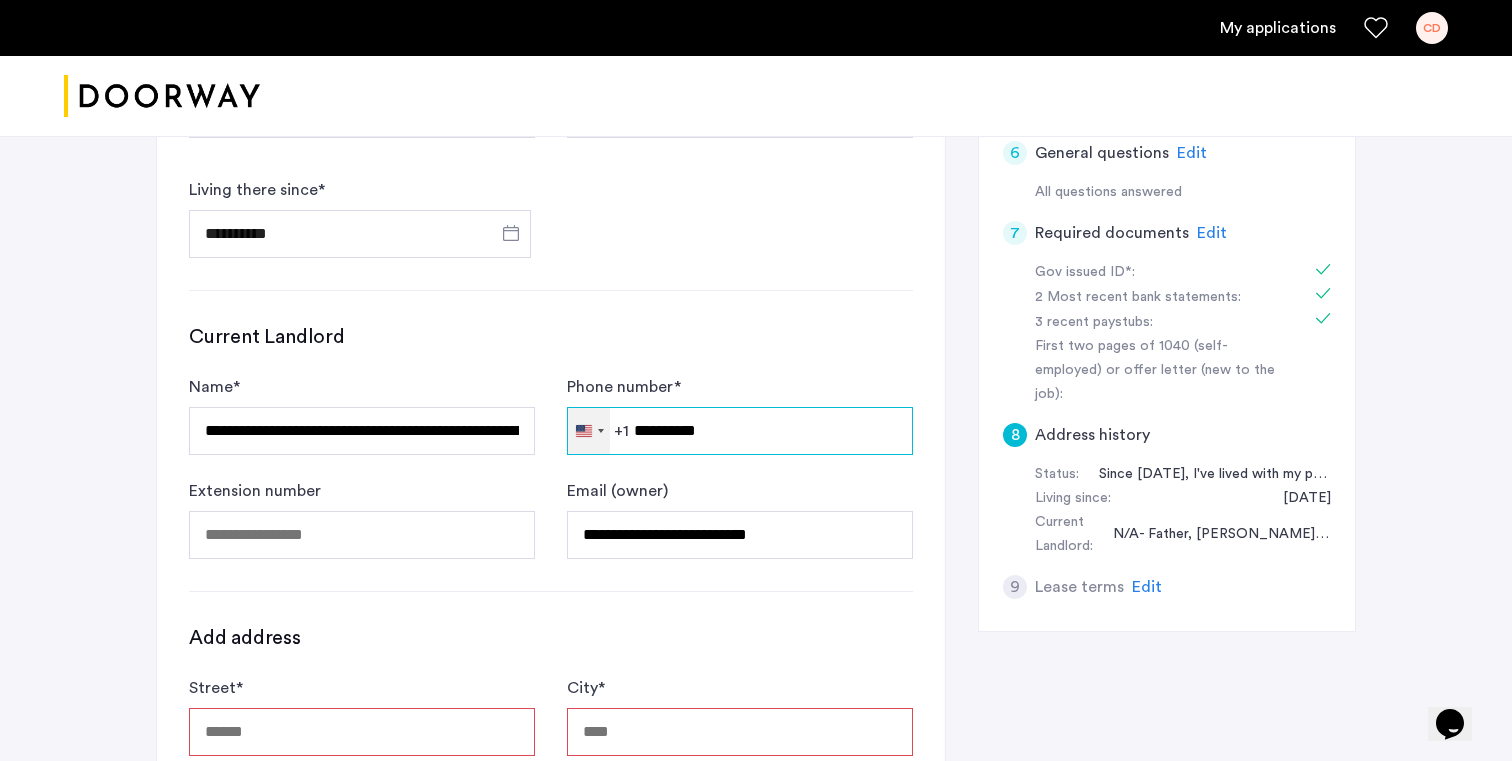 drag, startPoint x: 732, startPoint y: 439, endPoint x: 607, endPoint y: 435, distance: 125.06398 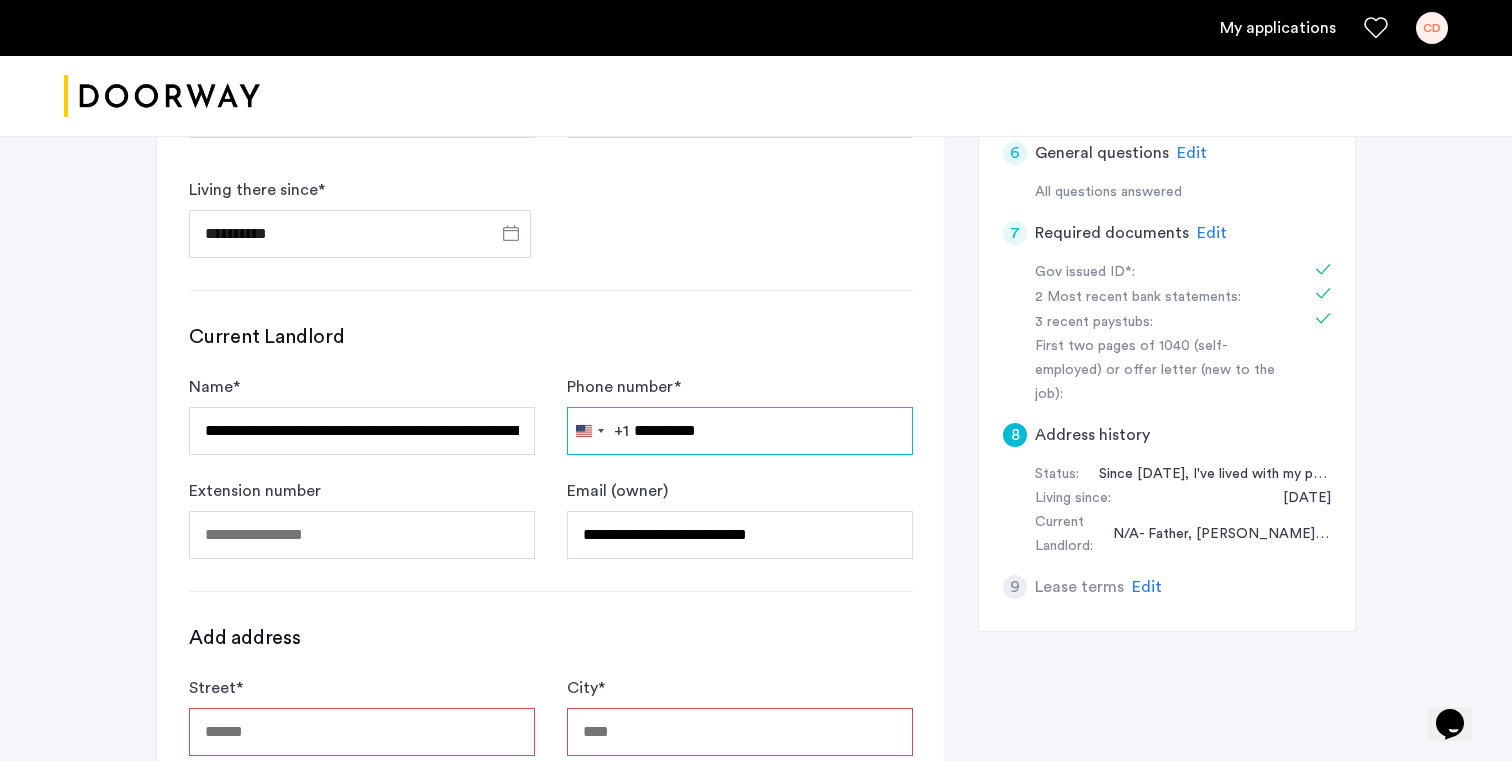 type on "**********" 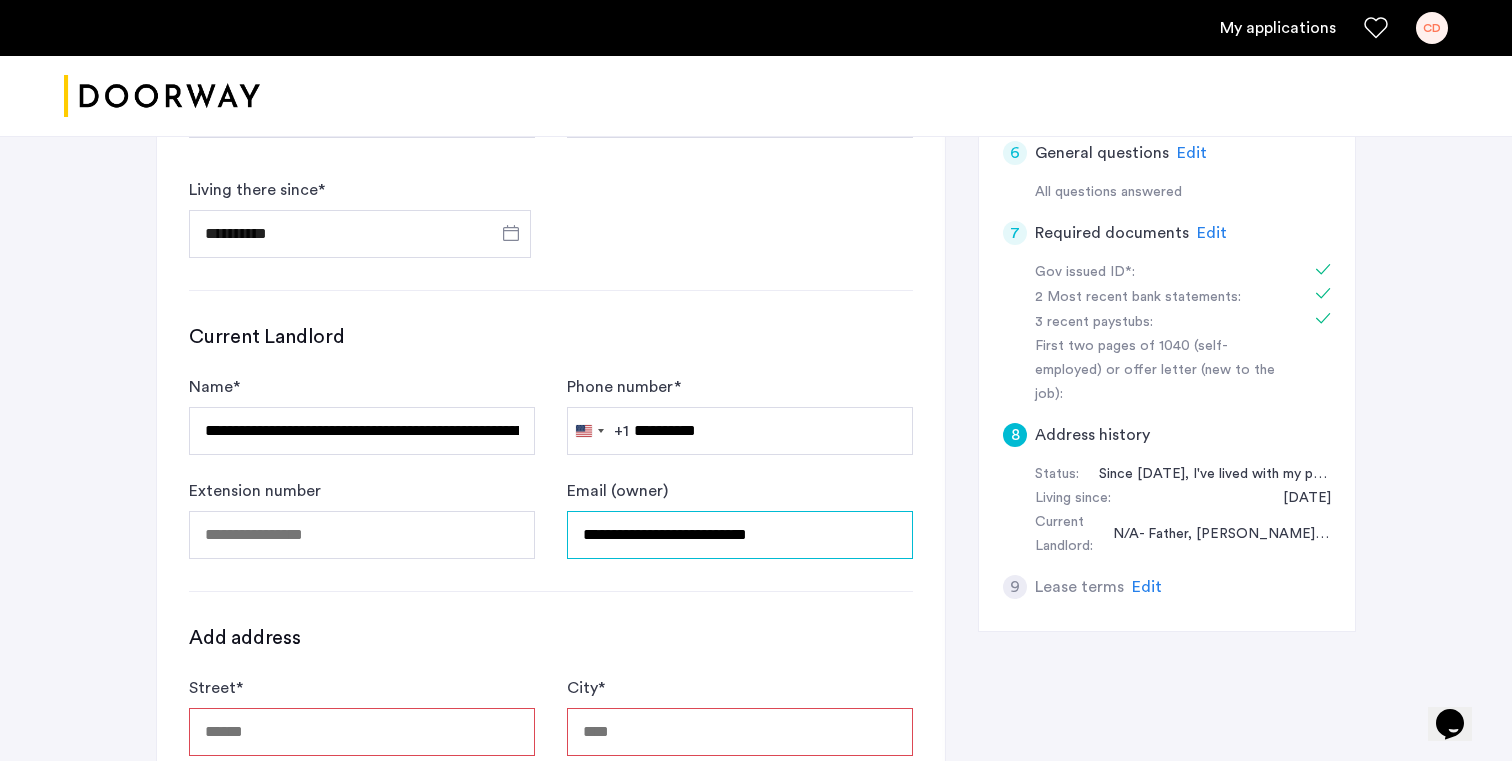 drag, startPoint x: 834, startPoint y: 538, endPoint x: 419, endPoint y: 506, distance: 416.2319 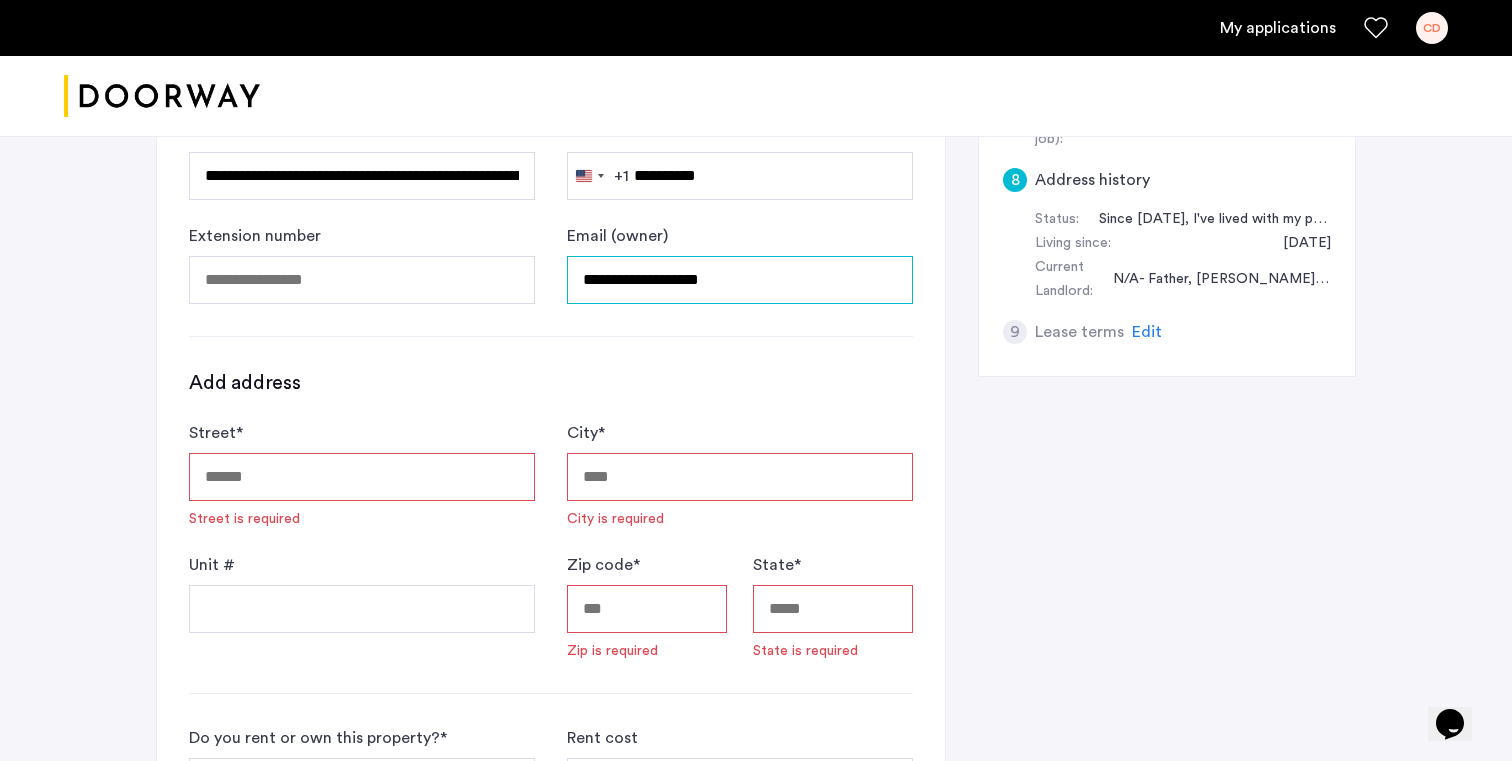 scroll, scrollTop: 1044, scrollLeft: 0, axis: vertical 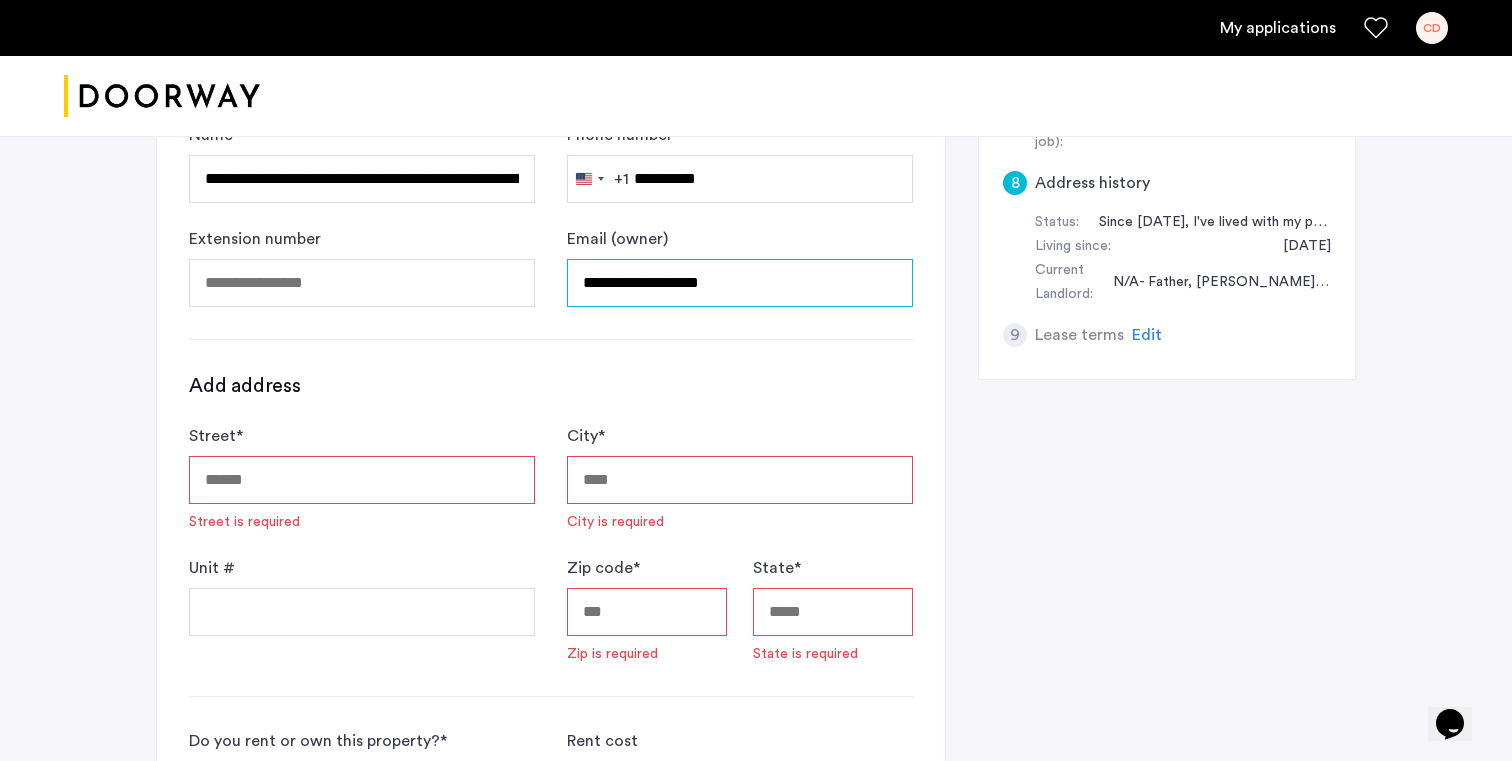 type on "**********" 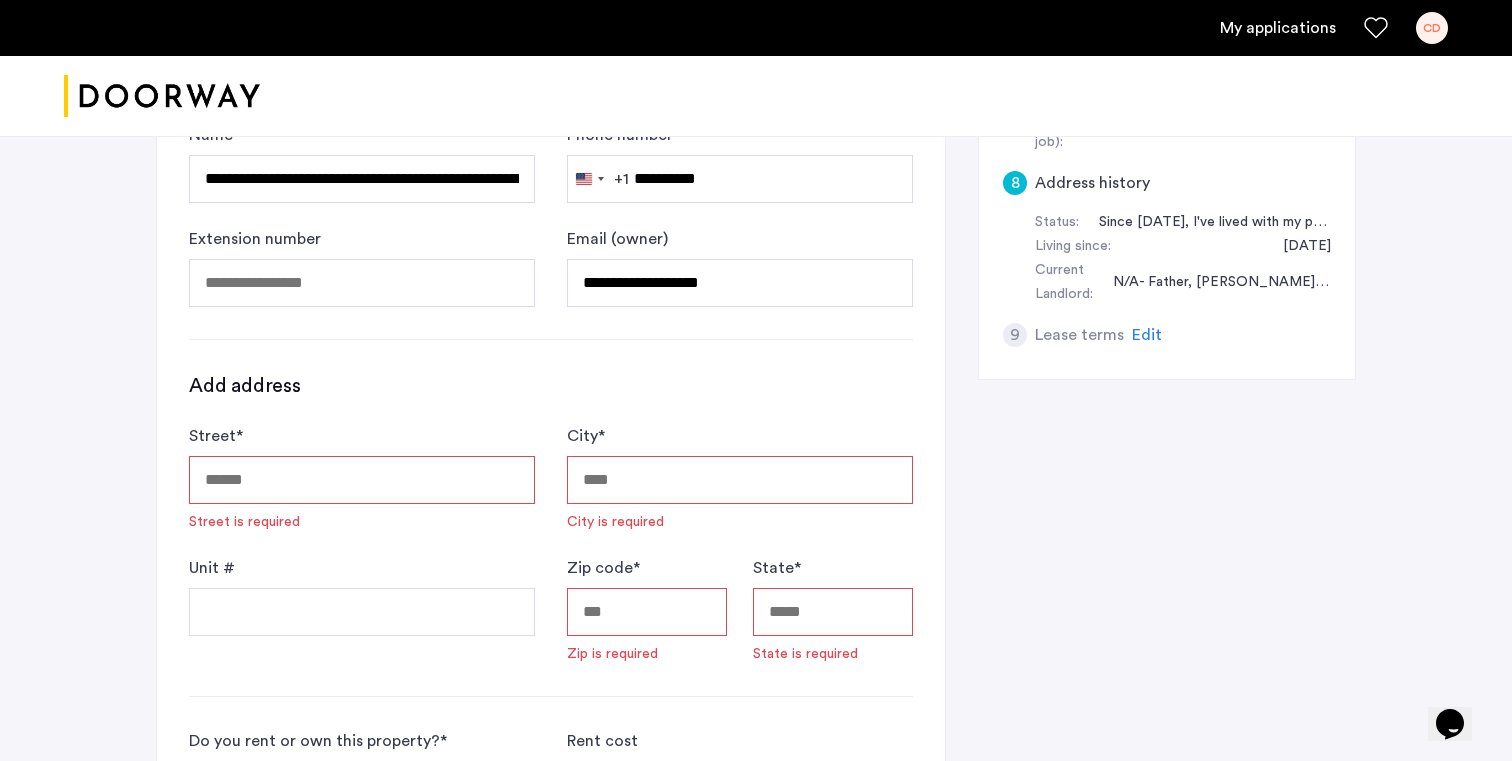 click on "Street  *" at bounding box center (362, 480) 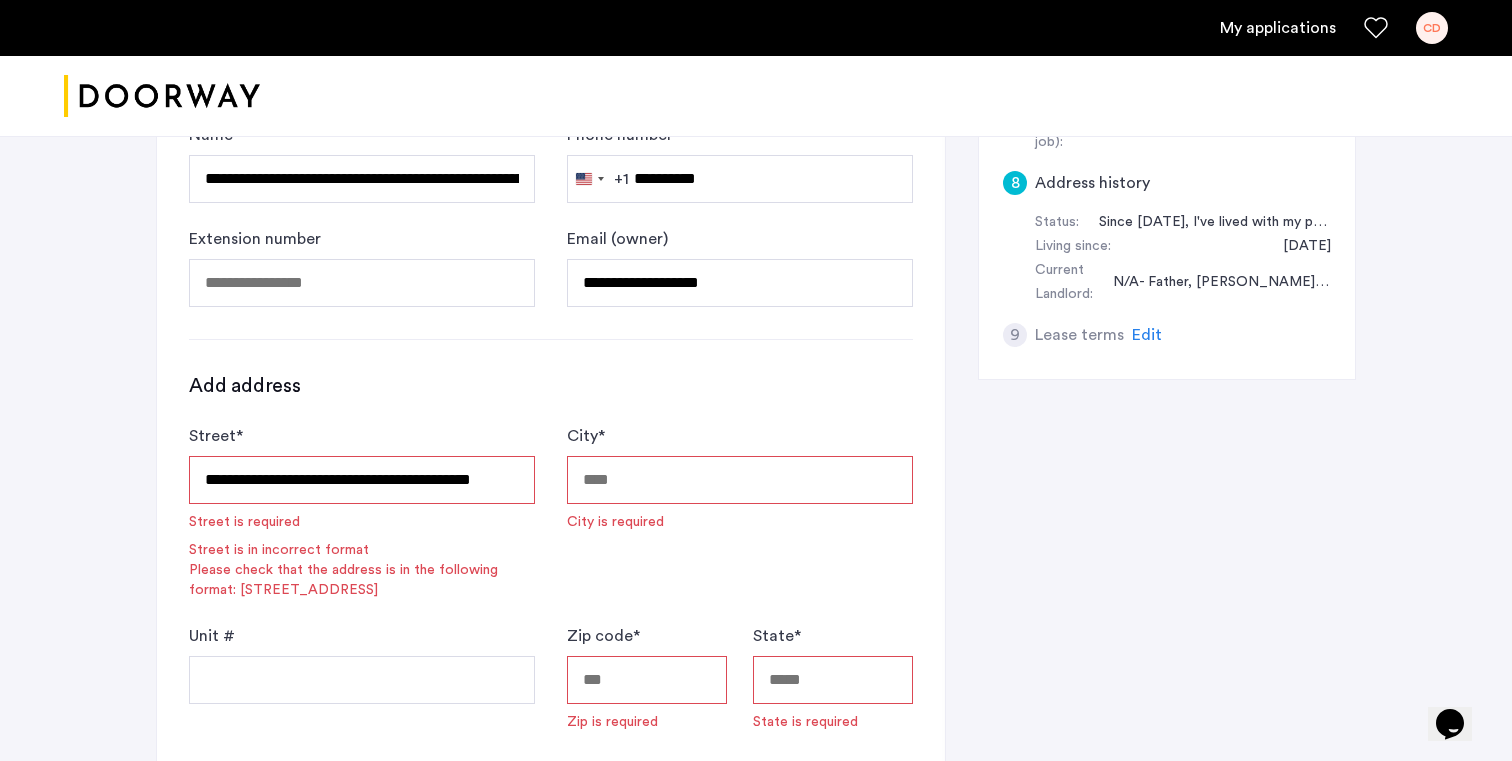 type on "**********" 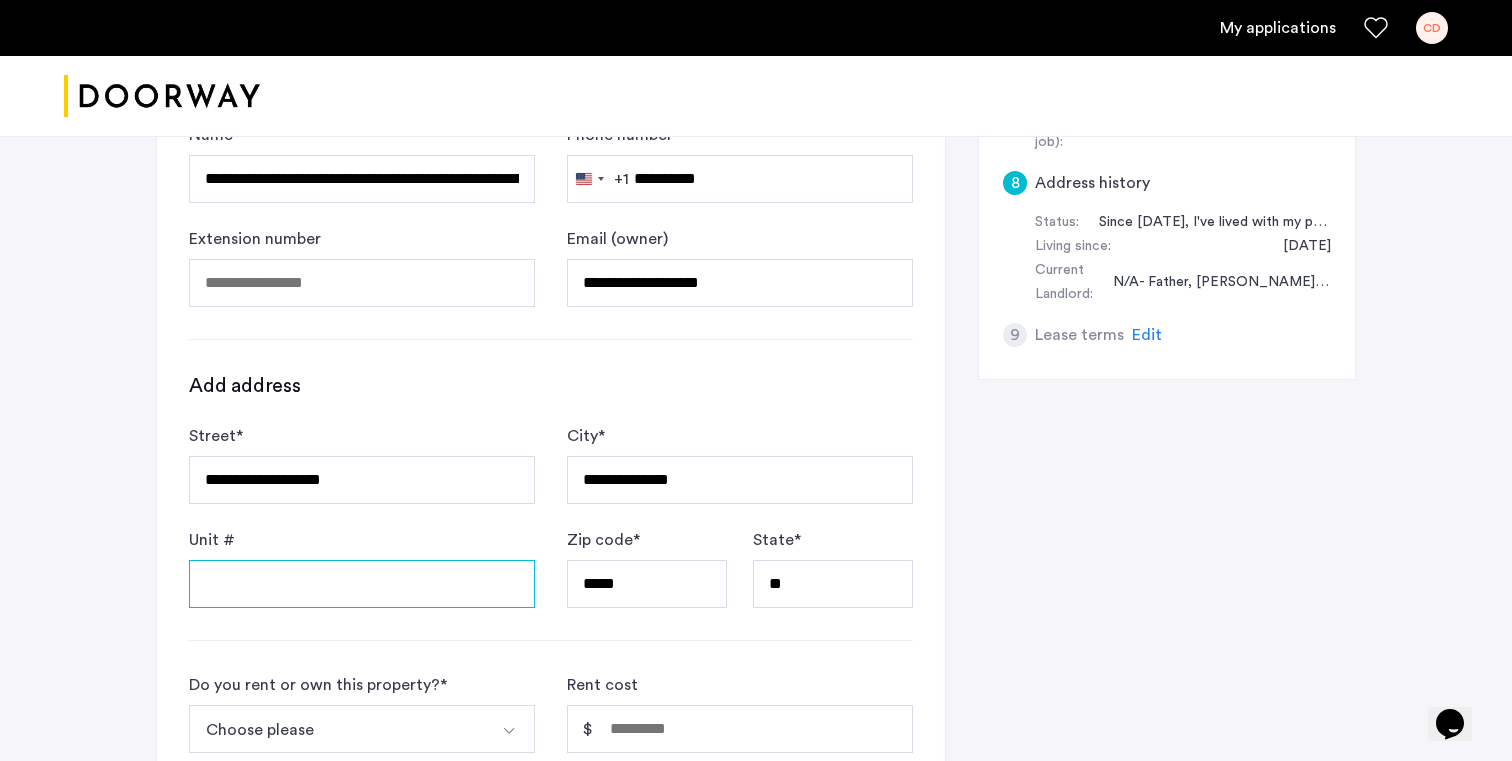 click on "Unit #" at bounding box center (362, 584) 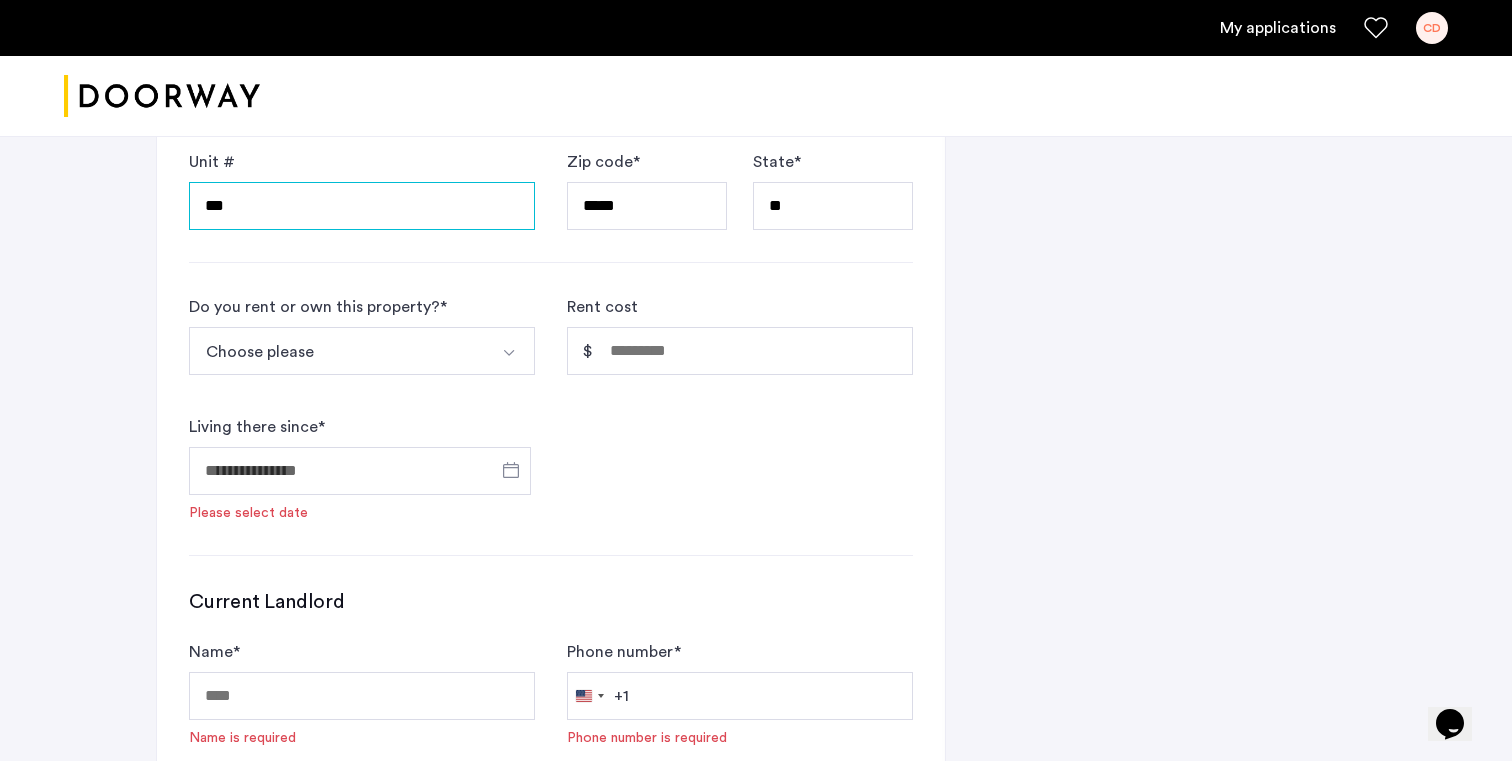 scroll, scrollTop: 1448, scrollLeft: 0, axis: vertical 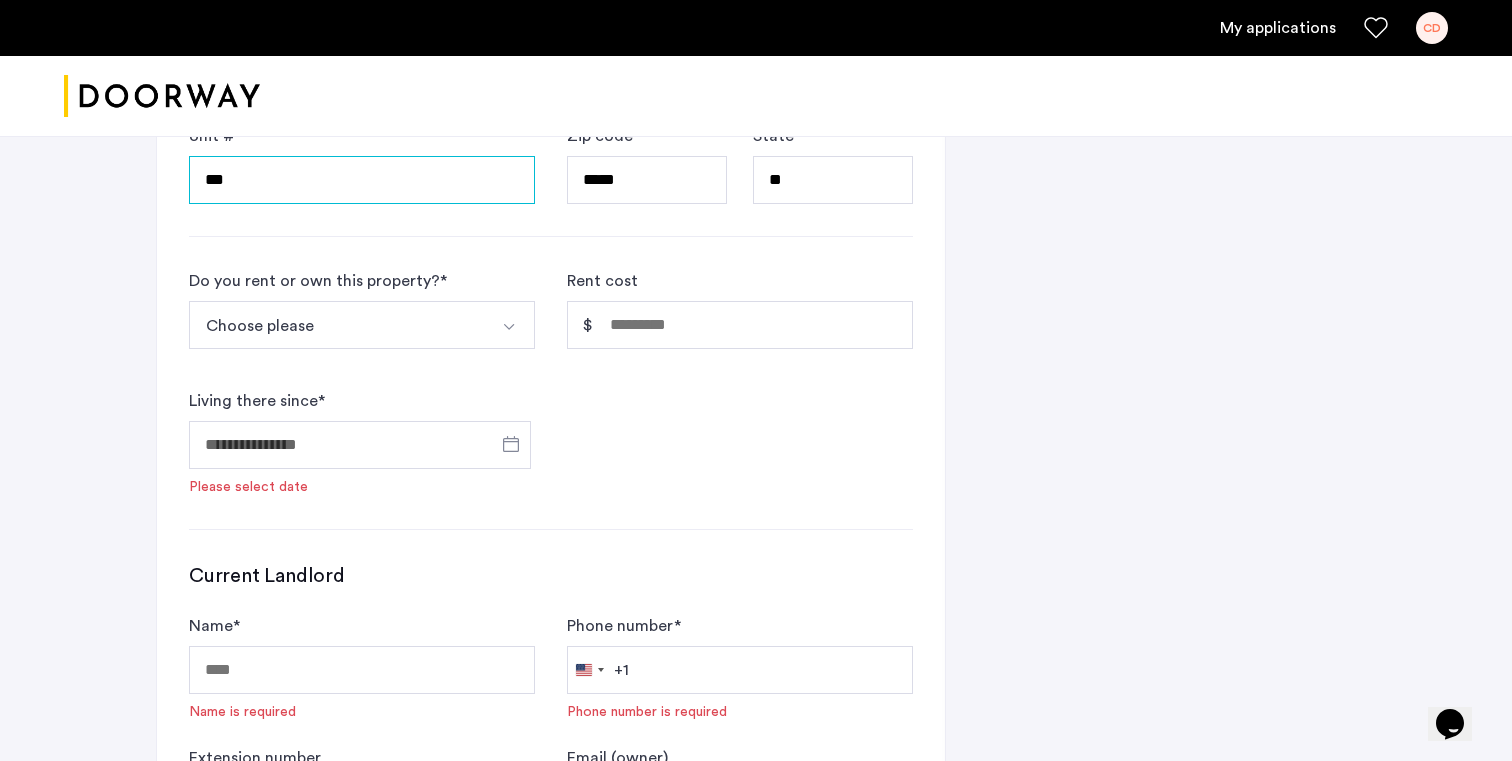 type on "***" 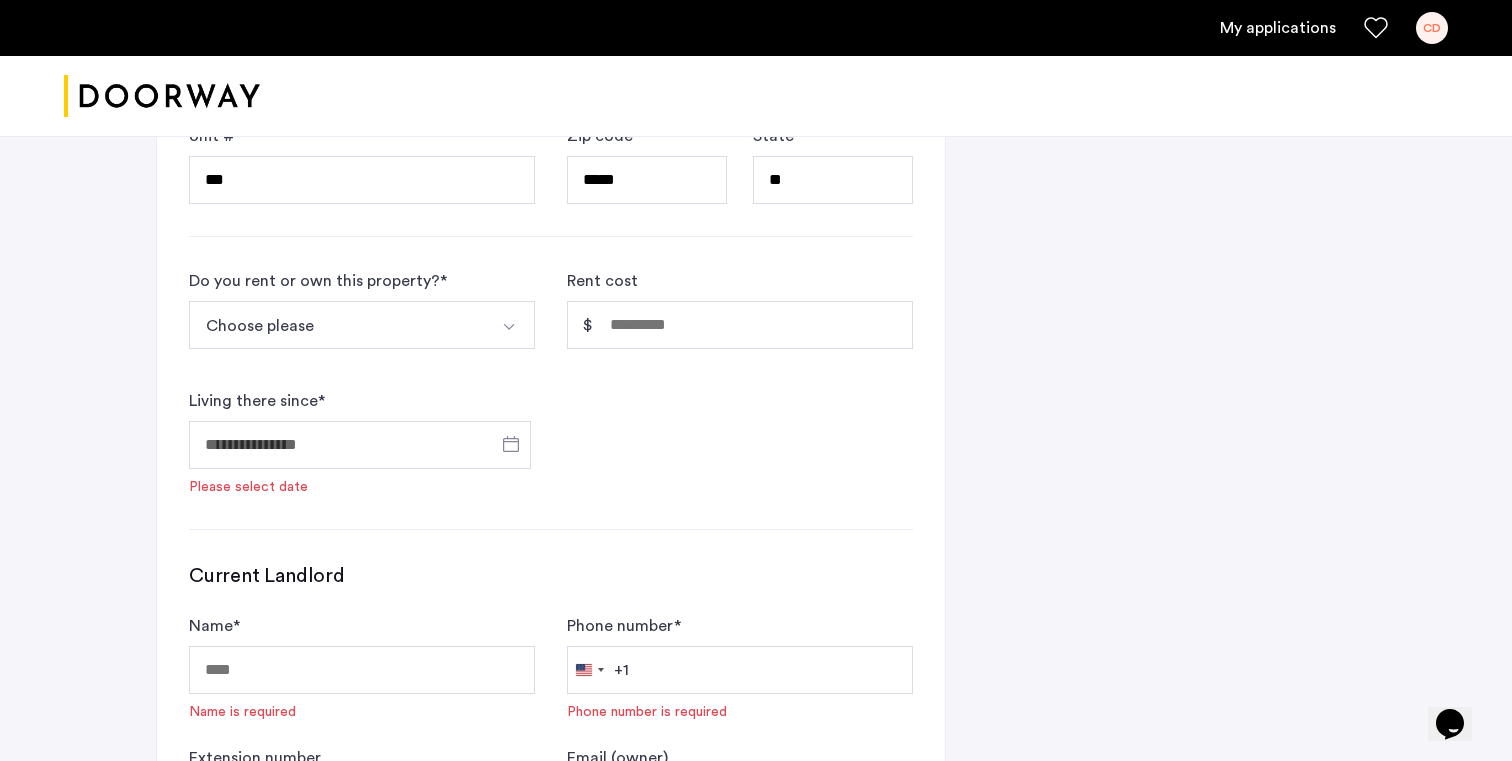 click on "Choose please" at bounding box center [338, 325] 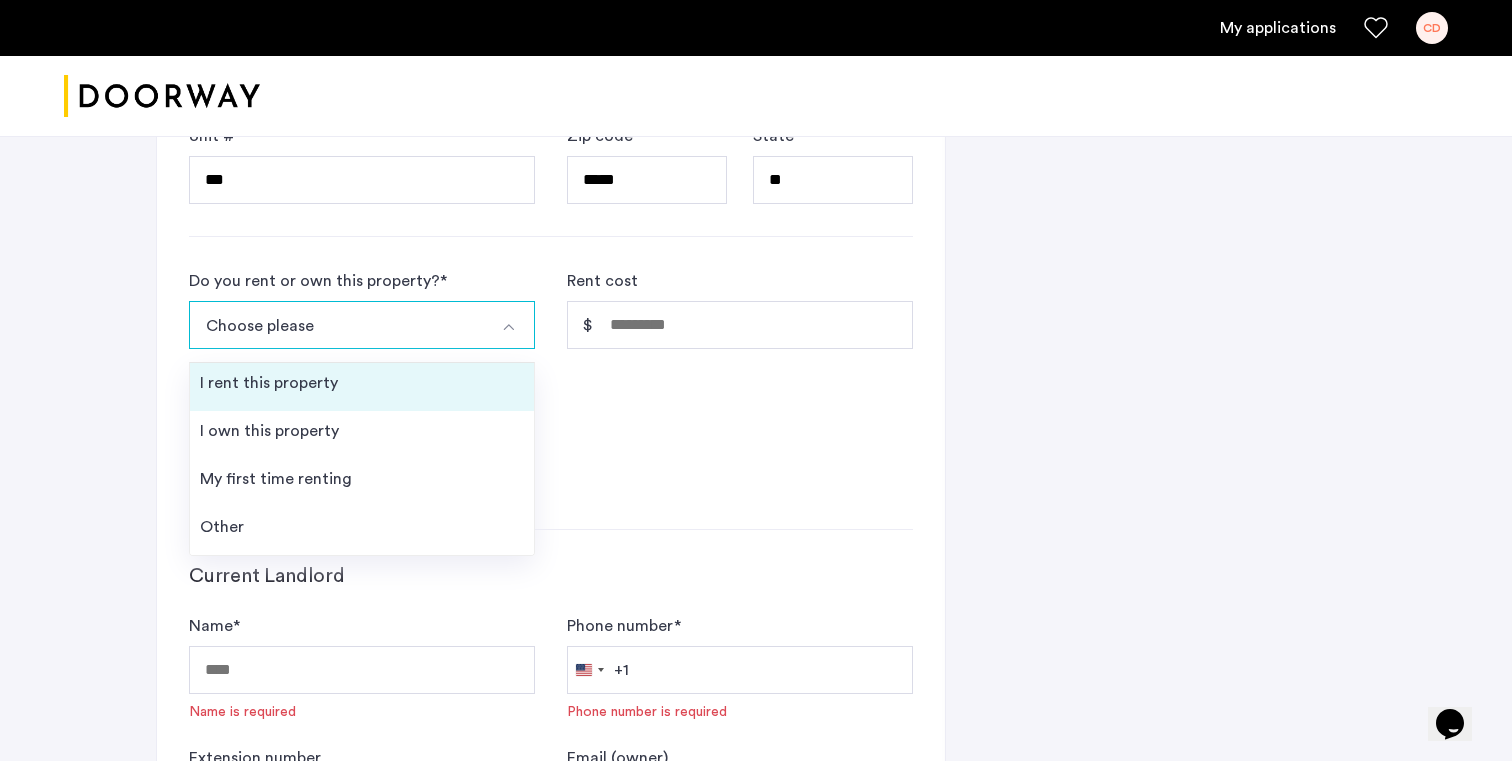 click on "I rent this property" at bounding box center [362, 387] 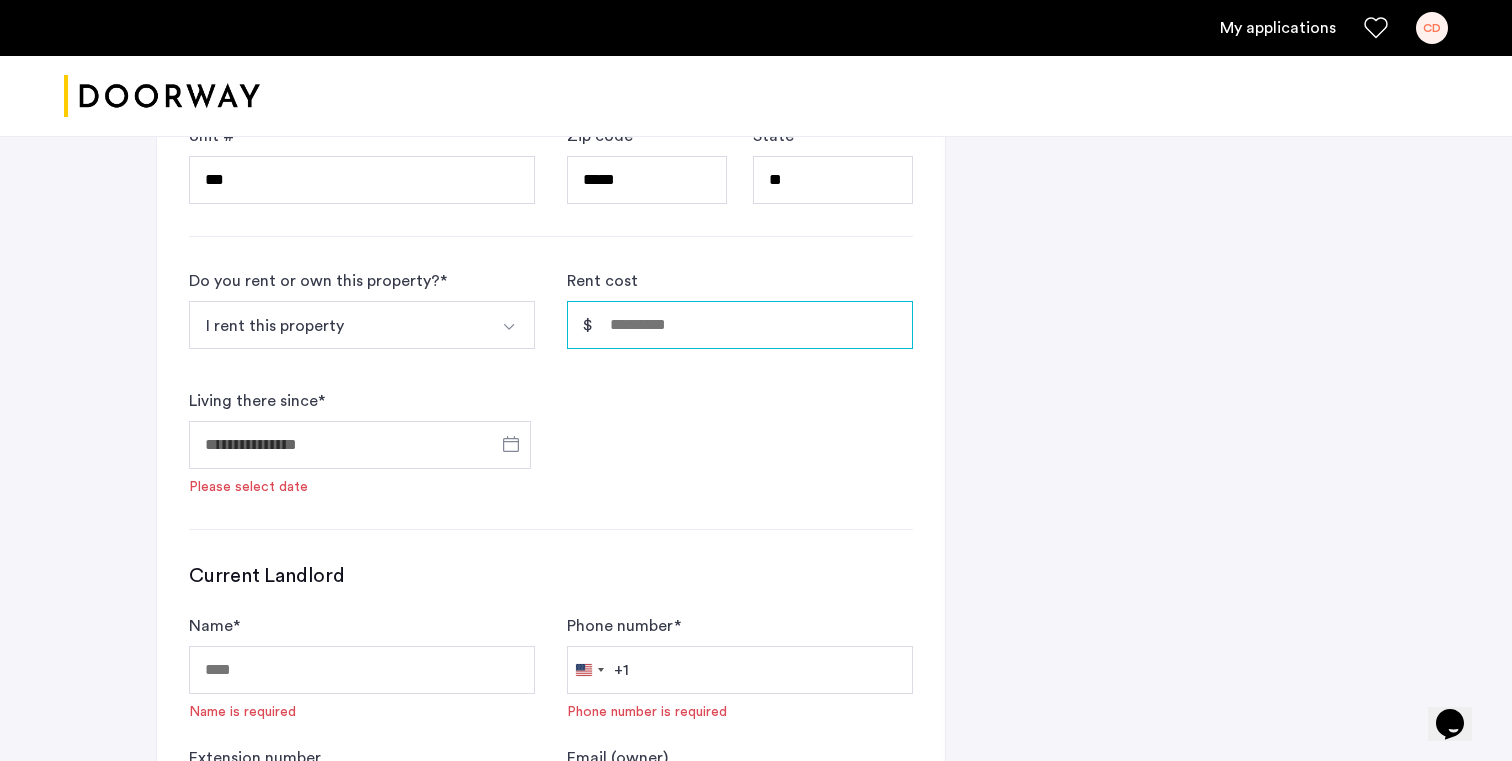 click on "Explanation *" at bounding box center (740, 325) 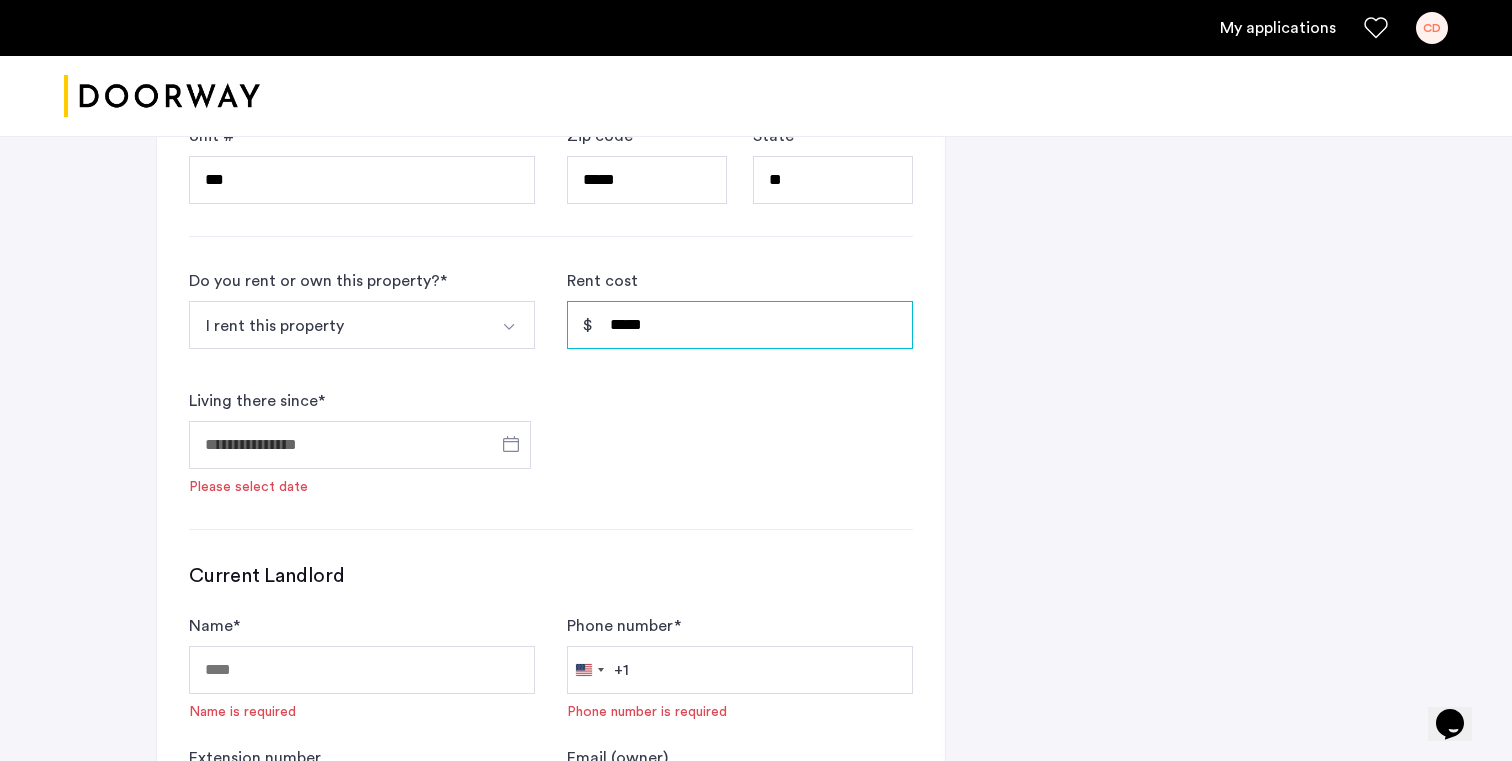 type on "*****" 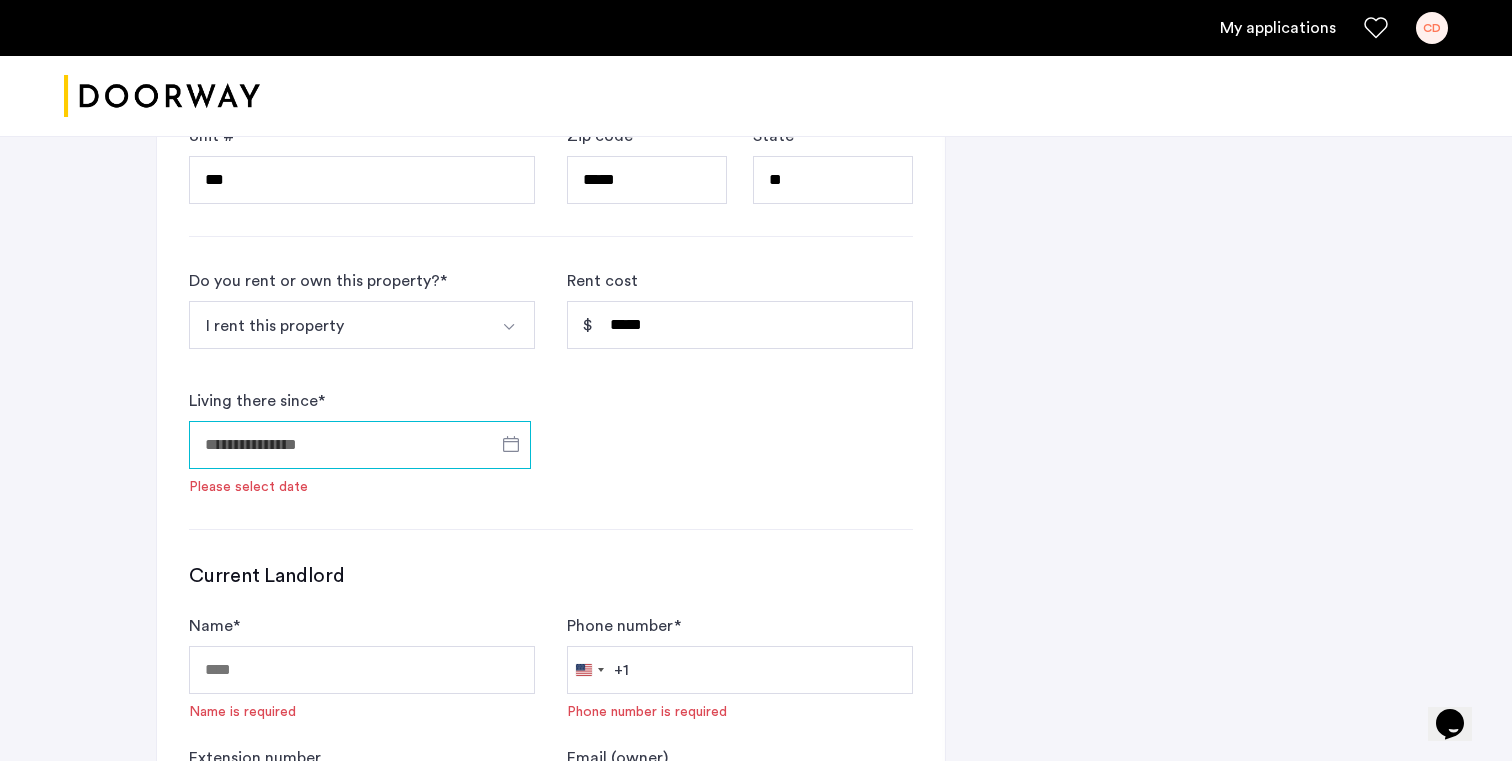 click on "Living there since  *" at bounding box center (360, 445) 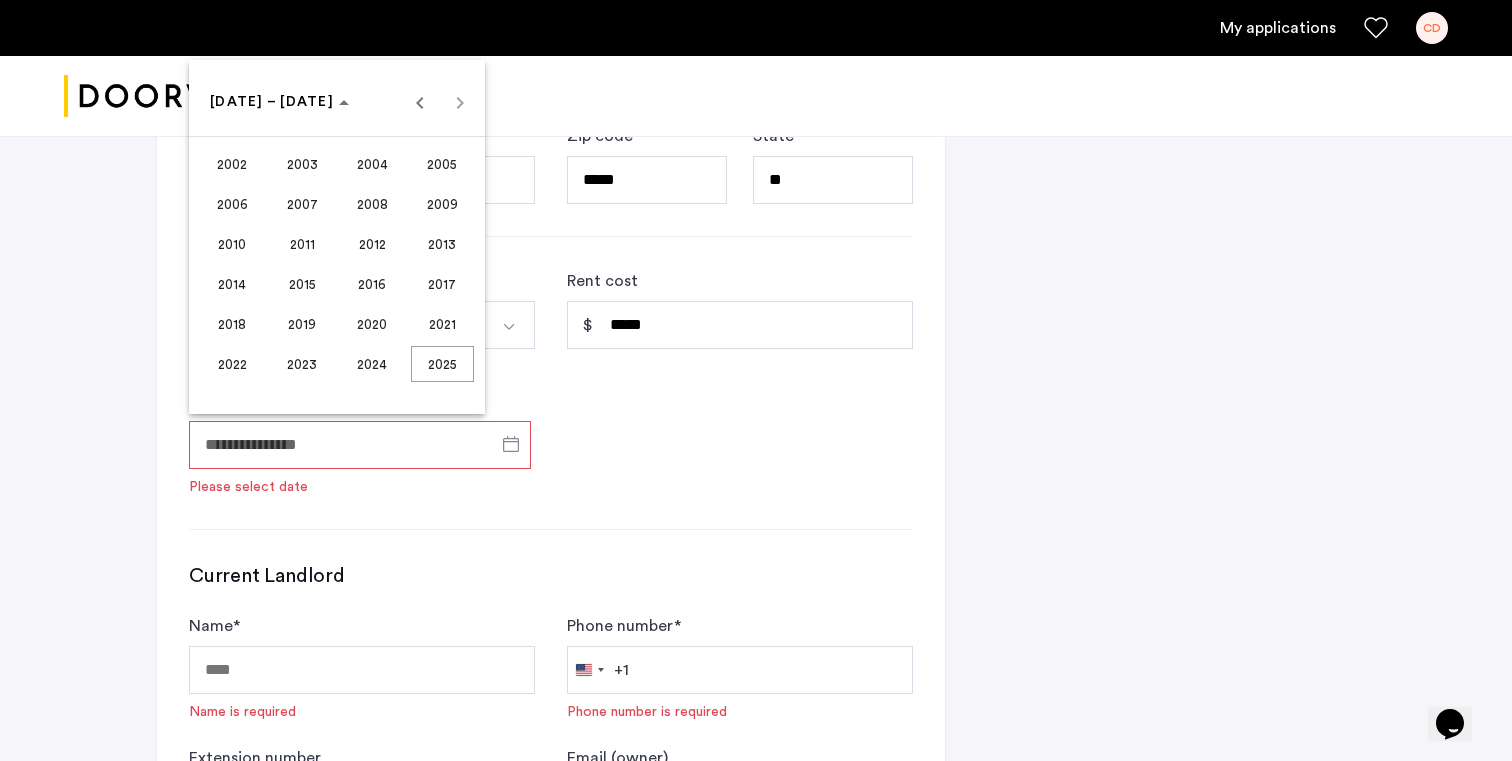 click on "2023" at bounding box center [302, 364] 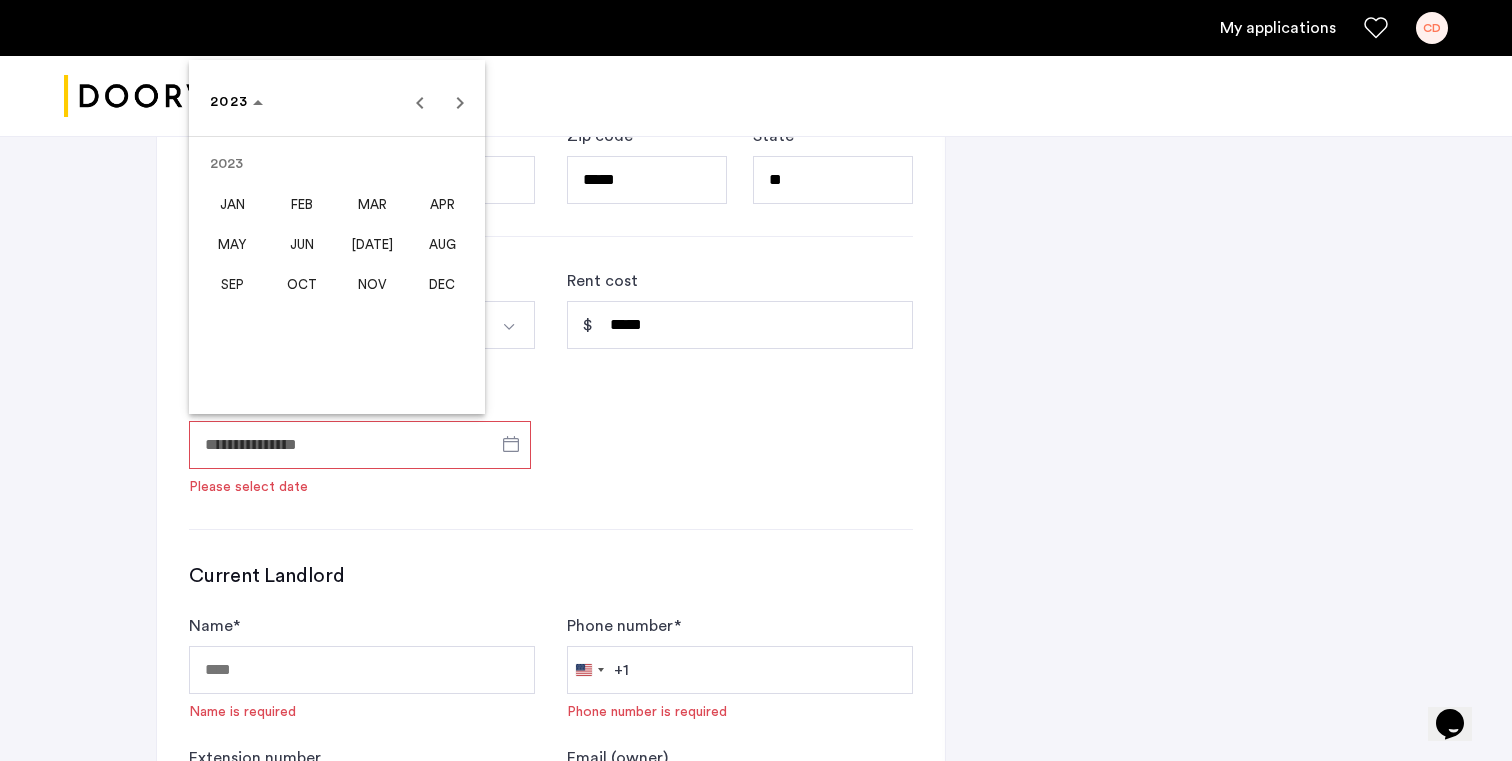 click on "SEP" at bounding box center [232, 284] 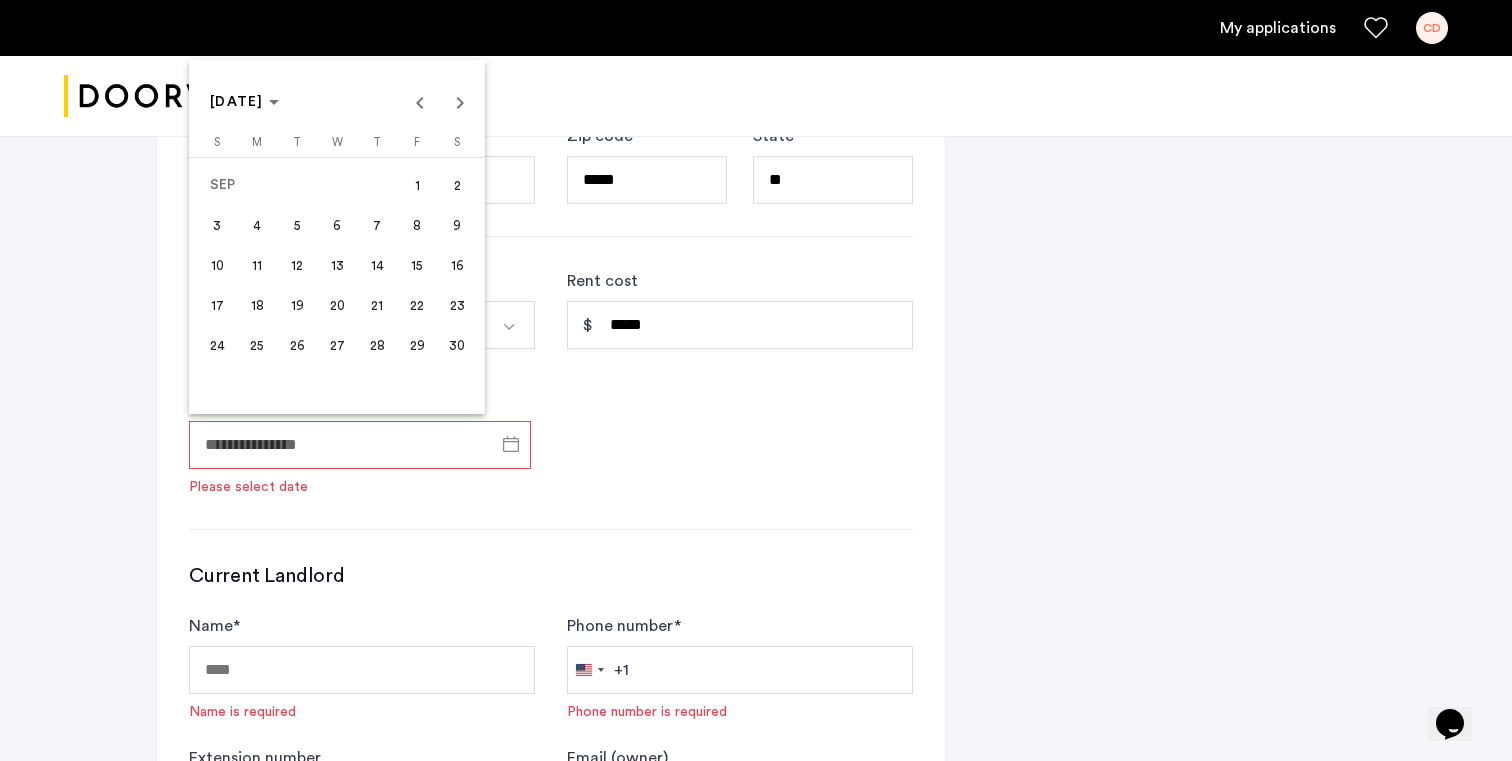 click on "24" at bounding box center (217, 345) 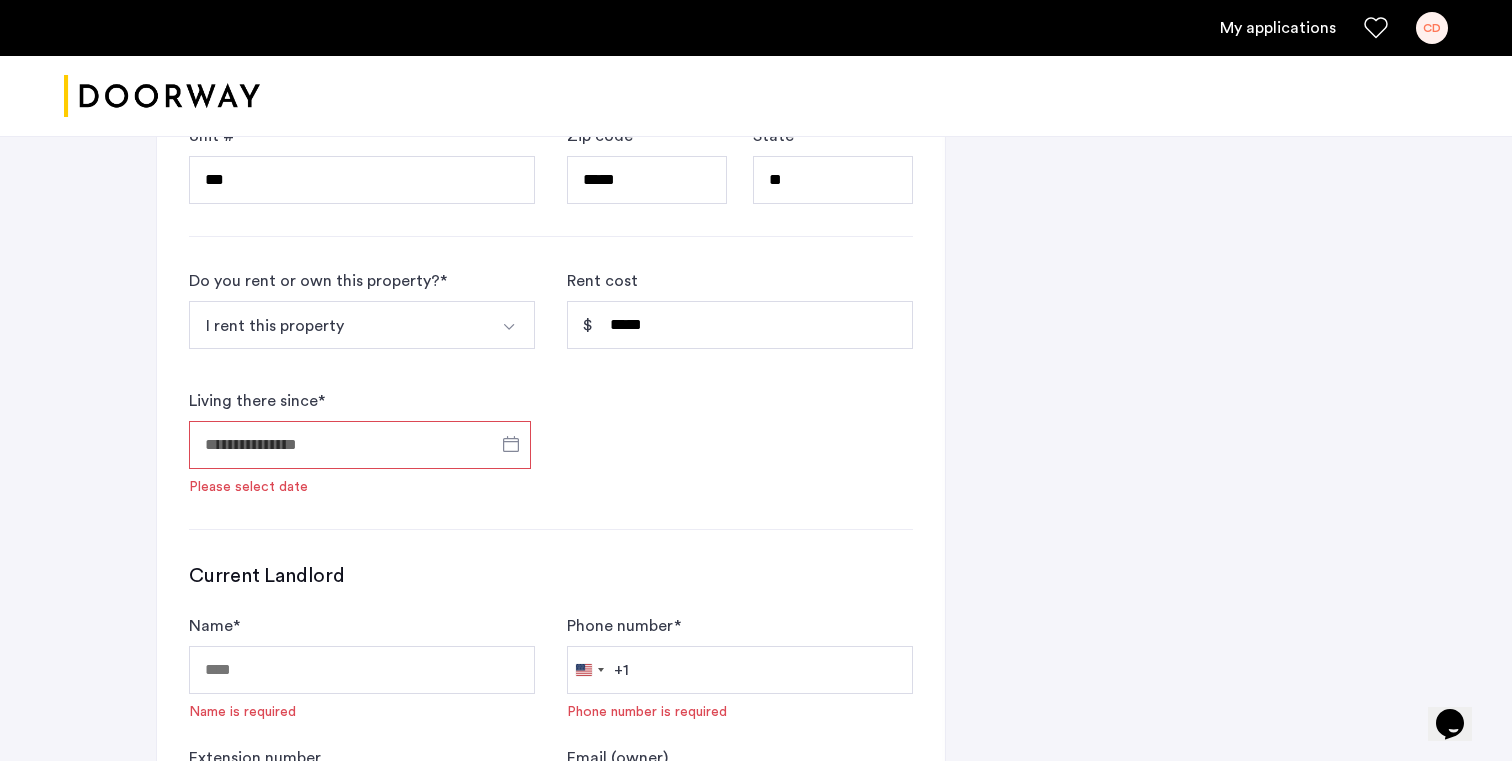 type on "**********" 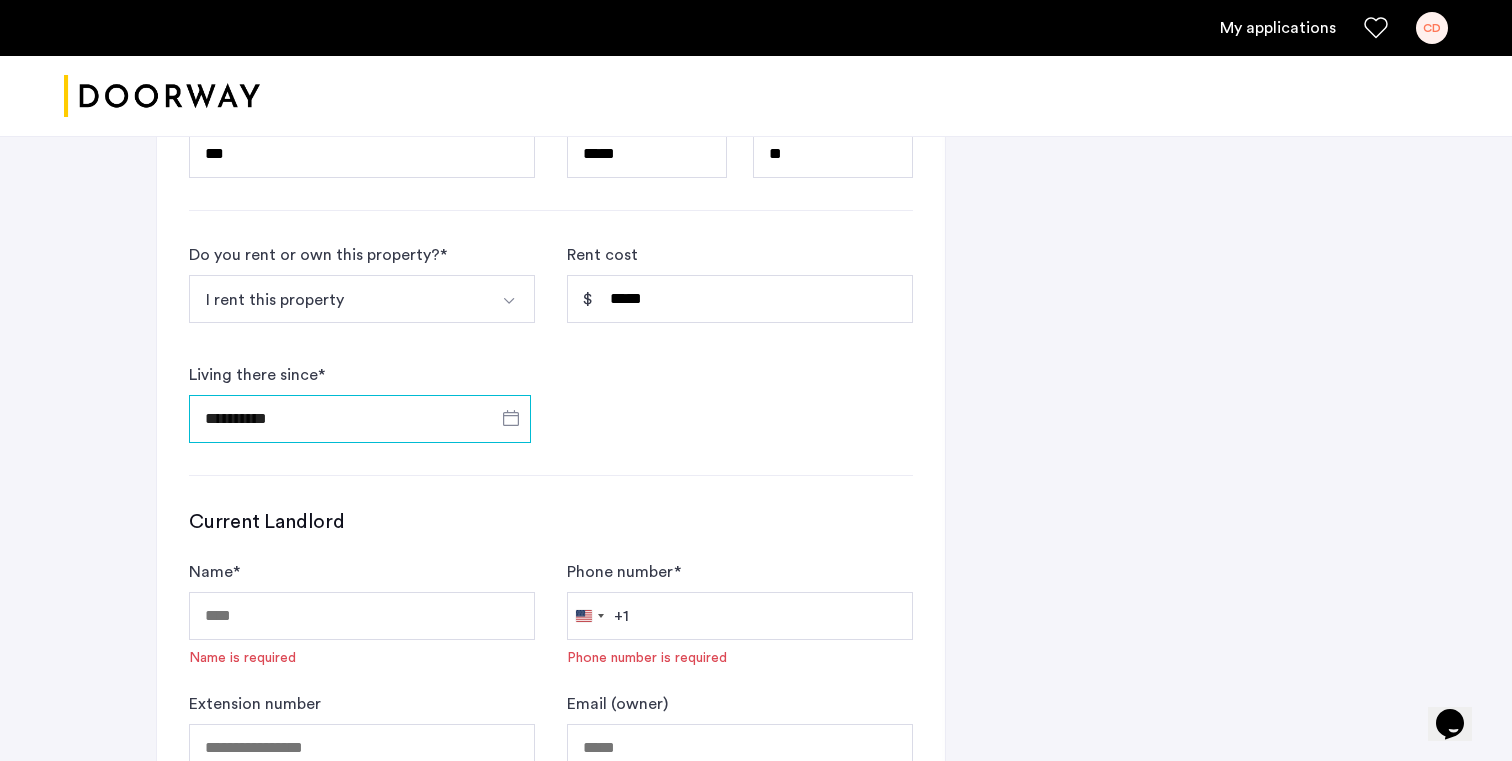 scroll, scrollTop: 1475, scrollLeft: 0, axis: vertical 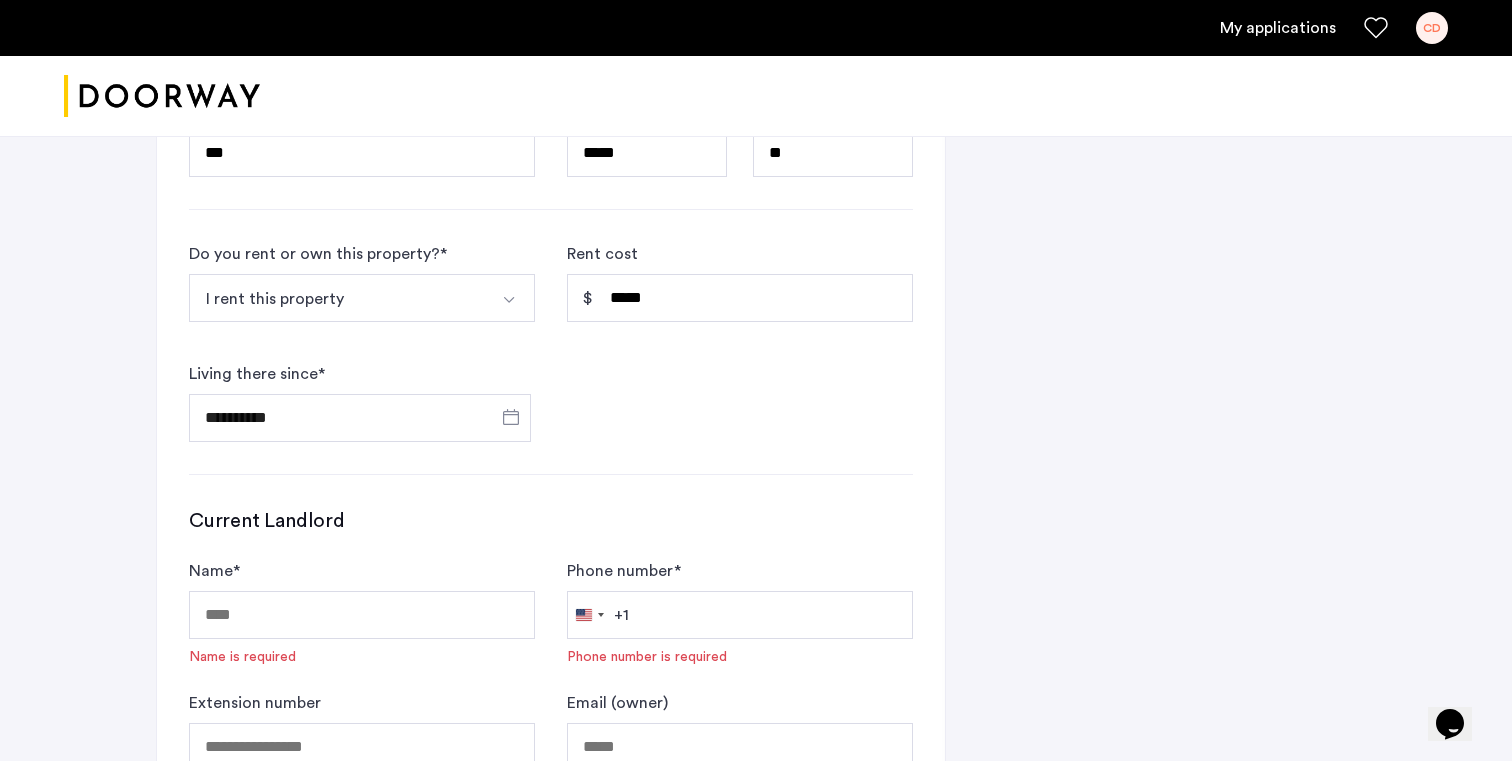 click on "I rent this property" at bounding box center (338, 298) 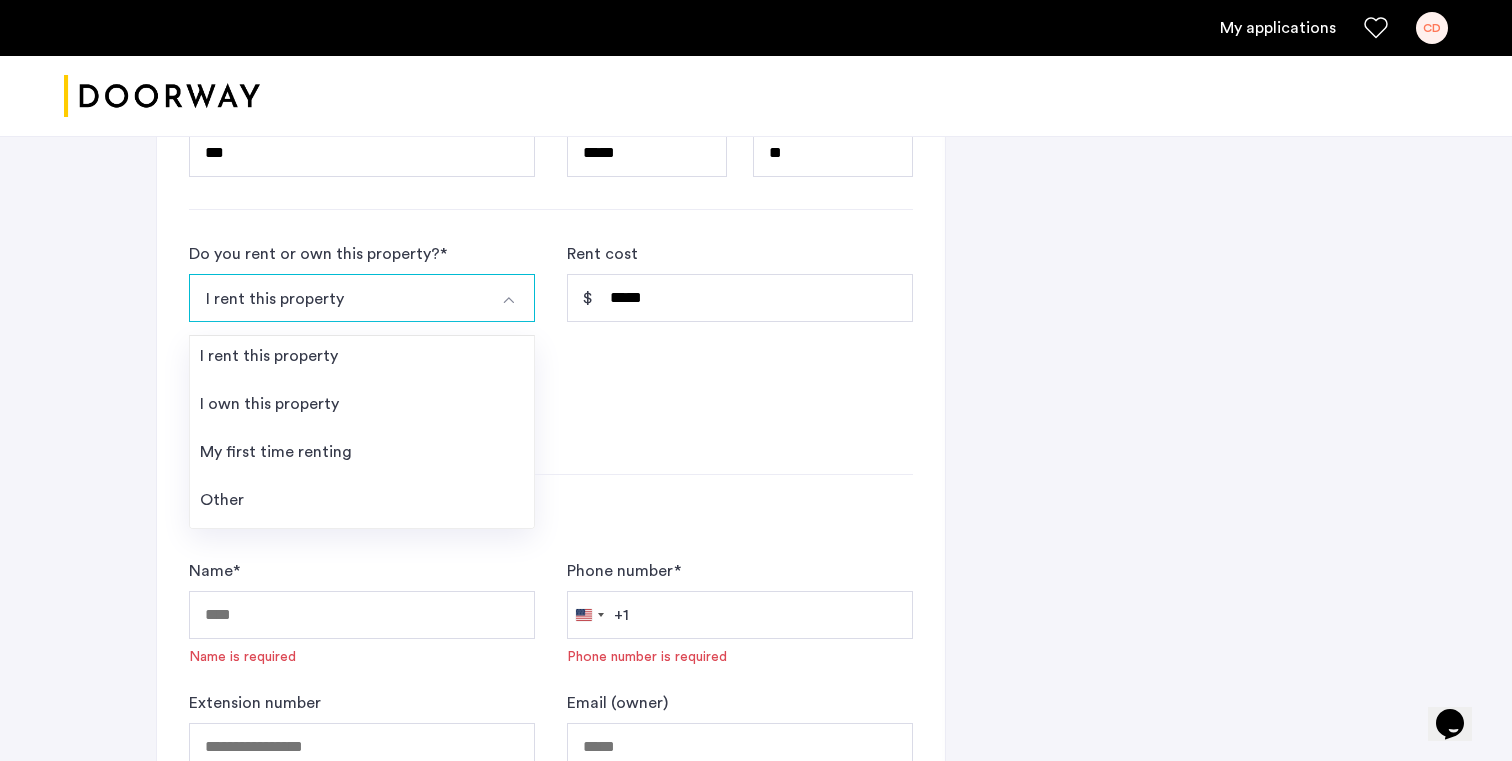 click on "I rent this property" at bounding box center (338, 298) 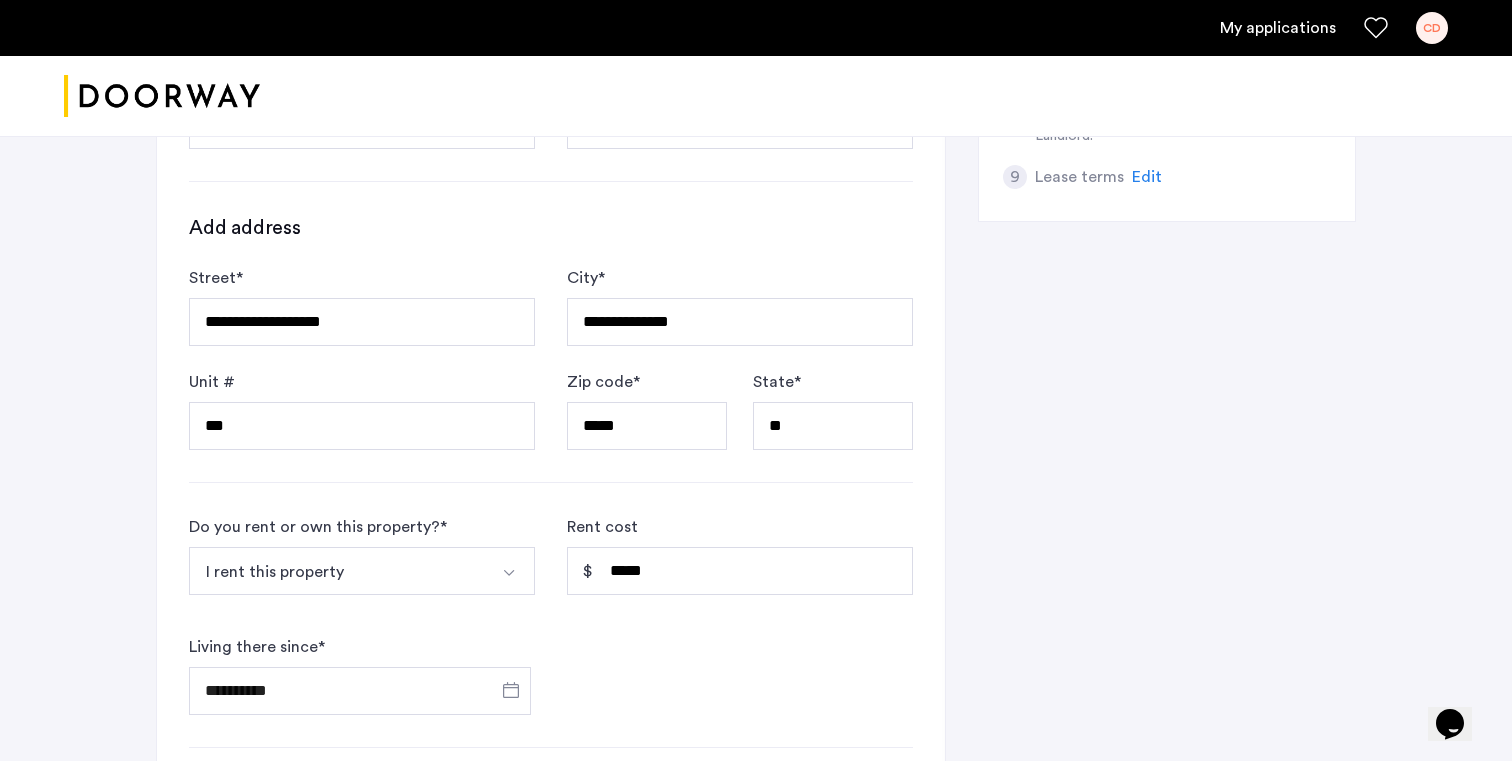 scroll, scrollTop: 1184, scrollLeft: 0, axis: vertical 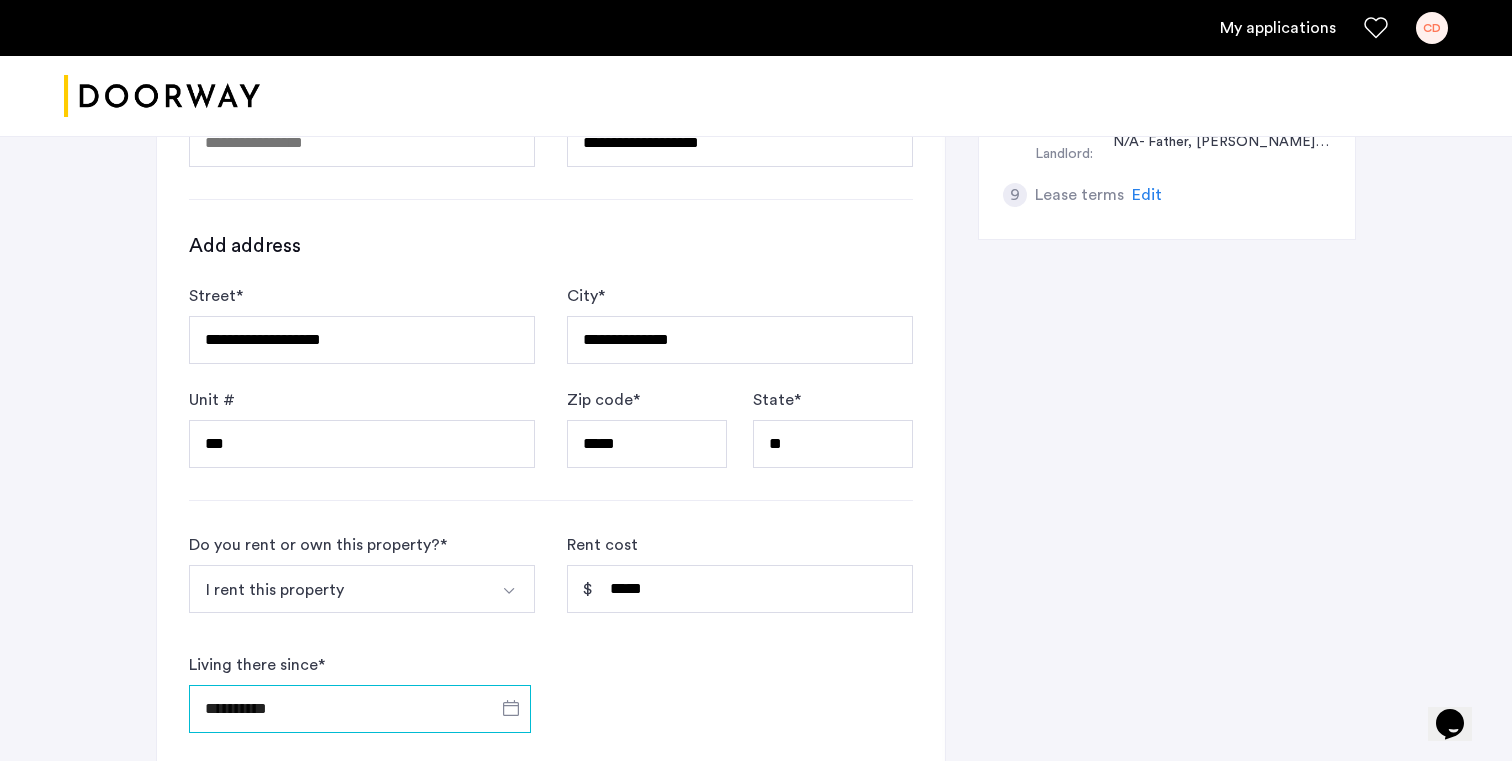 click on "**********" at bounding box center (360, 709) 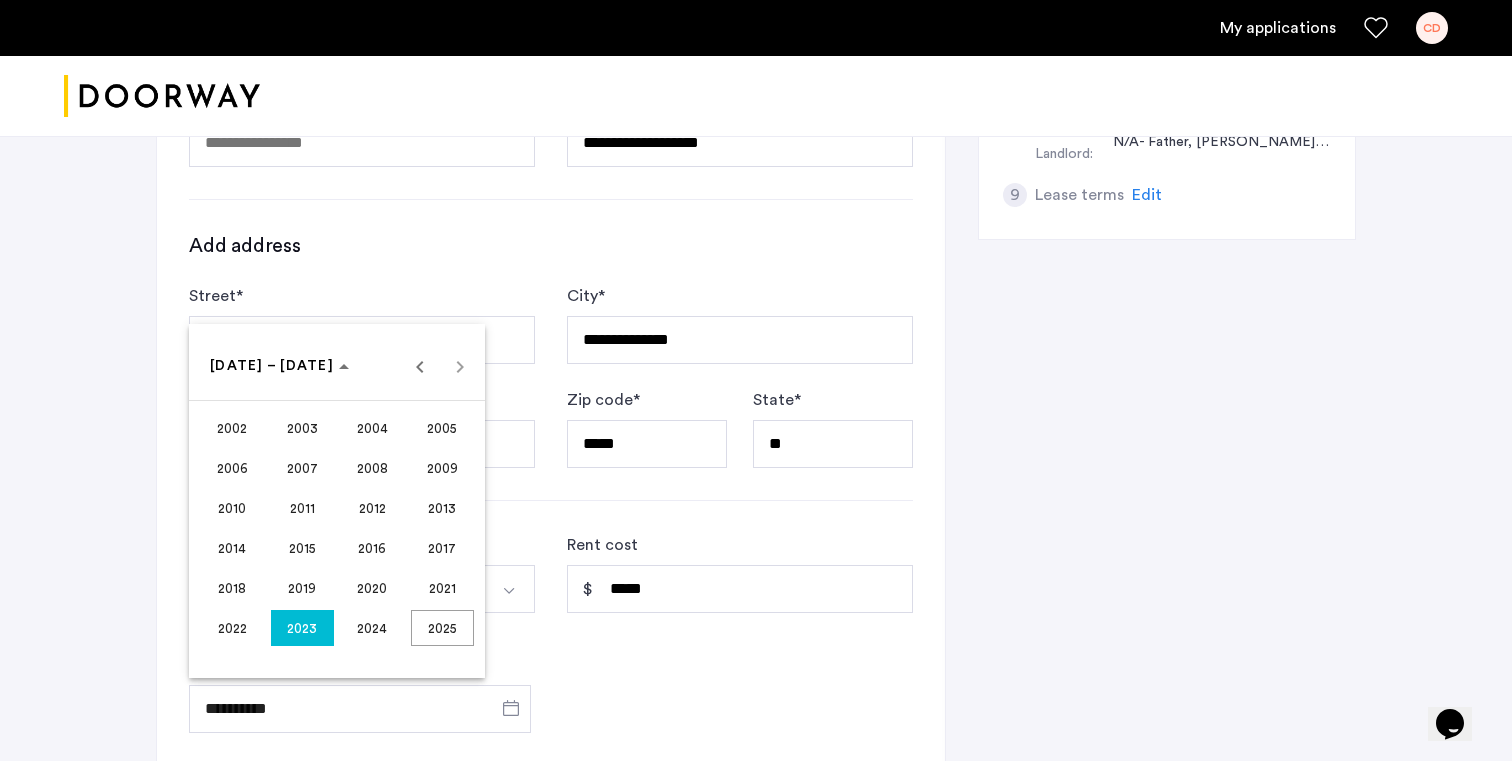 click at bounding box center [756, 380] 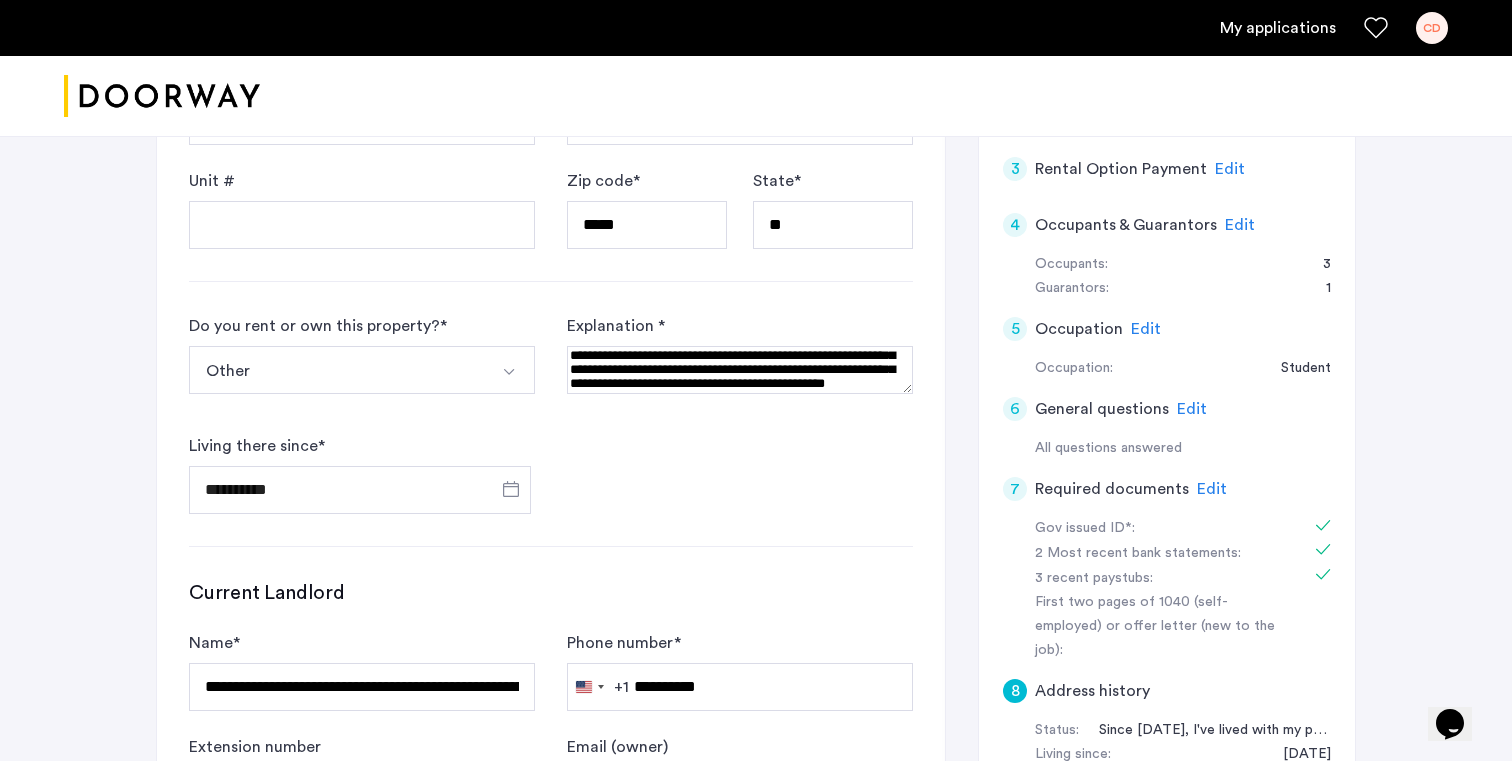 scroll, scrollTop: 384, scrollLeft: 0, axis: vertical 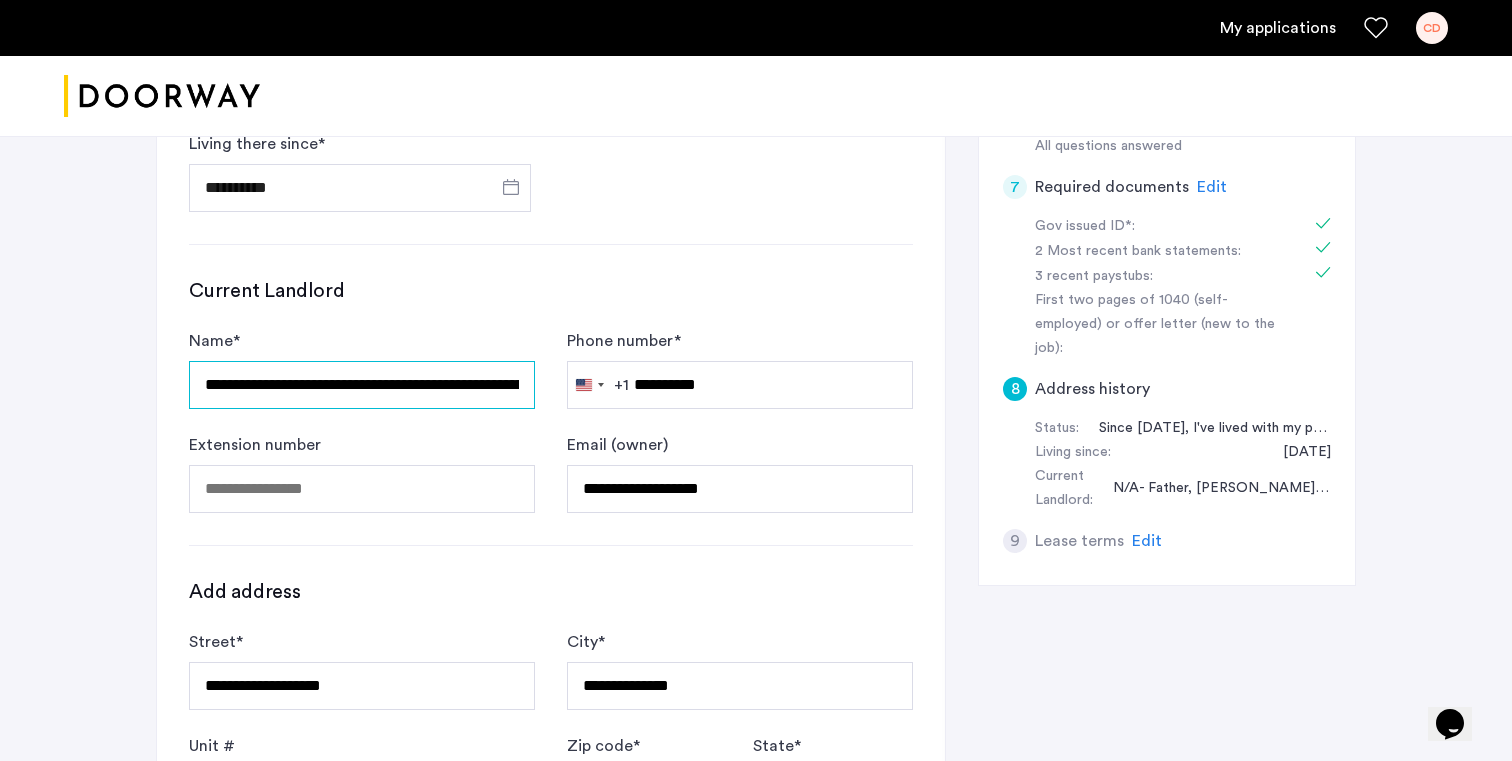 click on "**********" at bounding box center (362, 385) 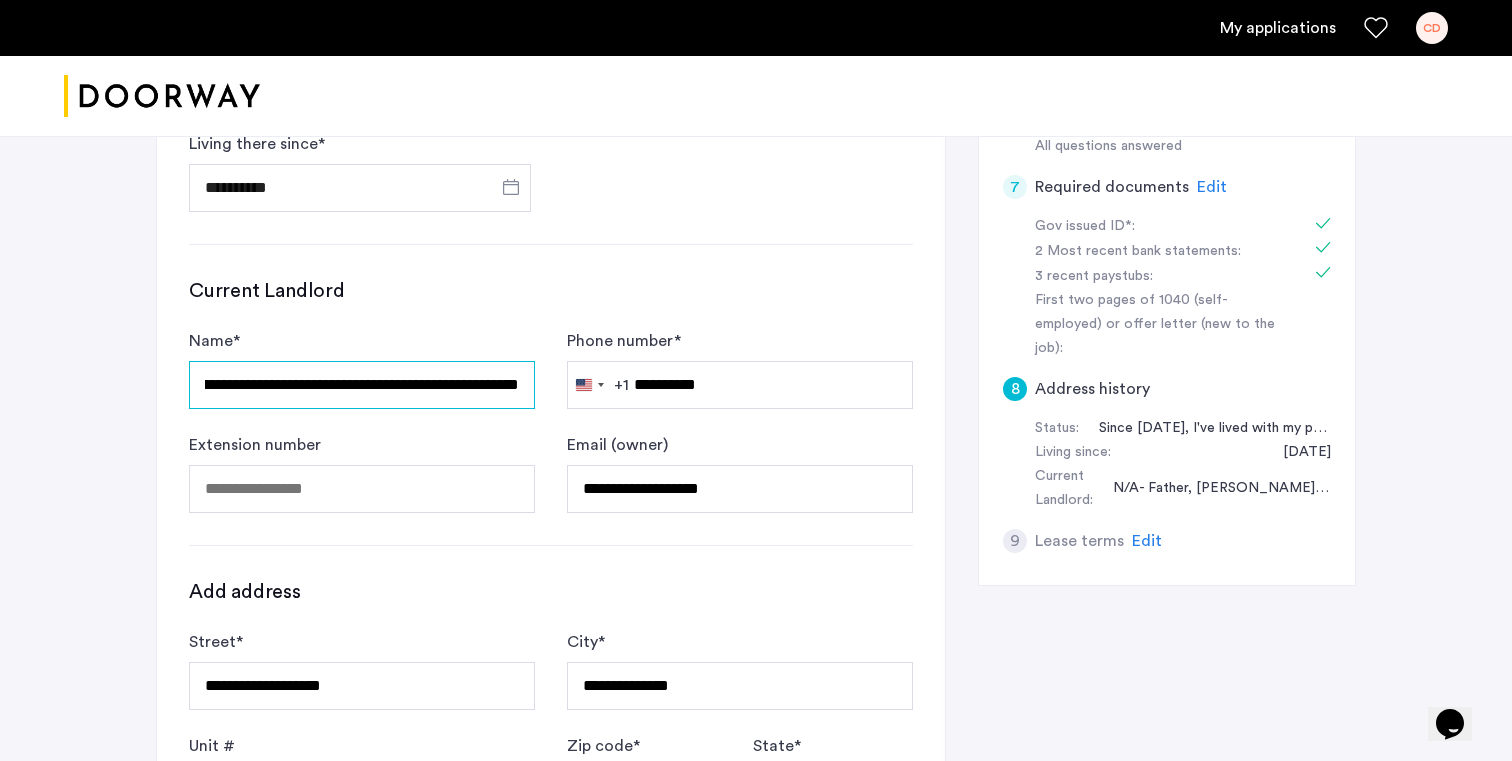 scroll, scrollTop: 0, scrollLeft: 123, axis: horizontal 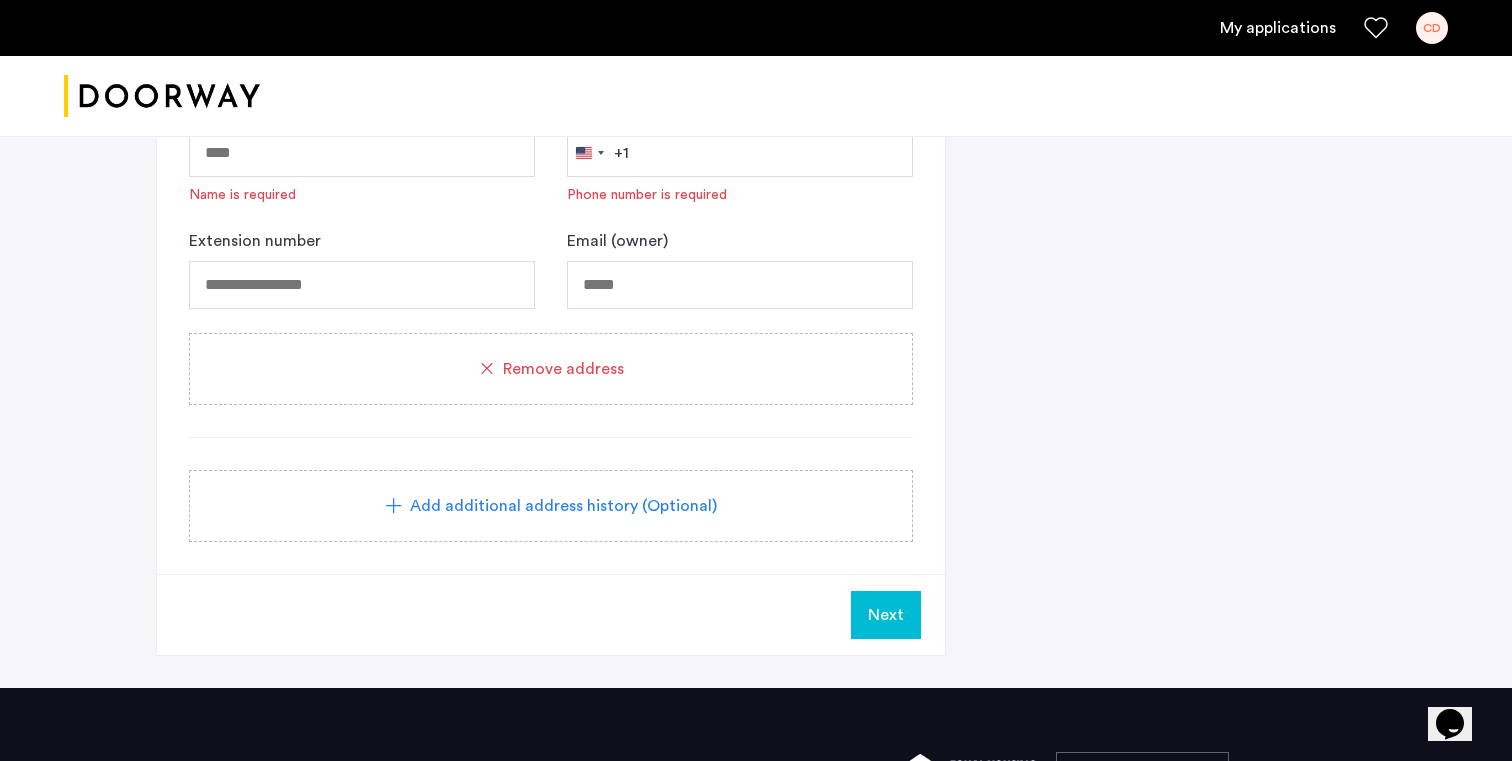 type on "**********" 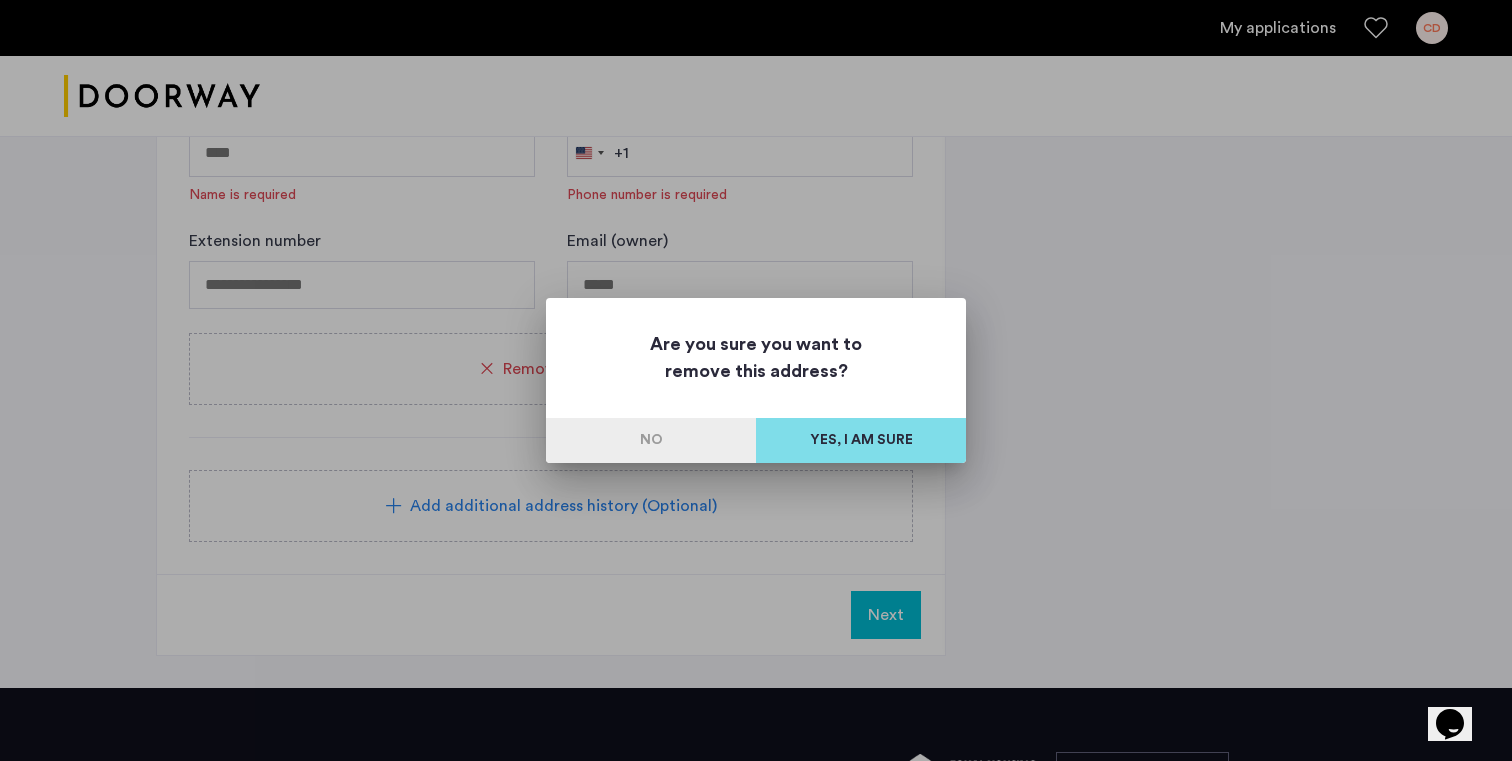 scroll, scrollTop: 0, scrollLeft: 0, axis: both 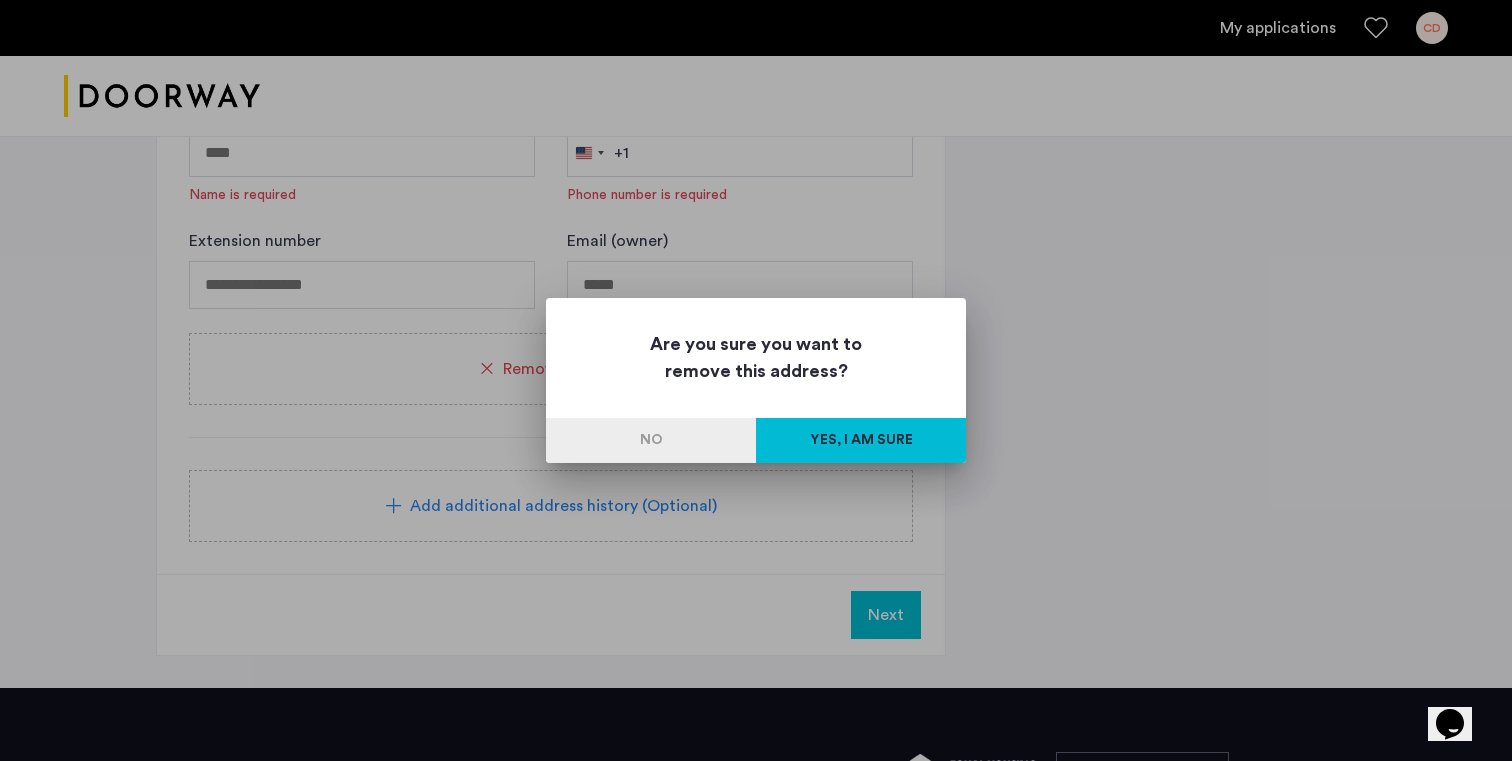 click on "Yes, I am sure" at bounding box center [861, 440] 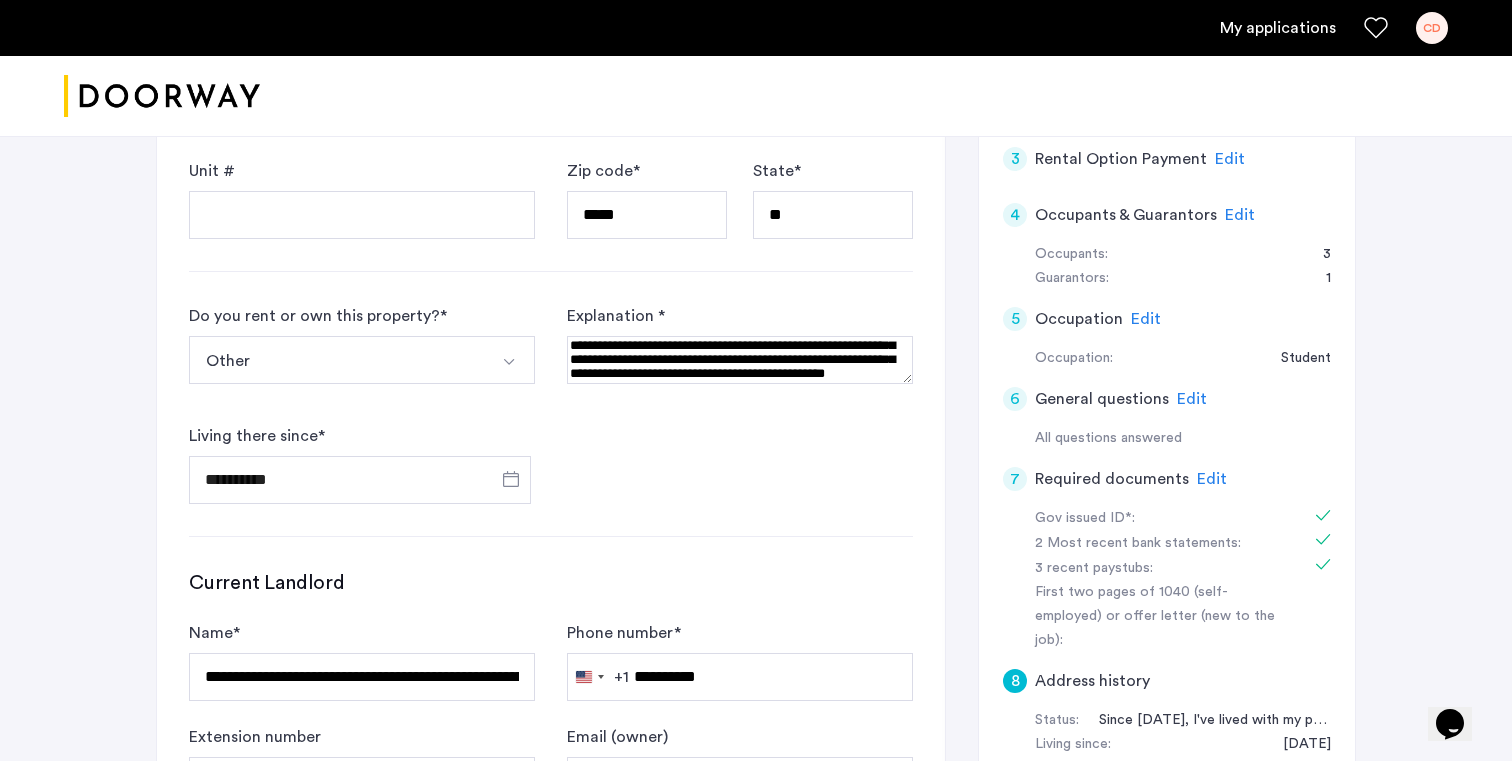 scroll, scrollTop: 506, scrollLeft: 0, axis: vertical 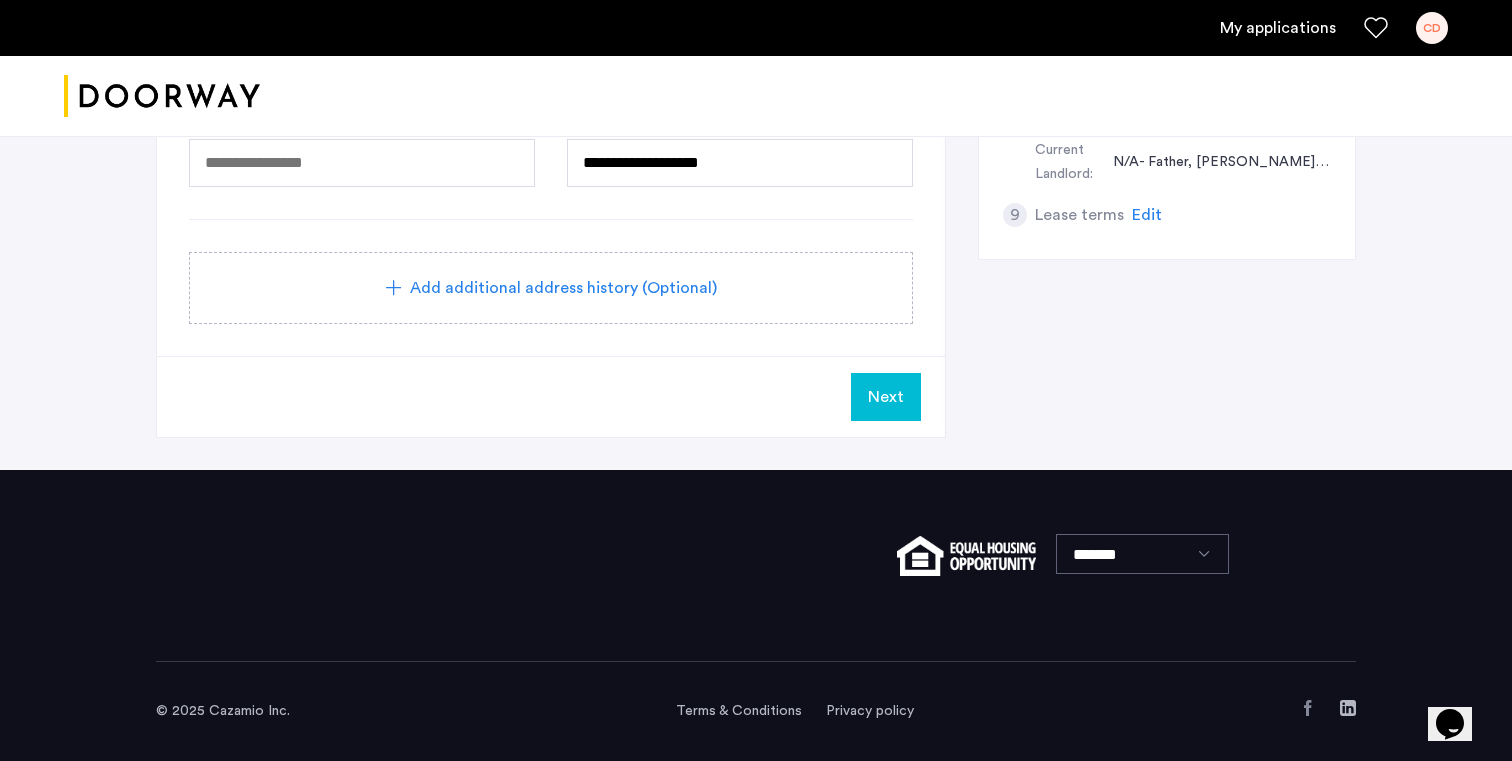 click on "Add additional address history (Optional)" 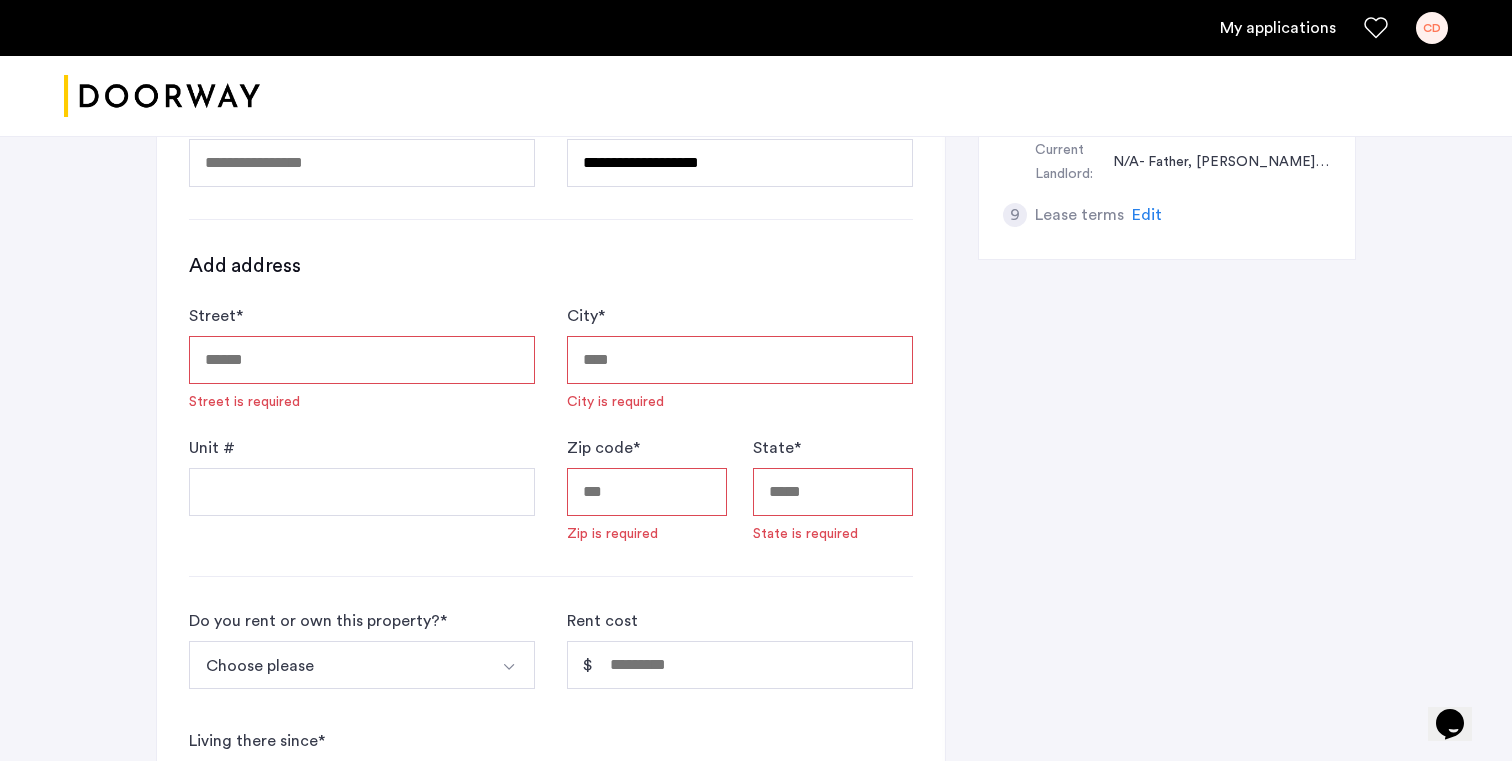 click on "Street  *" at bounding box center (362, 360) 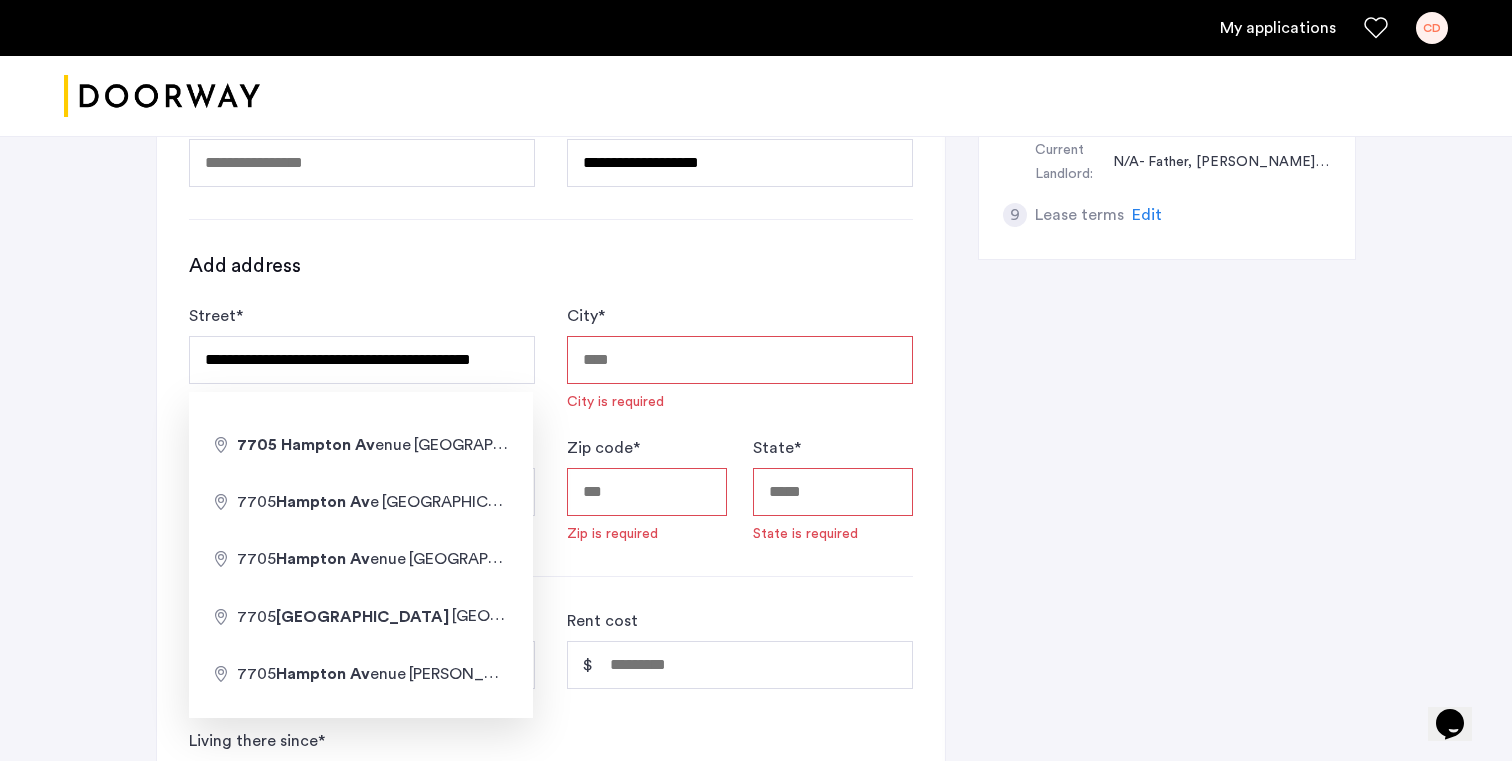 type on "**********" 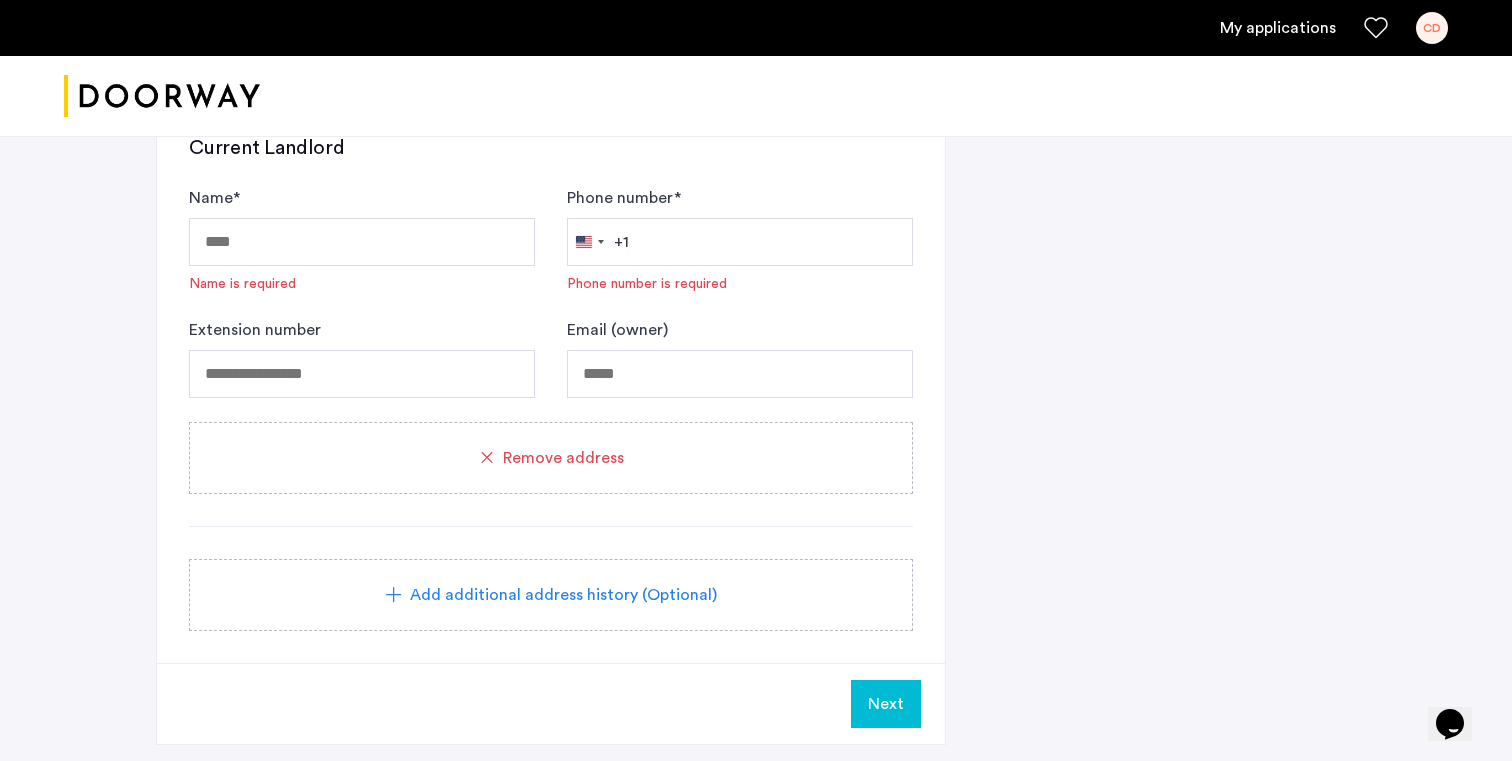 scroll, scrollTop: 1829, scrollLeft: 0, axis: vertical 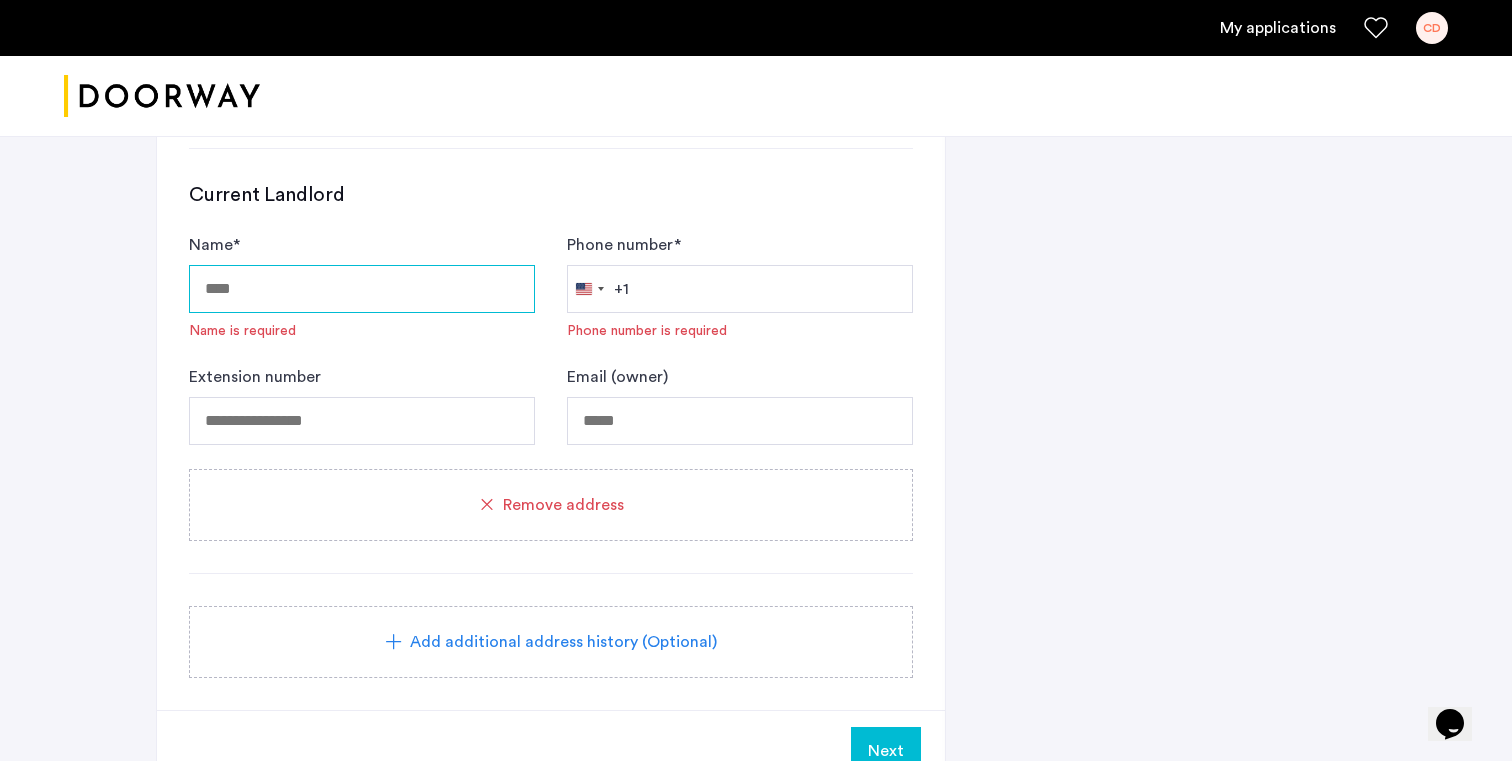 click on "Name  *" at bounding box center (362, 289) 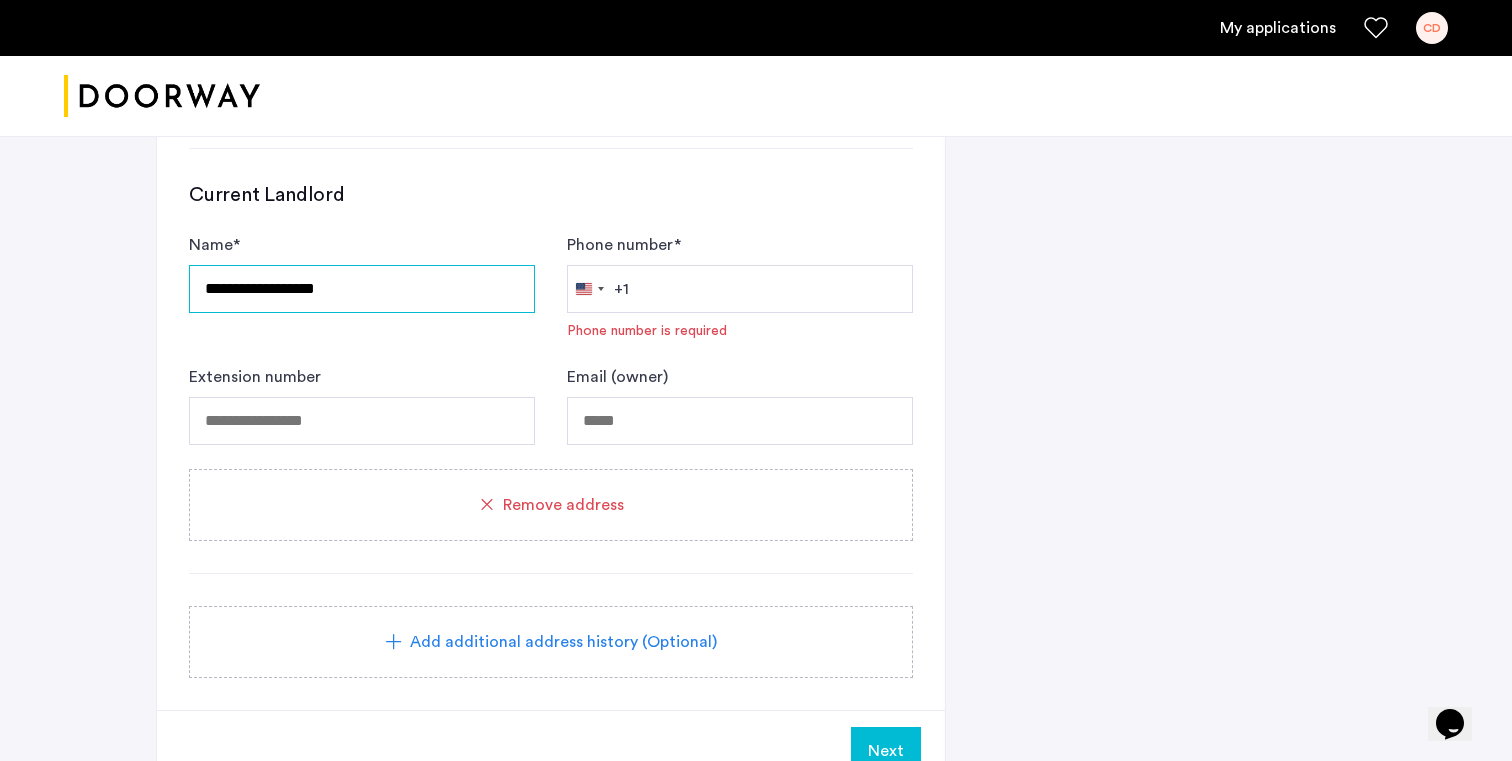 click on "**********" at bounding box center [362, 289] 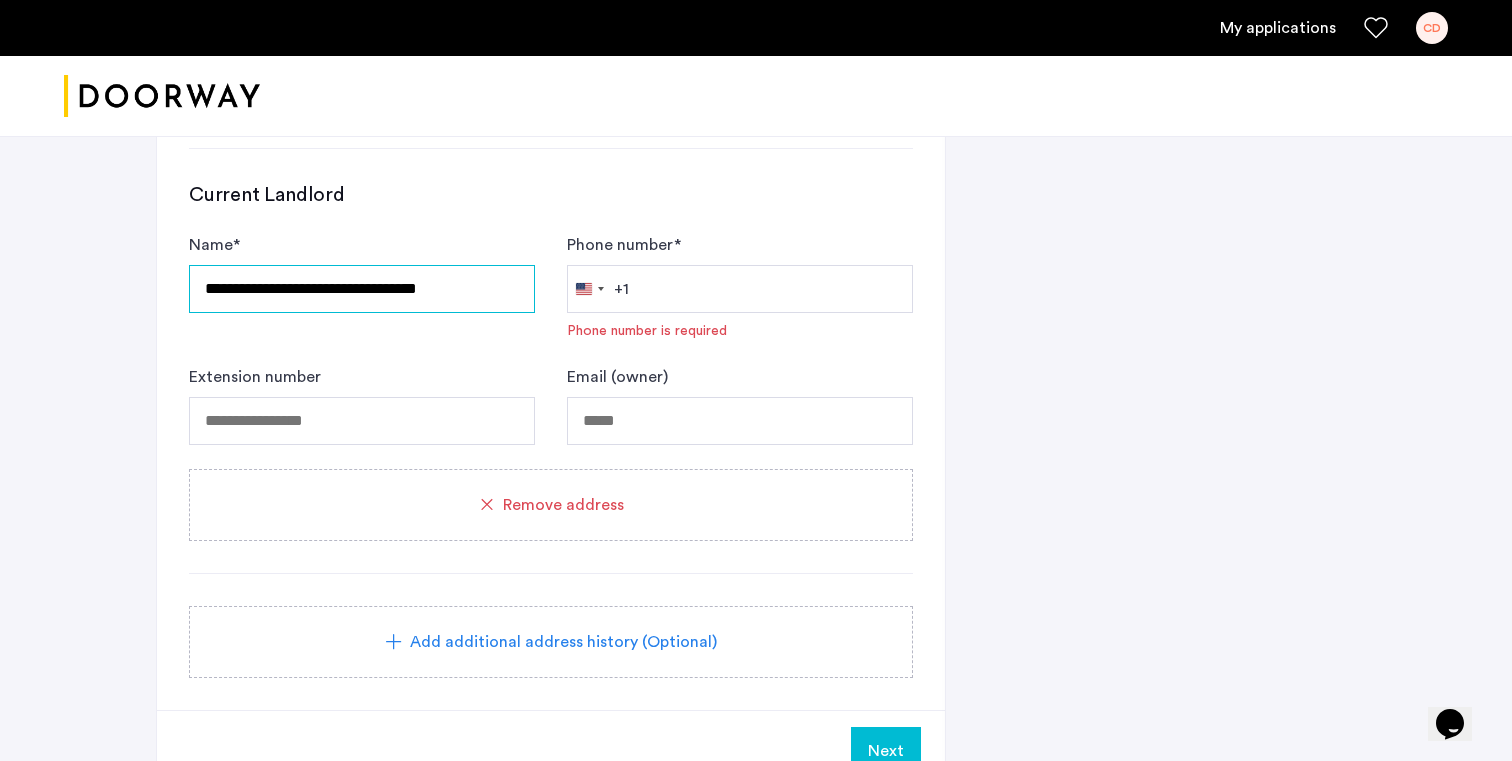 type on "**********" 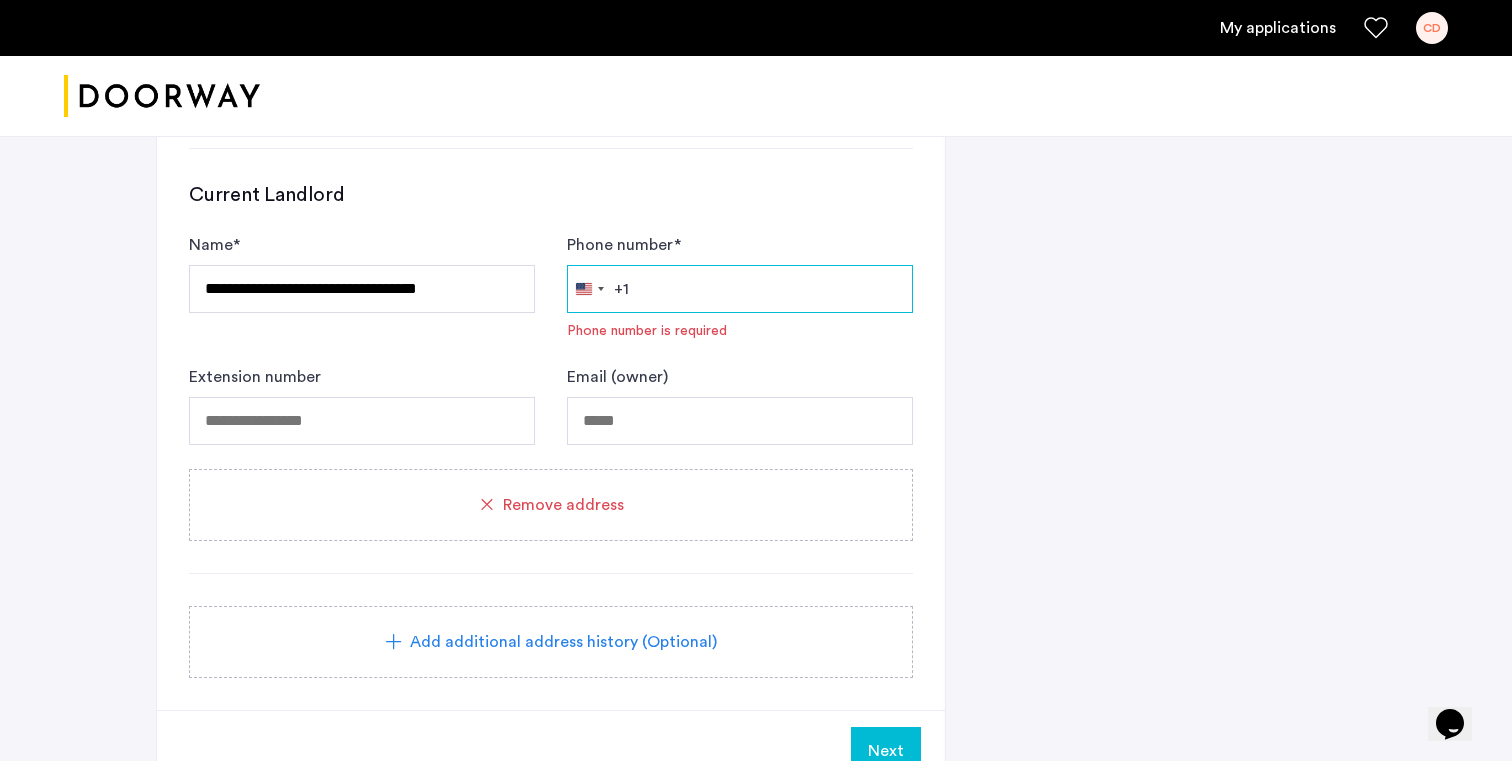 click on "Phone number  *" at bounding box center [740, 289] 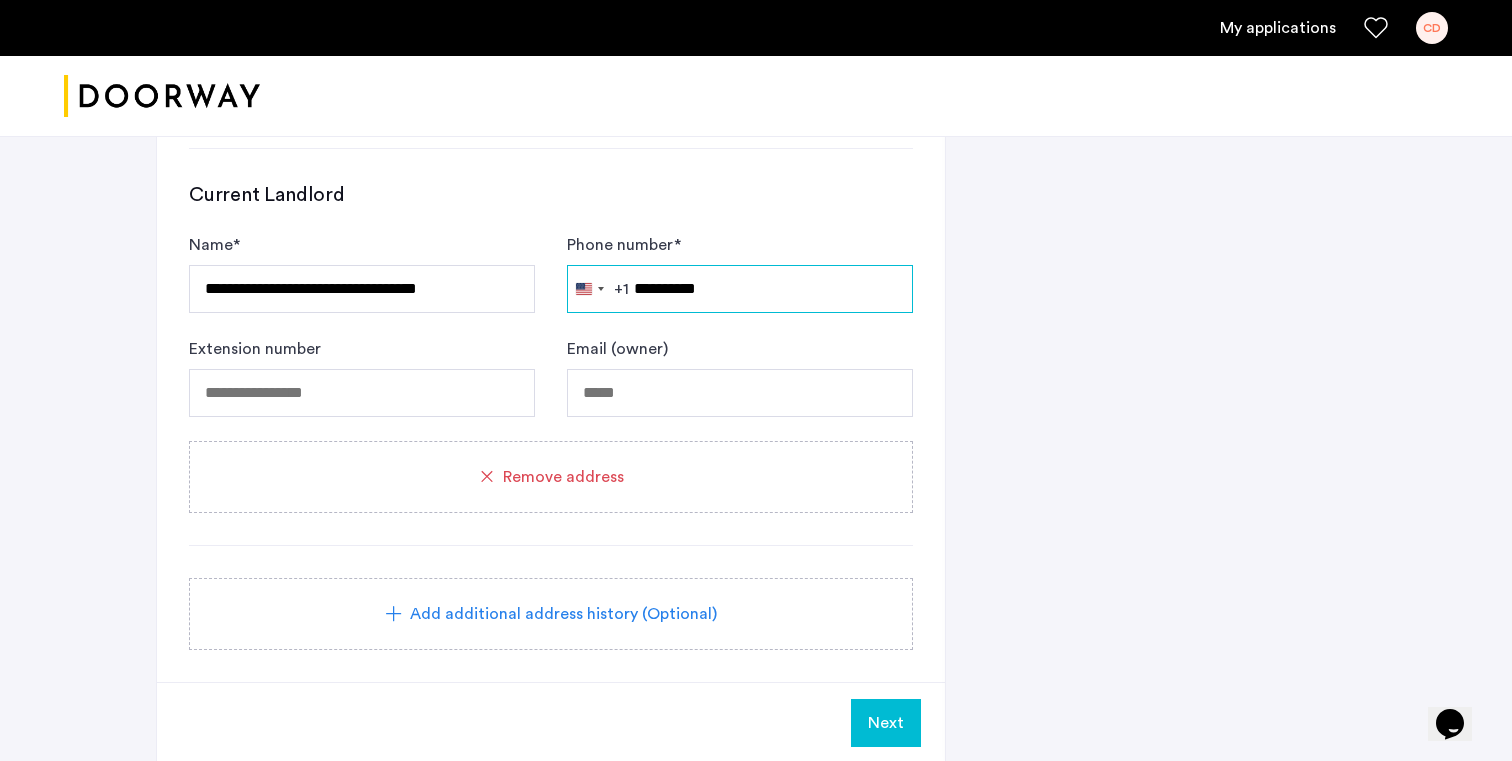 type on "**********" 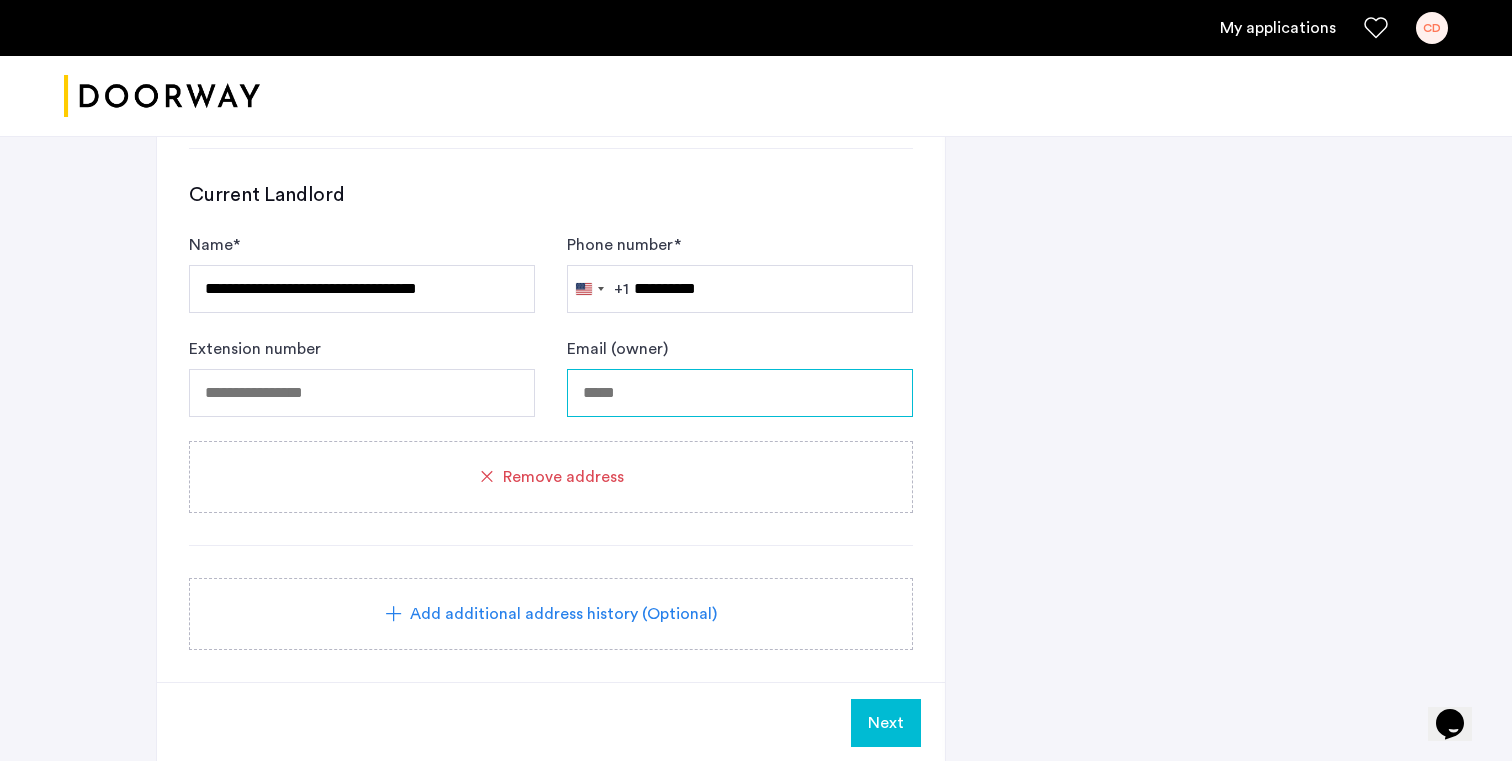 click on "Email (owner)" at bounding box center (740, 393) 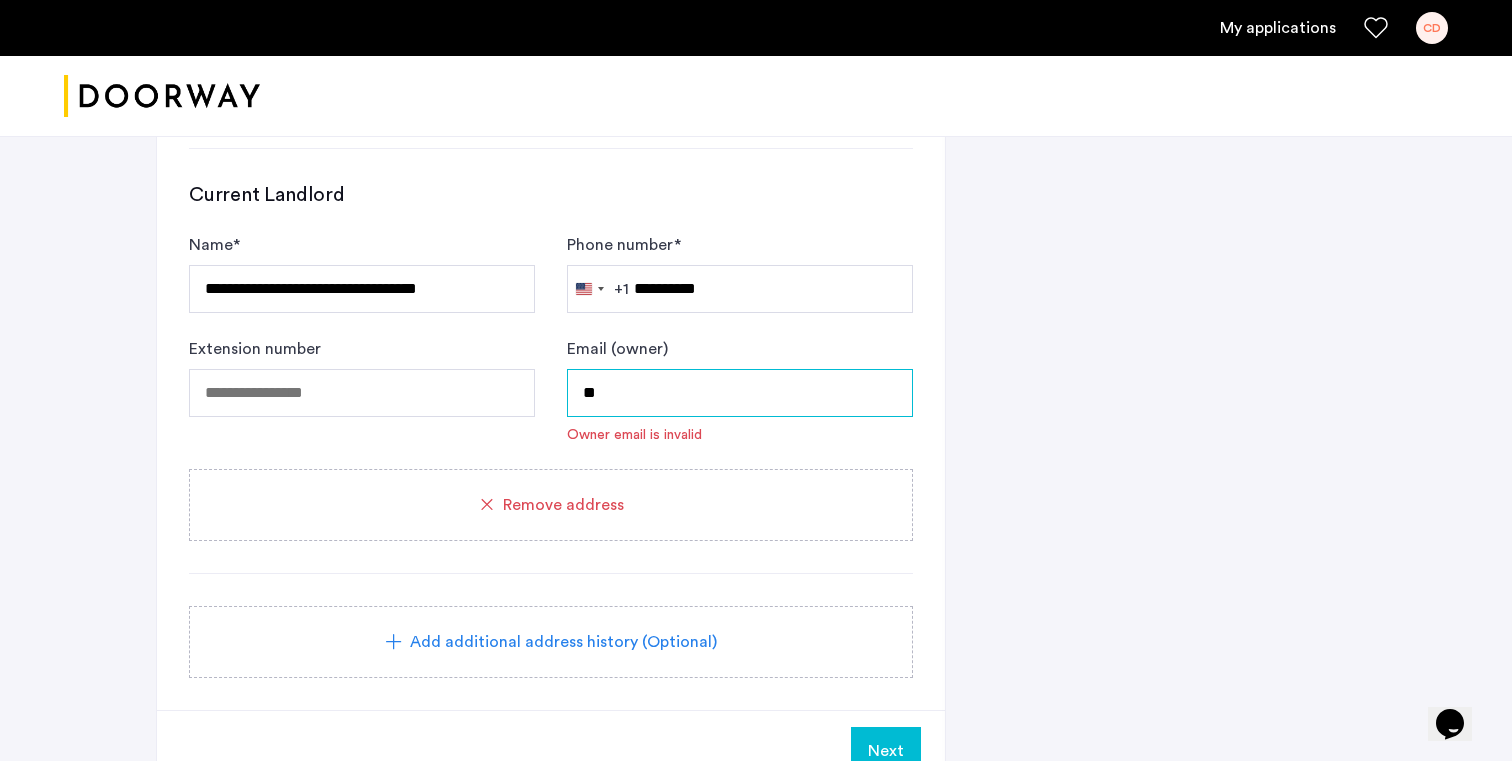 type on "*" 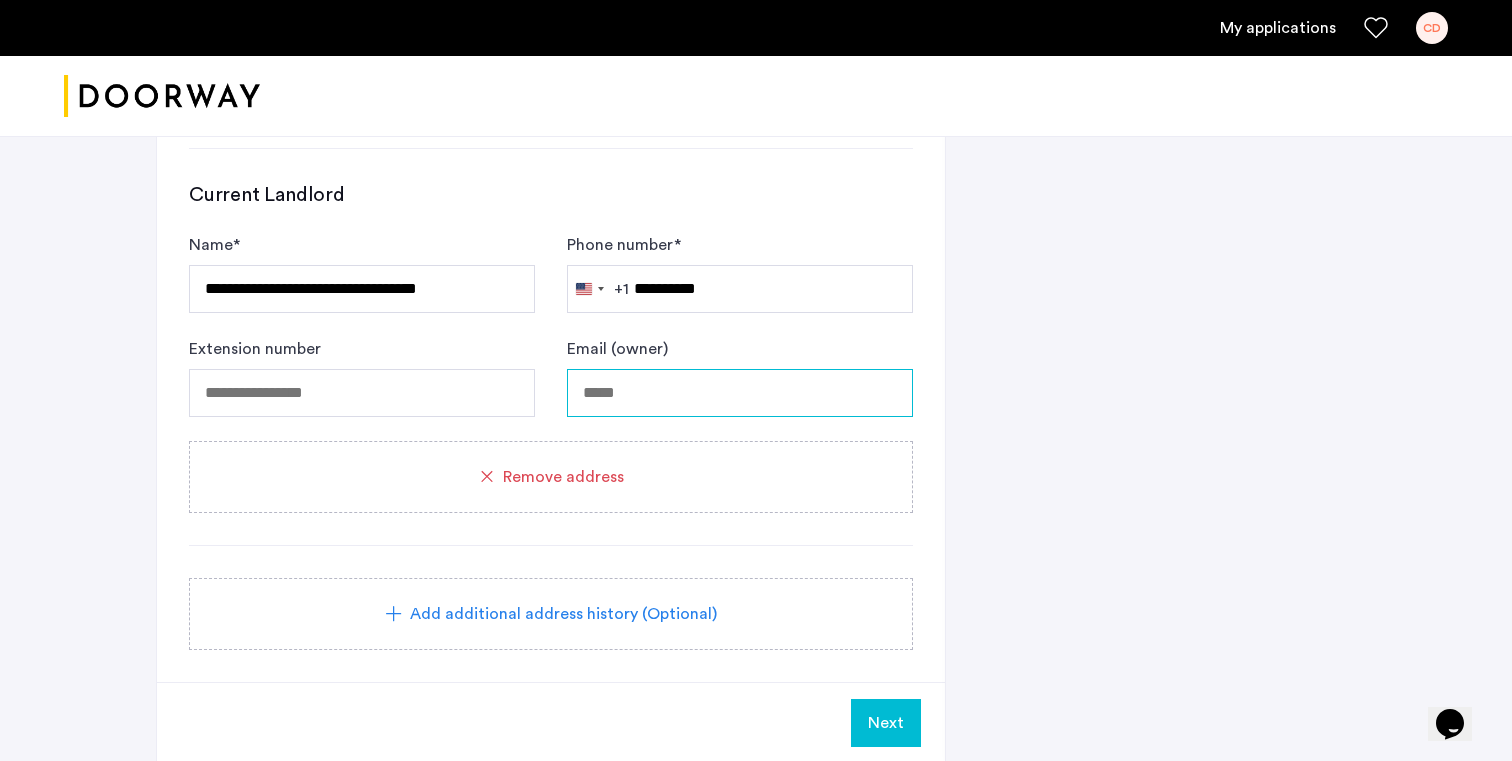 paste on "**********" 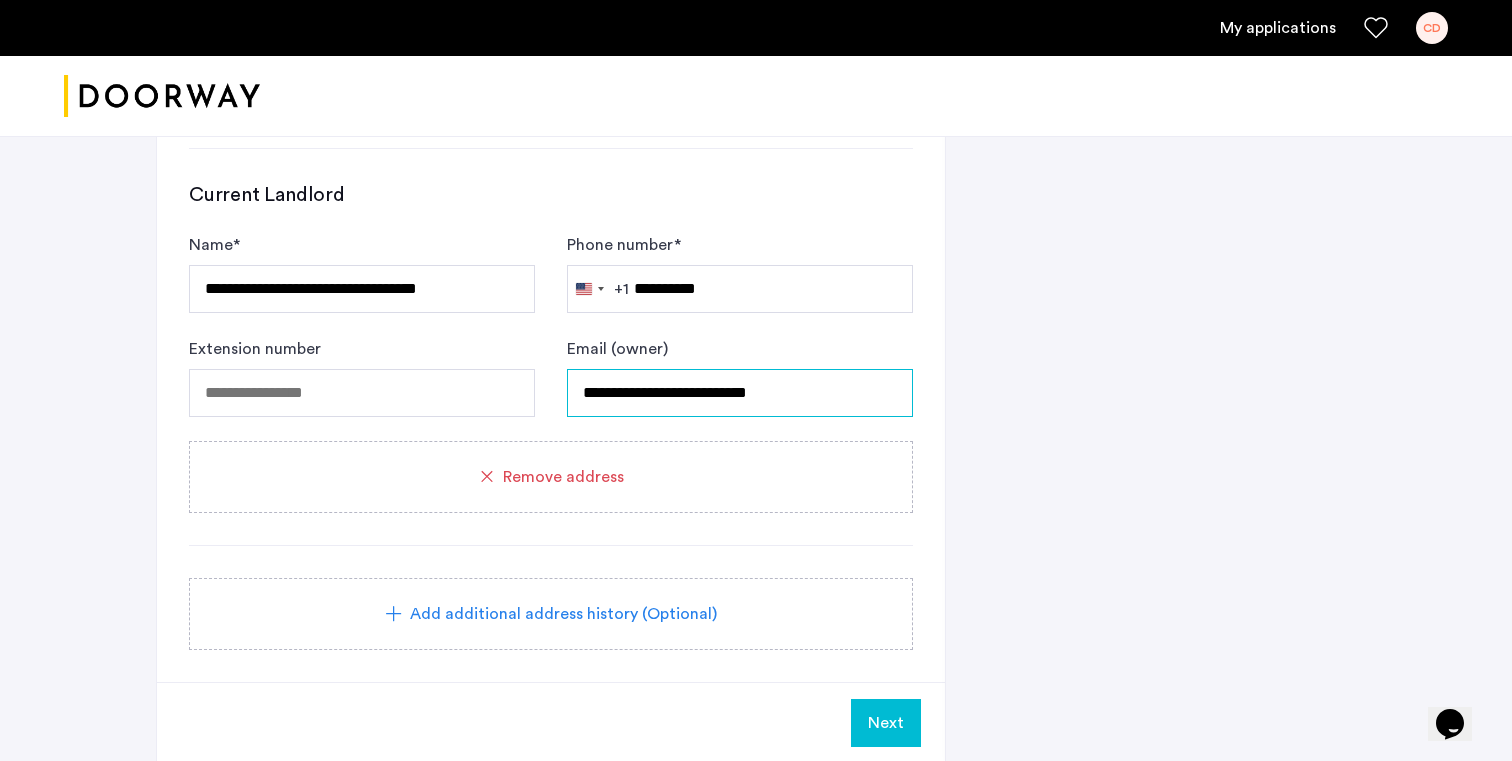 type on "**********" 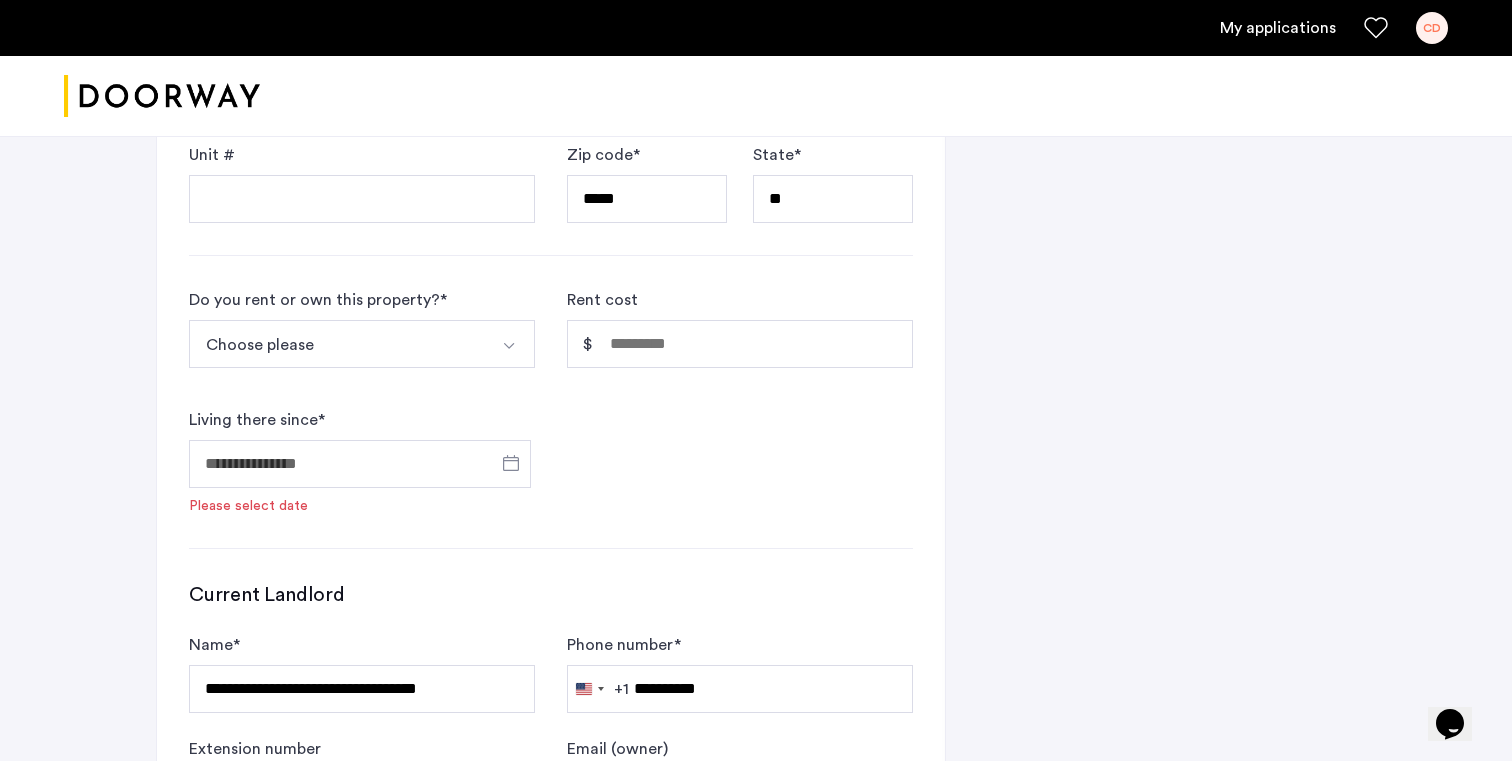 scroll, scrollTop: 1442, scrollLeft: 0, axis: vertical 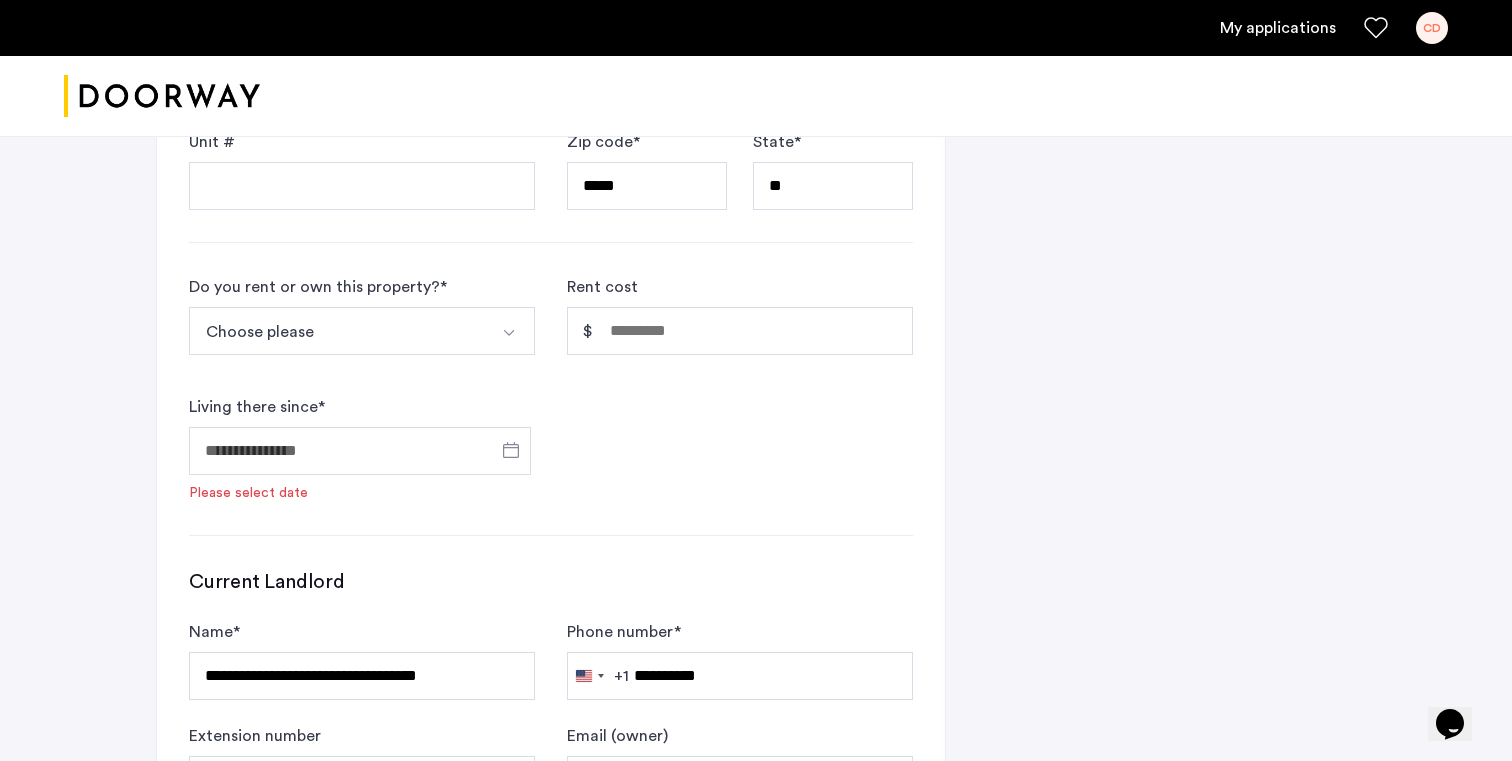 click on "Choose please" at bounding box center (338, 331) 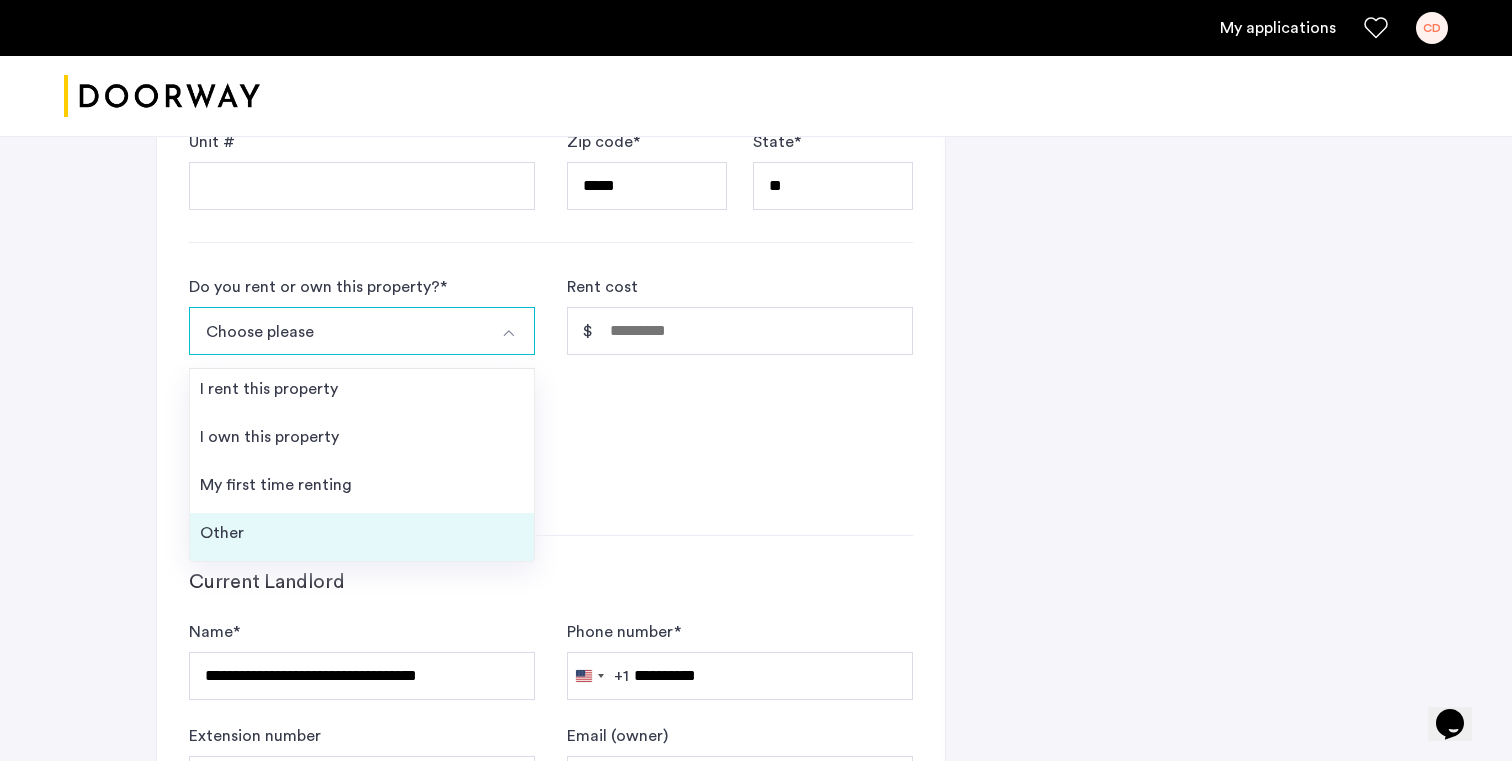 click on "Other" at bounding box center (362, 537) 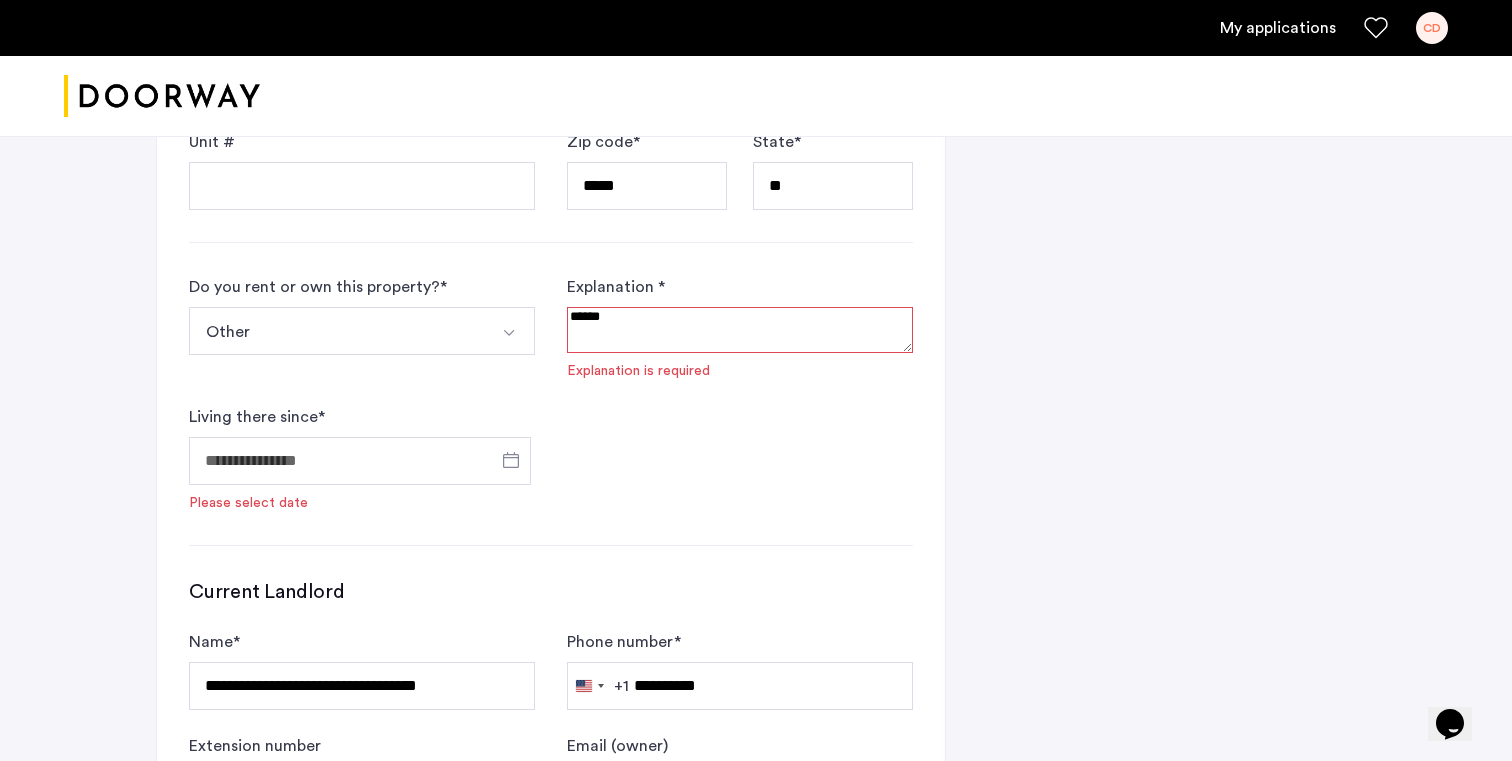 click at bounding box center (740, 330) 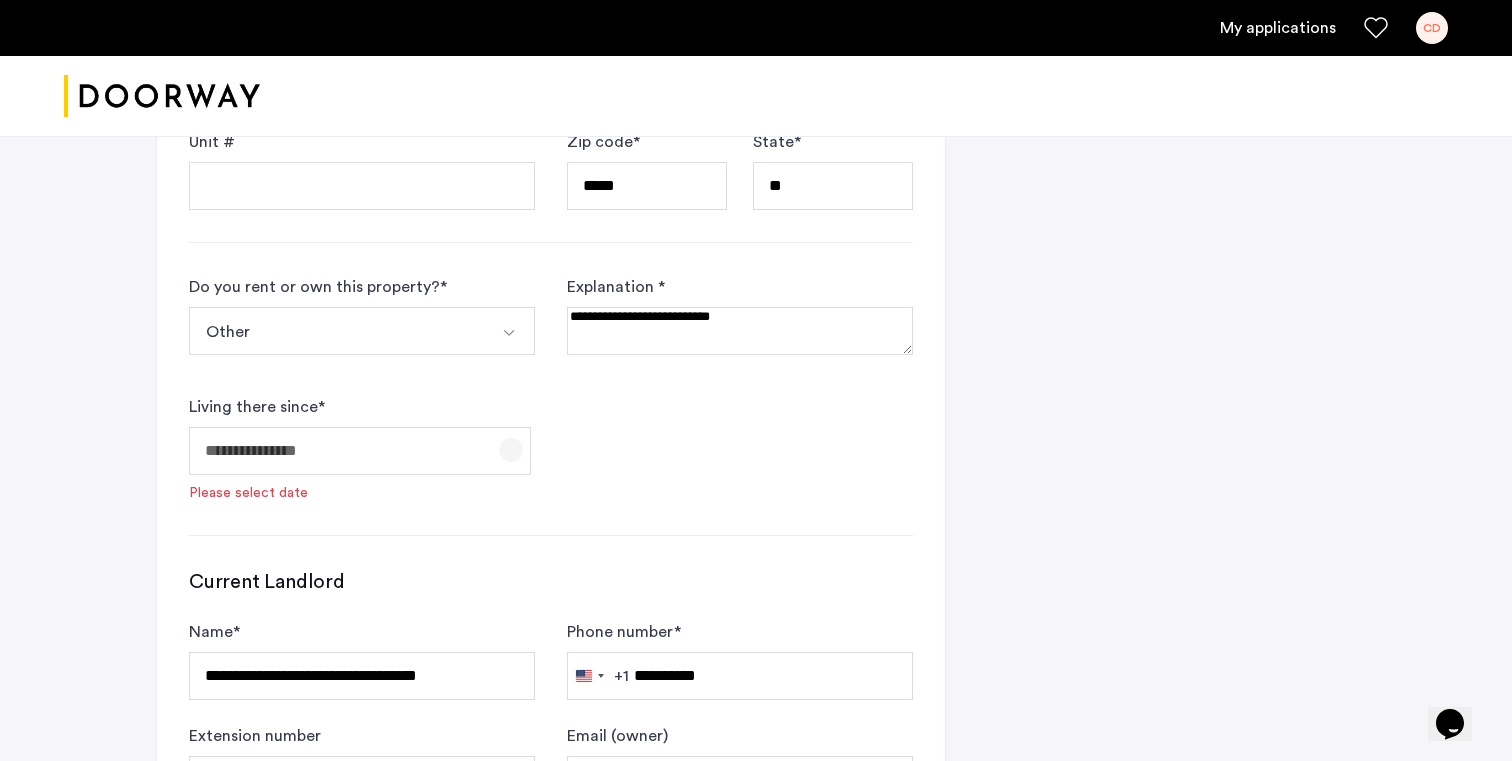 click 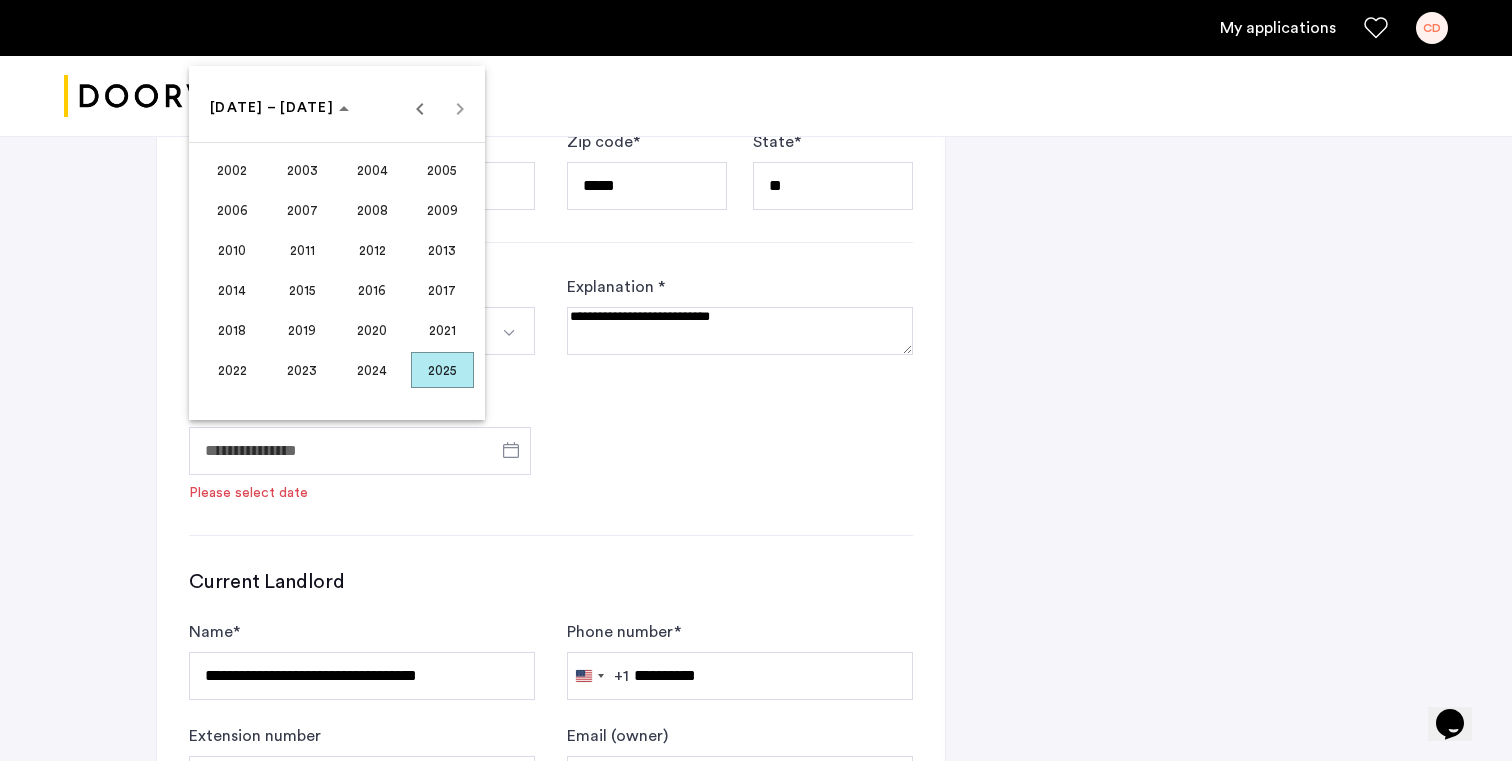 click on "2023" at bounding box center [302, 370] 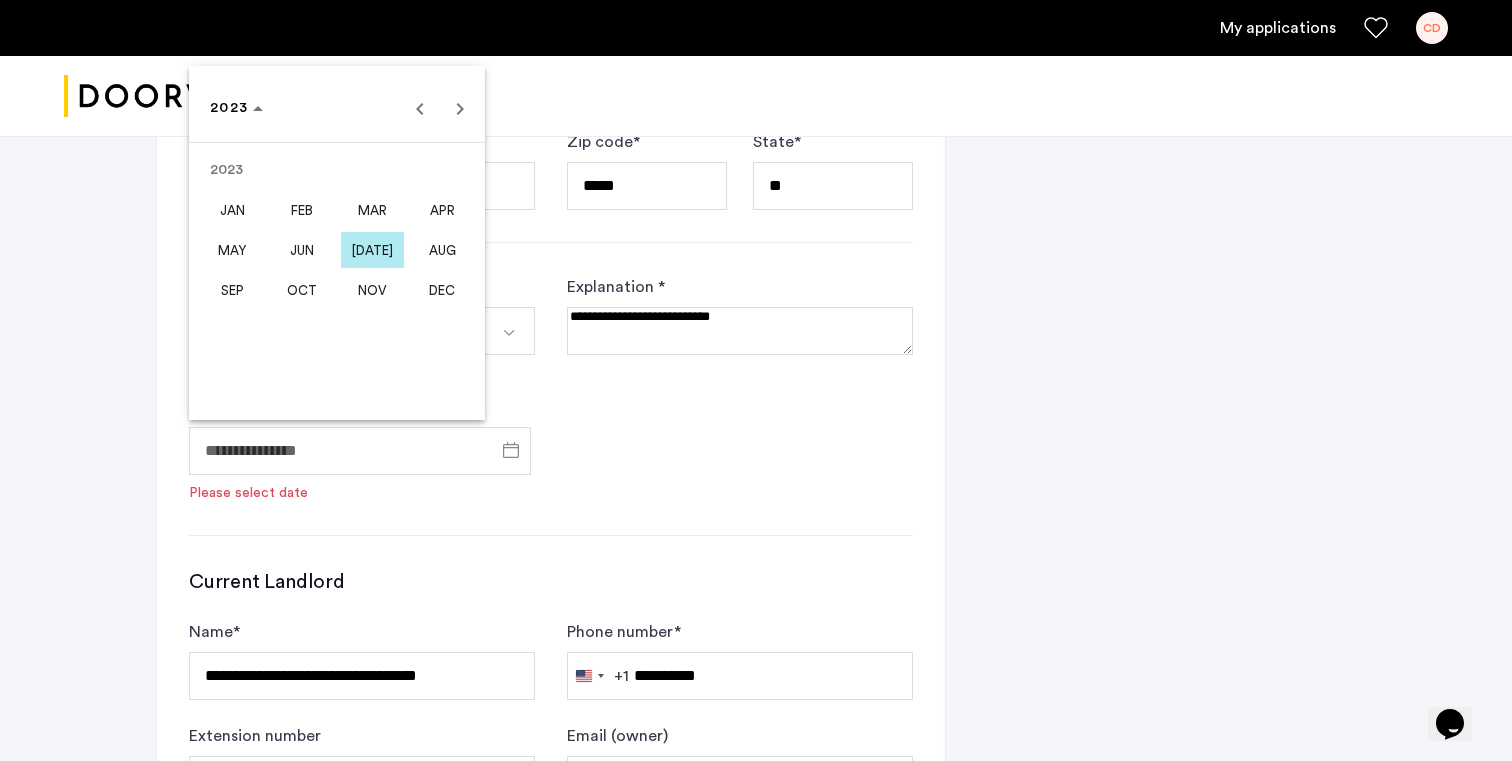 click at bounding box center (756, 380) 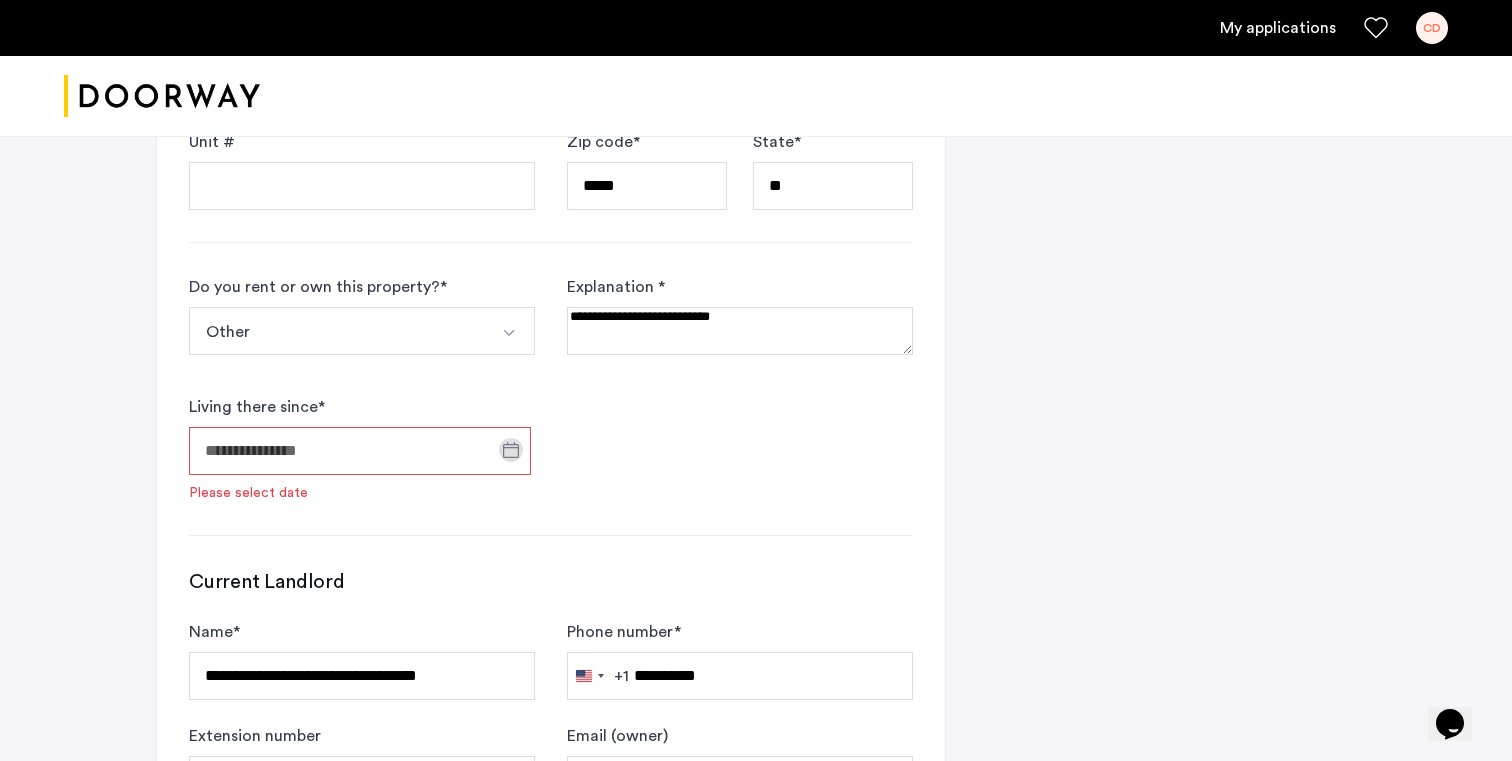 click at bounding box center [740, 331] 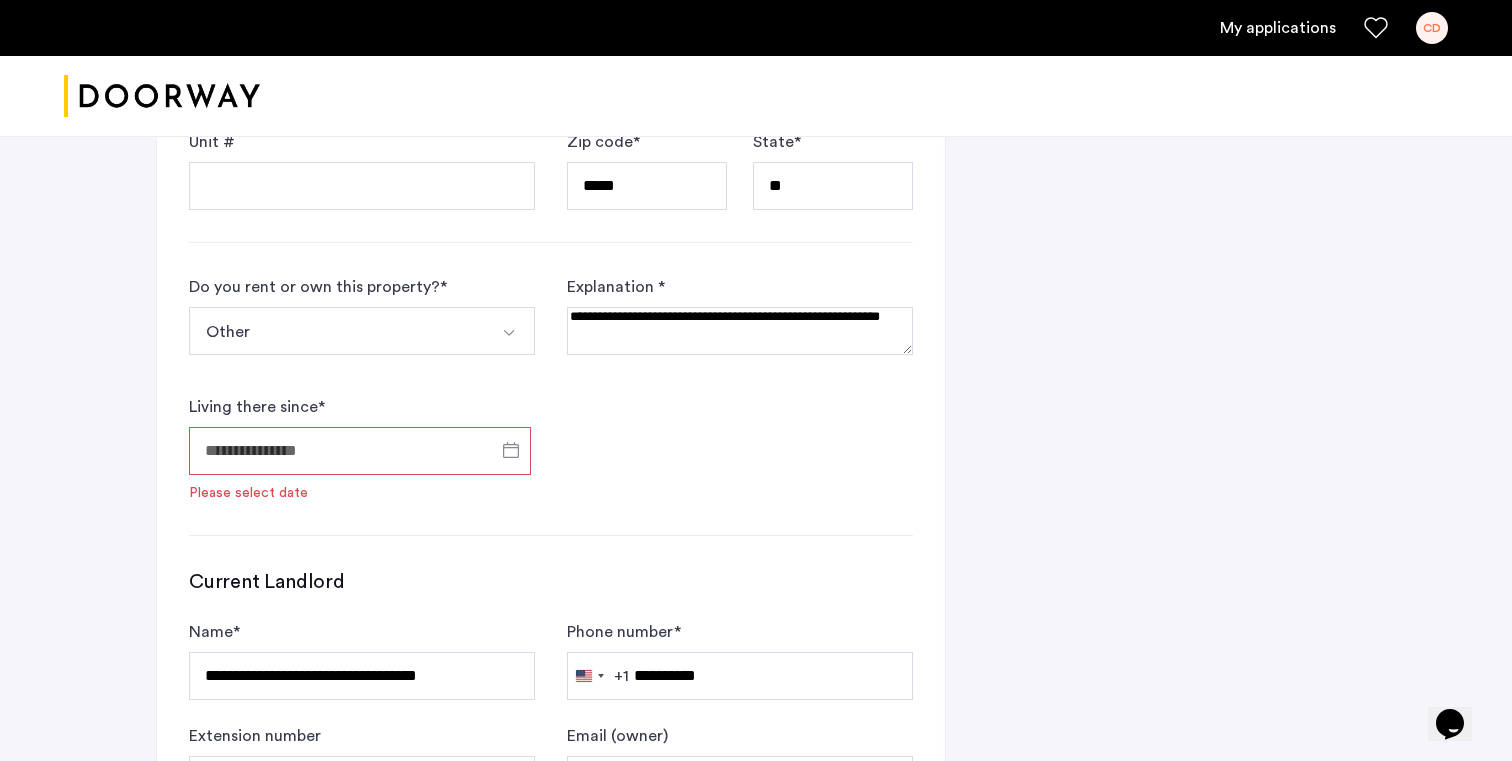 click at bounding box center (740, 331) 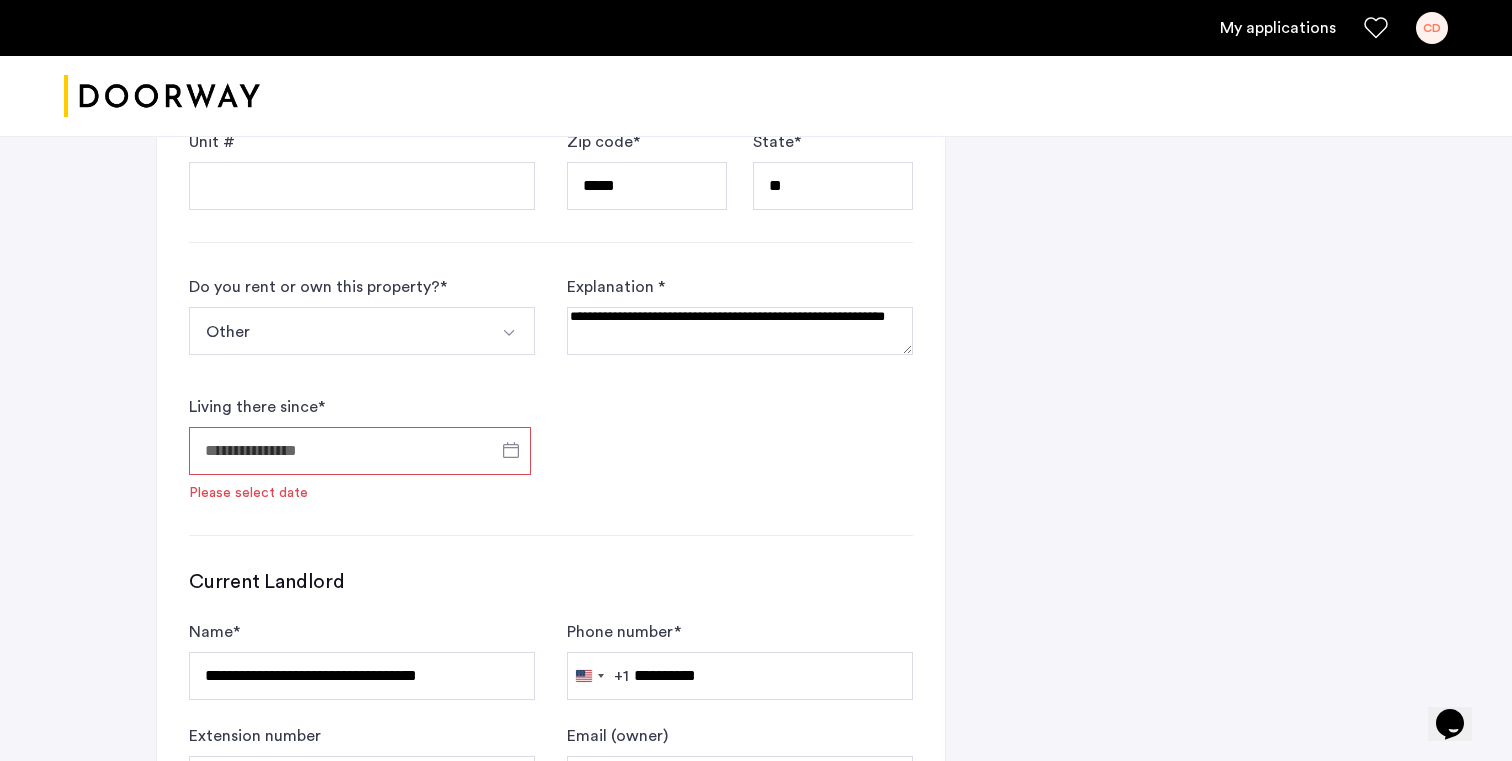 click at bounding box center [740, 331] 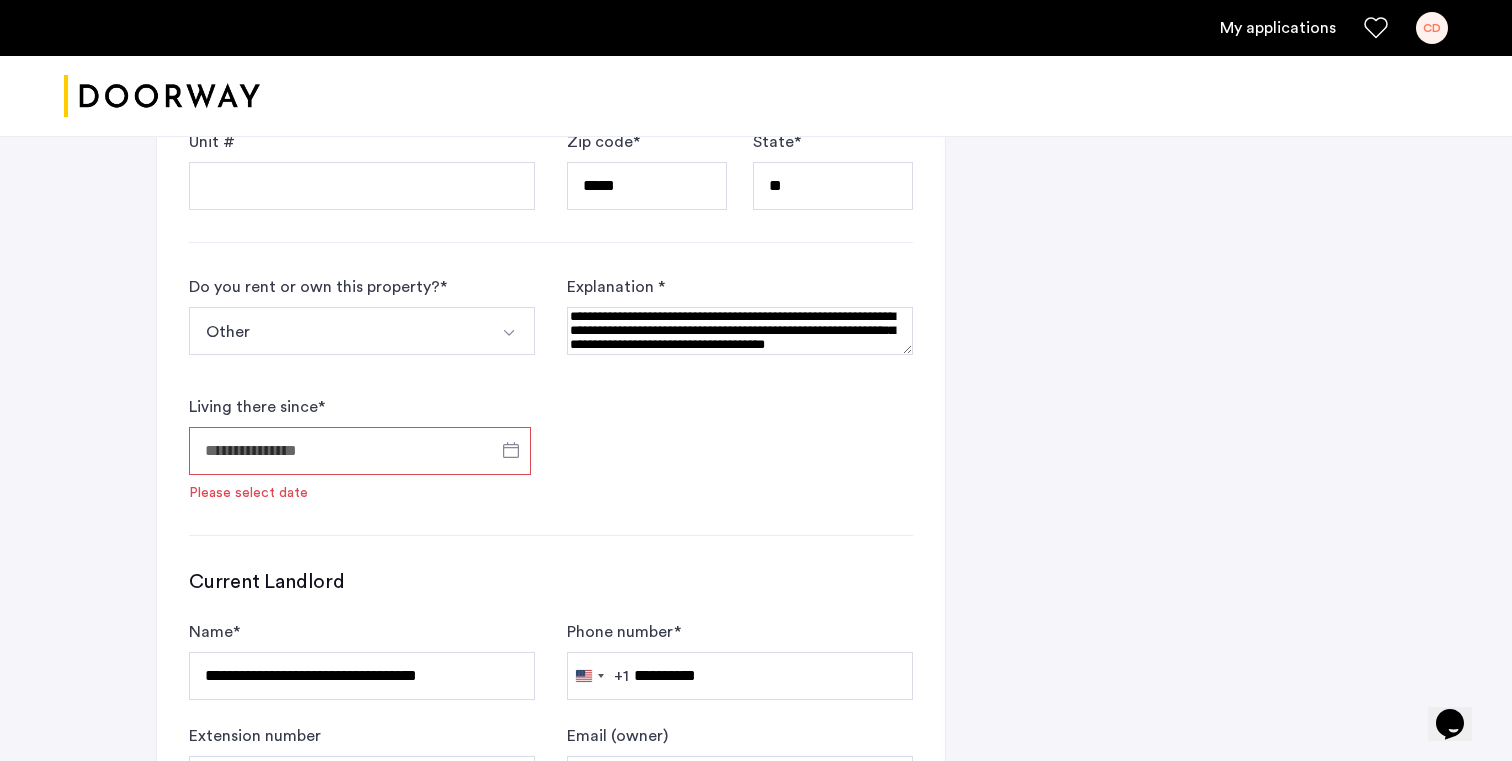 scroll, scrollTop: 0, scrollLeft: 0, axis: both 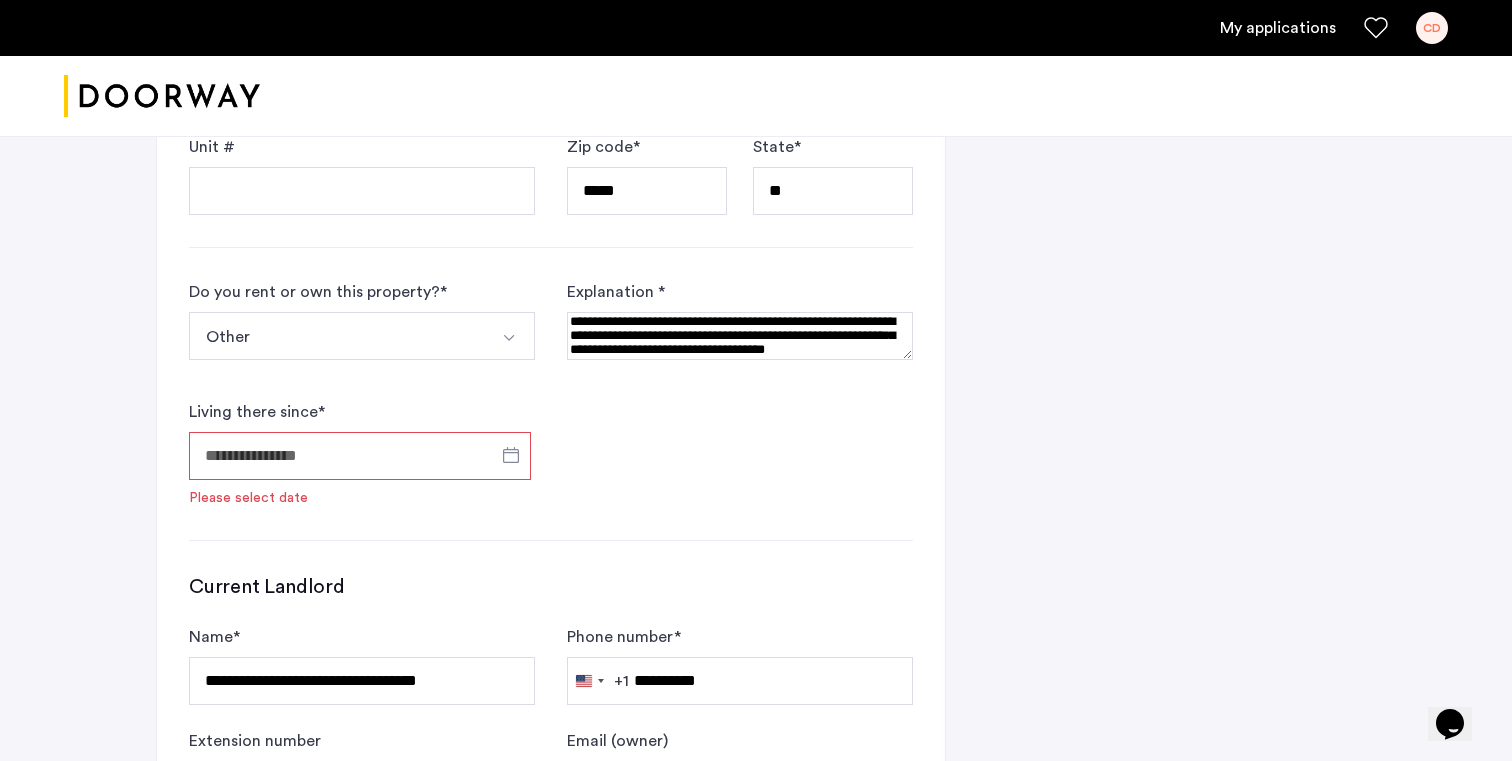 click at bounding box center [740, 336] 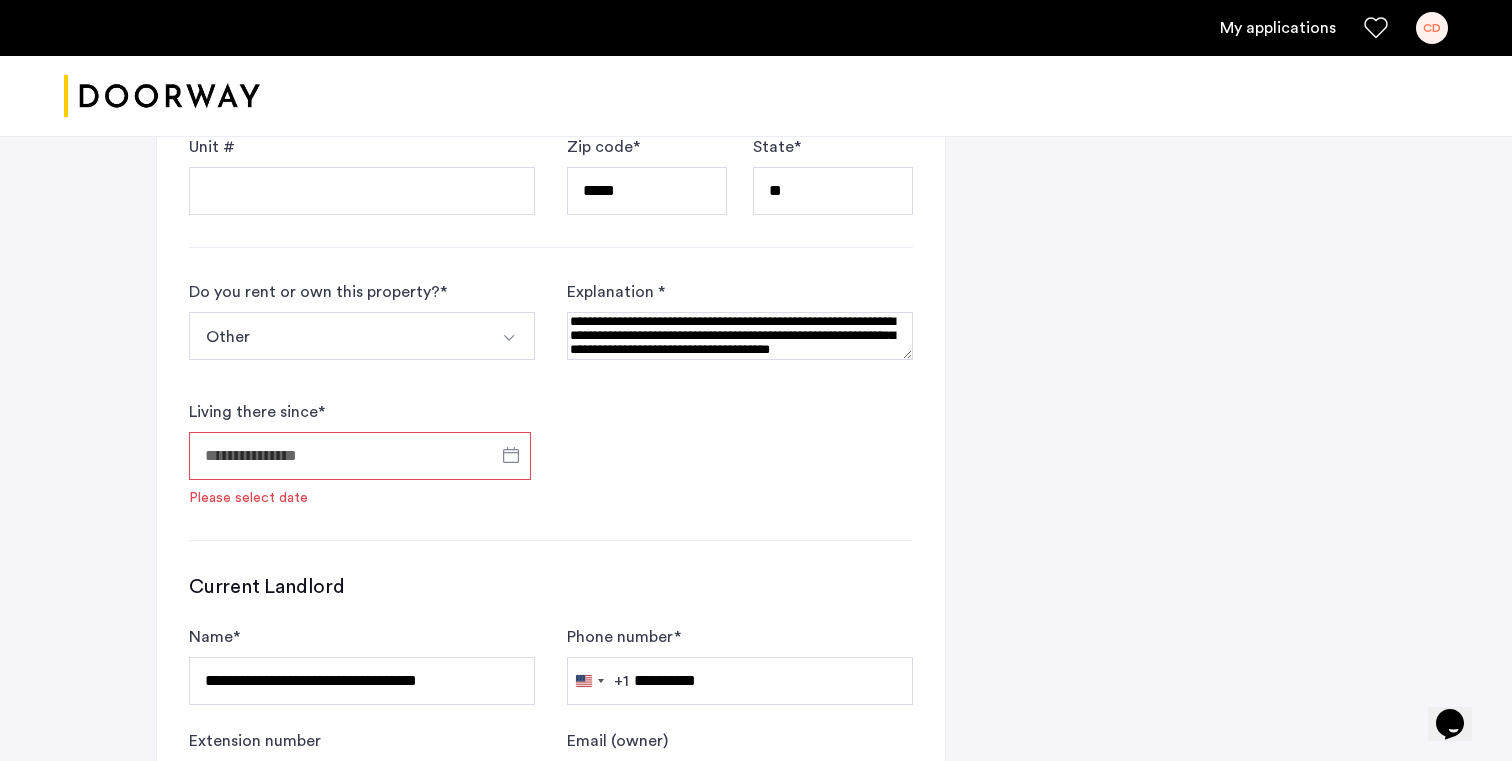 click at bounding box center (740, 336) 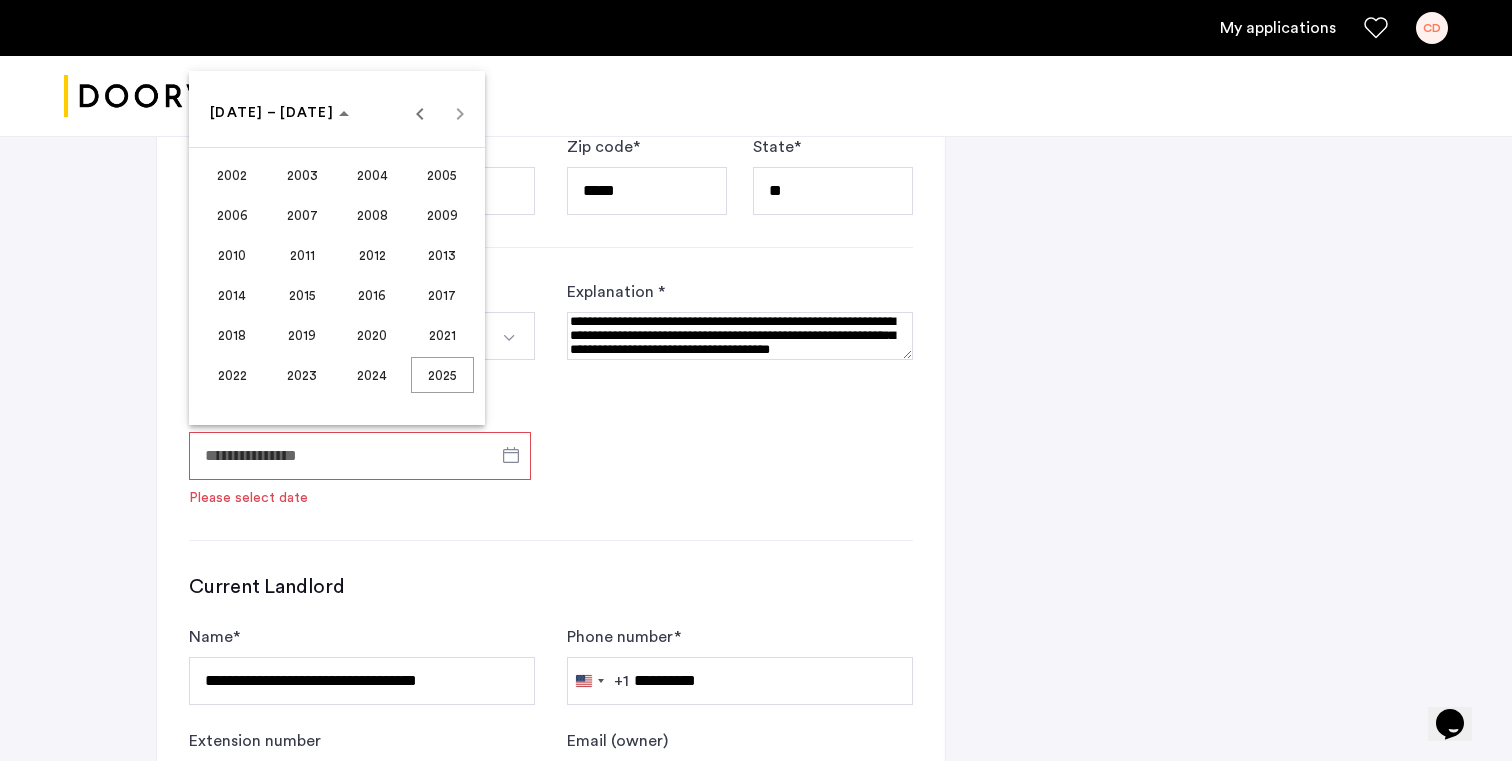 click on "2023" at bounding box center [302, 375] 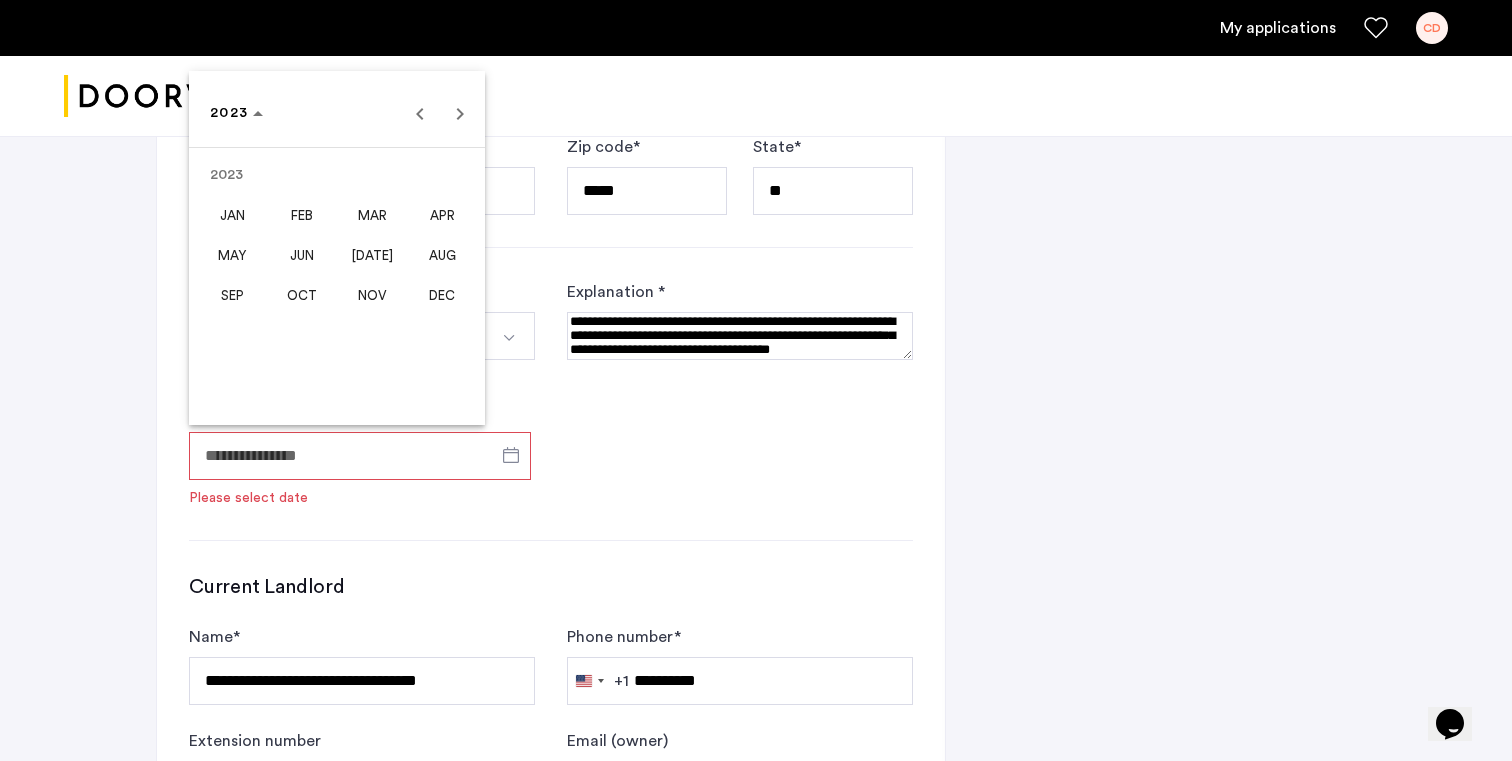 click on "SEP" at bounding box center [232, 295] 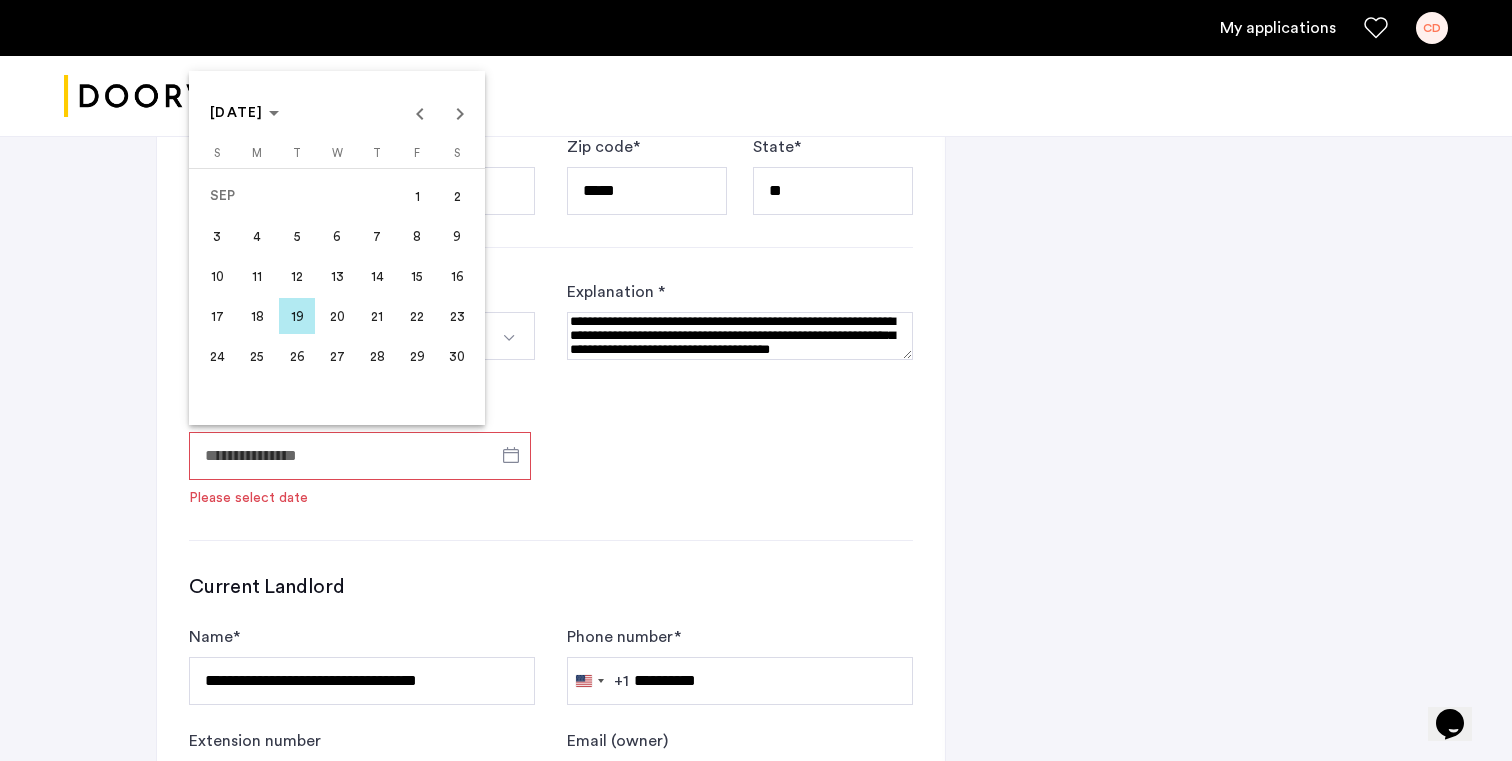 click on "25" at bounding box center (257, 356) 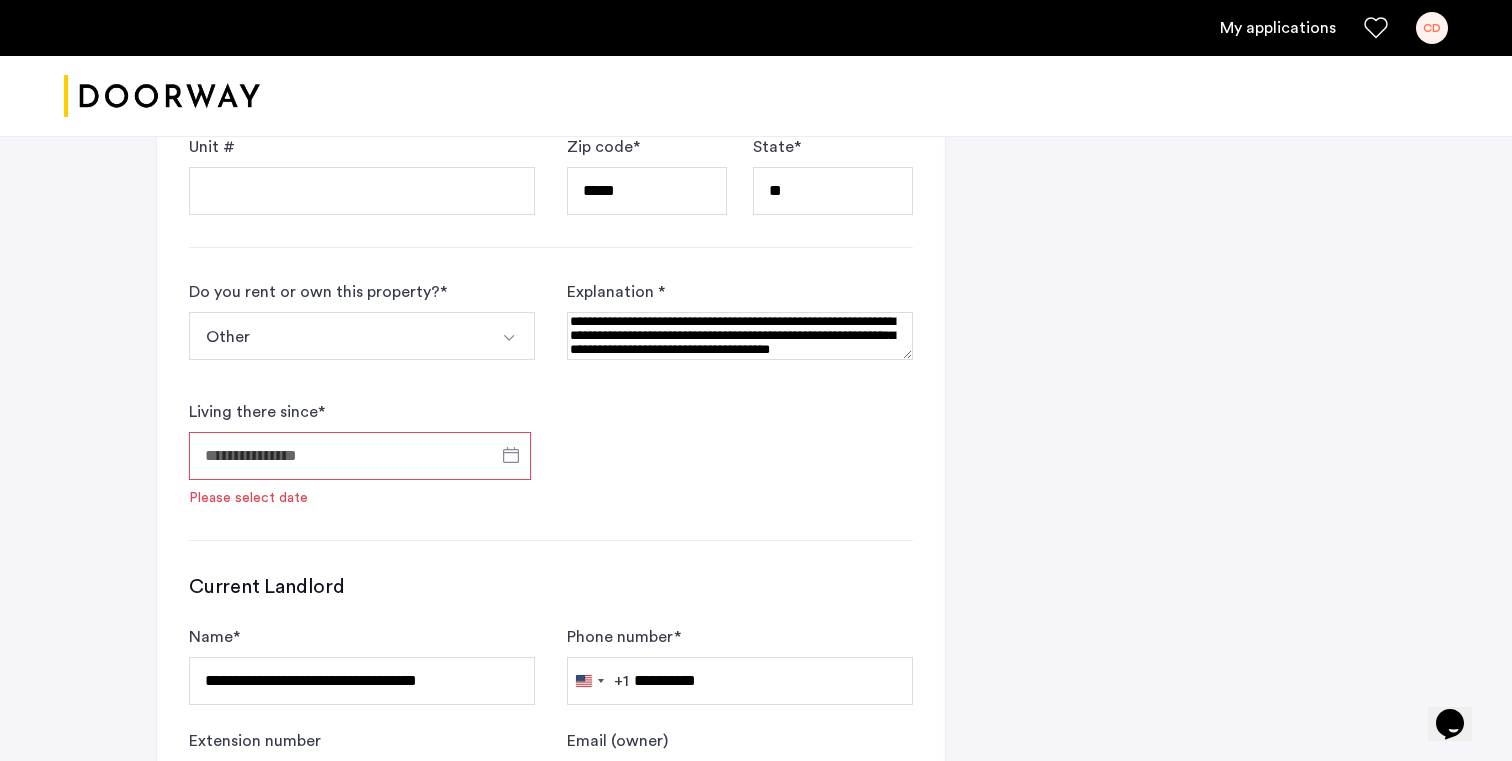 type on "**********" 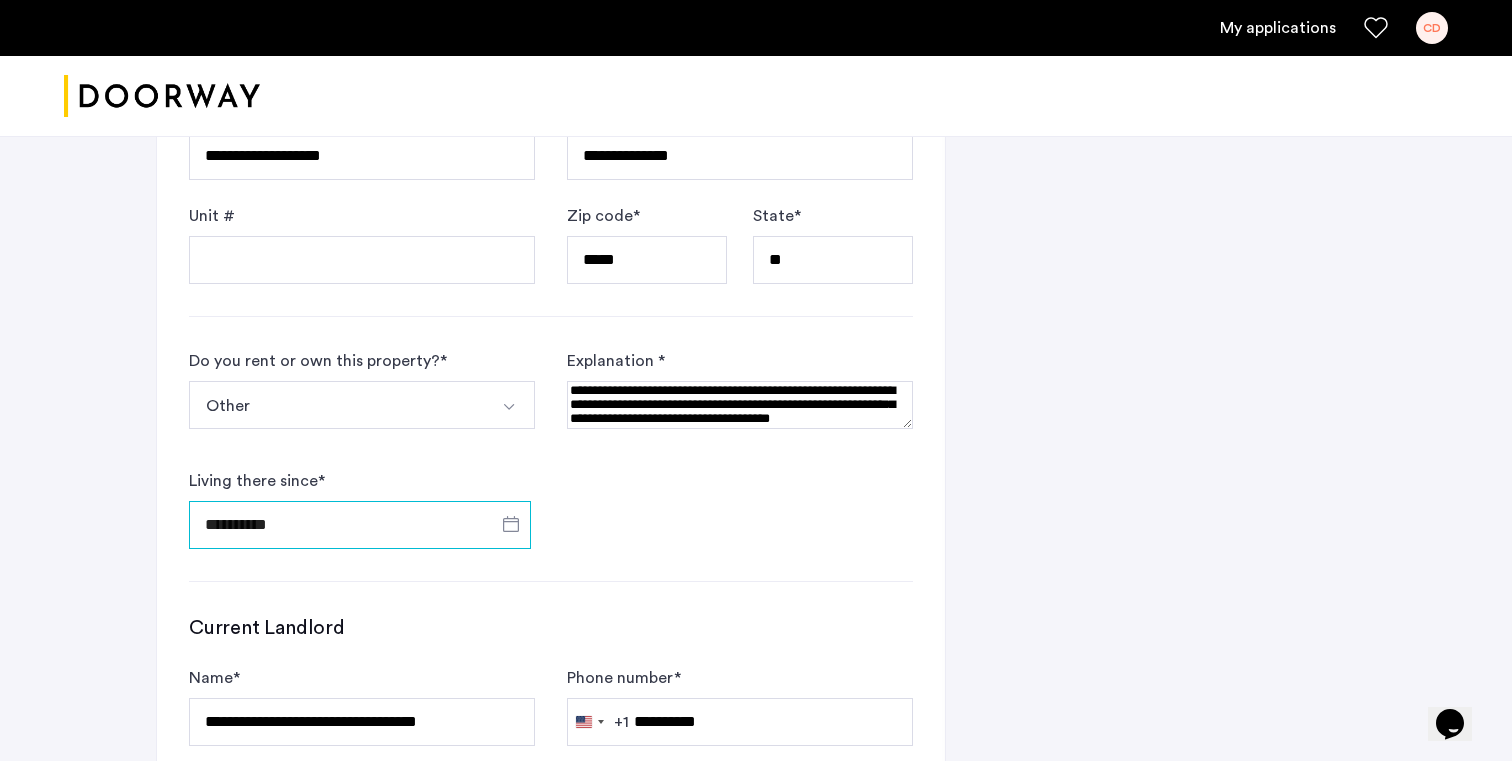 scroll, scrollTop: 1338, scrollLeft: 0, axis: vertical 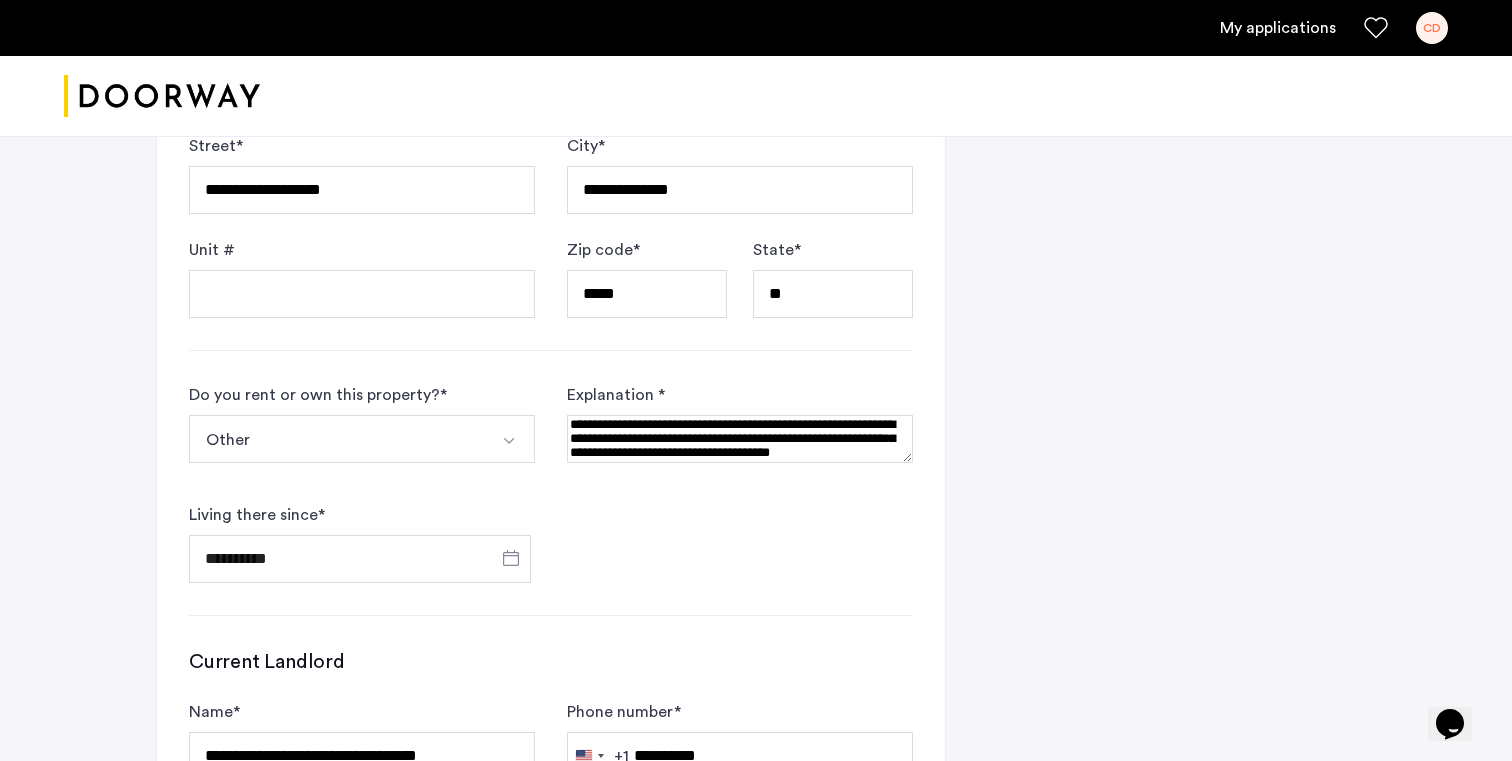 click at bounding box center [740, 439] 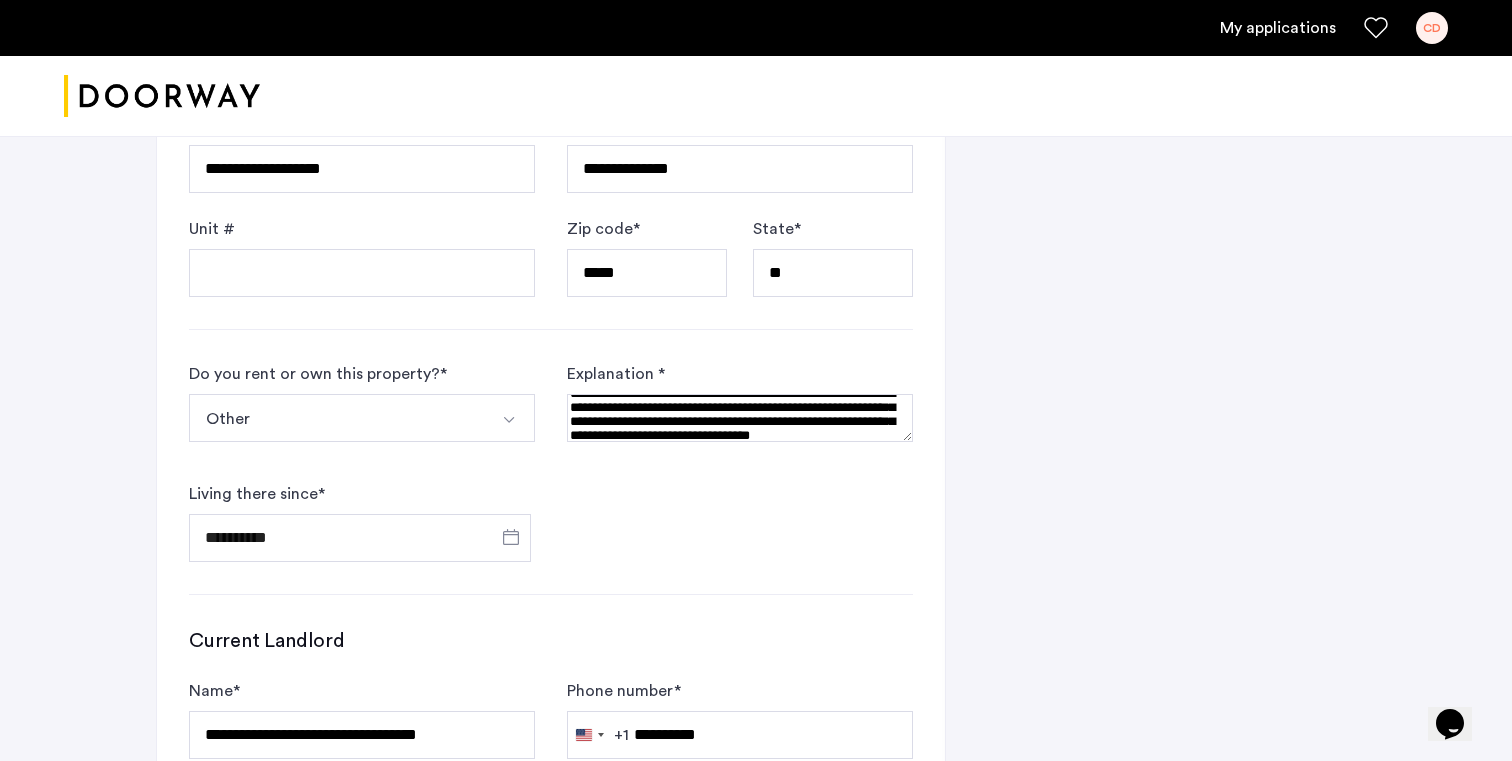 scroll, scrollTop: 1364, scrollLeft: 0, axis: vertical 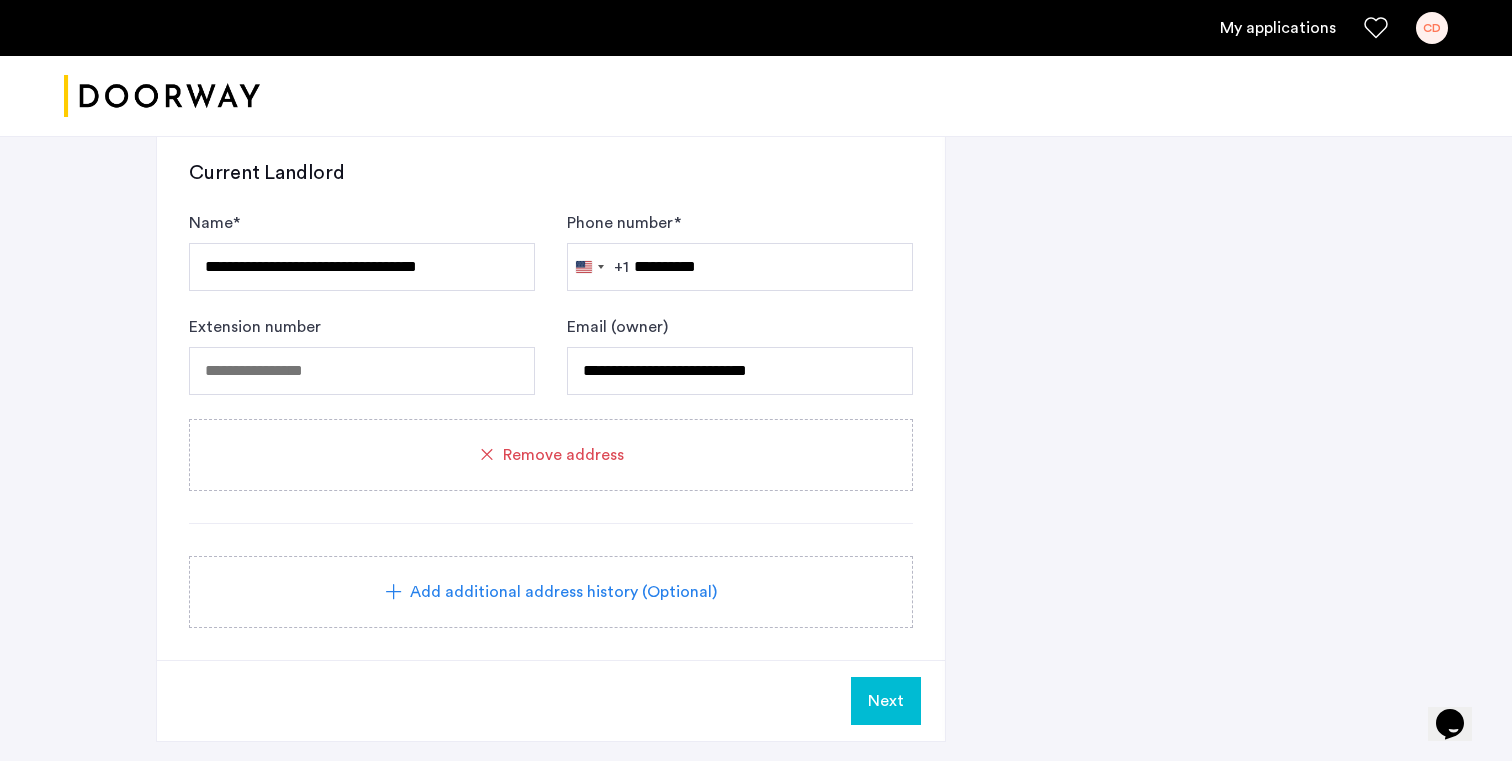 type on "**********" 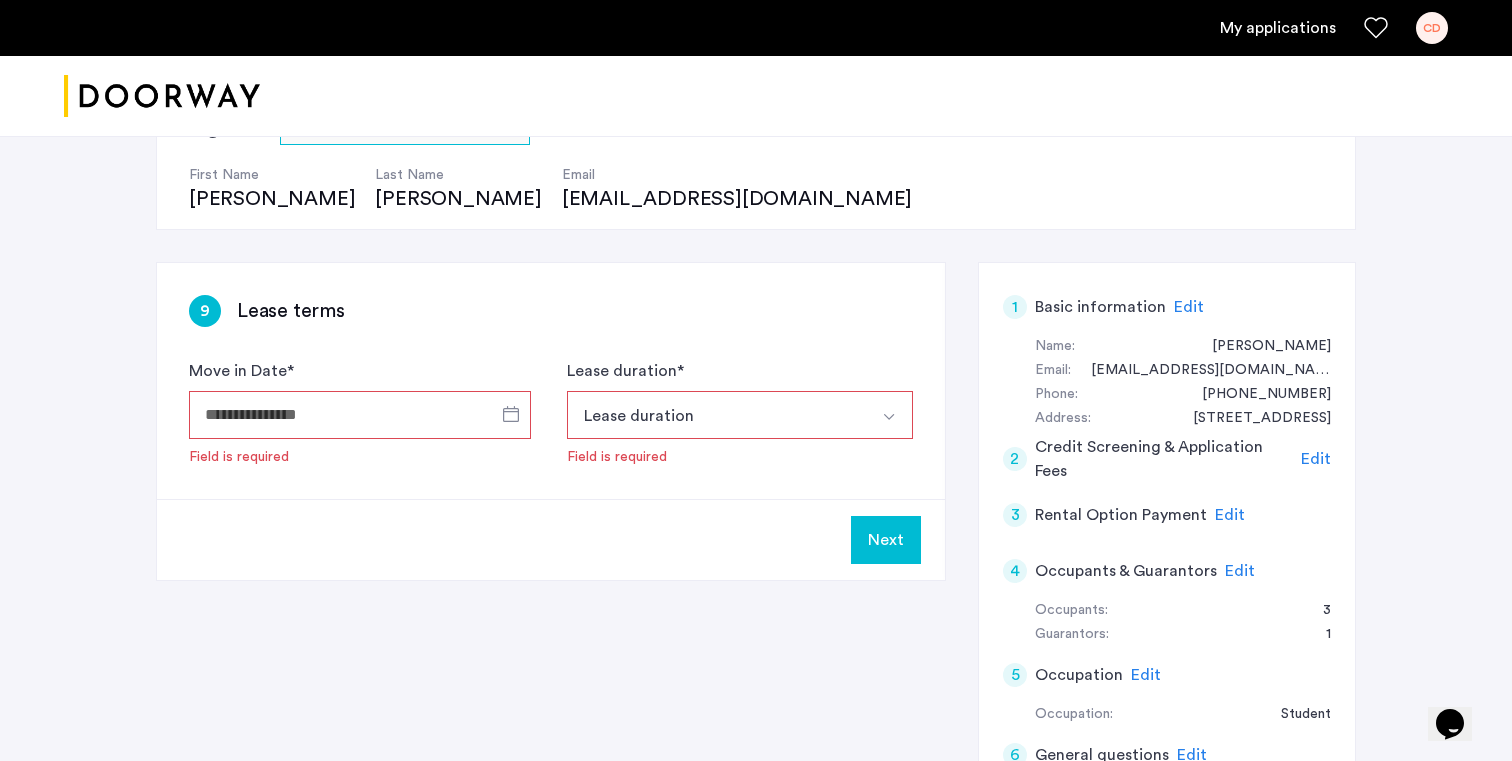 scroll, scrollTop: 204, scrollLeft: 0, axis: vertical 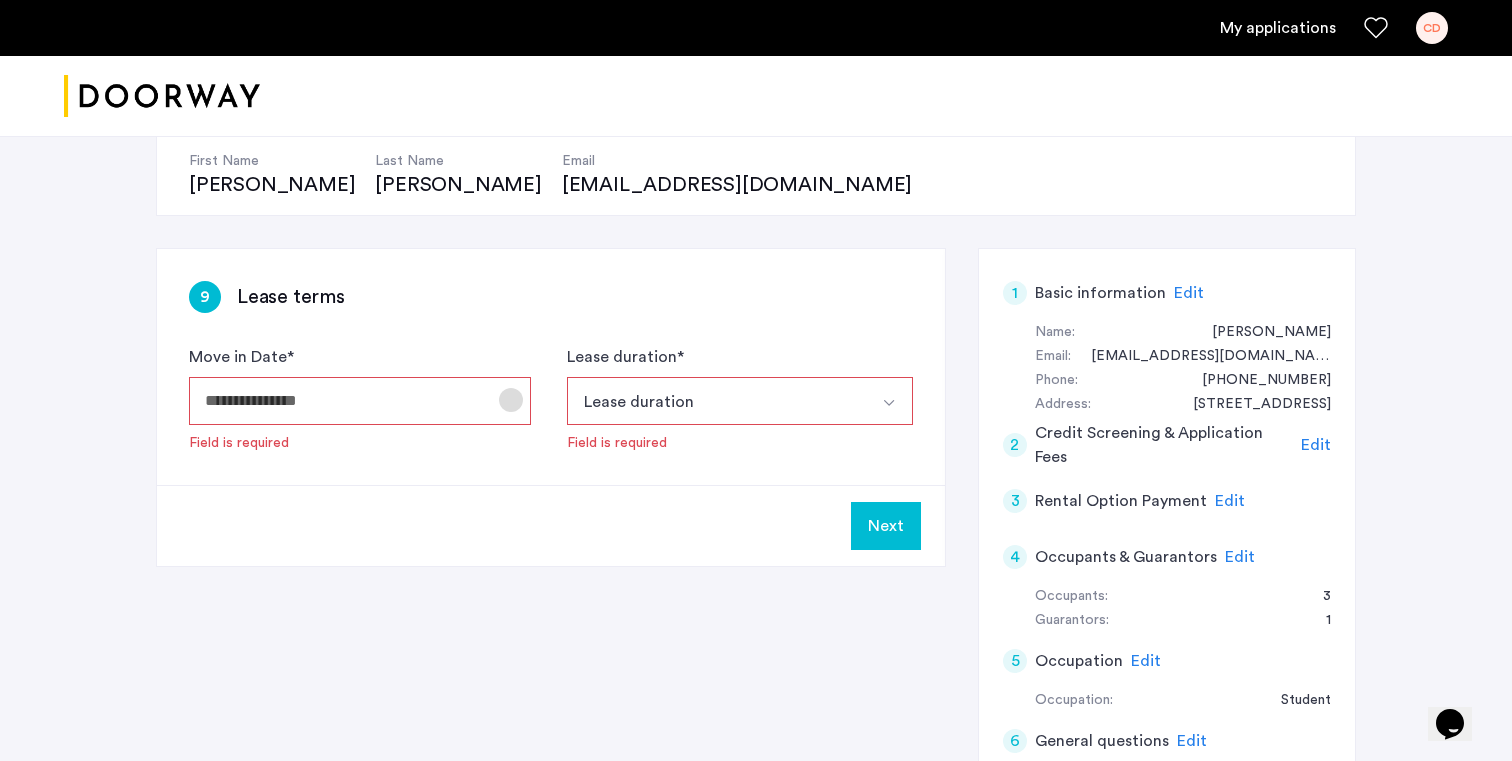 click 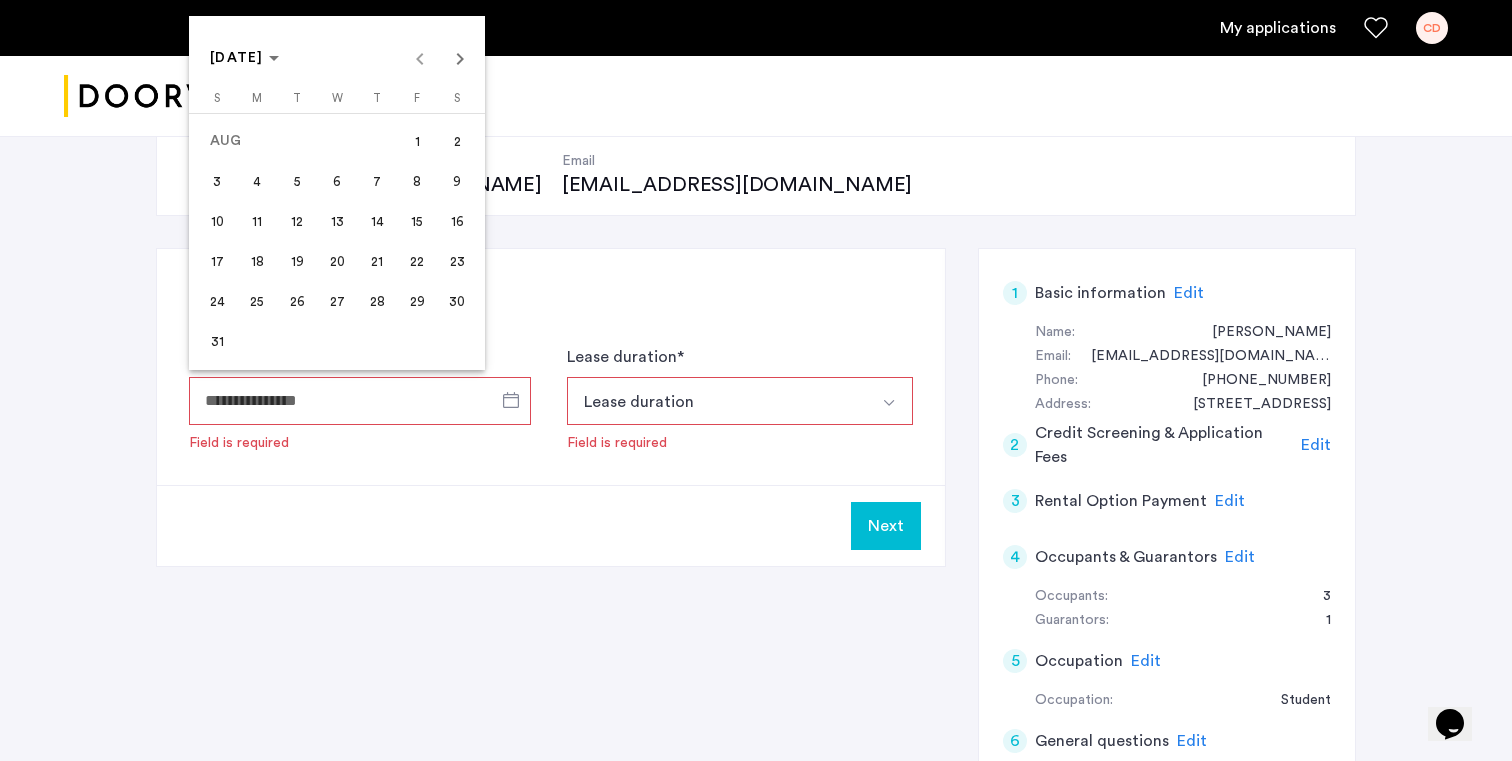 click on "AUG 2025 AUG 2025" at bounding box center [337, 58] 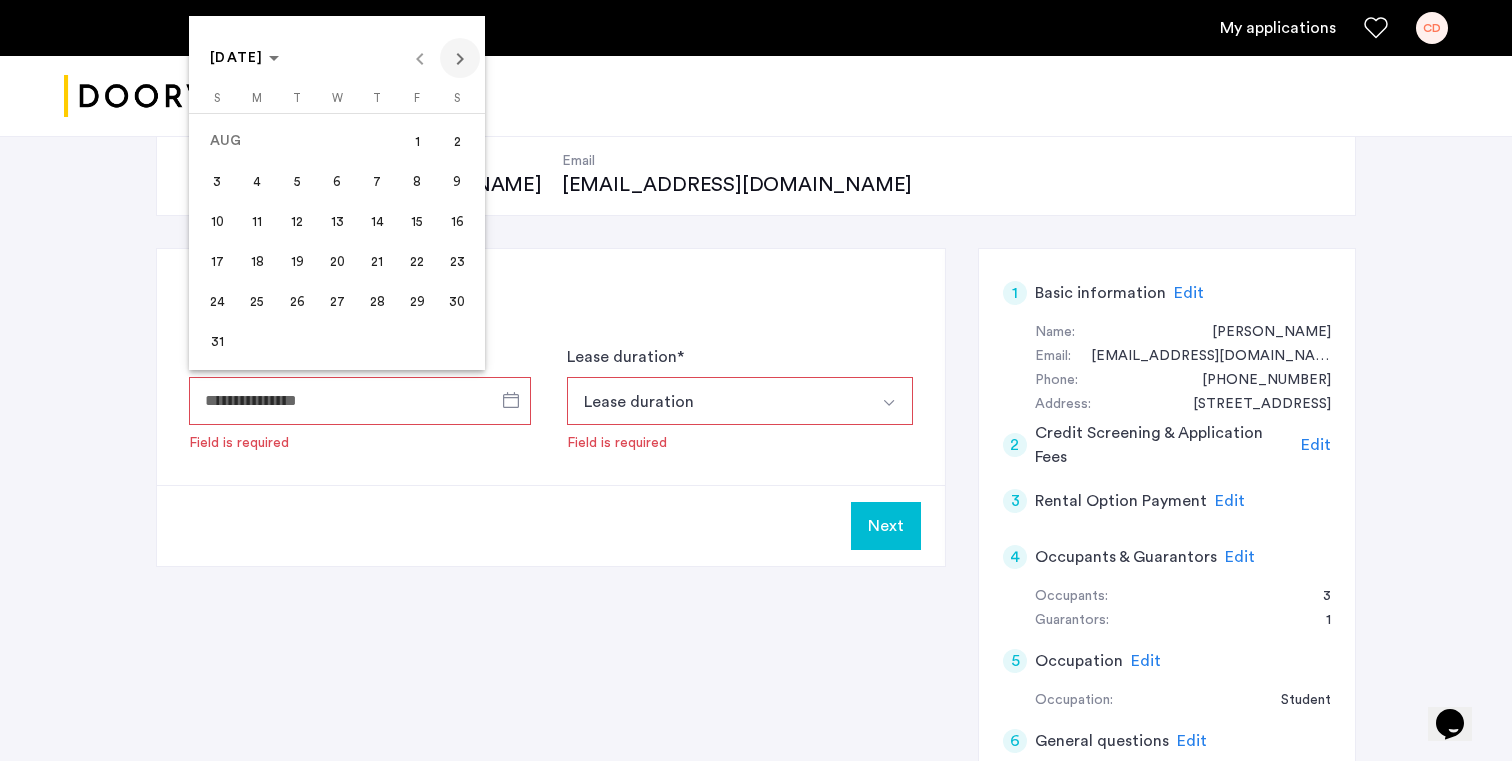 click at bounding box center (460, 58) 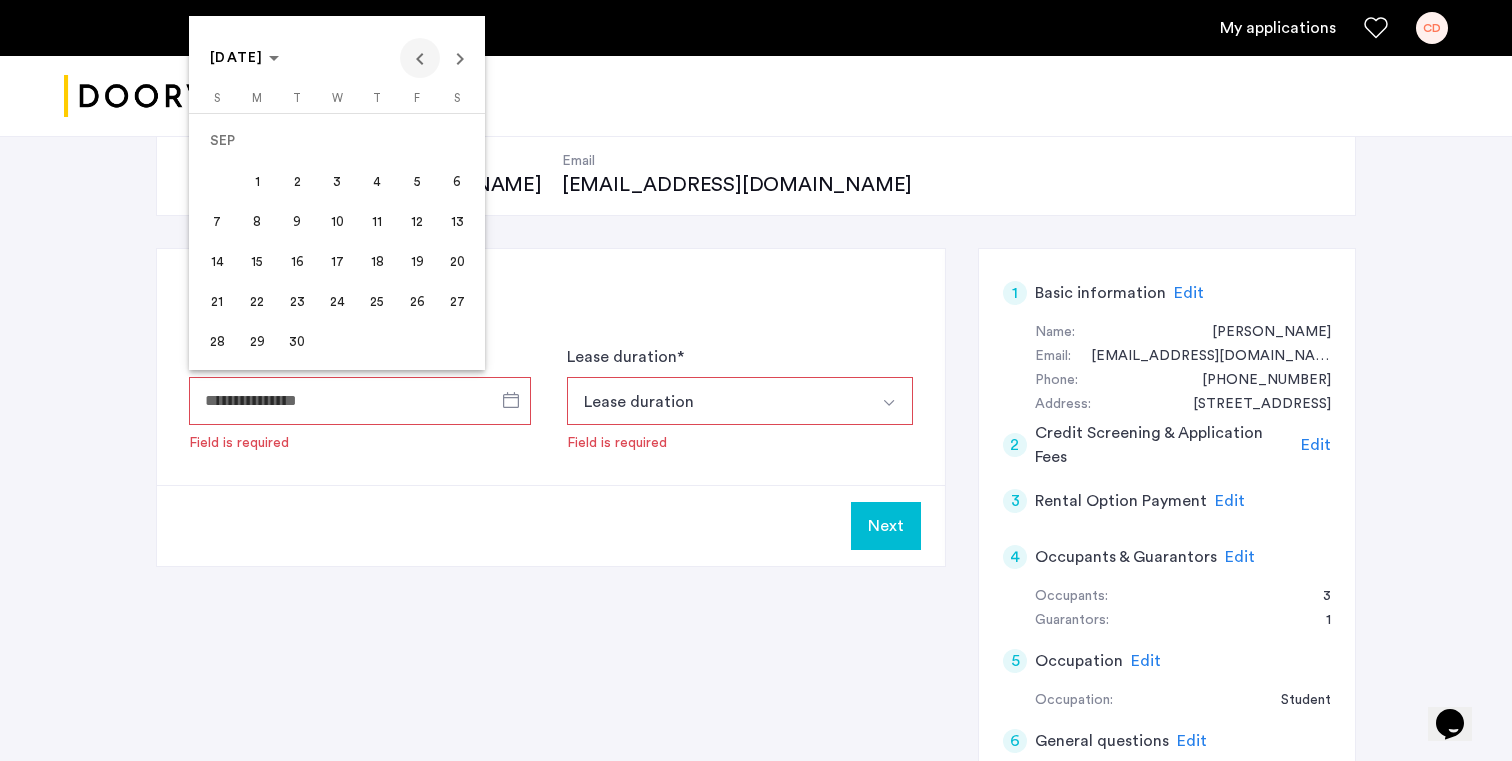 click at bounding box center (420, 58) 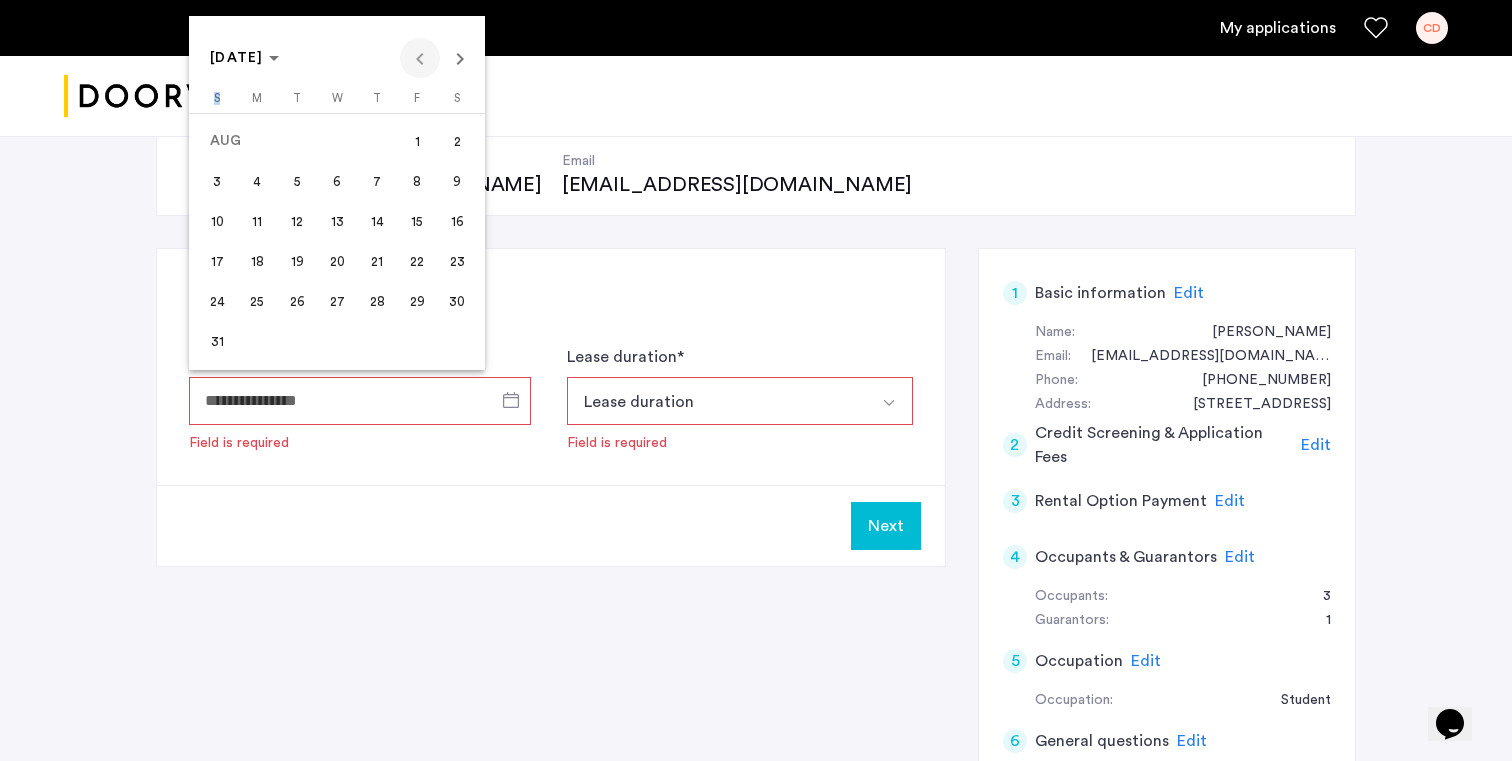 click on "AUG 2025 AUG 2025" at bounding box center (337, 58) 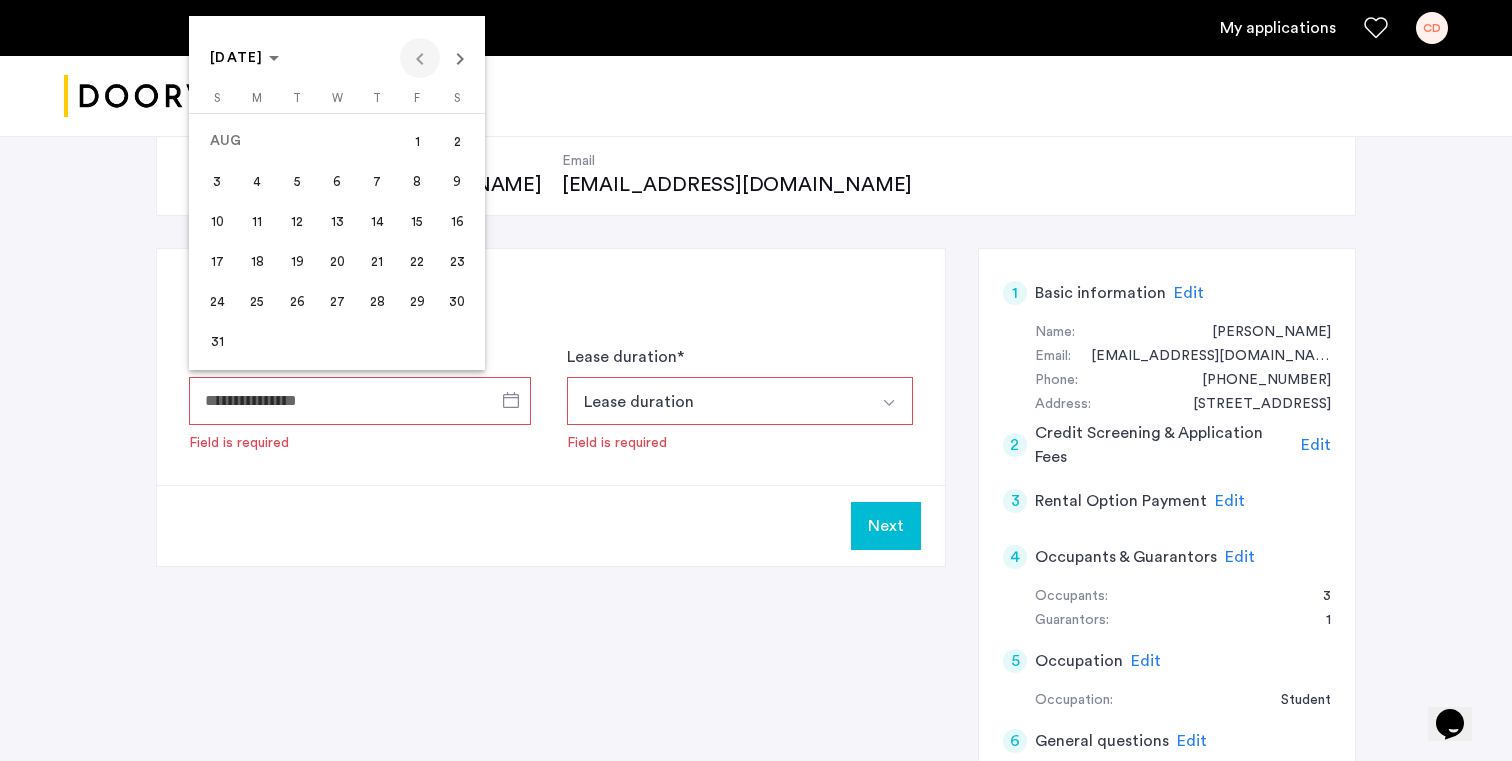 click on "AUG 2025 AUG 2025" at bounding box center (337, 58) 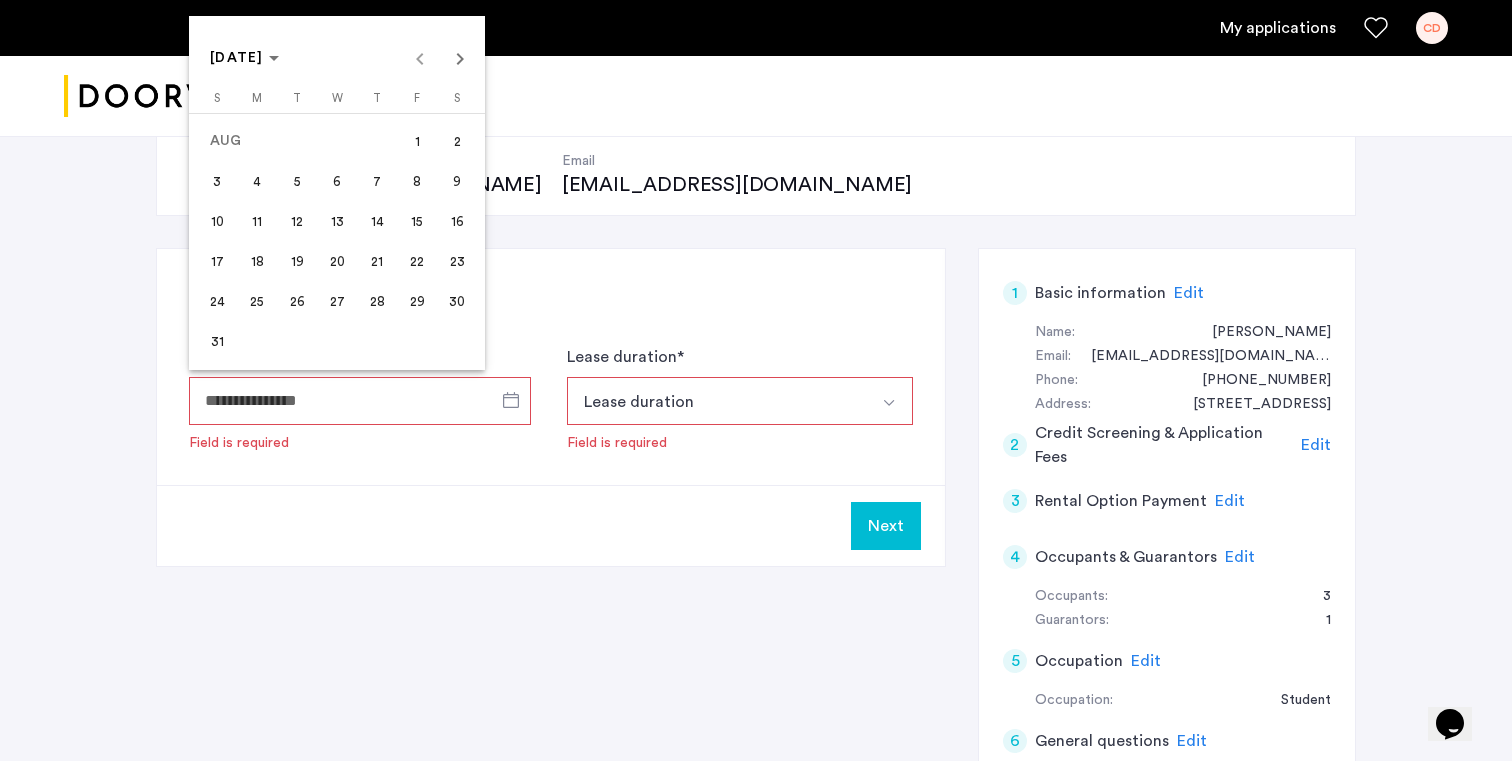 click on "AUG 2025 AUG 2025" at bounding box center (337, 58) 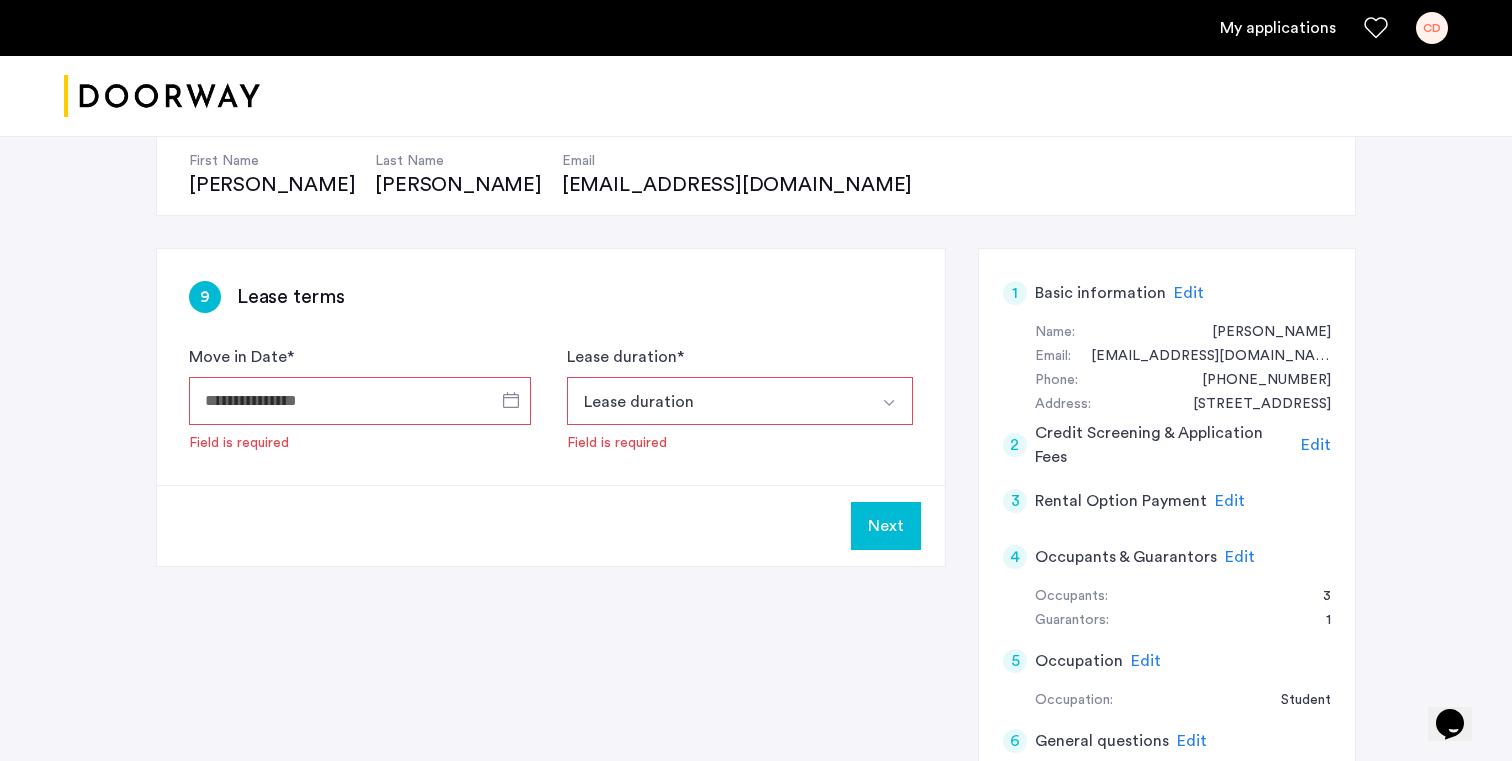 type on "**********" 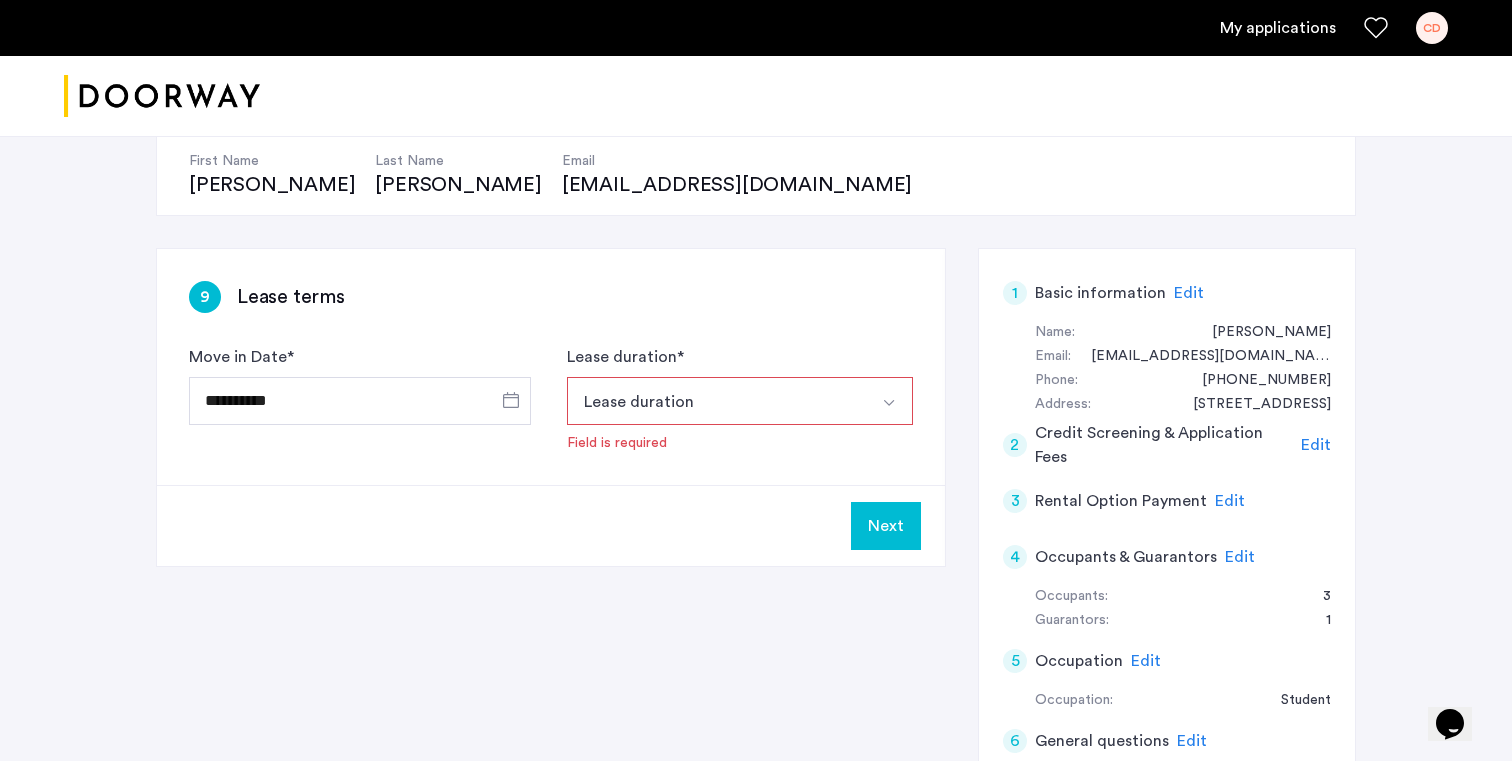 click on "Lease duration" at bounding box center (716, 401) 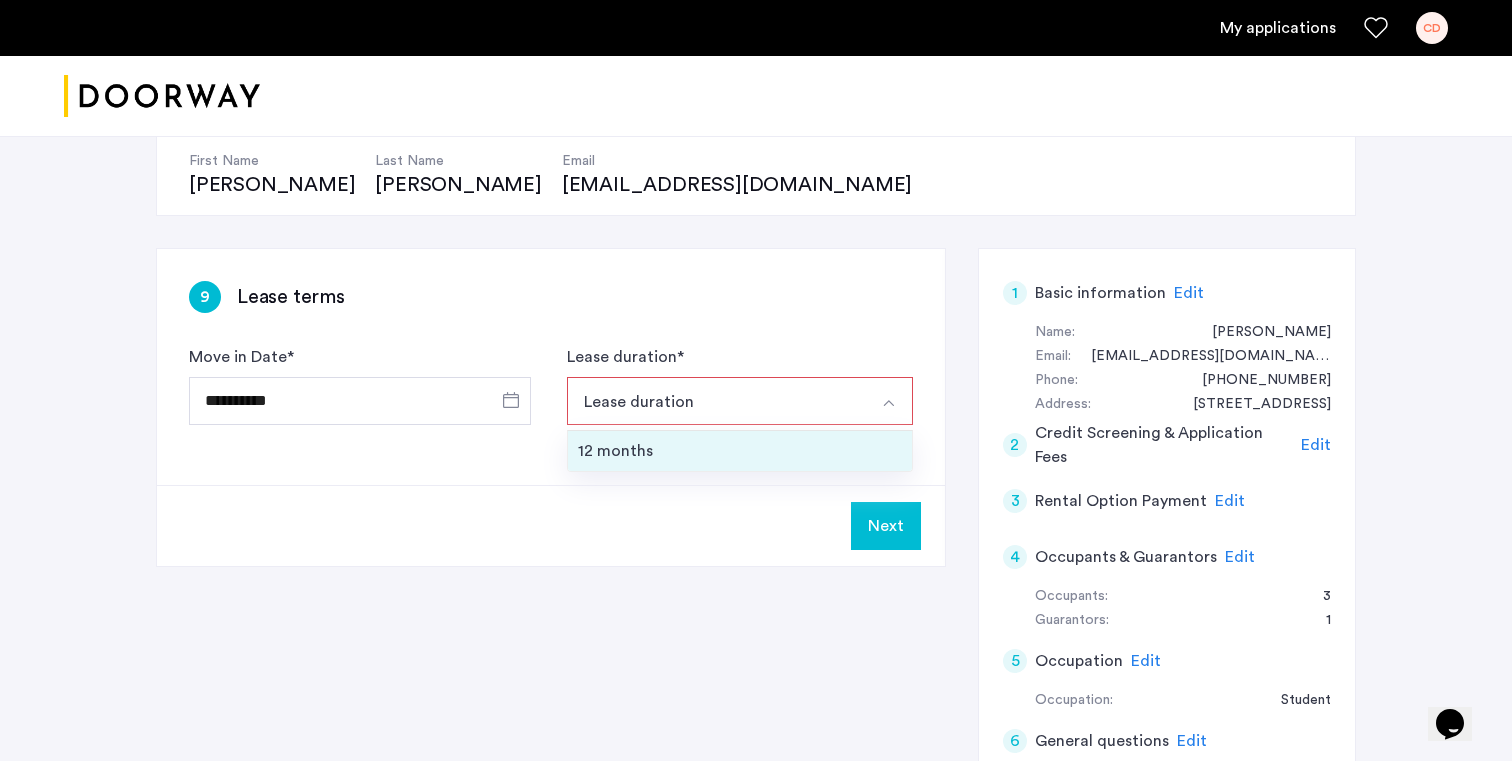 click on "12 months" at bounding box center [740, 451] 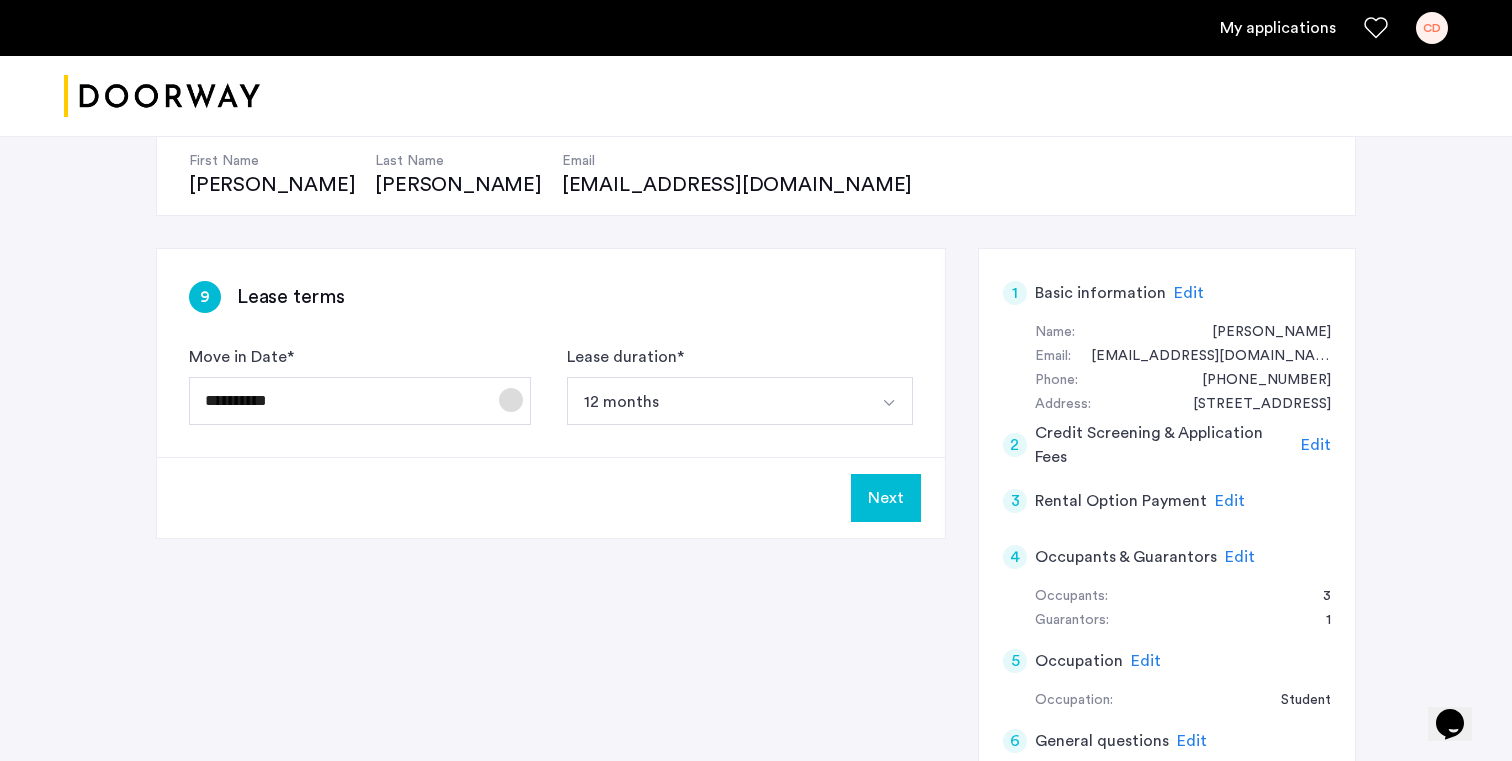 click 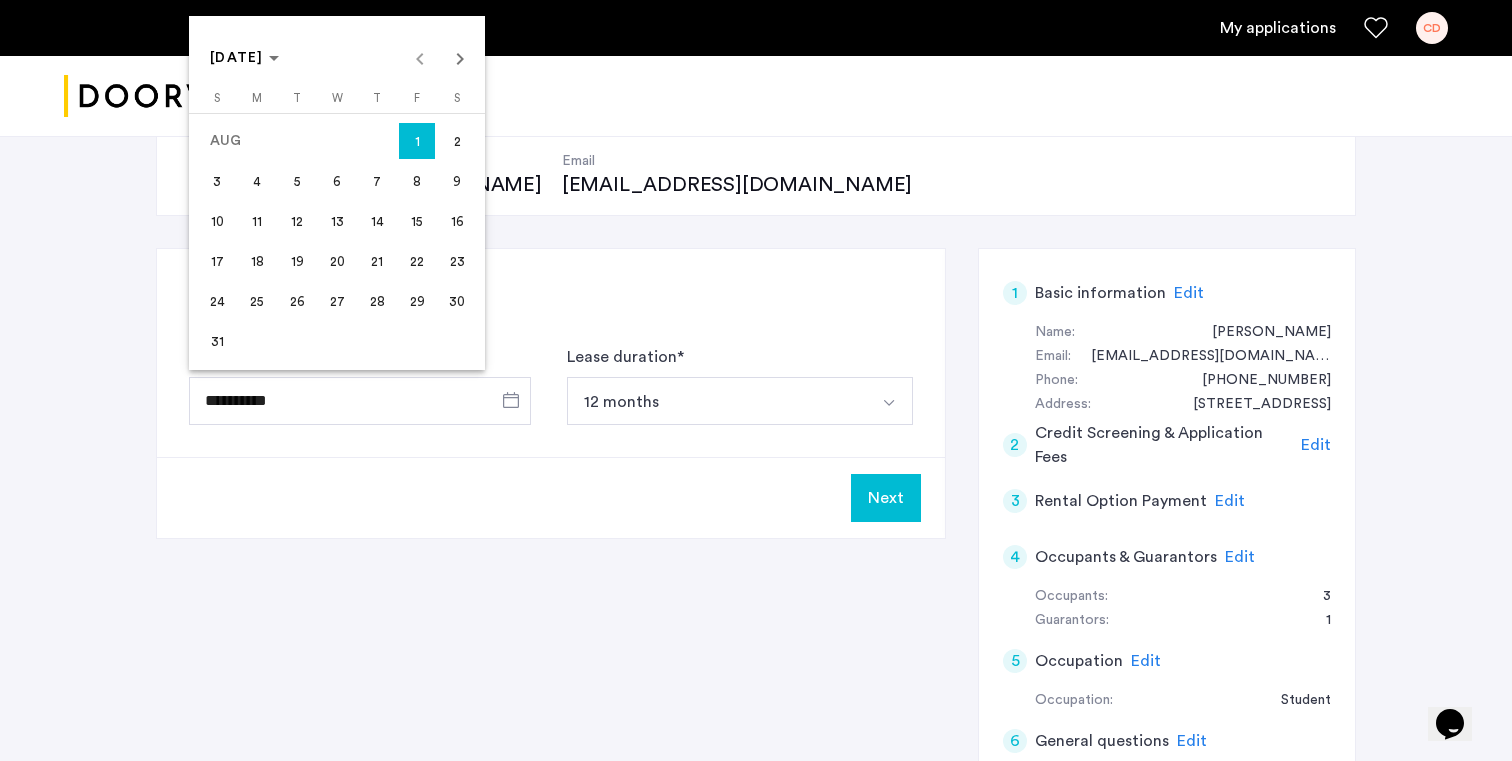 click on "AUG 2025 AUG 2025" at bounding box center [337, 58] 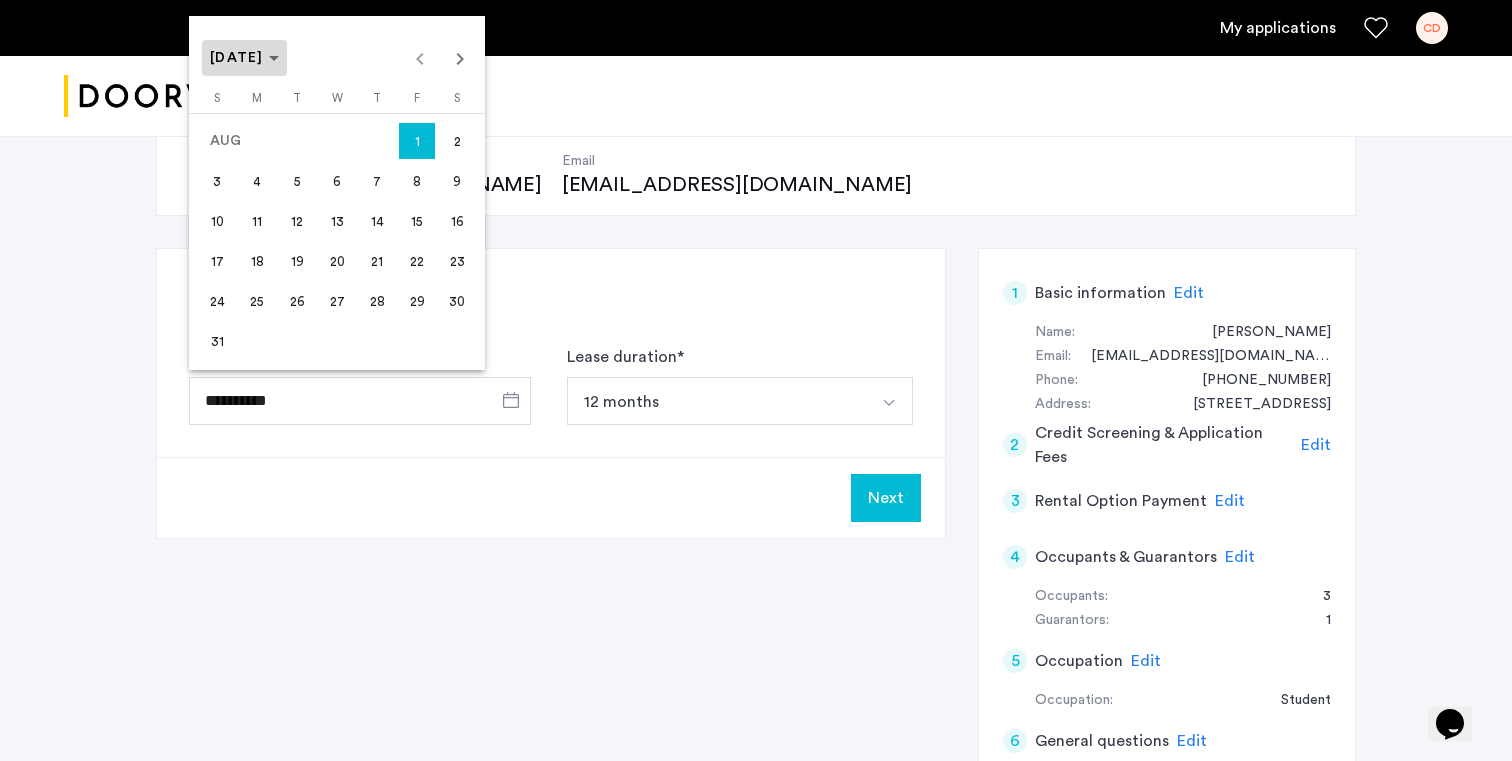 click at bounding box center [244, 58] 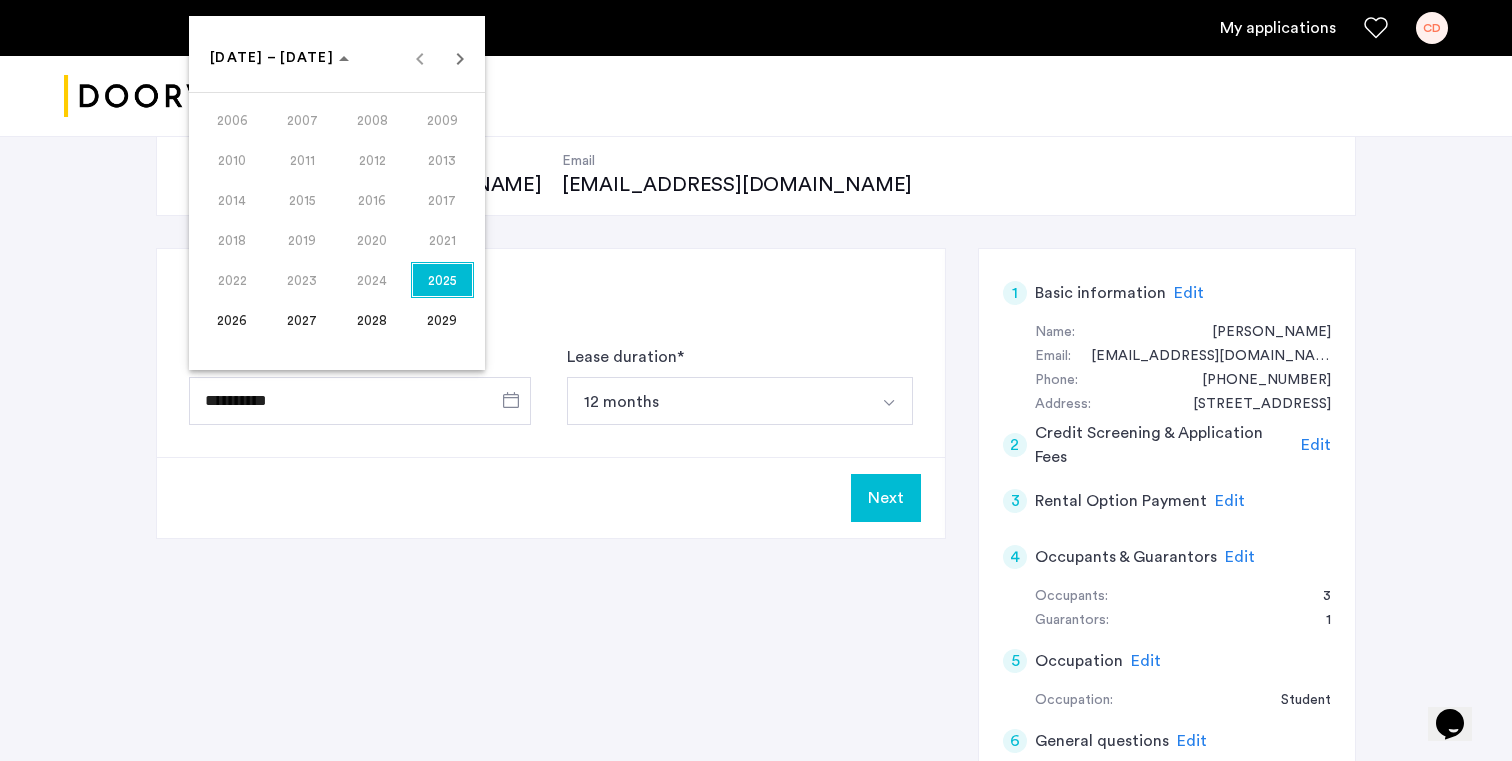click on "2025" at bounding box center [442, 280] 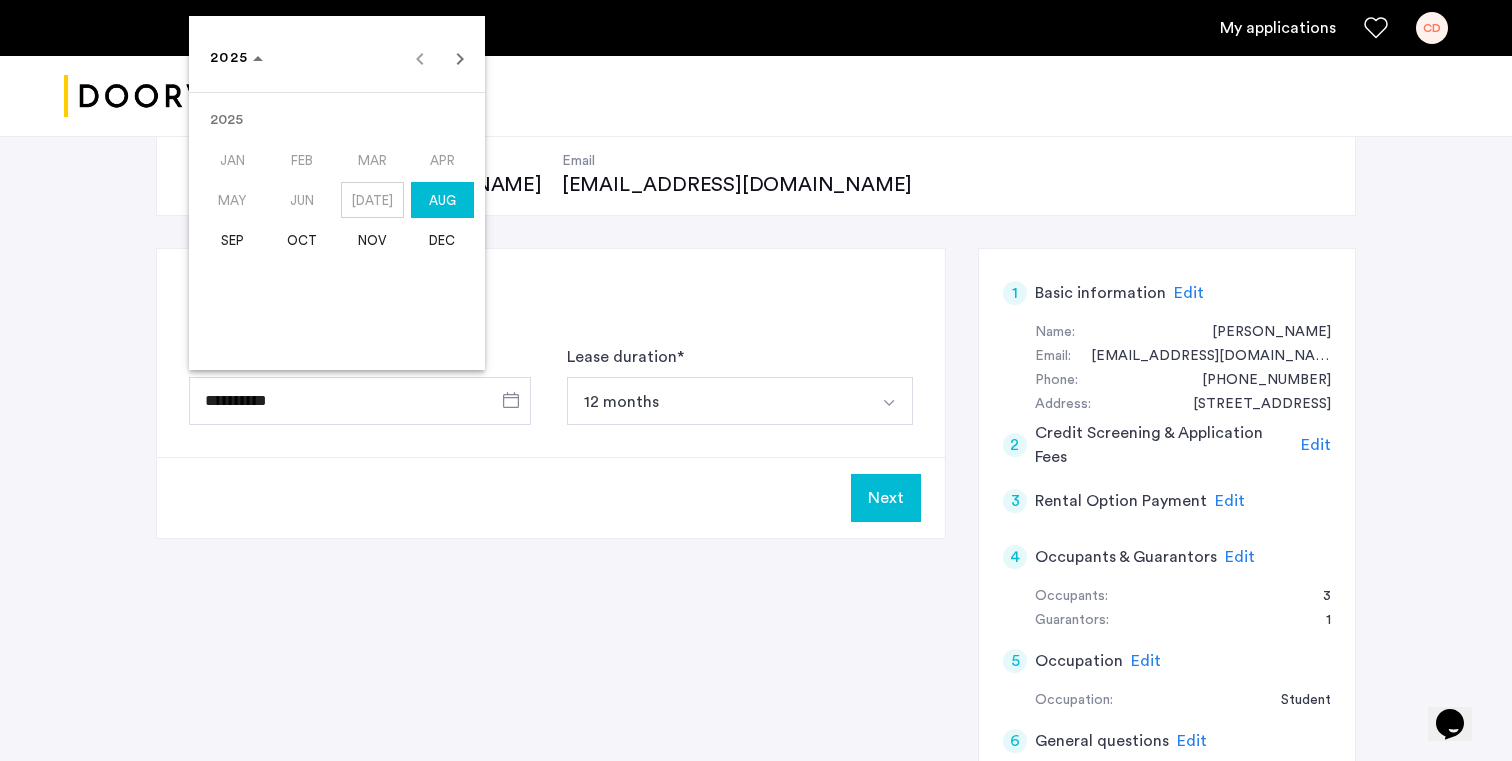click on "[DATE]" at bounding box center (372, 200) 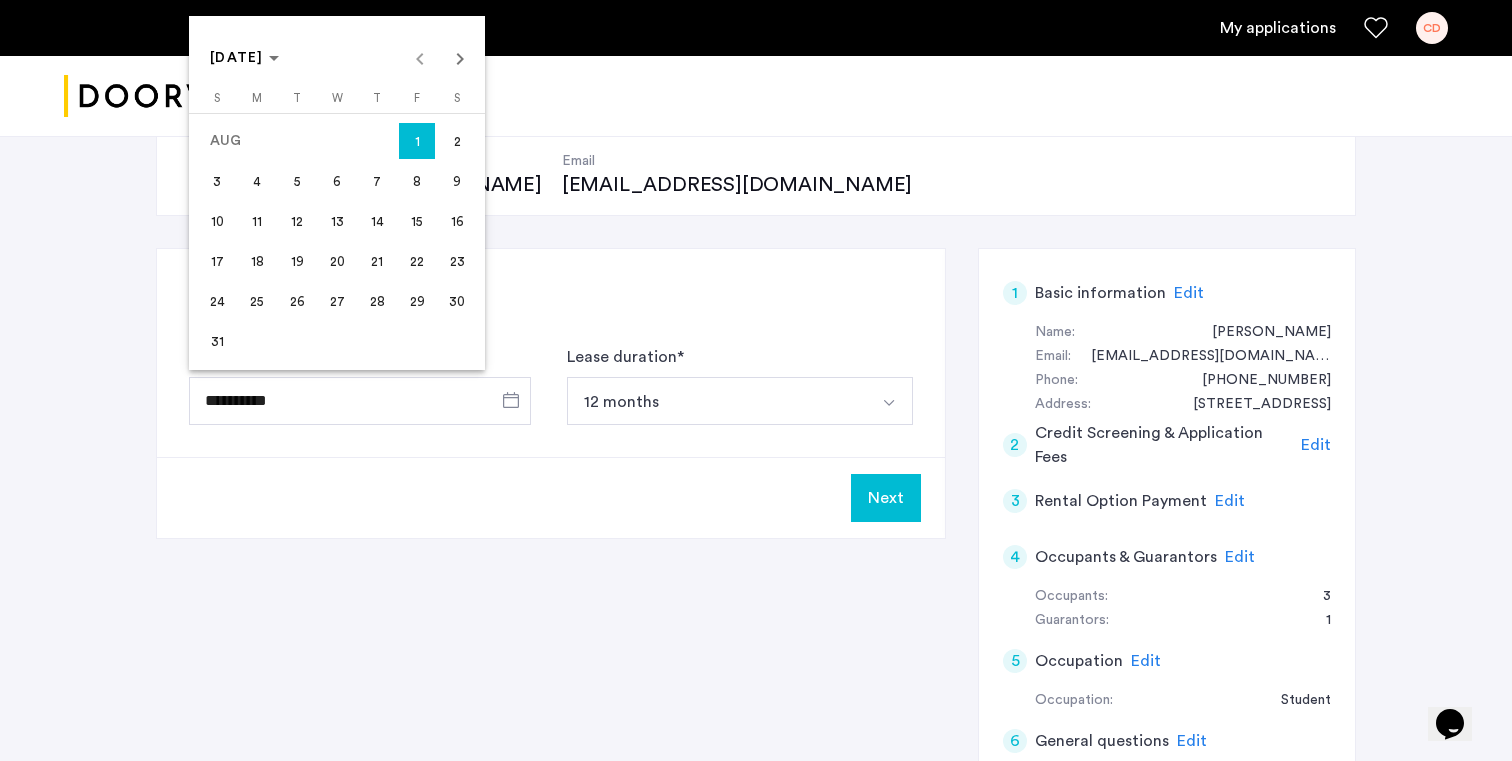 click on "1" at bounding box center [417, 141] 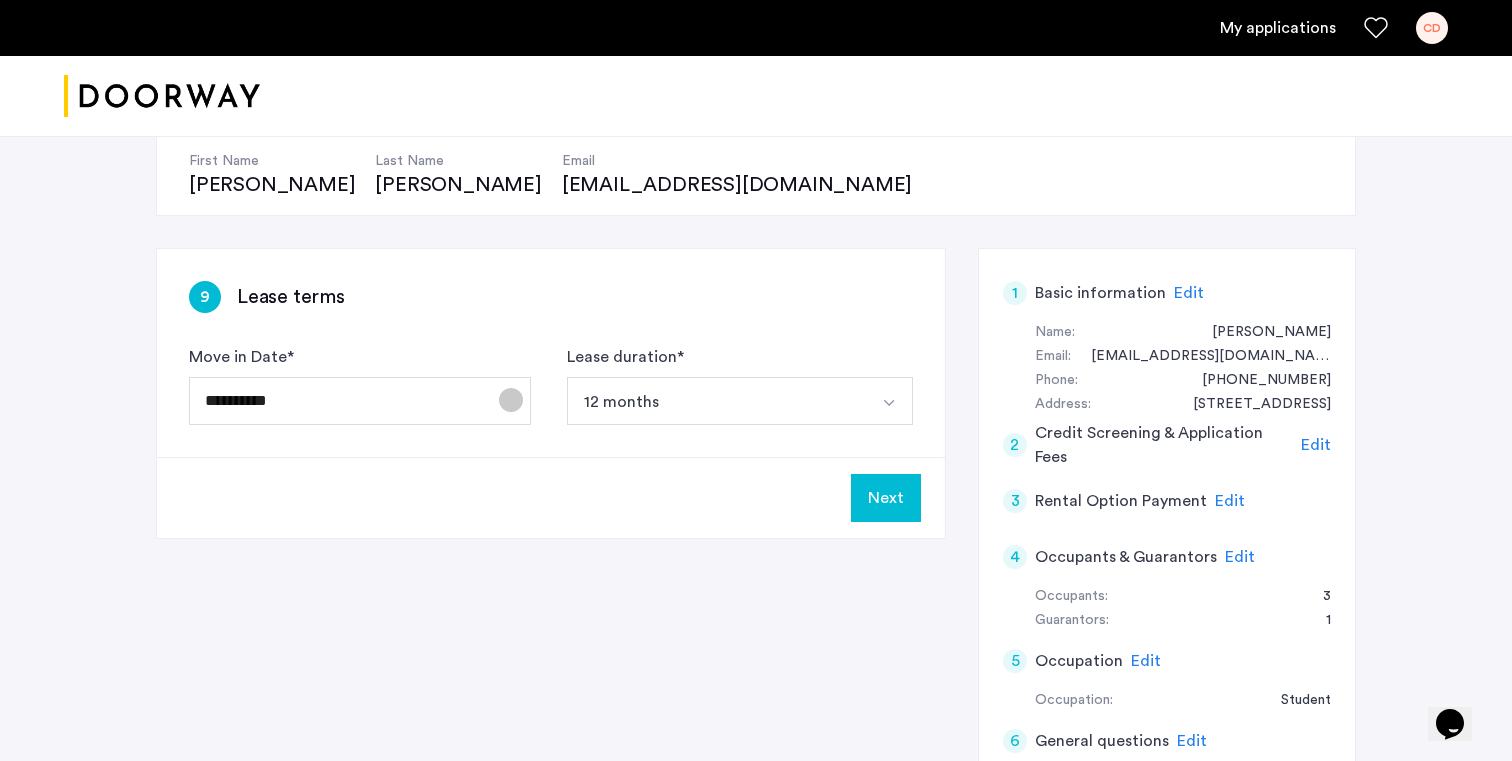 click 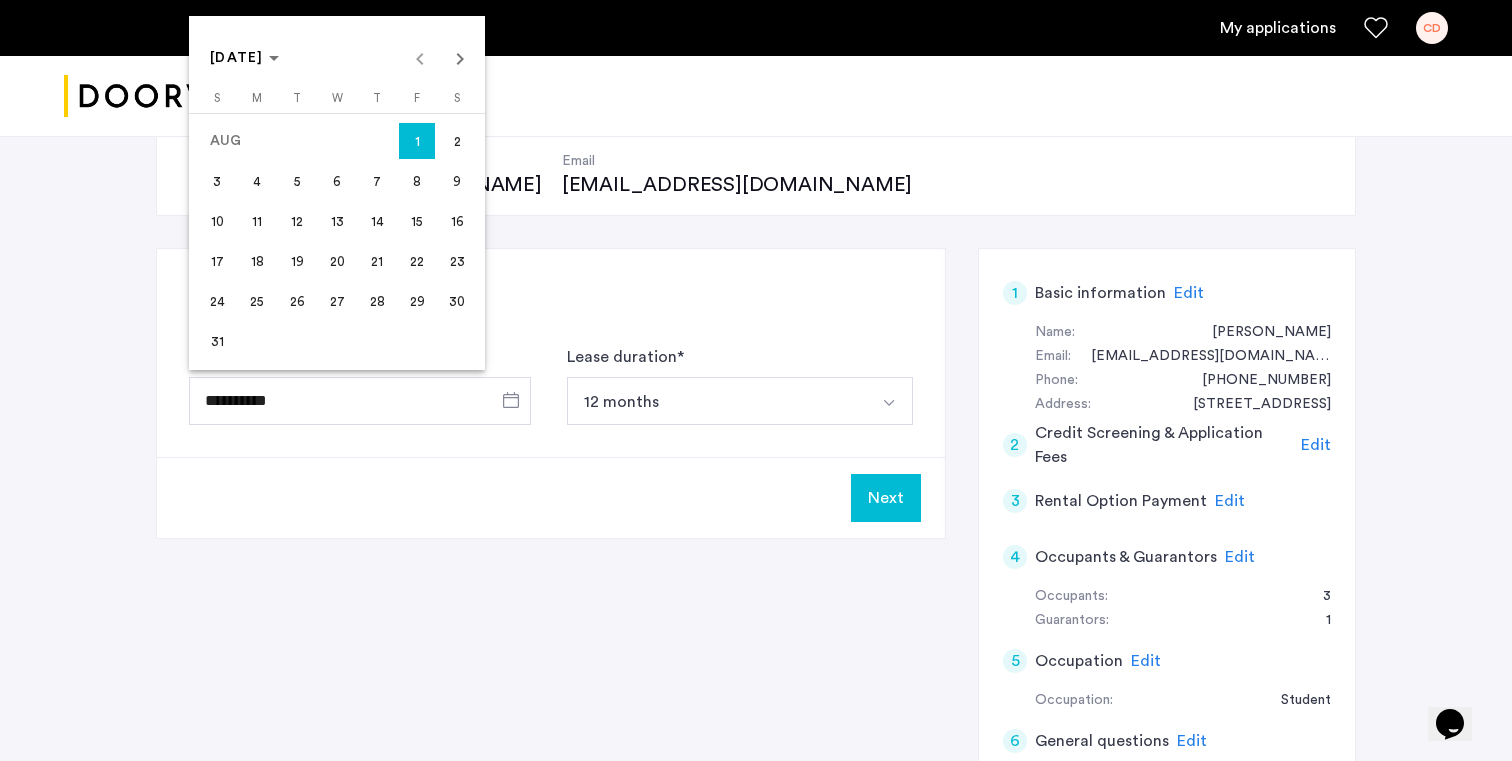 click on "1" at bounding box center (417, 141) 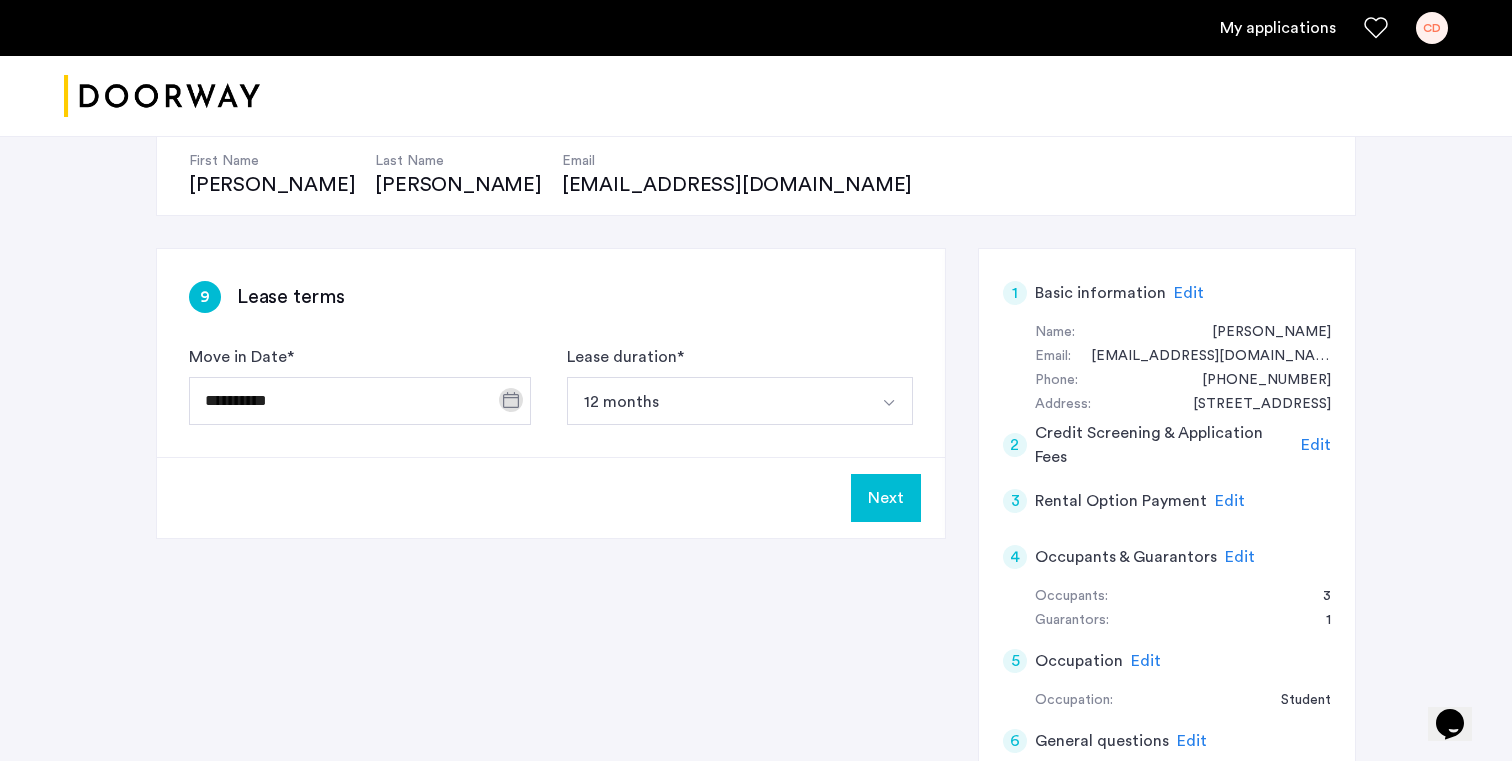click on "9 Lease terms" 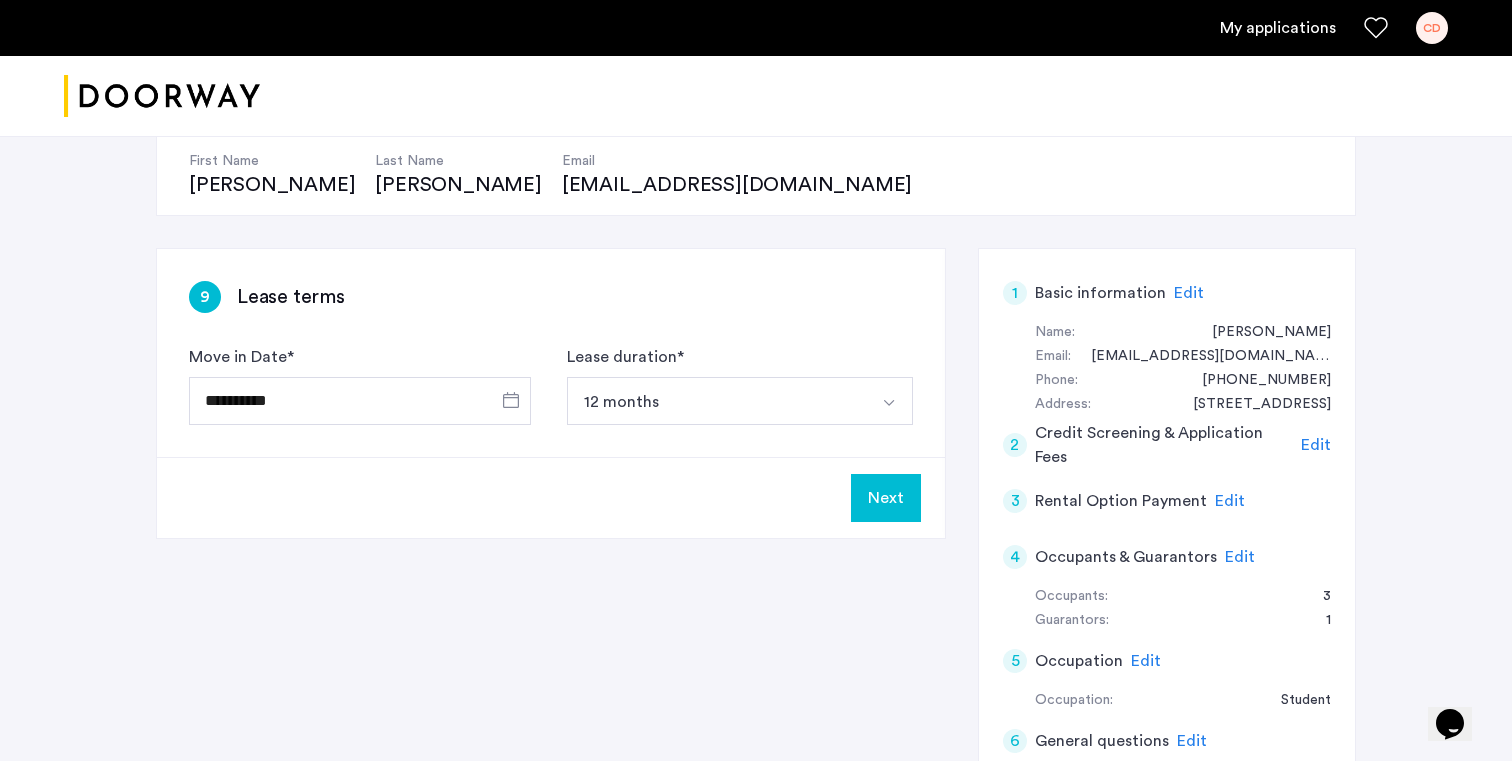 click on "12 months" at bounding box center (716, 401) 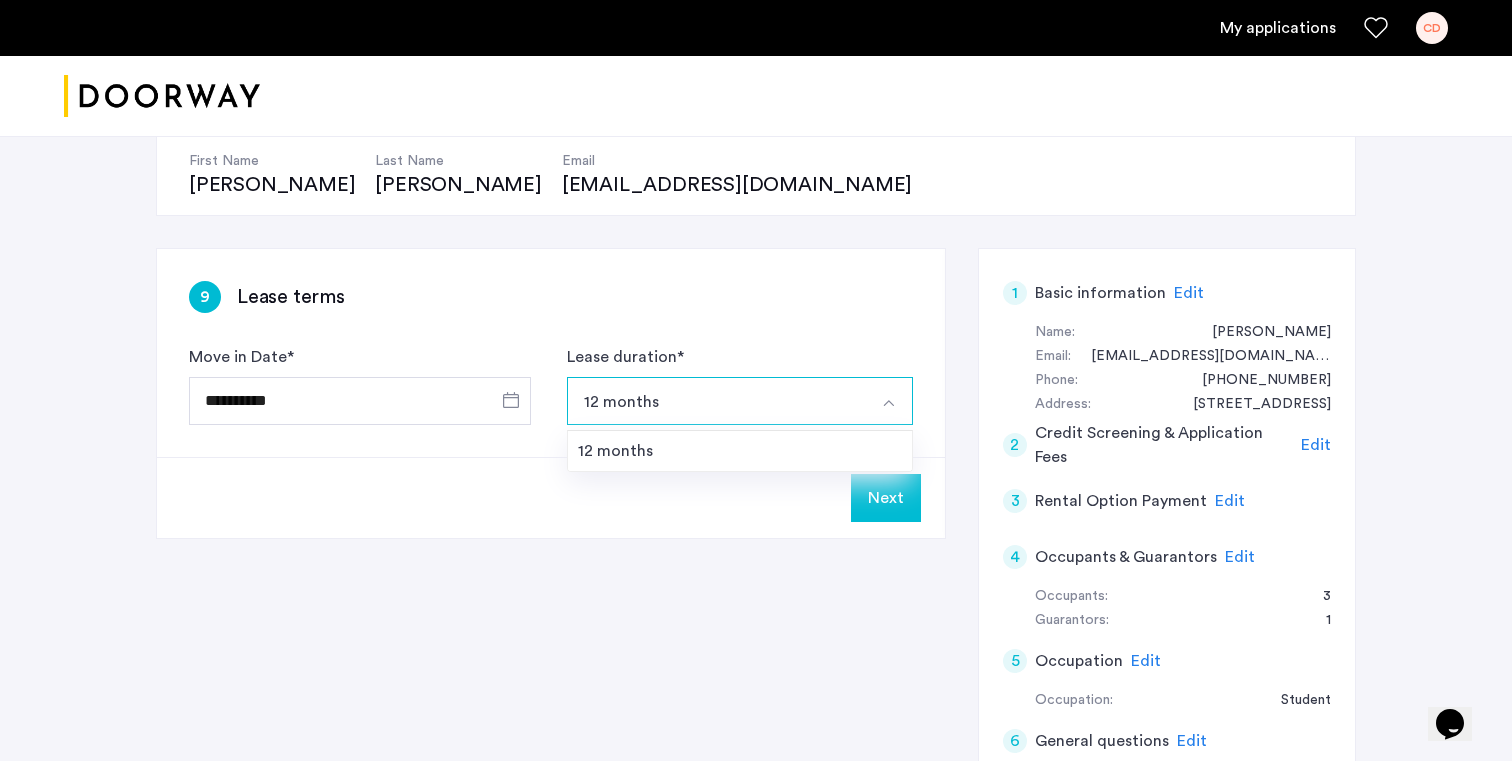 click on "12 months" at bounding box center (716, 401) 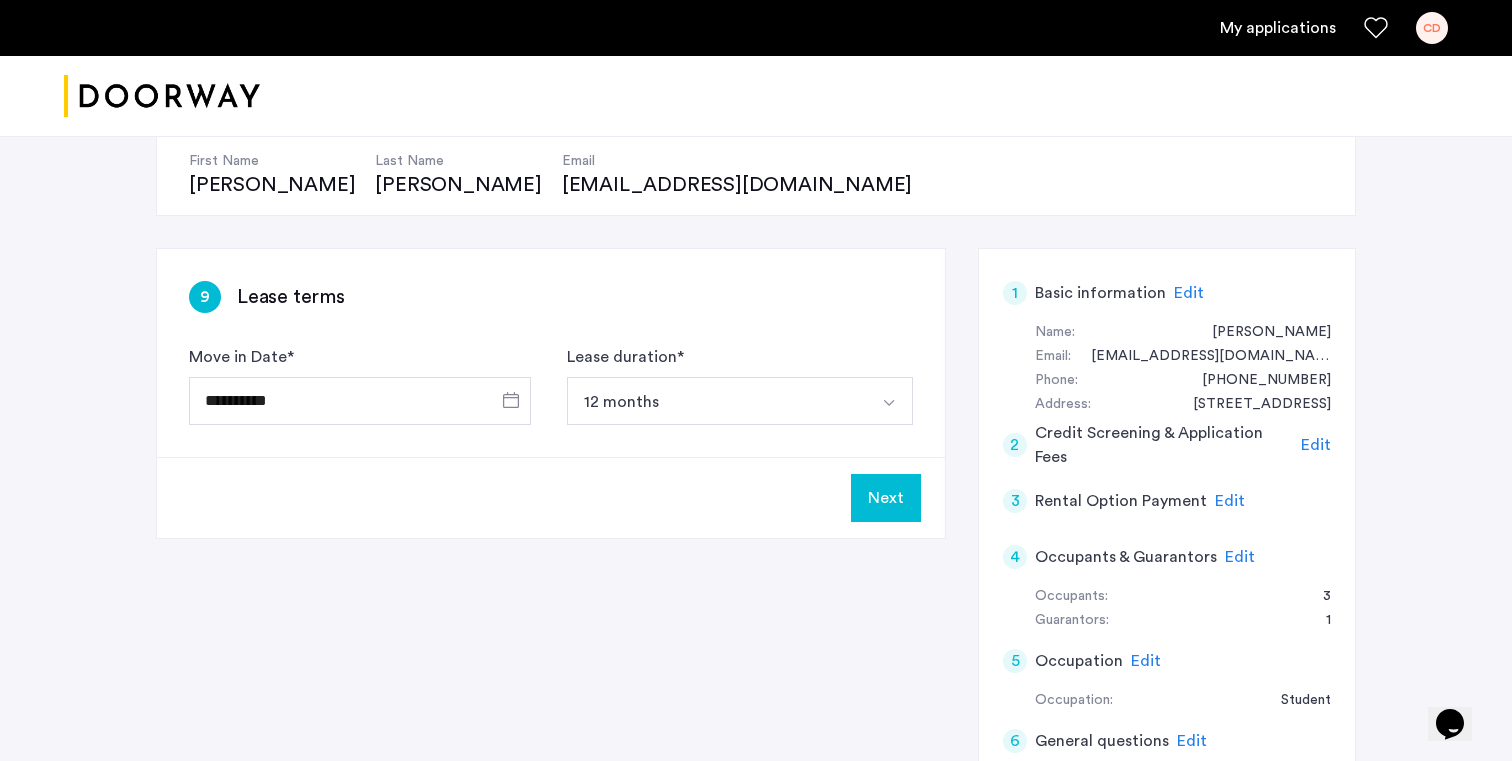 click on "Next" 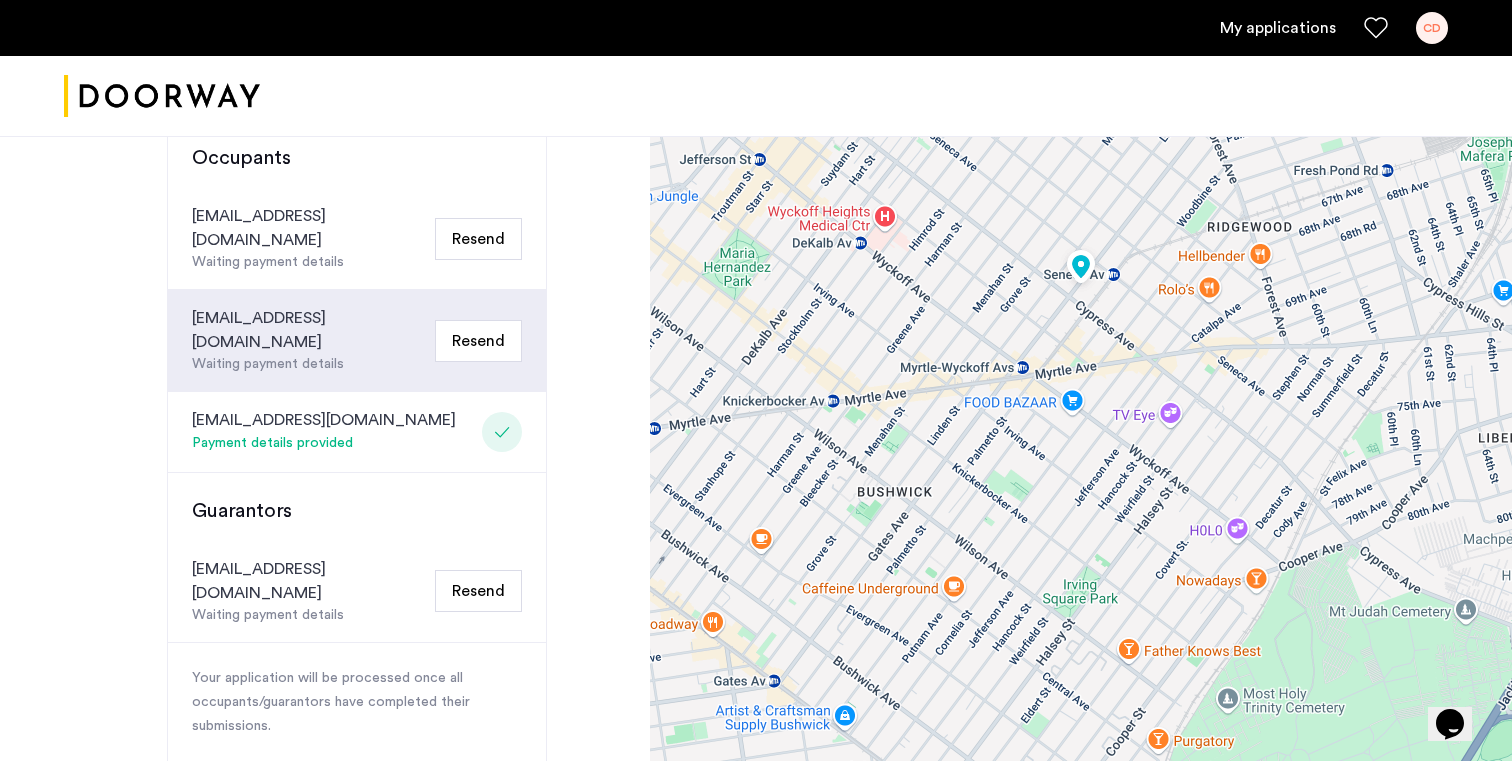 scroll, scrollTop: 484, scrollLeft: 0, axis: vertical 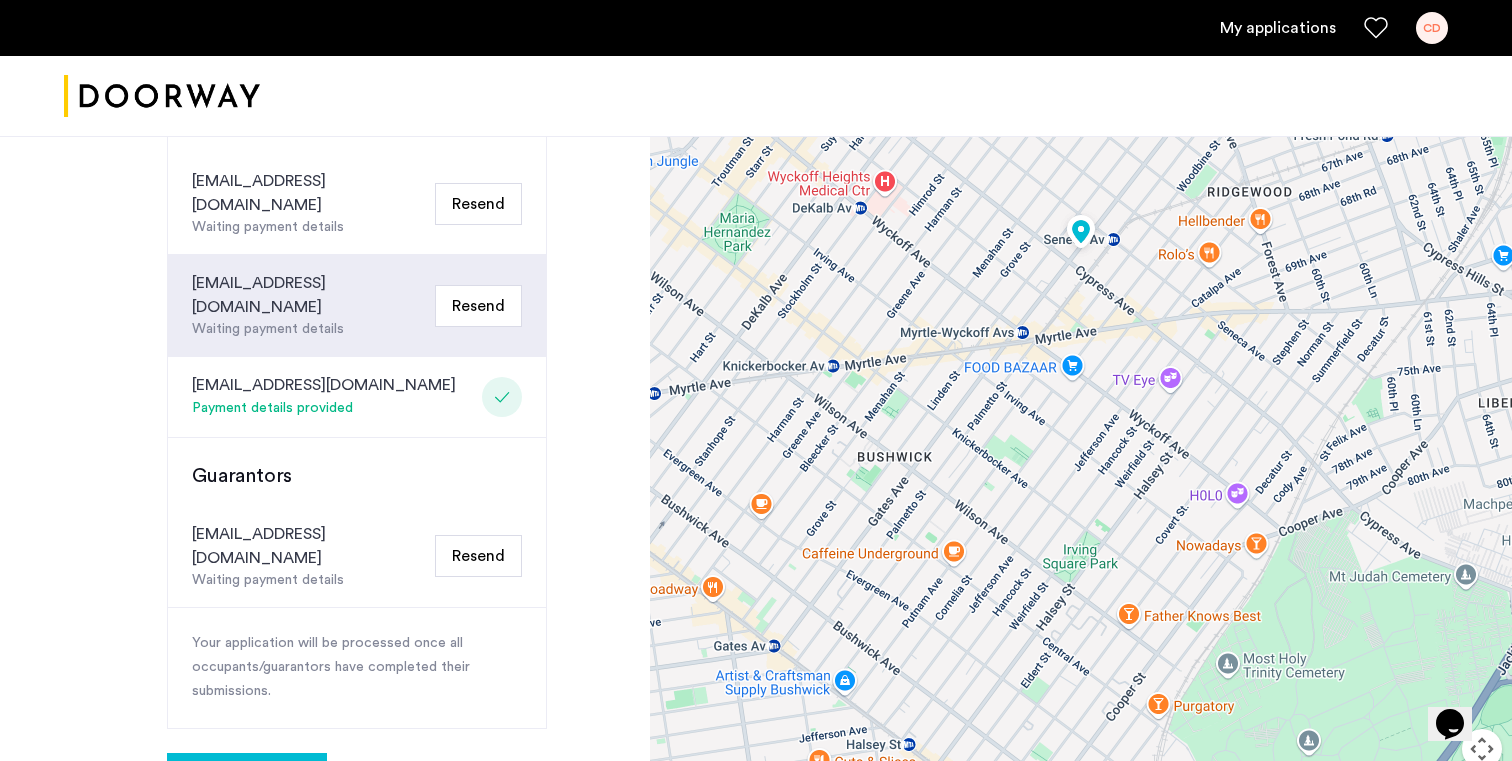 click on "Your applications" 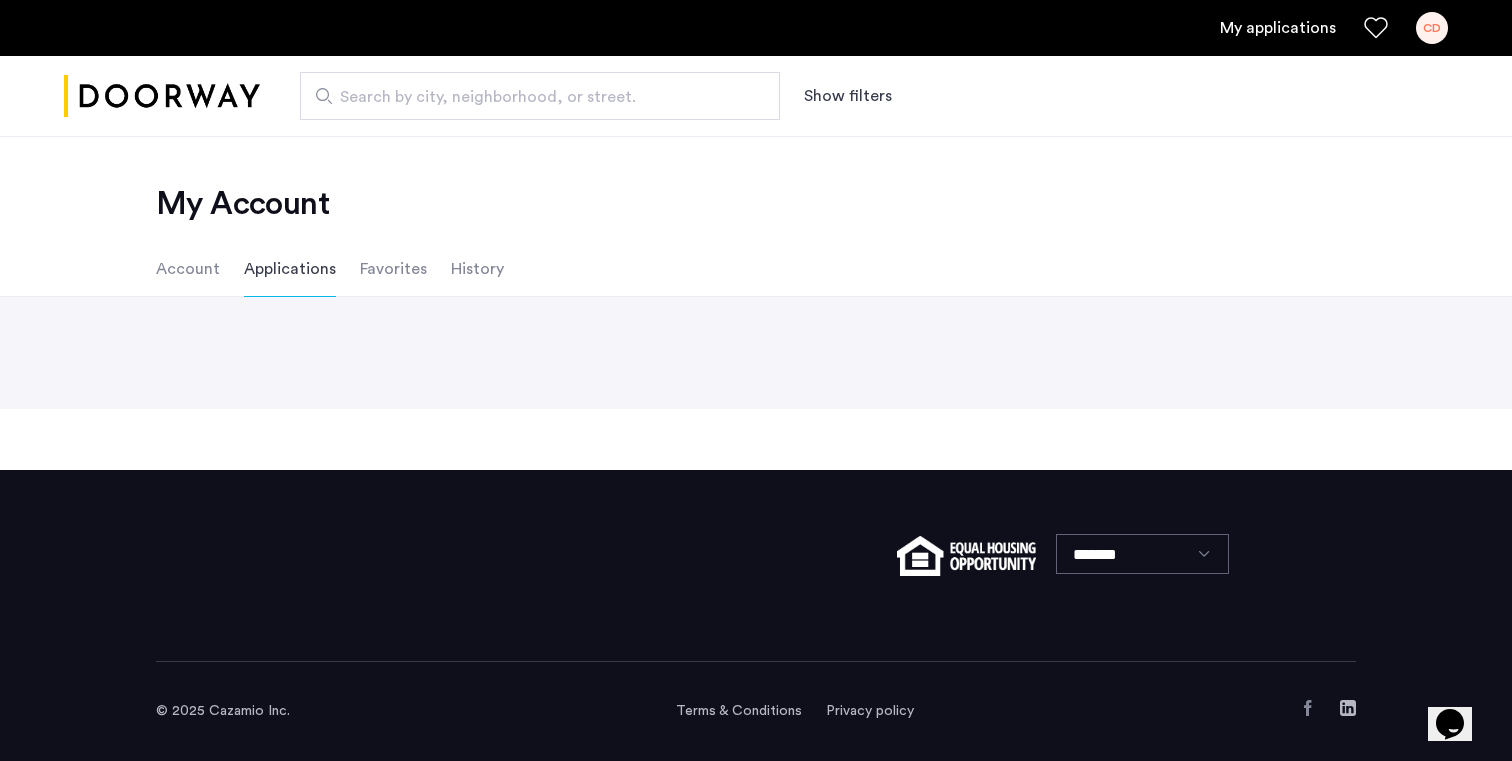 scroll, scrollTop: 0, scrollLeft: 0, axis: both 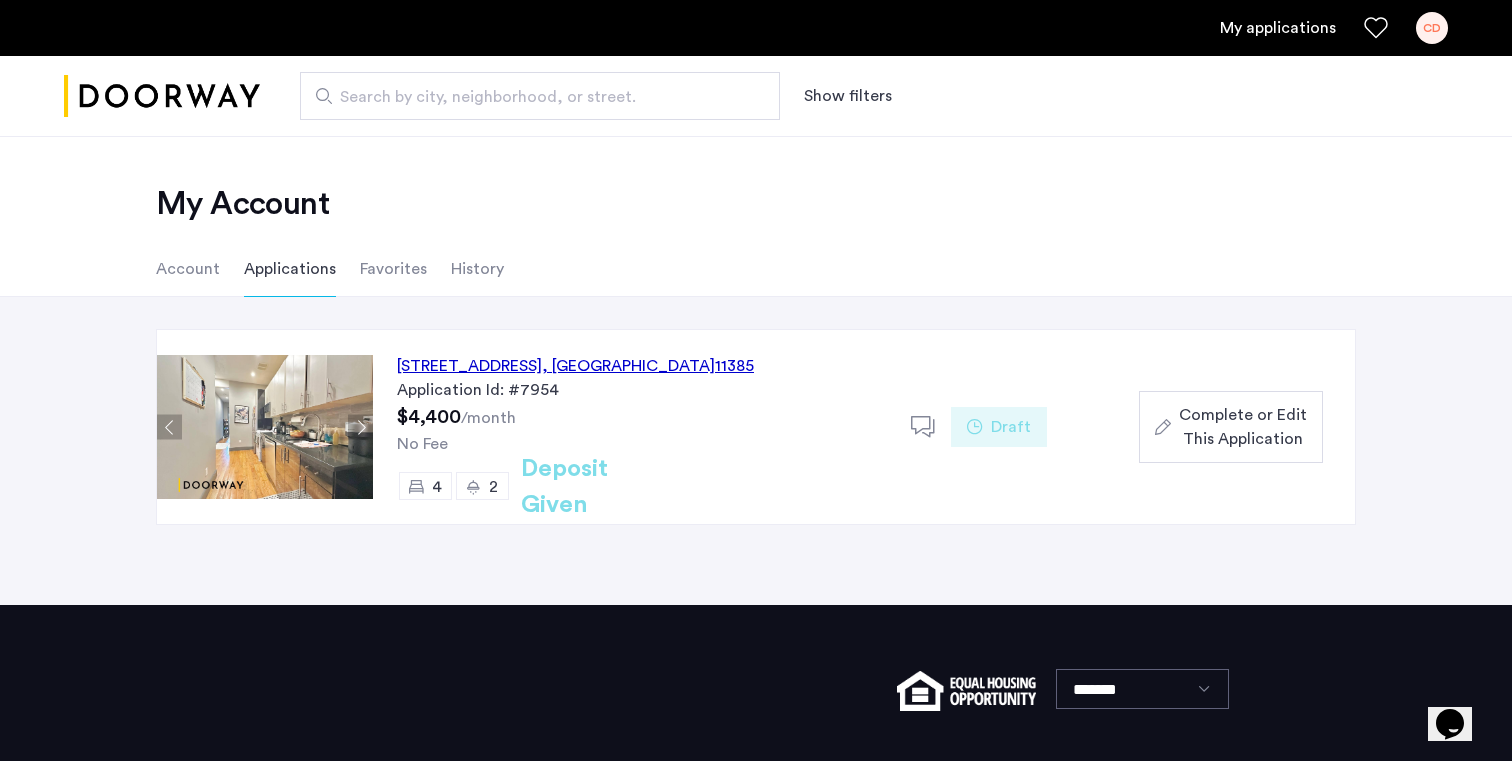 click on "Draft" 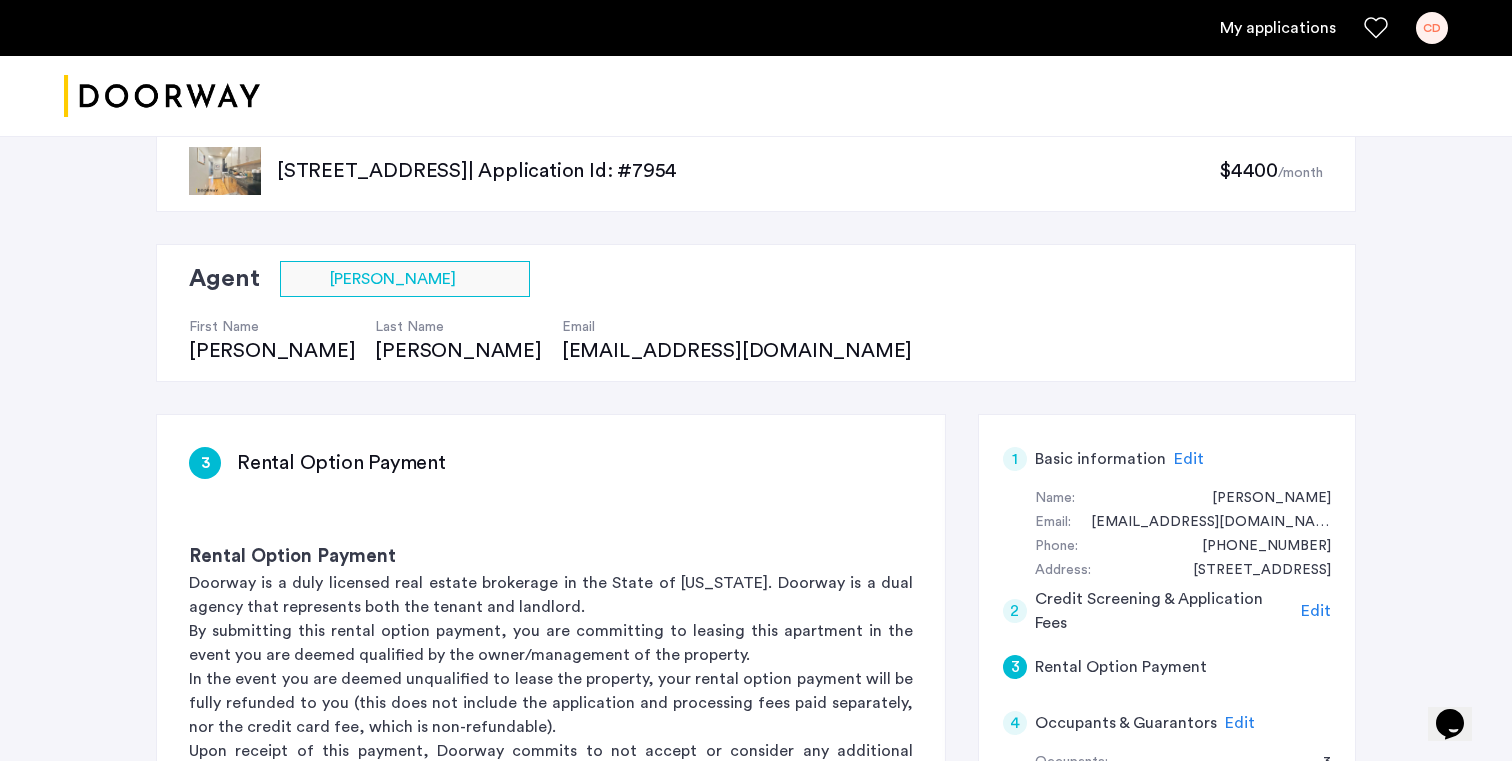scroll, scrollTop: 0, scrollLeft: 0, axis: both 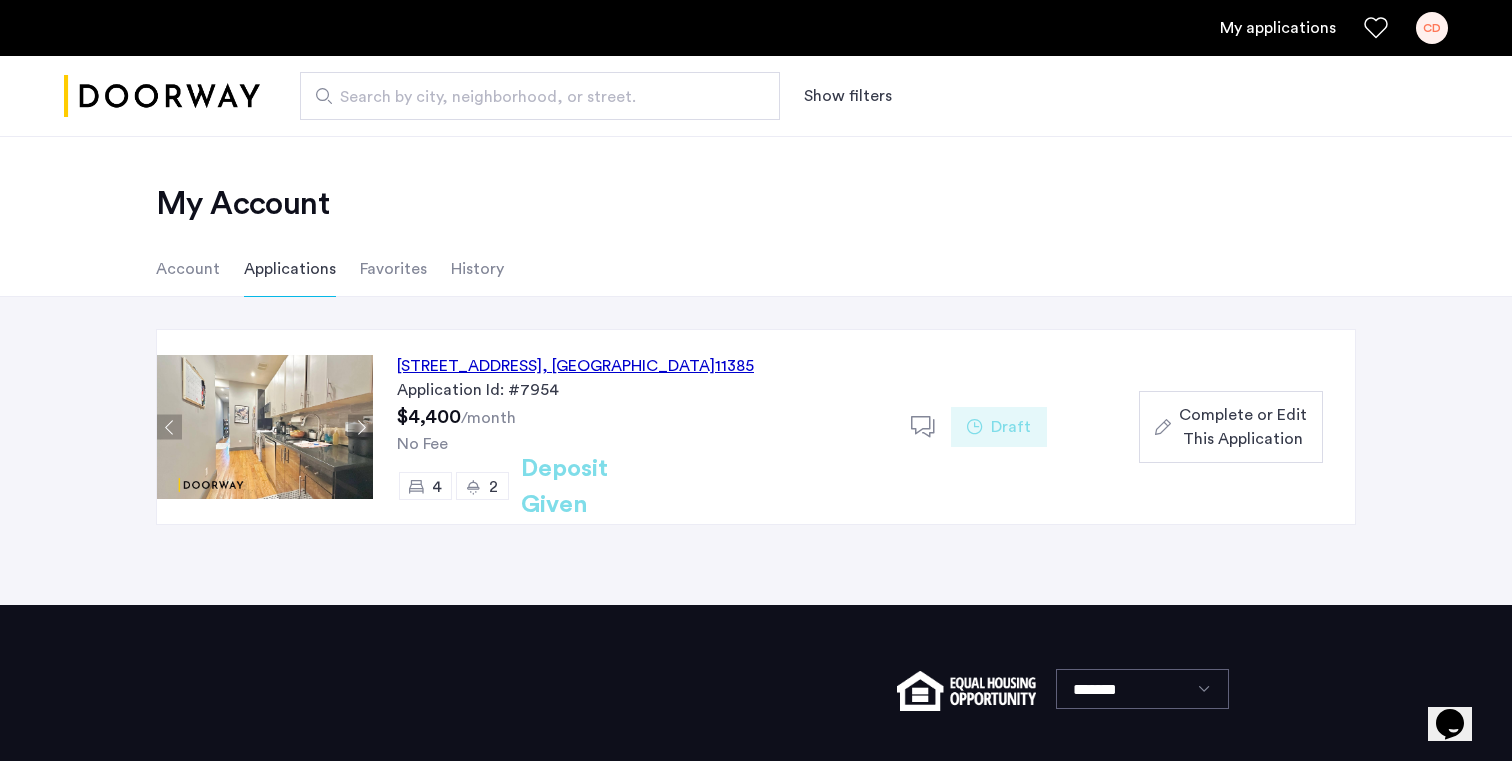 click on "Account" 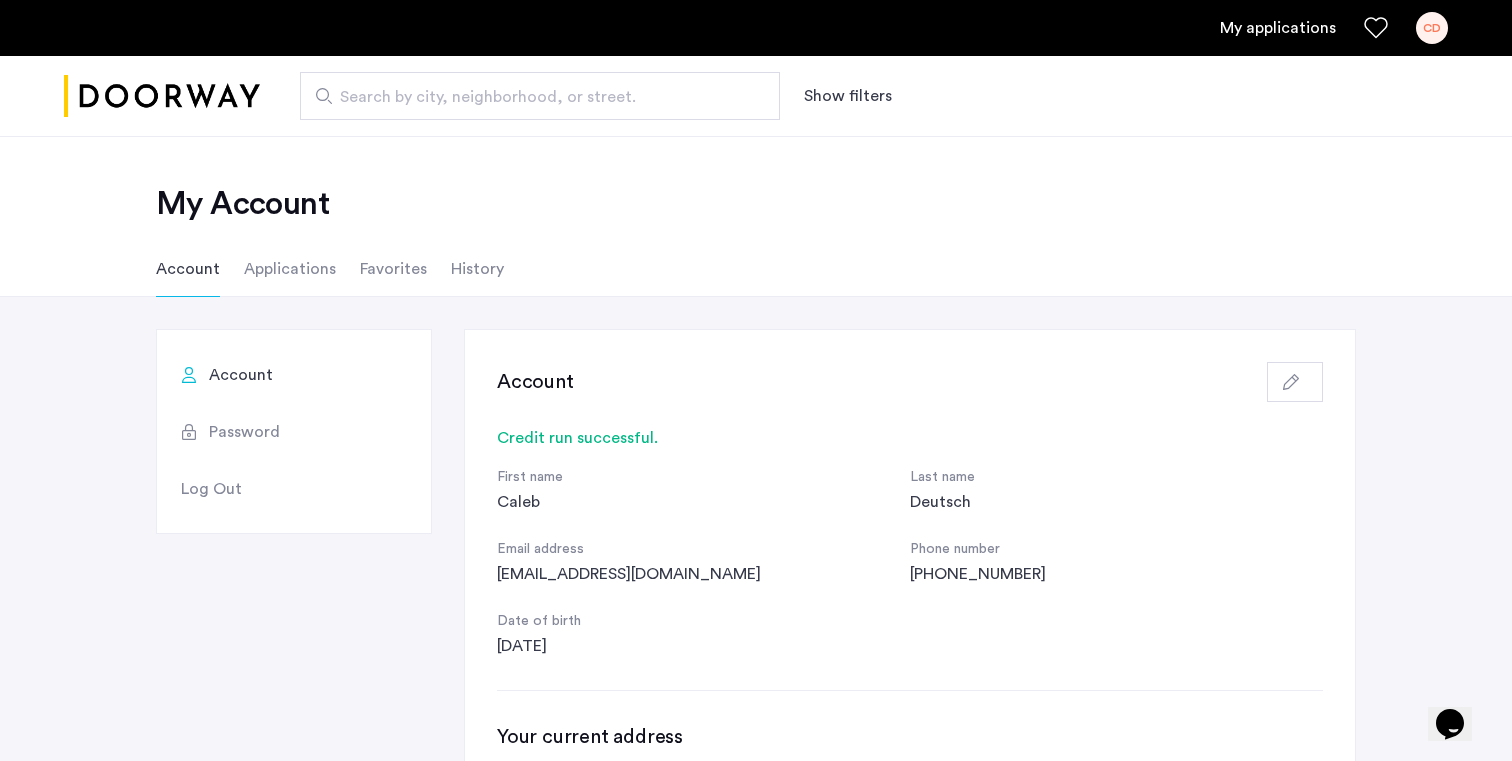 click on "Applications" 